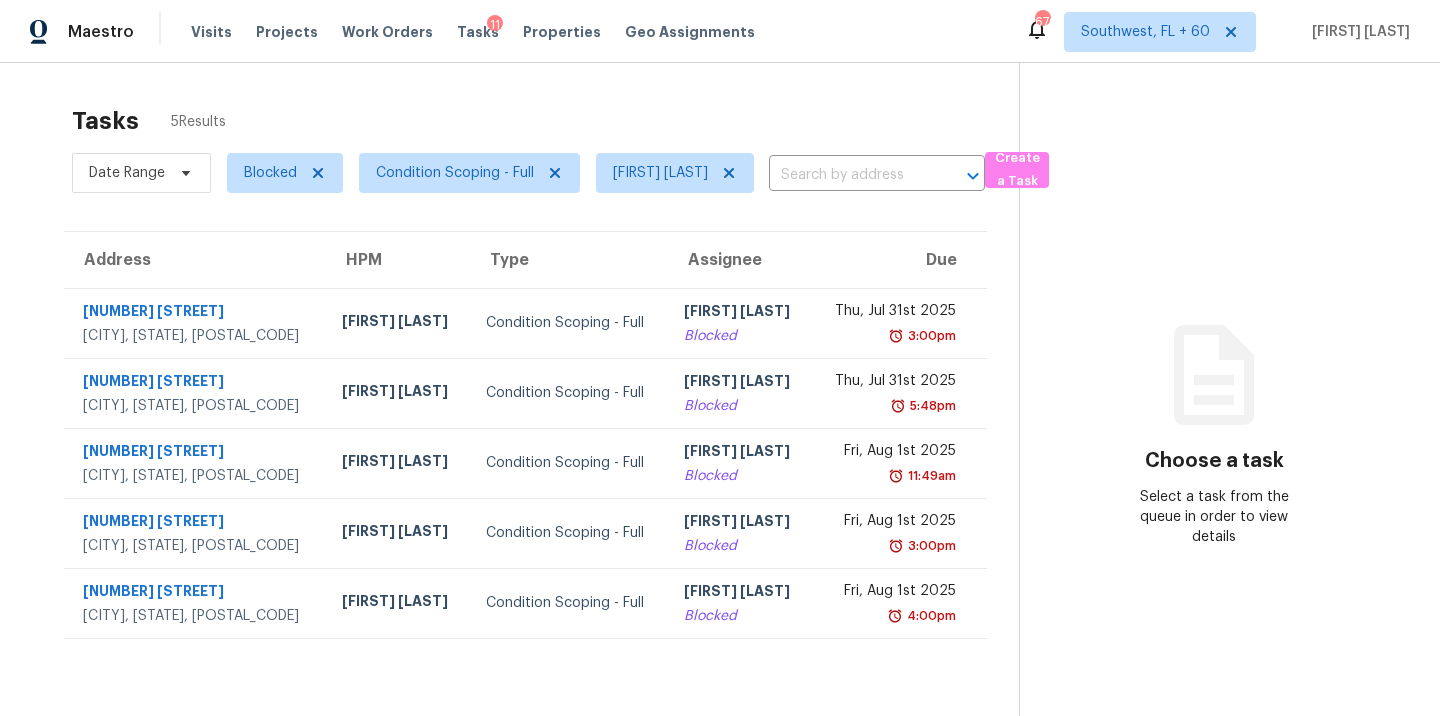 scroll, scrollTop: 0, scrollLeft: 0, axis: both 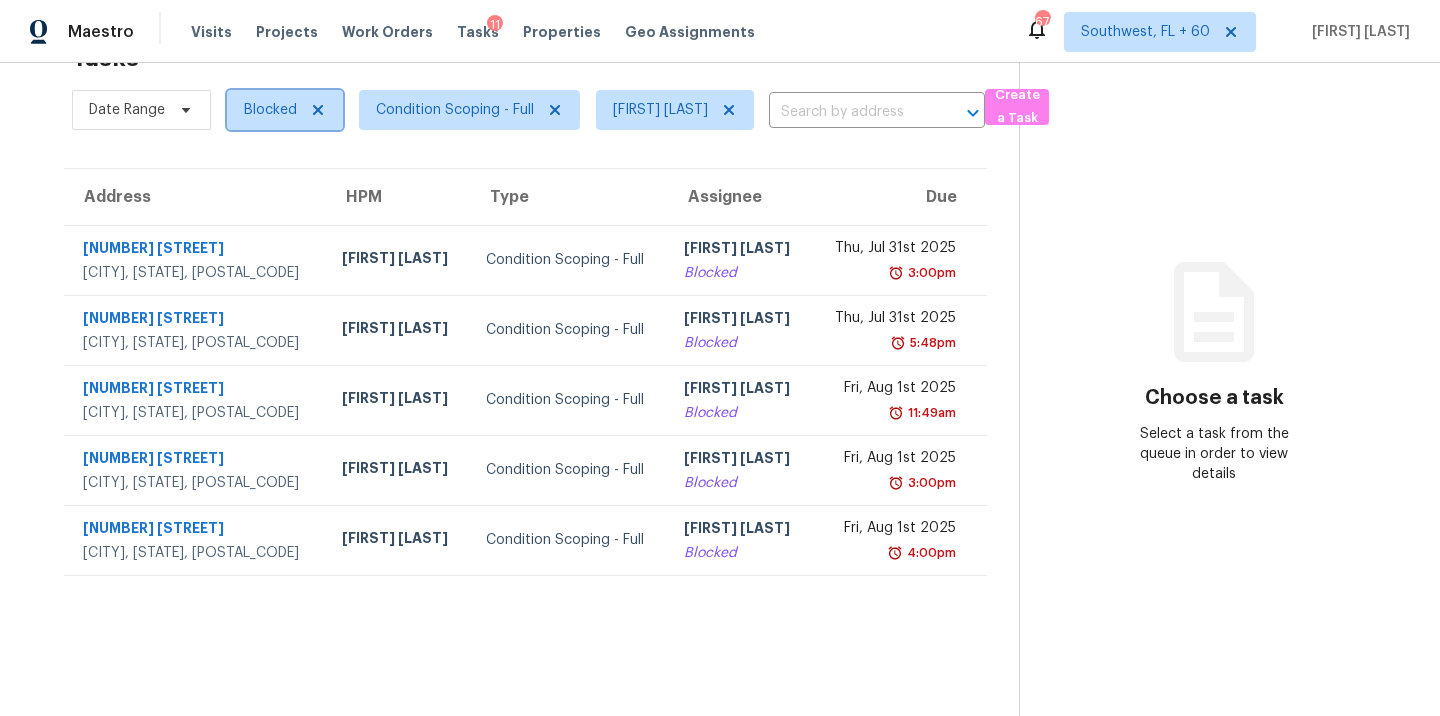 click on "Blocked" at bounding box center (270, 110) 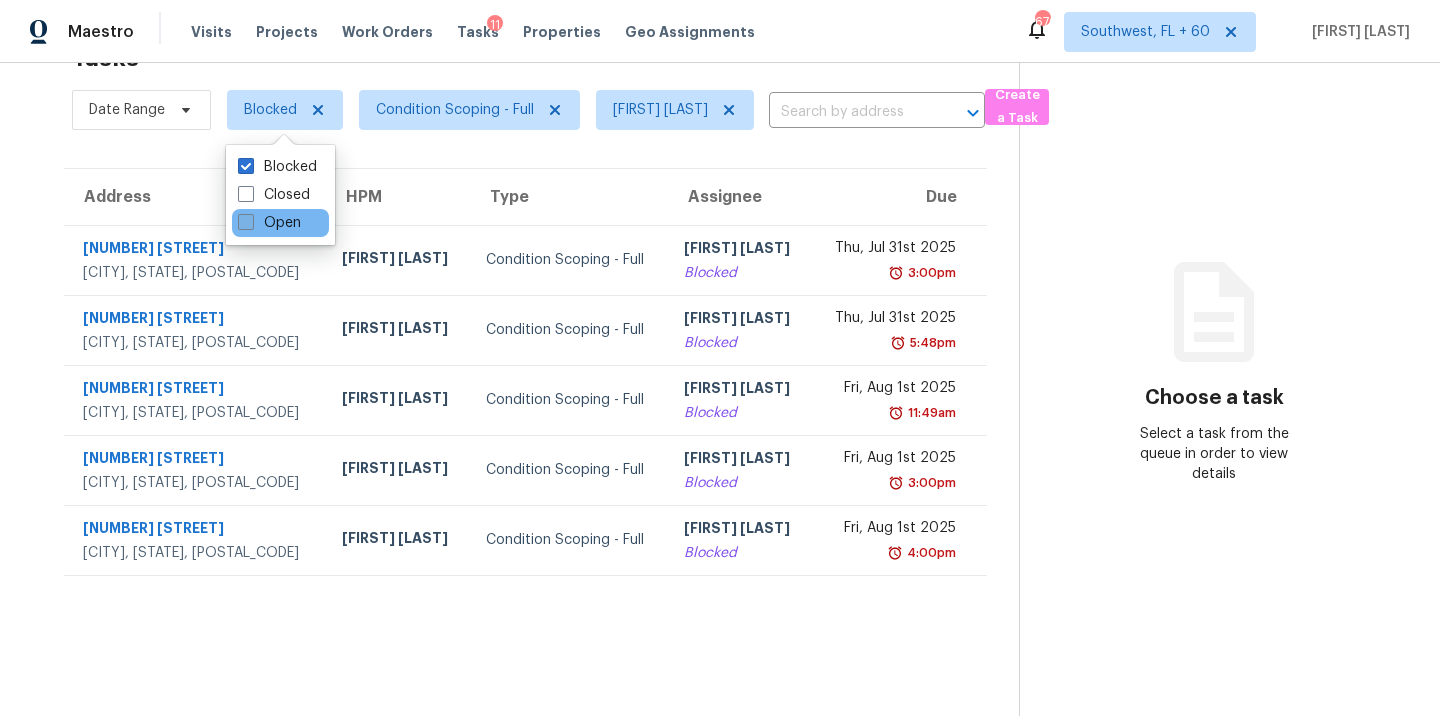 click on "Open" at bounding box center (269, 223) 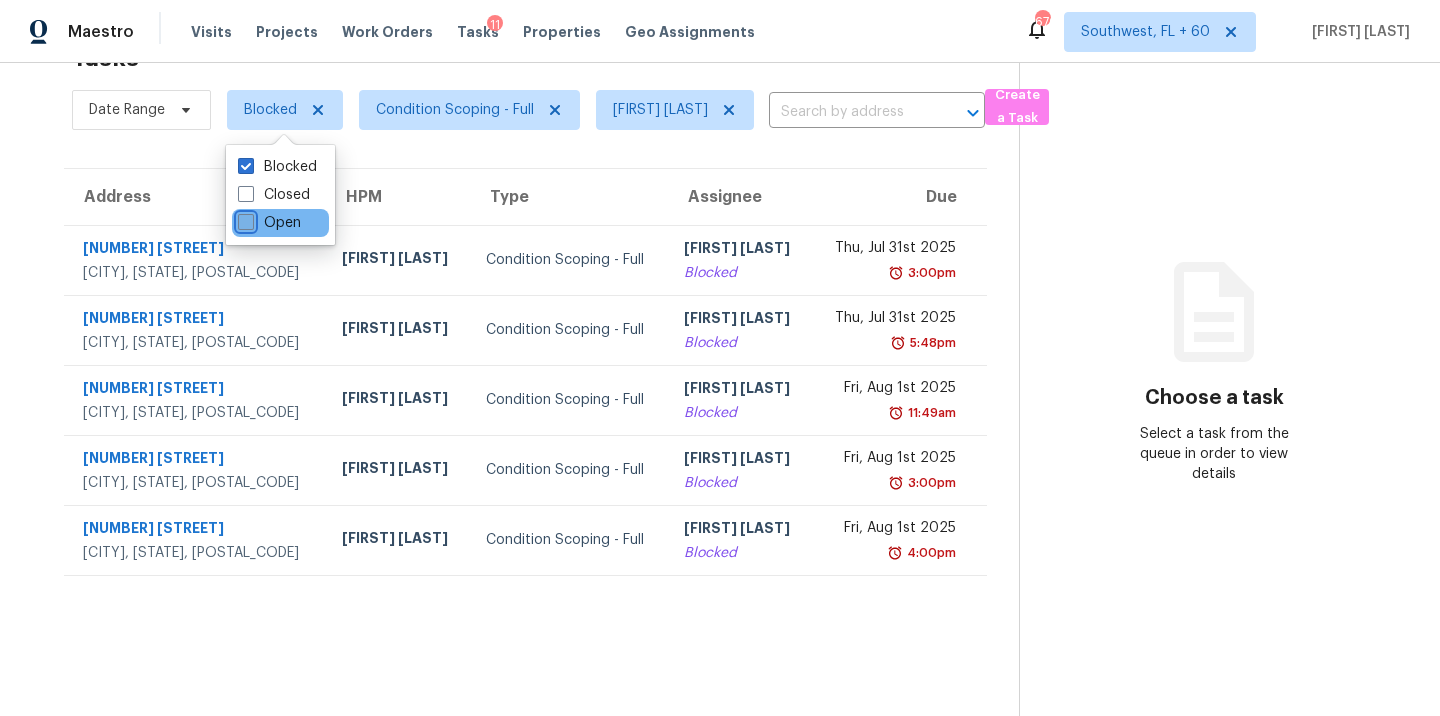 click on "Open" at bounding box center (244, 219) 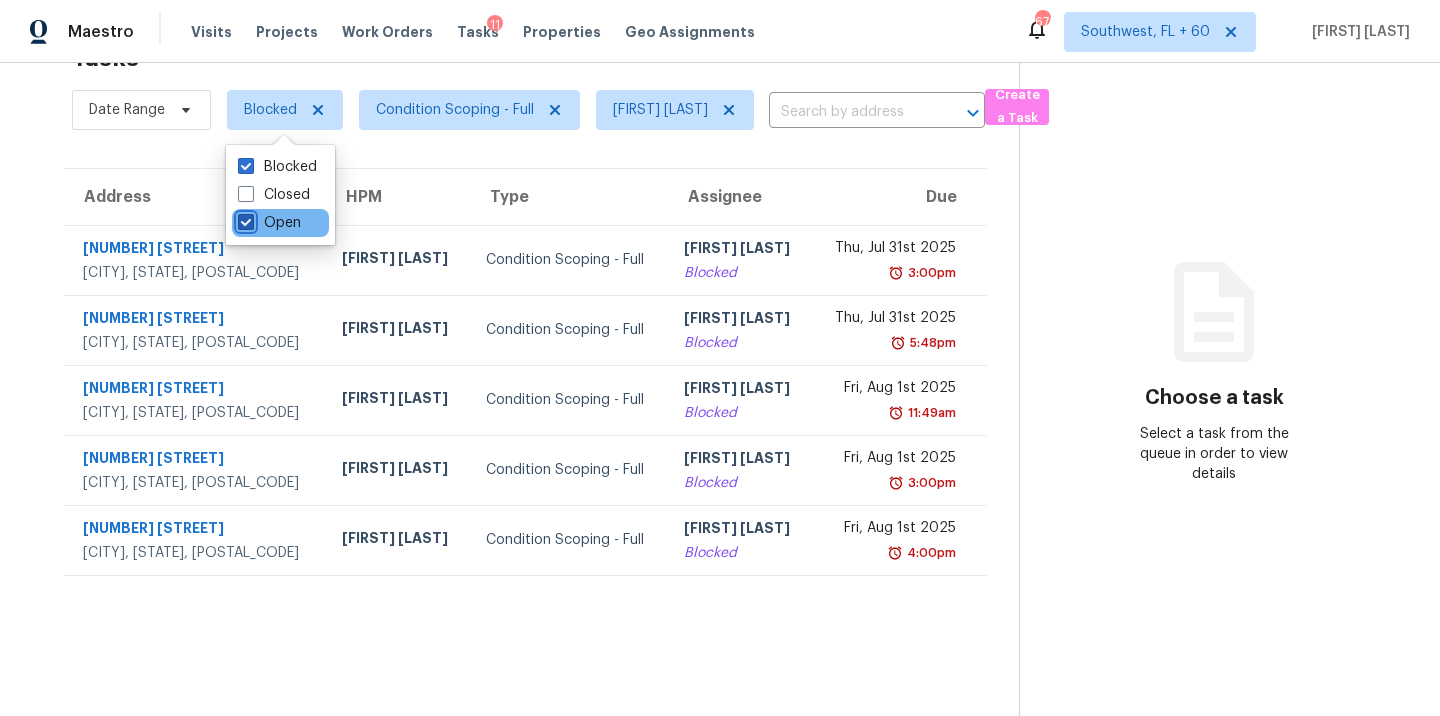 checkbox on "true" 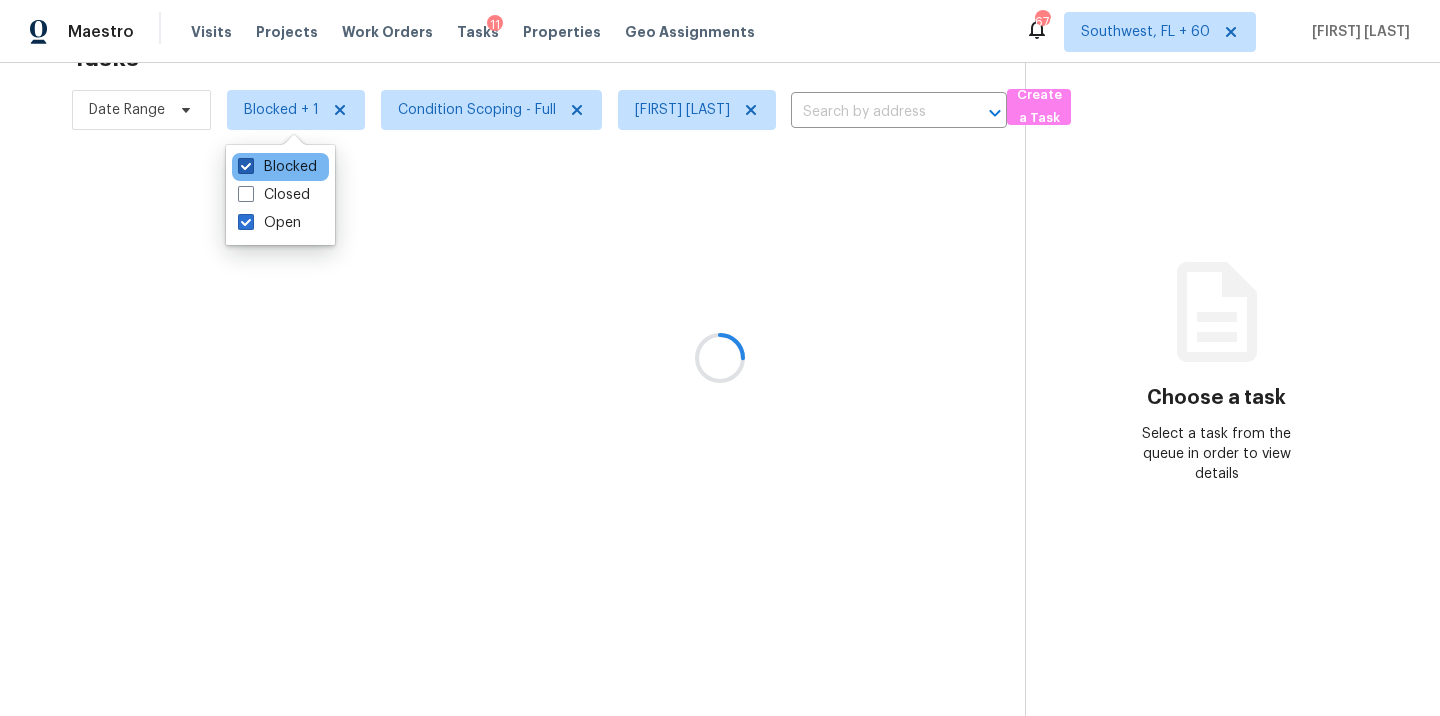 click on "Blocked" at bounding box center [277, 167] 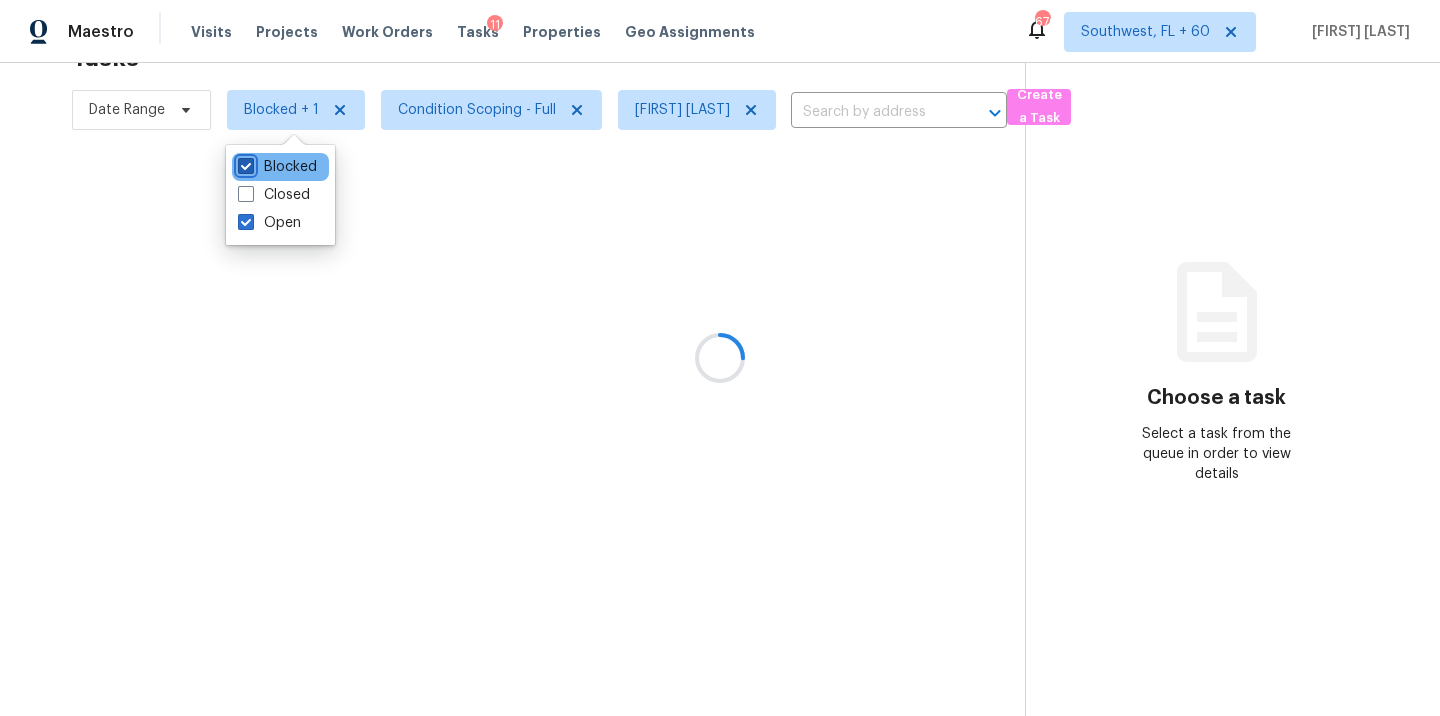 click on "Blocked" at bounding box center (244, 163) 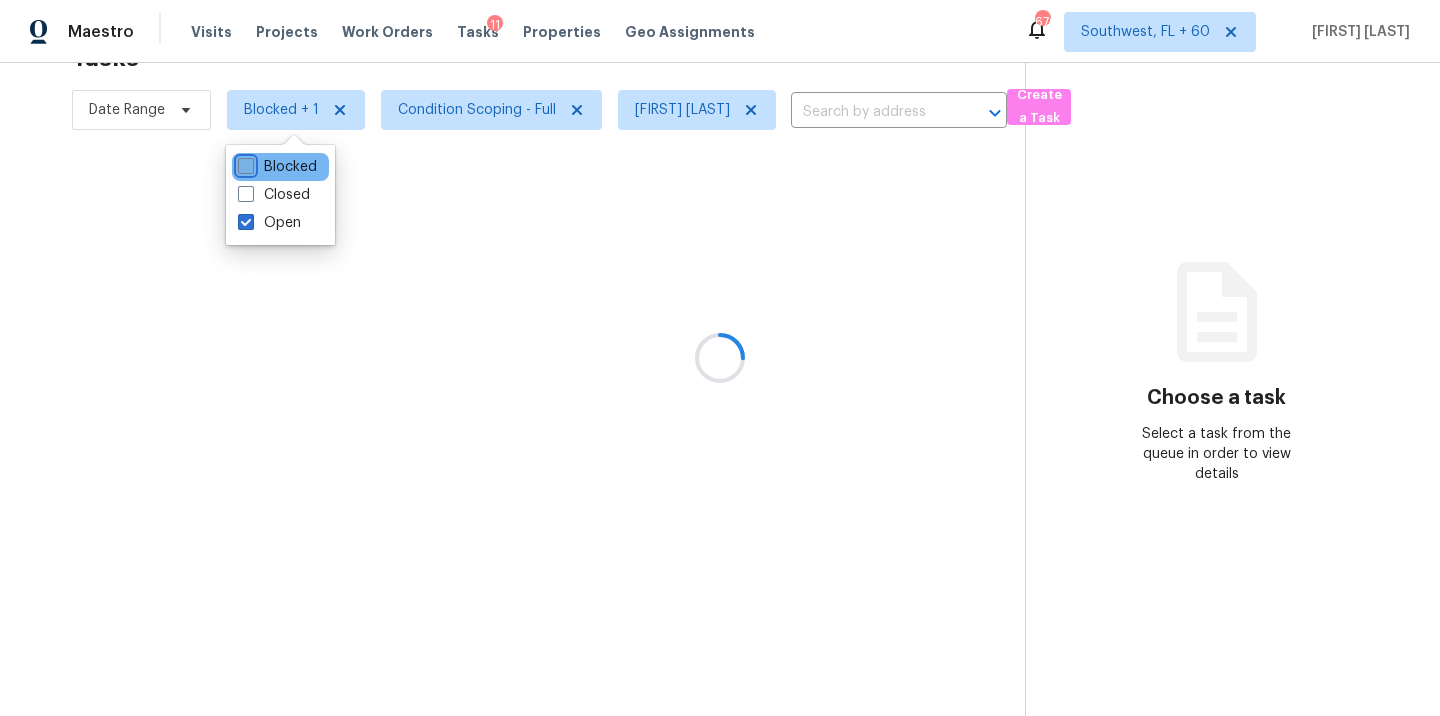 checkbox on "false" 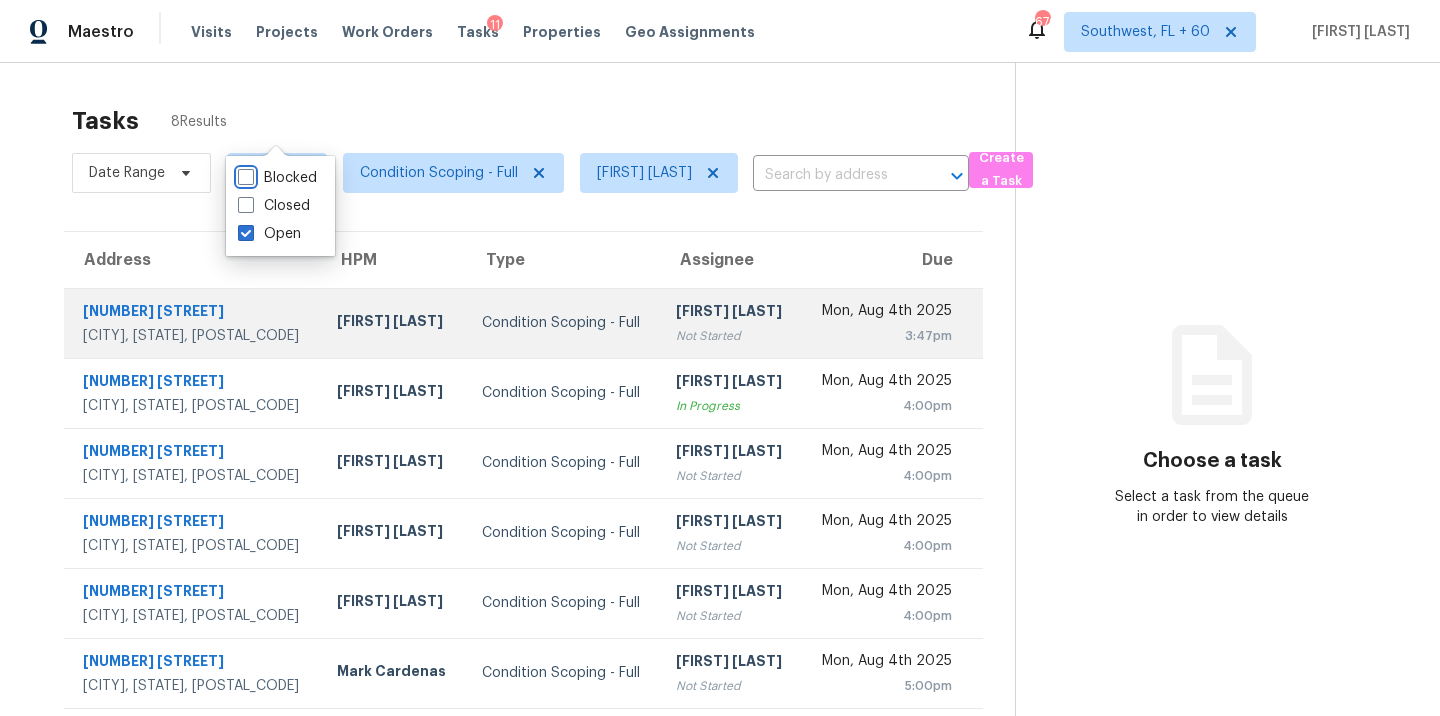 scroll, scrollTop: 111, scrollLeft: 0, axis: vertical 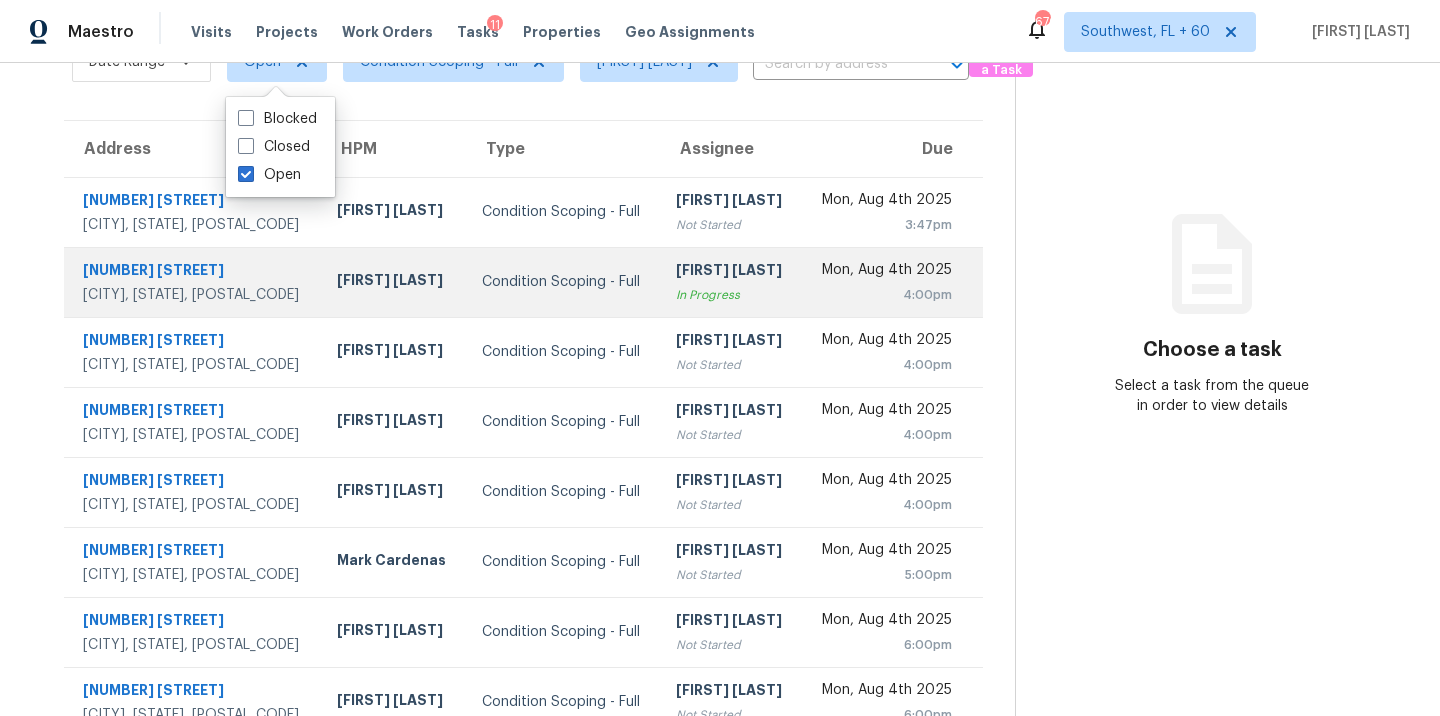 click on "Condition Scoping - Full" at bounding box center (563, 282) 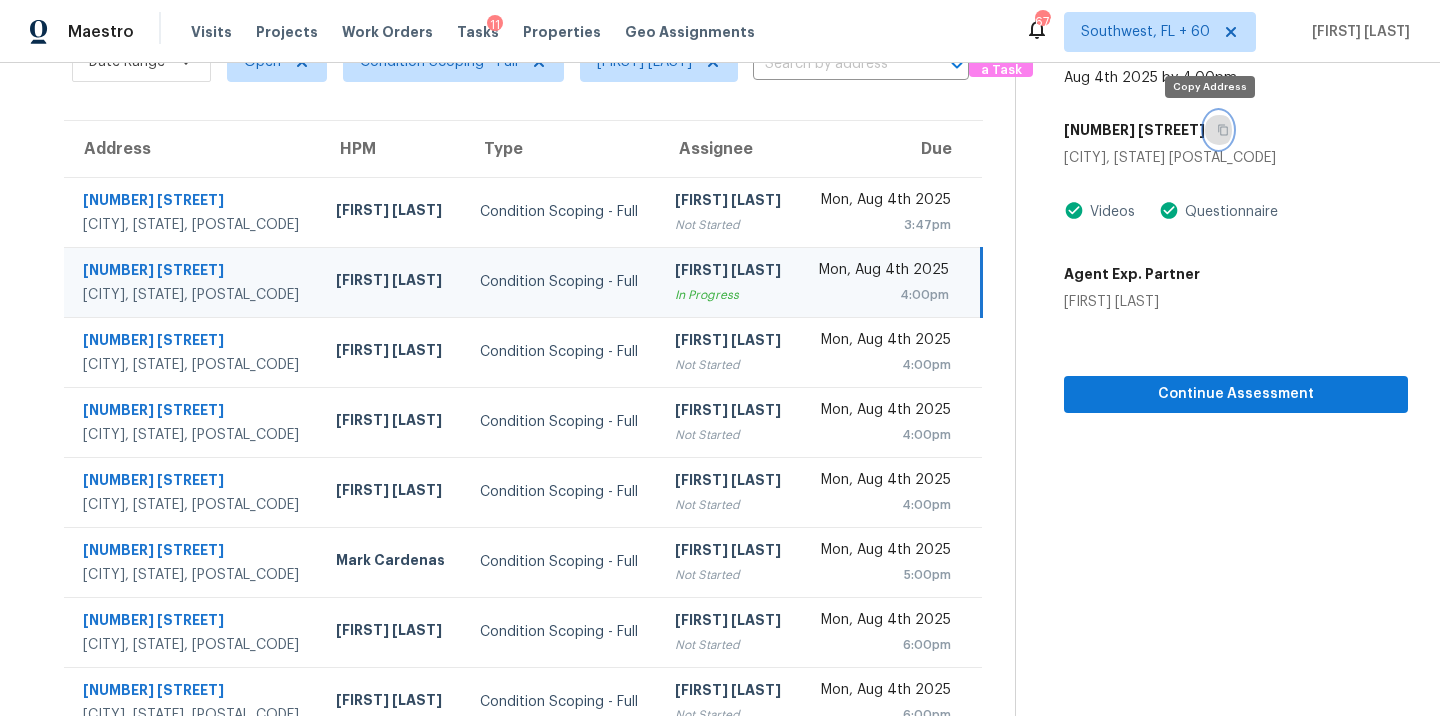 click 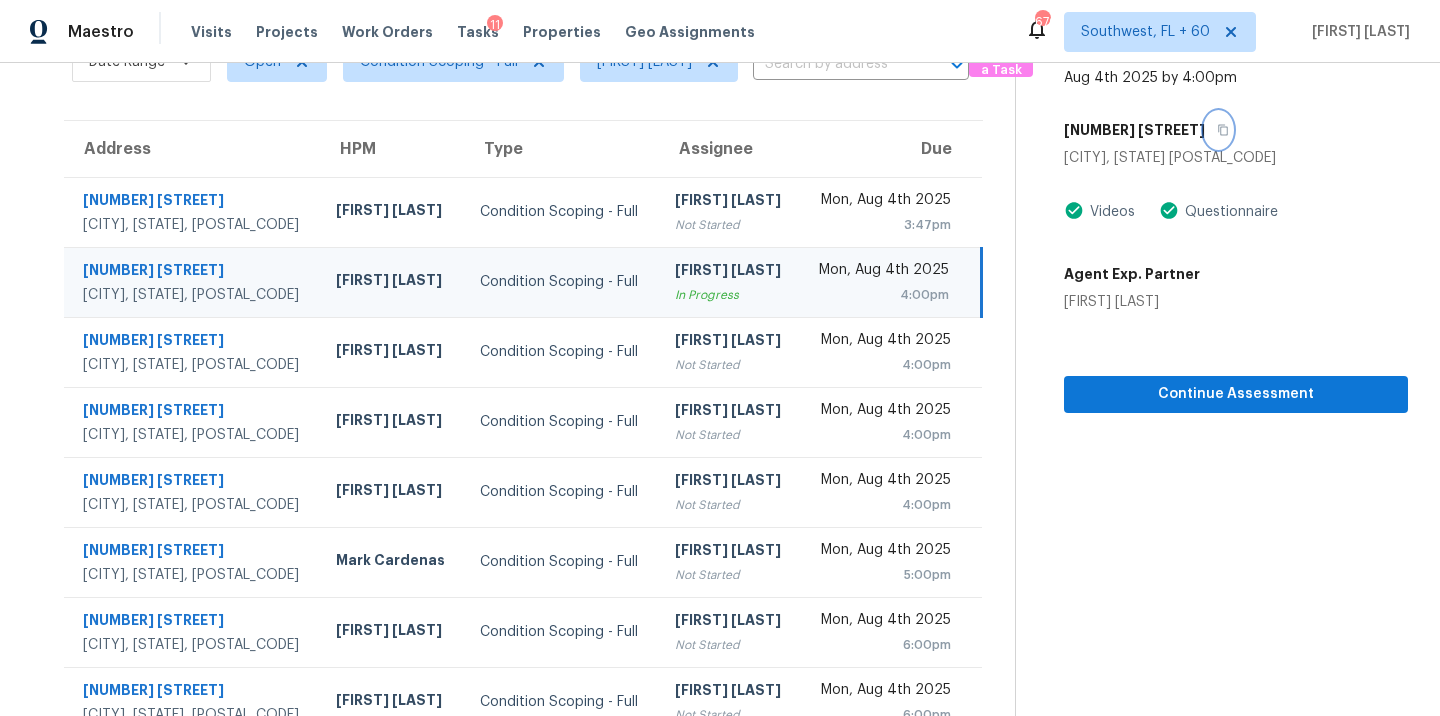 scroll, scrollTop: 0, scrollLeft: 0, axis: both 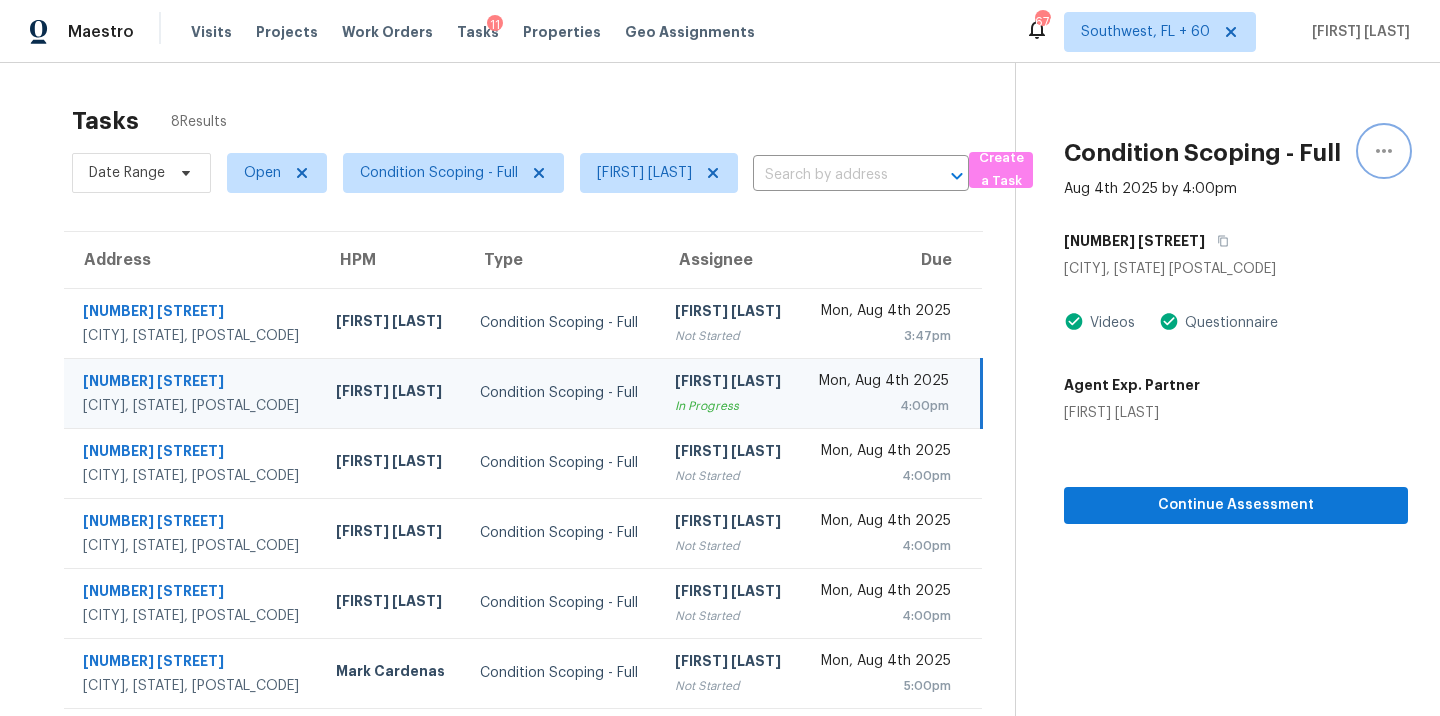 click 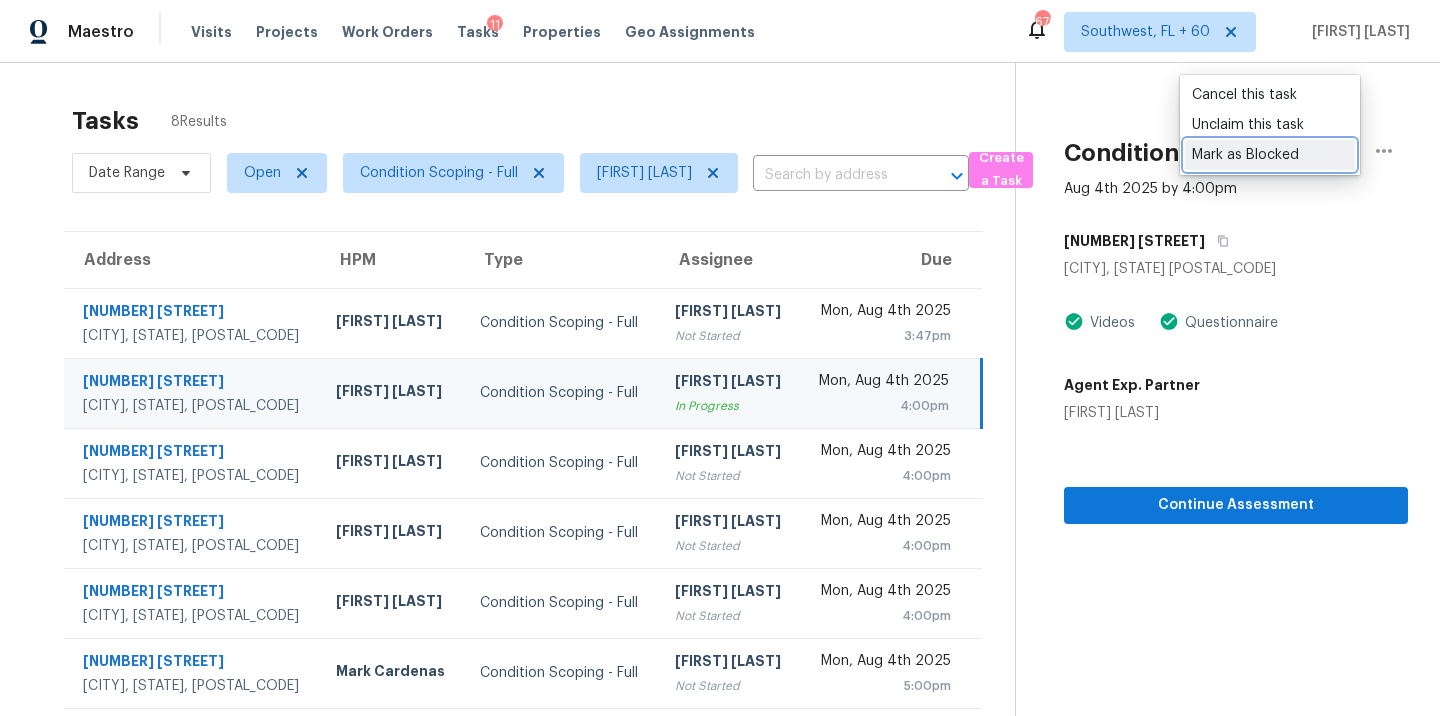 click on "Mark as Blocked" at bounding box center (1270, 155) 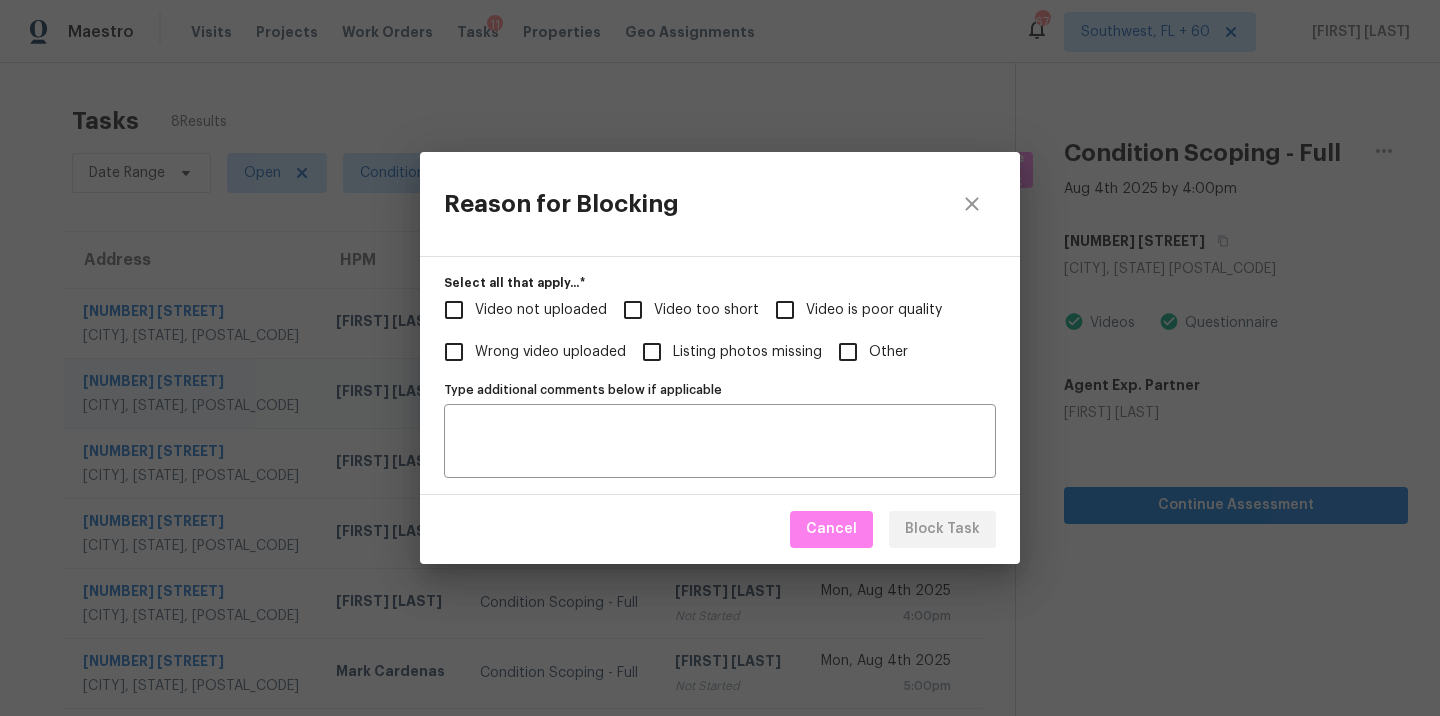 click on "Video too short" at bounding box center (706, 310) 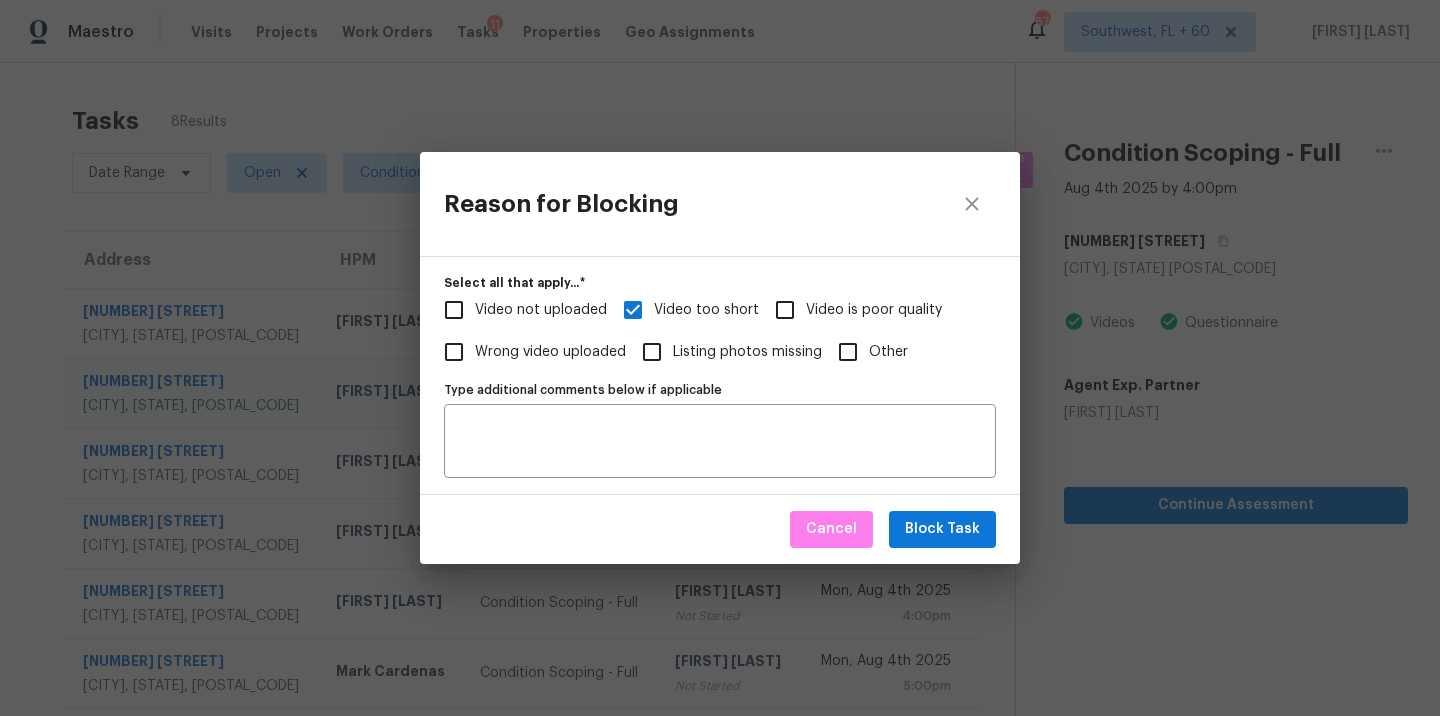 click on "Video not uploaded" at bounding box center [520, 310] 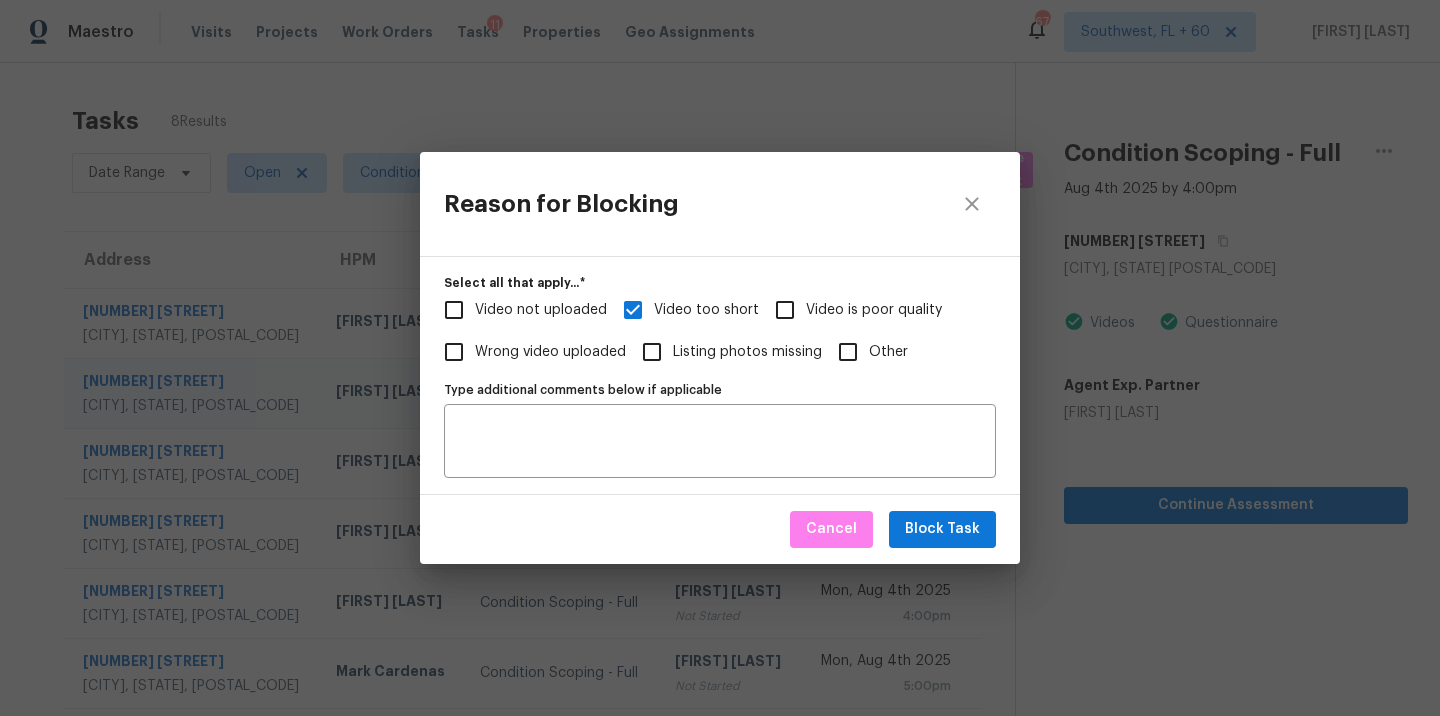 click on "Video not uploaded" at bounding box center [454, 310] 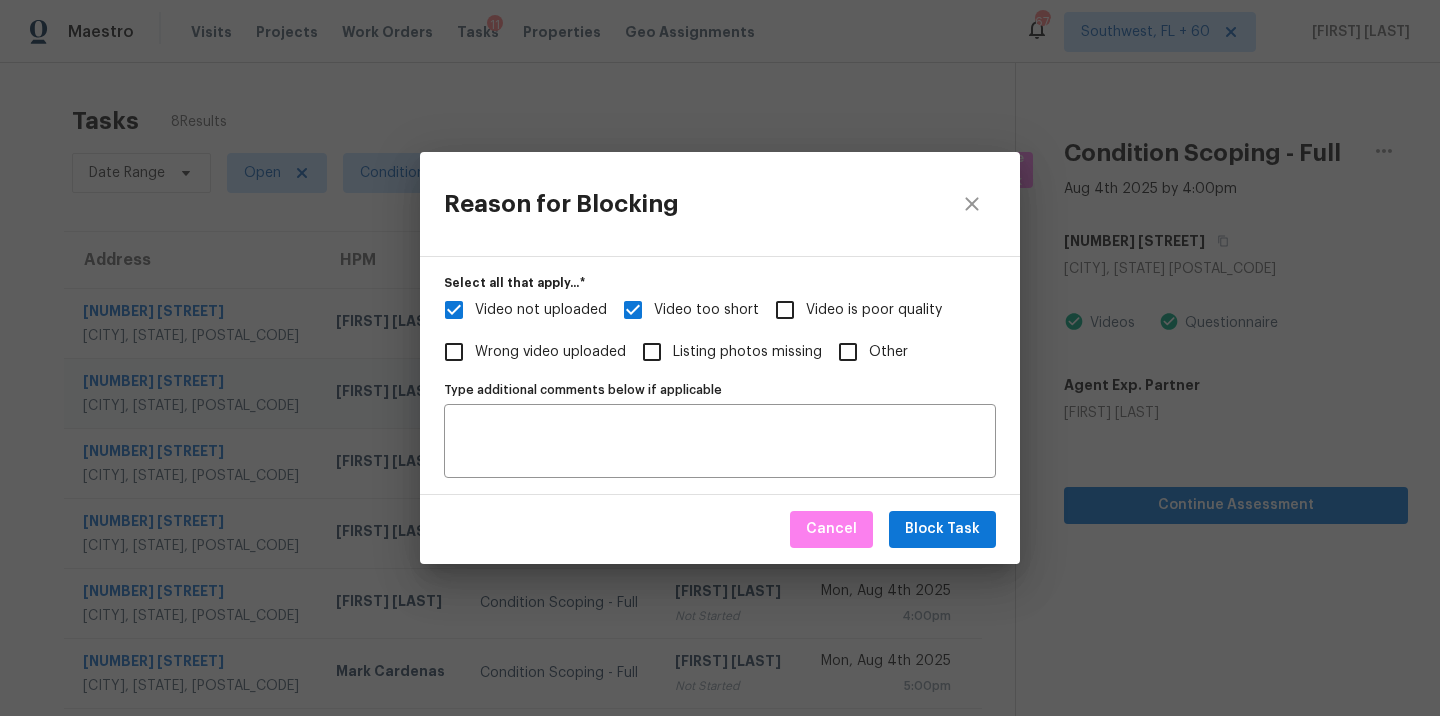 click on "Video is poor quality" at bounding box center (853, 310) 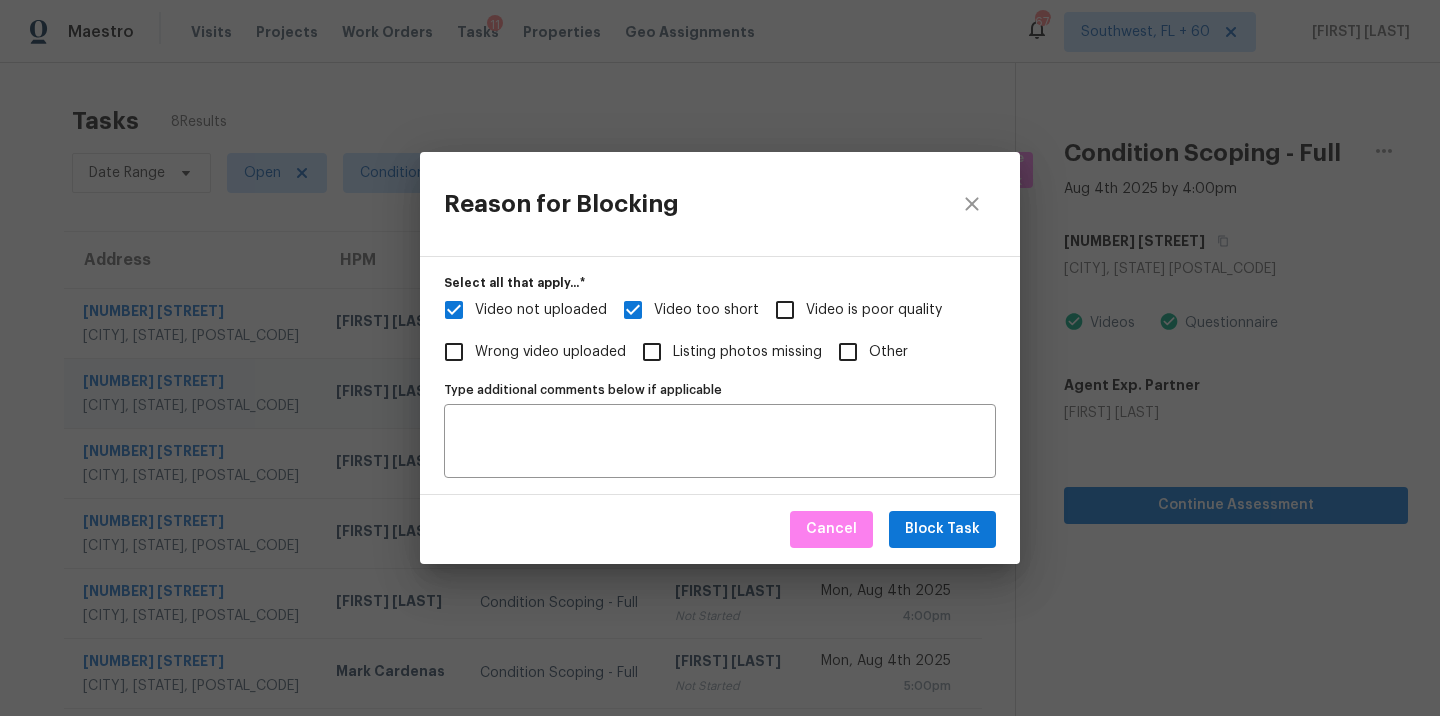 click on "Video is poor quality" at bounding box center [785, 310] 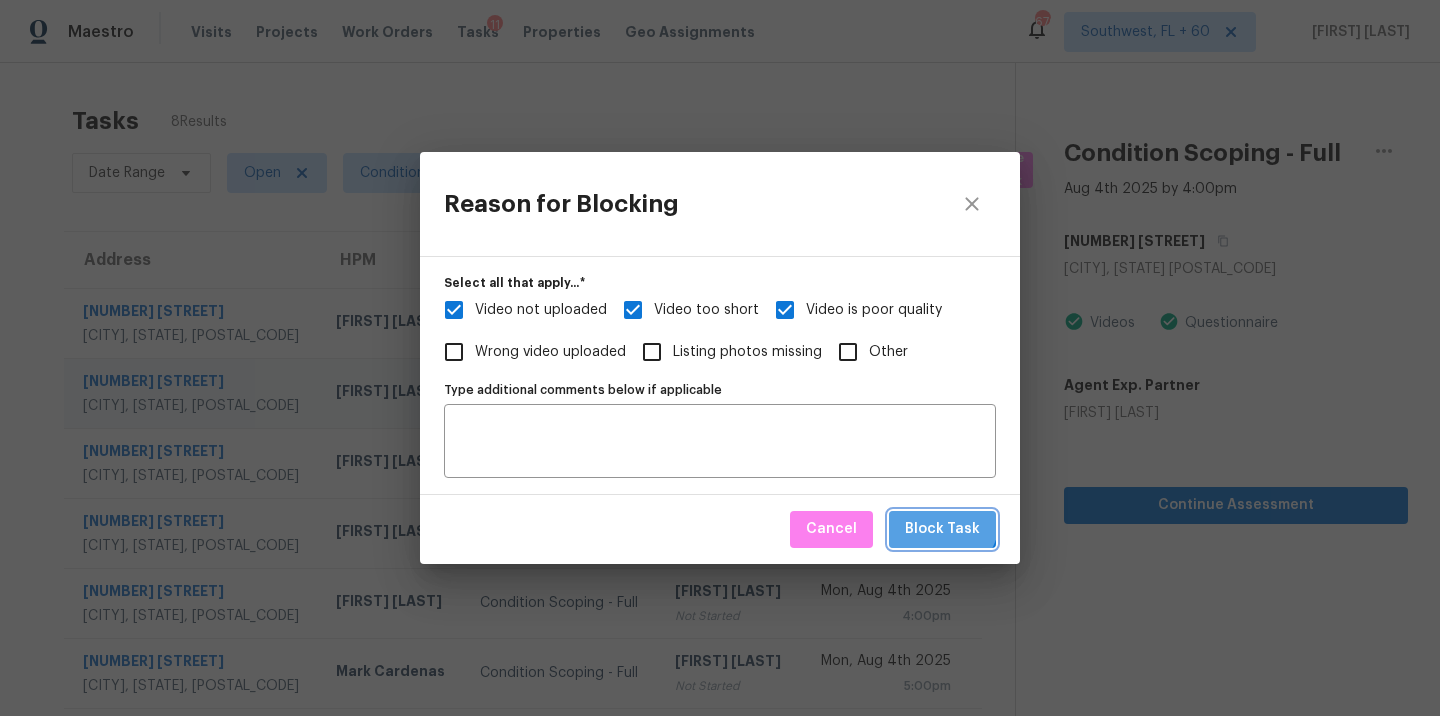 click on "Block Task" at bounding box center [942, 529] 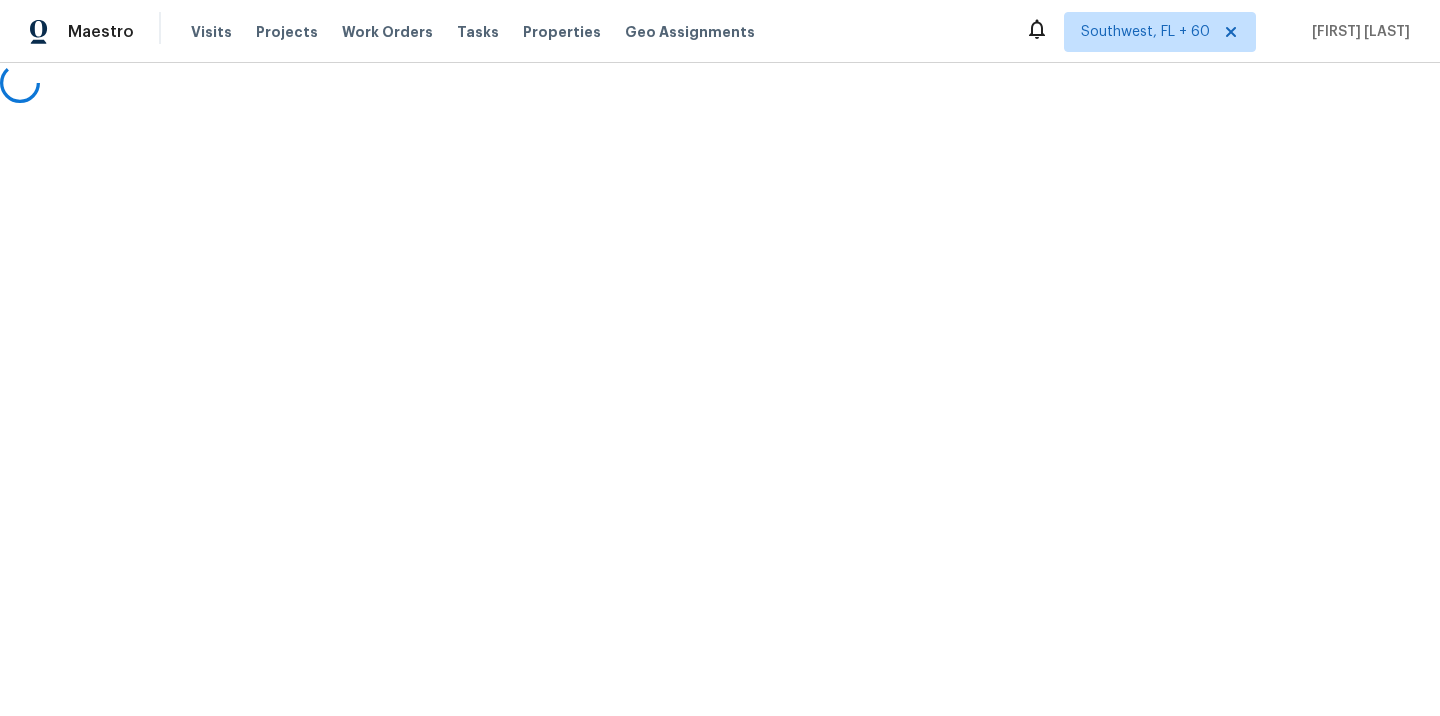scroll, scrollTop: 0, scrollLeft: 0, axis: both 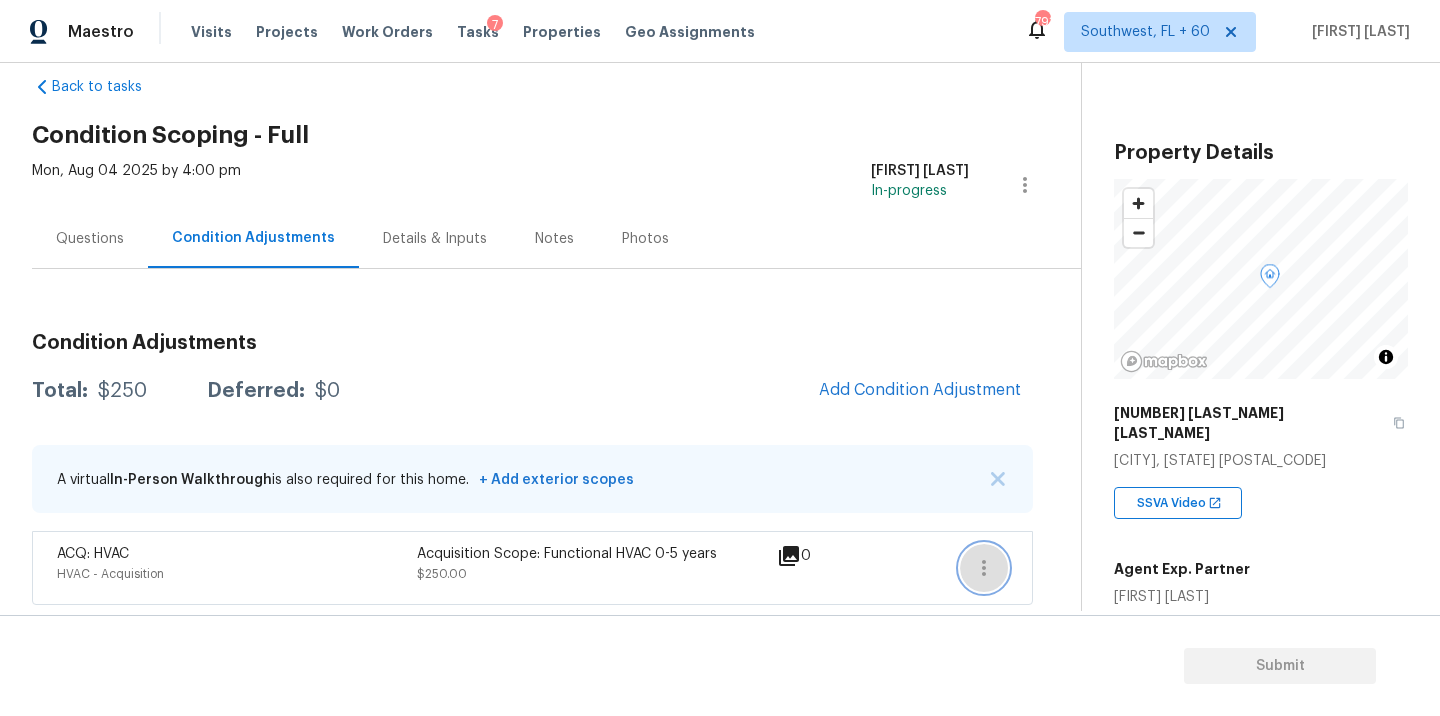 click 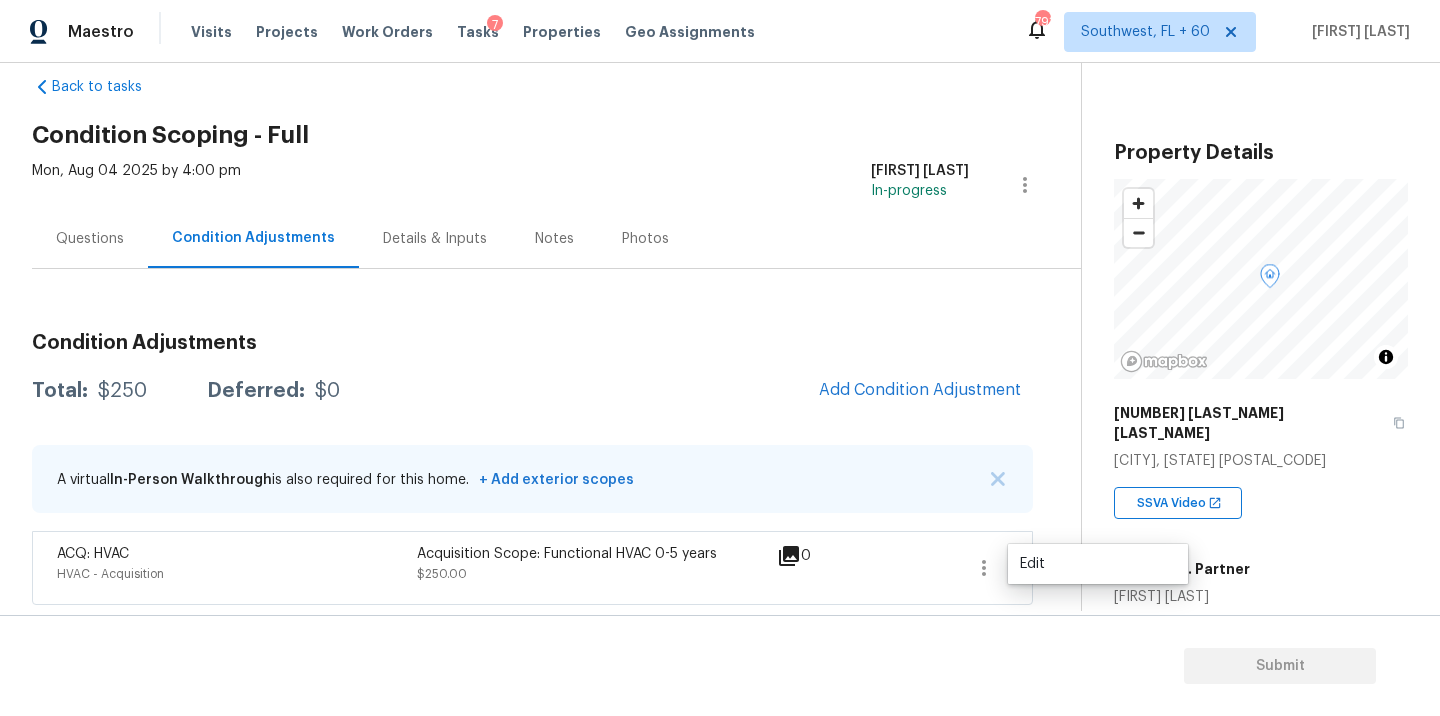 click on "Edit" at bounding box center (1098, 564) 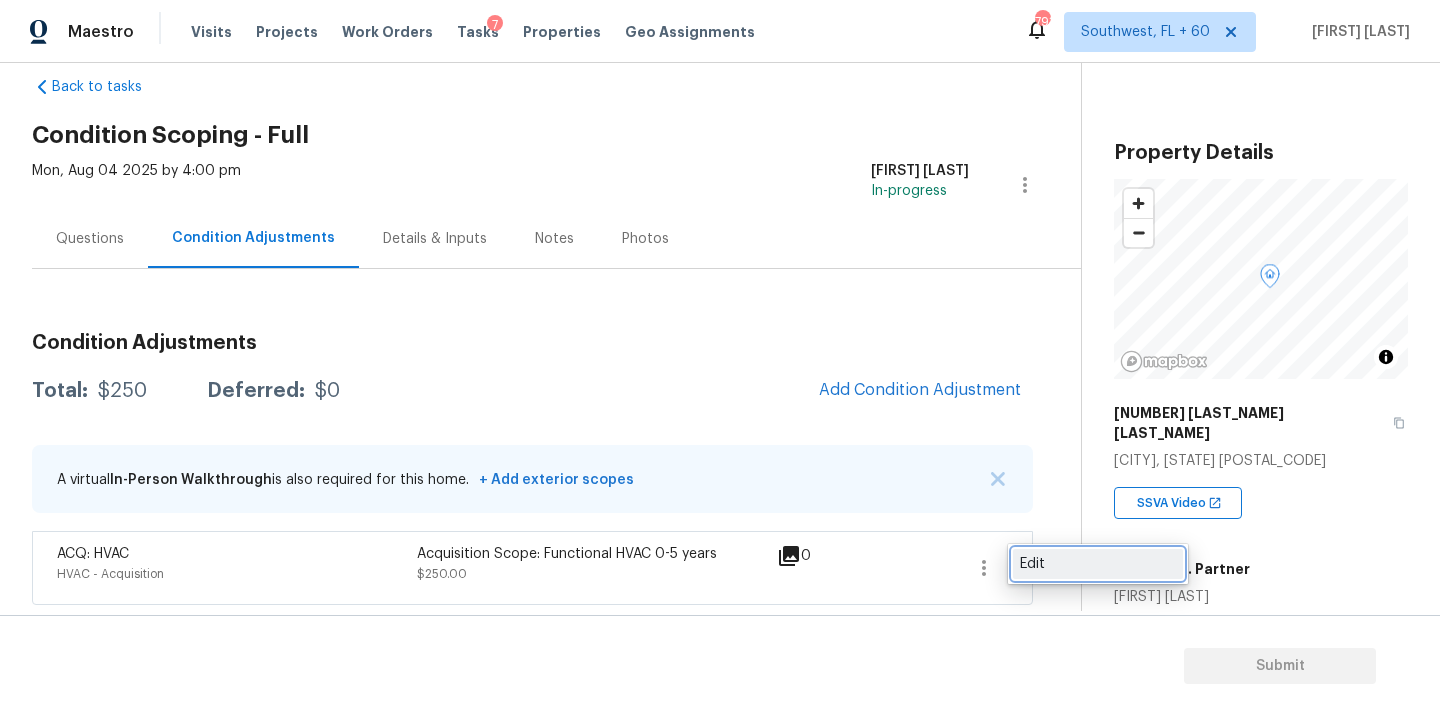 click on "Edit" at bounding box center [1098, 564] 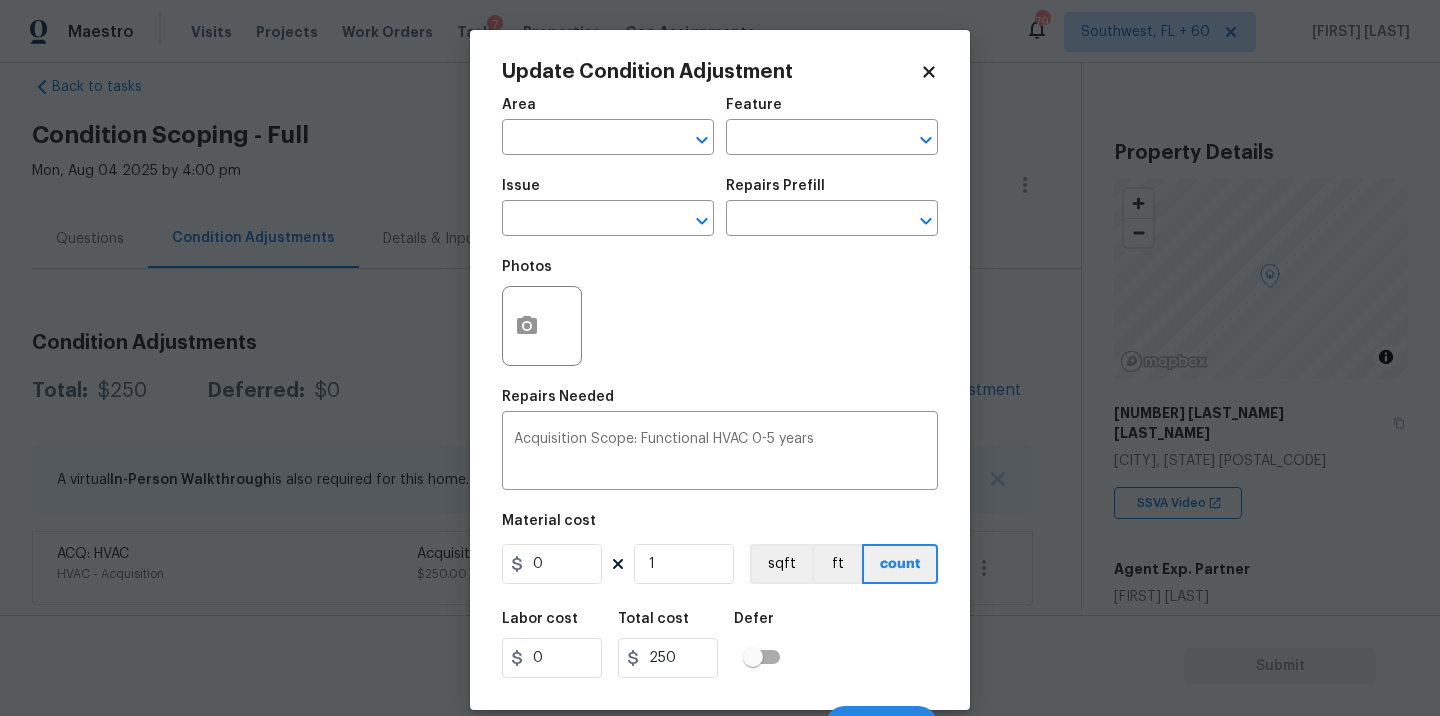type on "HVAC" 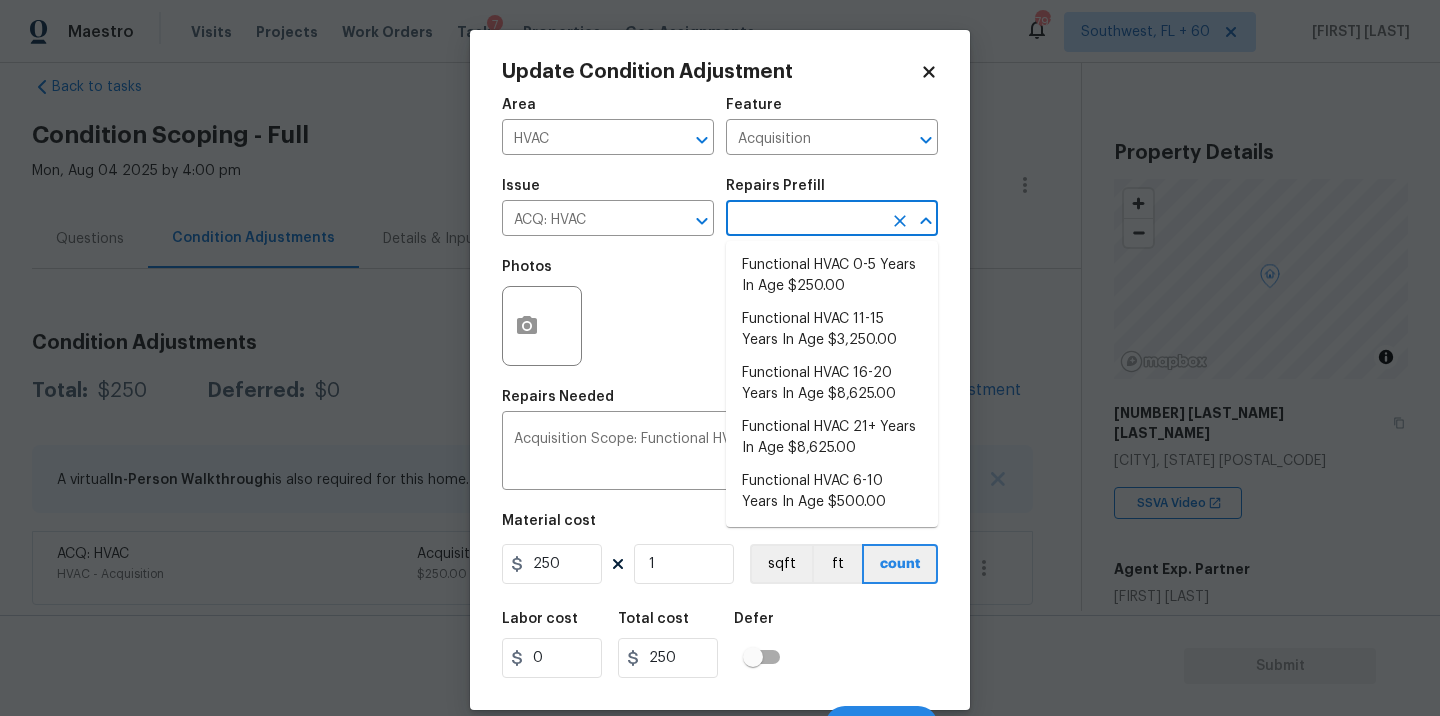 click at bounding box center [804, 220] 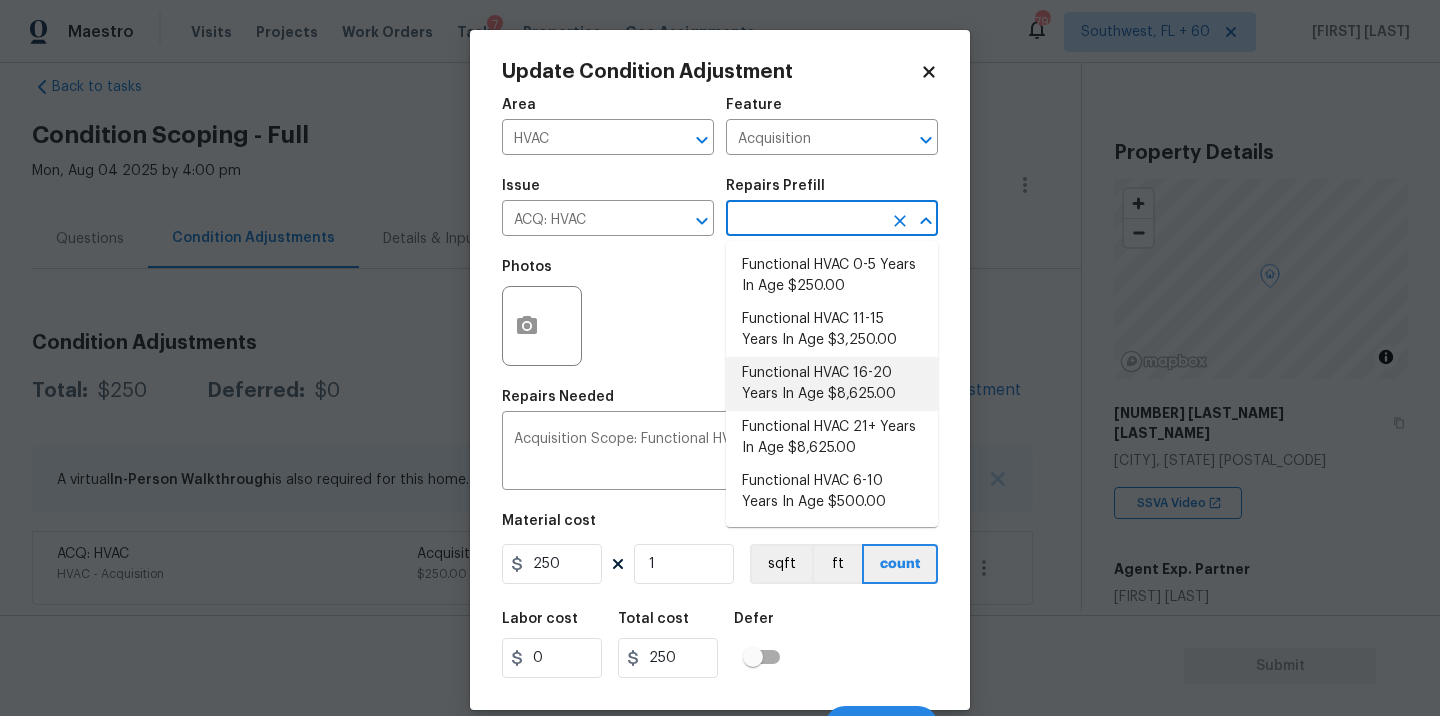 click on "Functional HVAC 16-20 Years In Age $8,625.00" at bounding box center (832, 384) 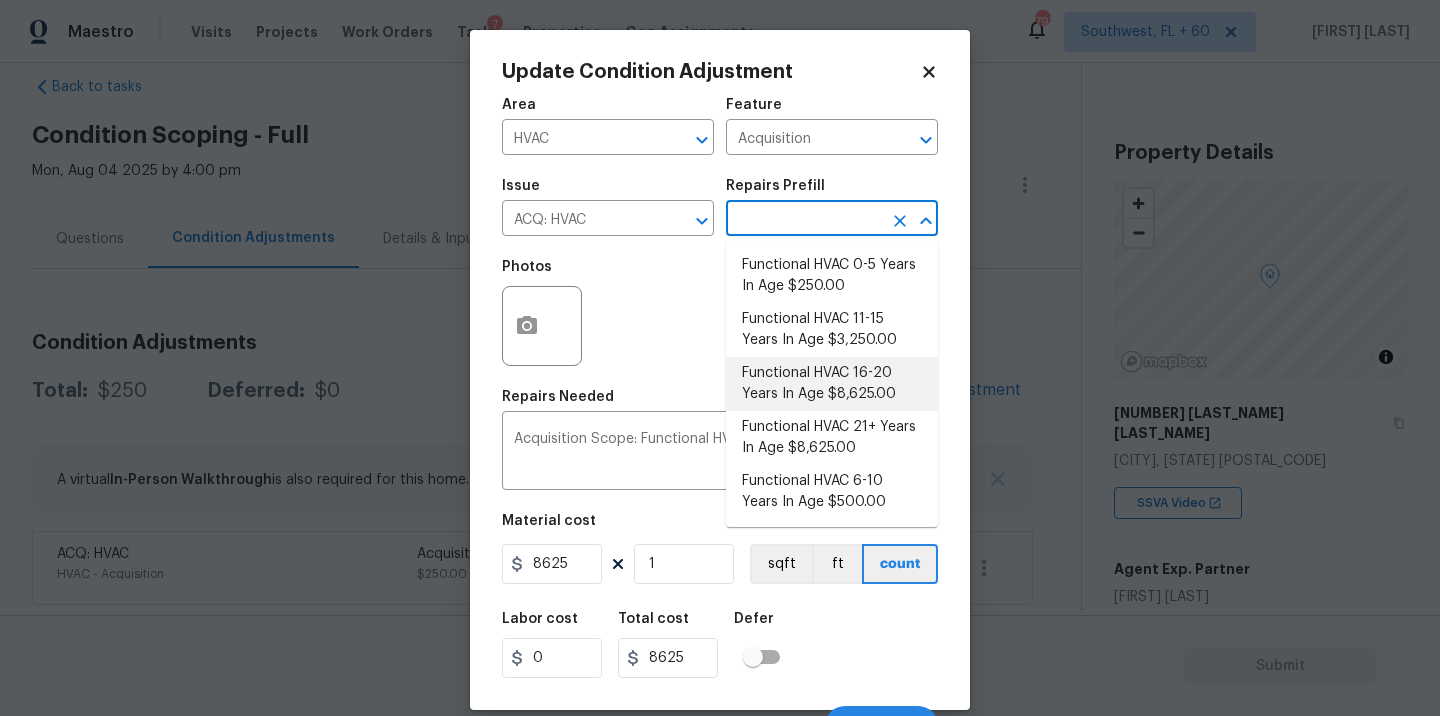 drag, startPoint x: 841, startPoint y: 209, endPoint x: 841, endPoint y: 357, distance: 148 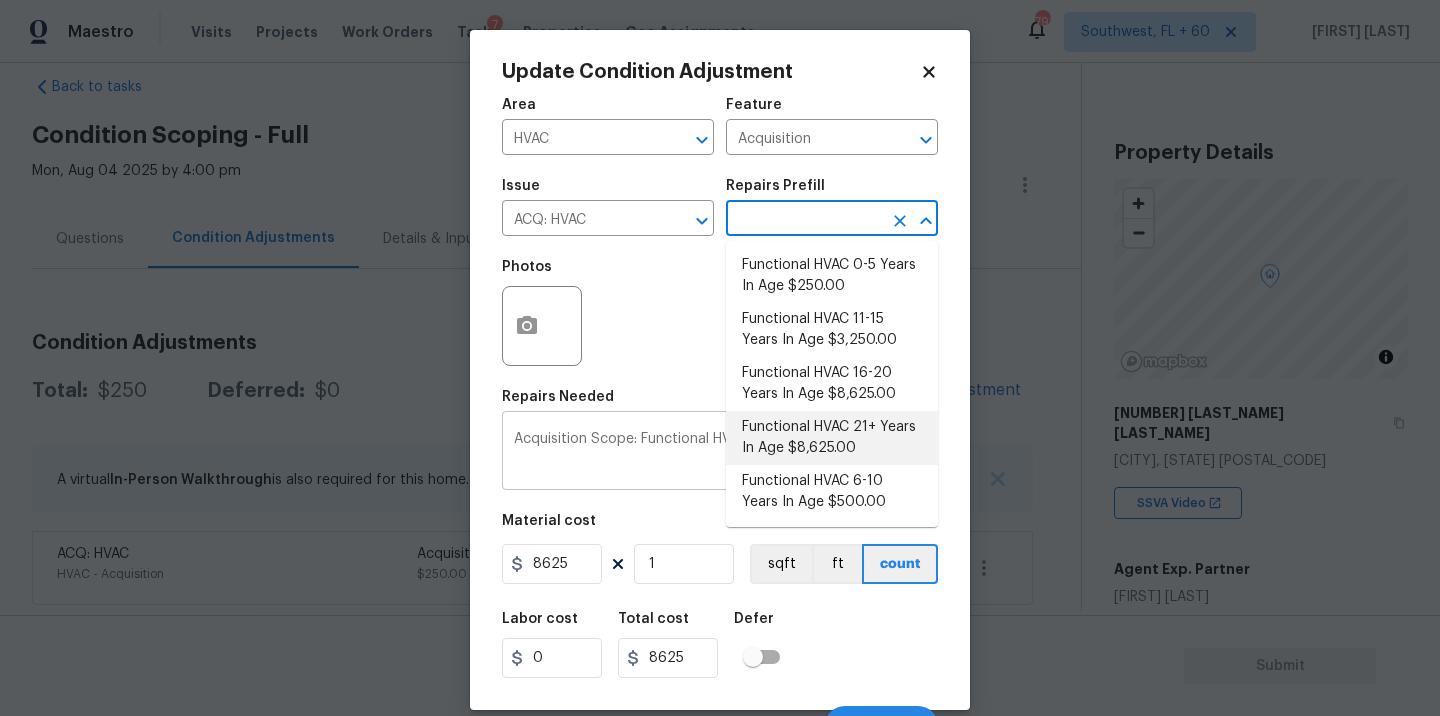 click on "Functional HVAC 21+ Years In Age $8,625.00" at bounding box center [832, 438] 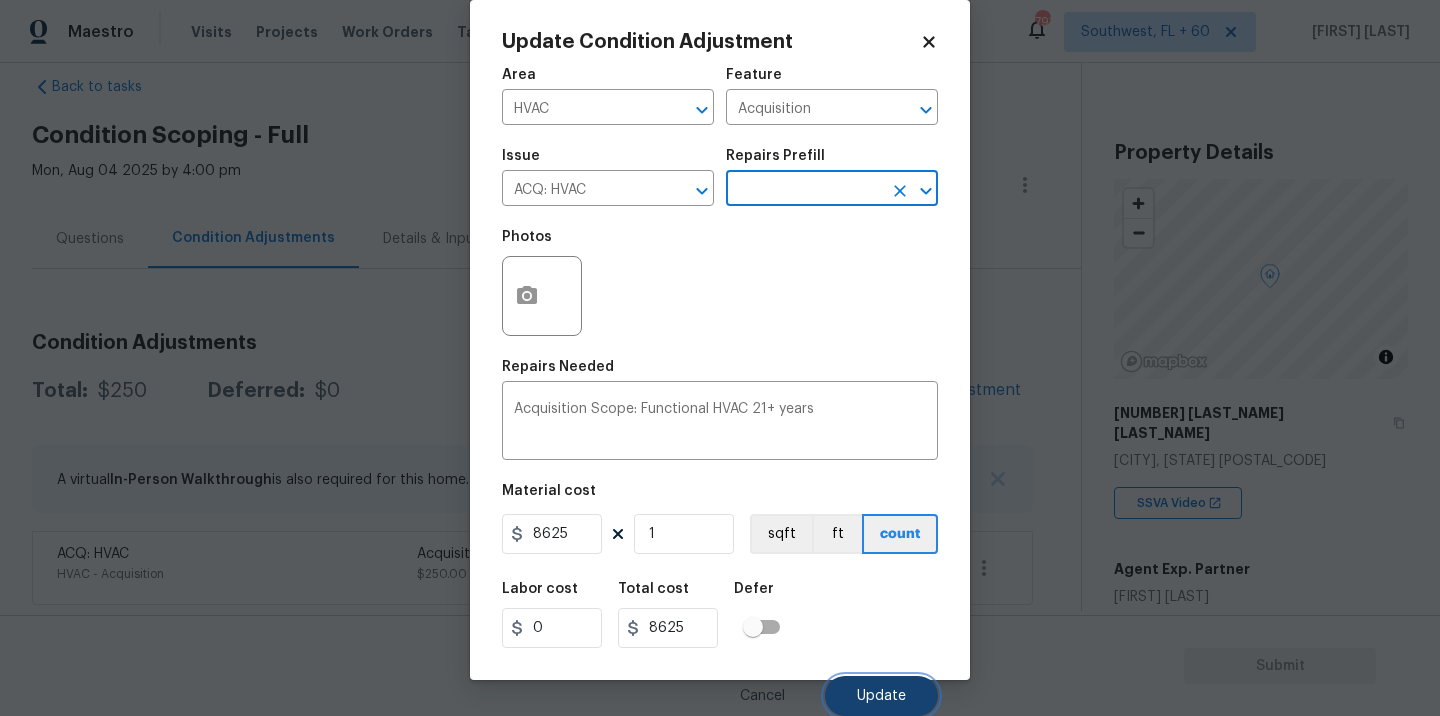 click on "Update" at bounding box center (881, 696) 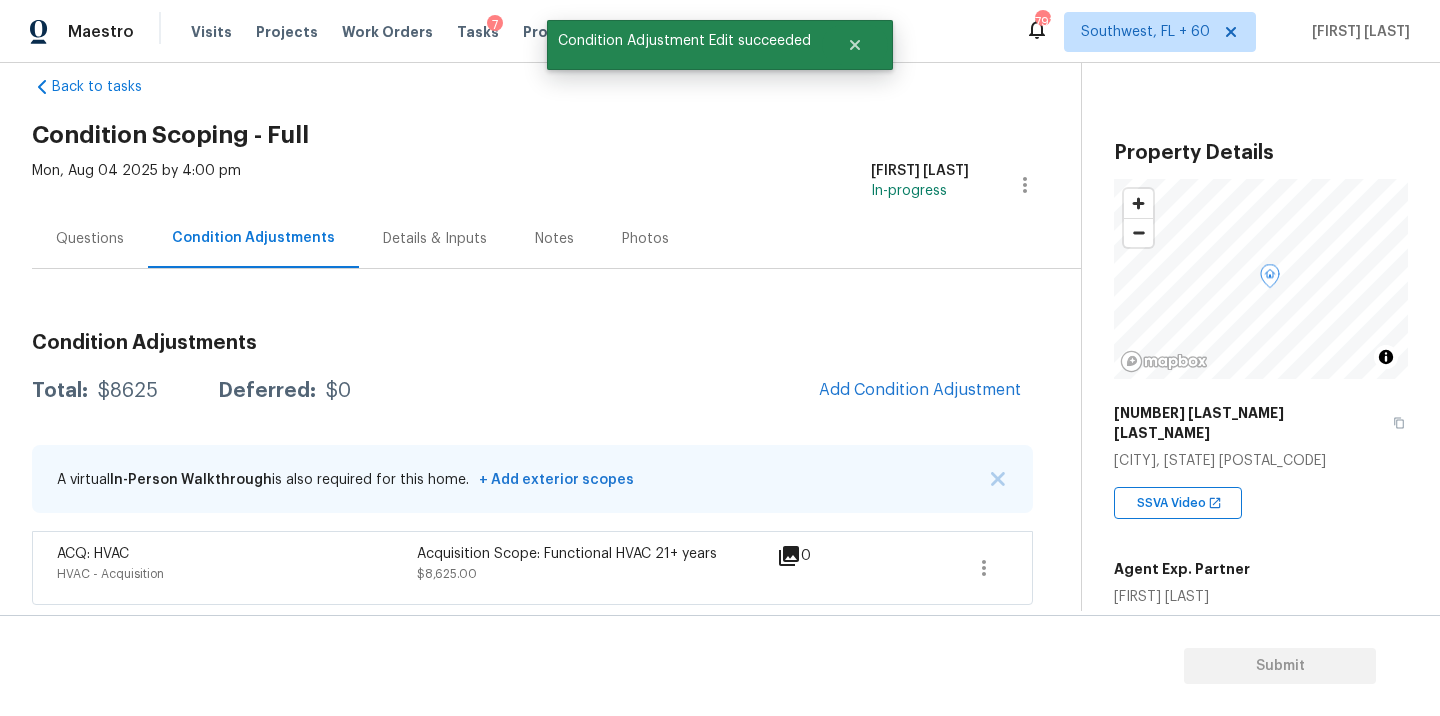 scroll, scrollTop: 0, scrollLeft: 0, axis: both 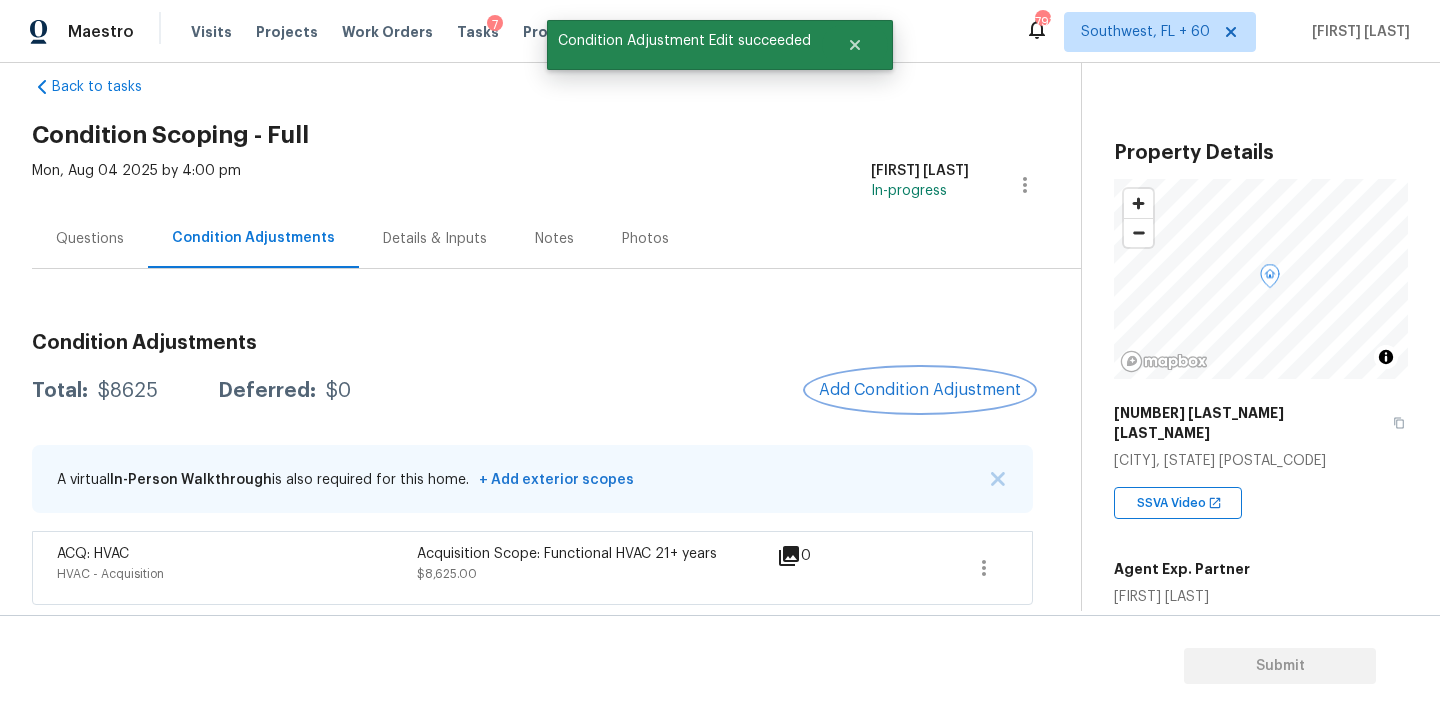 click on "Add Condition Adjustment" at bounding box center (920, 390) 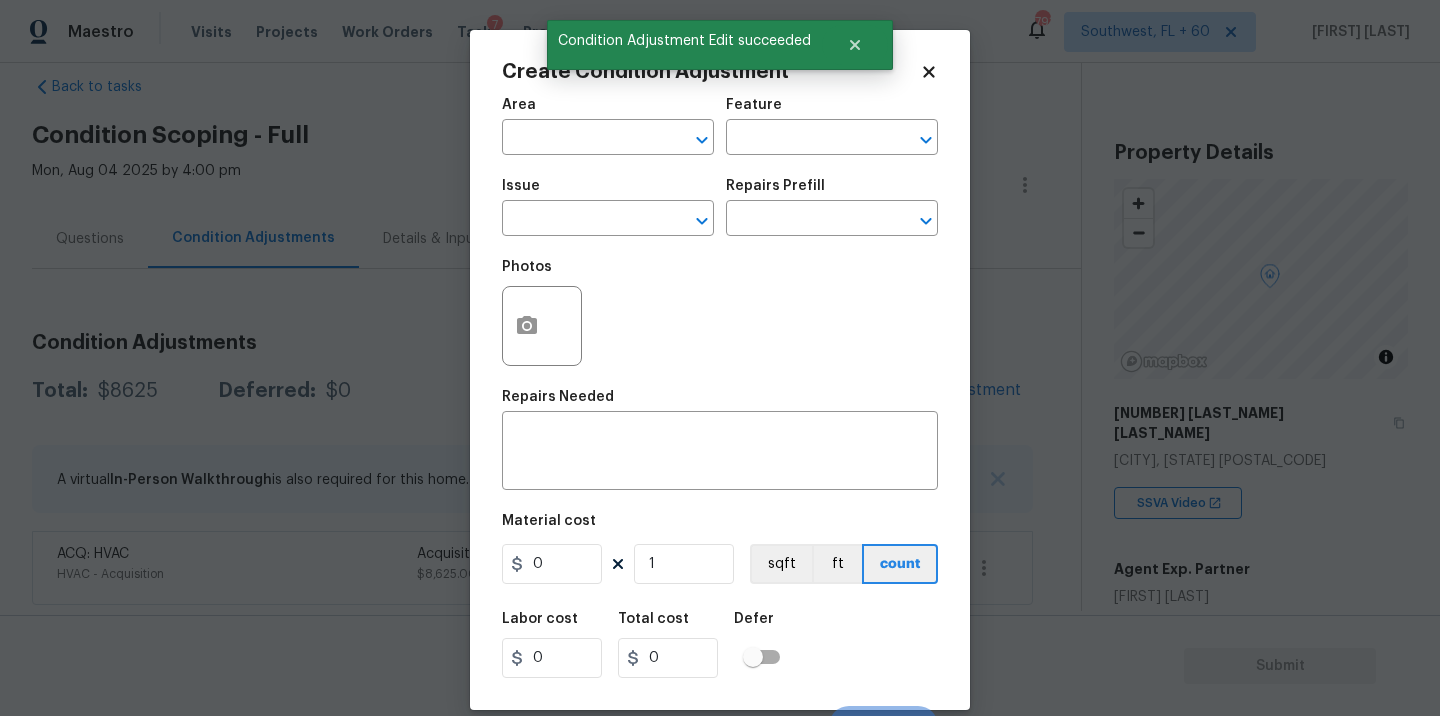click on "Area ​" at bounding box center [608, 126] 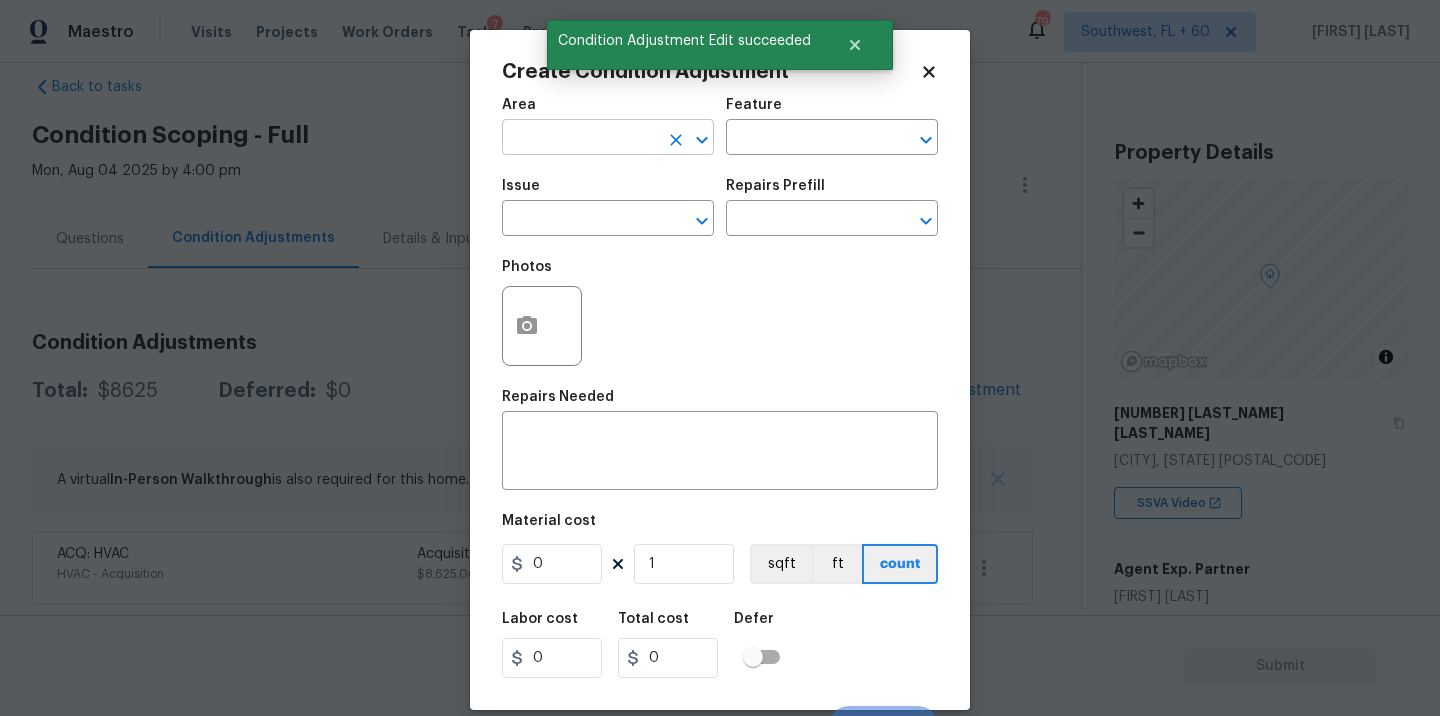 click at bounding box center (580, 139) 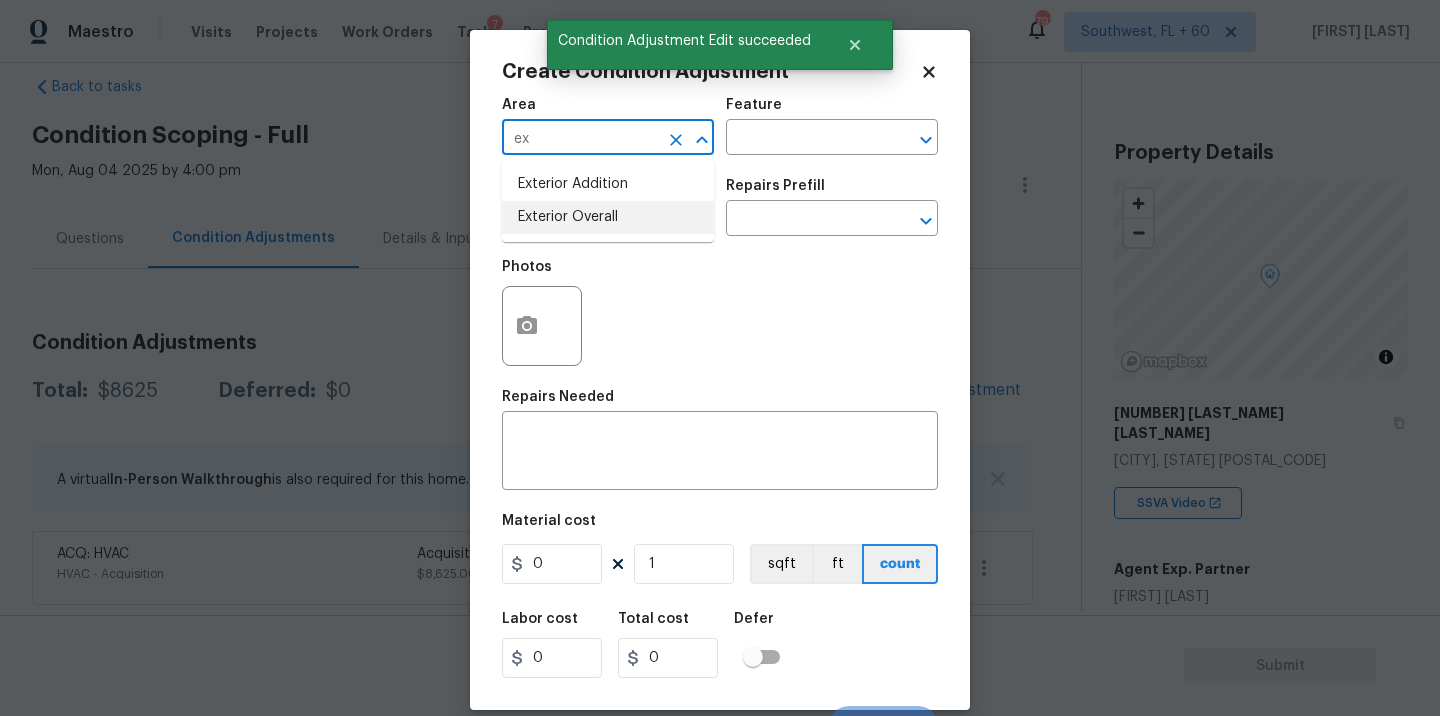 click on "Exterior Addition Exterior Overall" at bounding box center (608, 201) 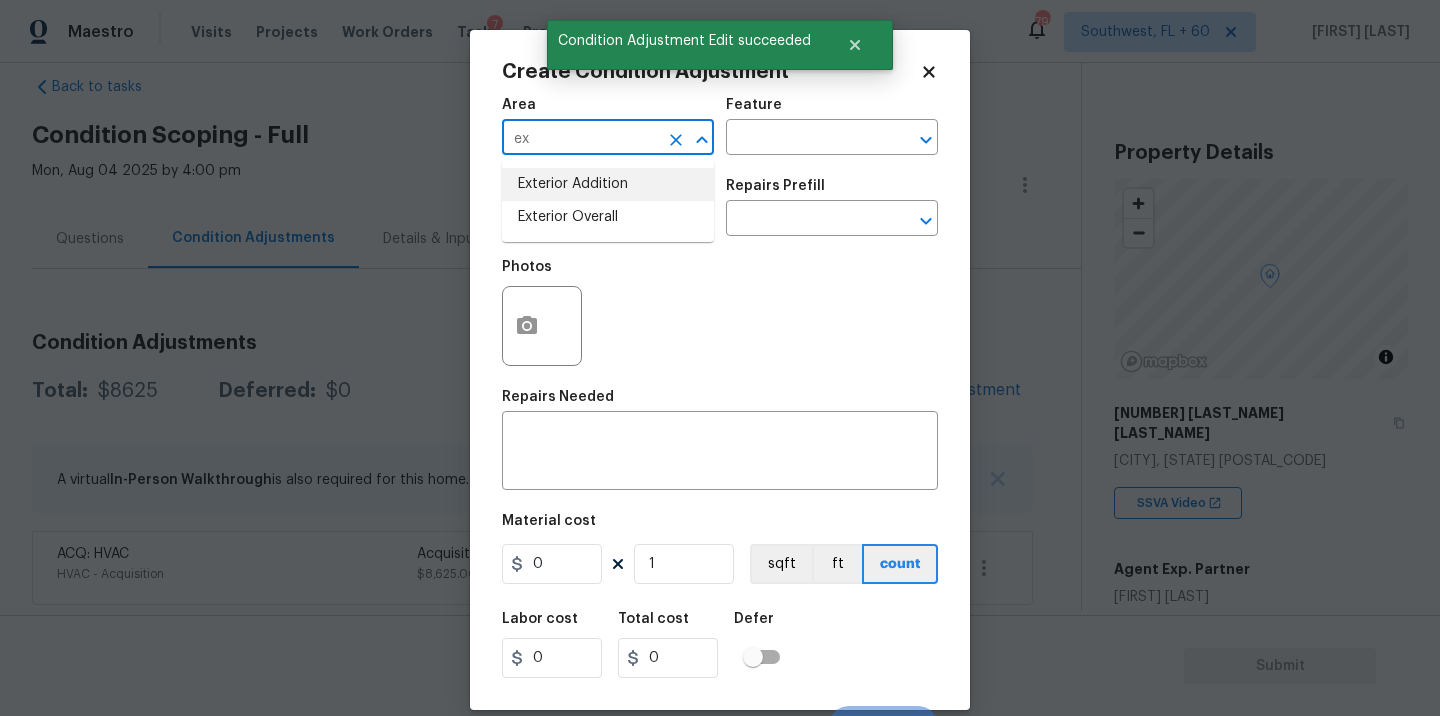 type on "ex" 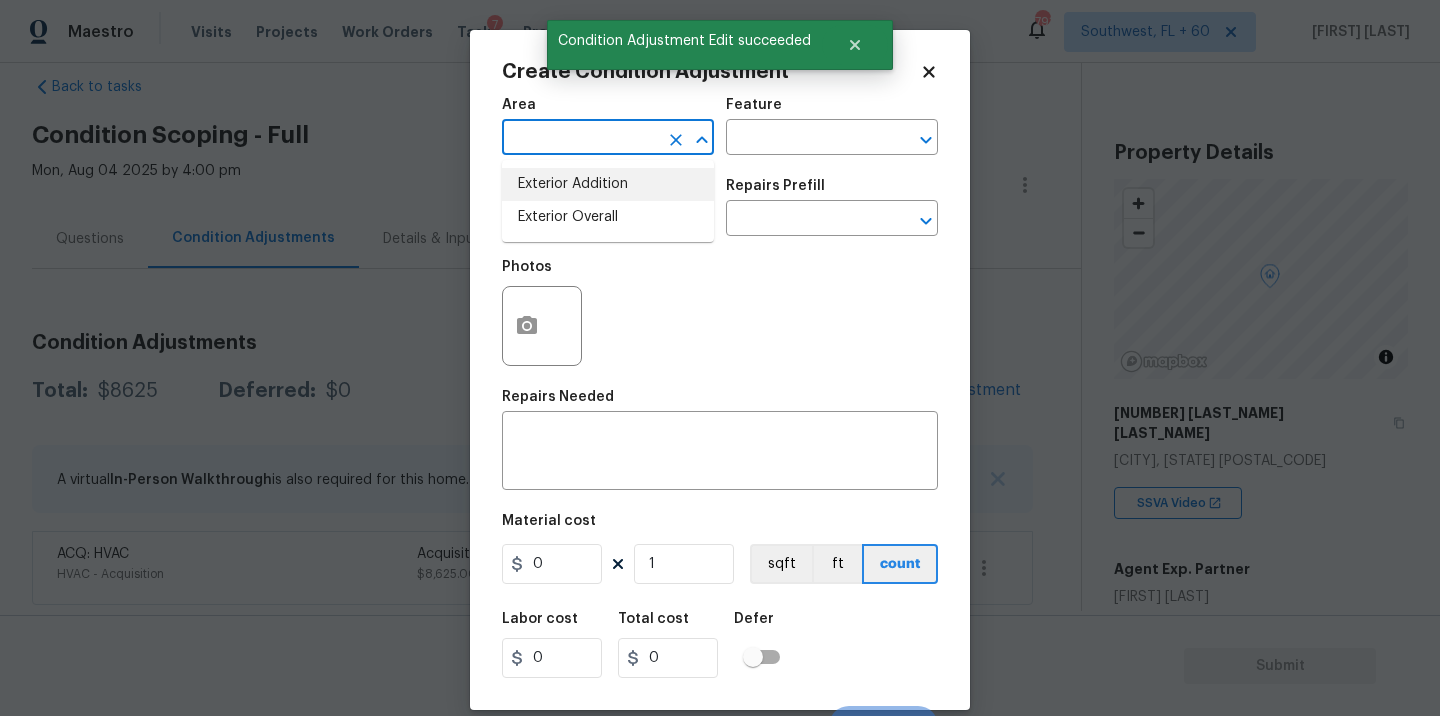 click on "Issue ​ Repairs Prefill ​" at bounding box center [720, 207] 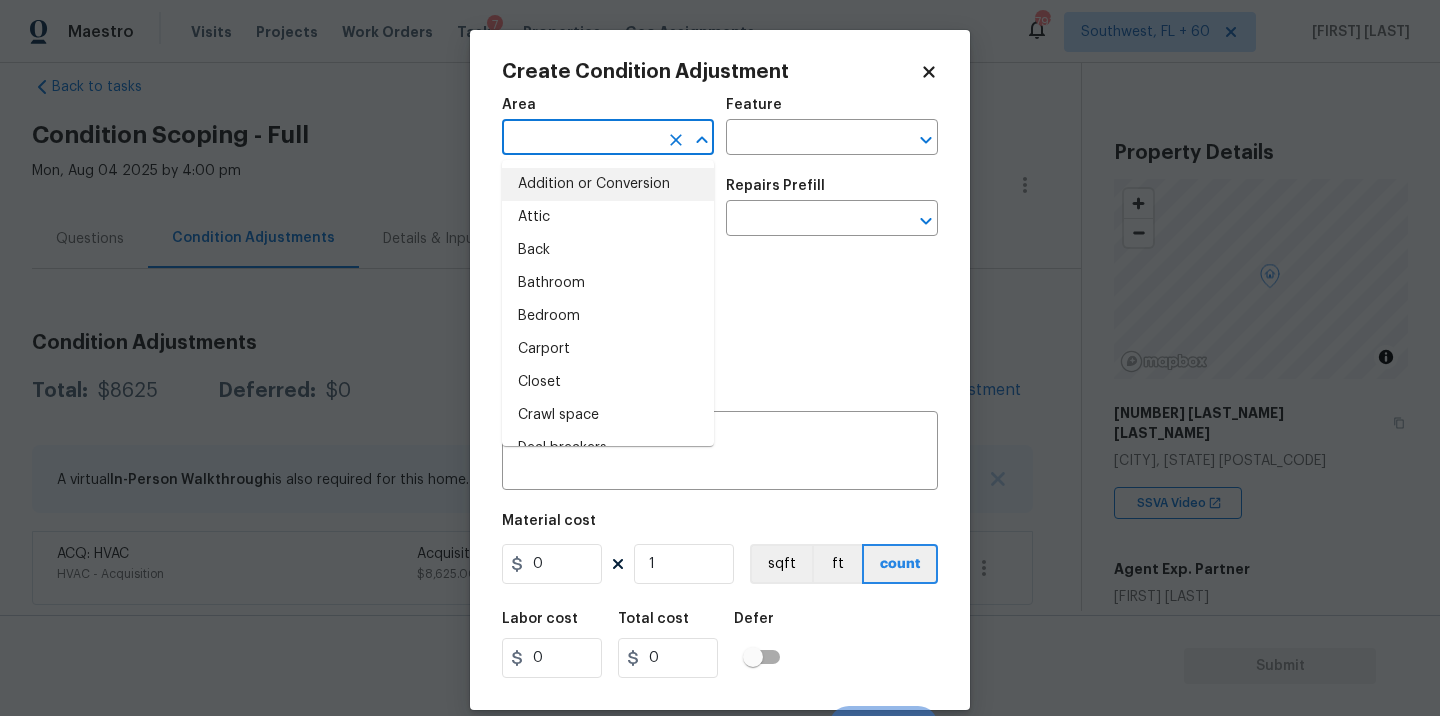 click at bounding box center [580, 139] 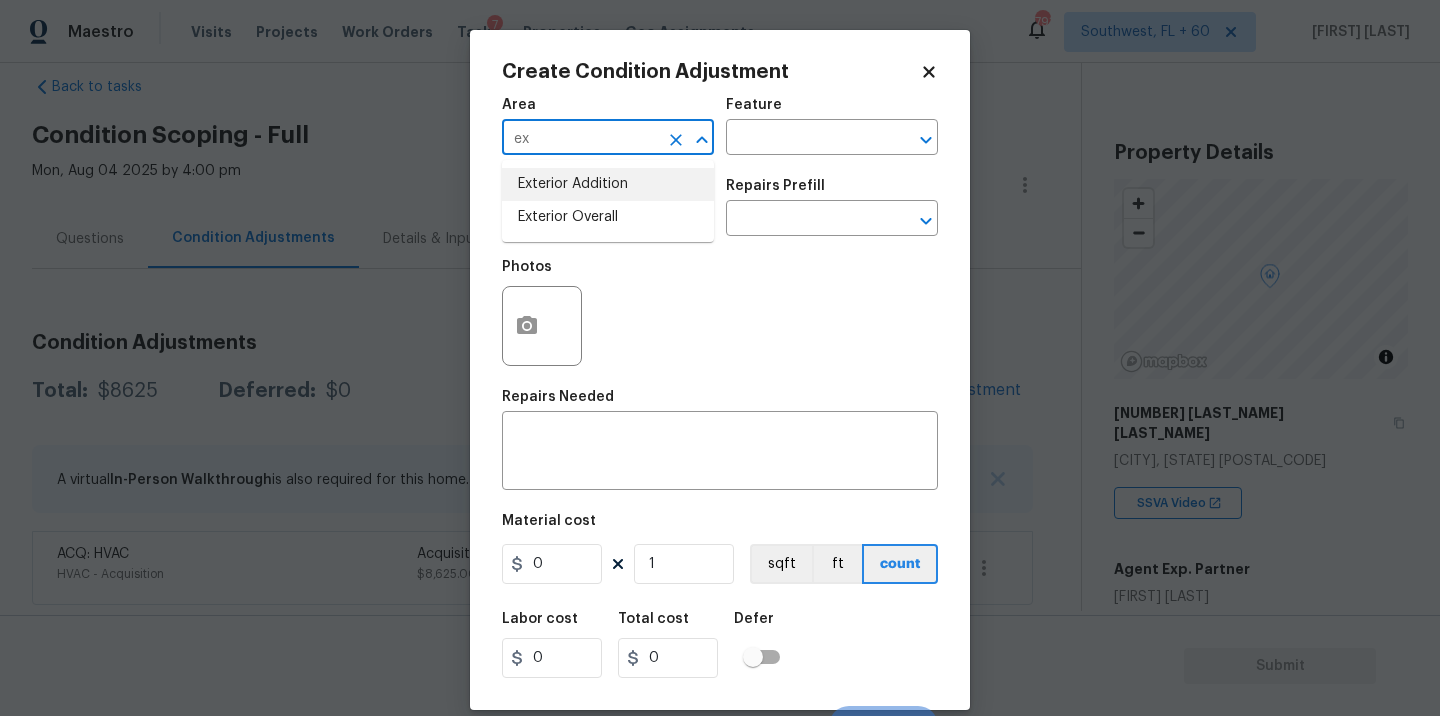 click on "Exterior Overall" at bounding box center (608, 217) 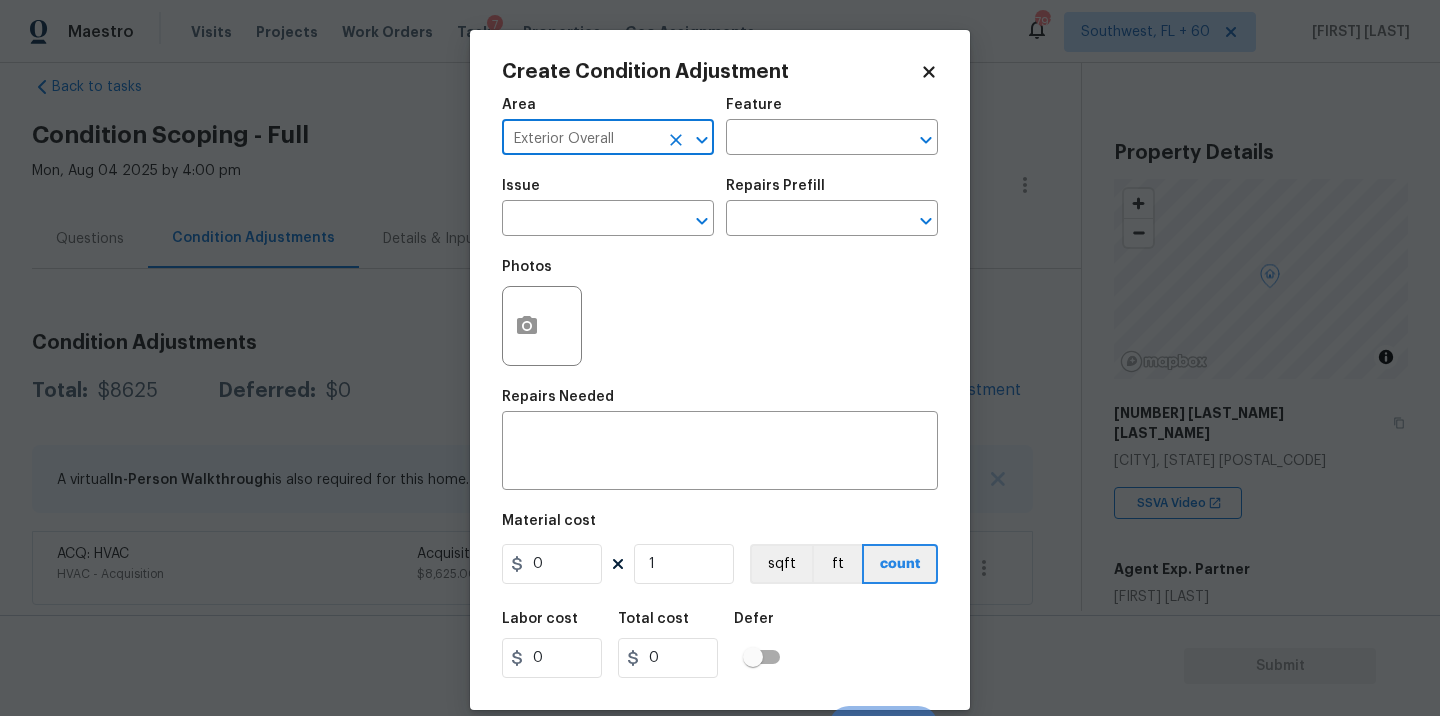 type on "Exterior Overall" 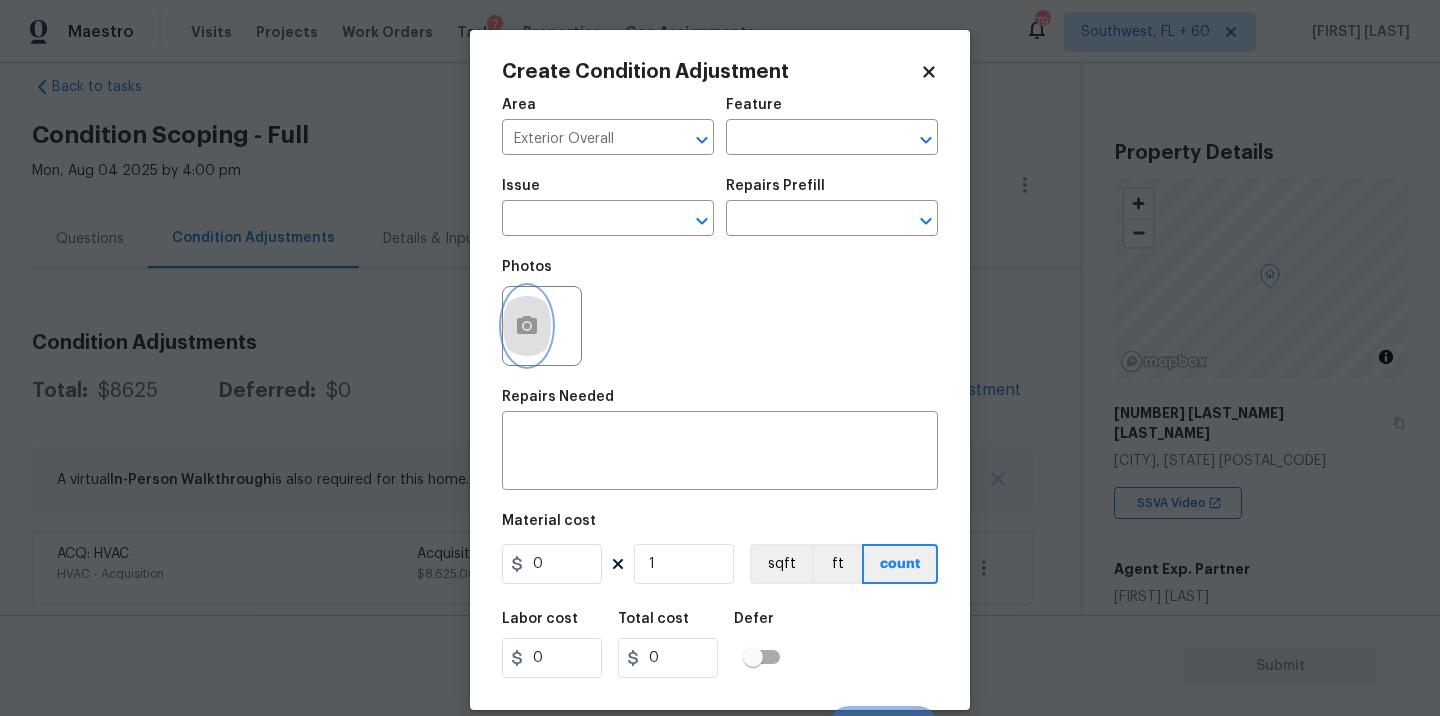 click 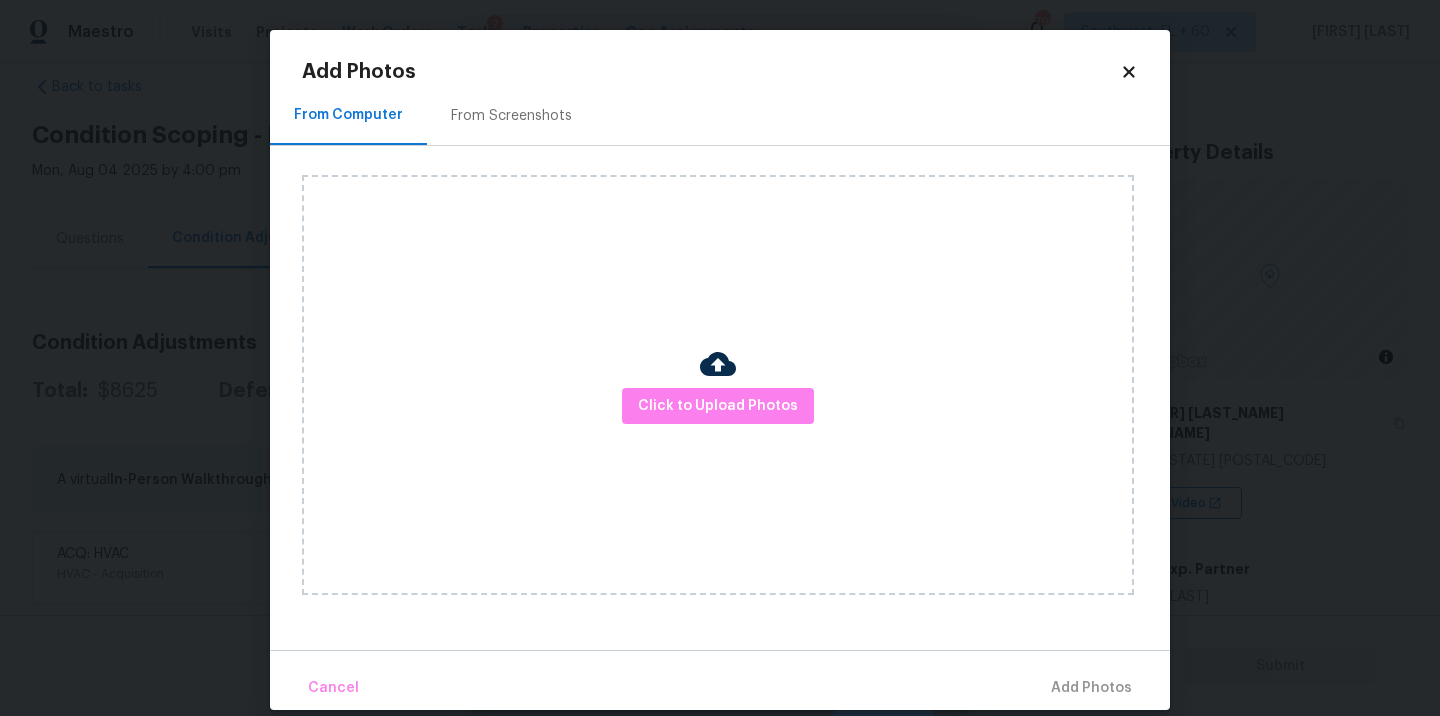 click on "Click to Upload Photos" at bounding box center (718, 385) 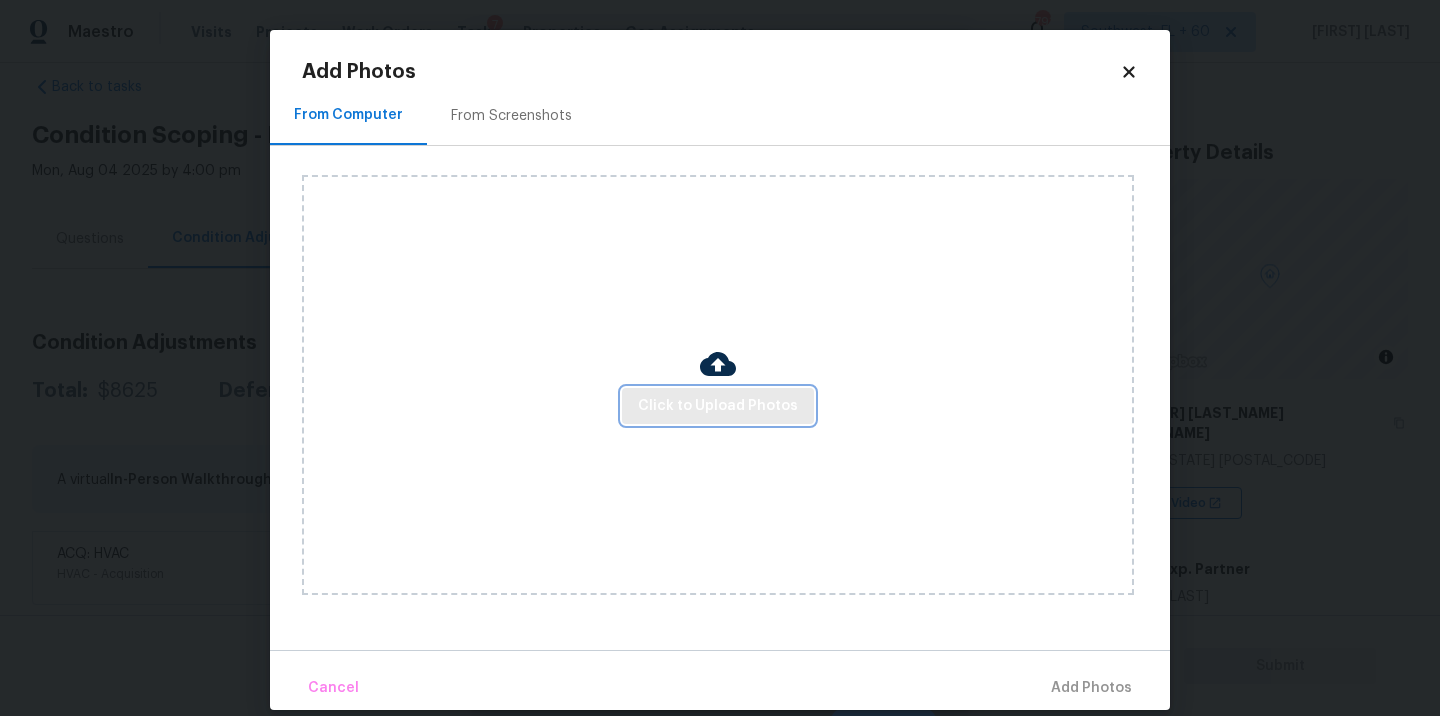 click on "Click to Upload Photos" at bounding box center (718, 406) 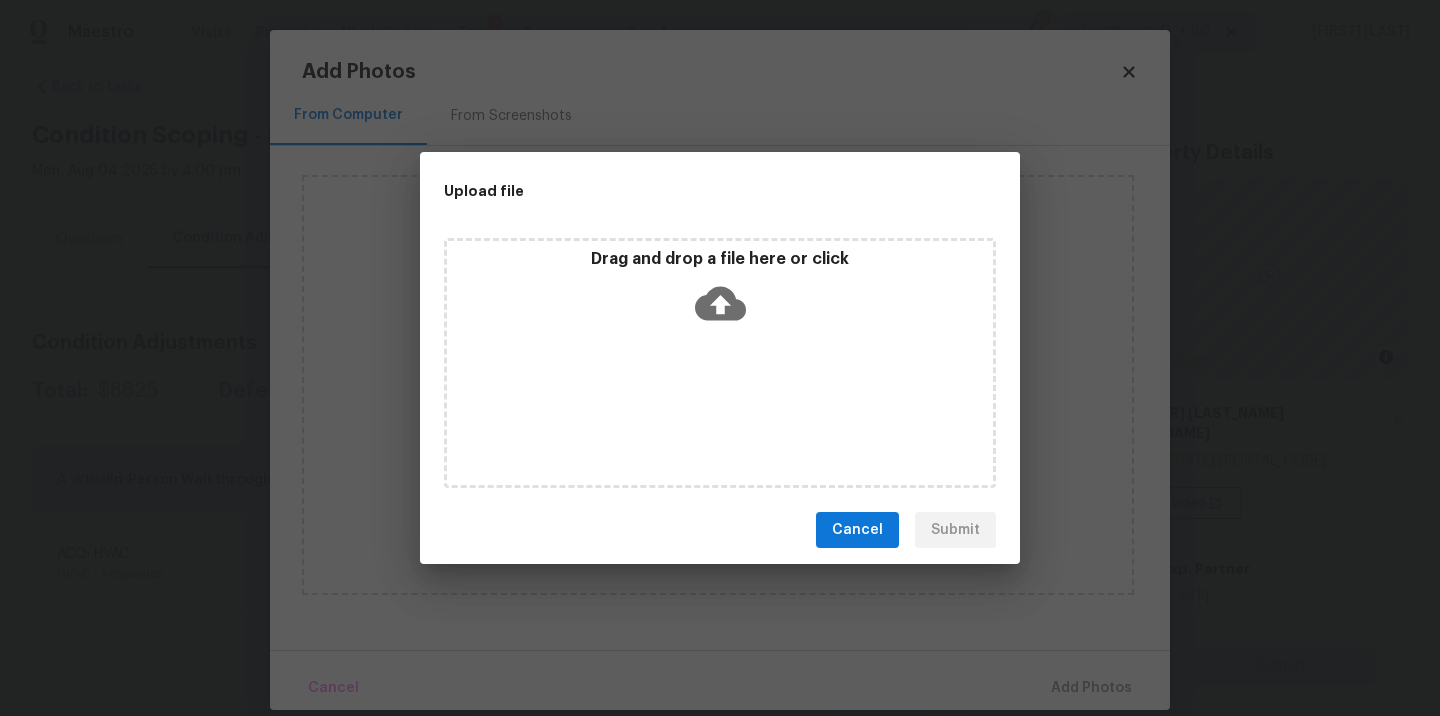 click on "Drag and drop a file here or click" at bounding box center (720, 363) 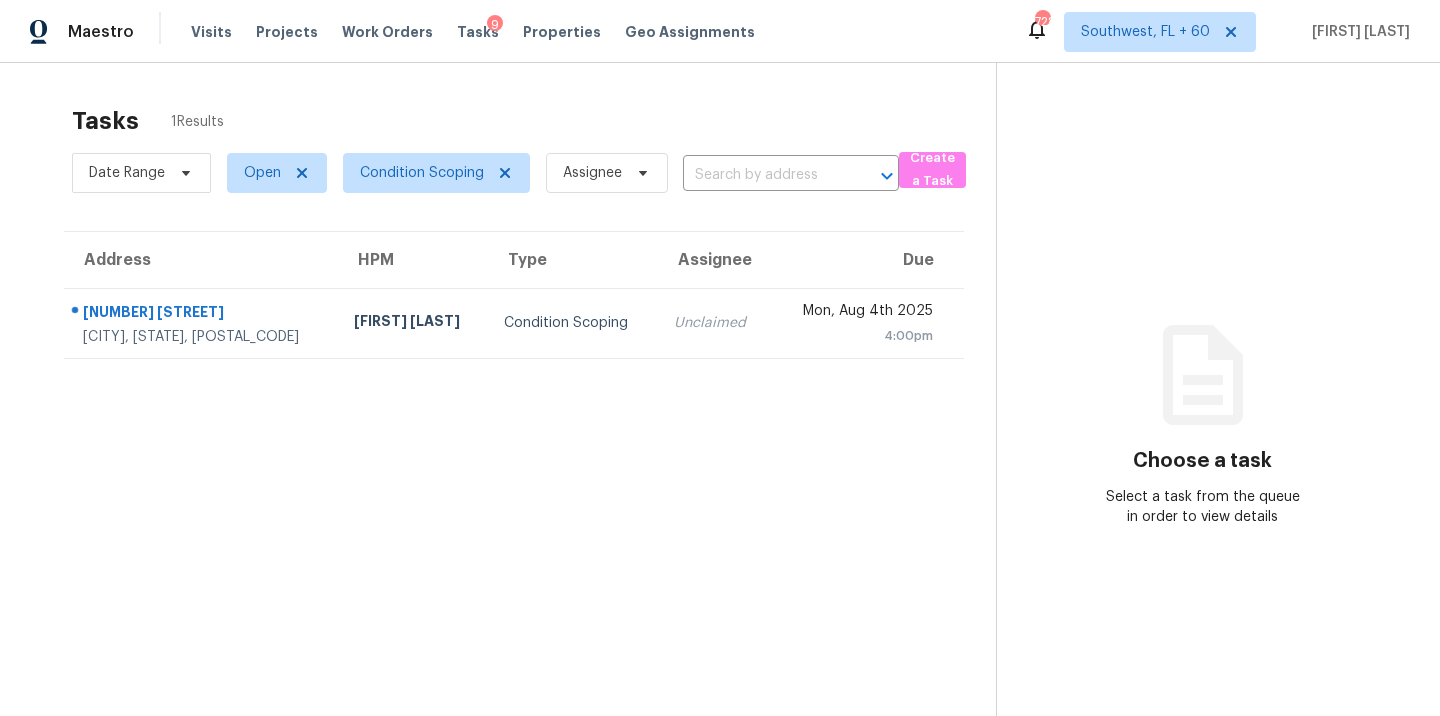 scroll, scrollTop: 0, scrollLeft: 0, axis: both 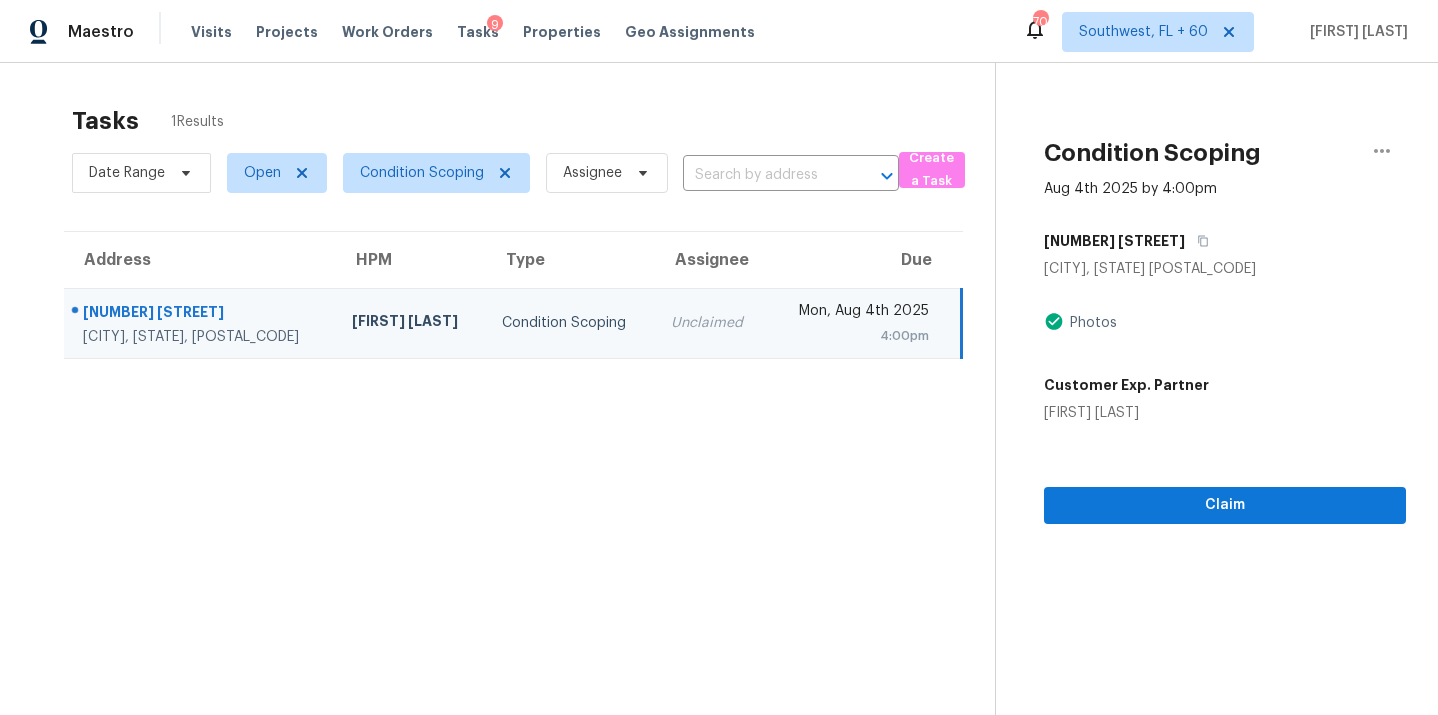 click on "Unclaimed" at bounding box center [711, 323] 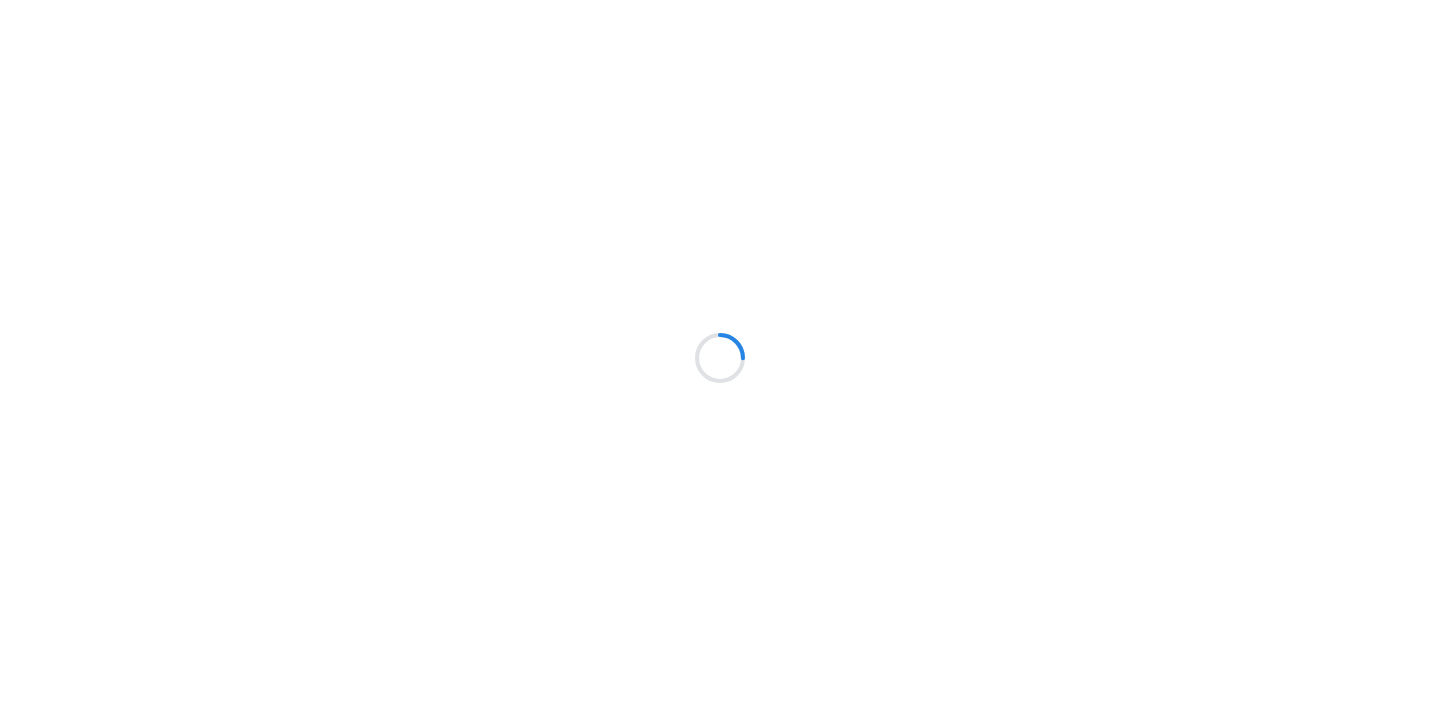 scroll, scrollTop: 0, scrollLeft: 0, axis: both 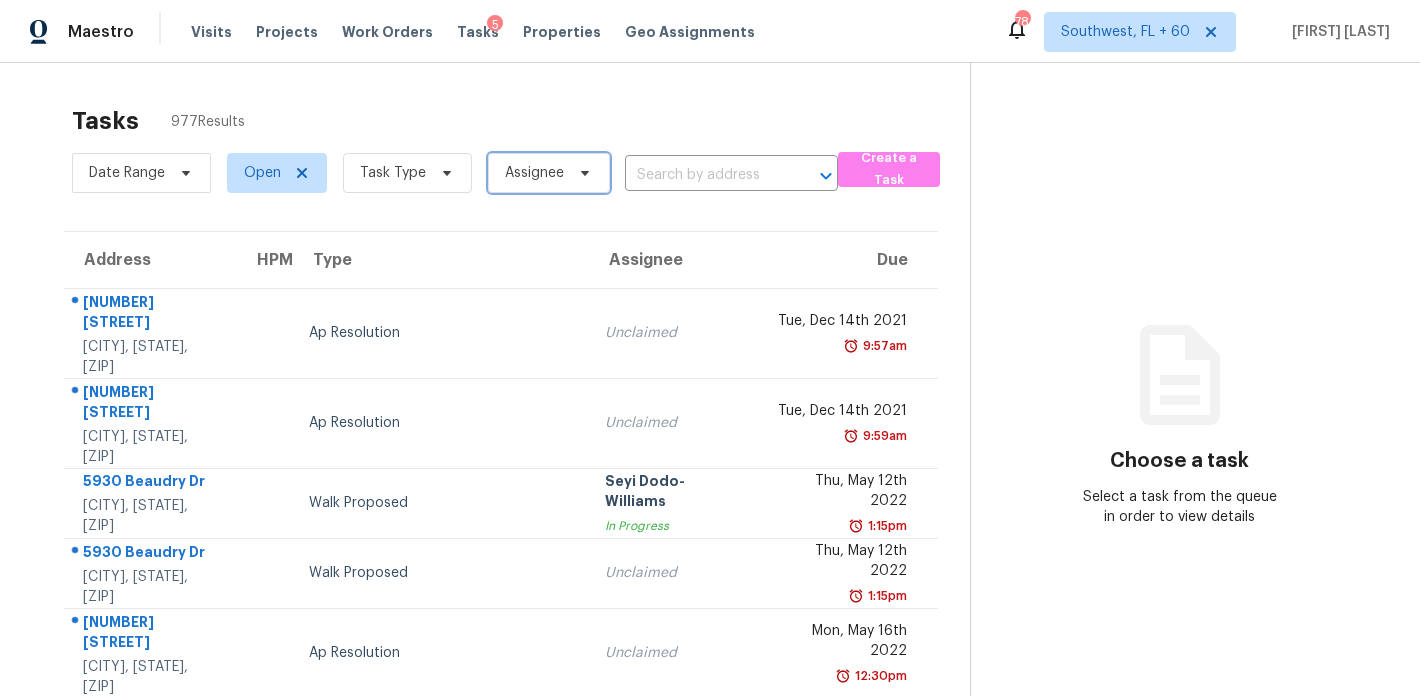 click on "Assignee" at bounding box center (534, 173) 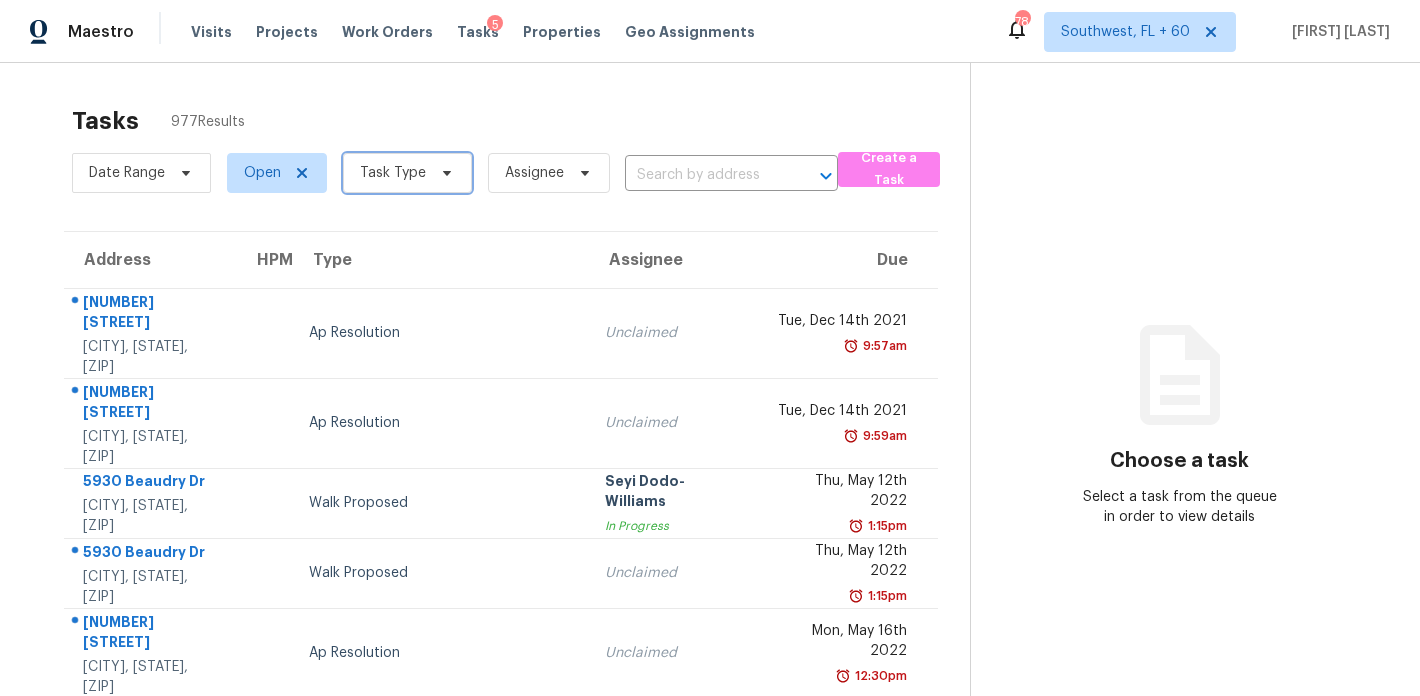 click on "Task Type" at bounding box center (393, 173) 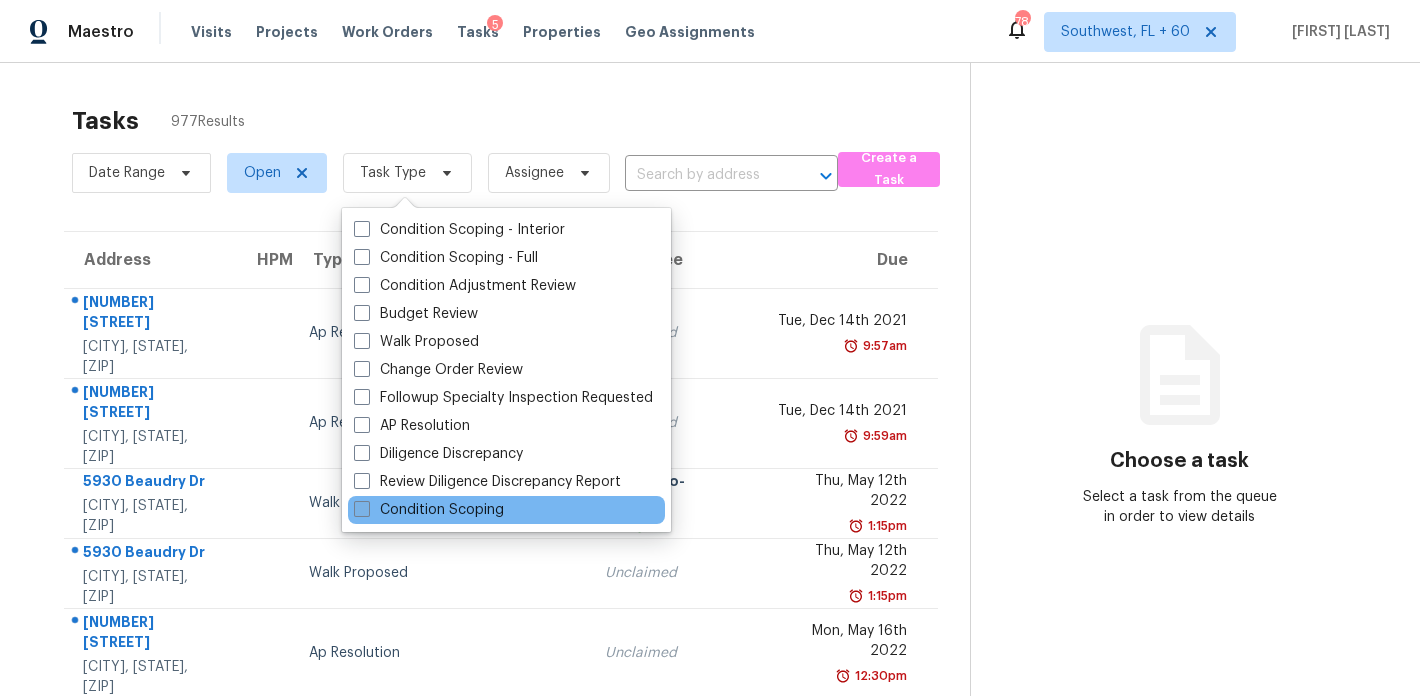 click on "Condition Scoping" at bounding box center [429, 510] 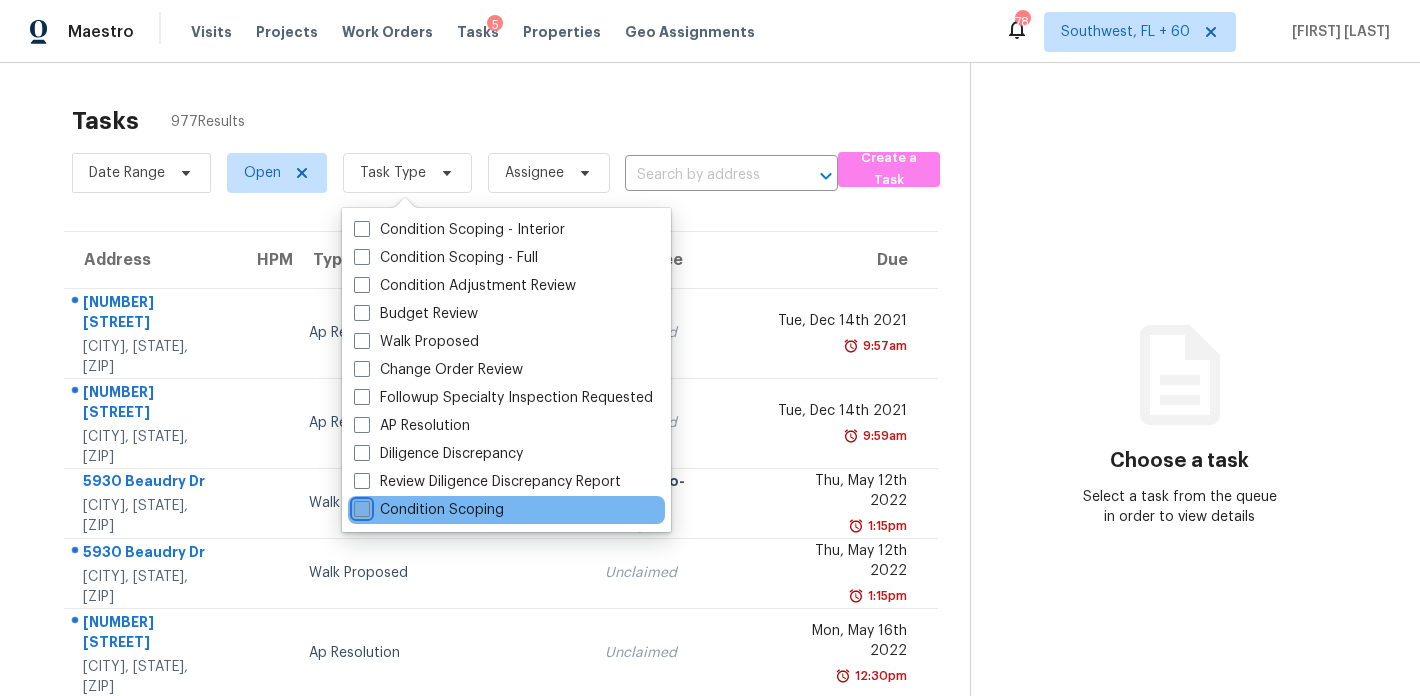 click on "Condition Scoping" at bounding box center [360, 506] 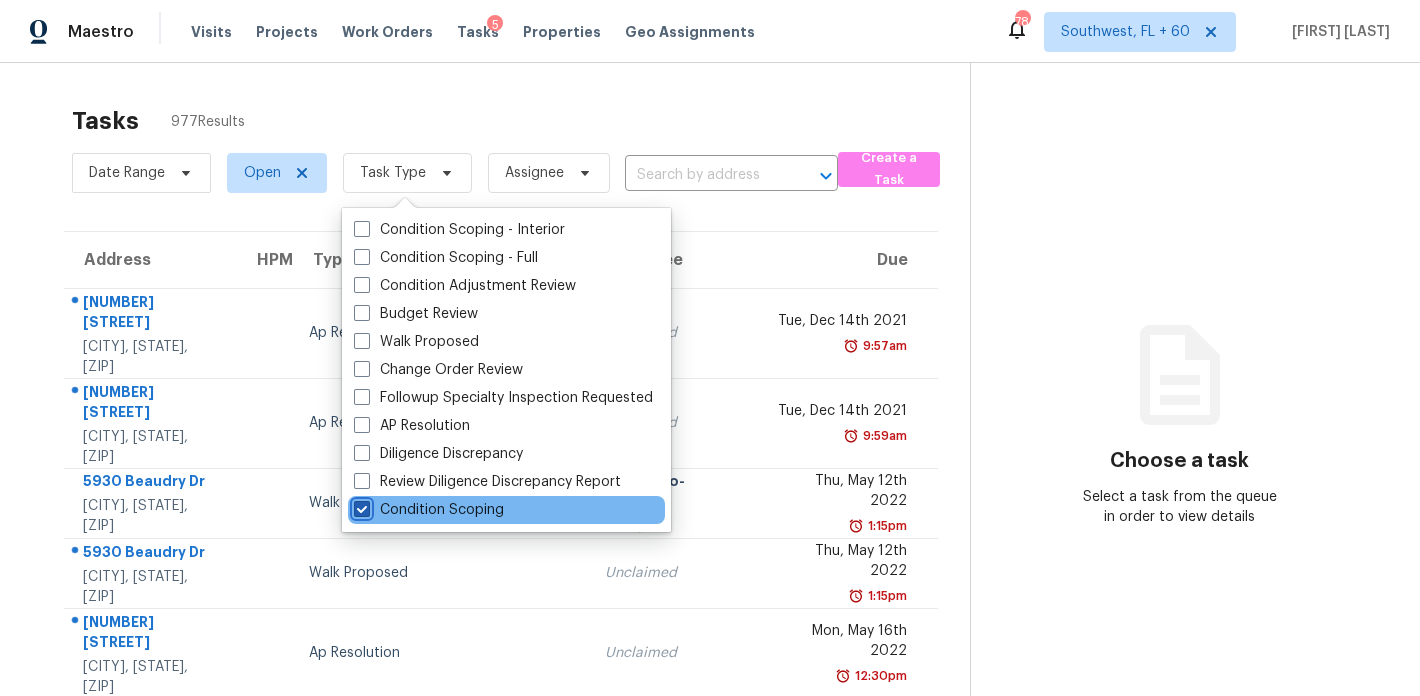 checkbox on "true" 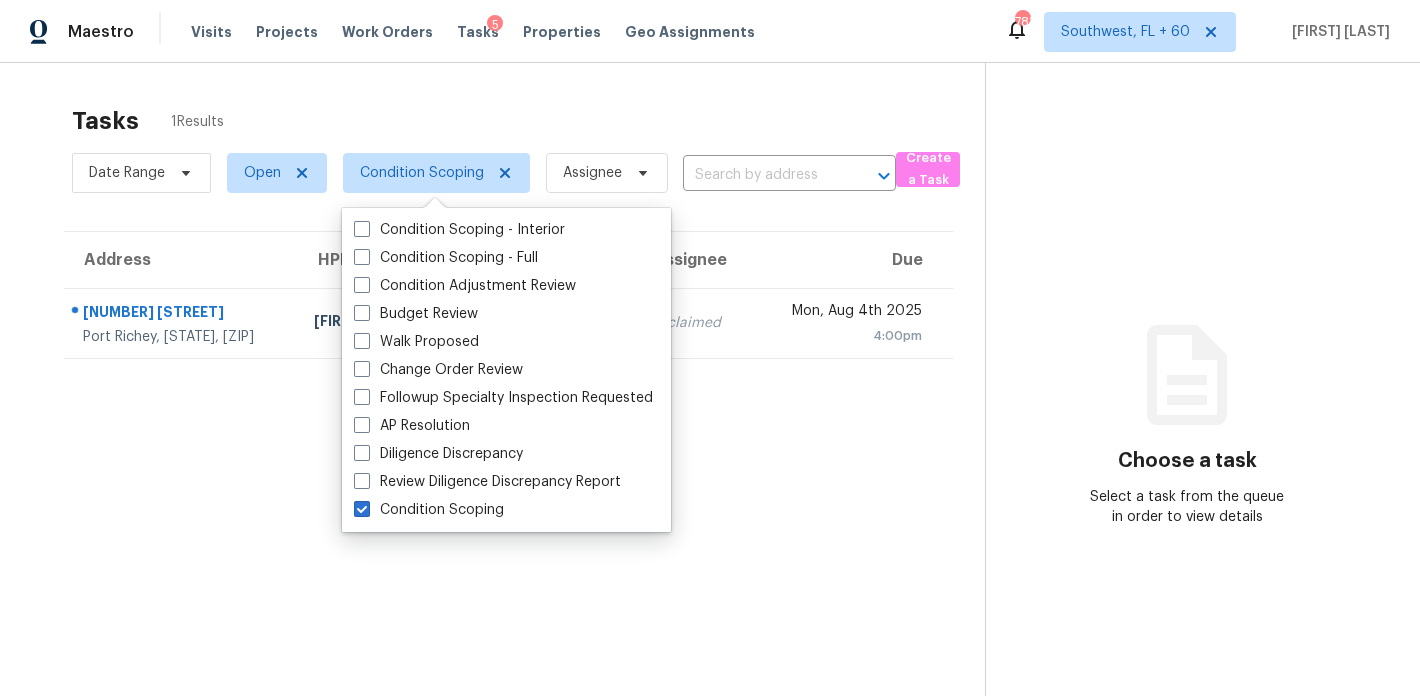 click on "Tasks 1  Results Date Range Open Condition Scoping Assignee ​ Create a Task Address HPM Type Assignee Due 9015 Westby Ln   Port Richey, FL, 34668 Sadie Lastra Condition Scoping Unclaimed Mon, Aug 4th 2025 4:00pm" at bounding box center [508, 427] 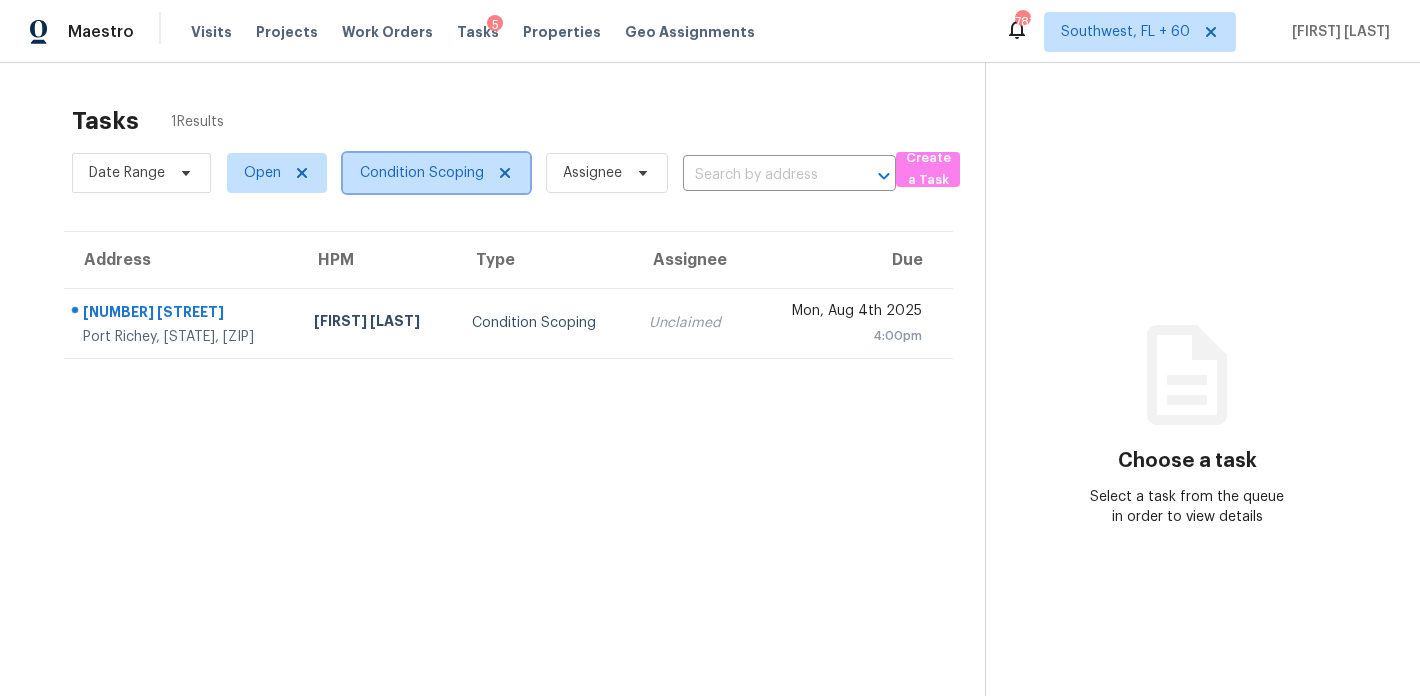 click 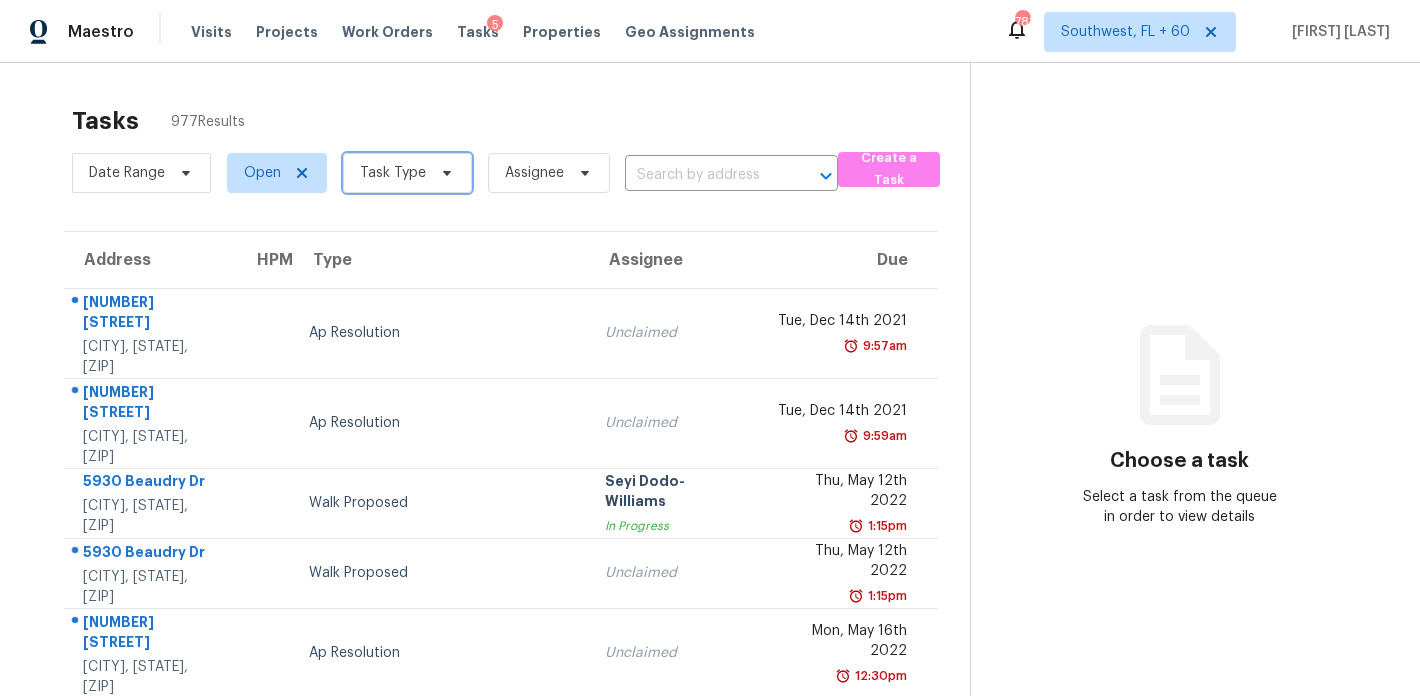 click on "Task Type" at bounding box center [393, 173] 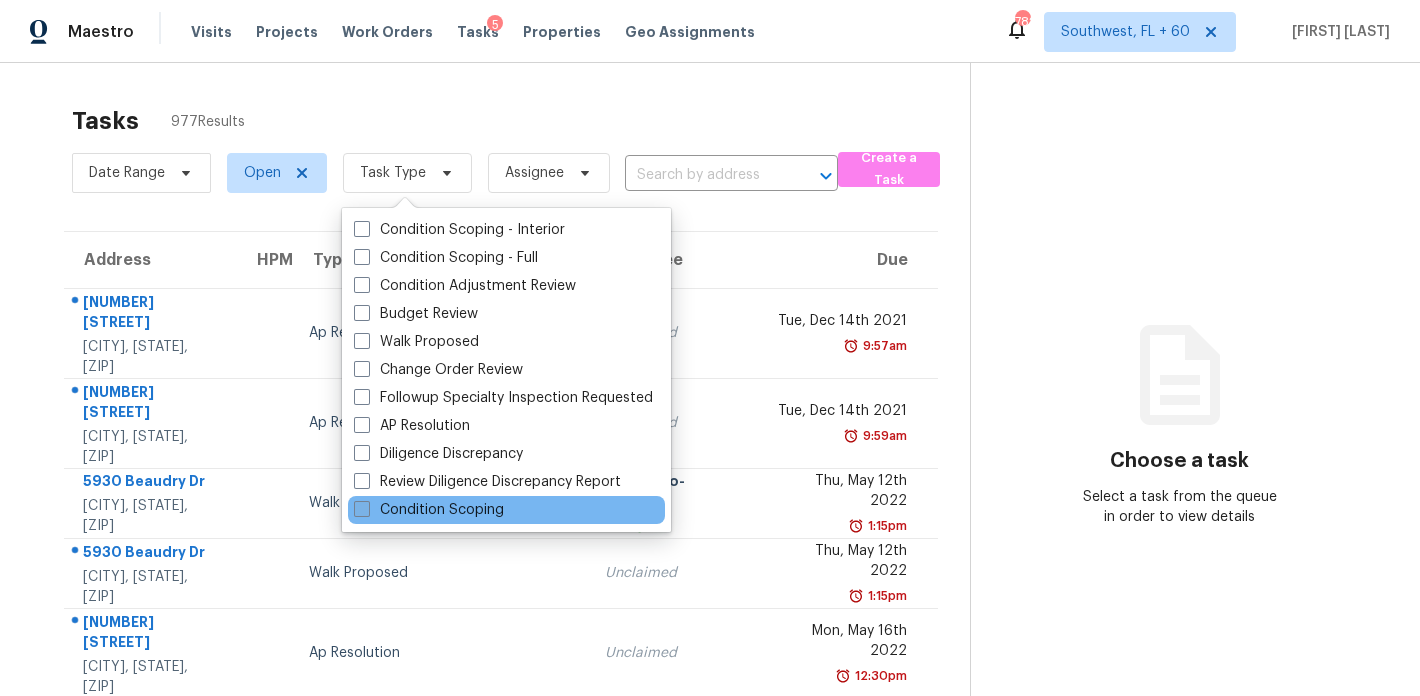 click on "Condition Scoping" at bounding box center (429, 510) 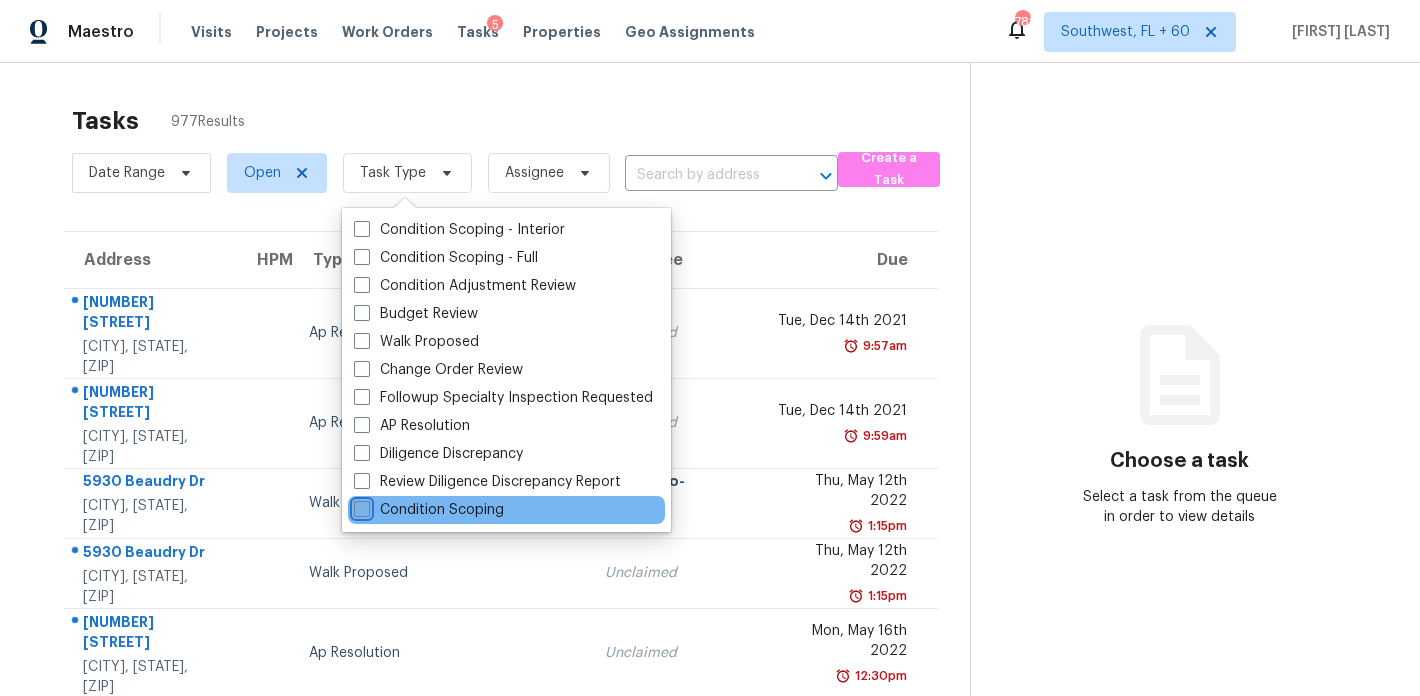 click on "Condition Scoping" at bounding box center (360, 506) 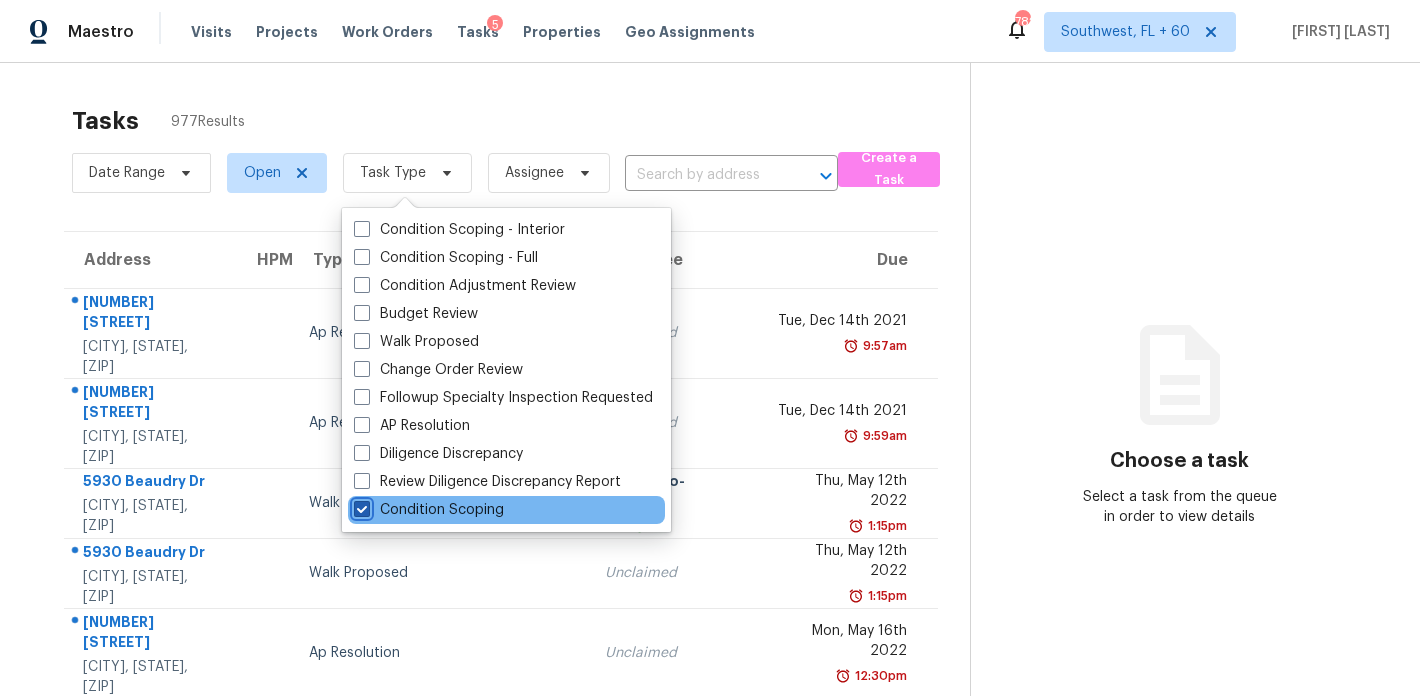 checkbox on "true" 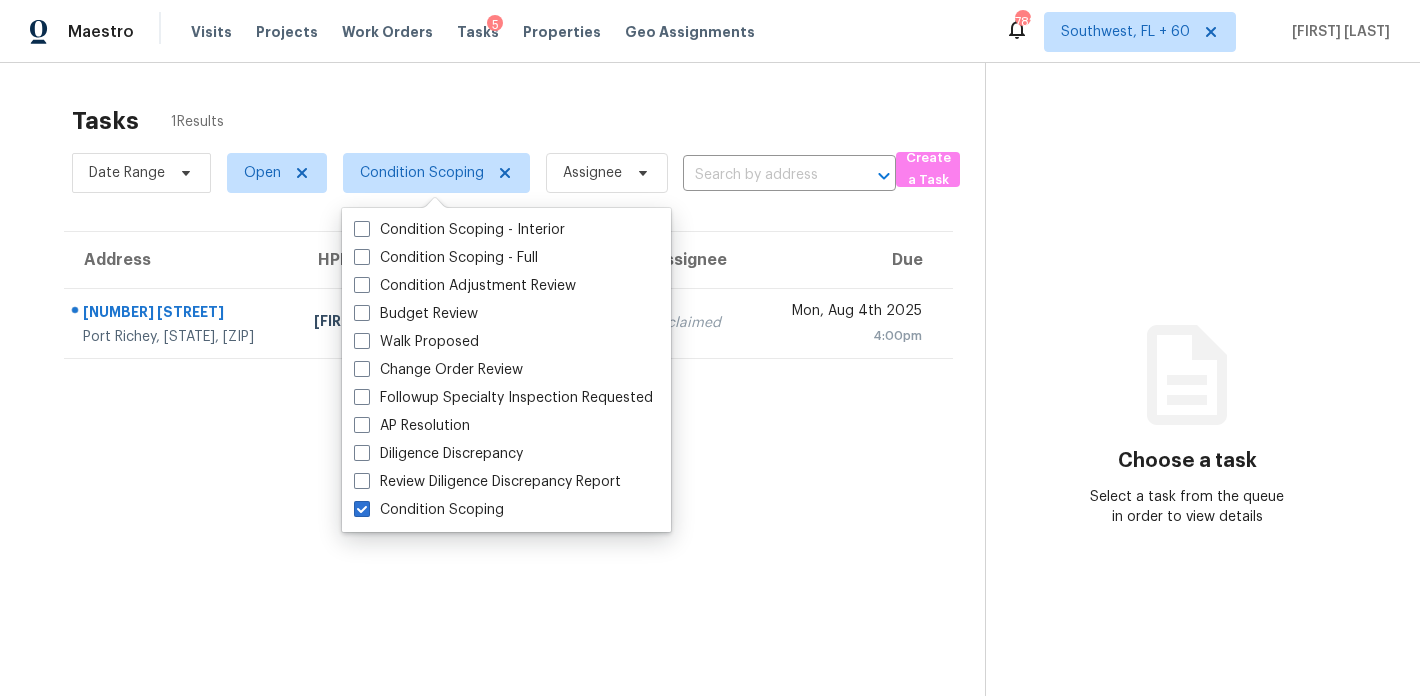 click on "Tasks 1  Results Date Range Open Condition Scoping Assignee ​ Create a Task Address HPM Type Assignee Due 9015 Westby Ln   Port Richey, FL, 34668 Sadie Lastra Condition Scoping Unclaimed Mon, Aug 4th 2025 4:00pm" at bounding box center (508, 427) 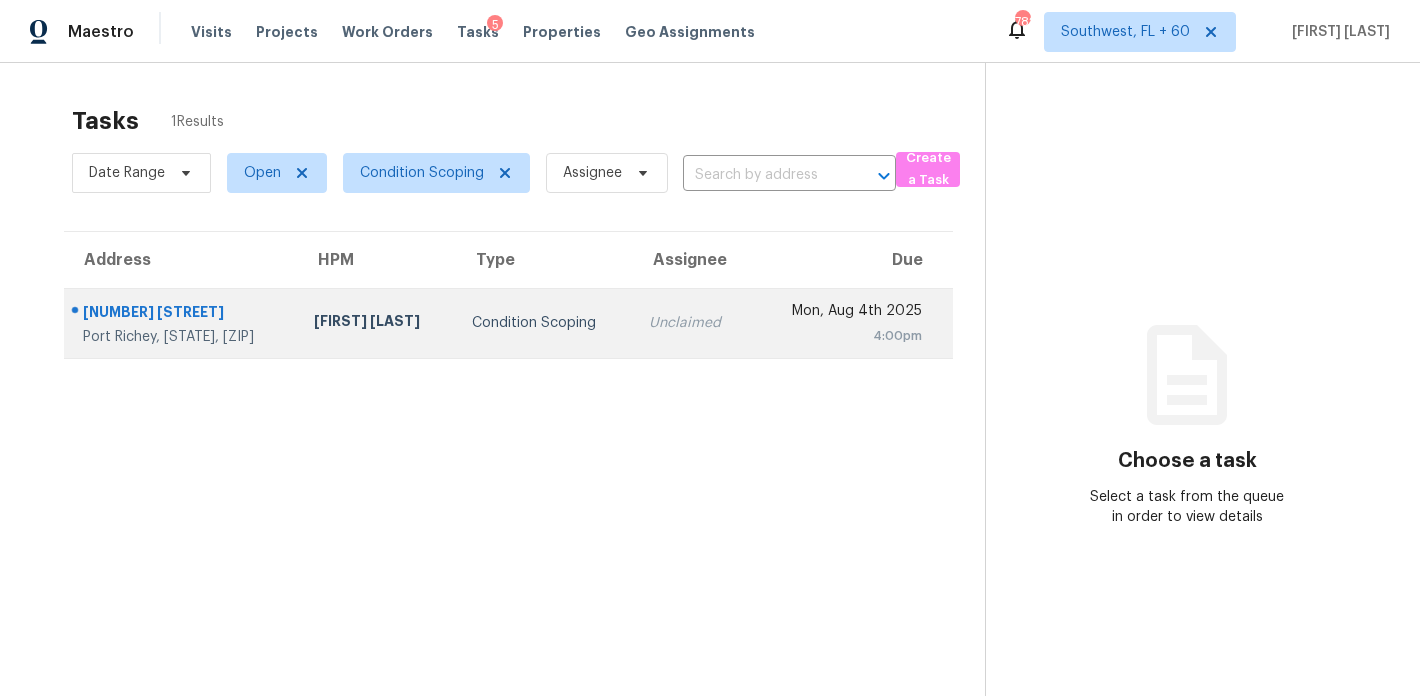 click on "Sadie Lastra" at bounding box center [376, 323] 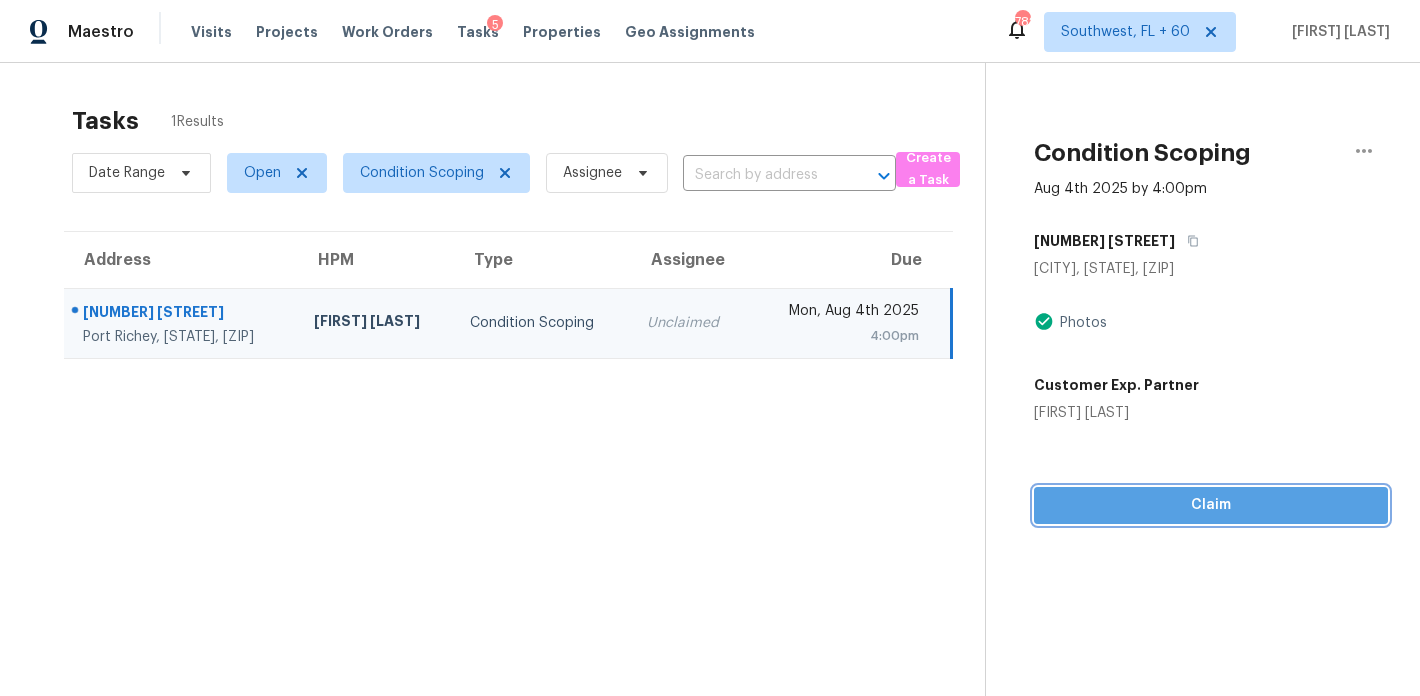click on "Claim" at bounding box center [1211, 505] 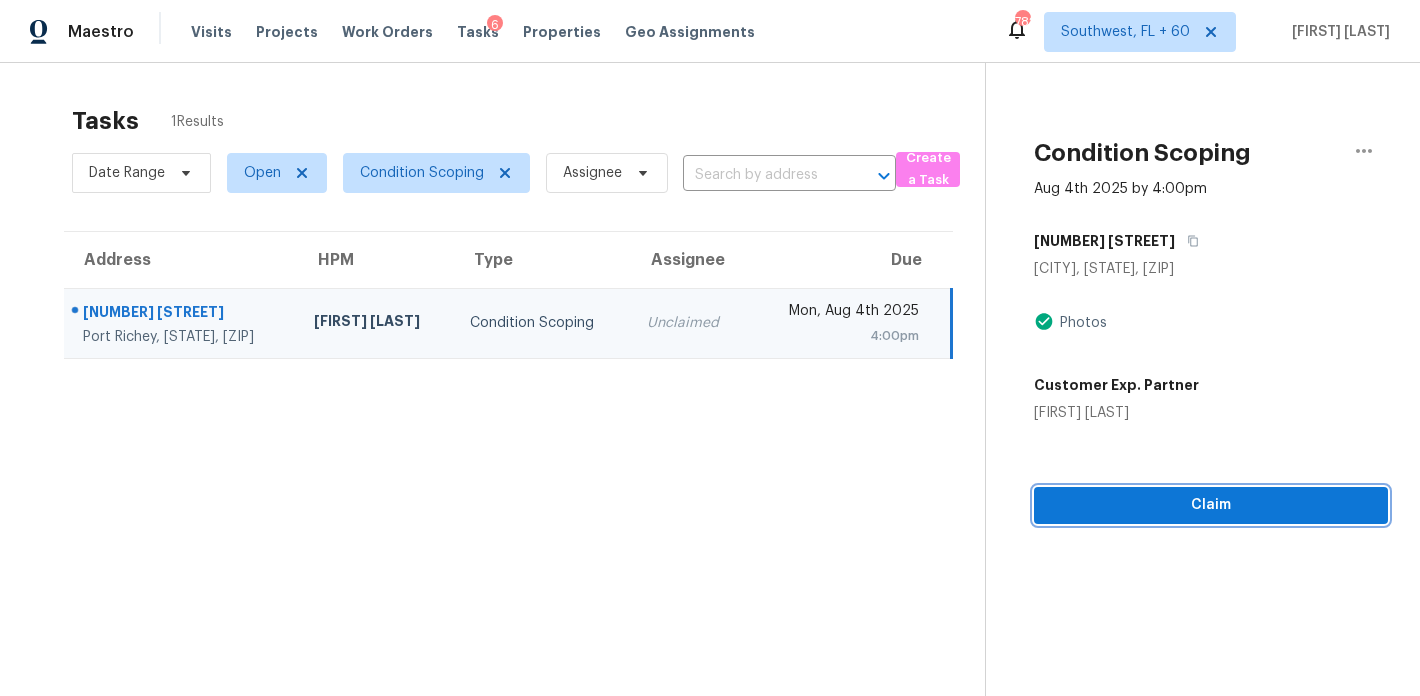 click on "Claim" at bounding box center (1211, 505) 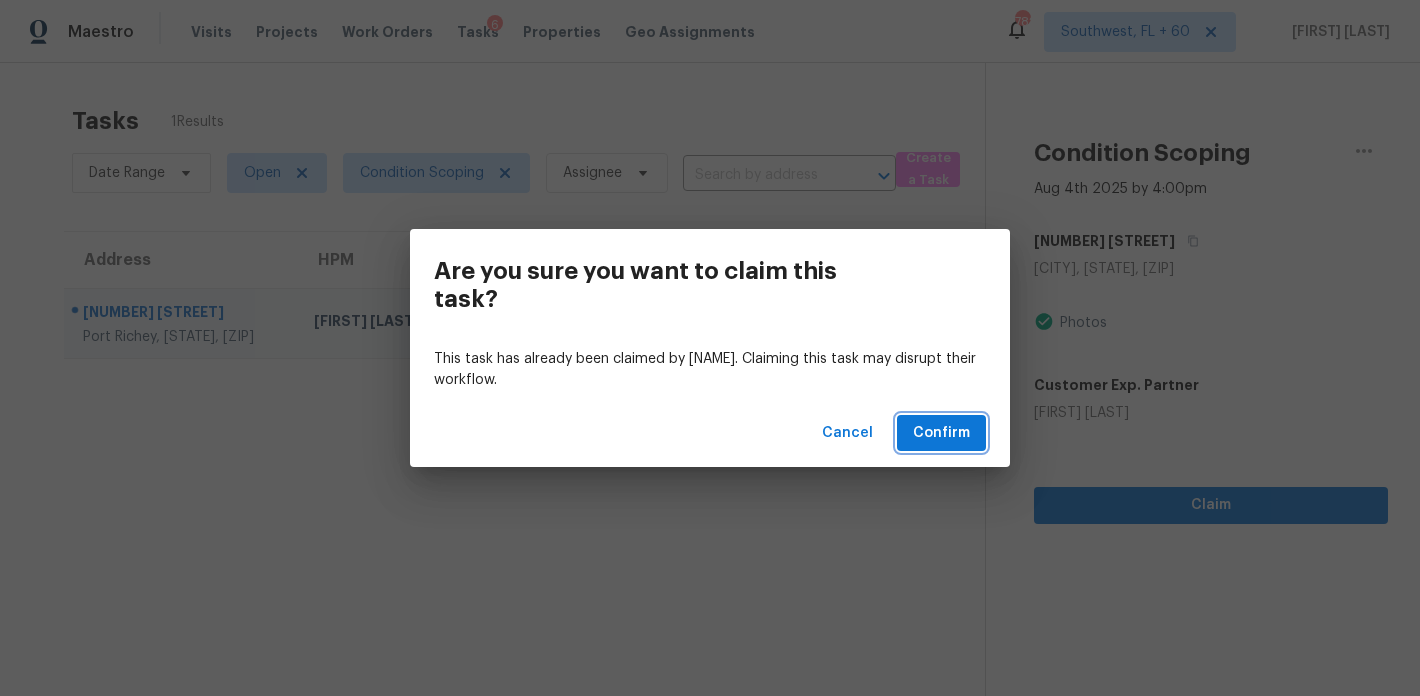 click on "Confirm" at bounding box center (941, 433) 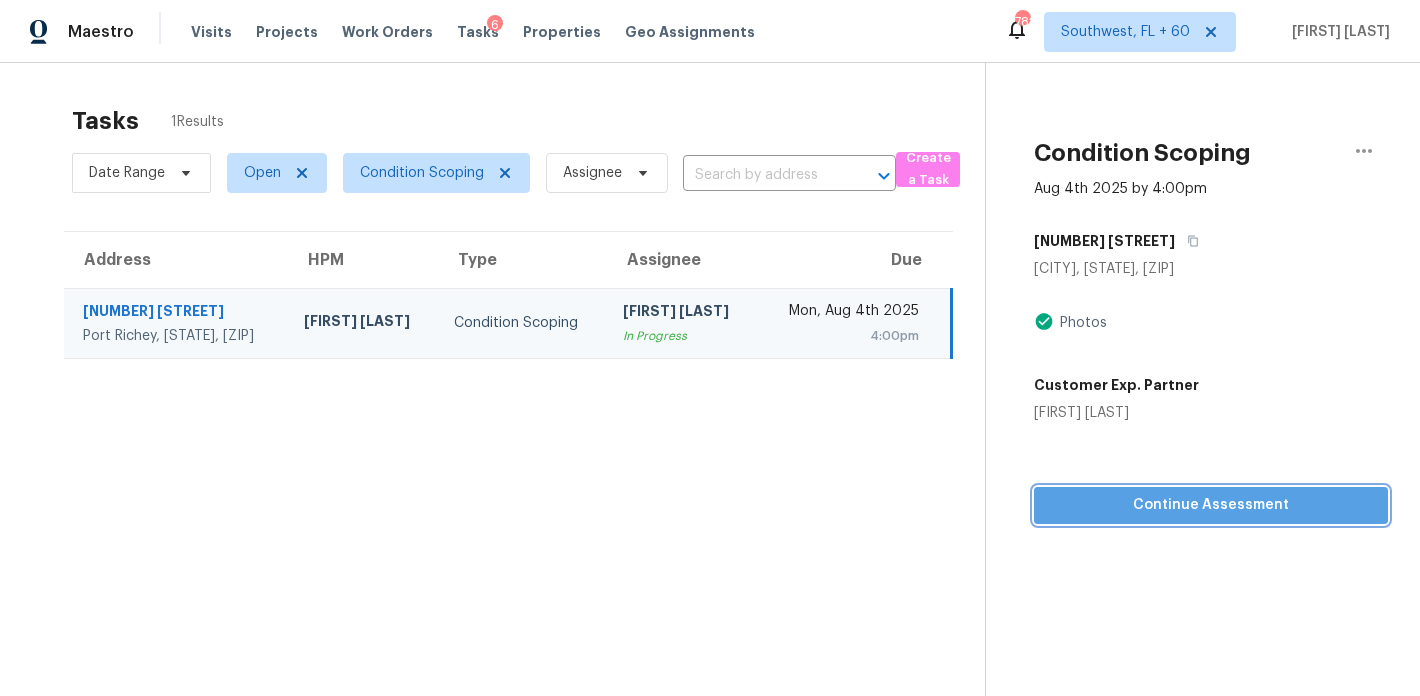 click on "Continue Assessment" at bounding box center [1211, 505] 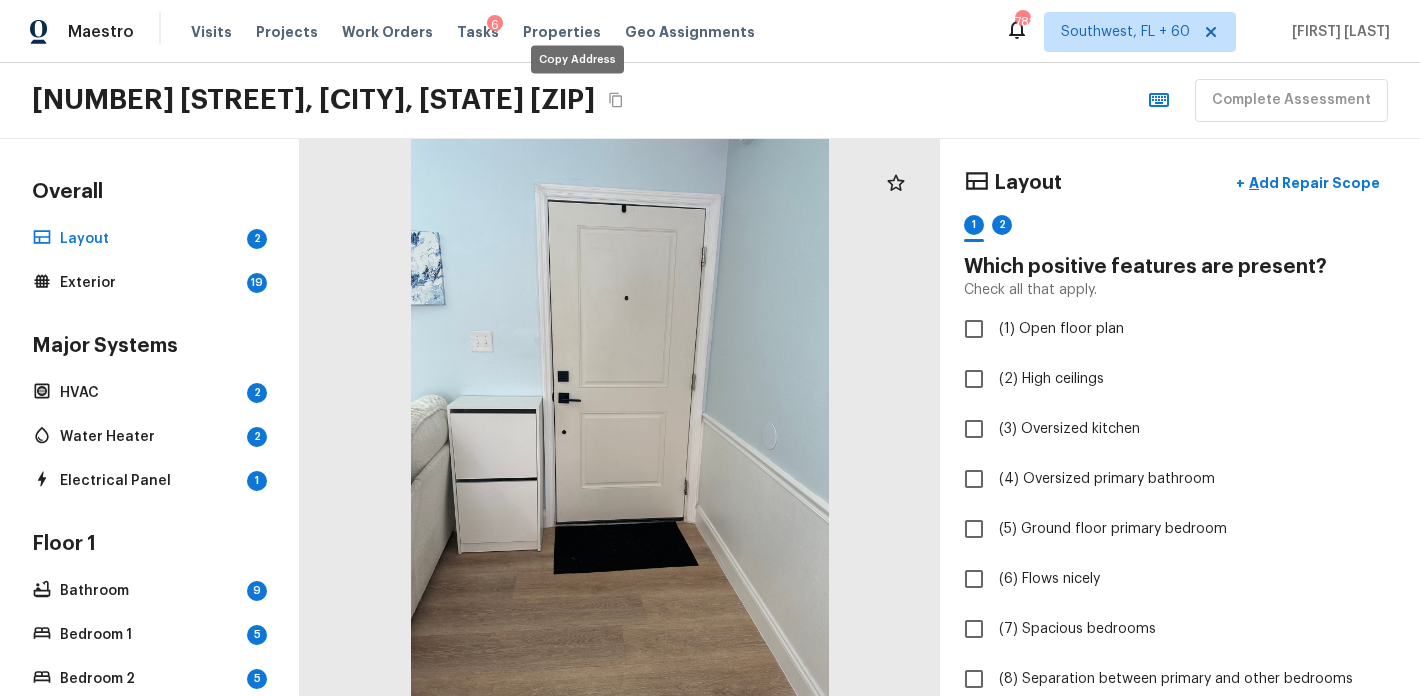 click at bounding box center [616, 100] 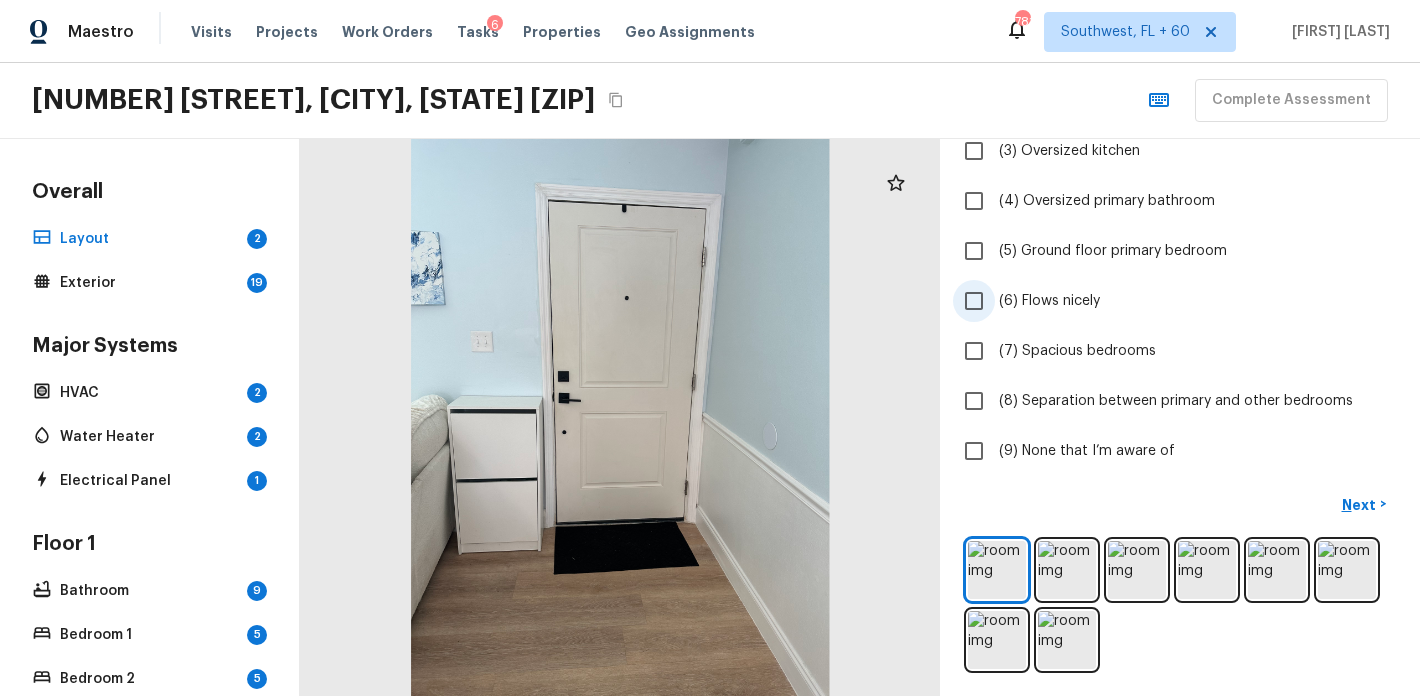 scroll, scrollTop: 279, scrollLeft: 0, axis: vertical 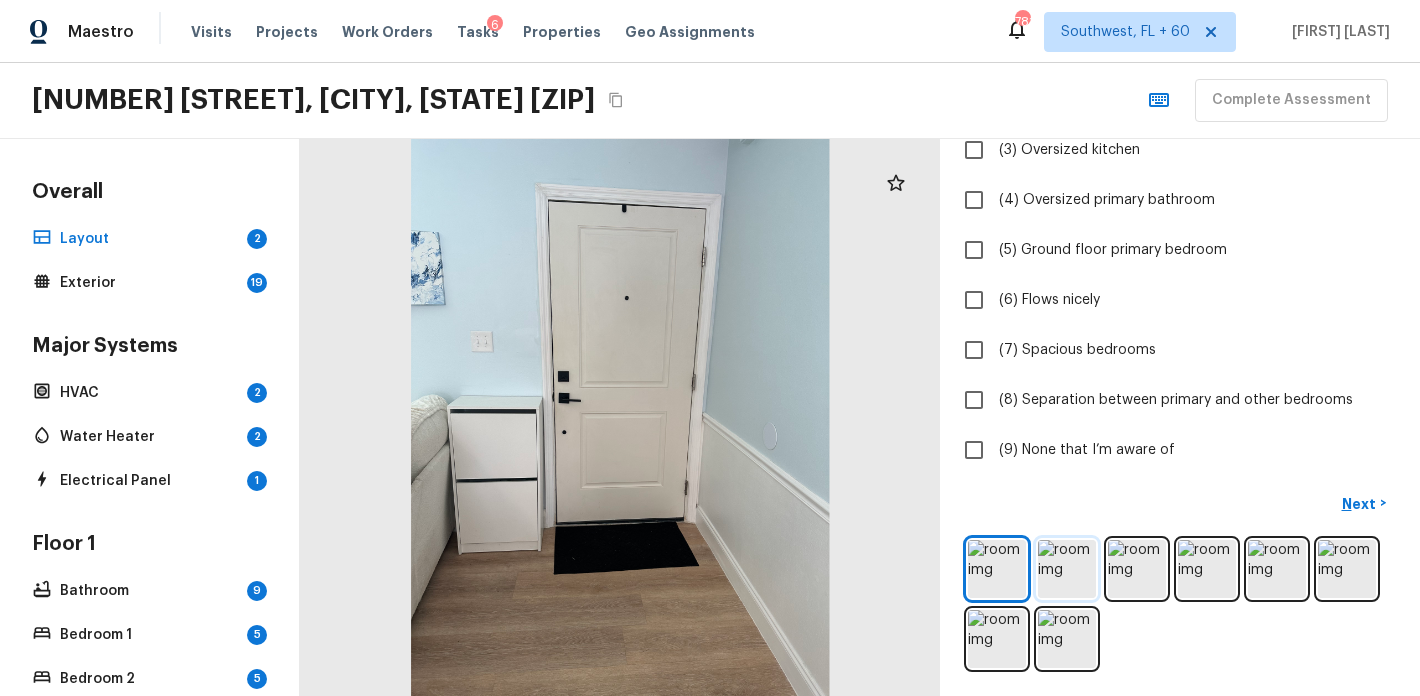 click at bounding box center [1067, 569] 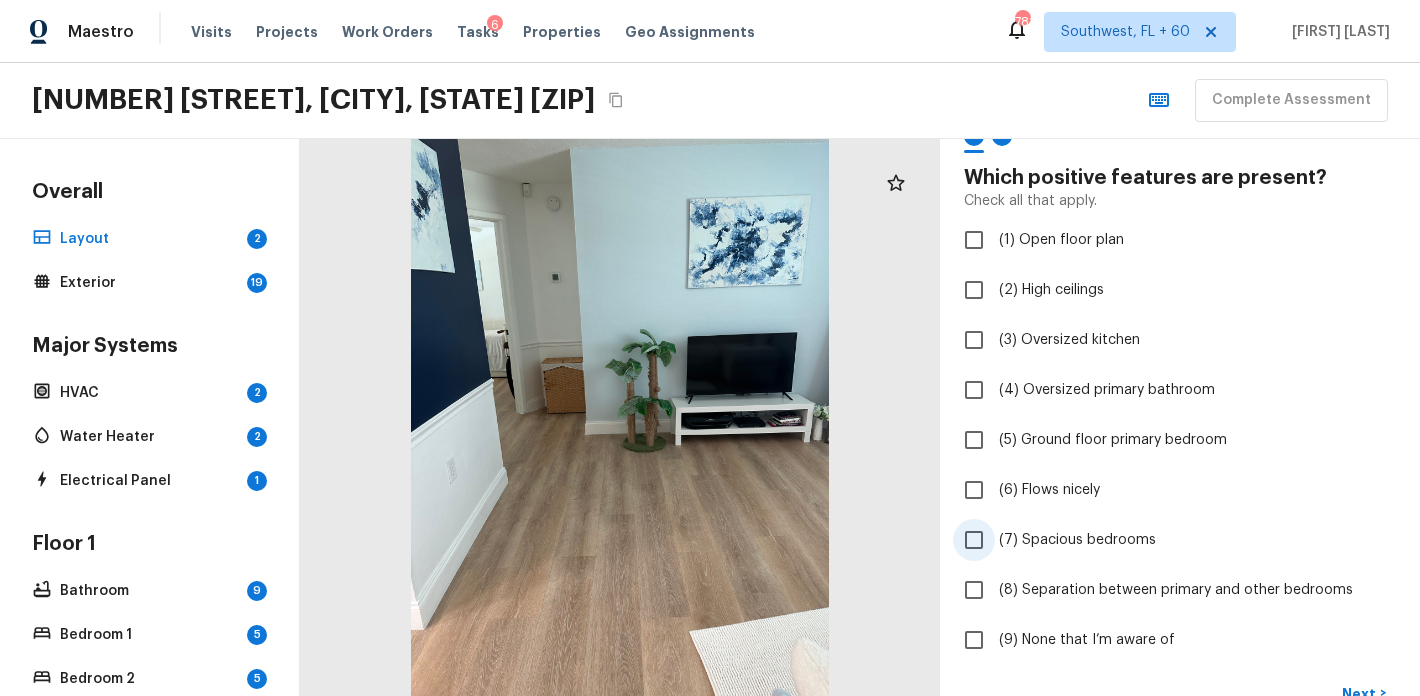 scroll, scrollTop: 72, scrollLeft: 0, axis: vertical 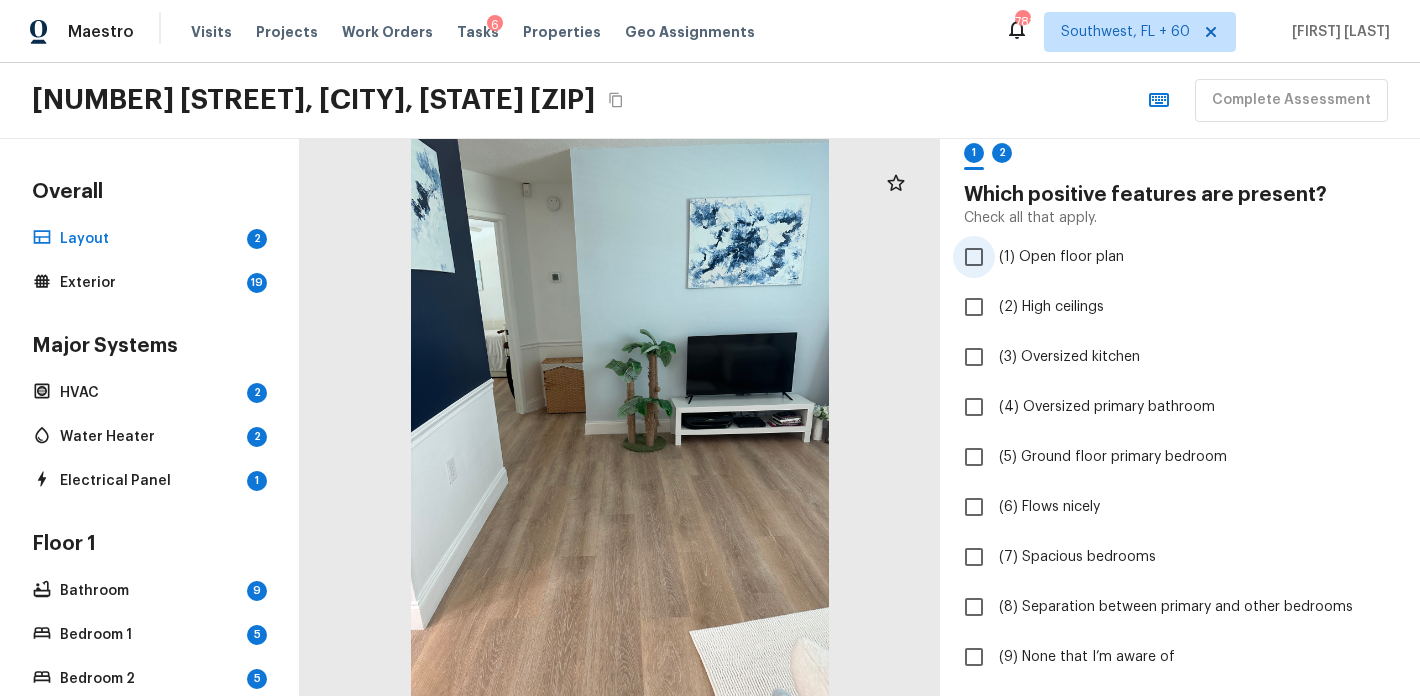 click on "(1) Open floor plan" at bounding box center [974, 257] 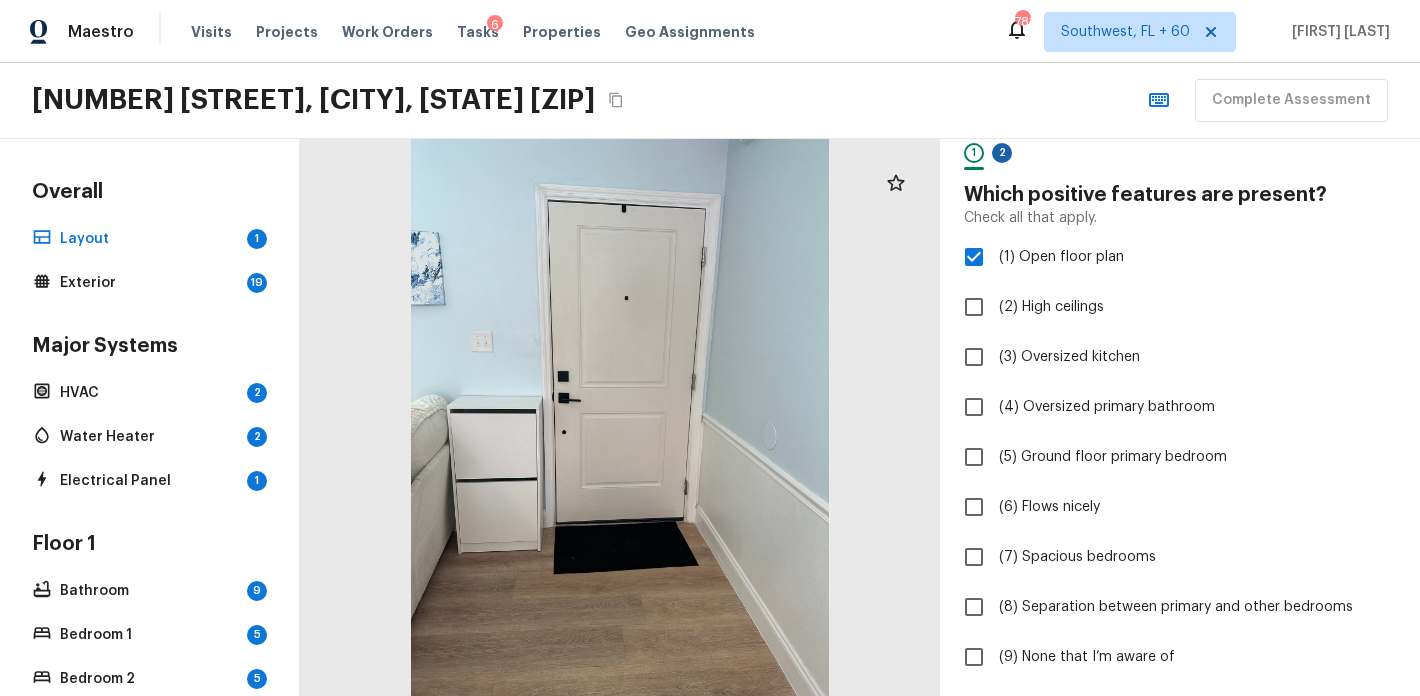 click on "2" at bounding box center [1002, 153] 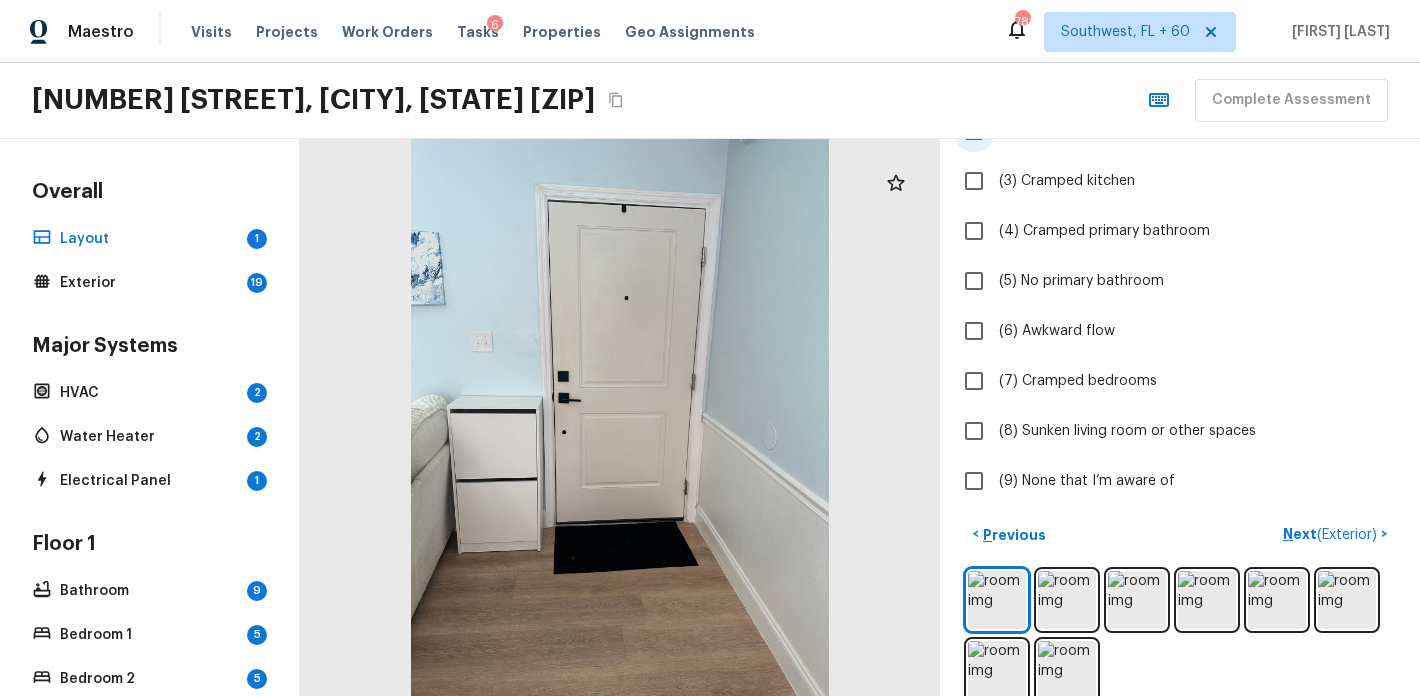 scroll, scrollTop: 255, scrollLeft: 0, axis: vertical 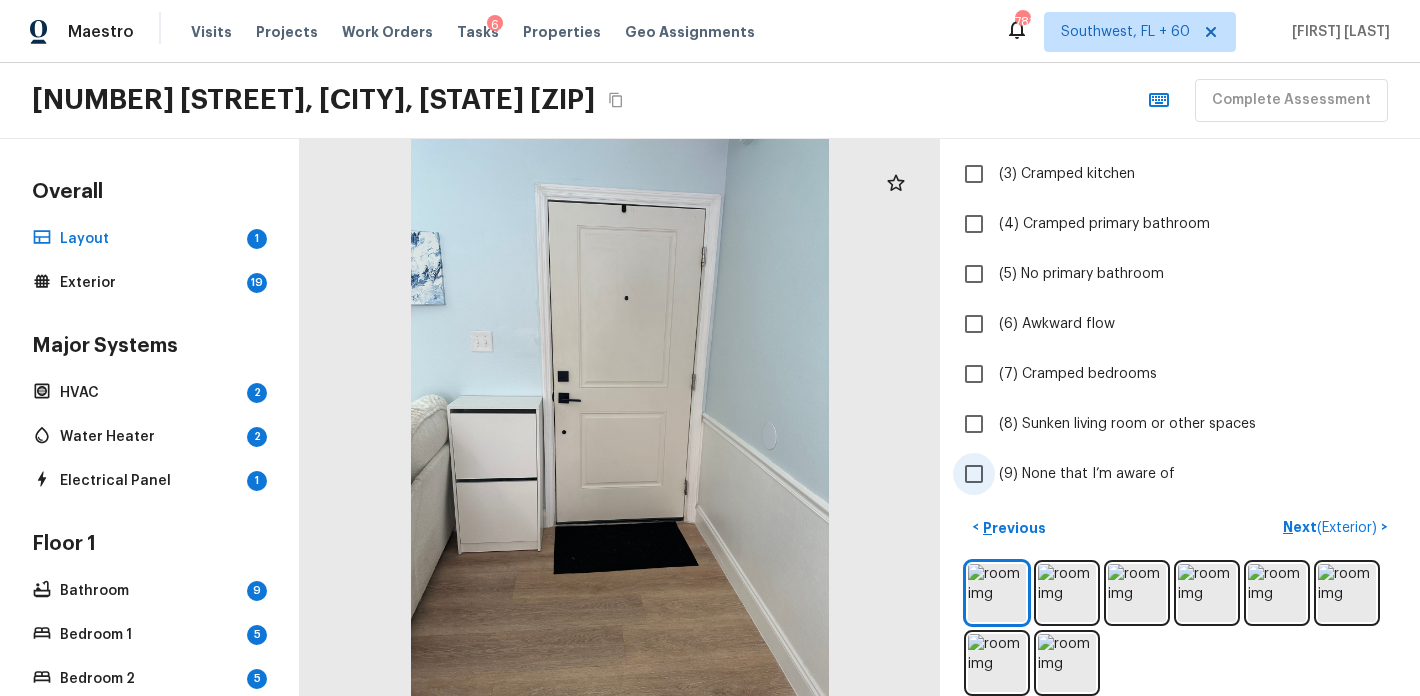 click on "(9) None that I’m aware of" at bounding box center [974, 474] 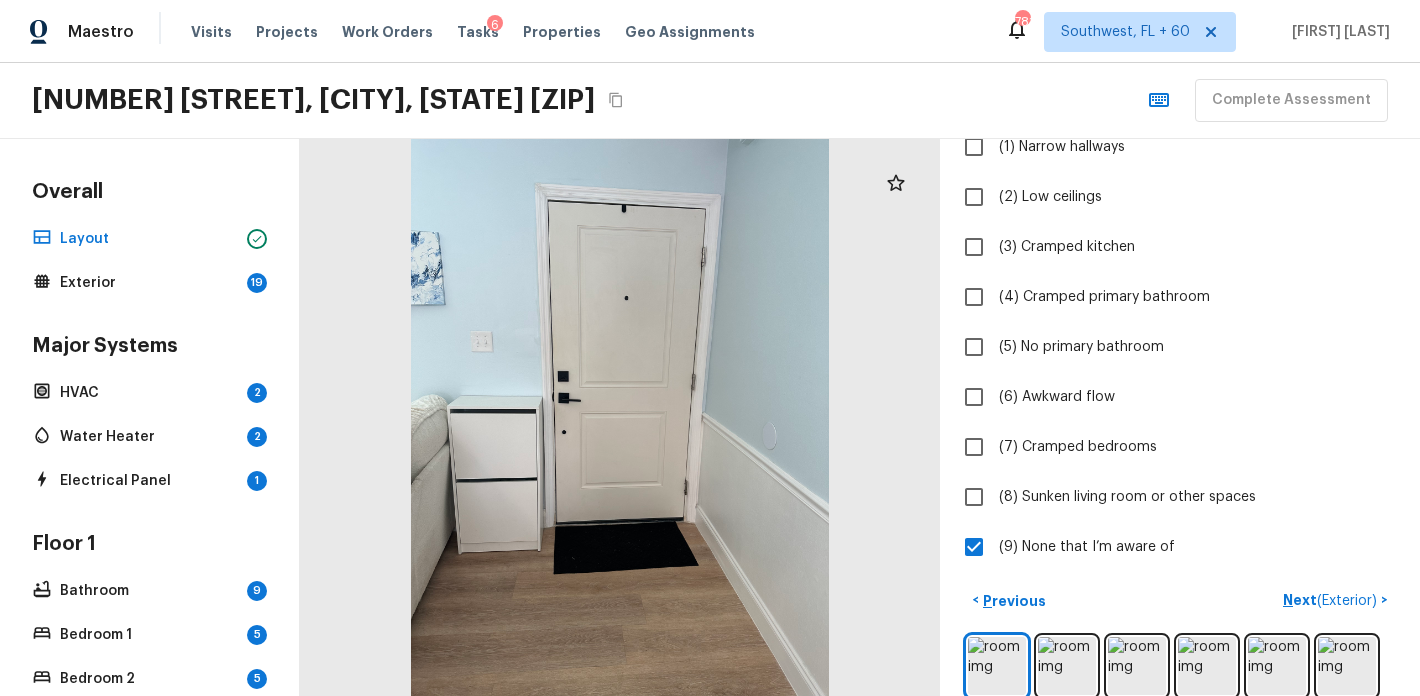 scroll, scrollTop: 240, scrollLeft: 0, axis: vertical 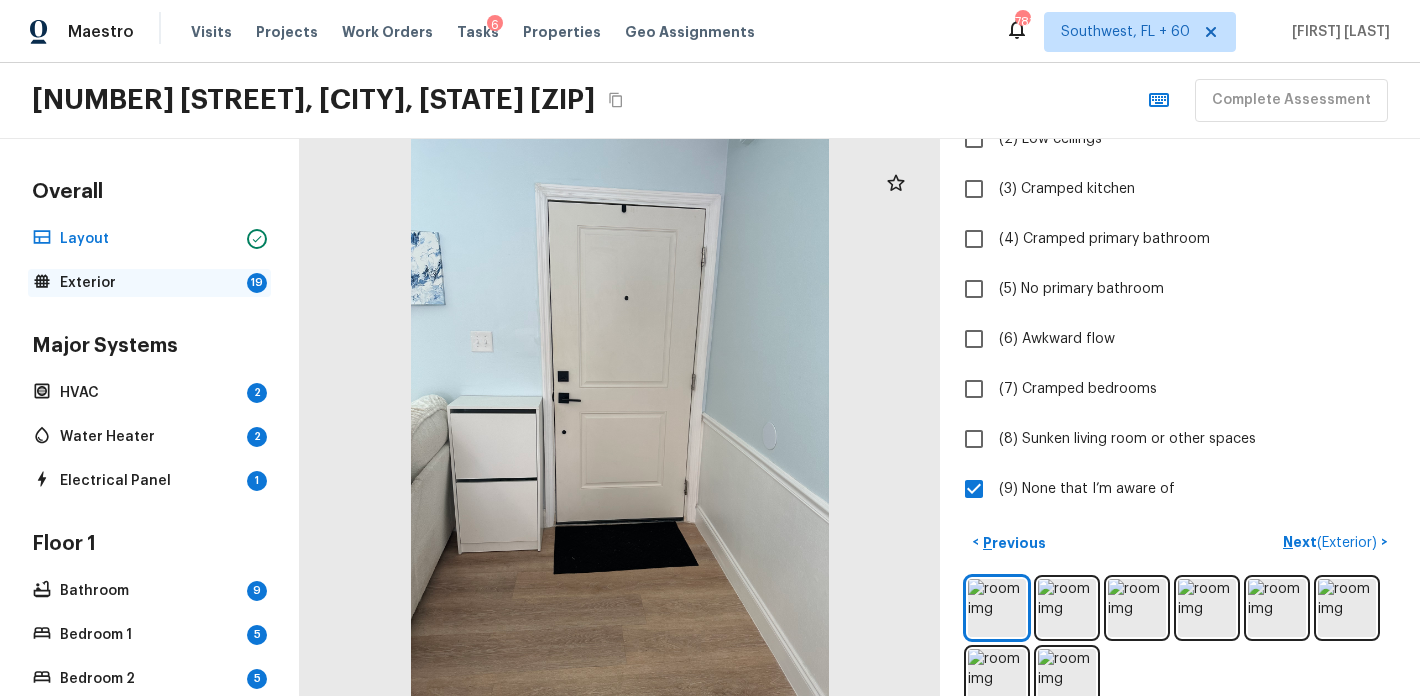 click on "Exterior" at bounding box center [149, 283] 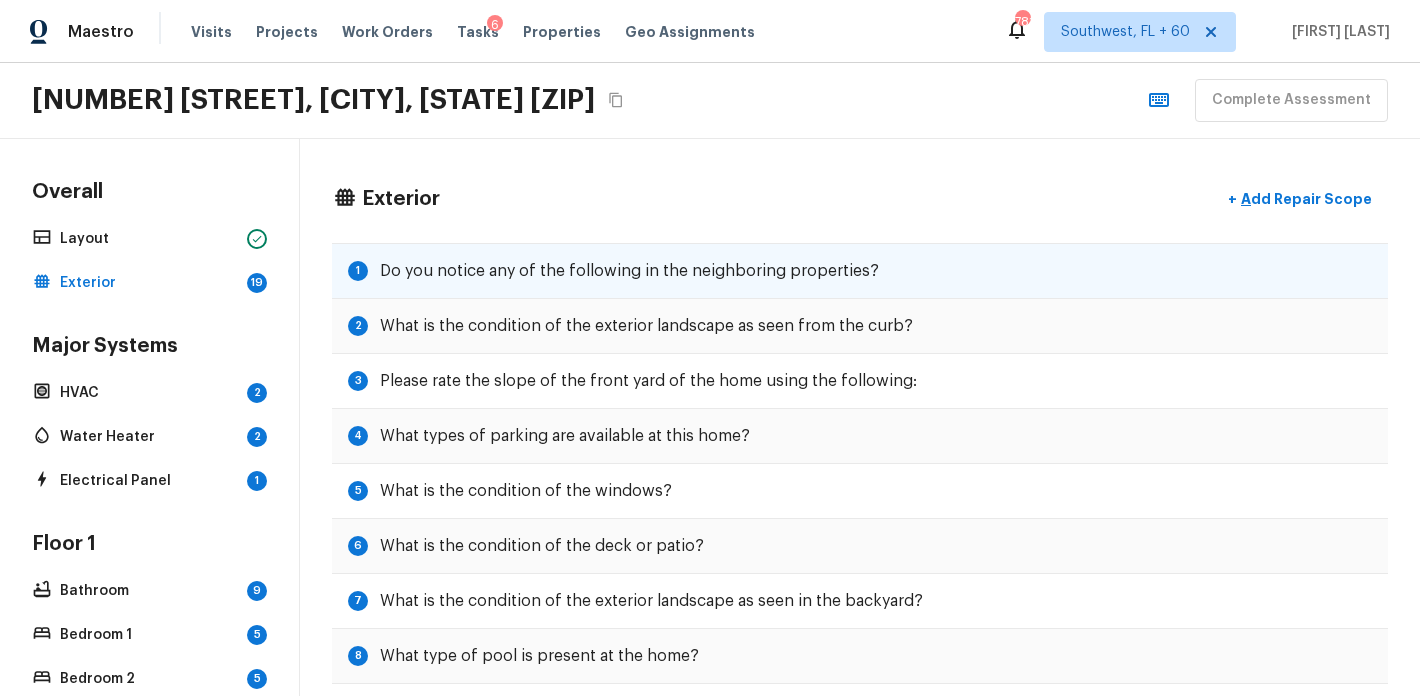 click on "1 Do you notice any of the following in the neighboring properties?" at bounding box center [860, 271] 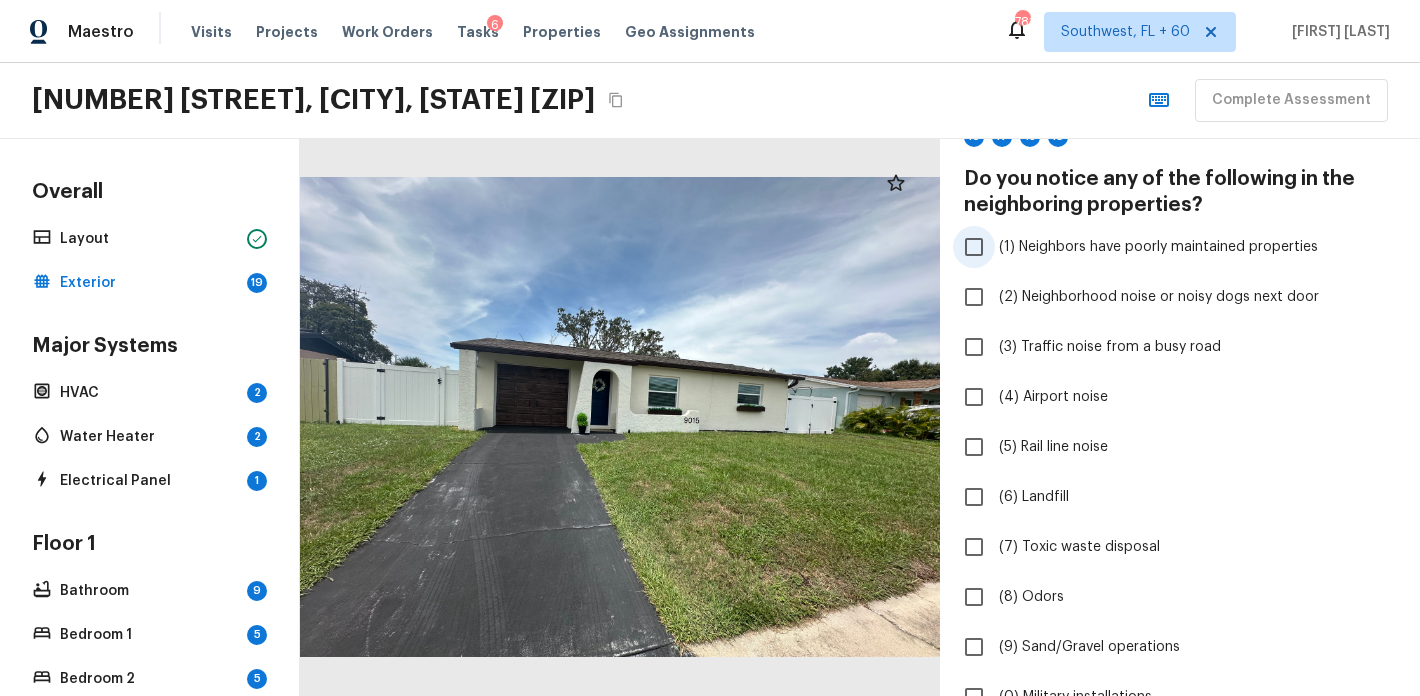 scroll, scrollTop: 124, scrollLeft: 0, axis: vertical 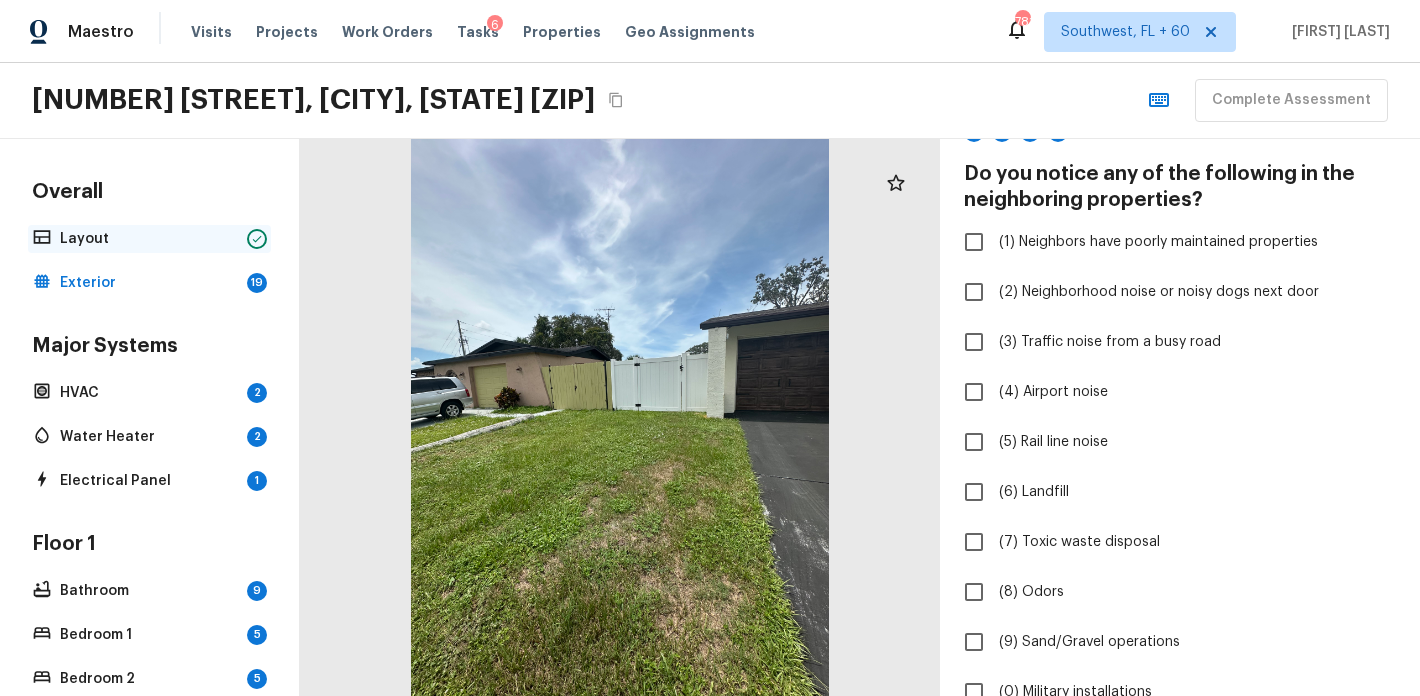 click on "Layout" at bounding box center [149, 239] 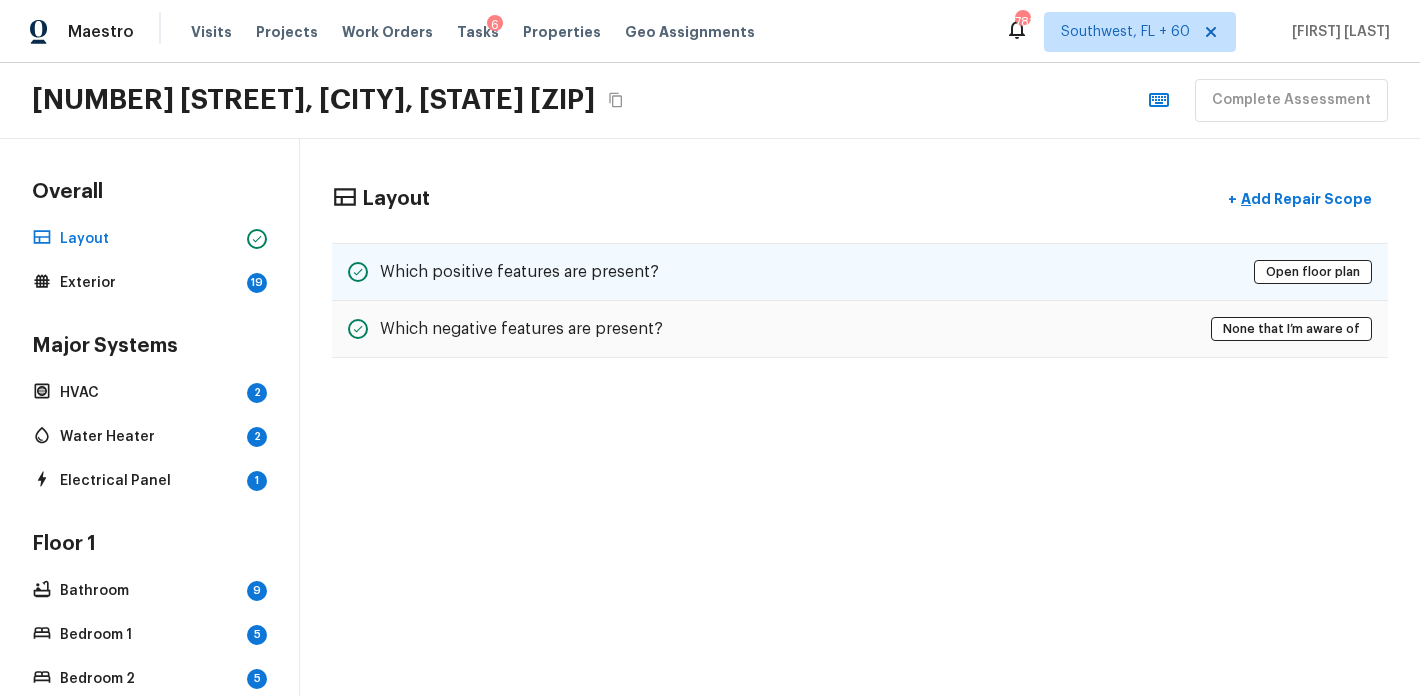 click on "Which positive features are present? Open floor plan" at bounding box center (860, 272) 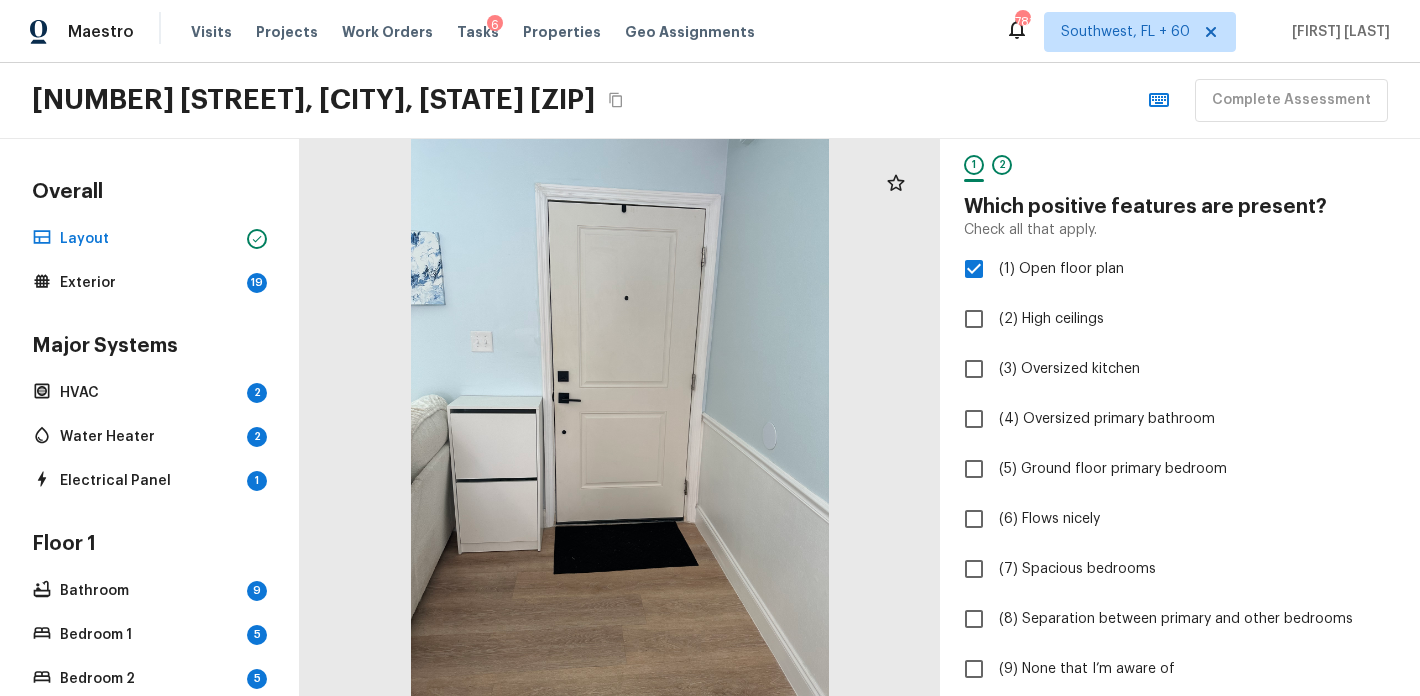 scroll, scrollTop: 69, scrollLeft: 0, axis: vertical 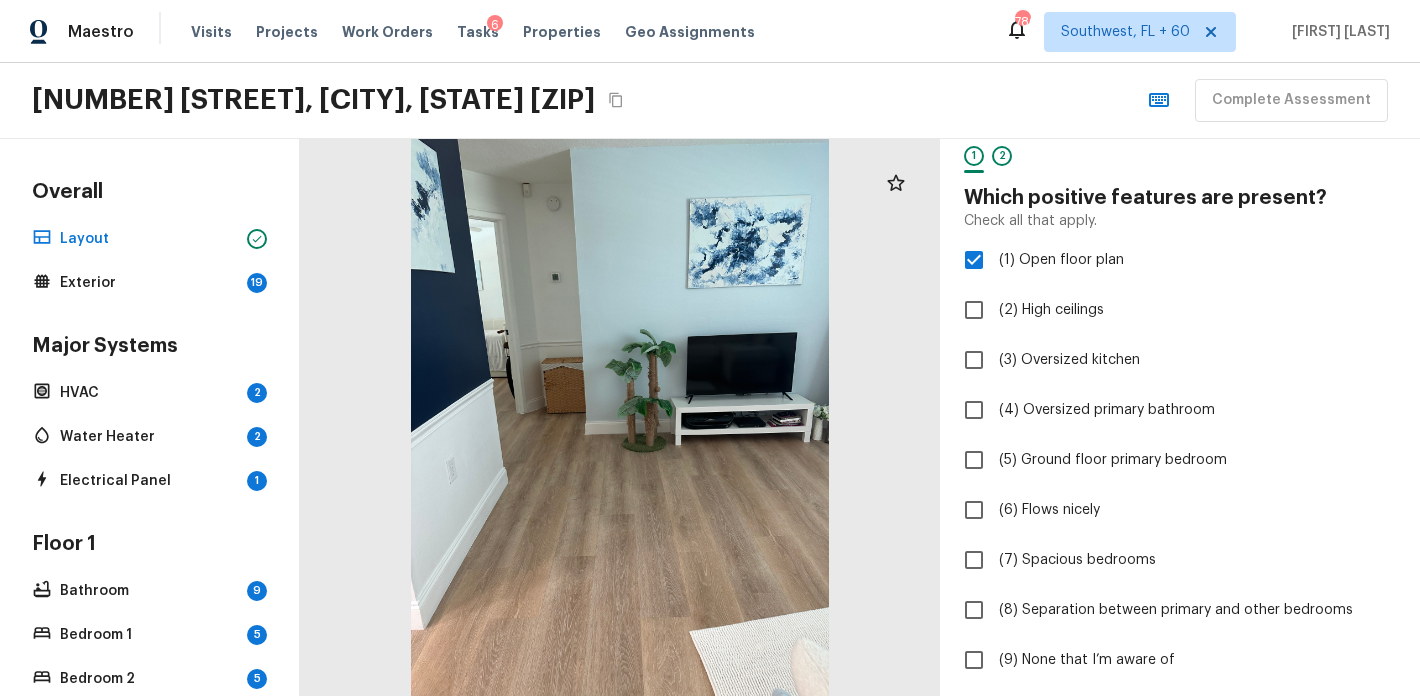 click on "Layout + Add Repair Scope 1 2" at bounding box center [1180, 136] 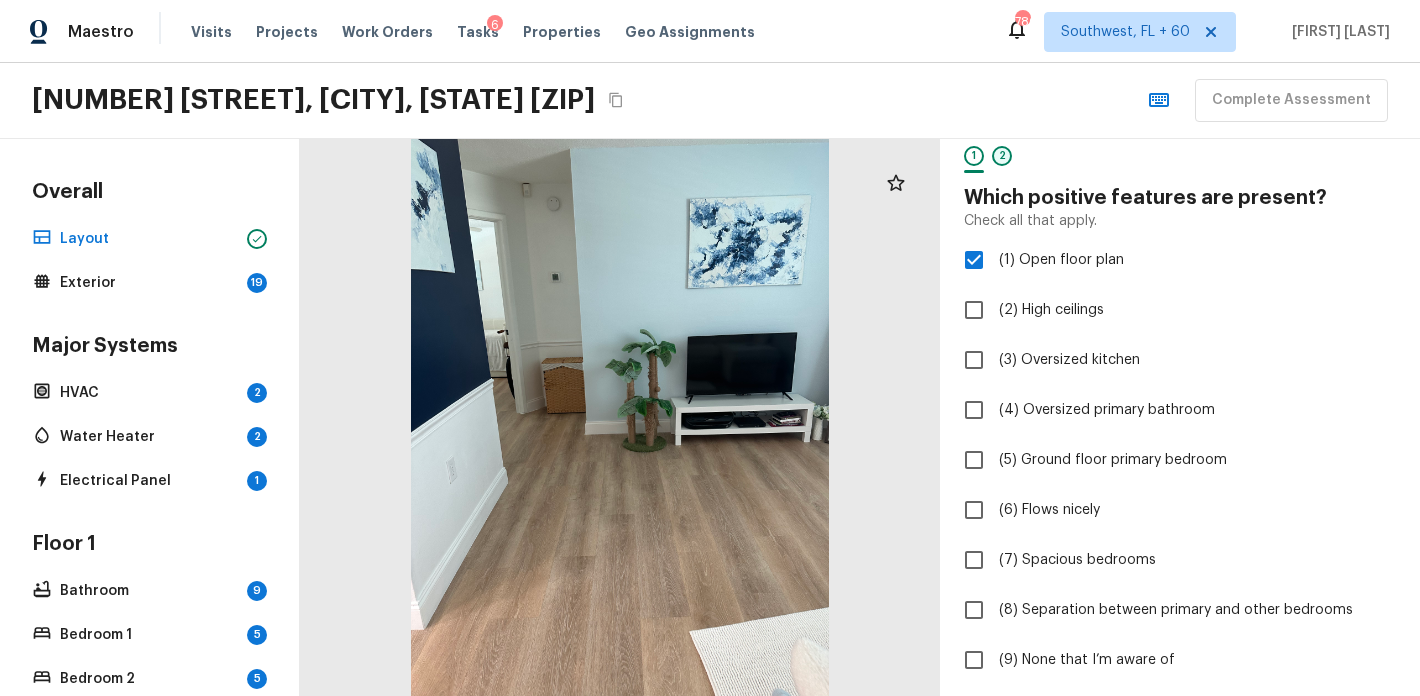 click on "2" at bounding box center (1002, 156) 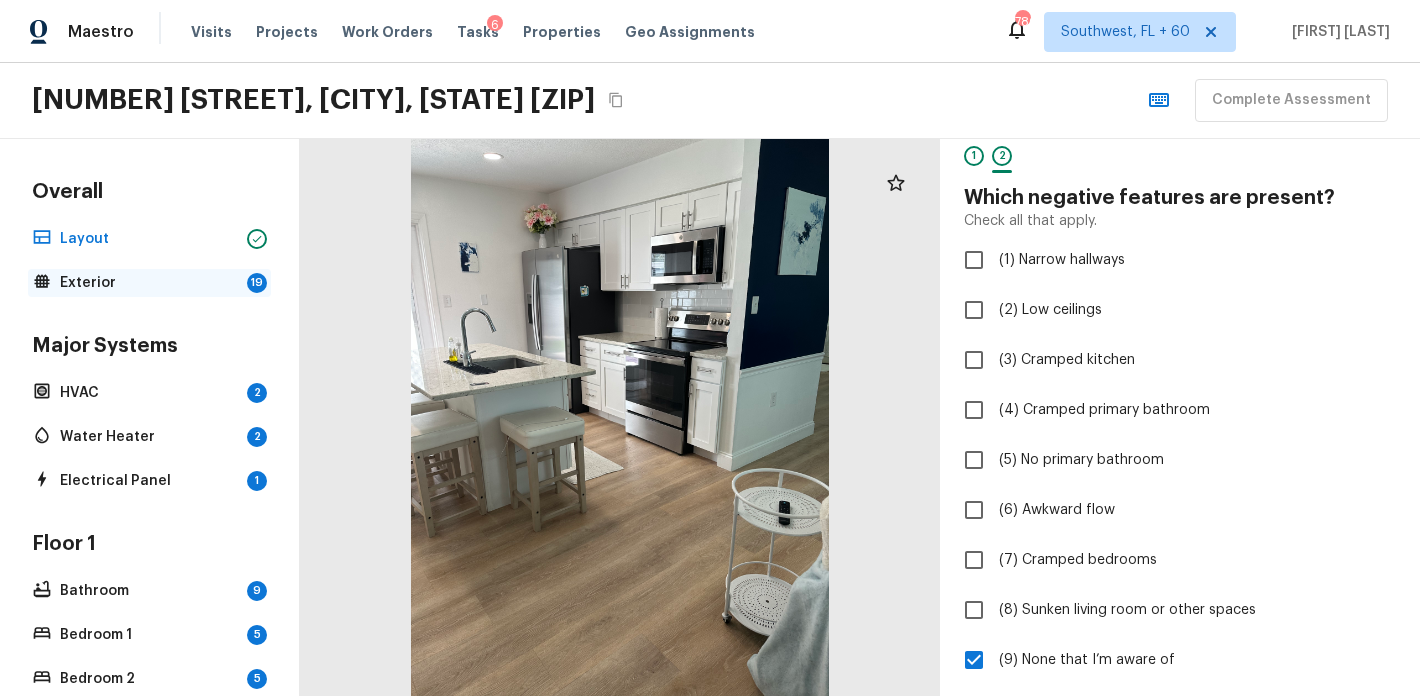click on "Exterior" at bounding box center (149, 283) 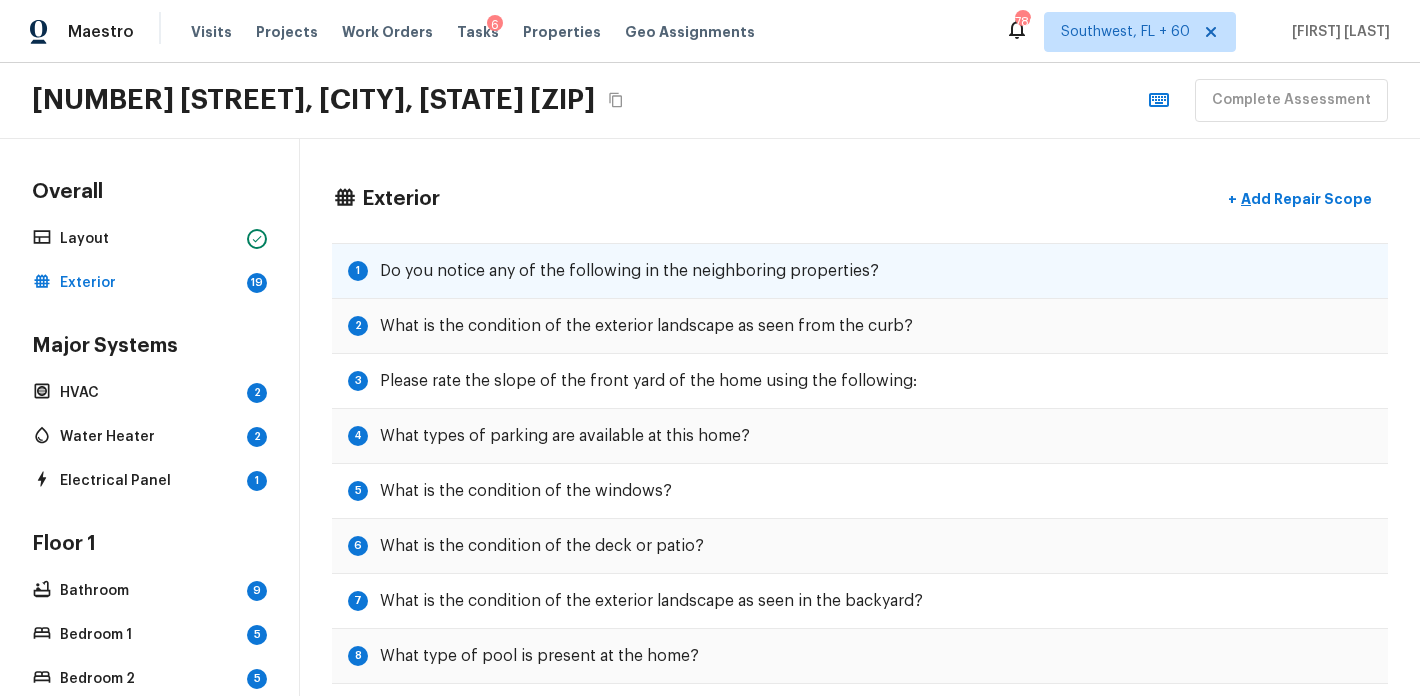 click on "1 Do you notice any of the following in the neighboring properties?" at bounding box center (860, 271) 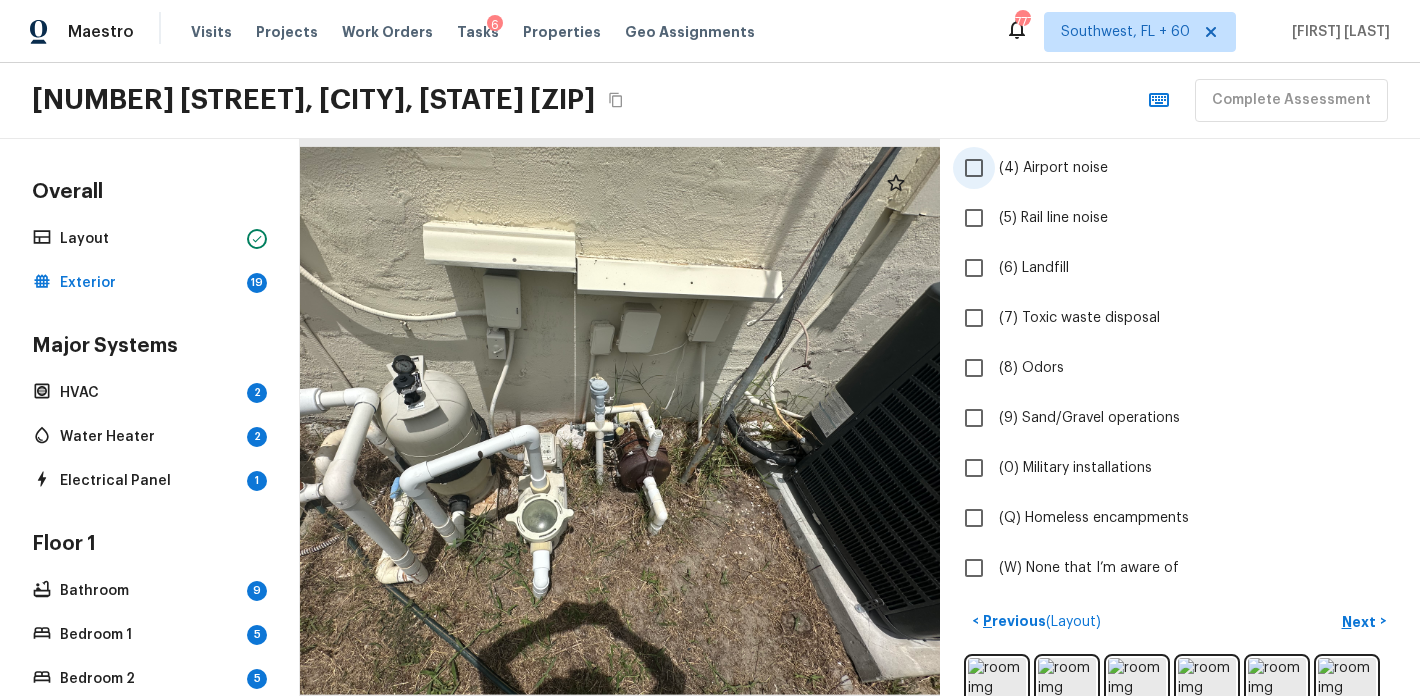 scroll, scrollTop: 395, scrollLeft: 0, axis: vertical 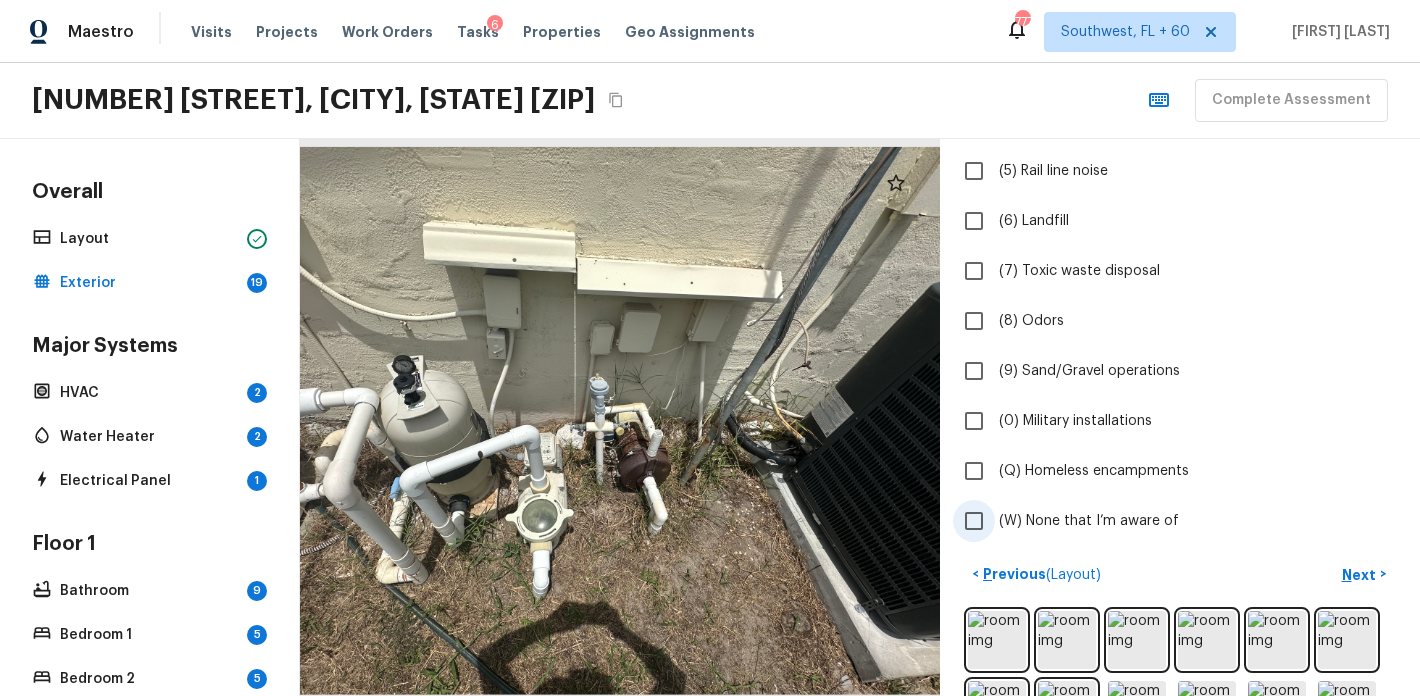 click on "(W) None that I’m aware of" at bounding box center [974, 521] 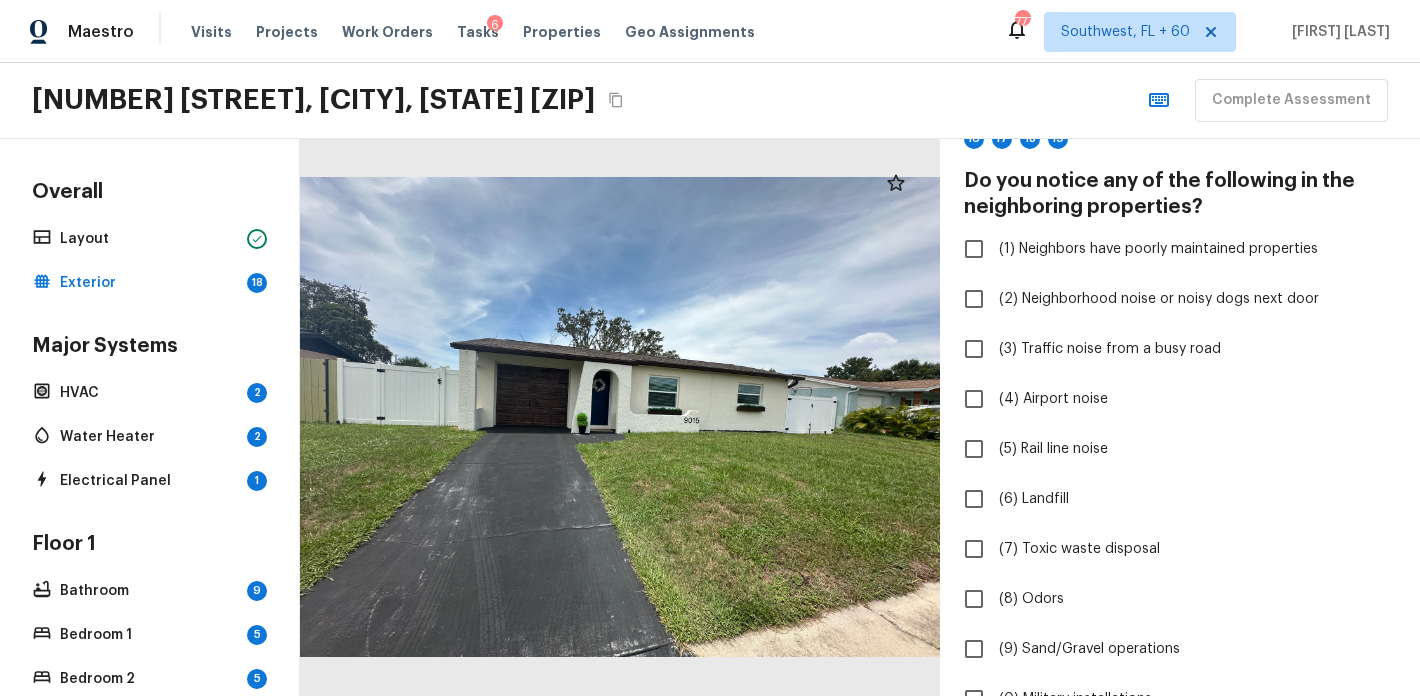 scroll, scrollTop: 0, scrollLeft: 0, axis: both 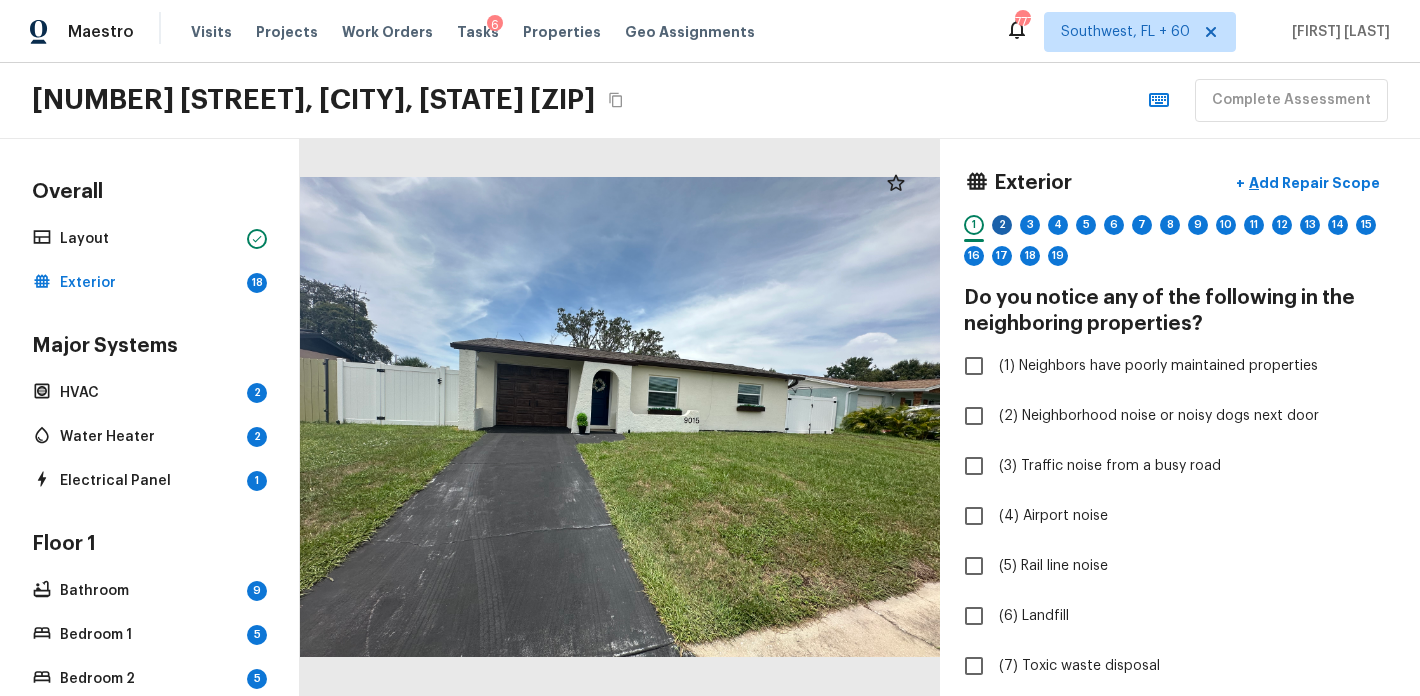 click on "2" at bounding box center [1002, 225] 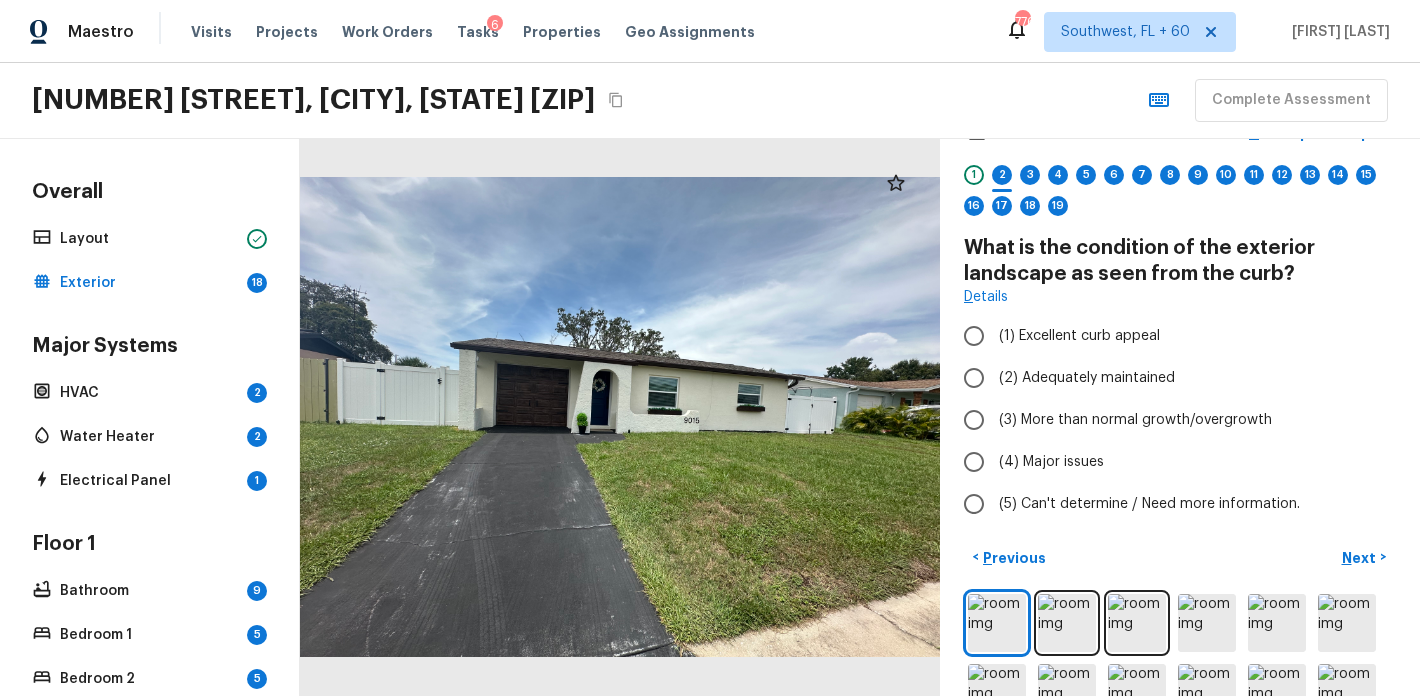 scroll, scrollTop: 0, scrollLeft: 0, axis: both 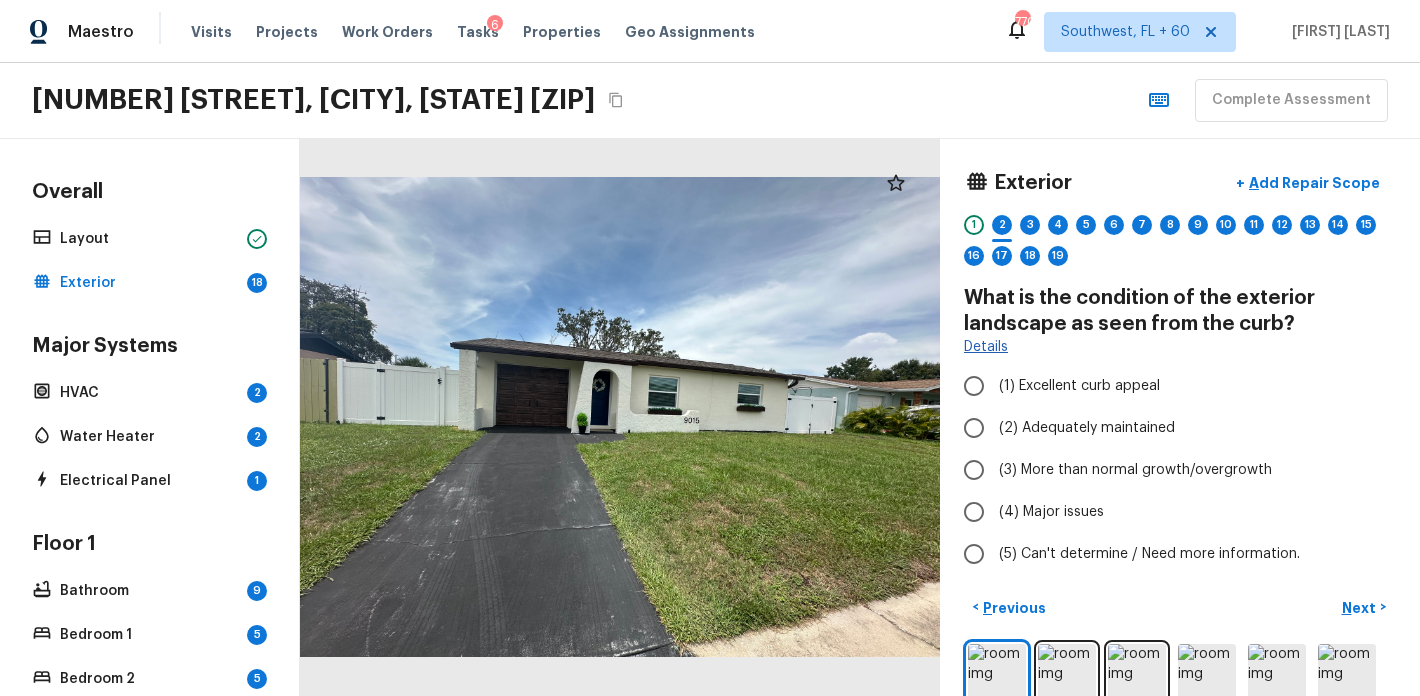 click on "Details" at bounding box center (986, 347) 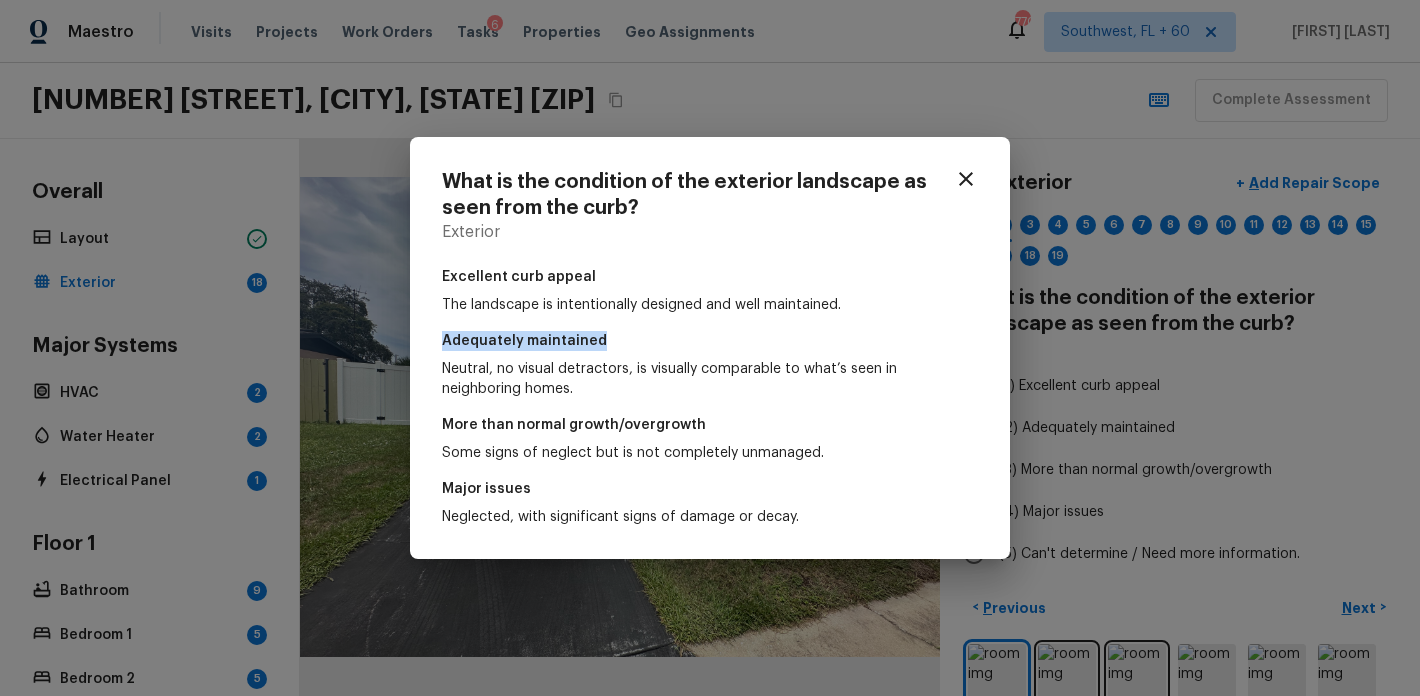 drag, startPoint x: 441, startPoint y: 340, endPoint x: 612, endPoint y: 338, distance: 171.01169 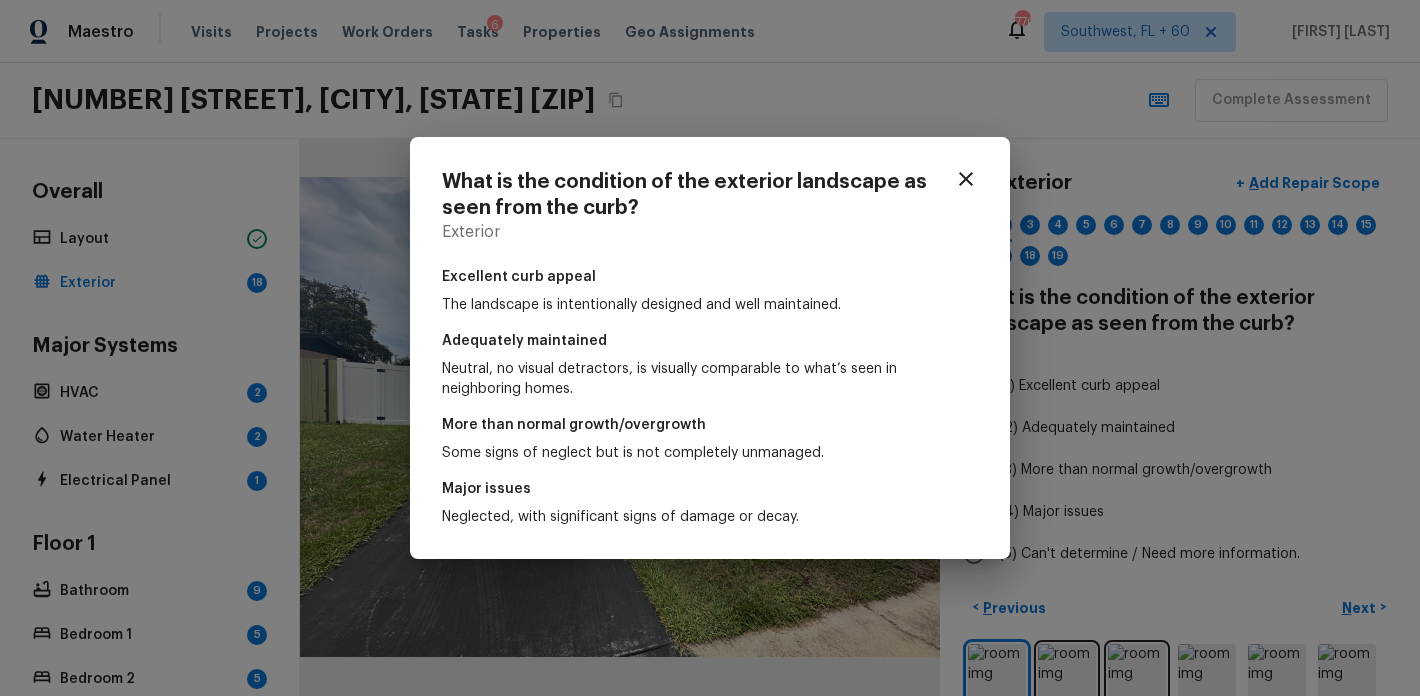 click on "What is the condition of the exterior landscape as seen from the curb? Exterior Excellent curb appeal The landscape is intentionally designed and well maintained. Adequately maintained Neutral, no visual detractors, is visually comparable to what’s seen in neighboring homes. More than normal growth/overgrowth Some signs of neglect but is not completely unmanaged. Major issues Neglected, with significant signs of damage or decay." at bounding box center [710, 348] 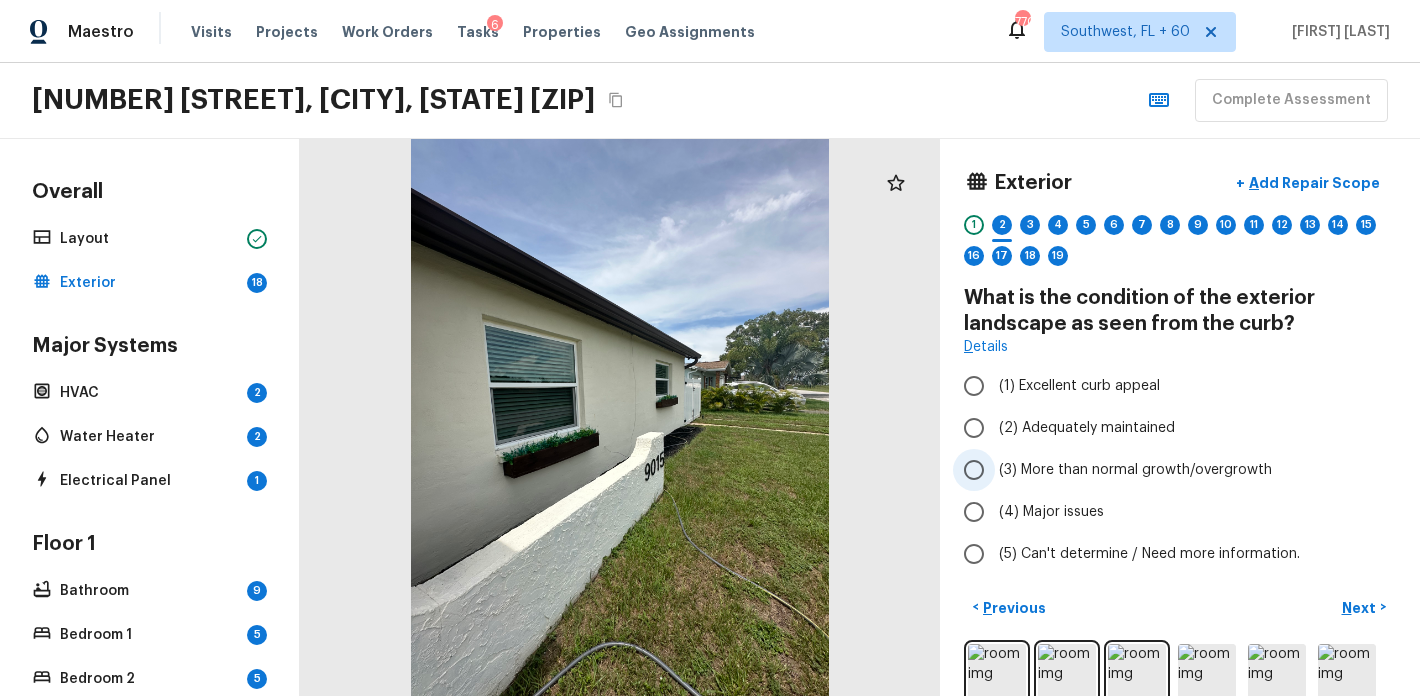 click on "(3) More than normal growth/overgrowth" at bounding box center (1166, 470) 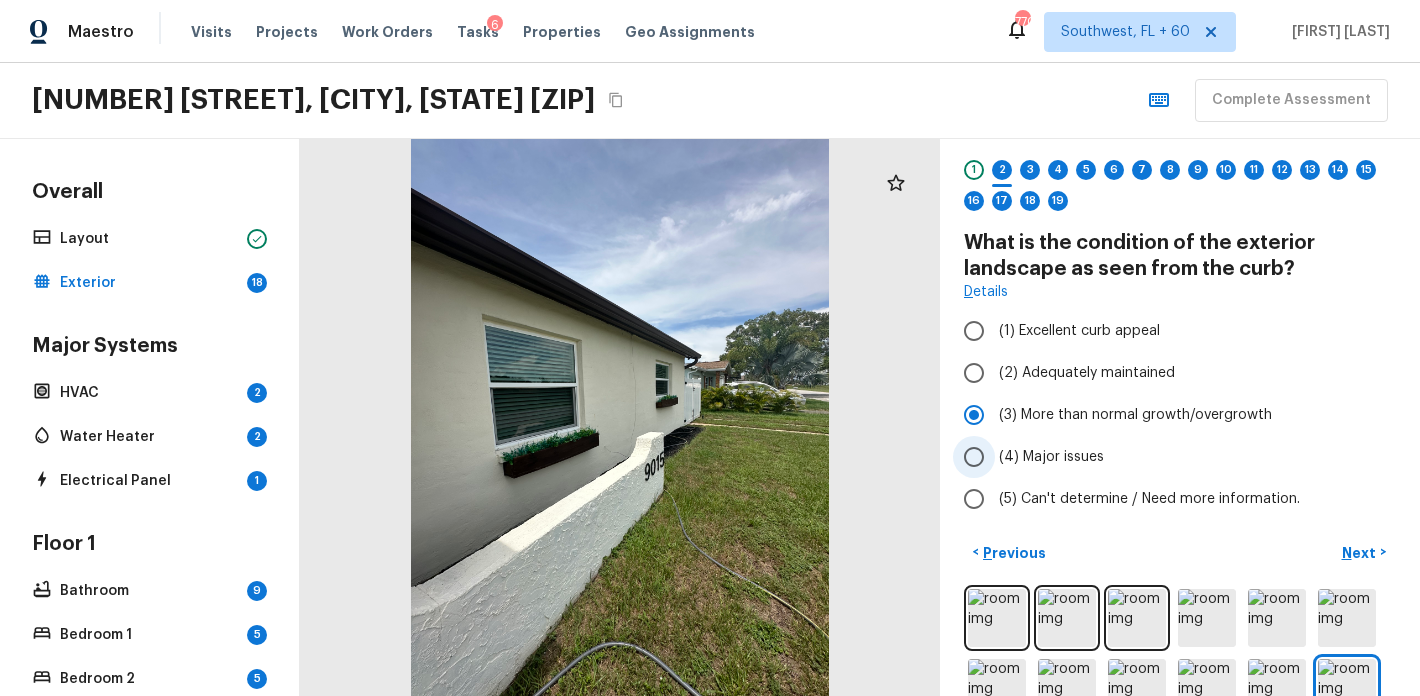 scroll, scrollTop: 105, scrollLeft: 0, axis: vertical 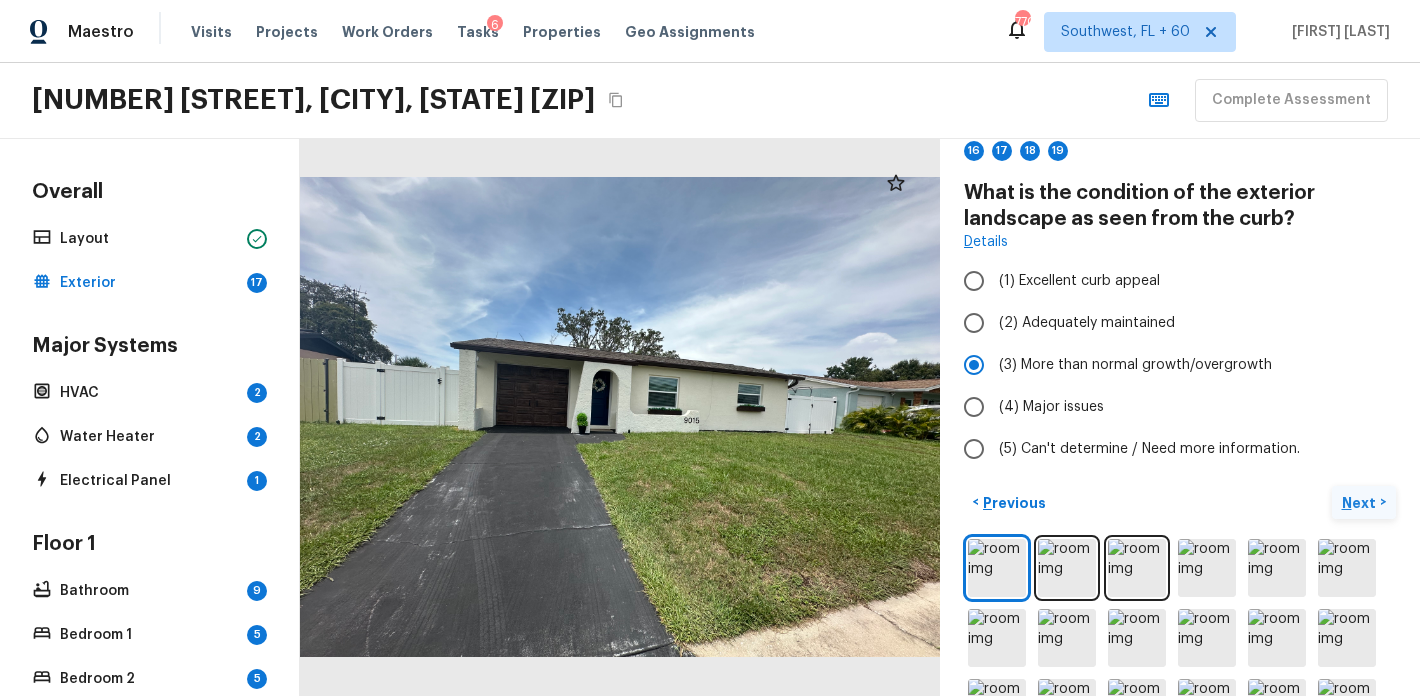 click on "Next" at bounding box center (1361, 503) 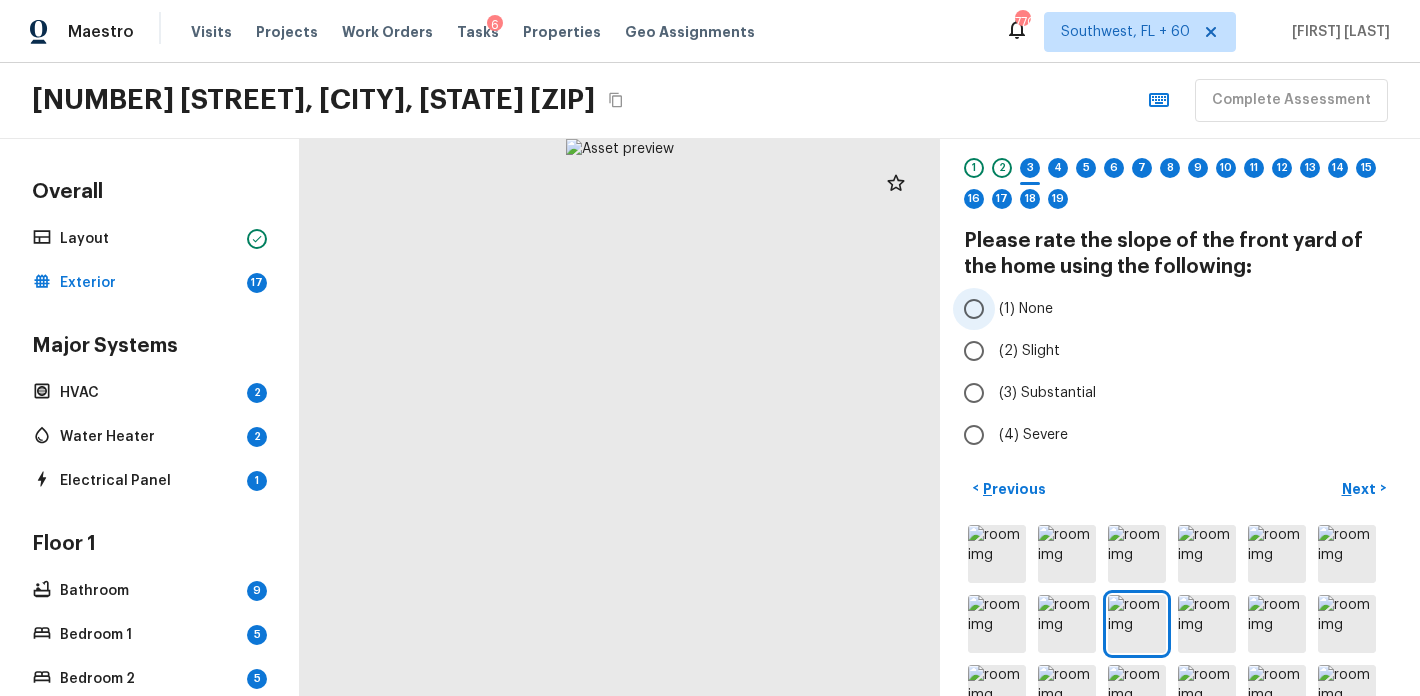 scroll, scrollTop: 47, scrollLeft: 0, axis: vertical 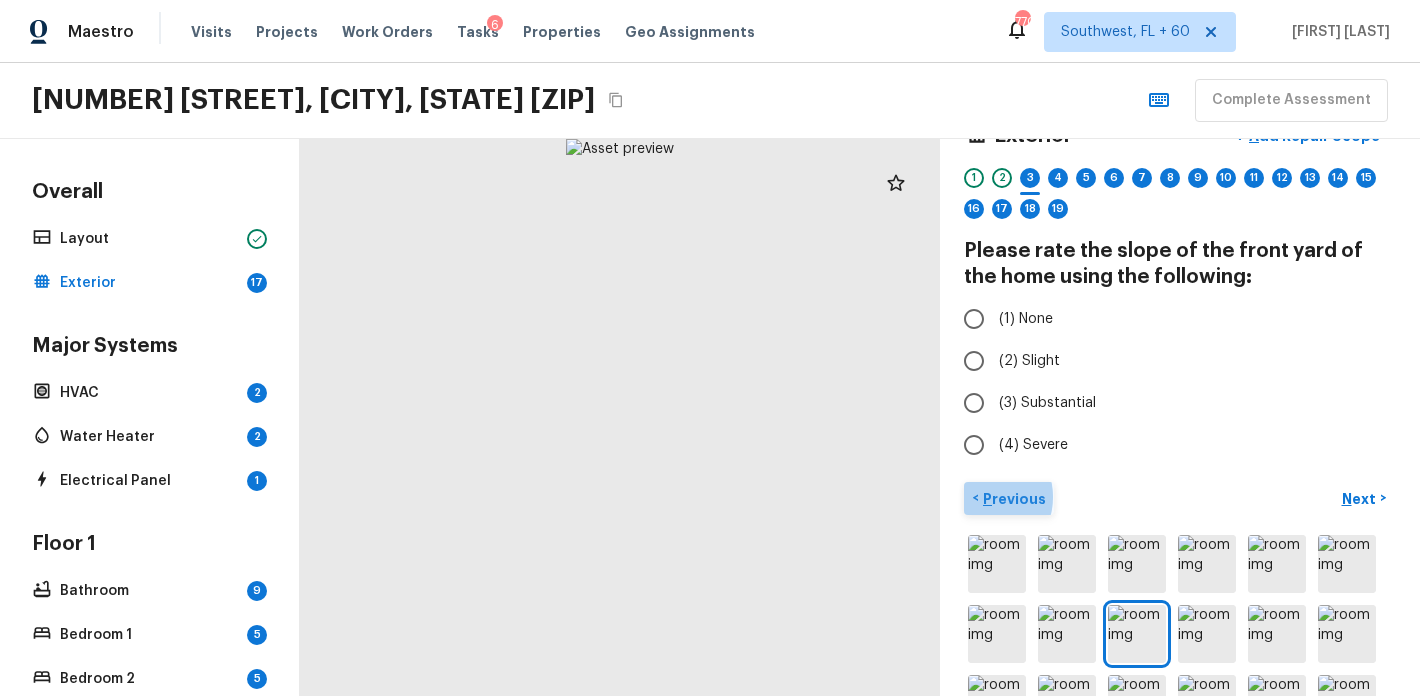click on "Previous" at bounding box center (1012, 499) 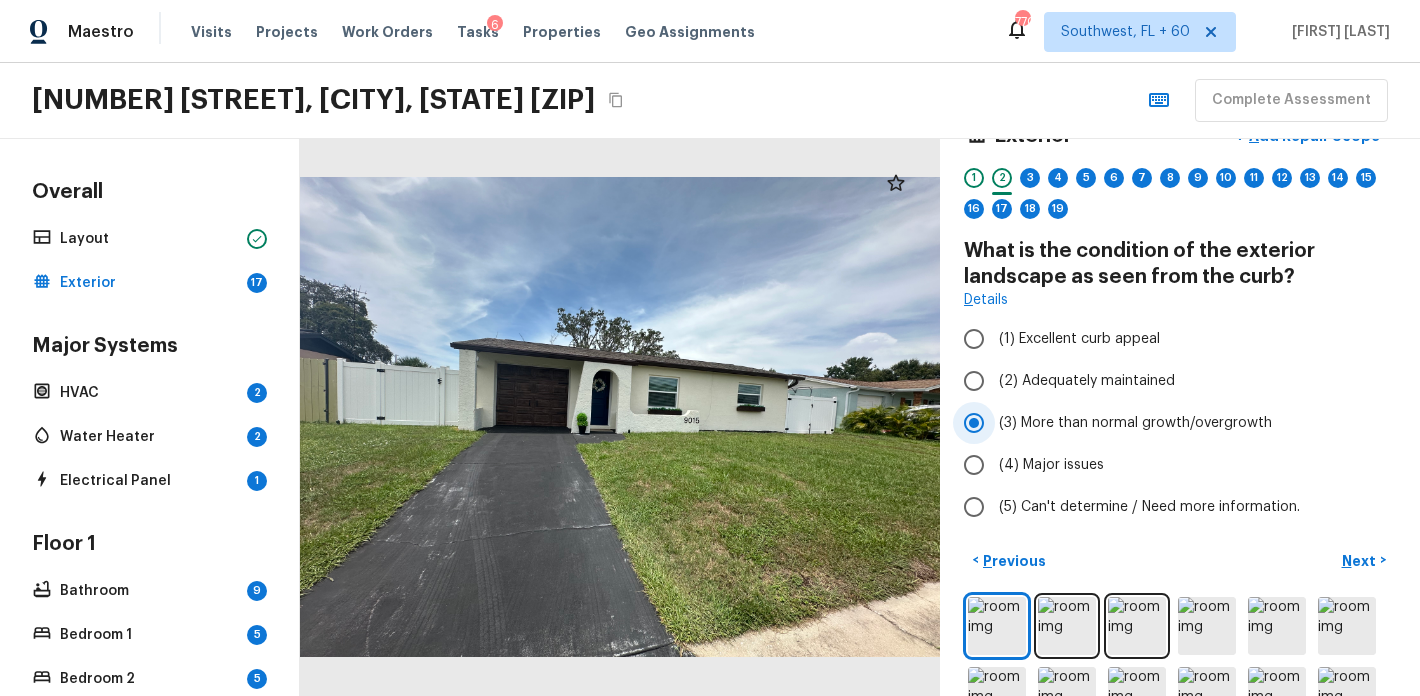 scroll, scrollTop: 0, scrollLeft: 0, axis: both 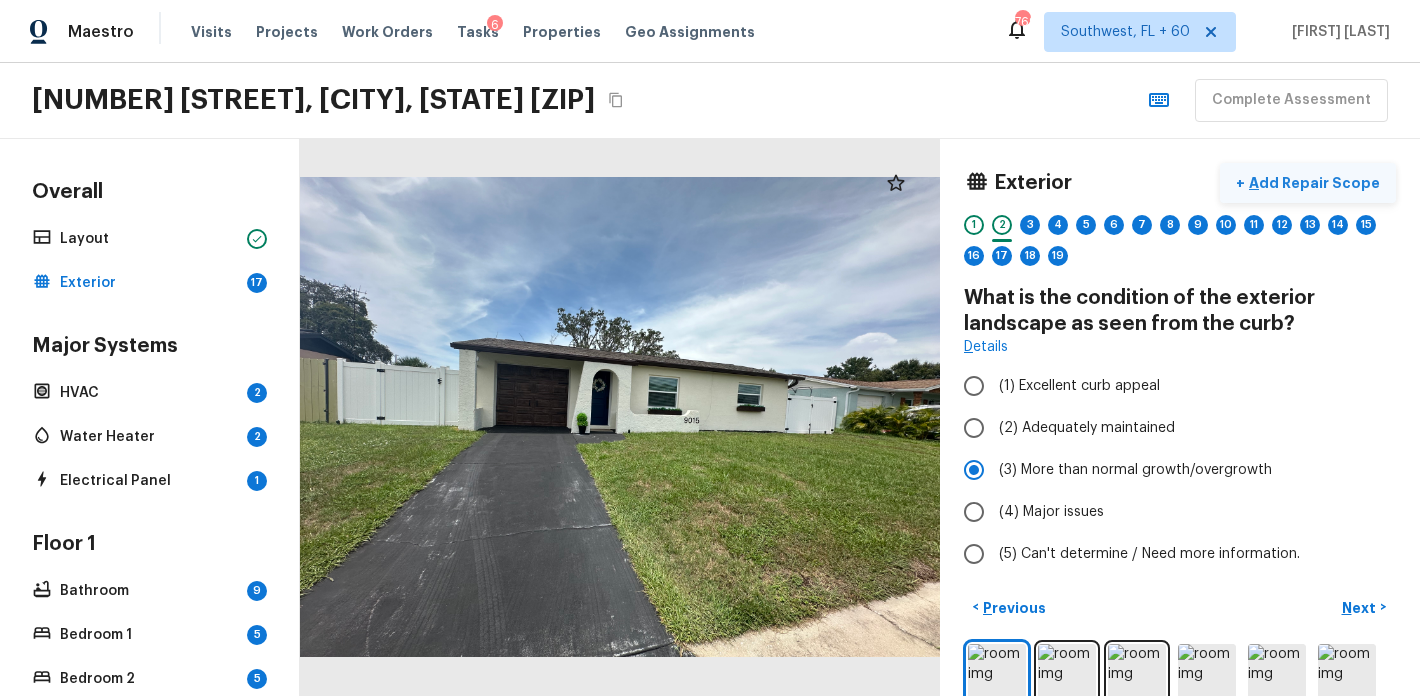 click on "+ Add Repair Scope" at bounding box center [1308, 183] 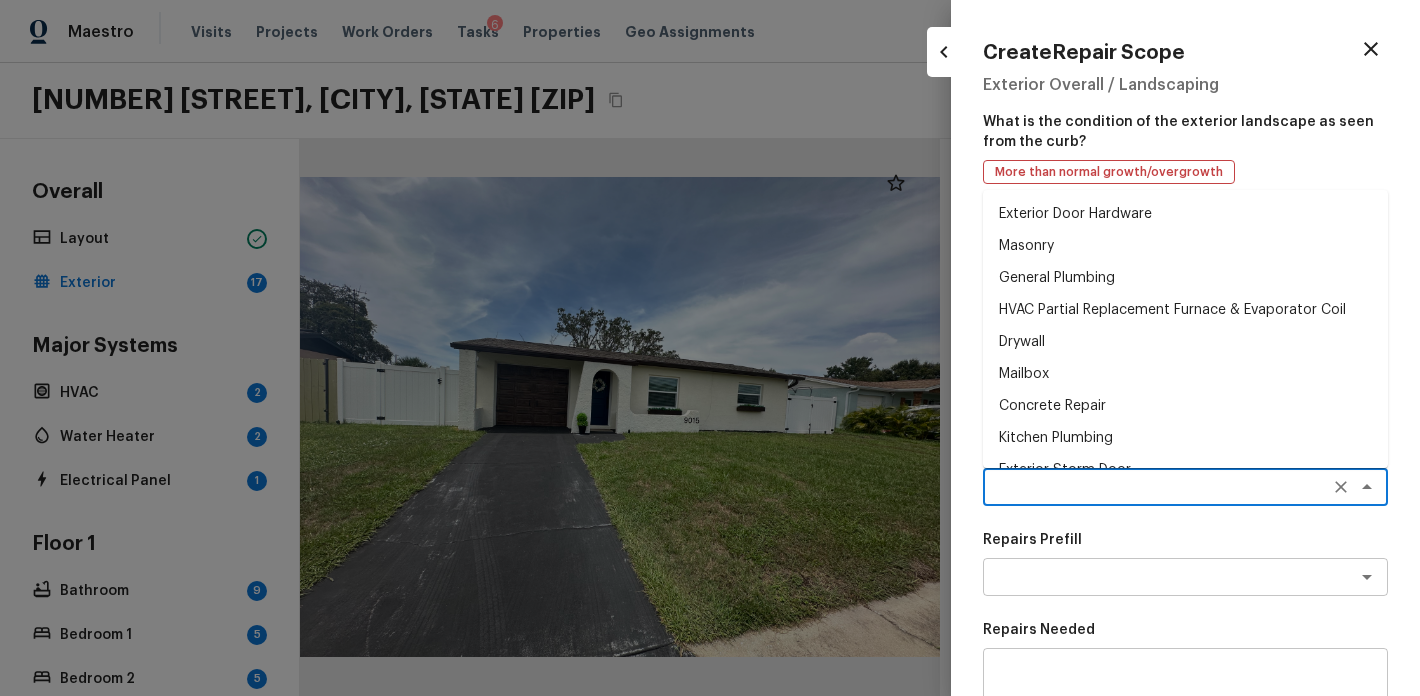 click at bounding box center [1157, 487] 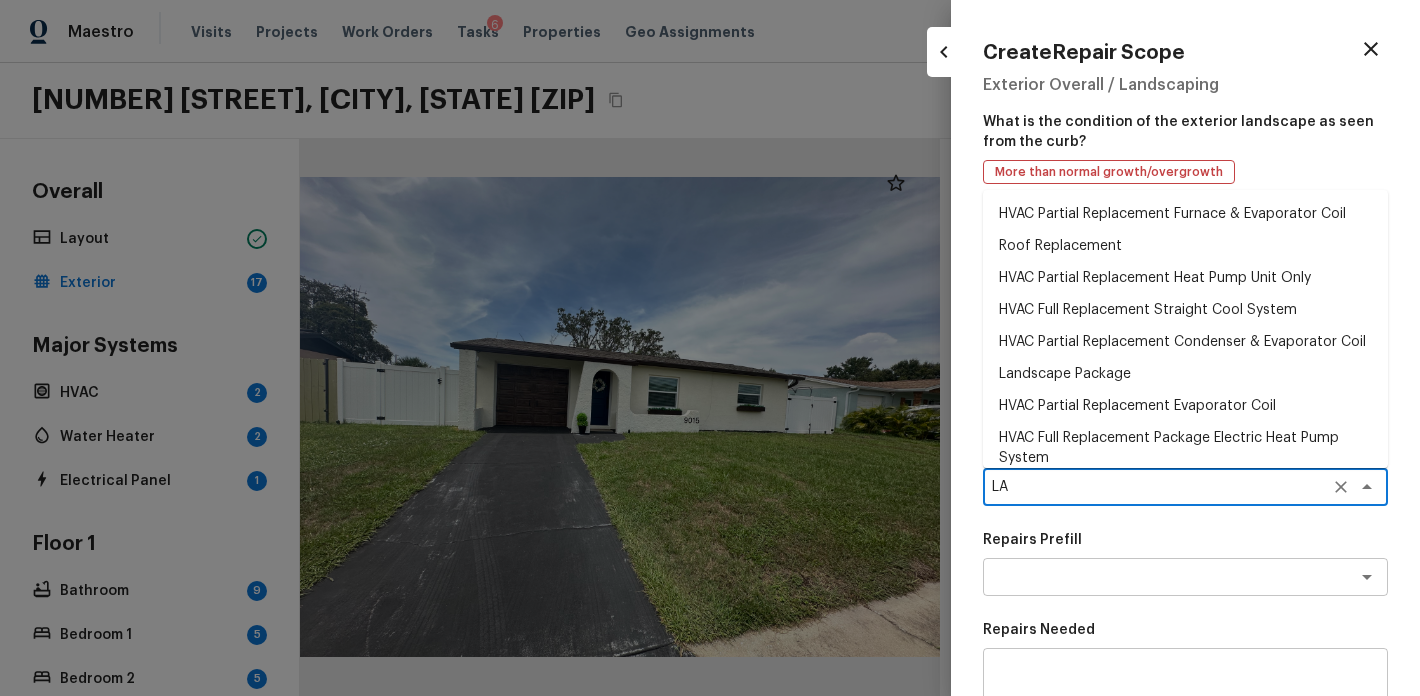 type on "L" 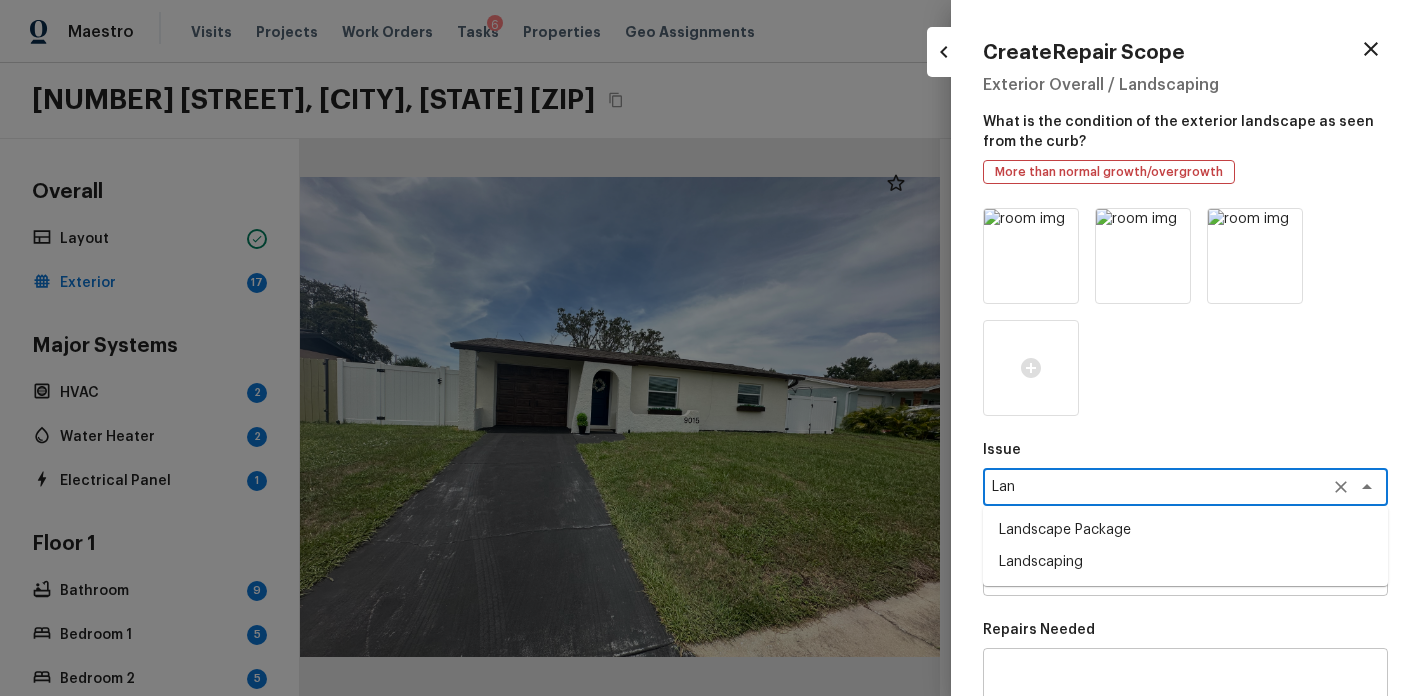 click on "Landscape Package" at bounding box center (1185, 530) 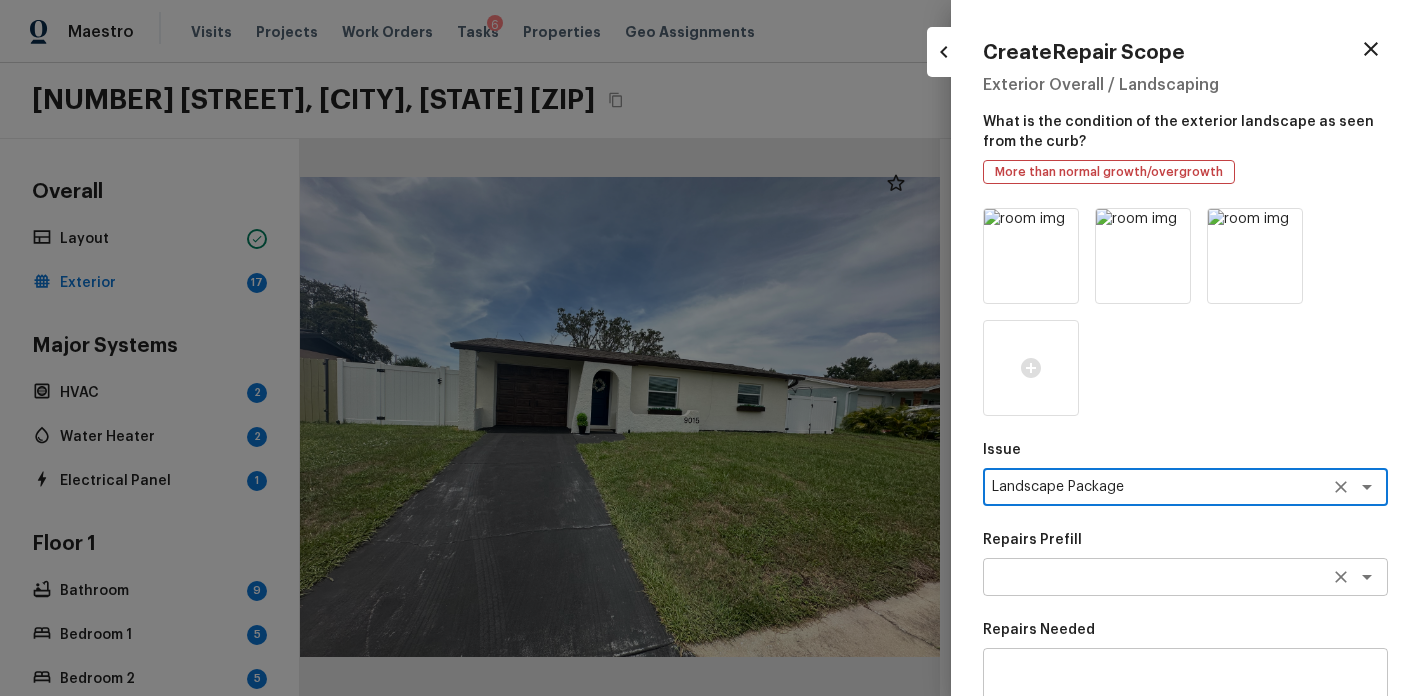 type on "Landscape Package" 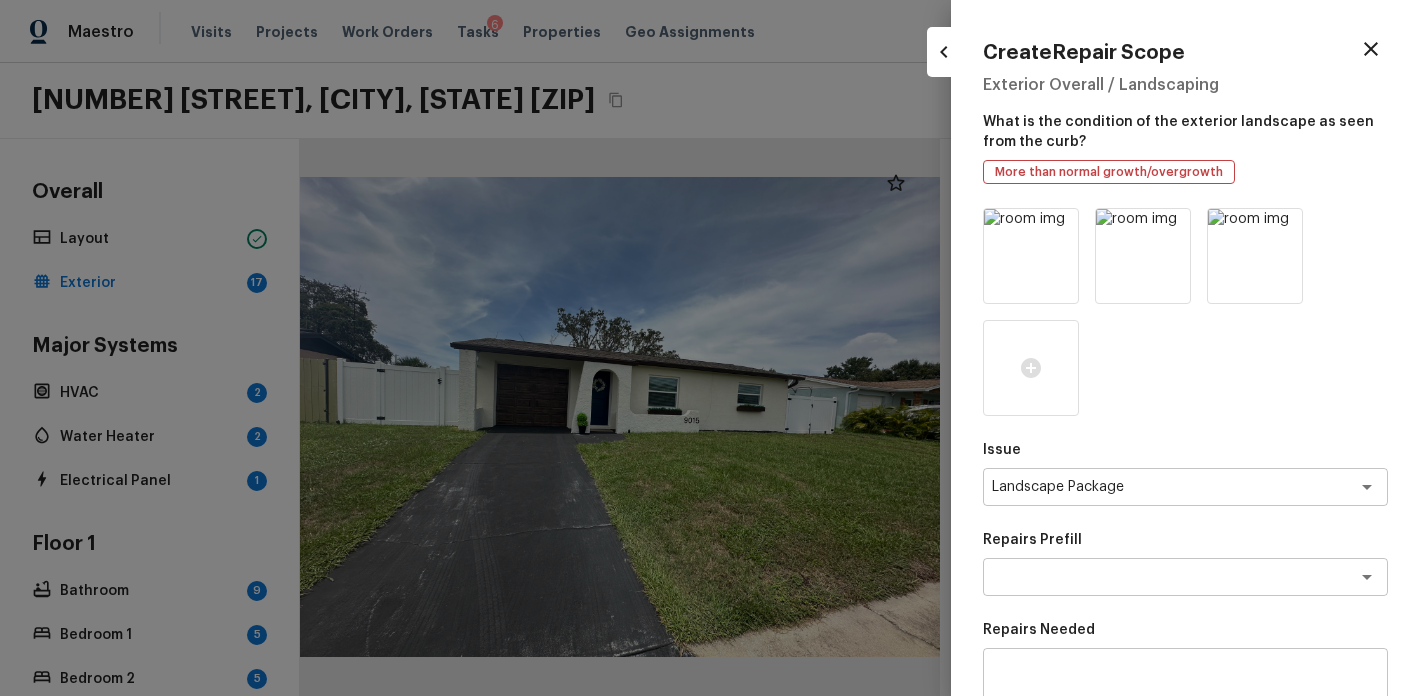 click on "x ​" at bounding box center [1185, 704] 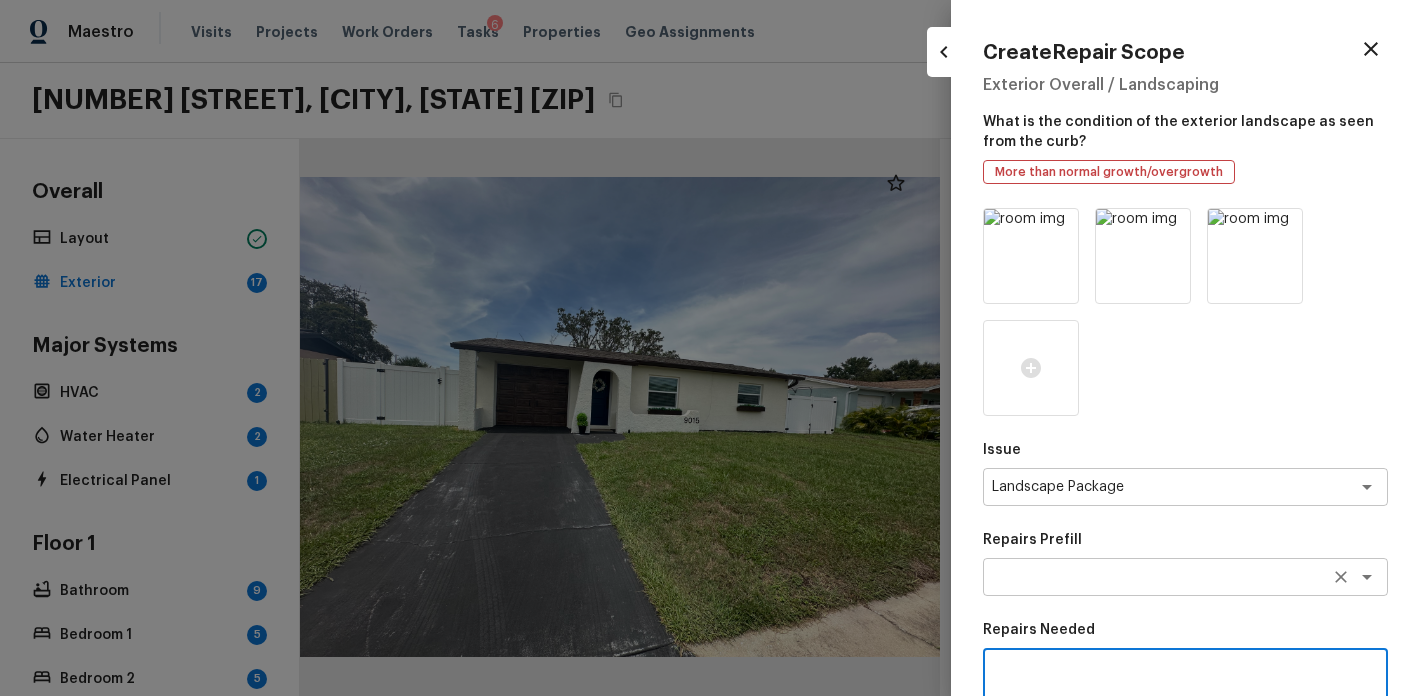 click on "x ​" at bounding box center [1185, 577] 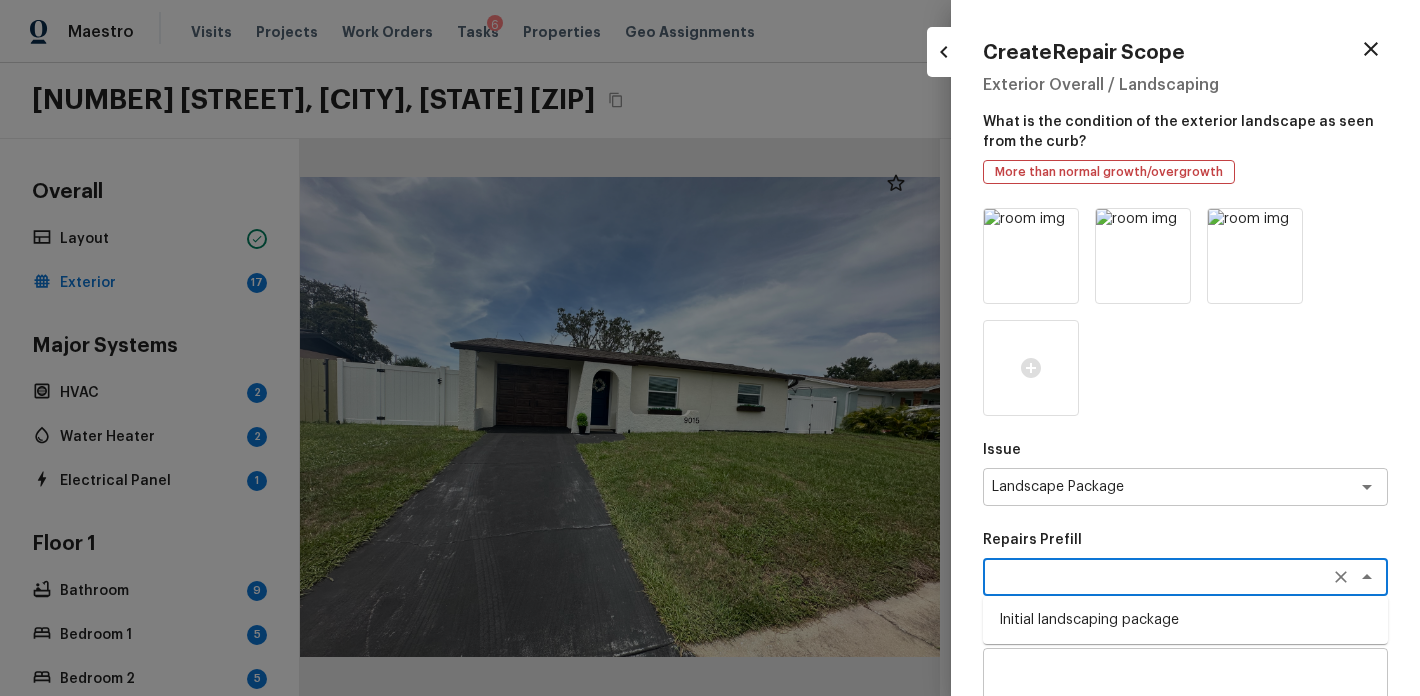 click on "Initial landscaping package" at bounding box center [1185, 620] 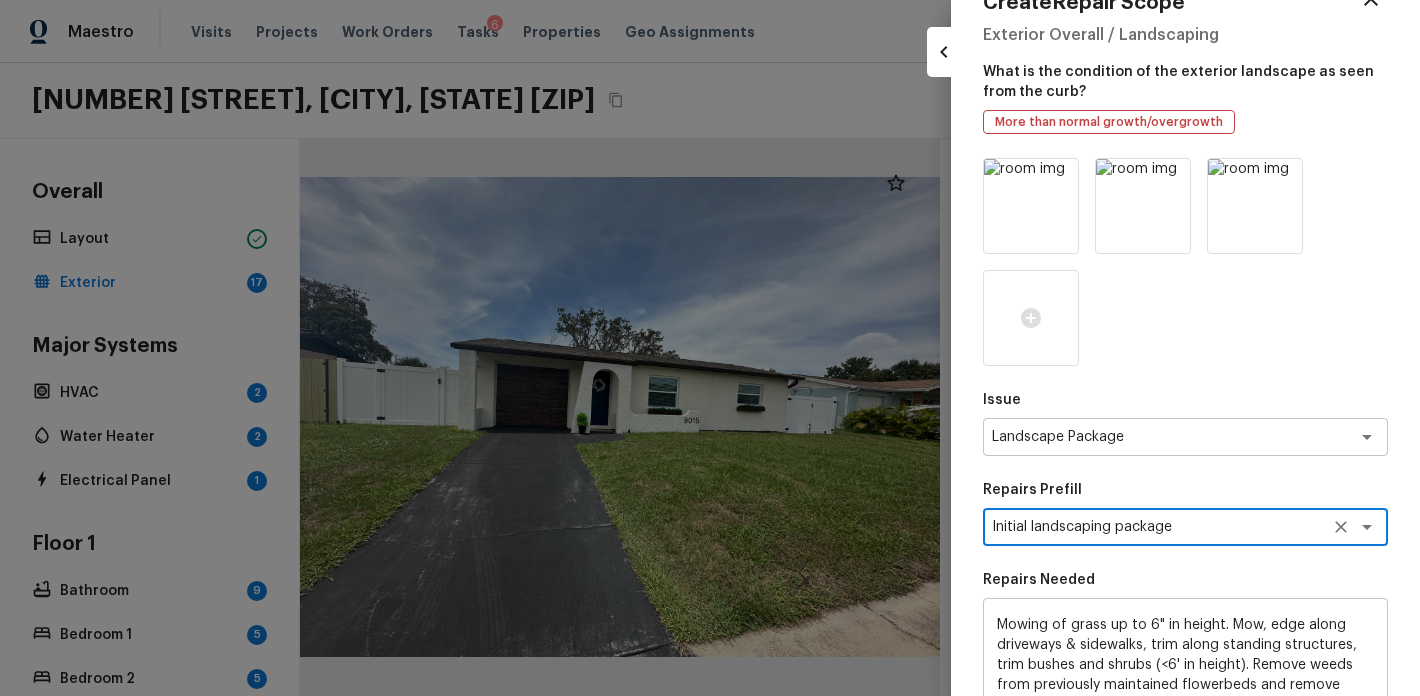 scroll, scrollTop: 115, scrollLeft: 0, axis: vertical 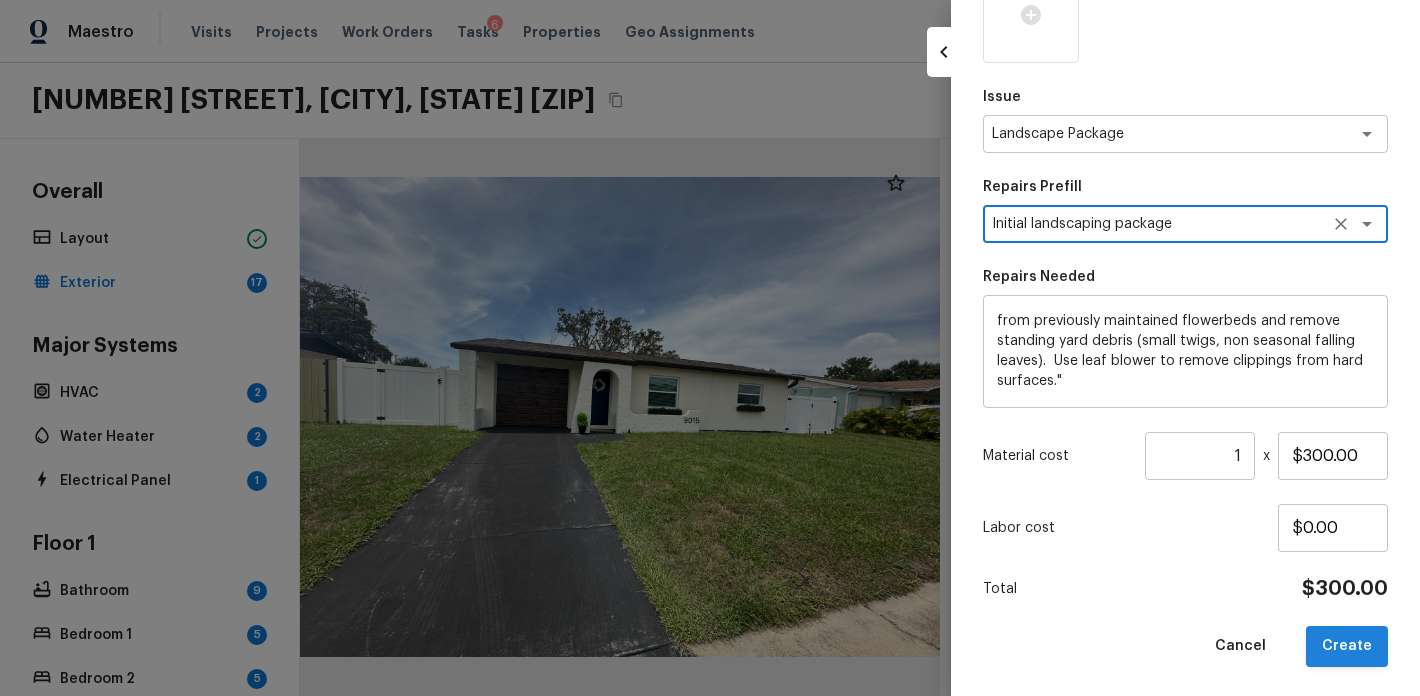 click on "Create" at bounding box center [1347, 646] 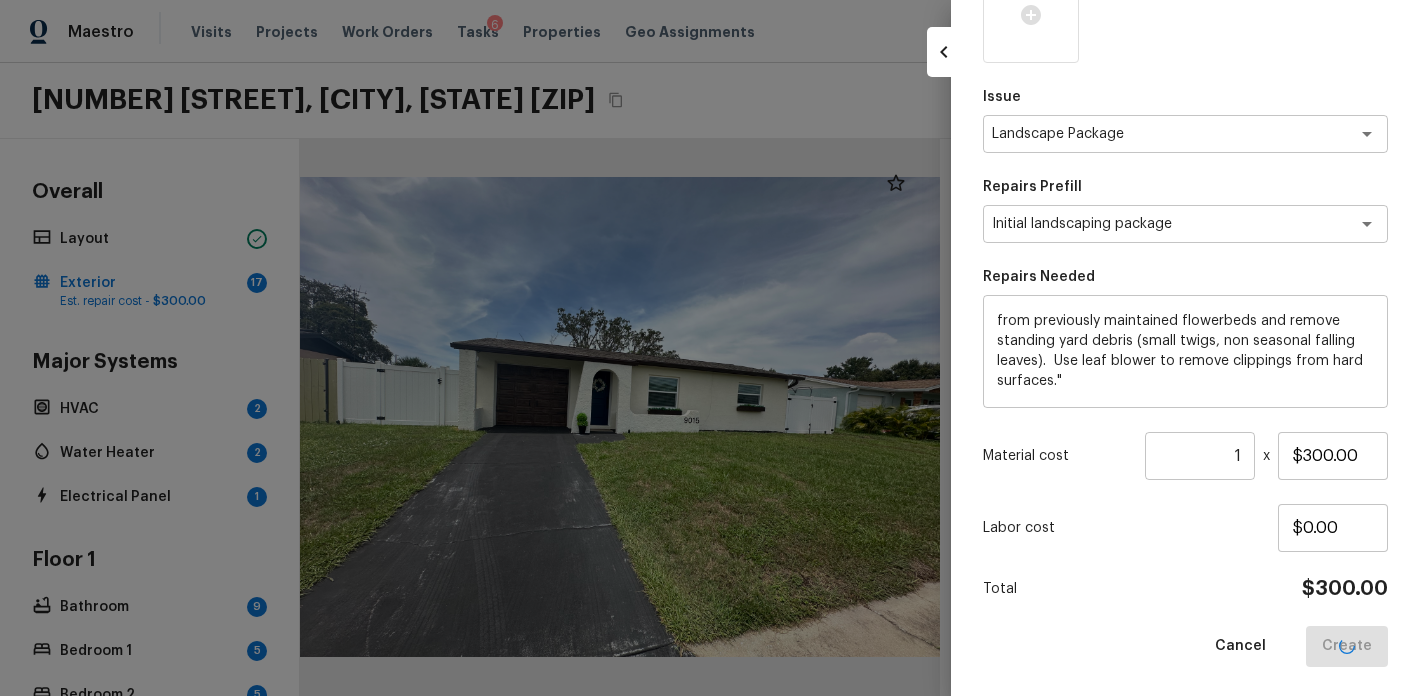 type 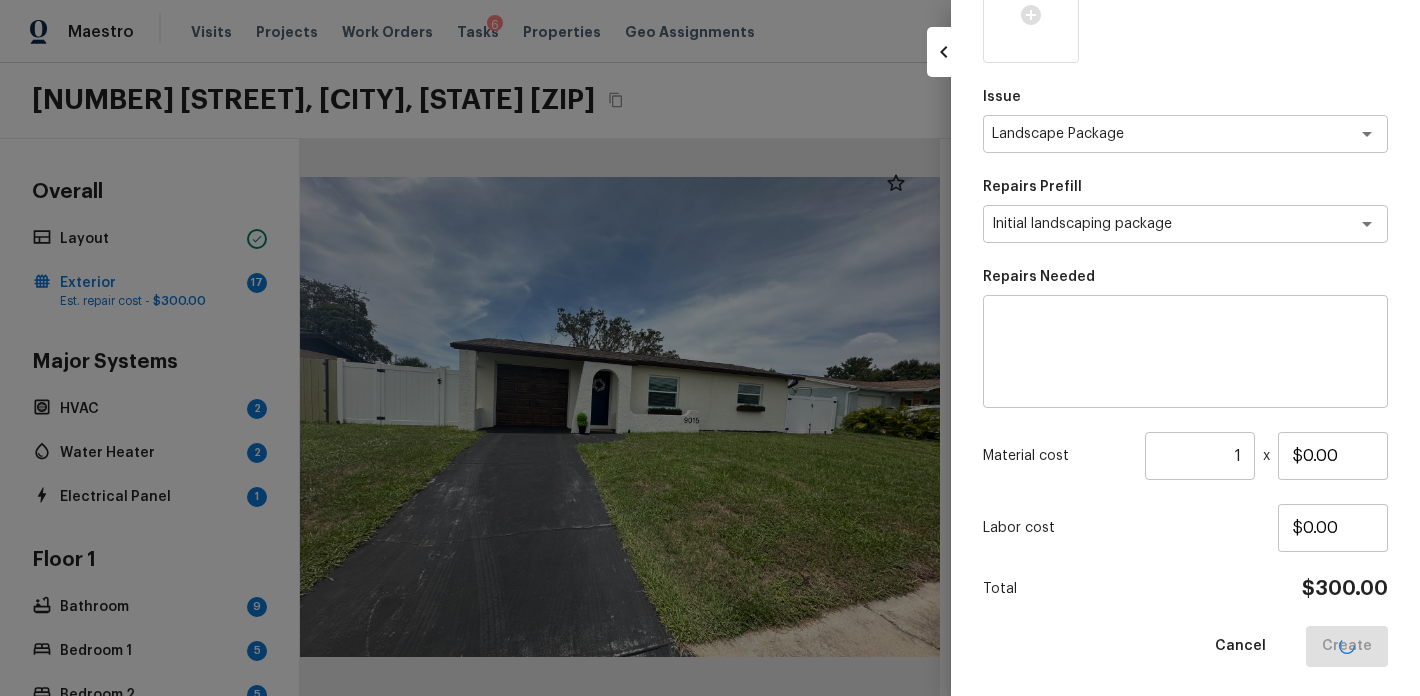 type 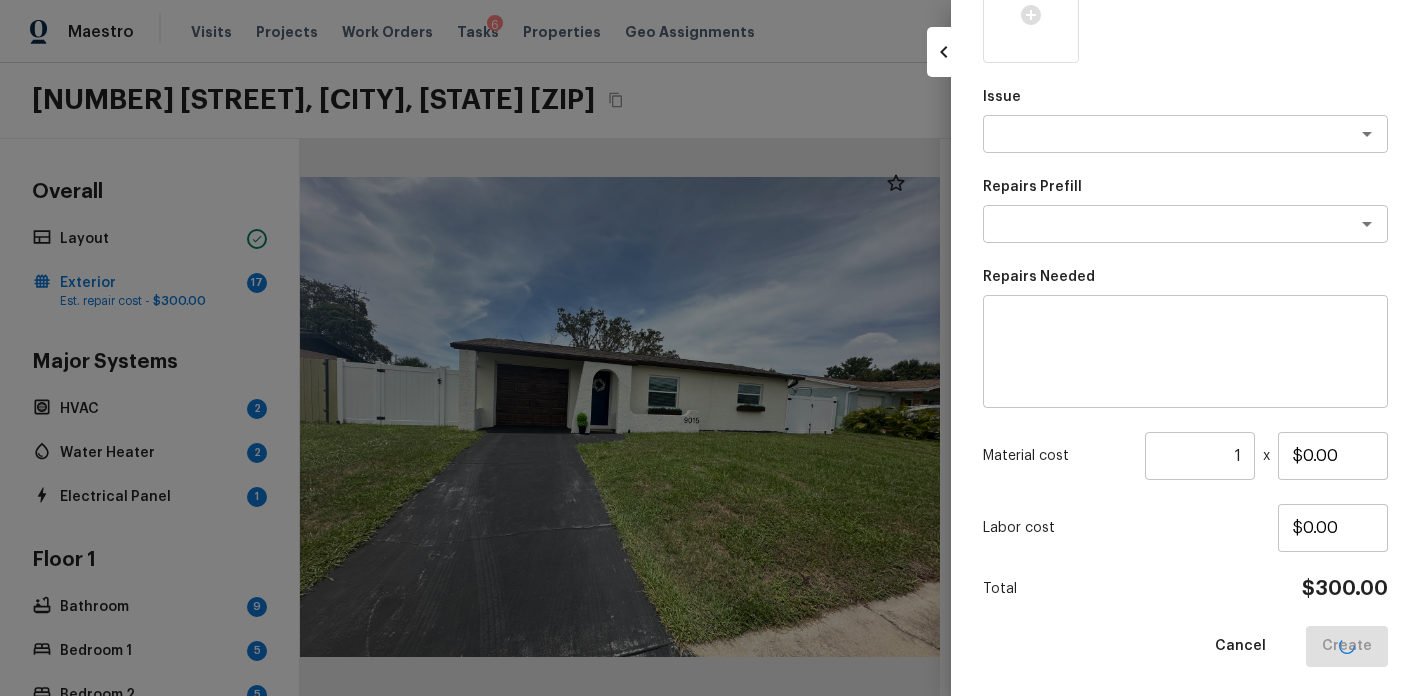 scroll, scrollTop: 0, scrollLeft: 0, axis: both 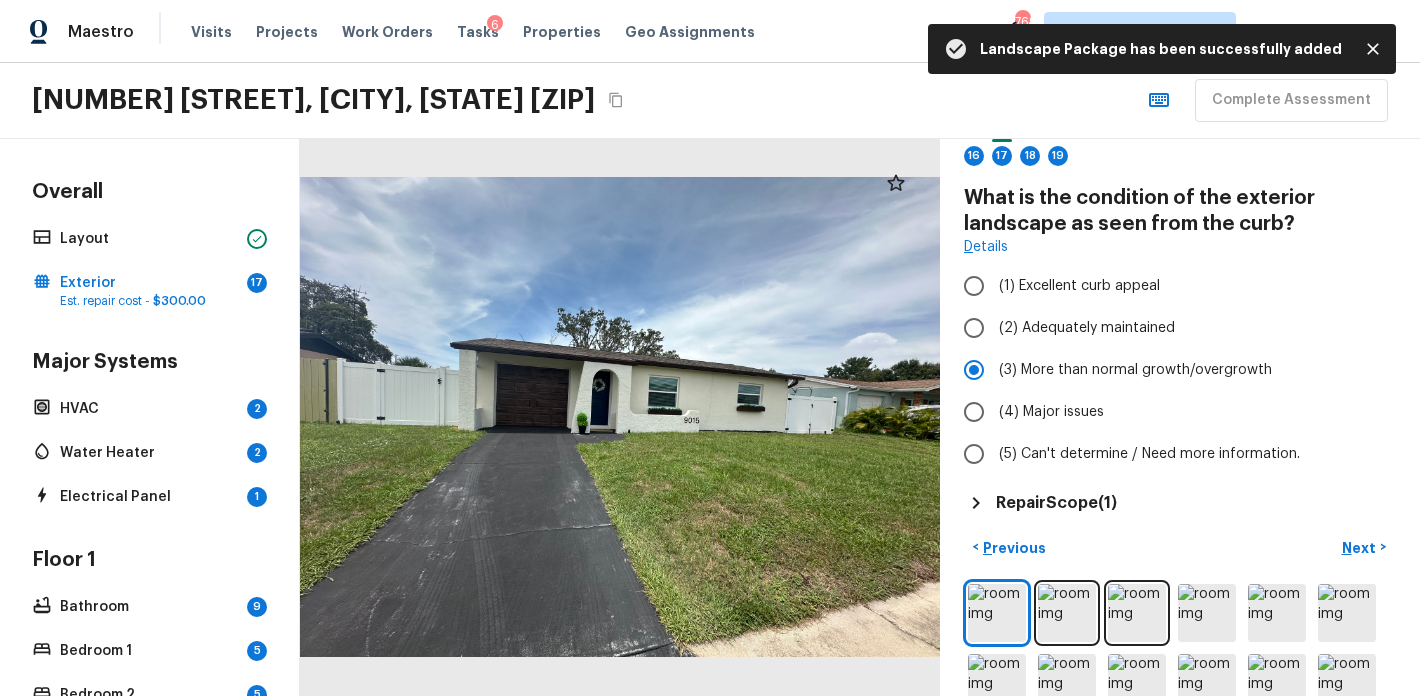 click 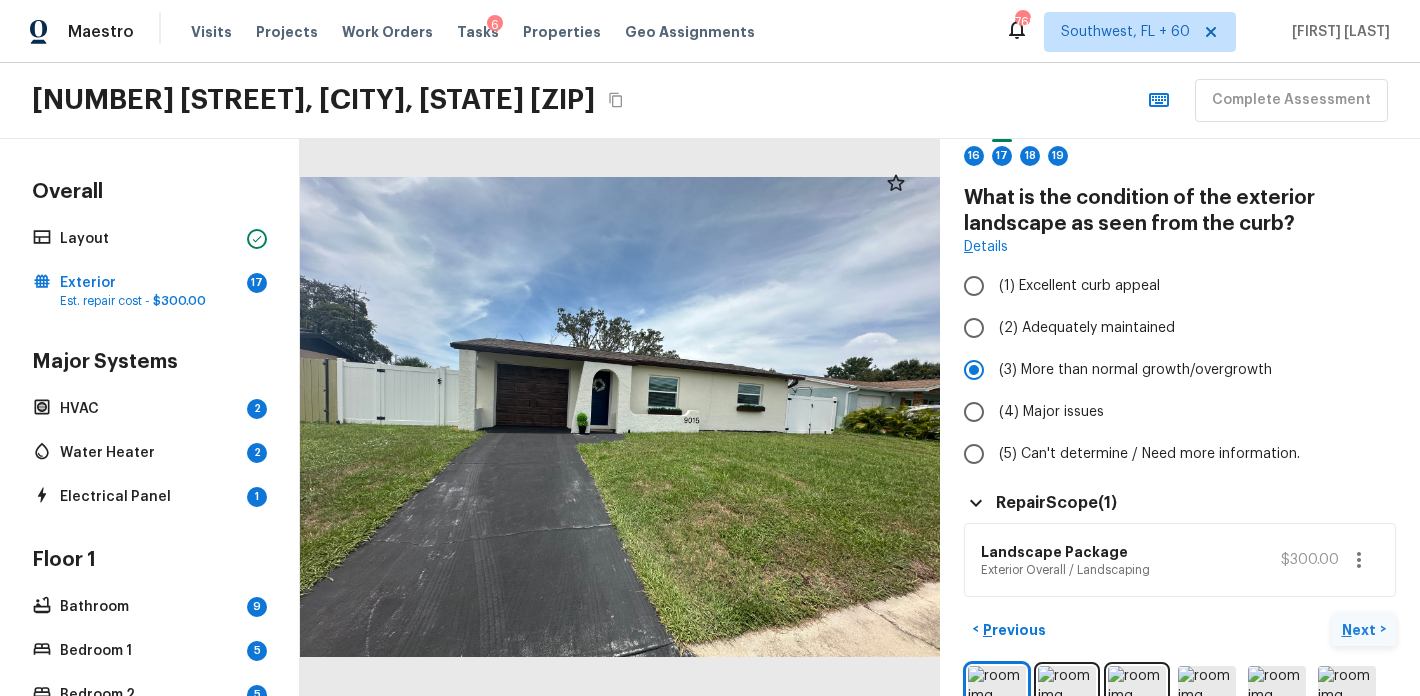 click on "Next >" at bounding box center (1364, 629) 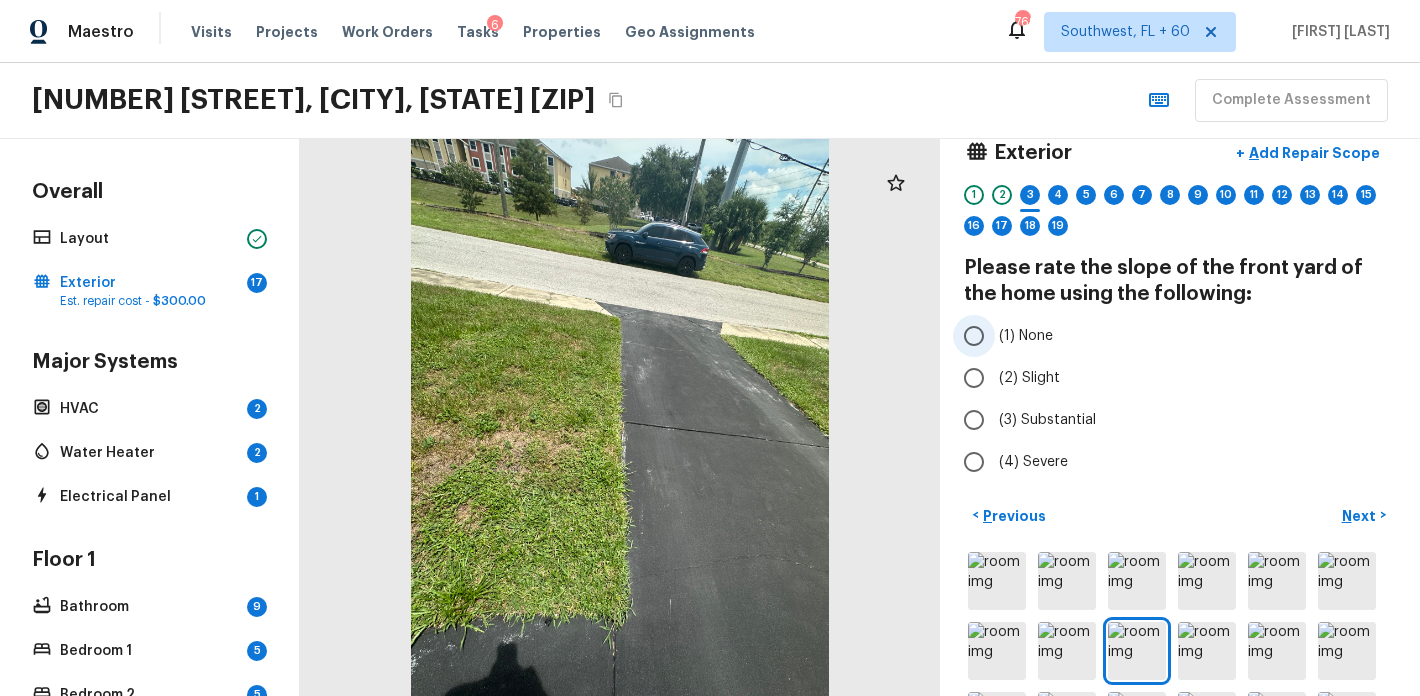 scroll, scrollTop: 29, scrollLeft: 0, axis: vertical 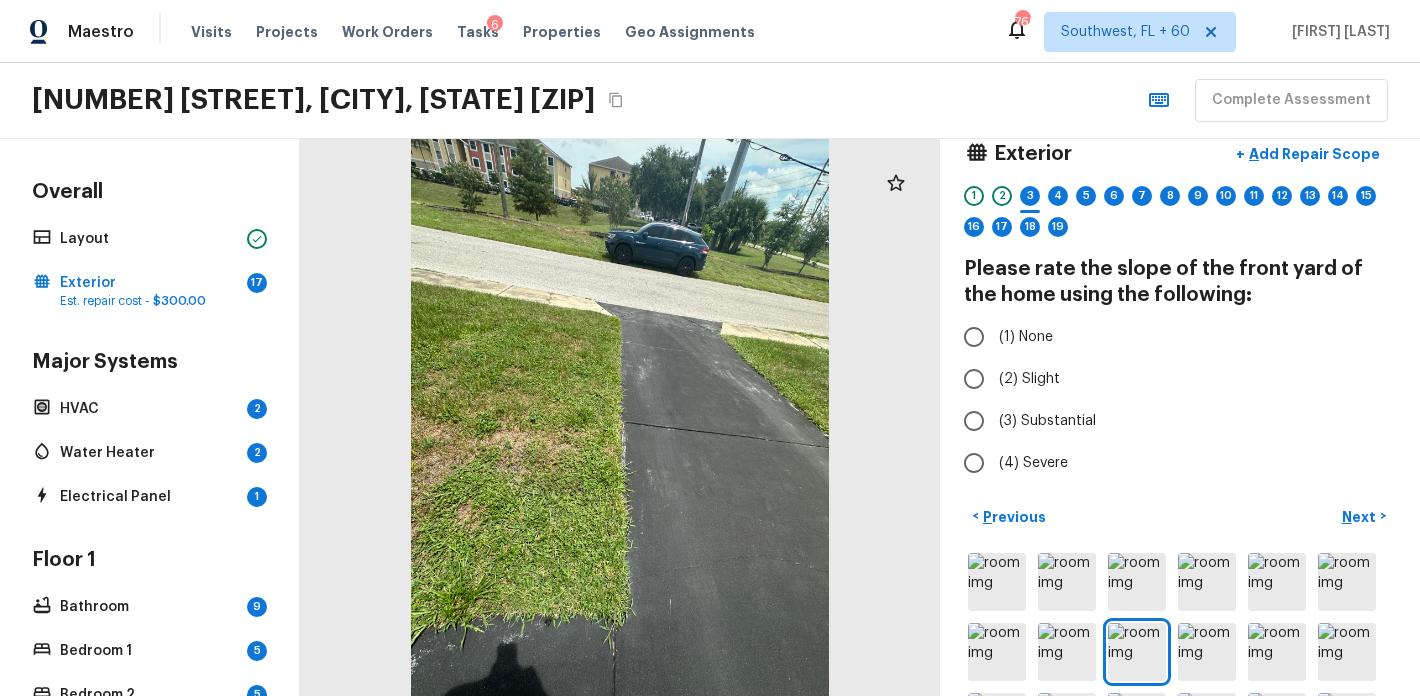 type 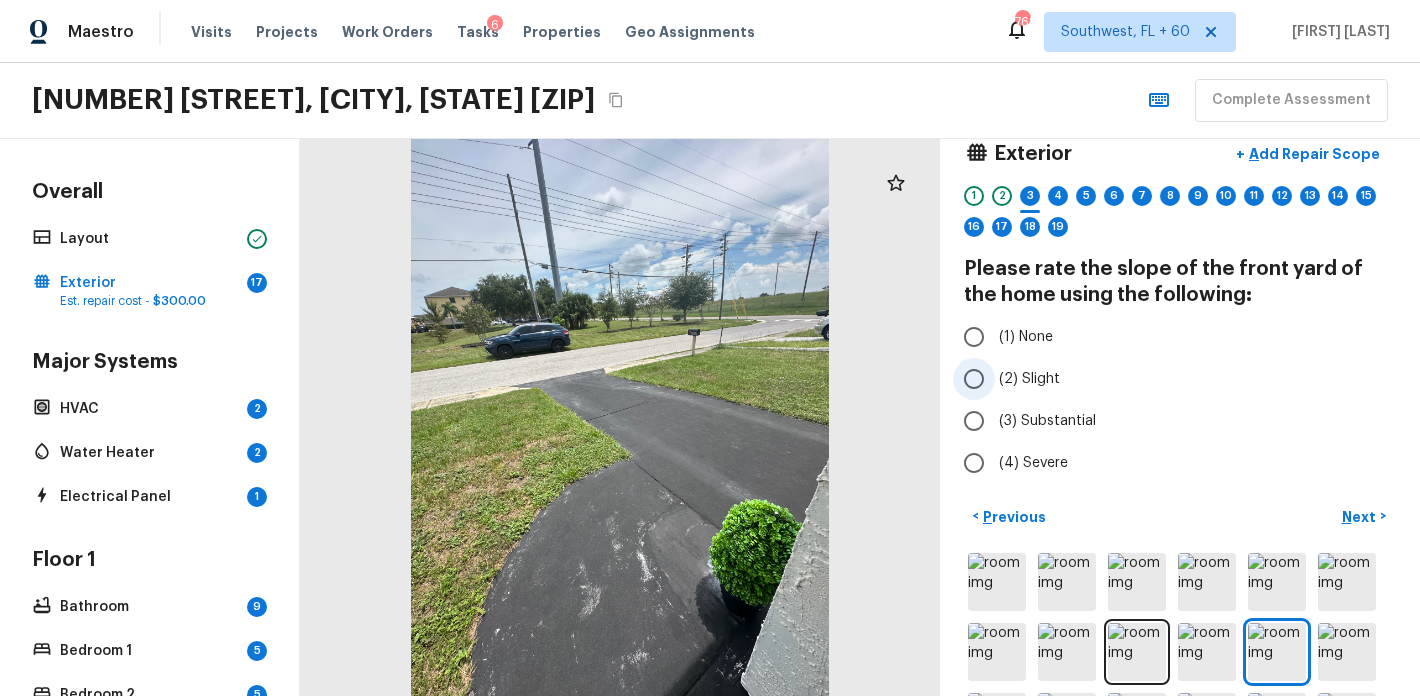 click on "(2) Slight" at bounding box center (974, 379) 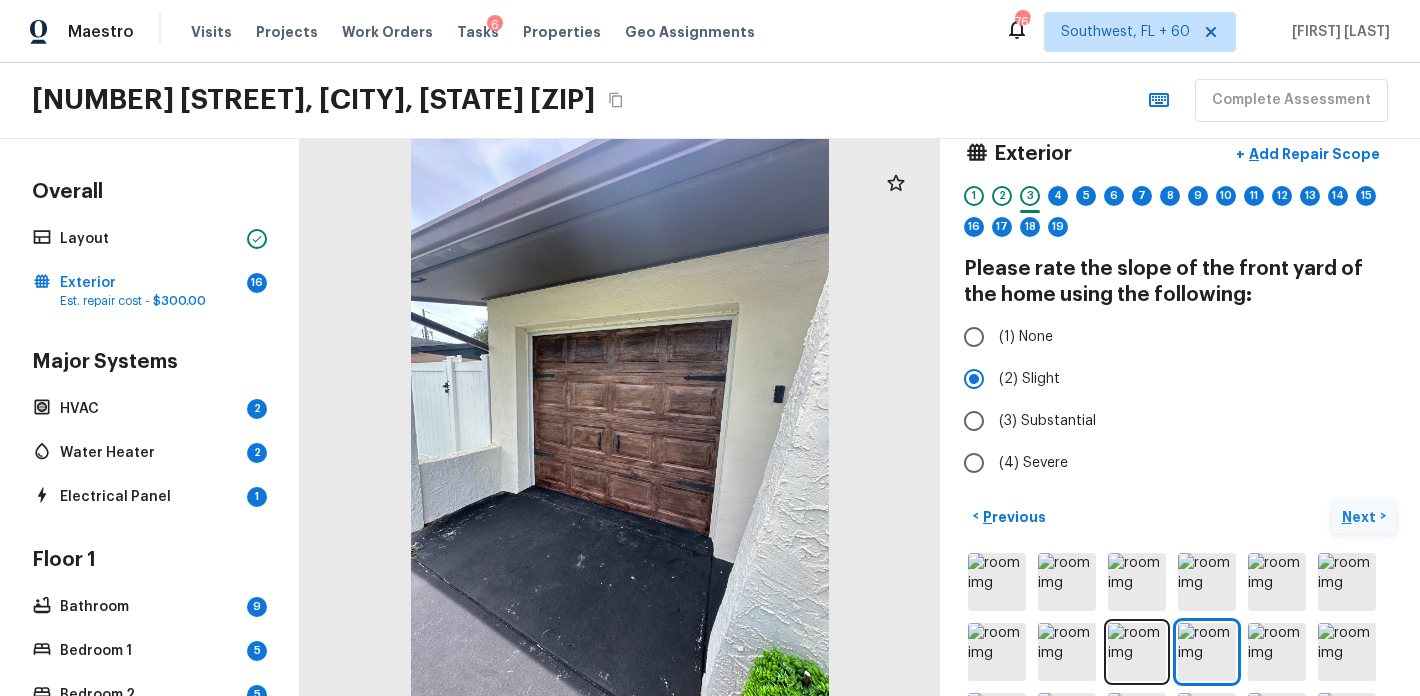 click on "Next" at bounding box center (1361, 517) 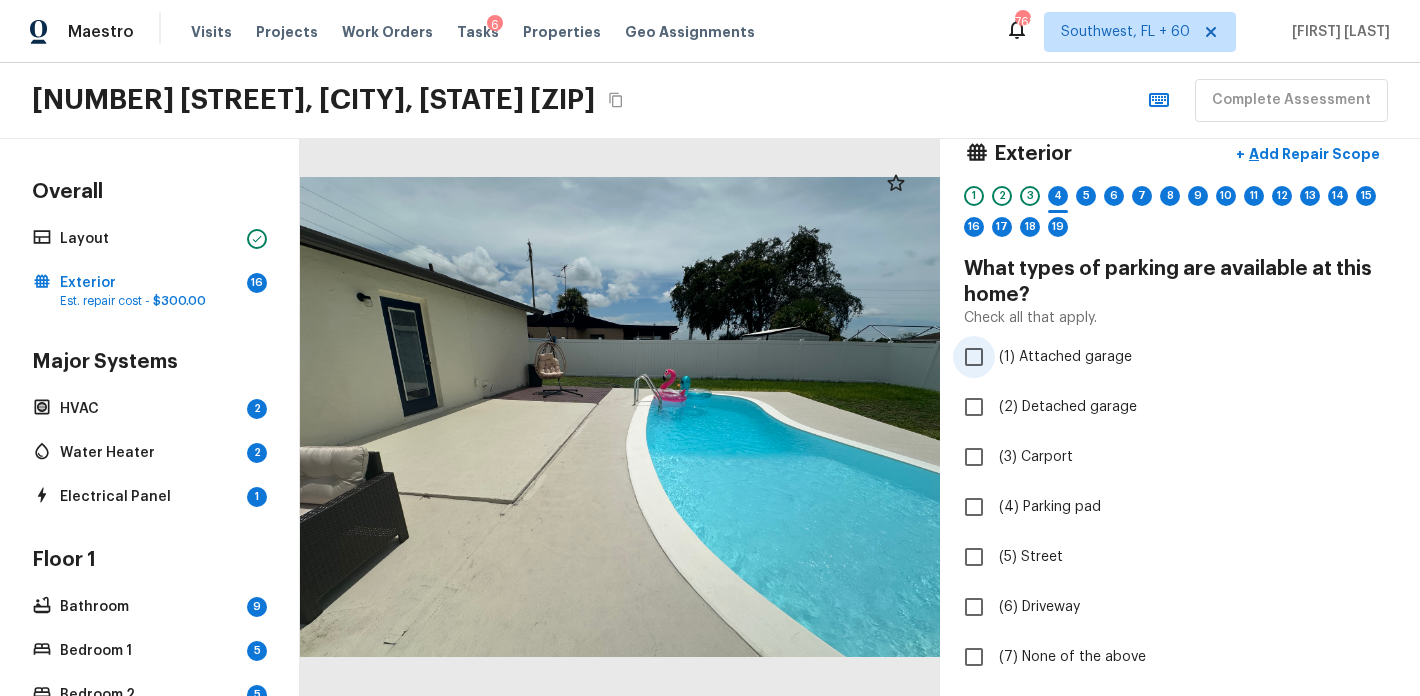 click on "(1) Attached garage" at bounding box center (974, 357) 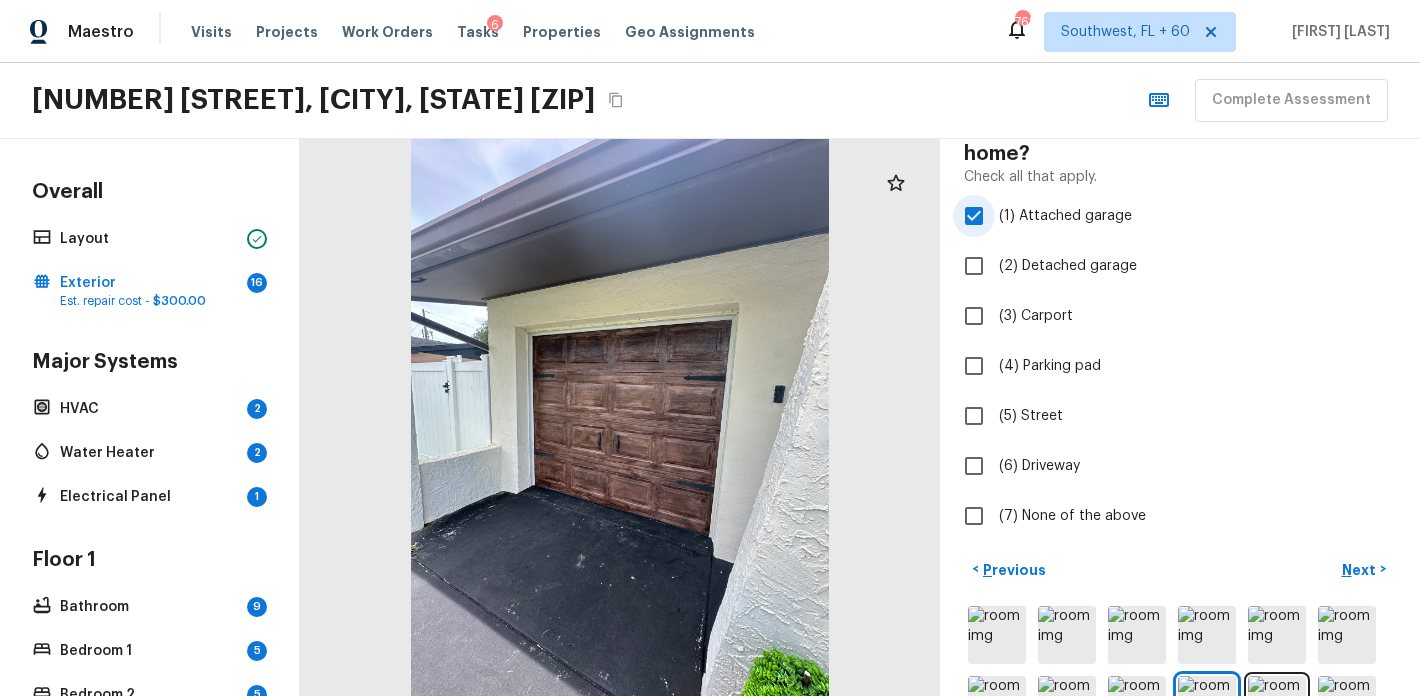 scroll, scrollTop: 181, scrollLeft: 0, axis: vertical 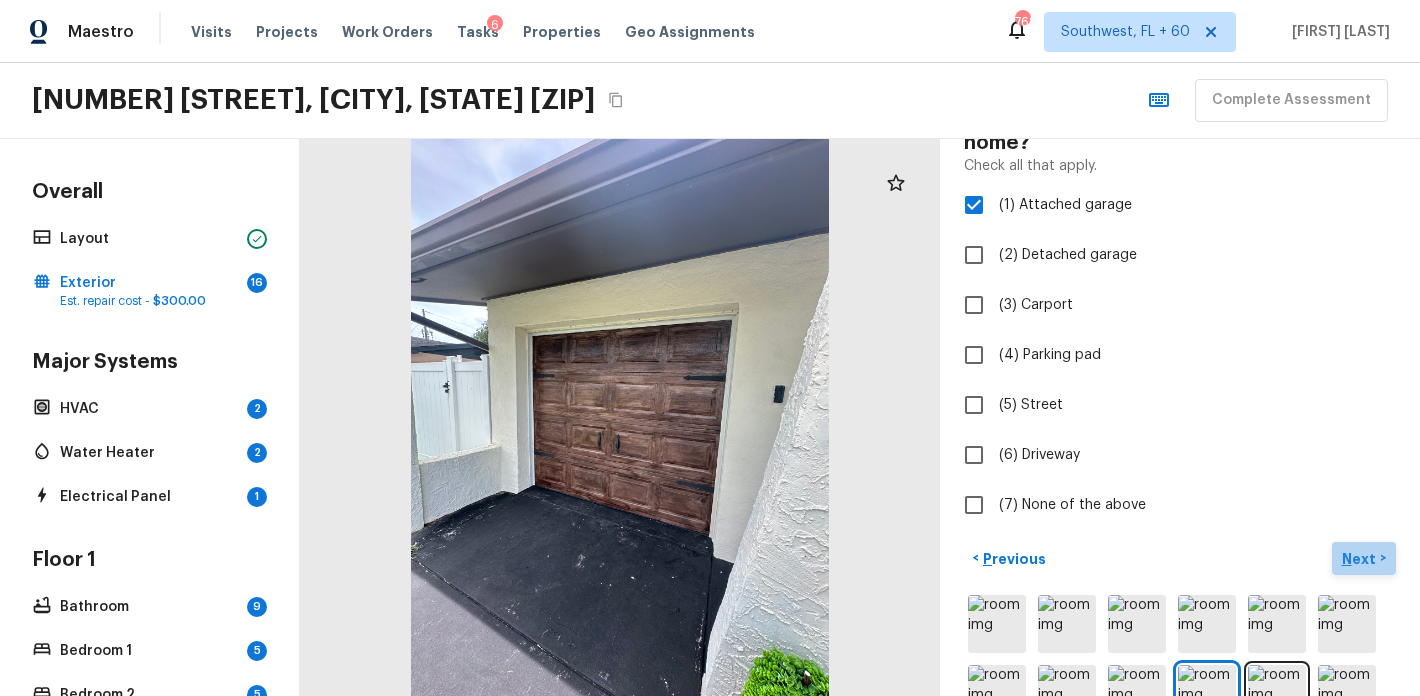 click on "Next" at bounding box center [1361, 559] 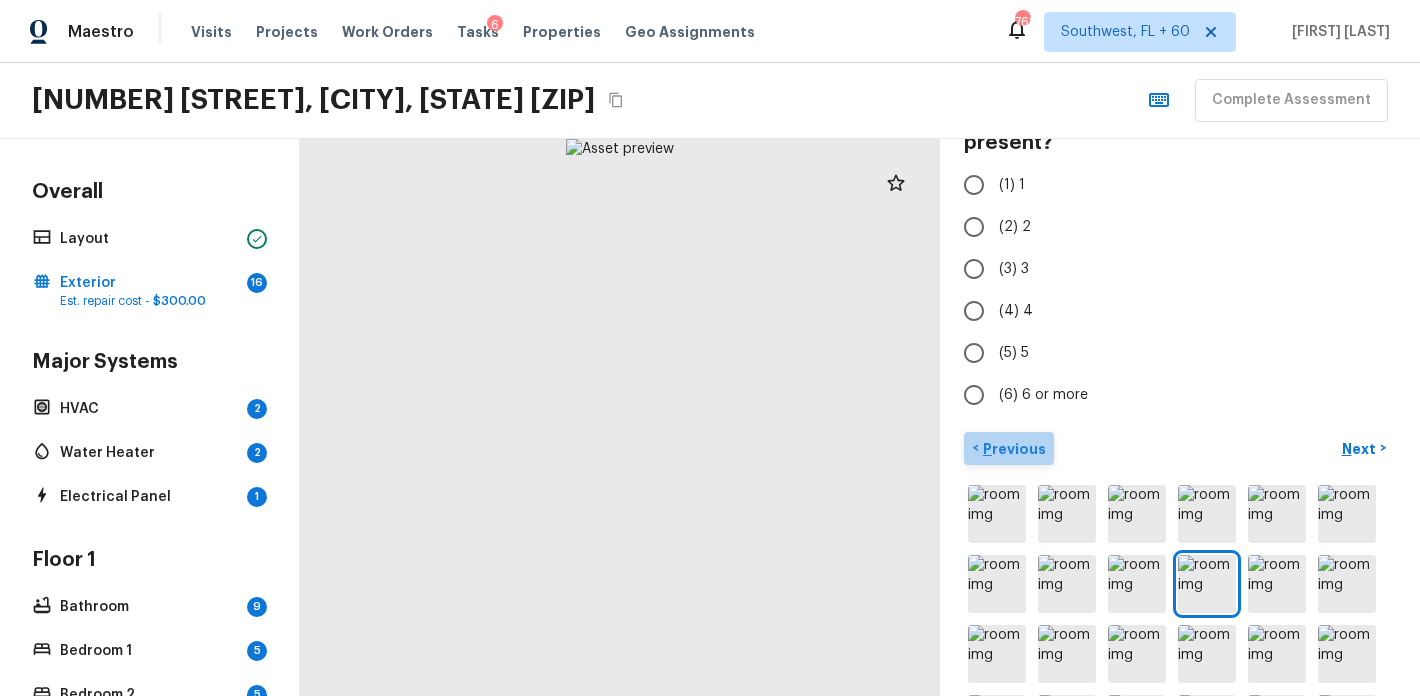 click on "< Previous" at bounding box center [1009, 448] 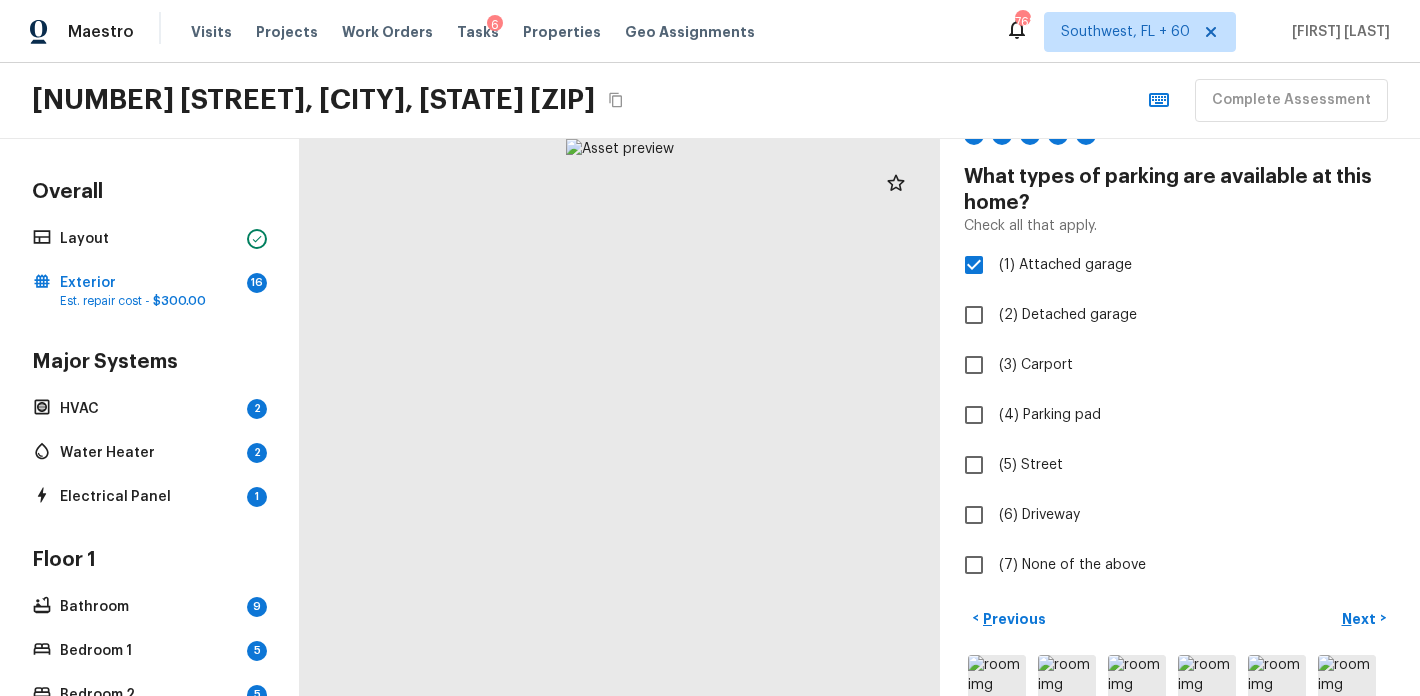scroll, scrollTop: 120, scrollLeft: 0, axis: vertical 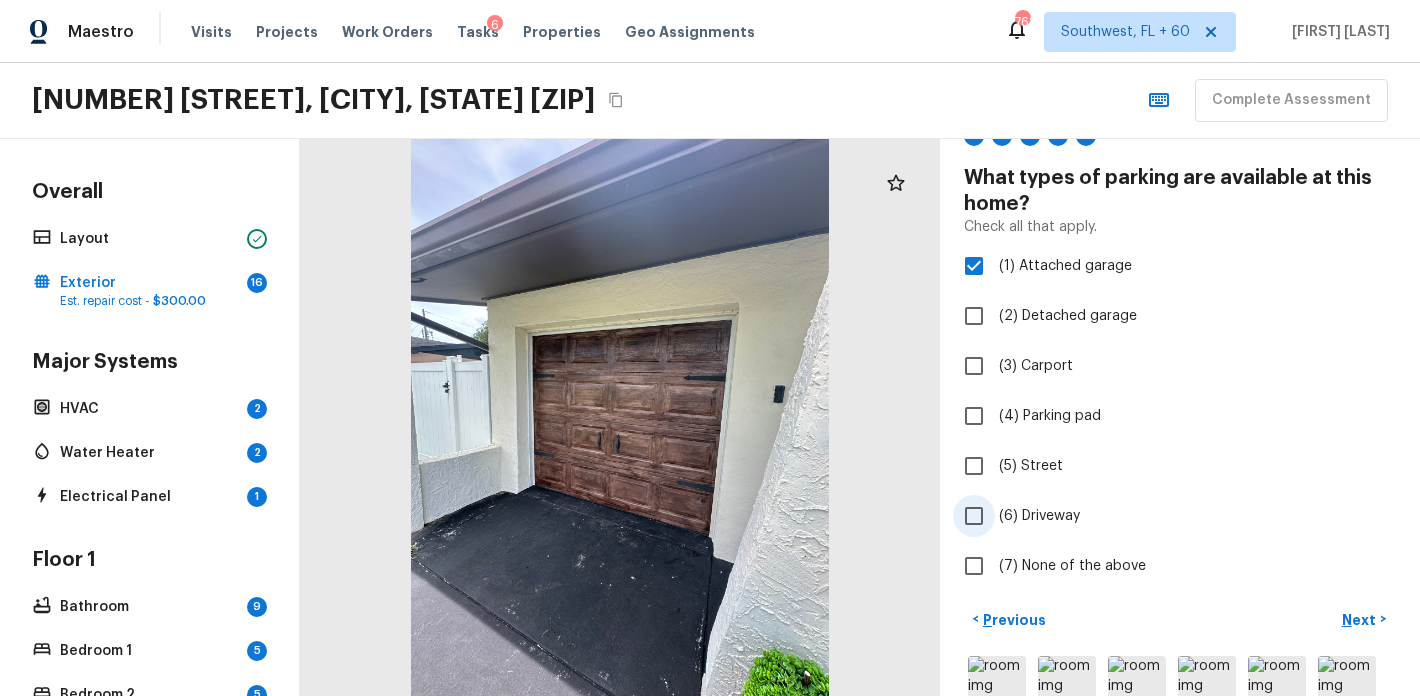 click on "(6) Driveway" at bounding box center (974, 516) 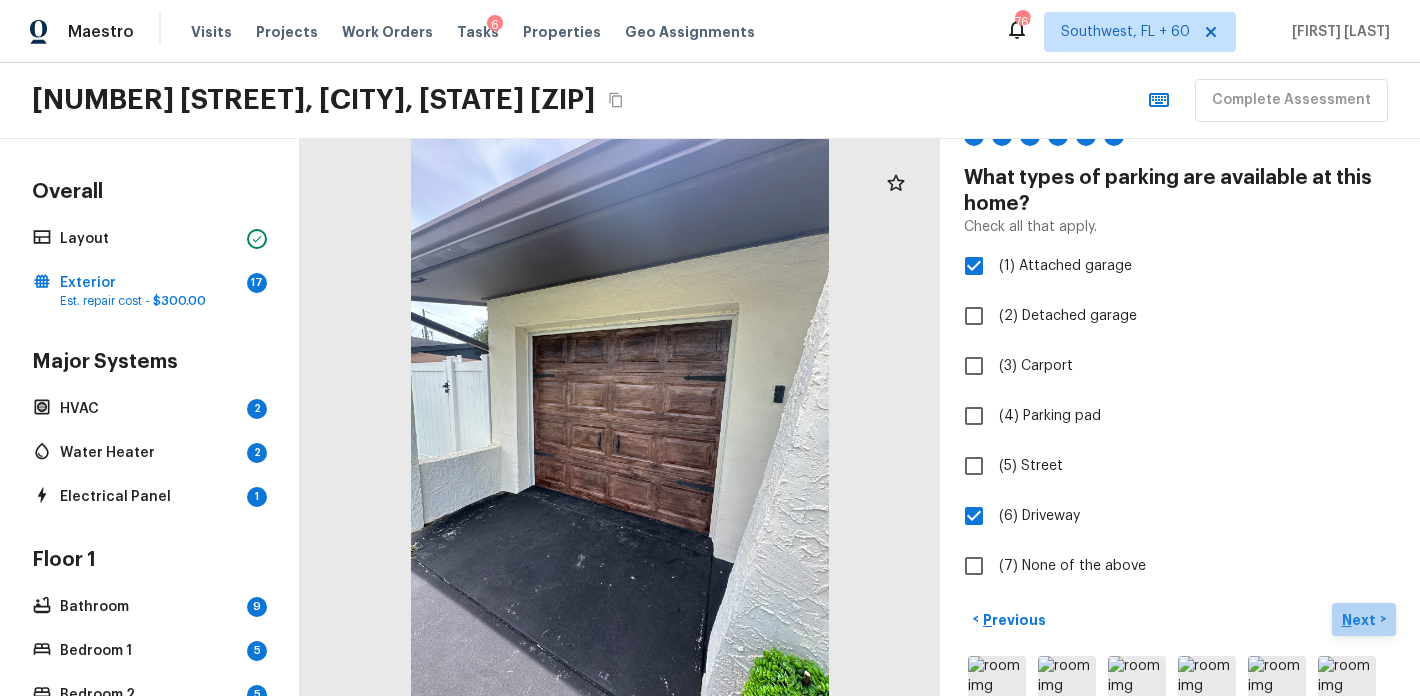 click on "Next" at bounding box center [1361, 620] 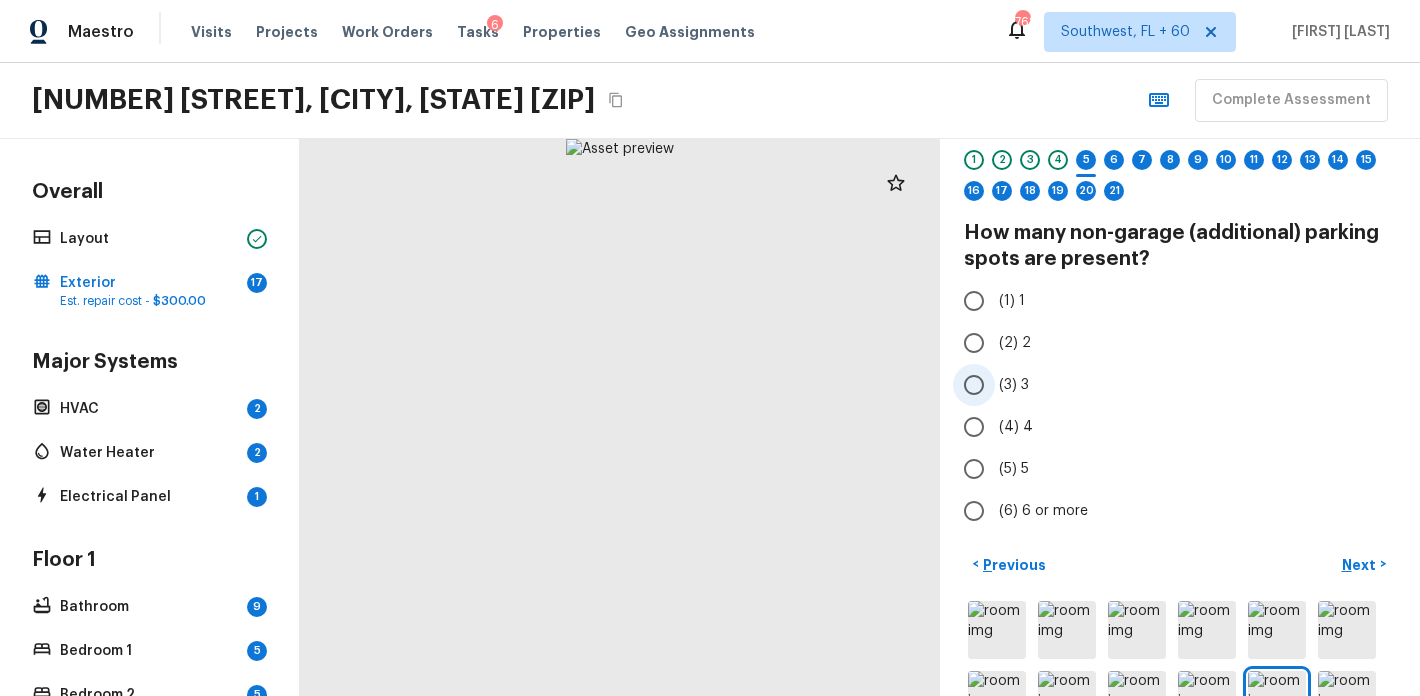 scroll, scrollTop: 45, scrollLeft: 0, axis: vertical 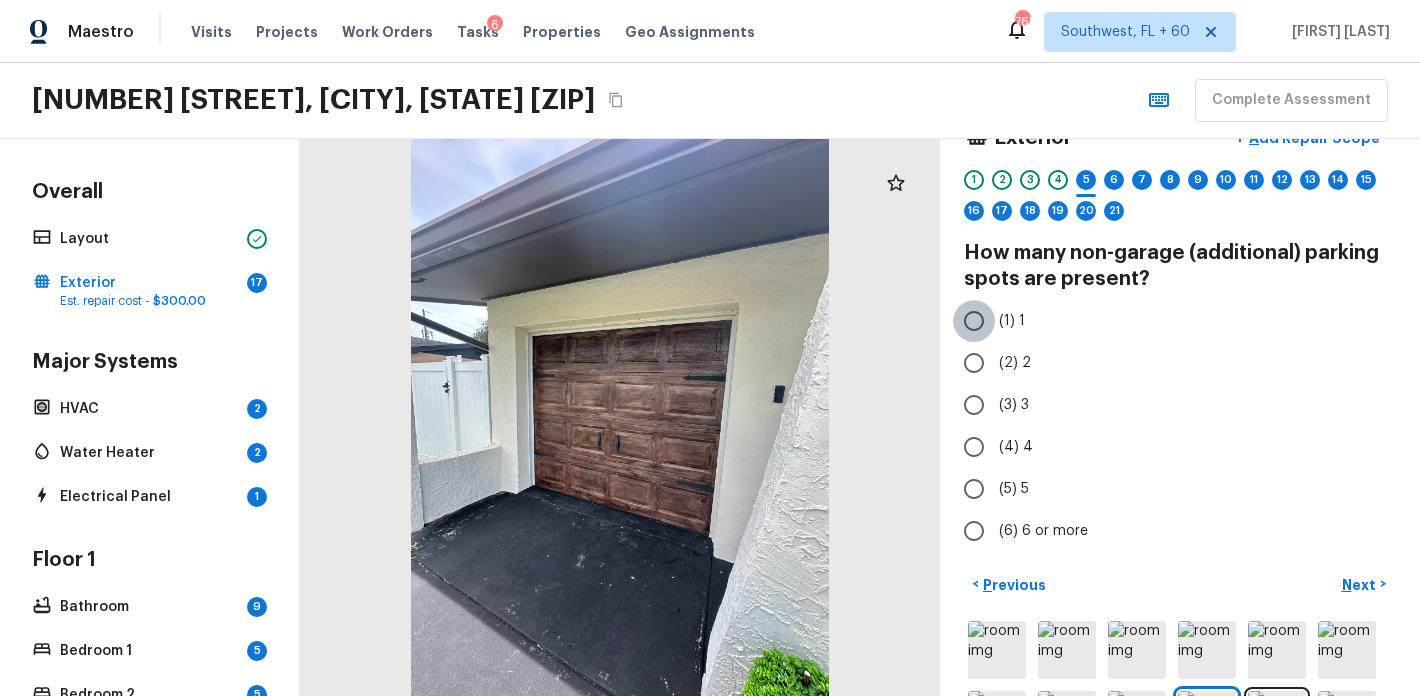 click on "(1) 1" at bounding box center (974, 321) 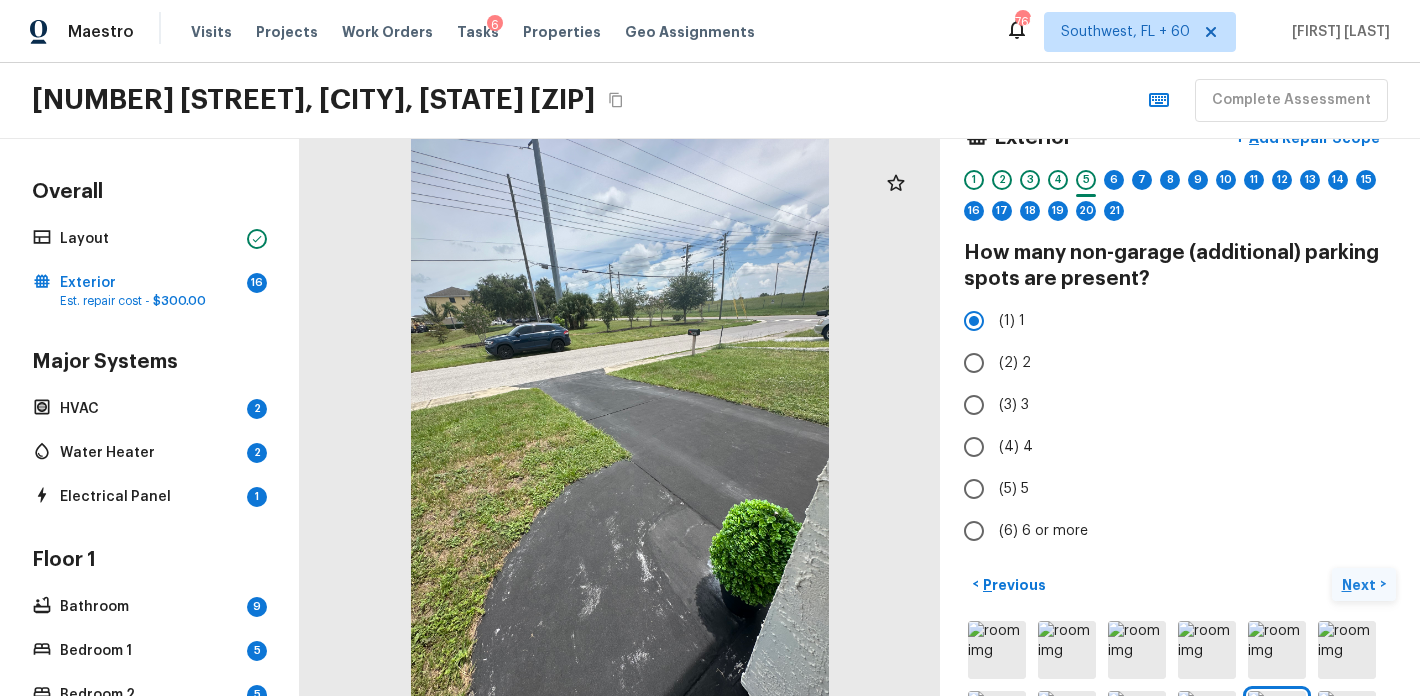 click on "Next" at bounding box center (1361, 585) 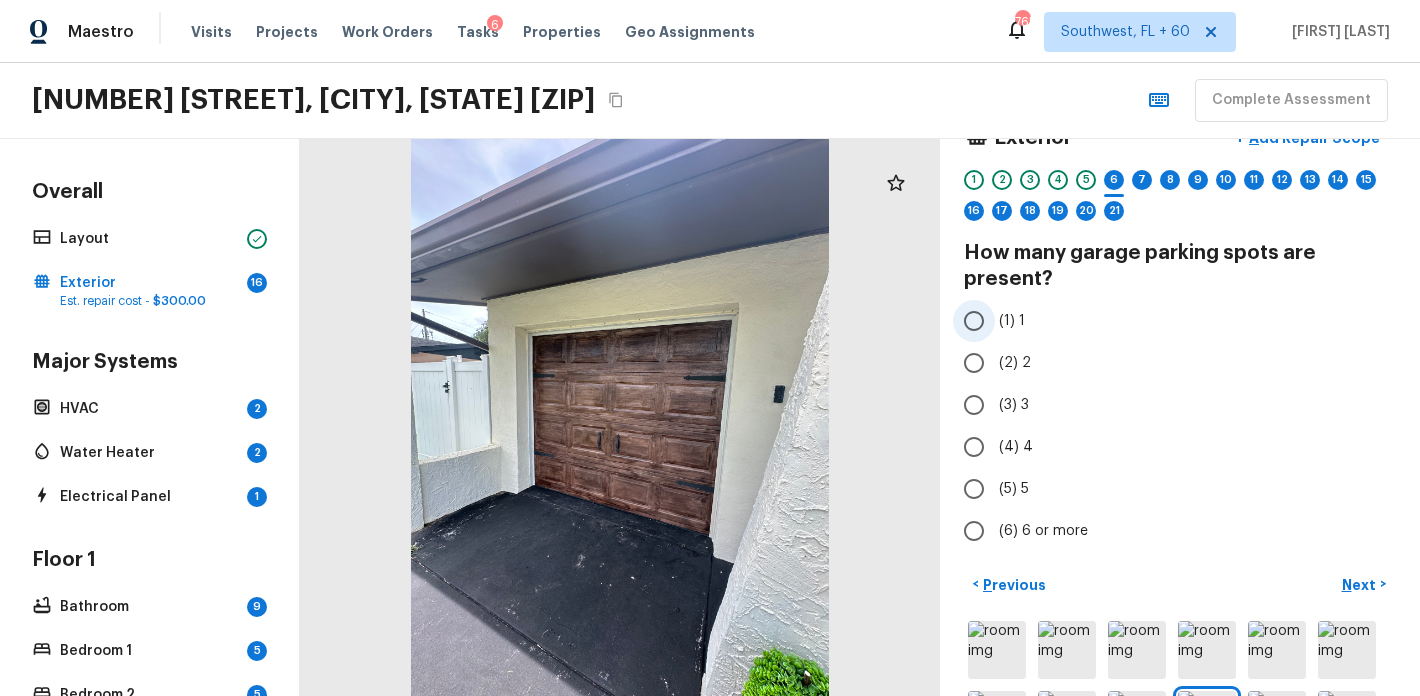 click on "(1) 1" at bounding box center [974, 321] 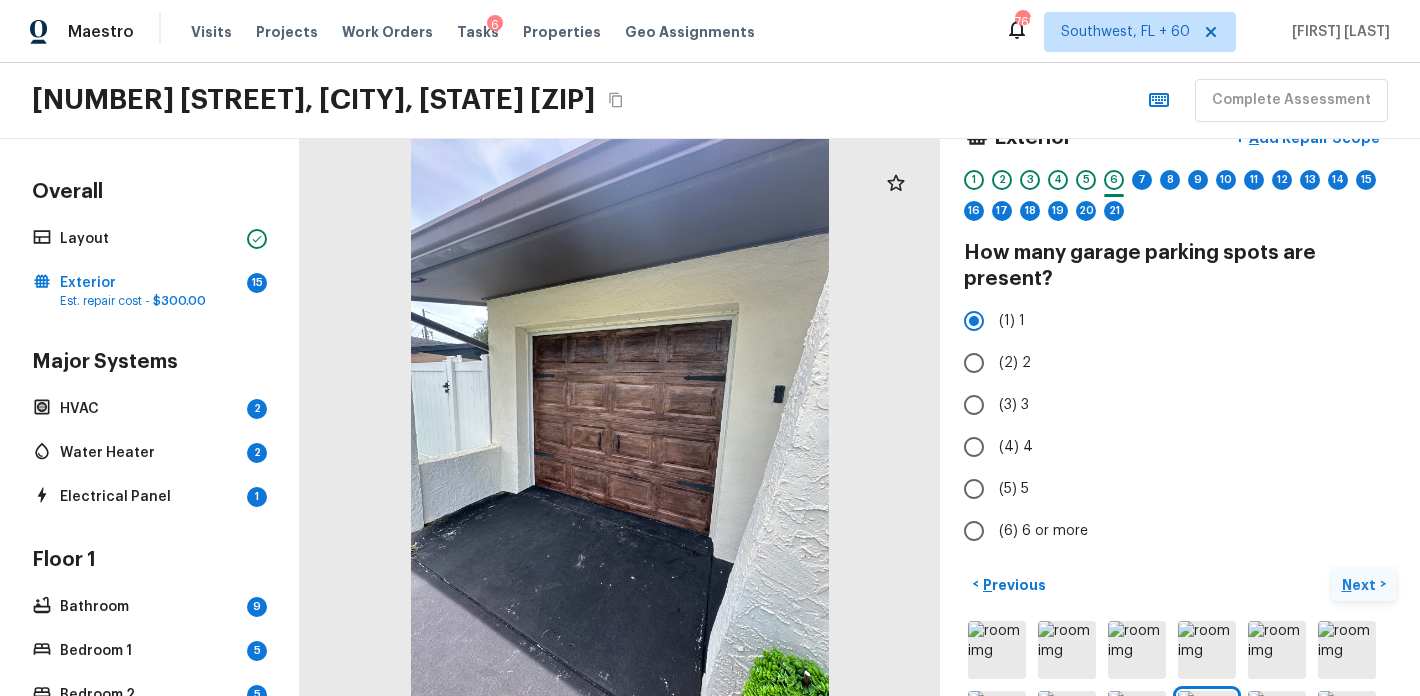 click on "Next" at bounding box center (1361, 585) 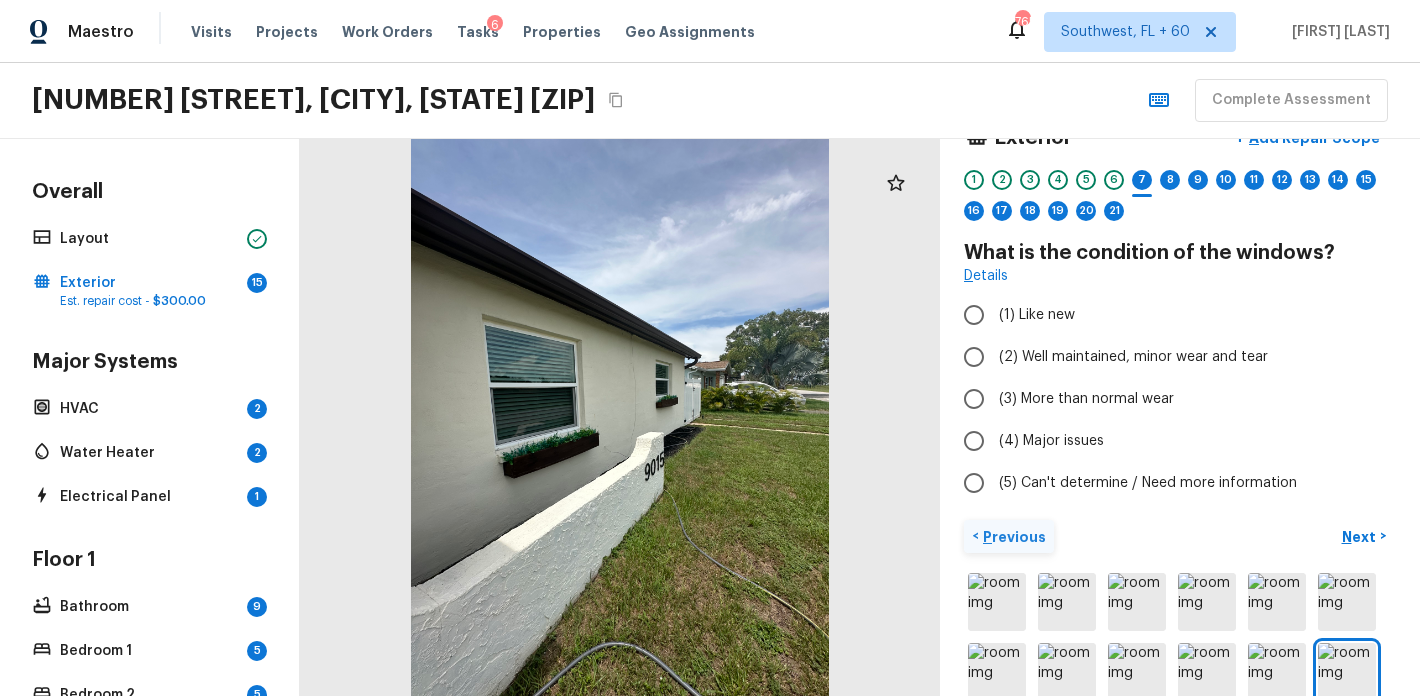 click on "Previous" at bounding box center (1012, 537) 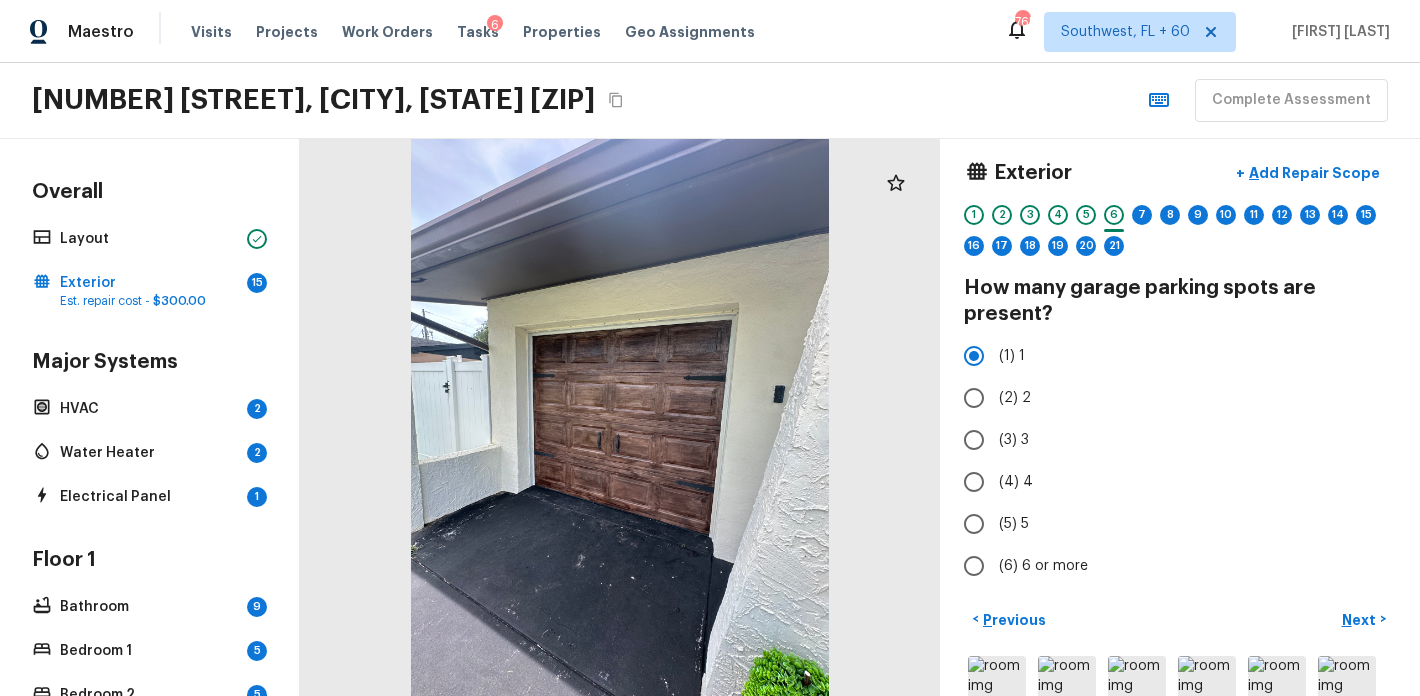 scroll, scrollTop: 0, scrollLeft: 0, axis: both 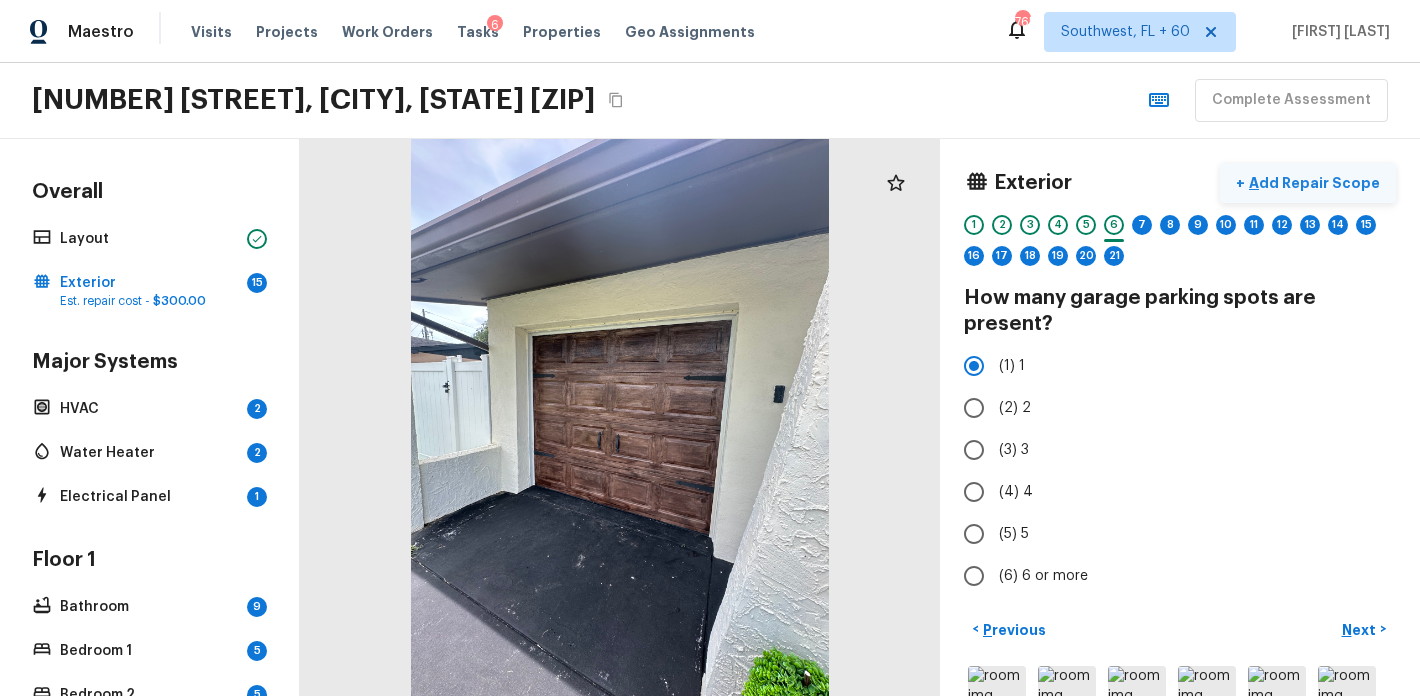 click on "Add Repair Scope" at bounding box center (1312, 183) 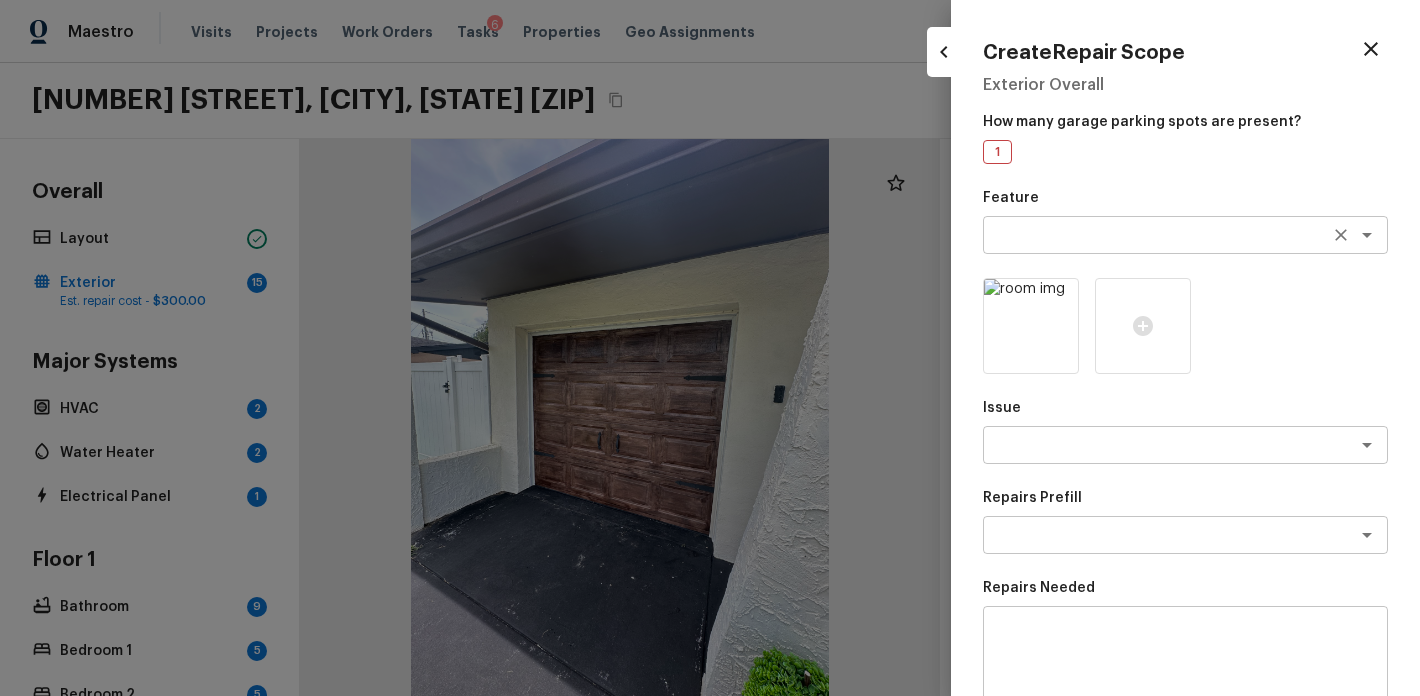 click at bounding box center [1157, 235] 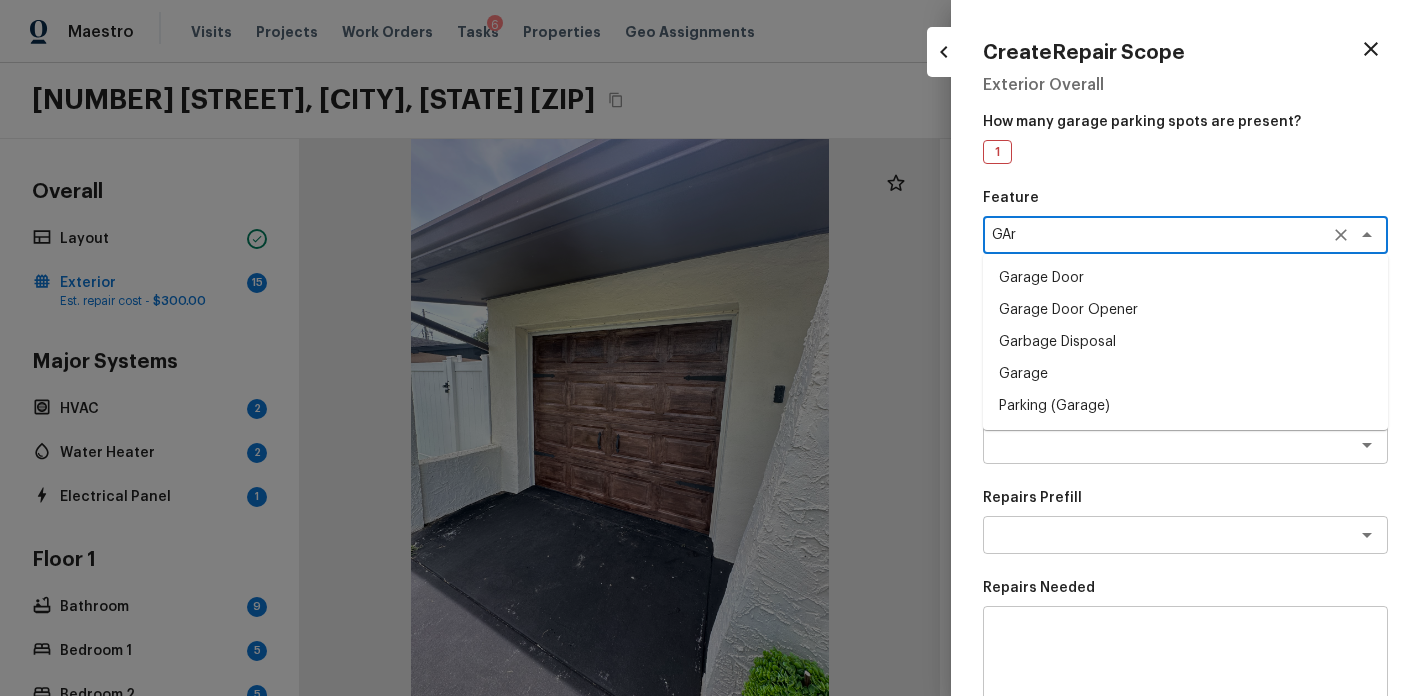 click on "Garage Door" at bounding box center [1185, 278] 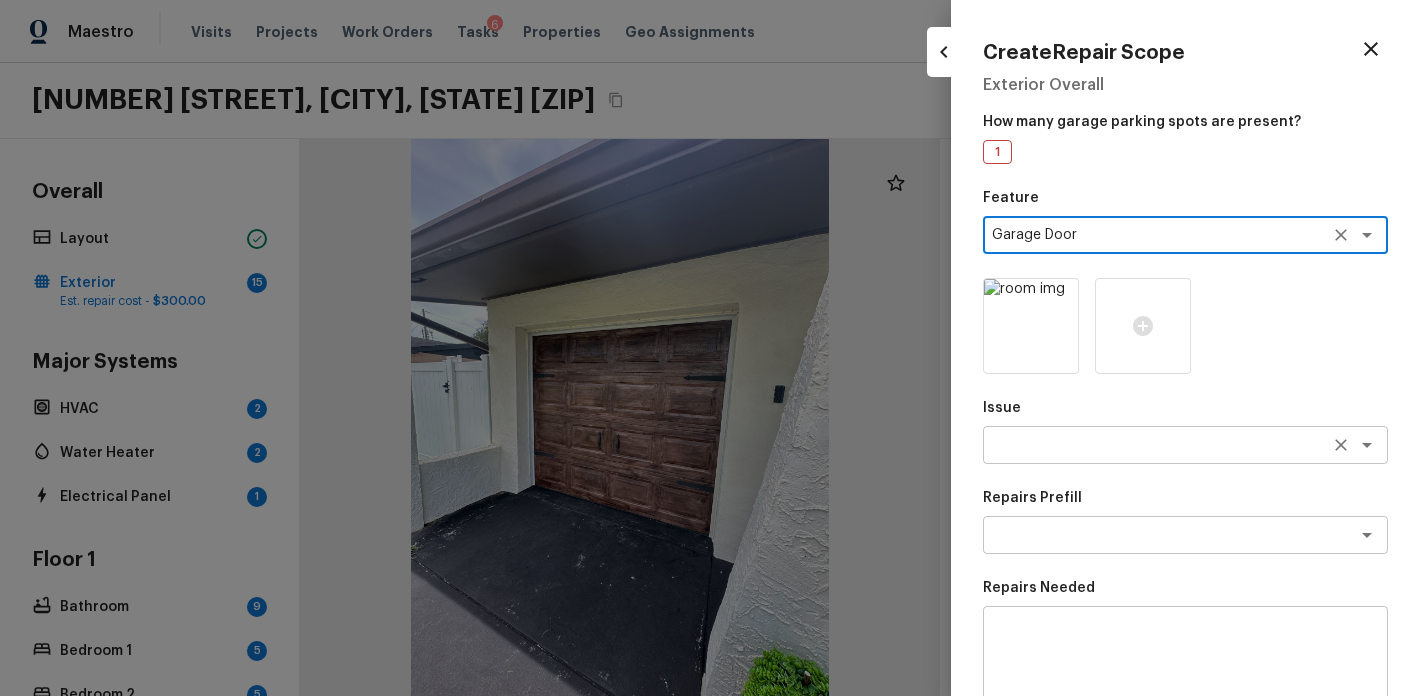 click on "x ​" at bounding box center (1185, 445) 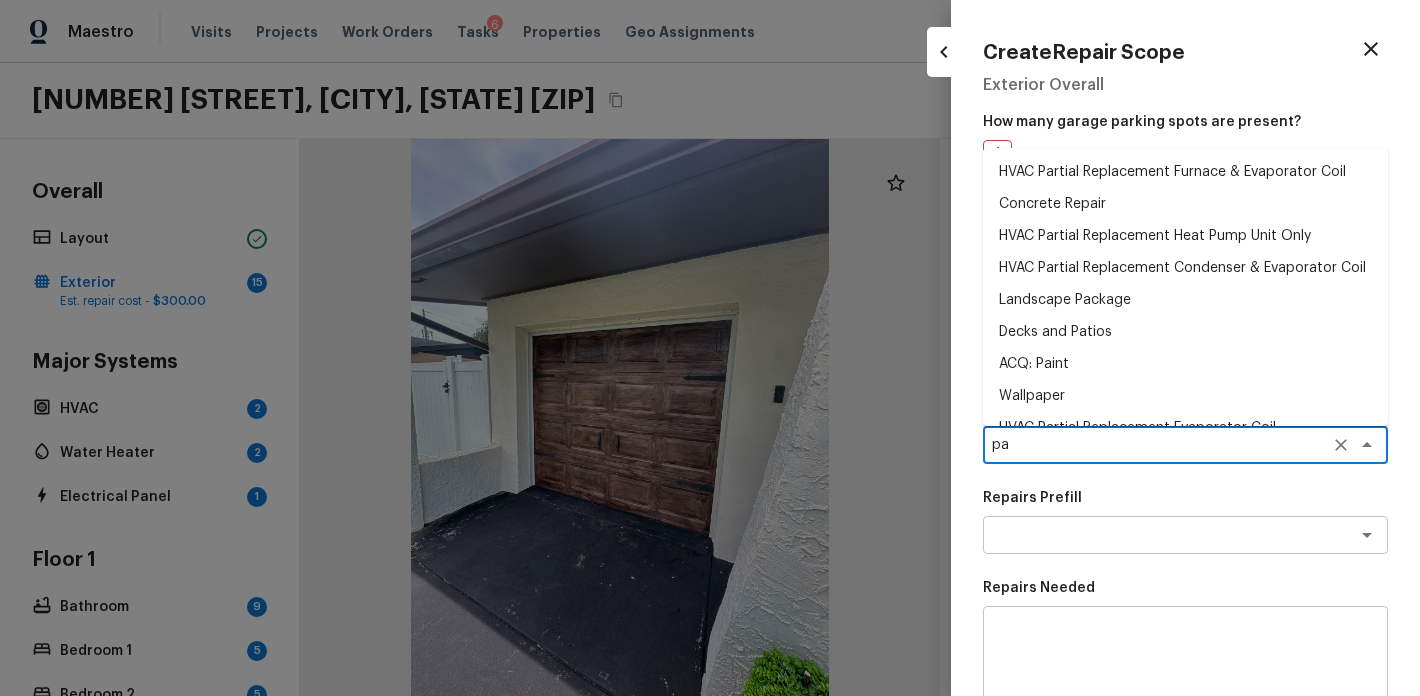 type on "p" 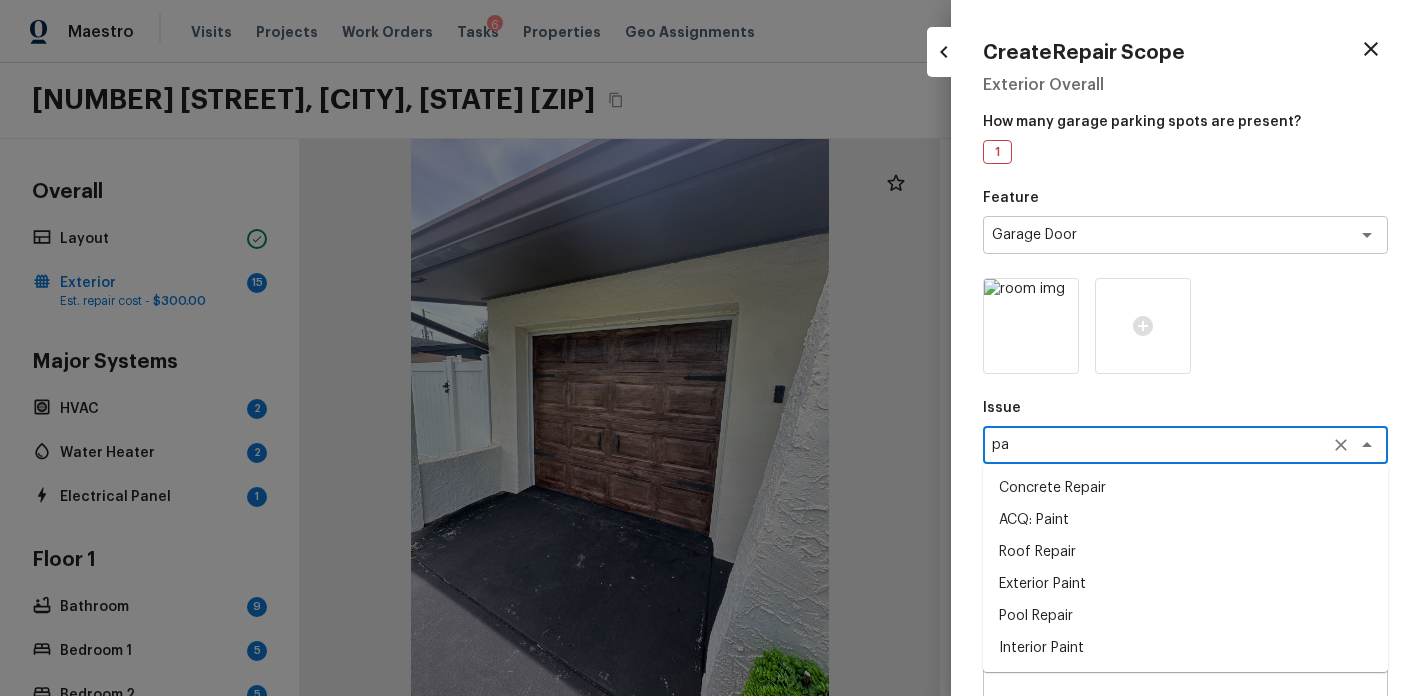 type on "p" 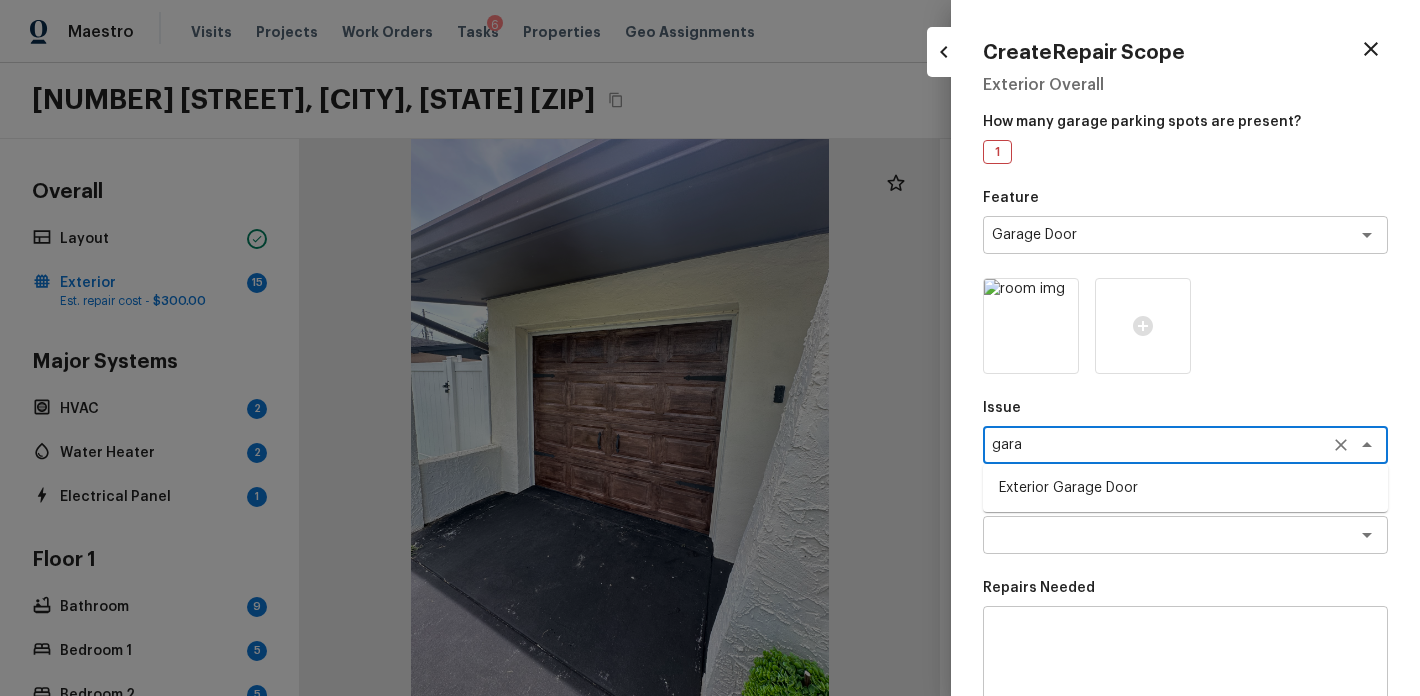 click on "Exterior Garage Door" at bounding box center (1185, 488) 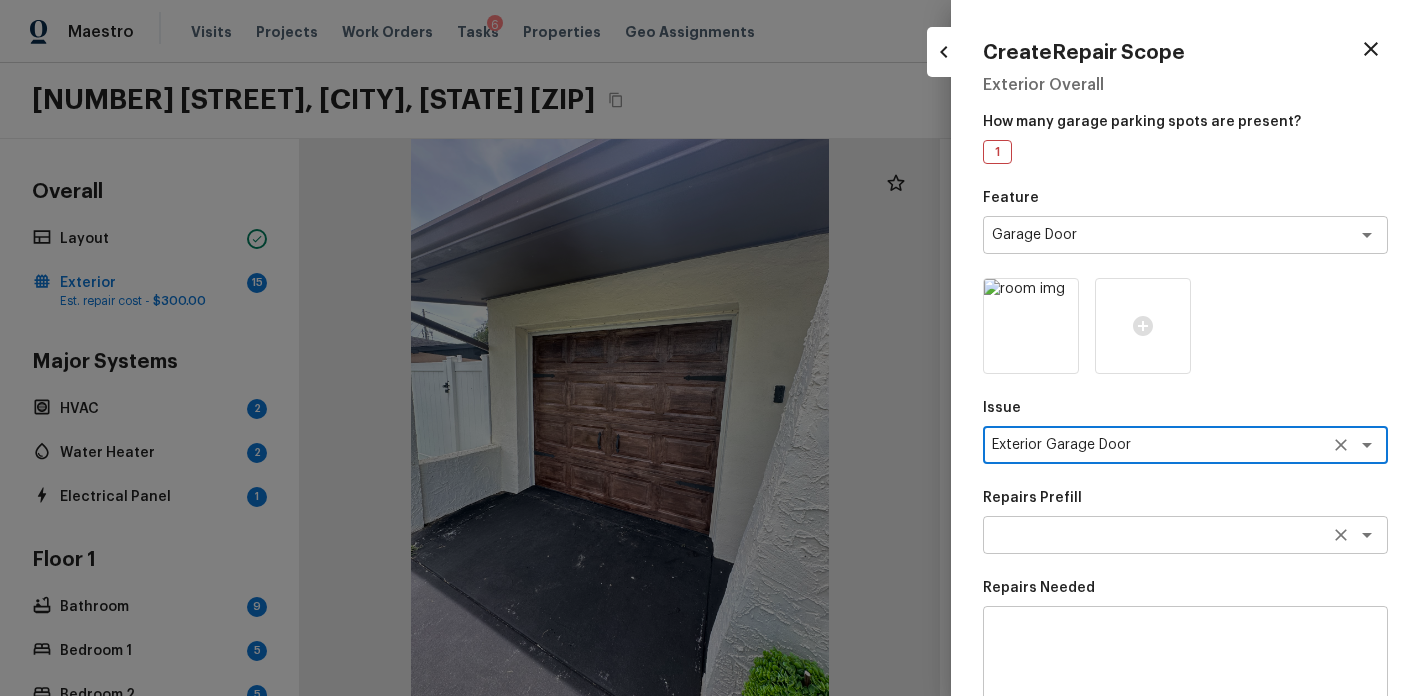 type on "Exterior Garage Door" 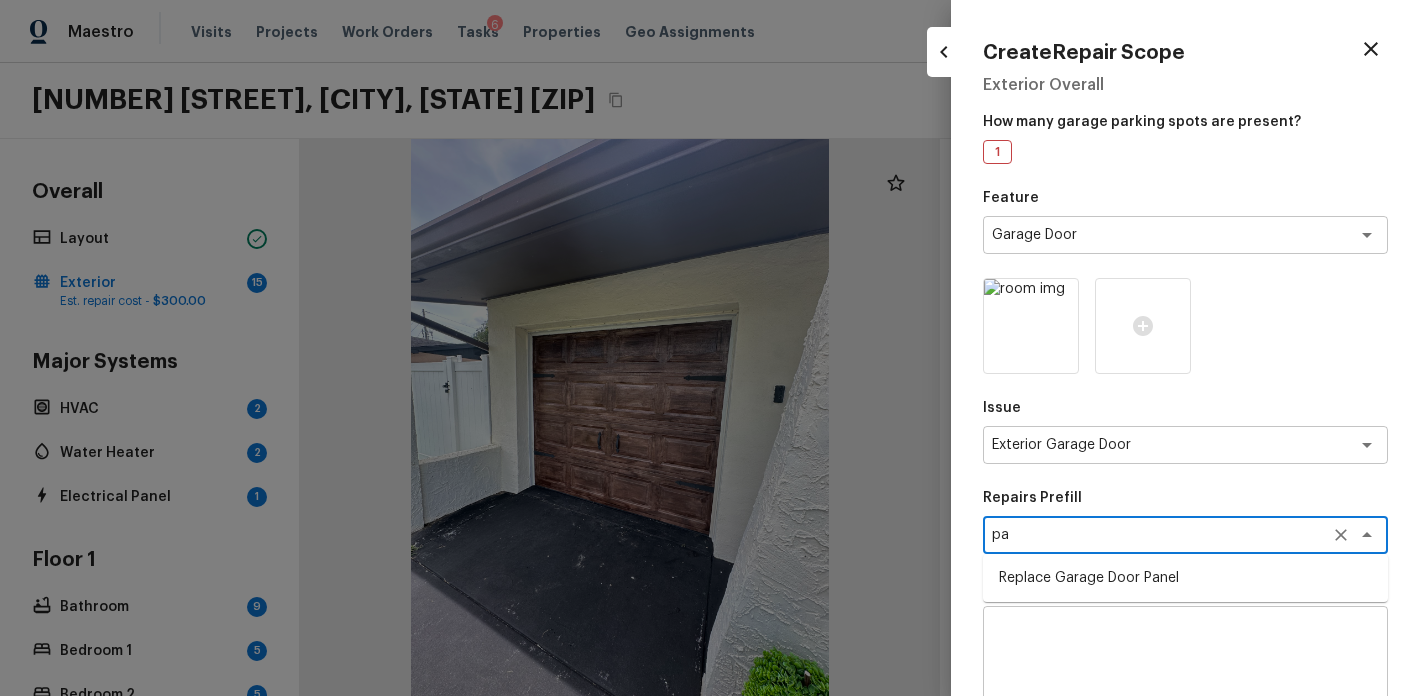 type on "p" 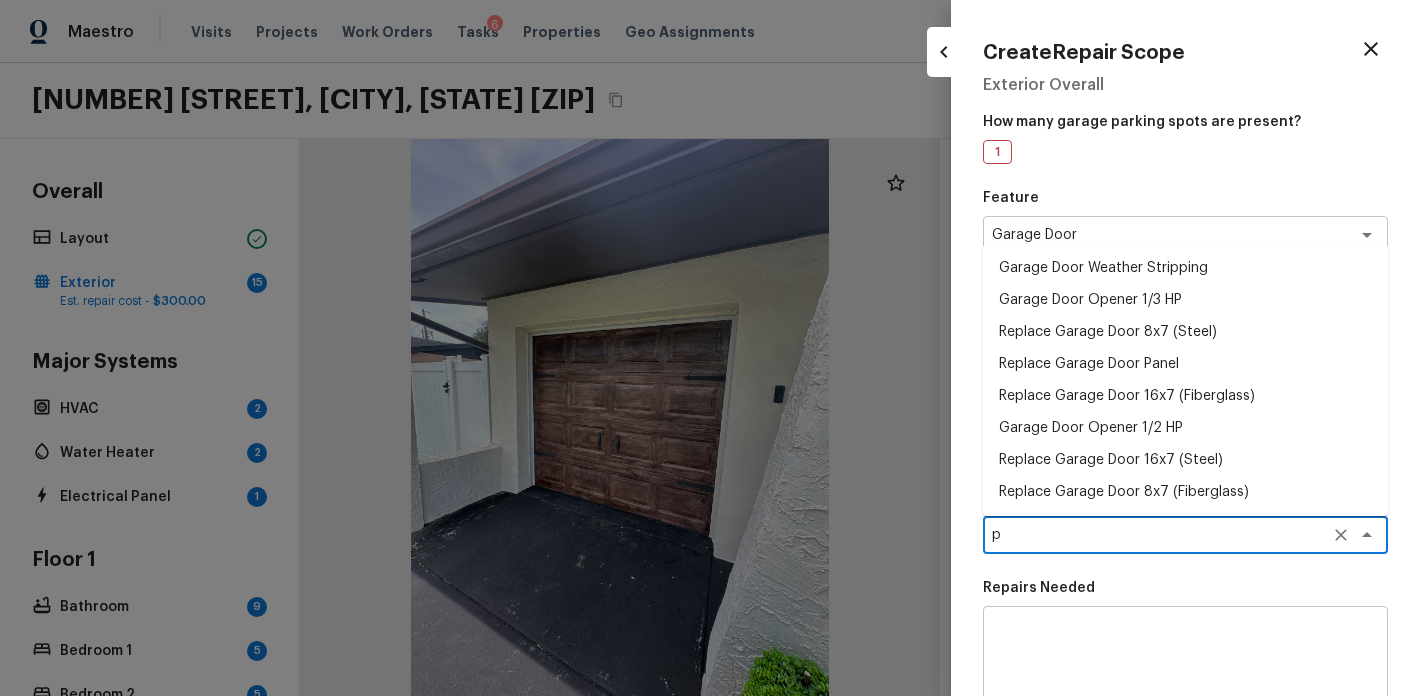 type 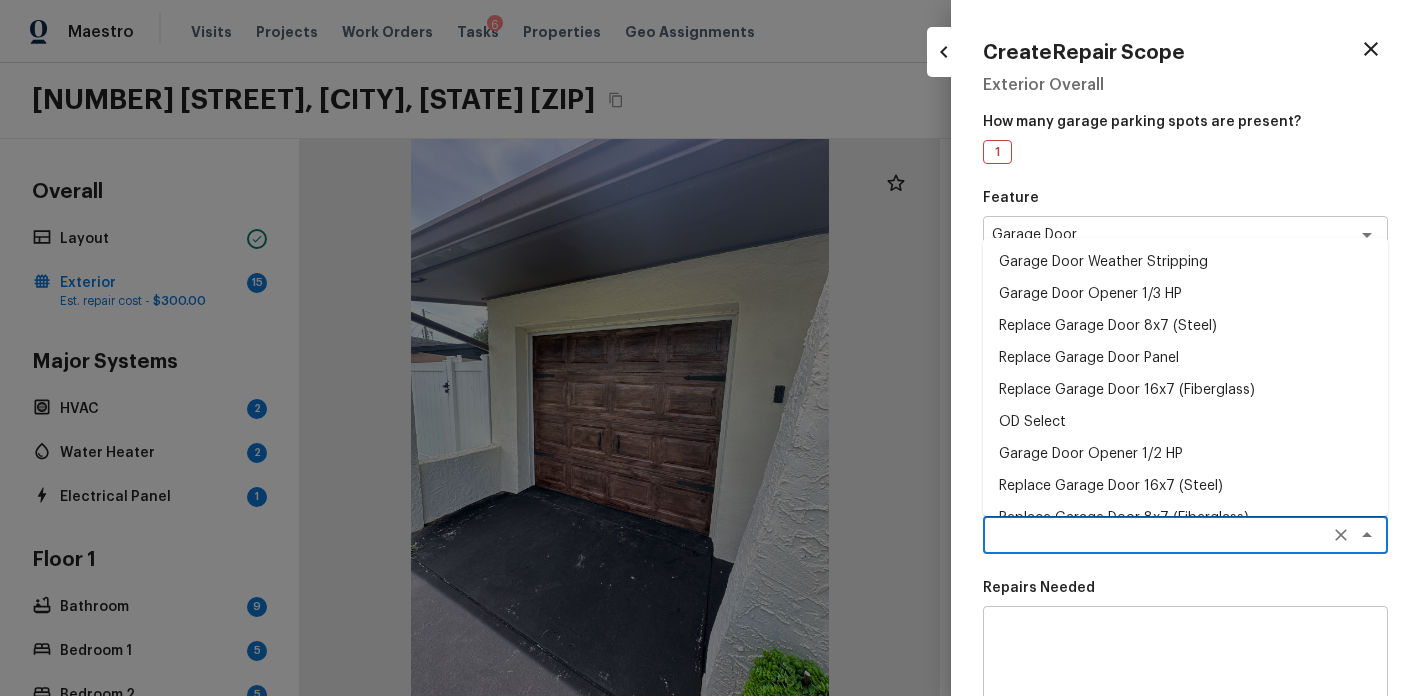 click at bounding box center [1185, 663] 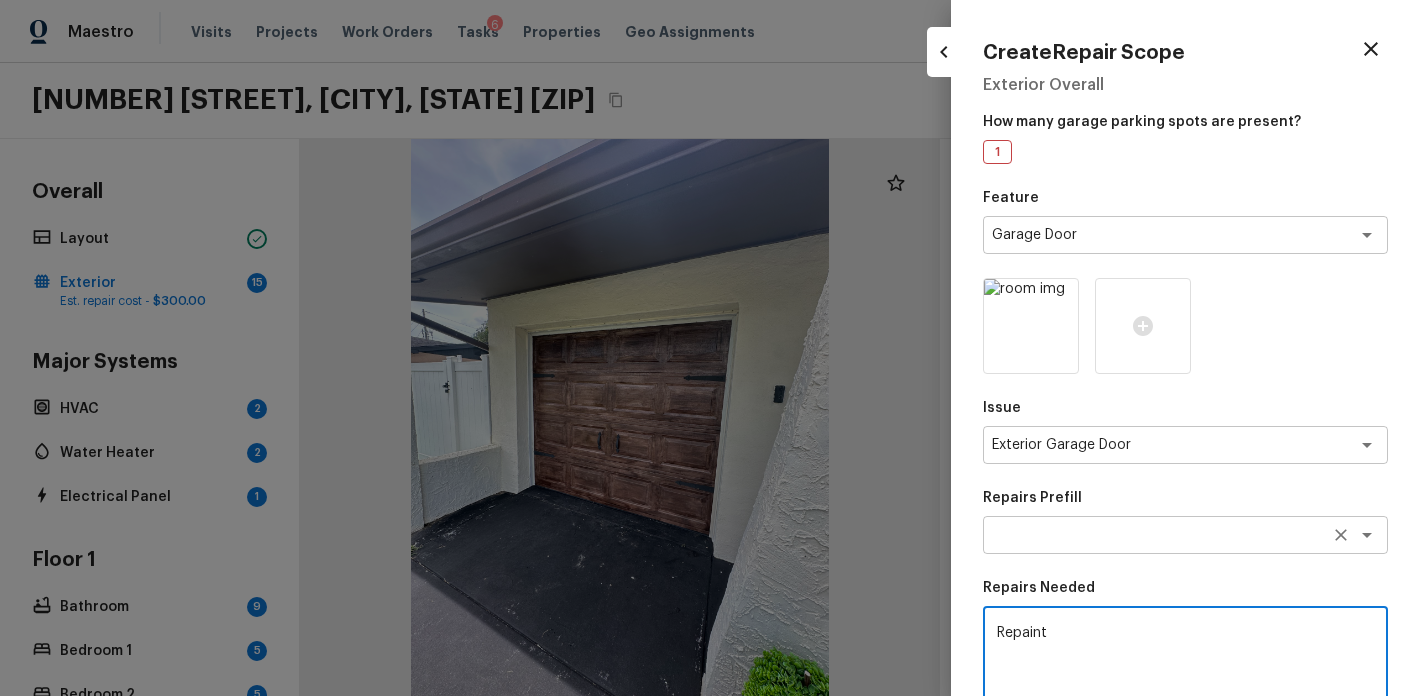 type on "Repaint" 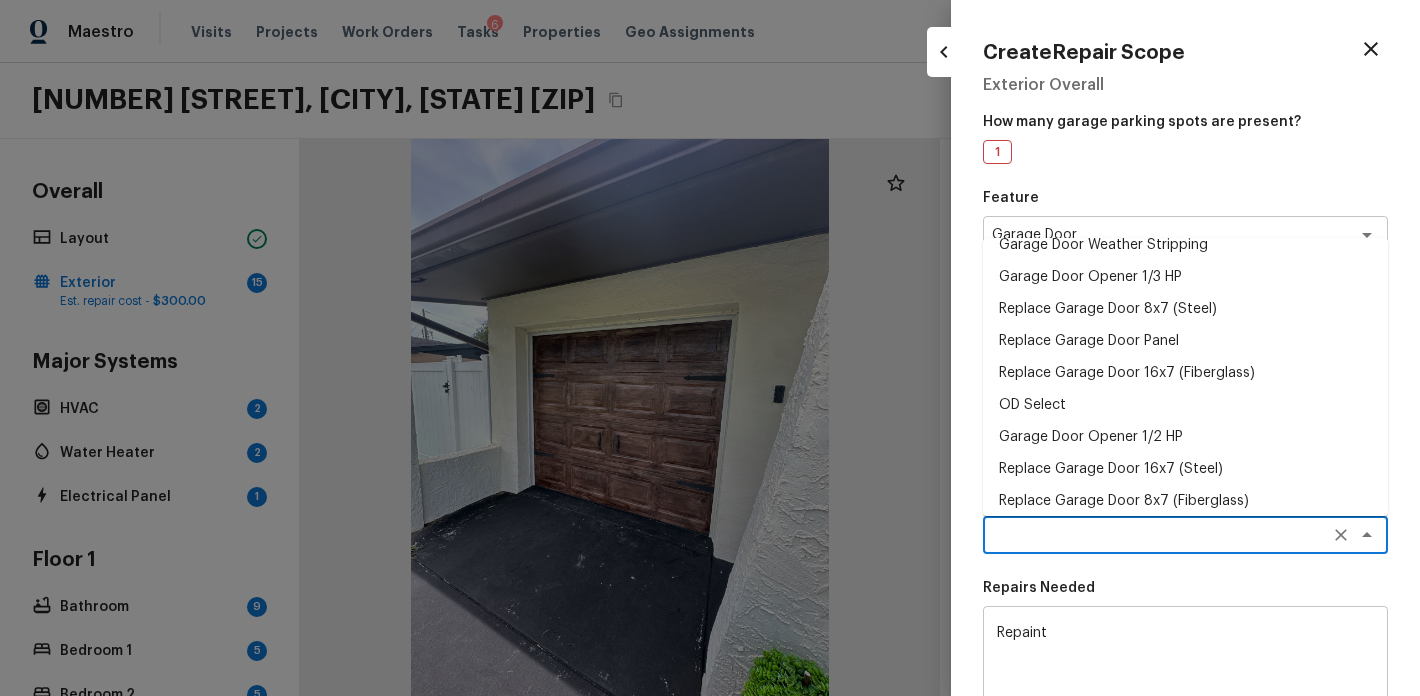 scroll, scrollTop: 0, scrollLeft: 0, axis: both 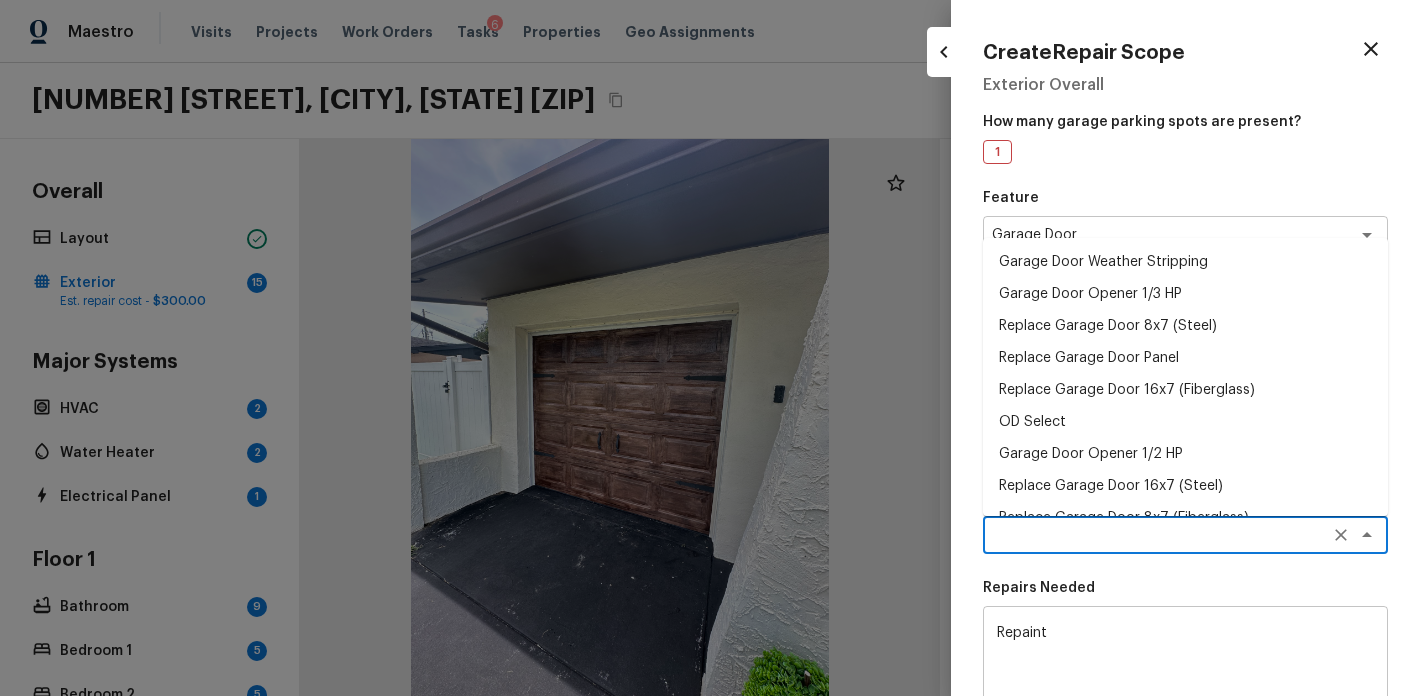 click on "Garage Door Weather Stripping" at bounding box center (1185, 262) 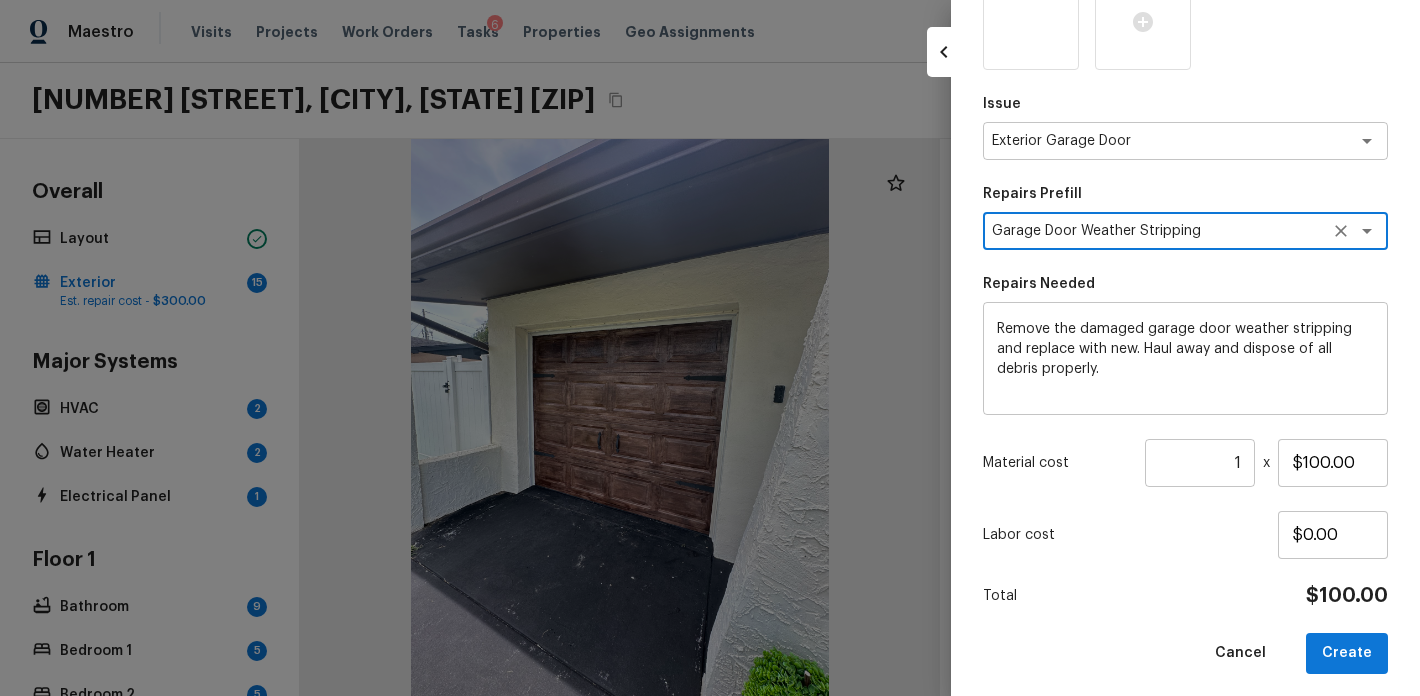scroll, scrollTop: 313, scrollLeft: 0, axis: vertical 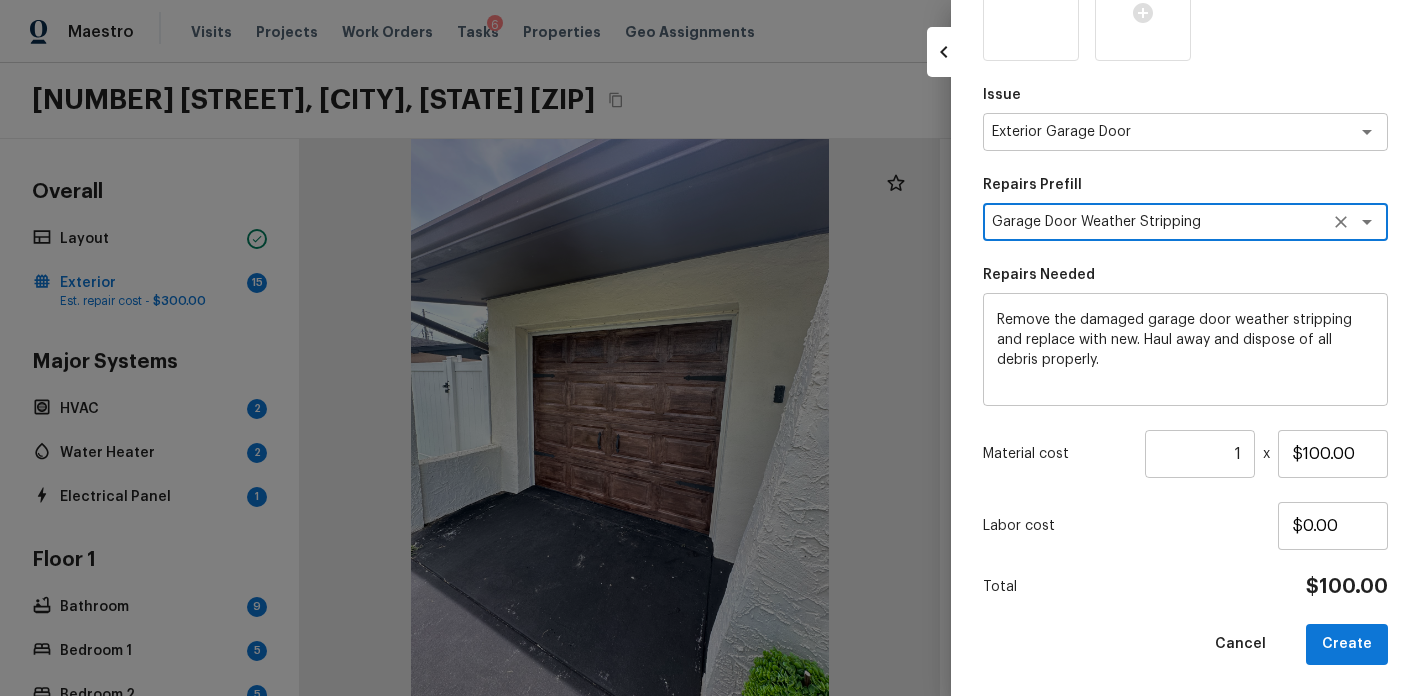 click on "Remove the damaged garage door weather stripping and replace with new. Haul away and dispose of all debris properly." at bounding box center [1185, 350] 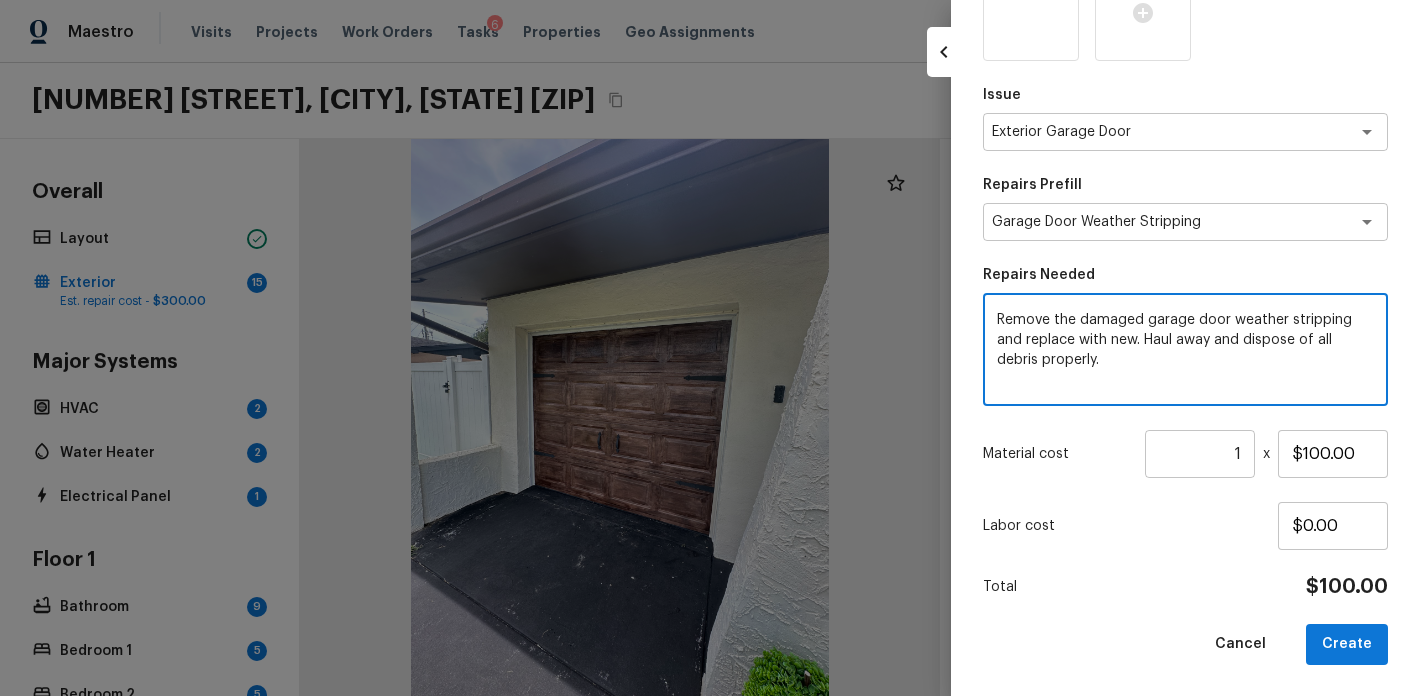 click on "Remove the damaged garage door weather stripping and replace with new. Haul away and dispose of all debris properly." at bounding box center [1185, 350] 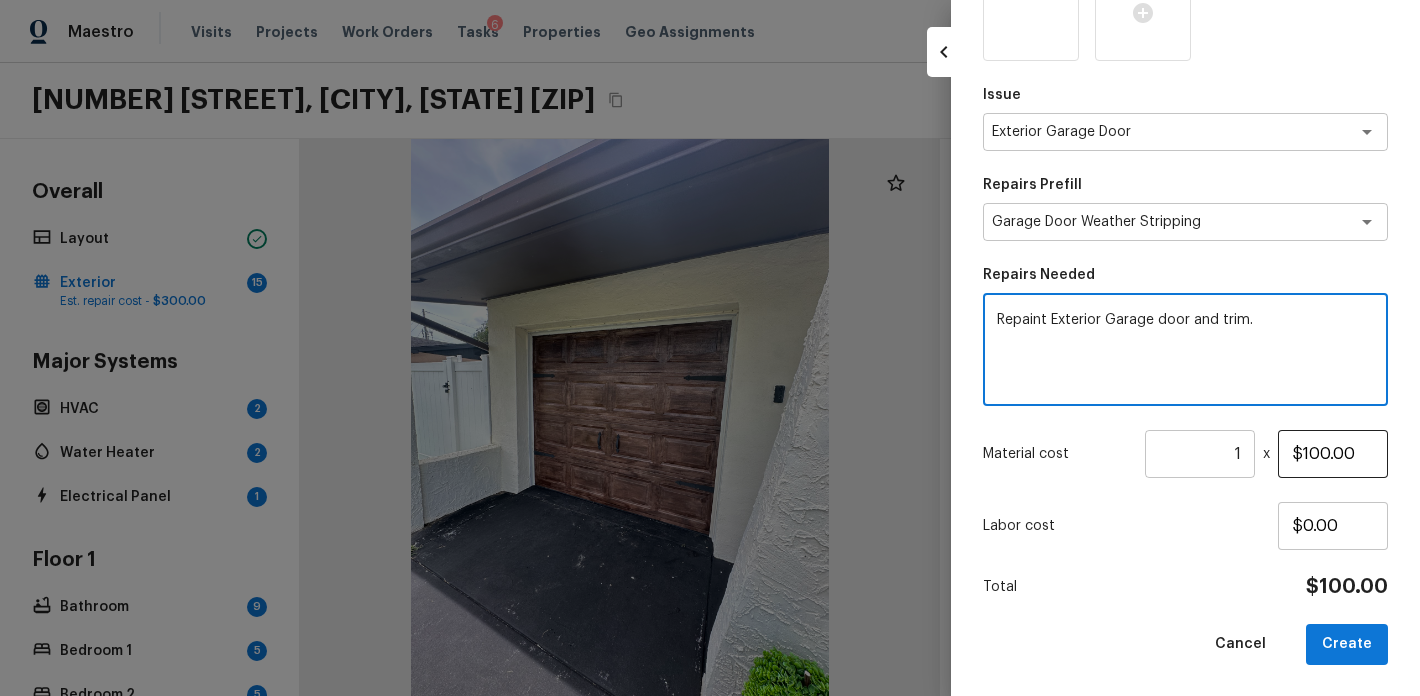 type on "Repaint Exterior Garage door and trim." 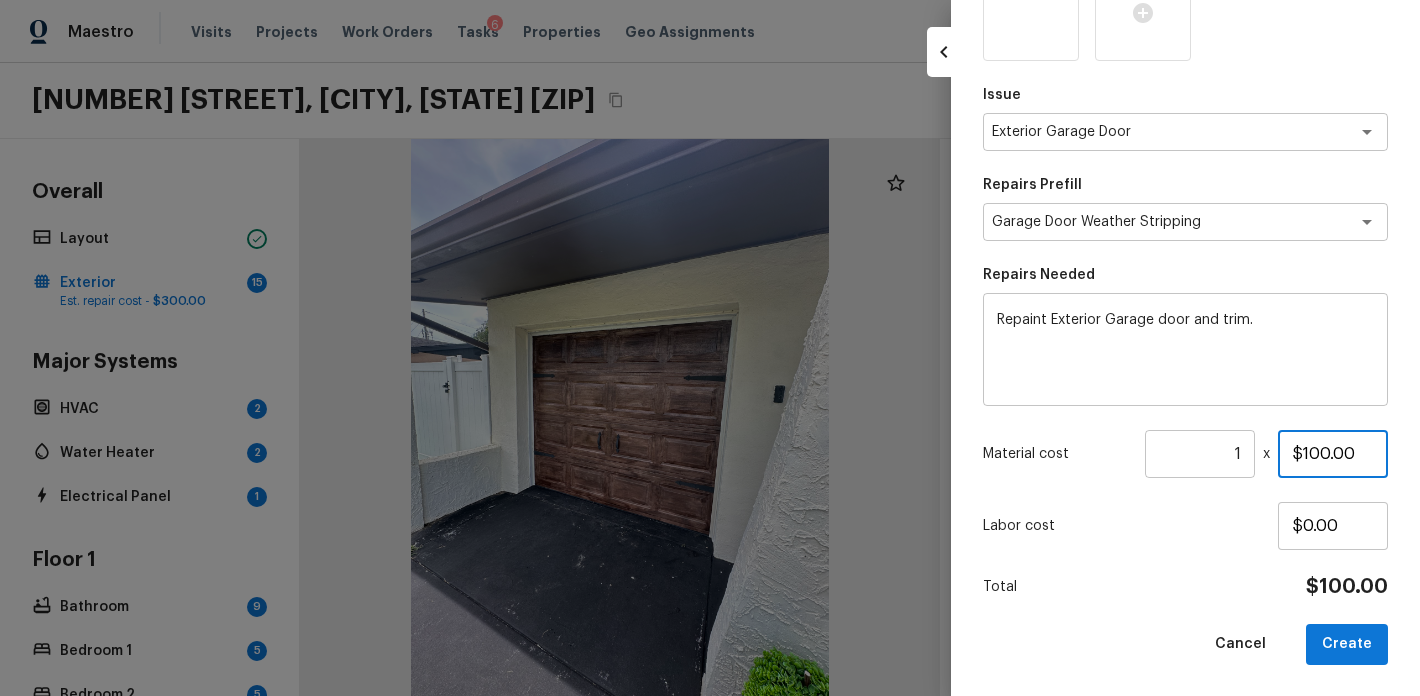 click on "$100.00" at bounding box center (1333, 454) 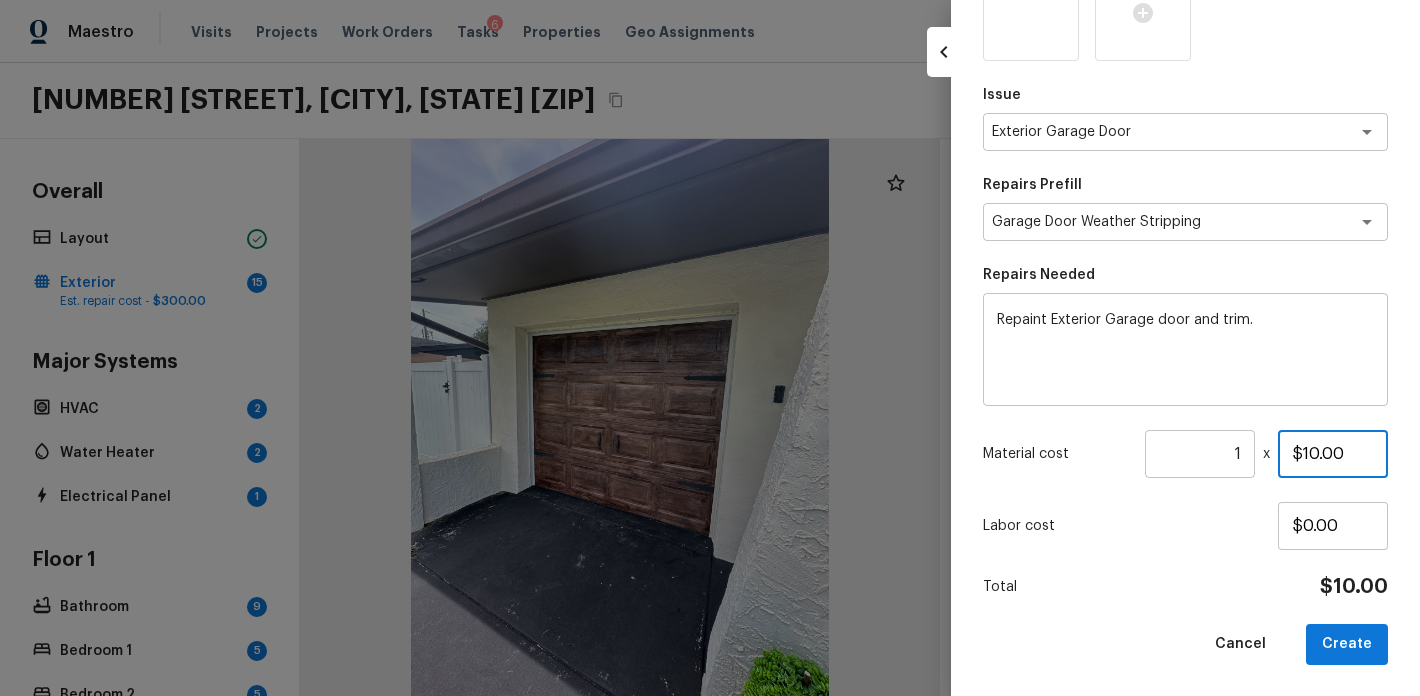 type on "$100.00" 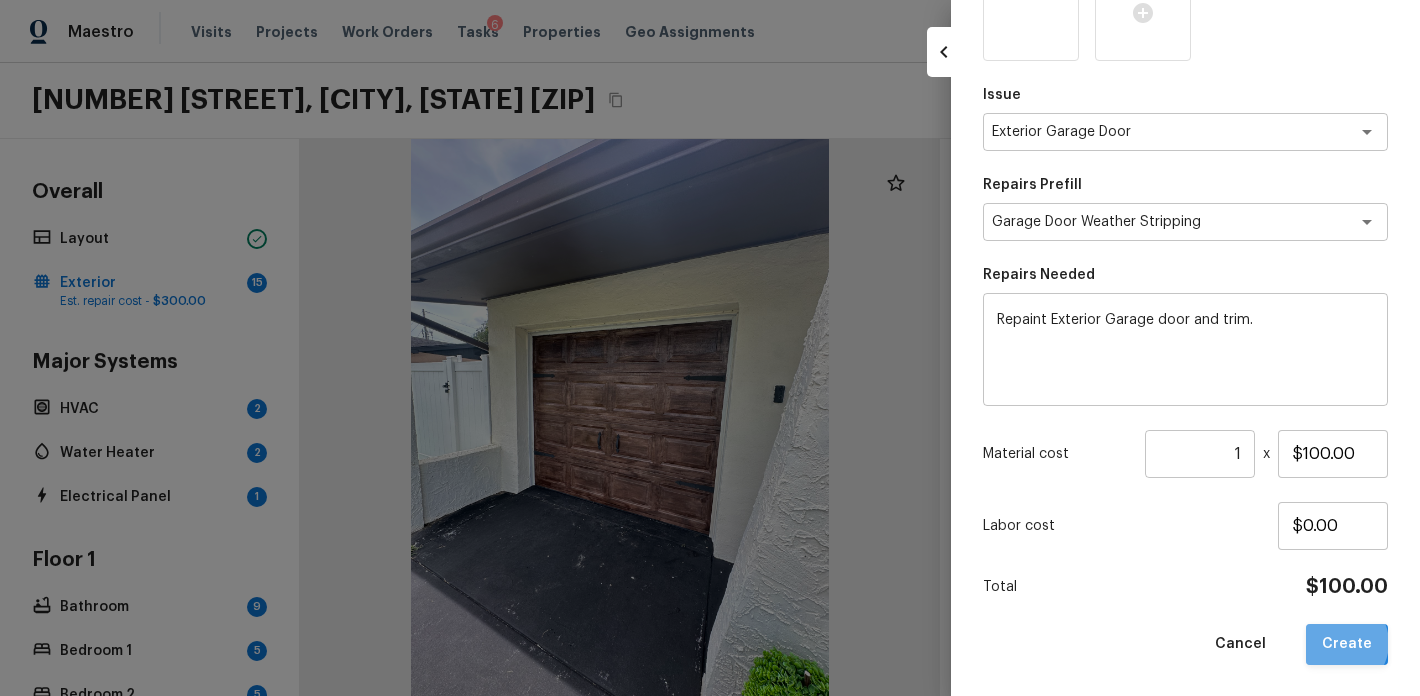 click on "Create" at bounding box center (1347, 644) 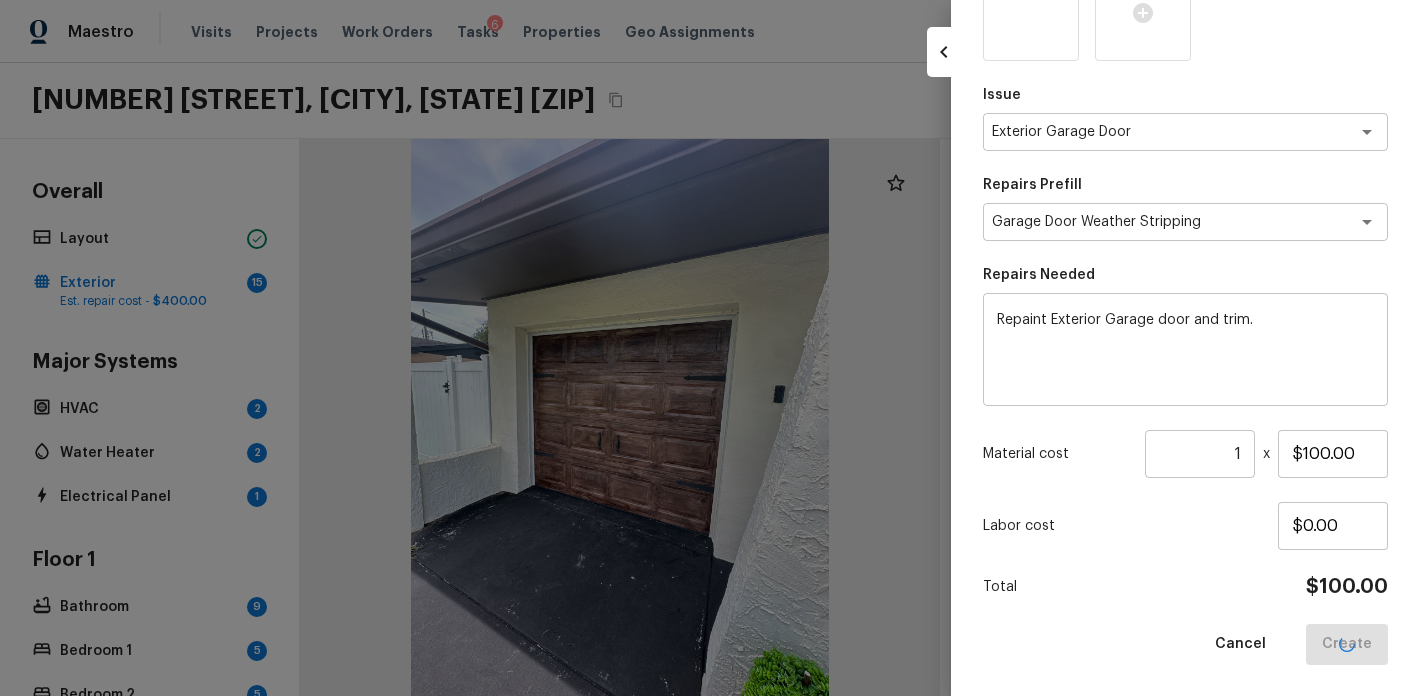 type 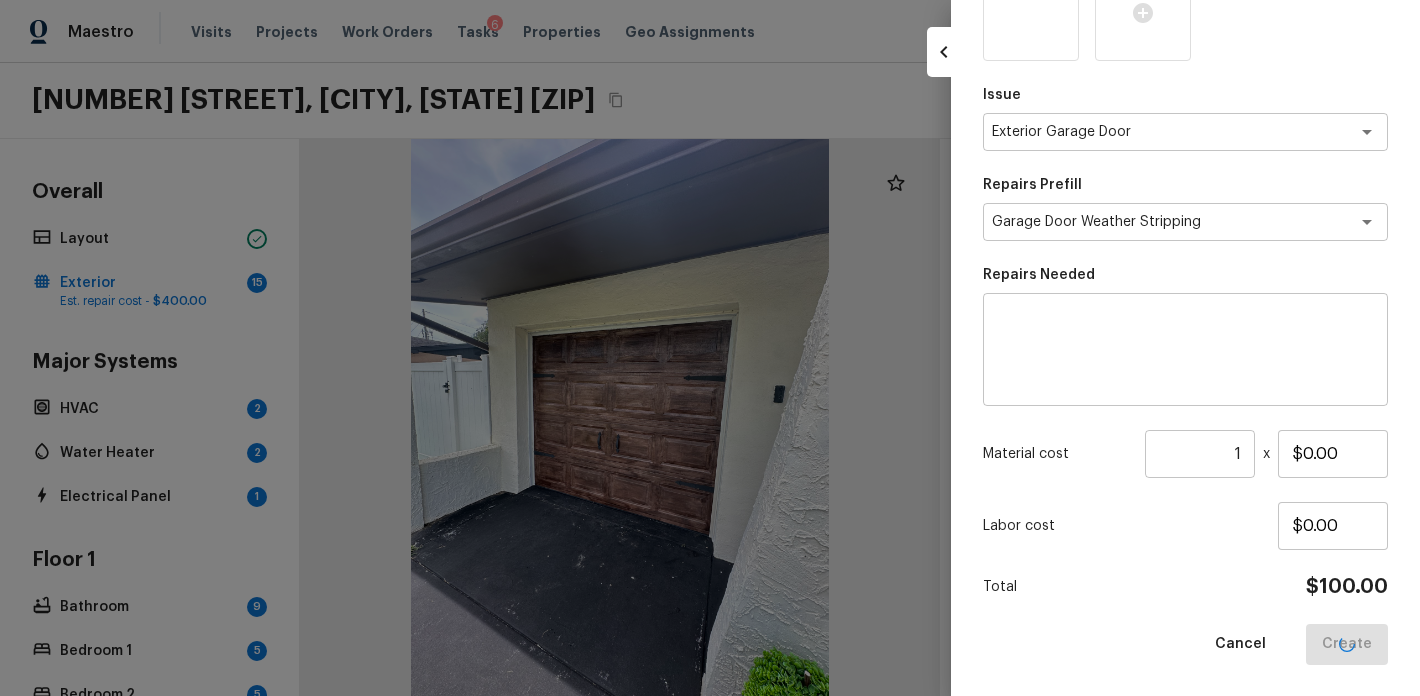 type 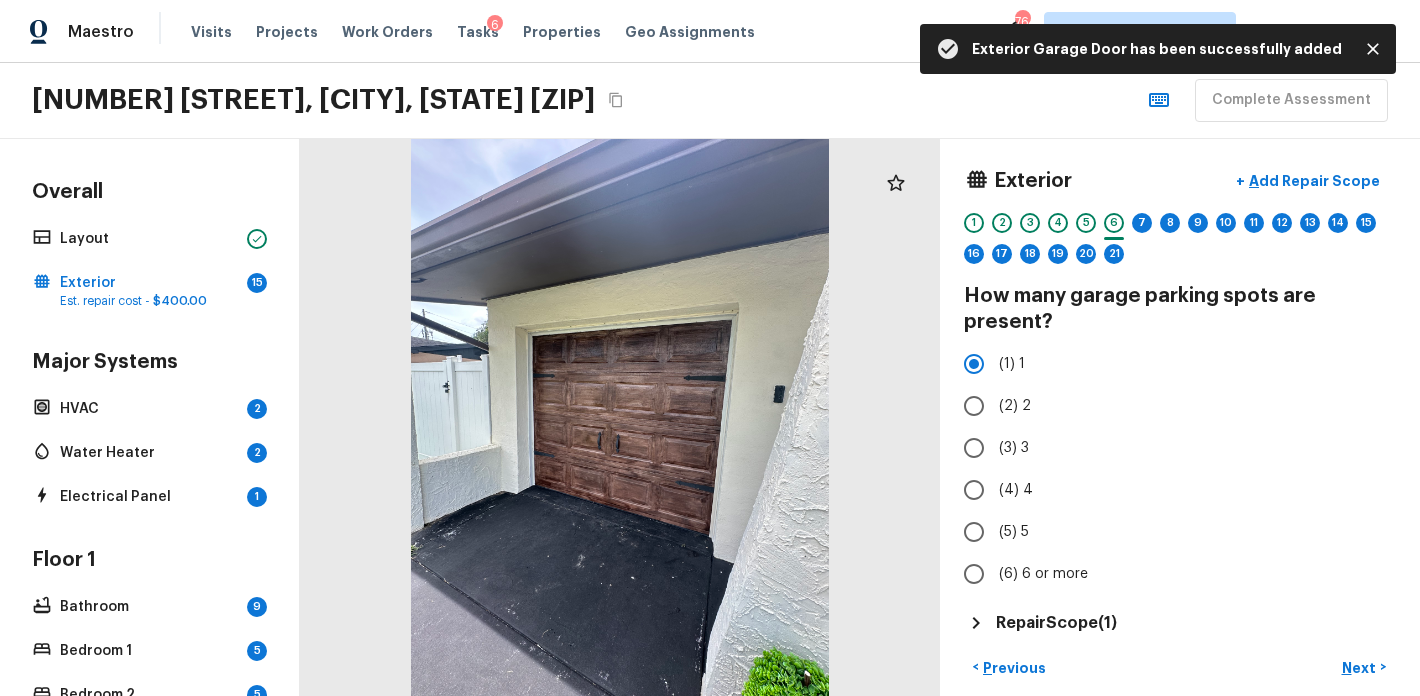 click on "Repair  Scope  ( 1 )" at bounding box center [1056, 623] 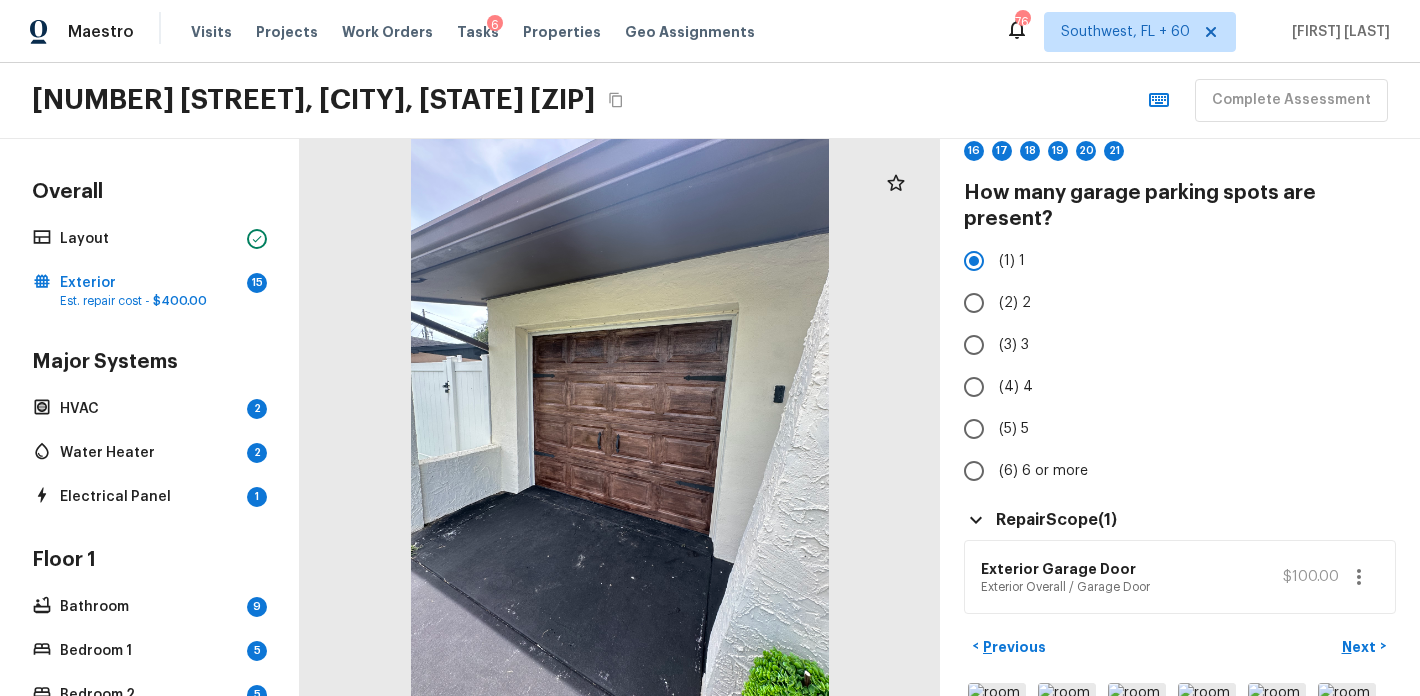 scroll, scrollTop: 260, scrollLeft: 0, axis: vertical 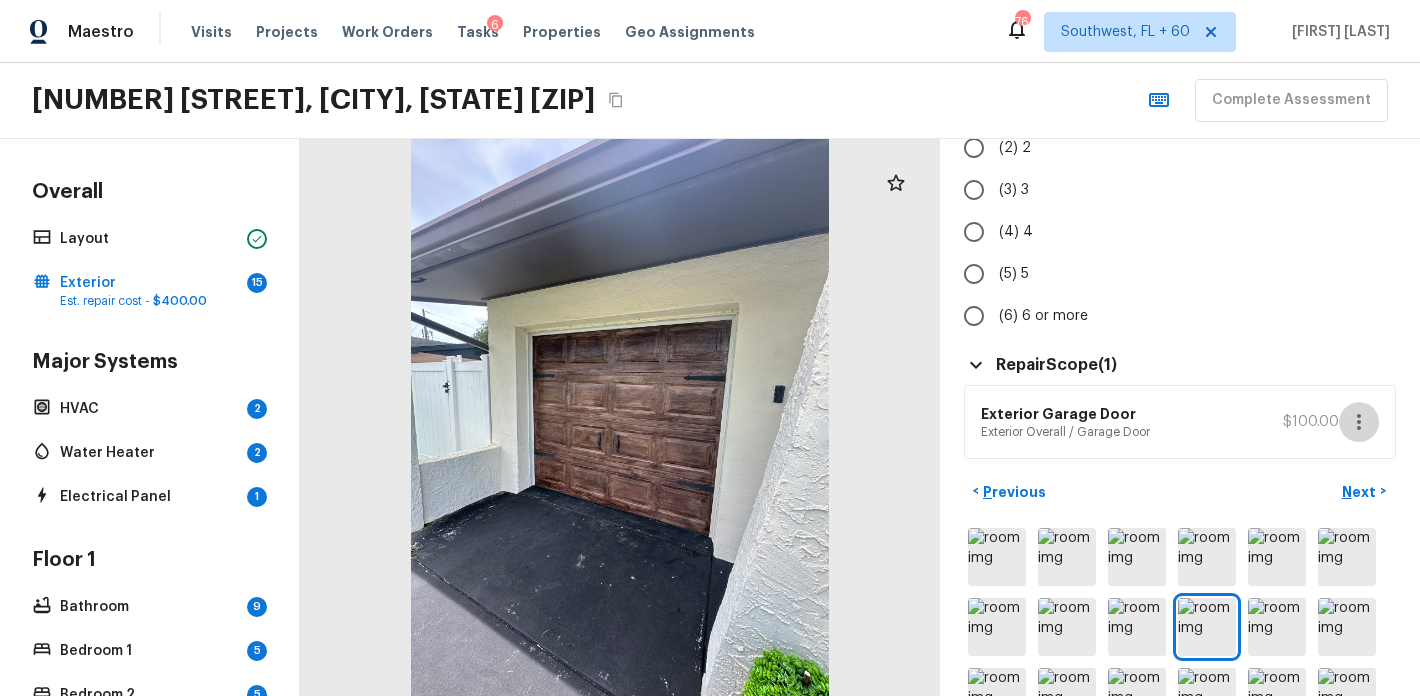 click 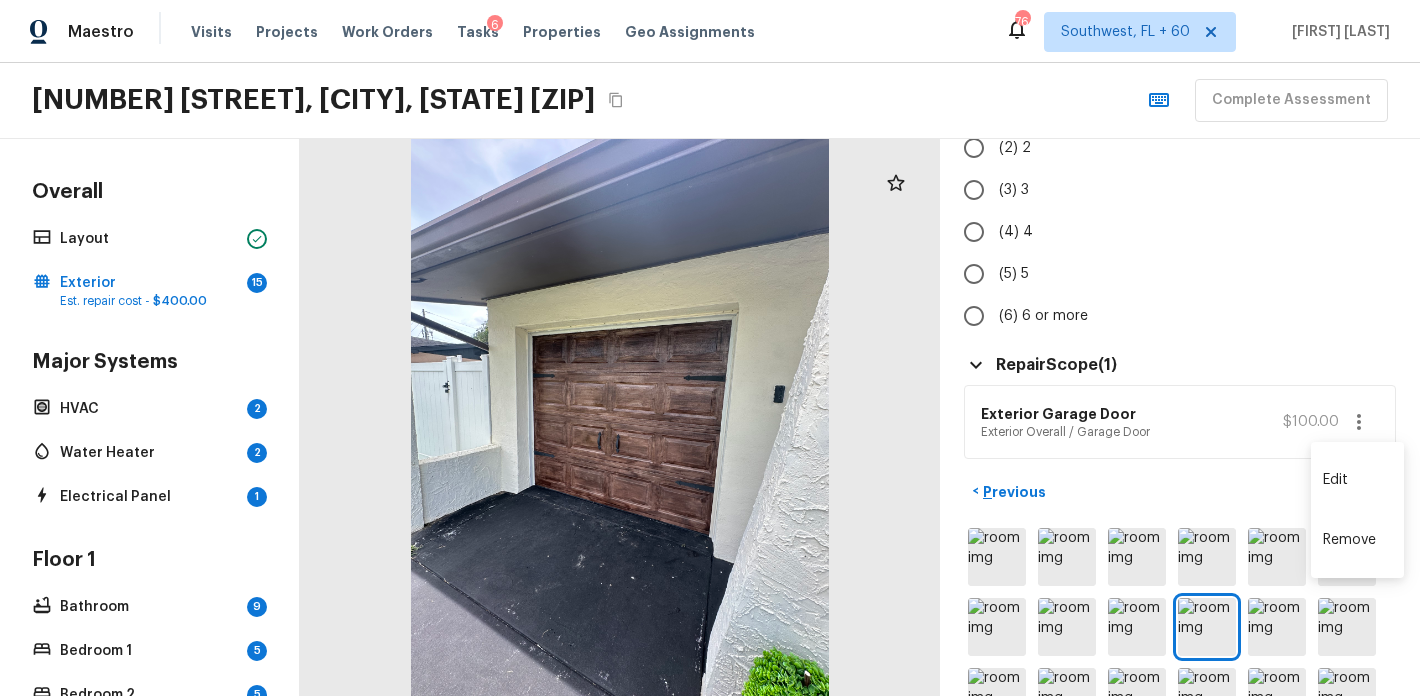 click on "Edit" at bounding box center (1357, 480) 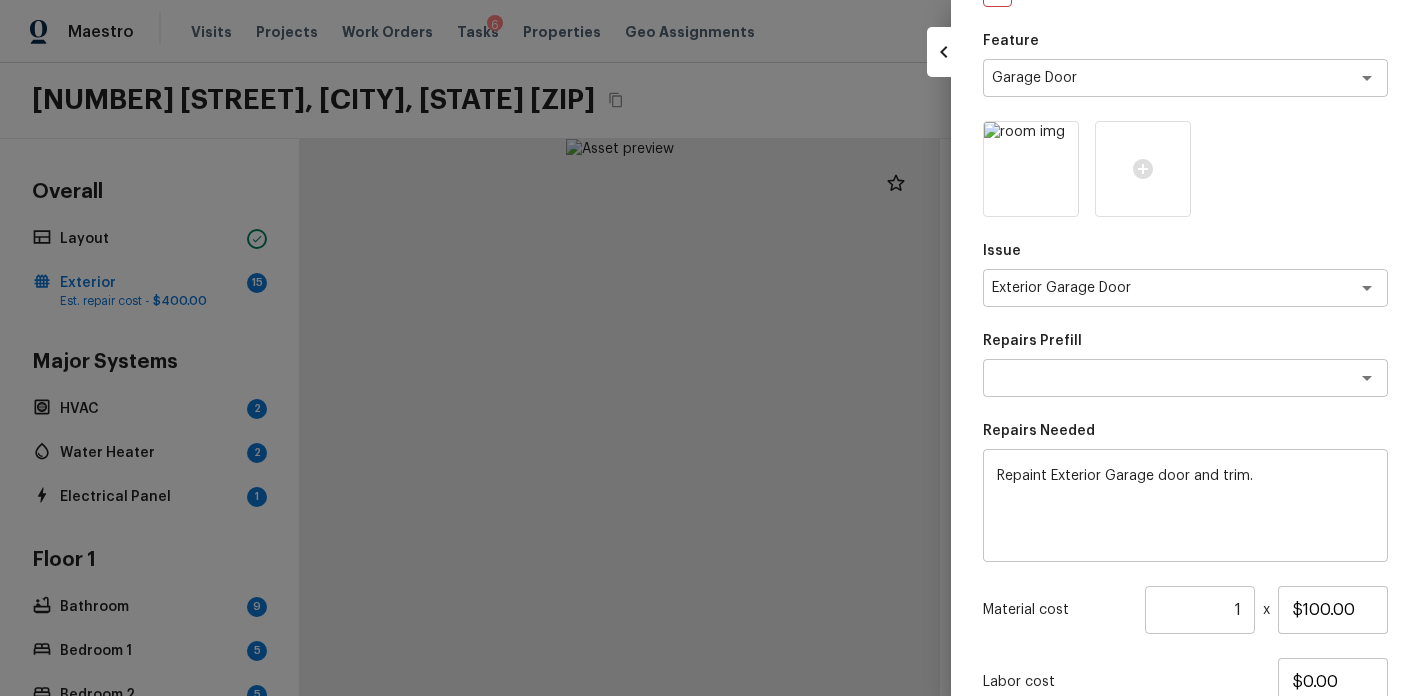 scroll, scrollTop: 300, scrollLeft: 0, axis: vertical 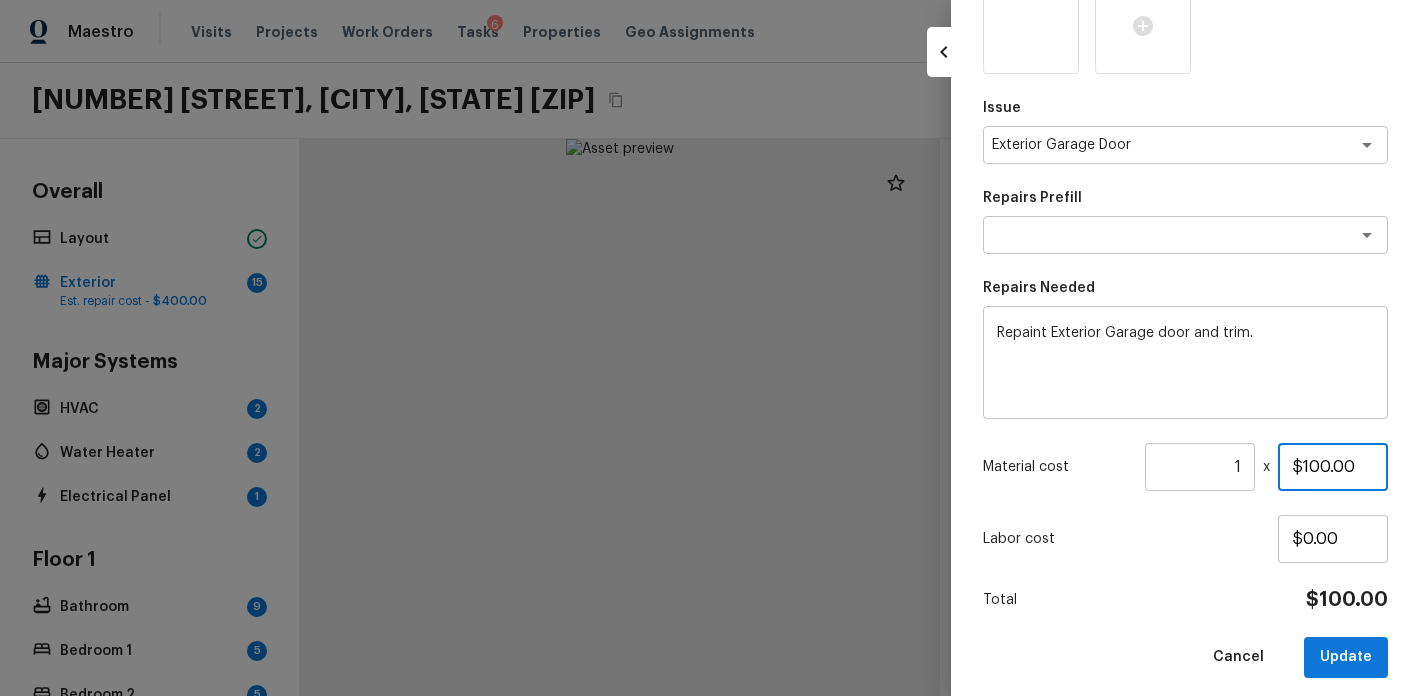 click on "$100.00" at bounding box center (1333, 467) 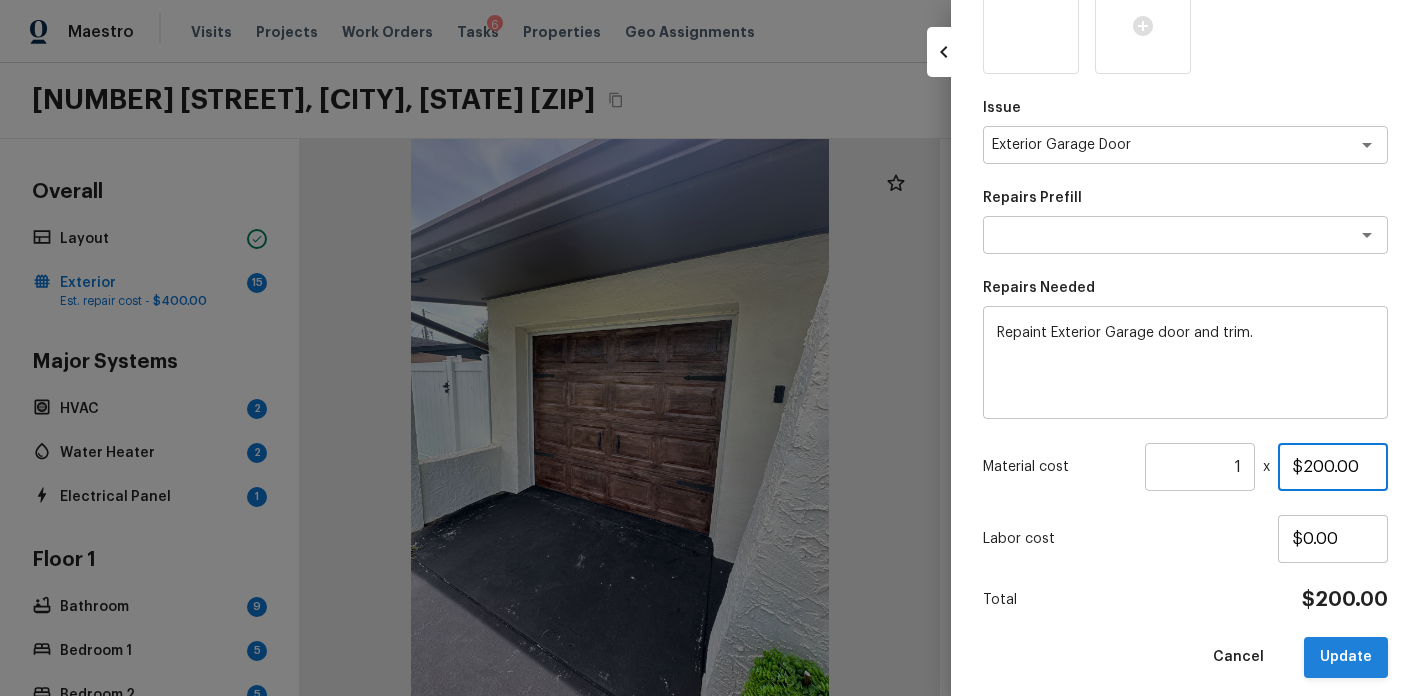 type on "$200.00" 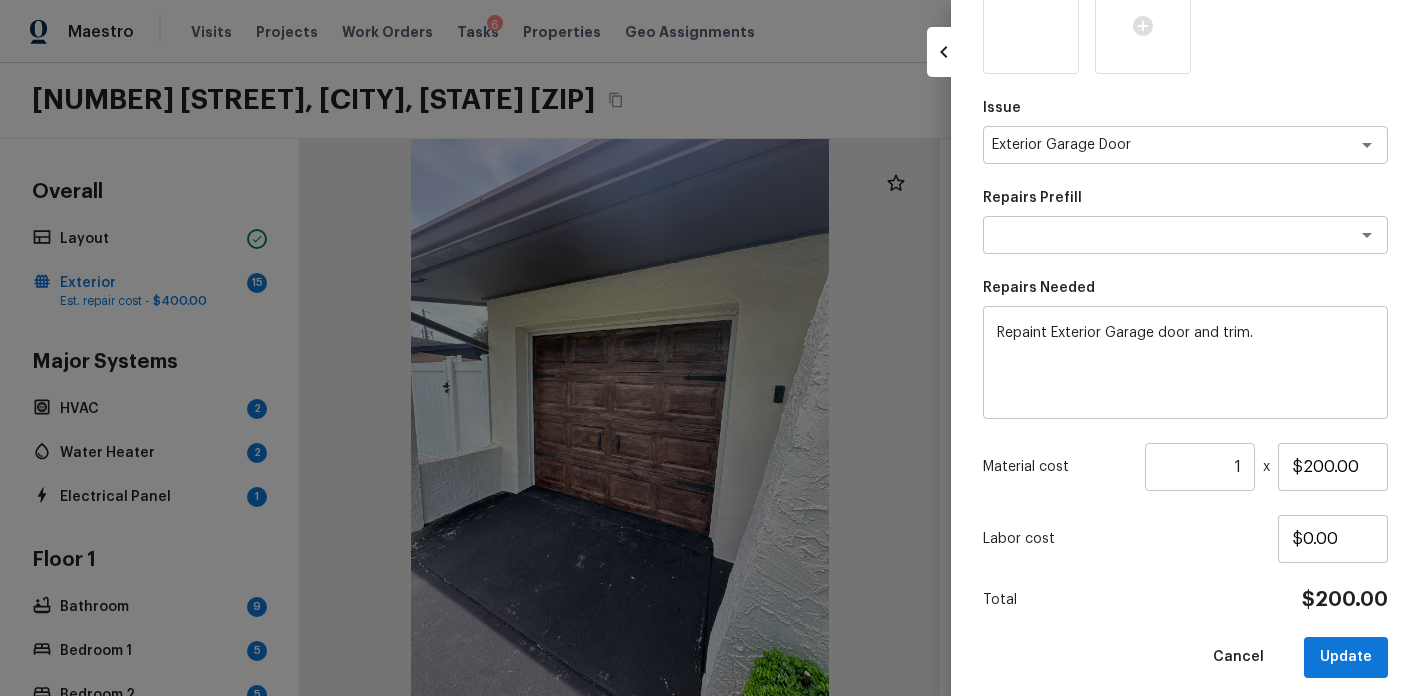 click on "Update" at bounding box center [1346, 657] 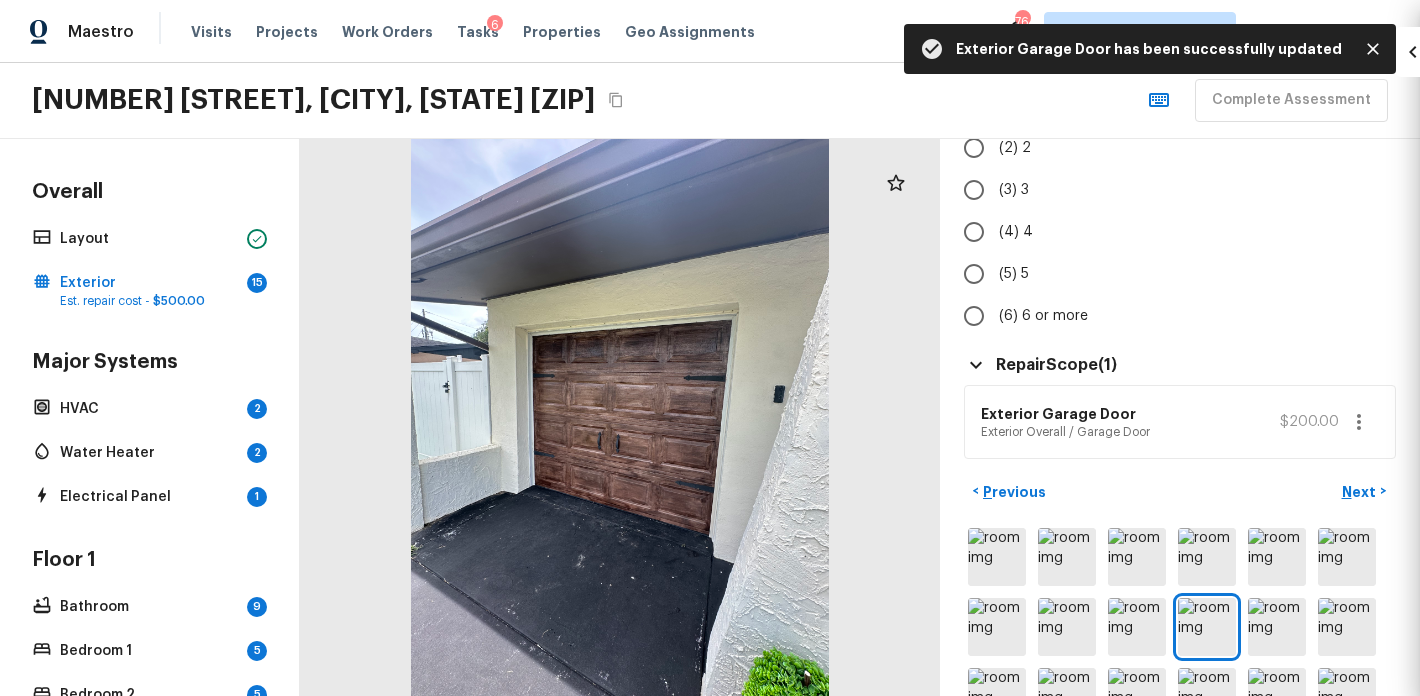 type 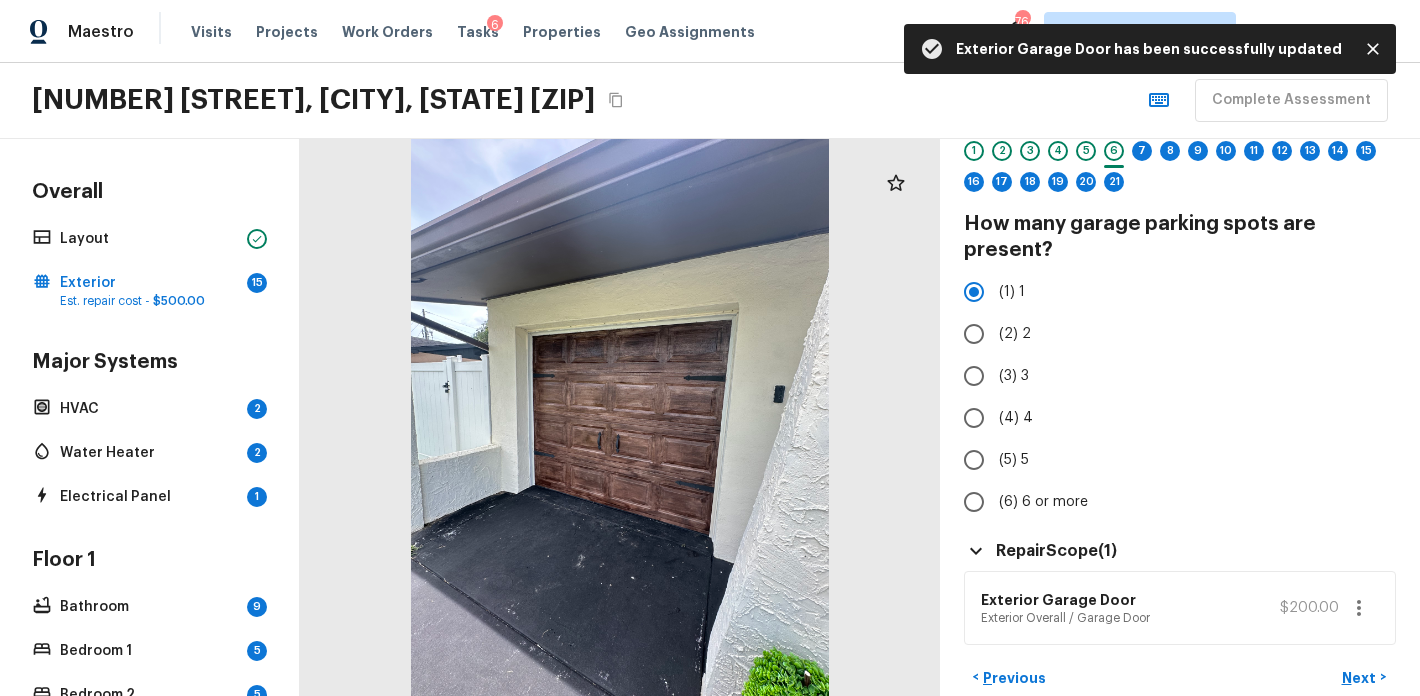 scroll, scrollTop: 104, scrollLeft: 0, axis: vertical 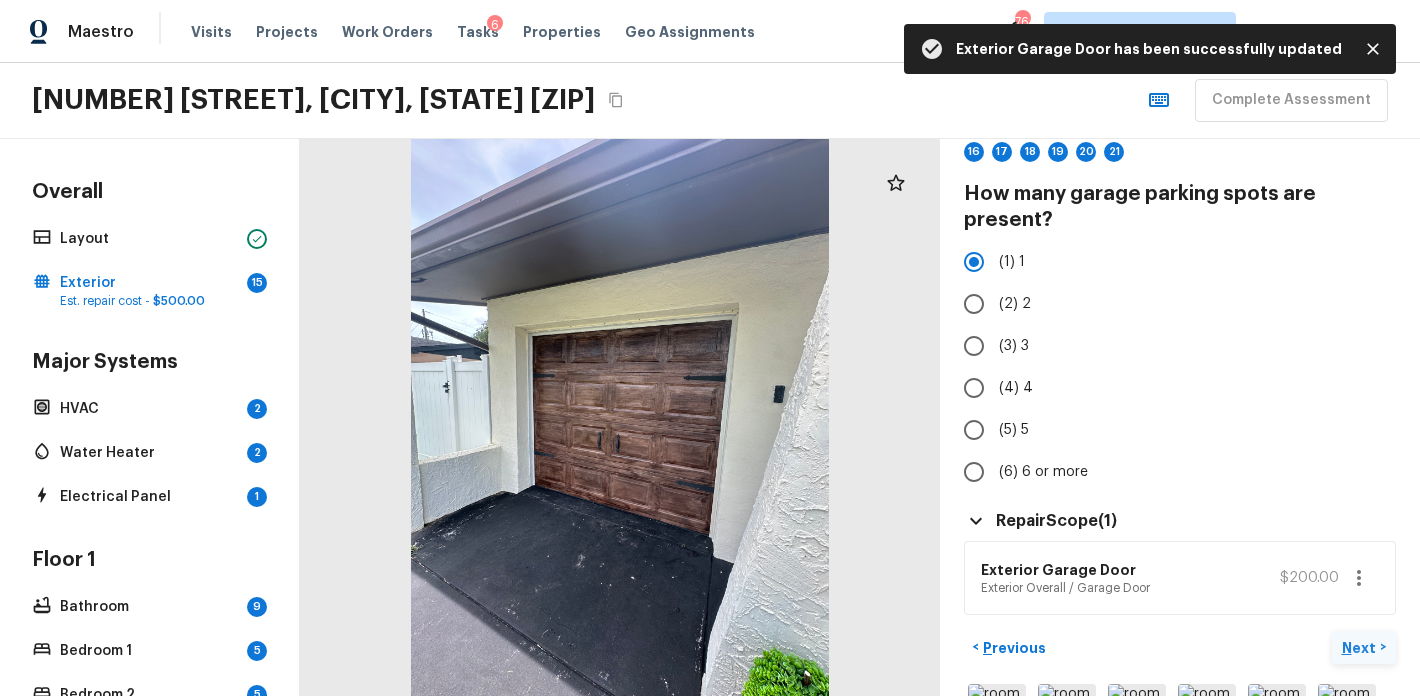 click on "Next" at bounding box center [1361, 648] 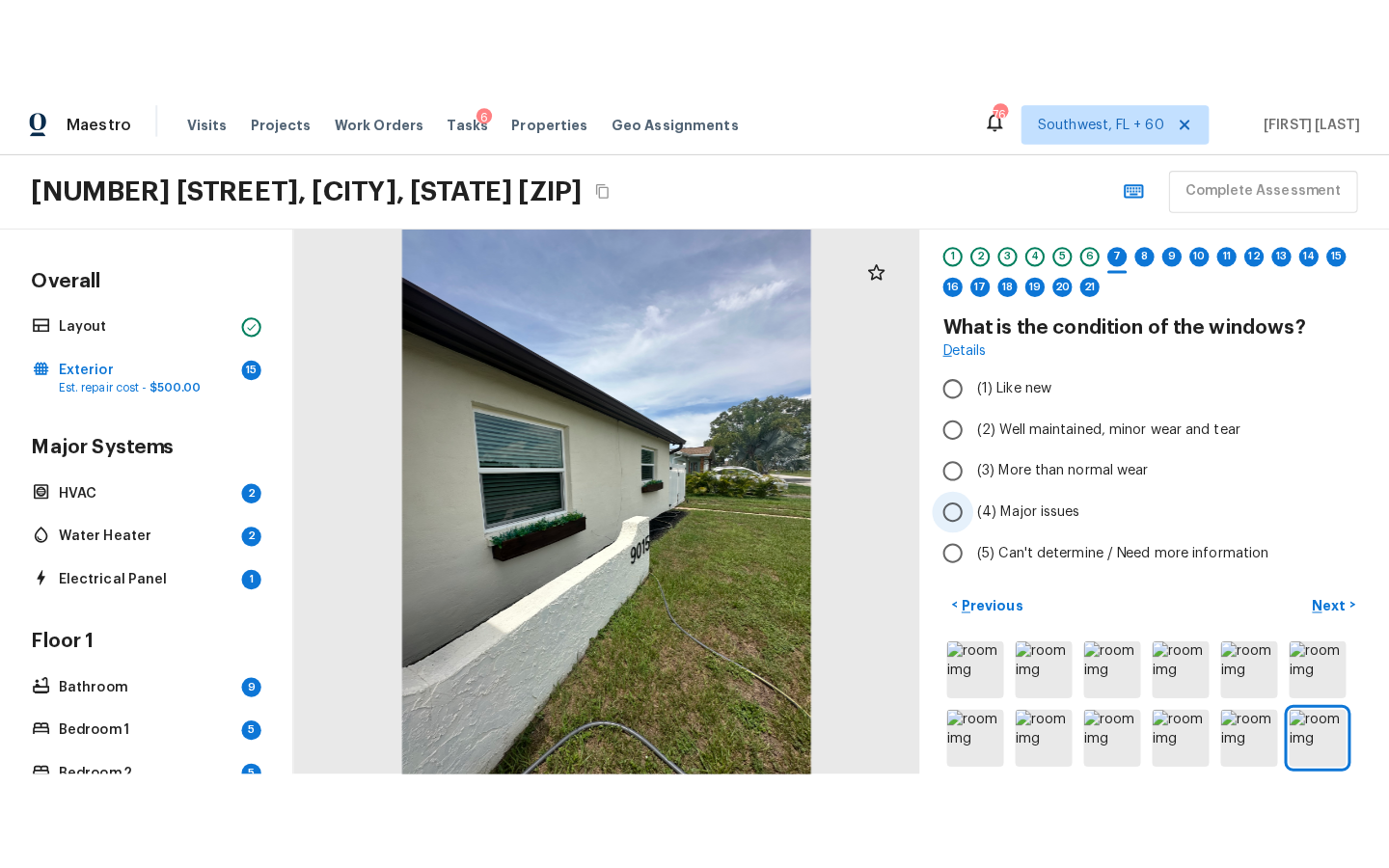 scroll, scrollTop: 41, scrollLeft: 0, axis: vertical 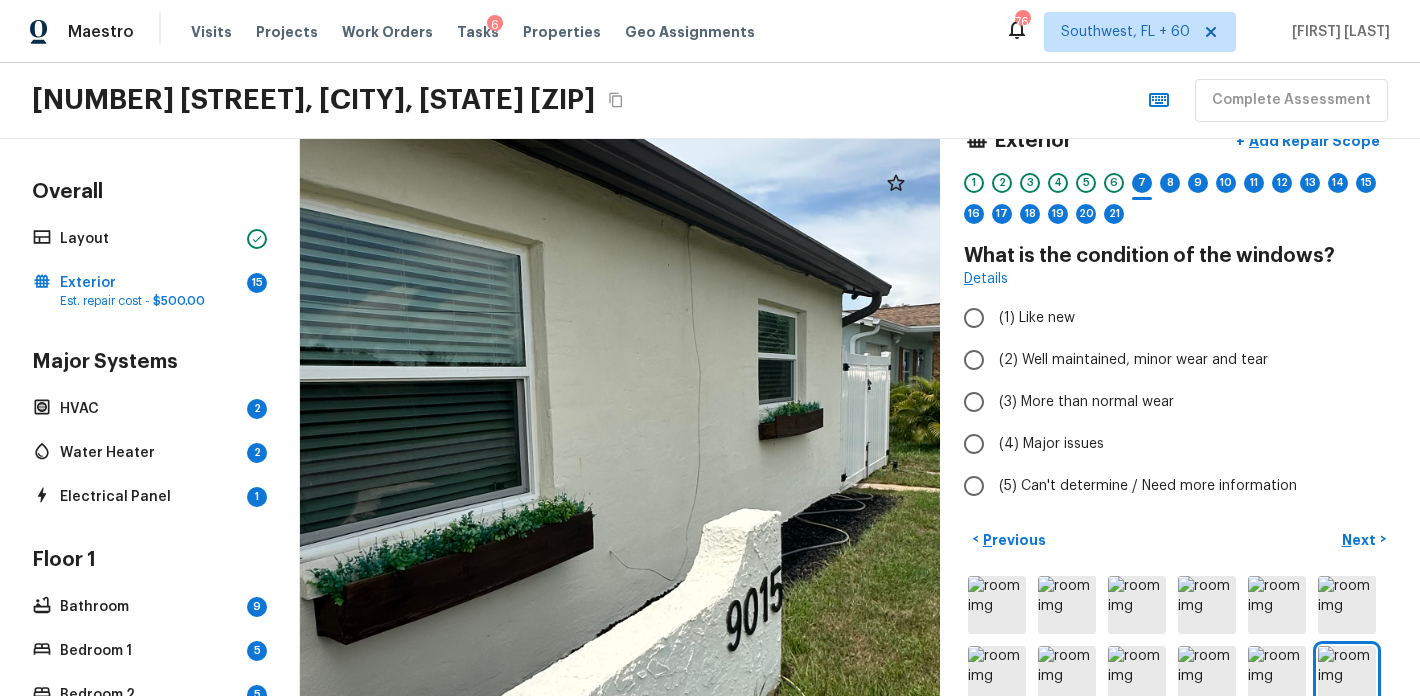 click at bounding box center [655, 467] 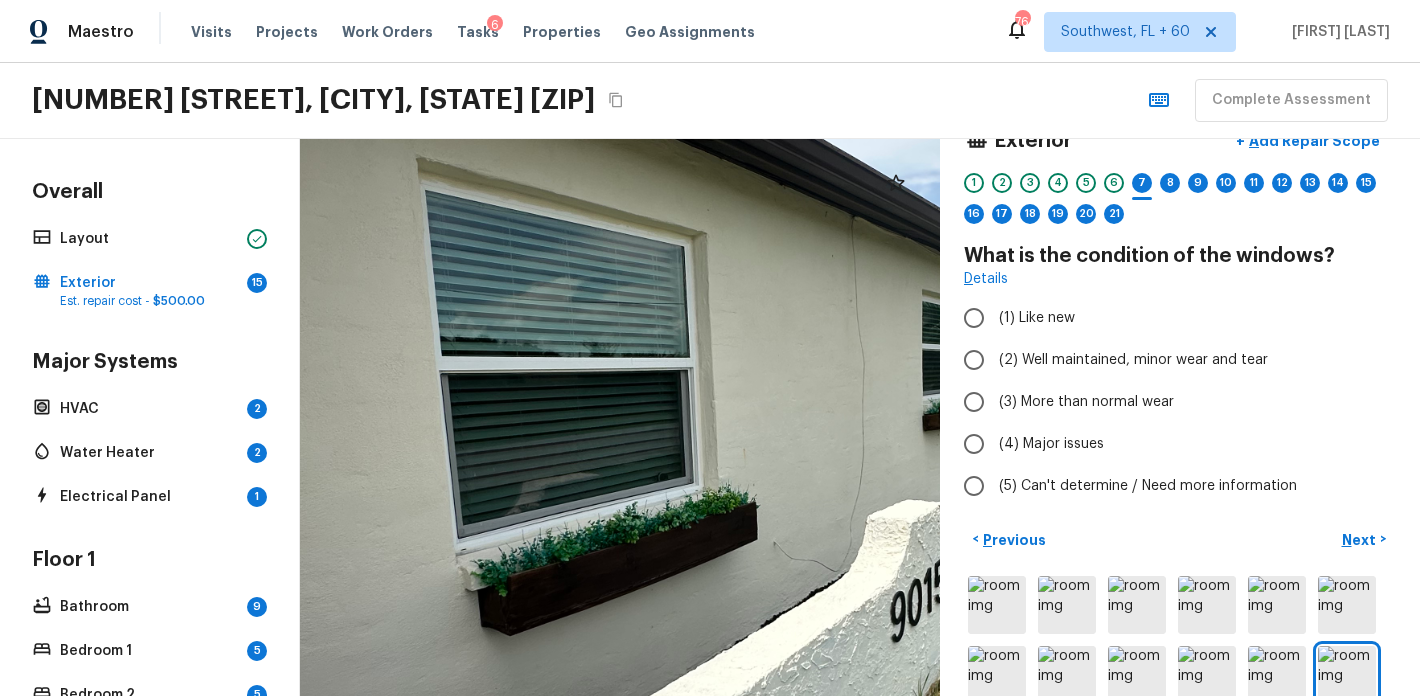 drag, startPoint x: 602, startPoint y: 391, endPoint x: 766, endPoint y: 382, distance: 164.24677 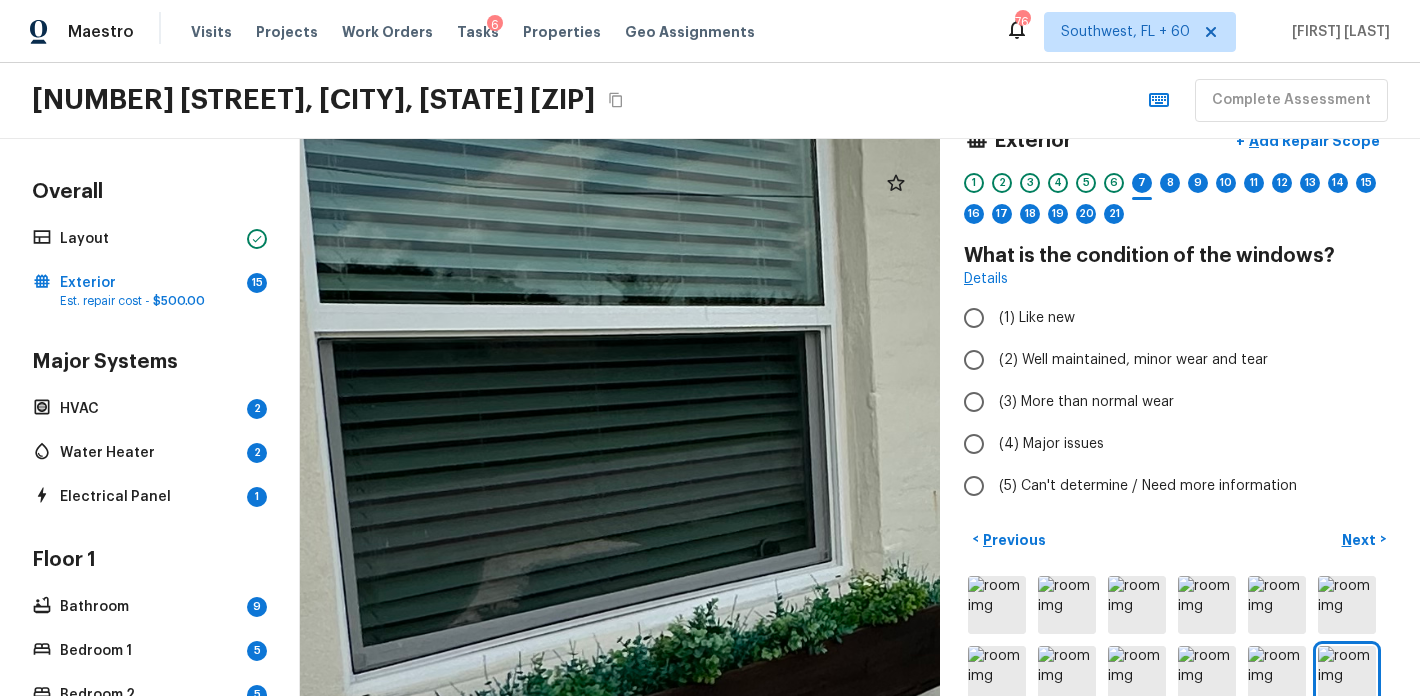 drag, startPoint x: 764, startPoint y: 382, endPoint x: 892, endPoint y: 446, distance: 143.10835 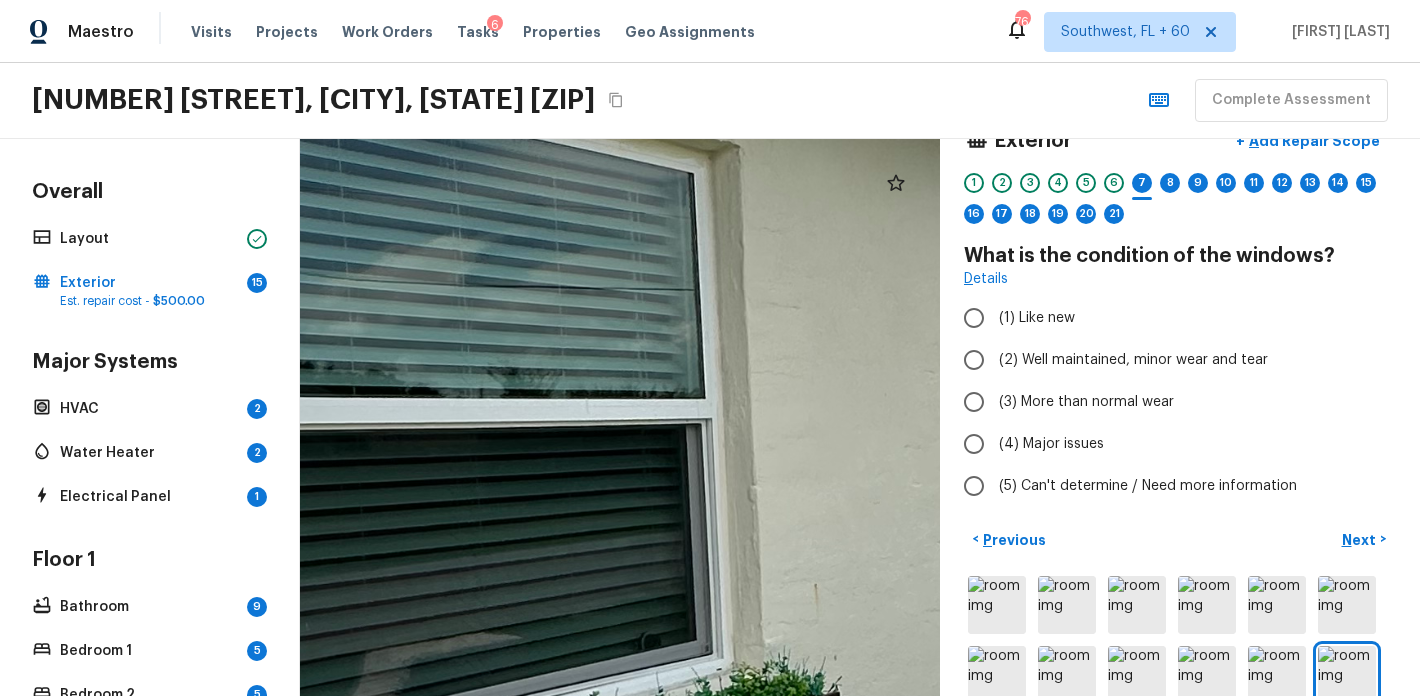 drag, startPoint x: 760, startPoint y: 469, endPoint x: 308, endPoint y: 459, distance: 452.1106 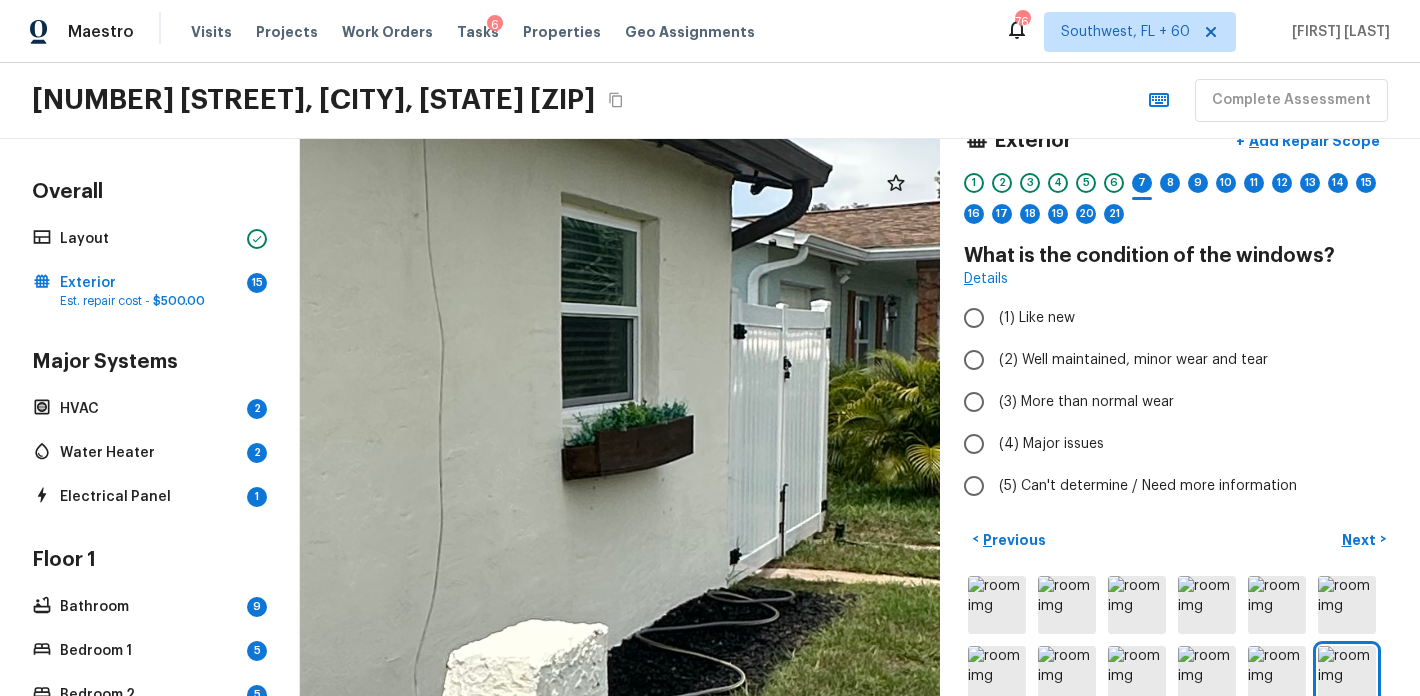 click at bounding box center [350, 535] 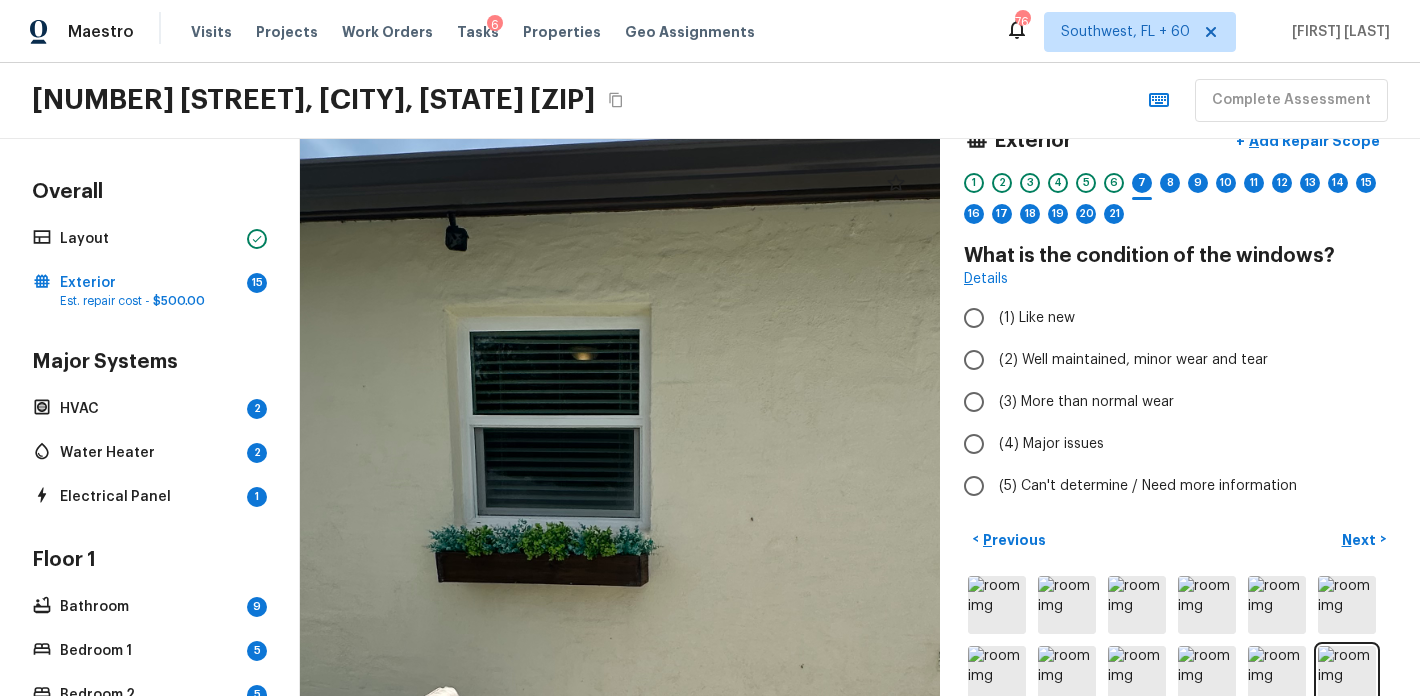 drag, startPoint x: 624, startPoint y: 226, endPoint x: 628, endPoint y: 492, distance: 266.03006 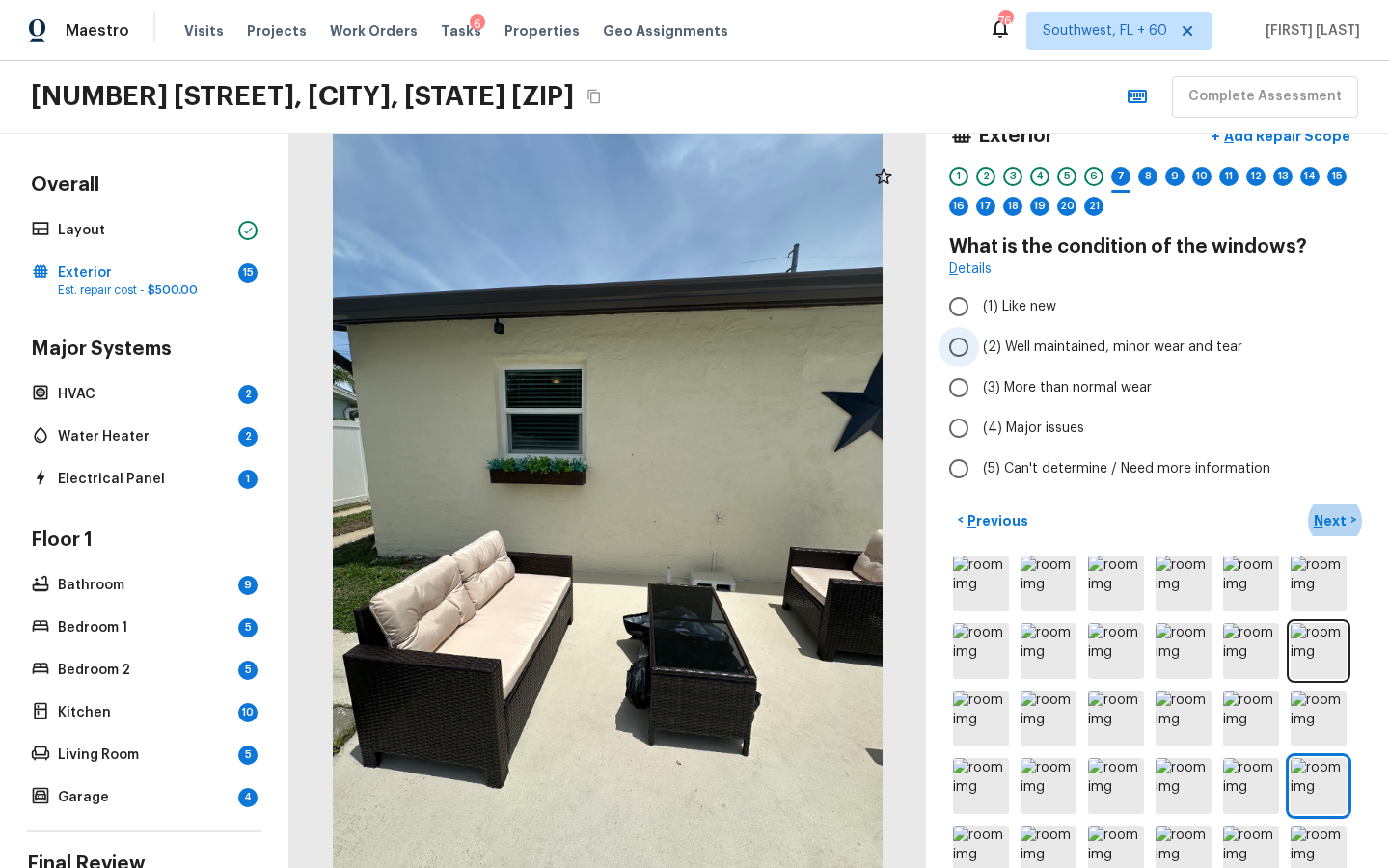 click on "(2) Well maintained, minor wear and tear" at bounding box center [959, 347] 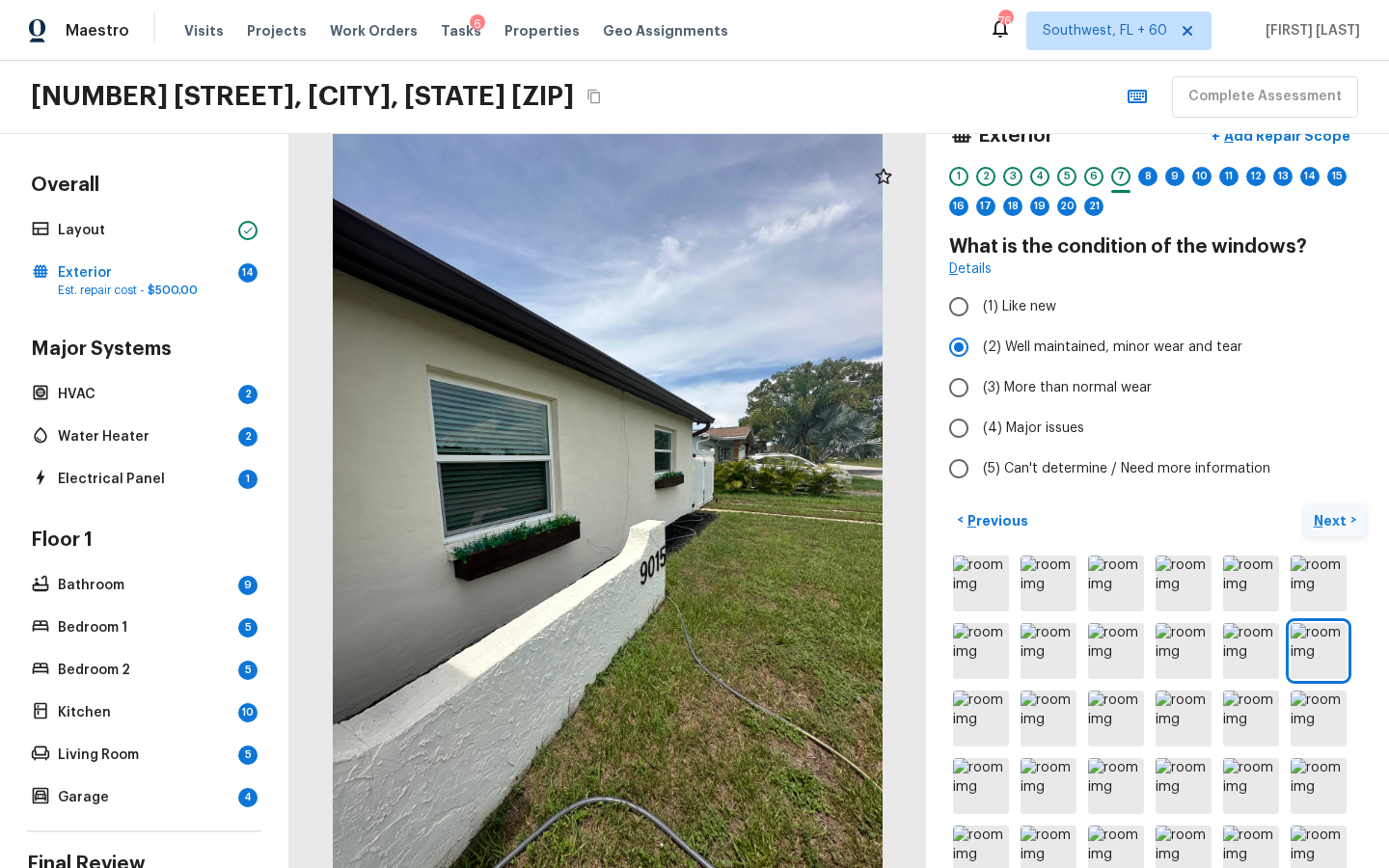 click on "Next" at bounding box center (1332, 521) 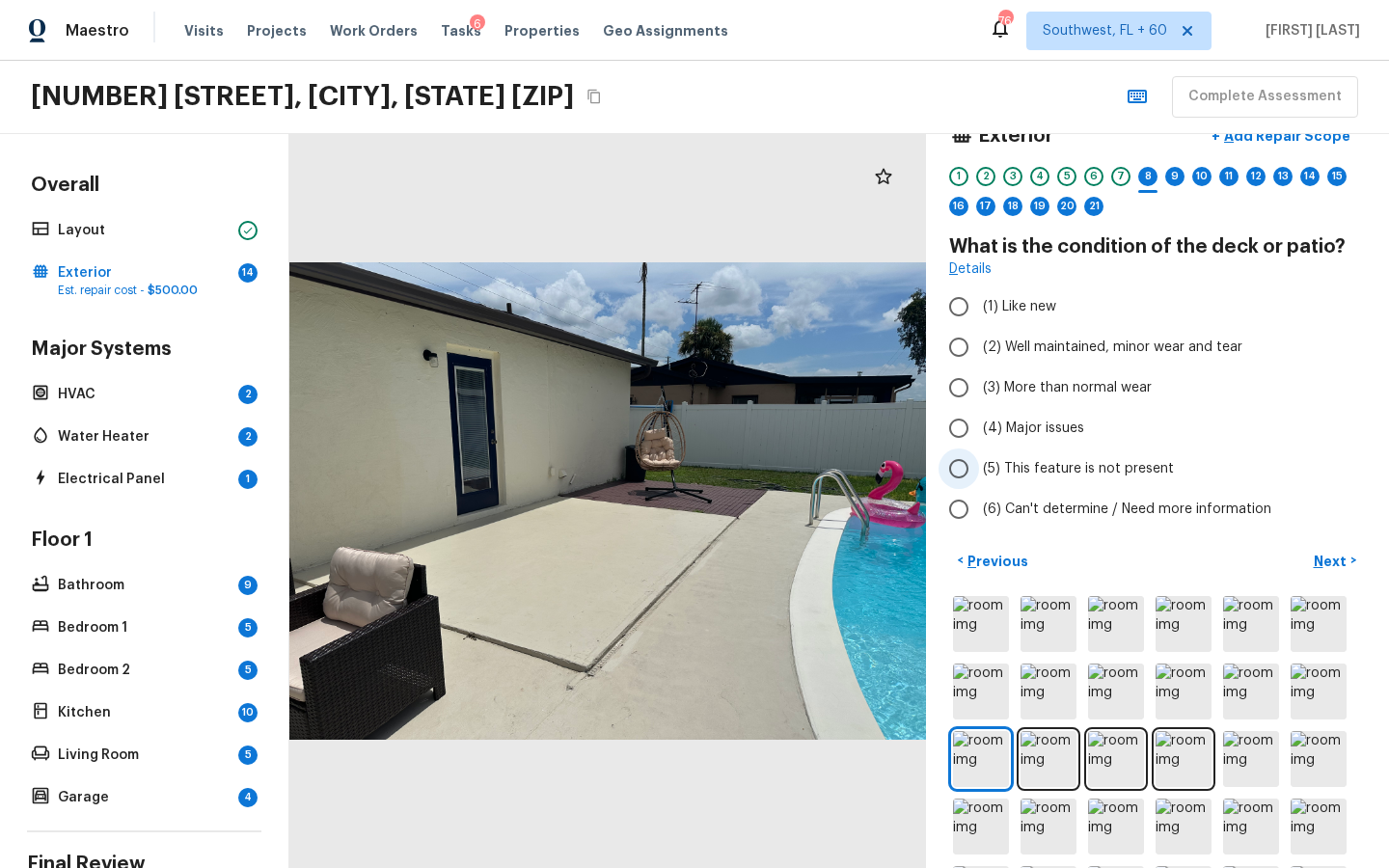 click on "(5) This feature is not present" at bounding box center [1078, 469] 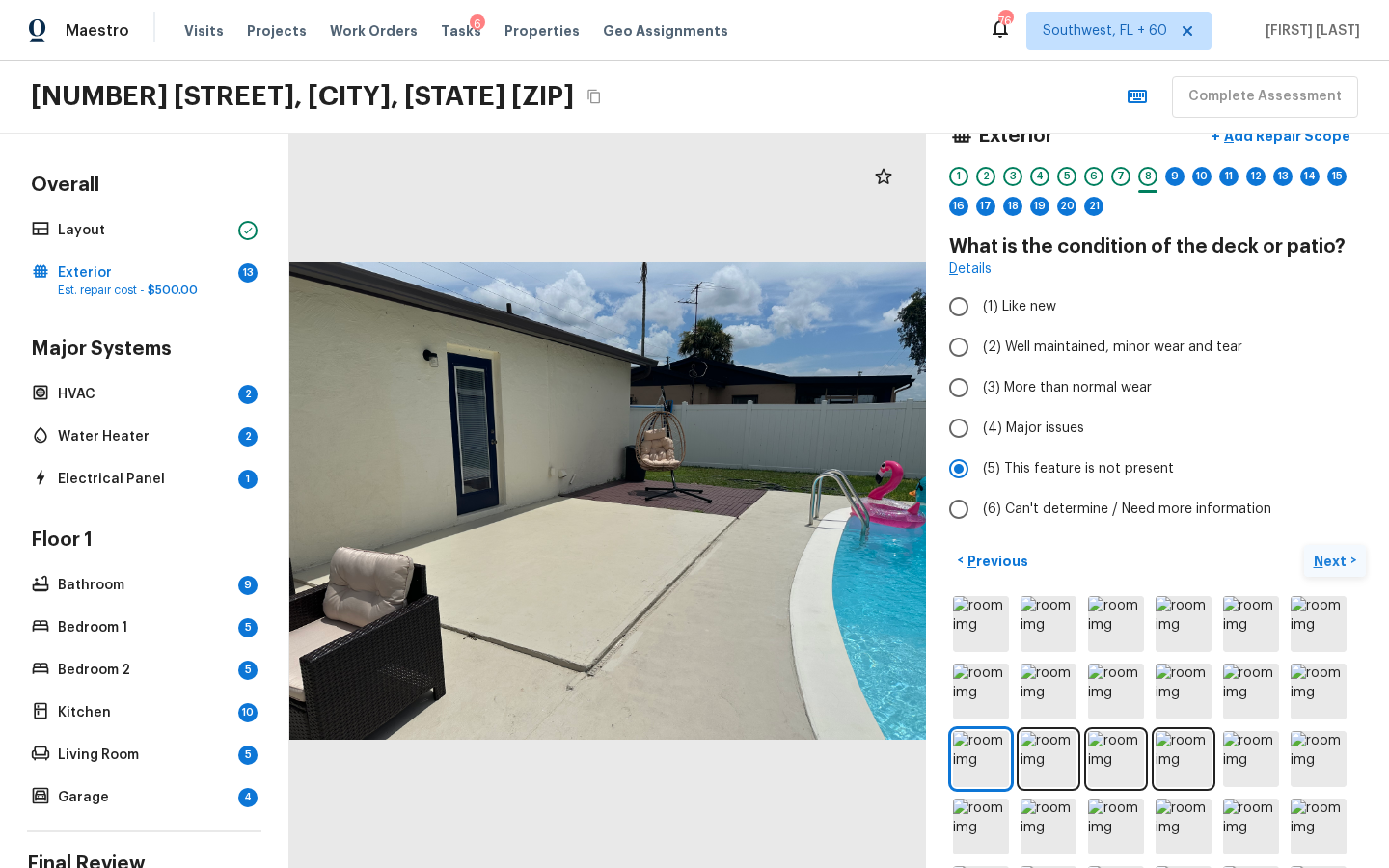 click on "Next" at bounding box center (1332, 561) 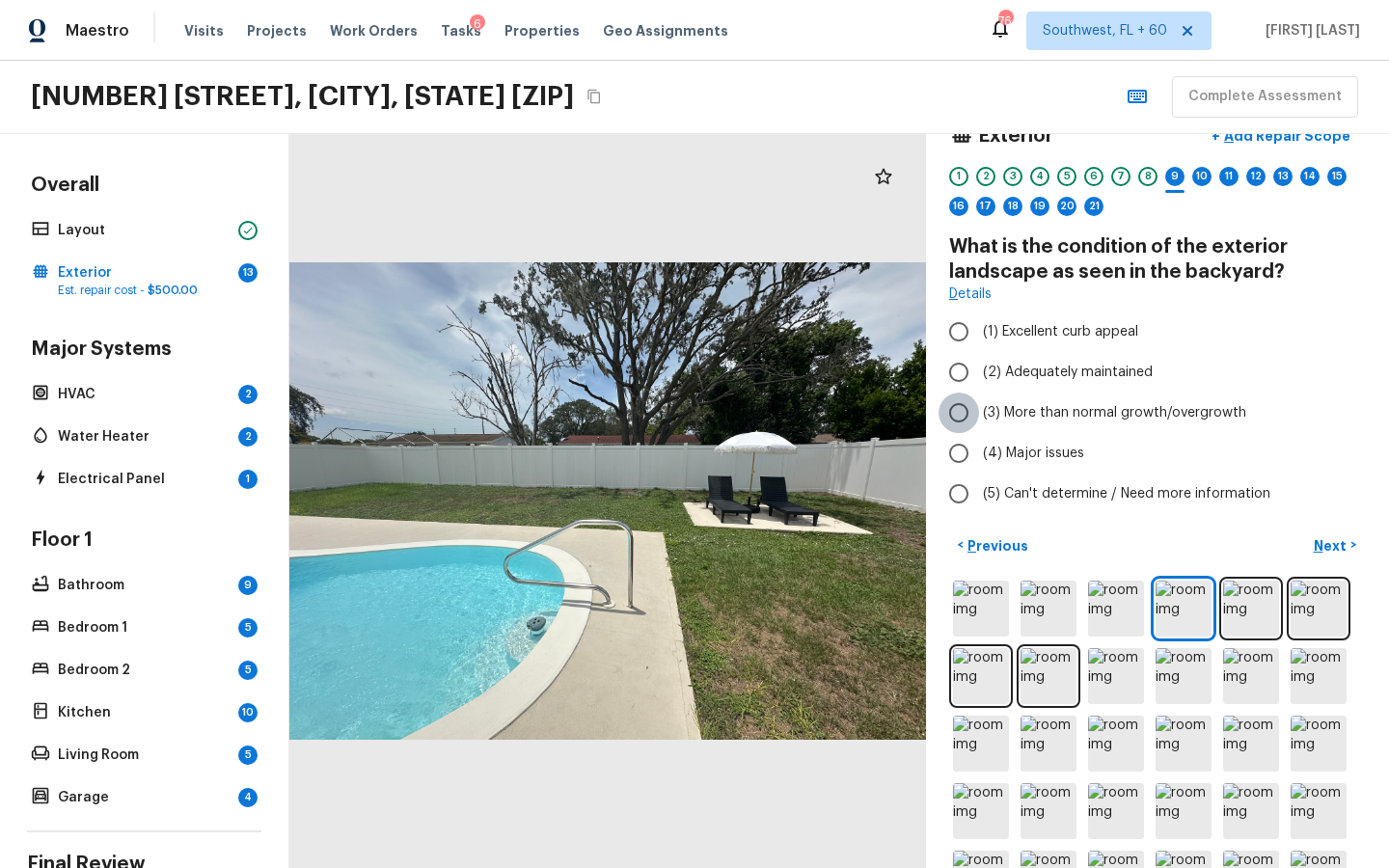 click on "(3) More than normal growth/overgrowth" at bounding box center (959, 413) 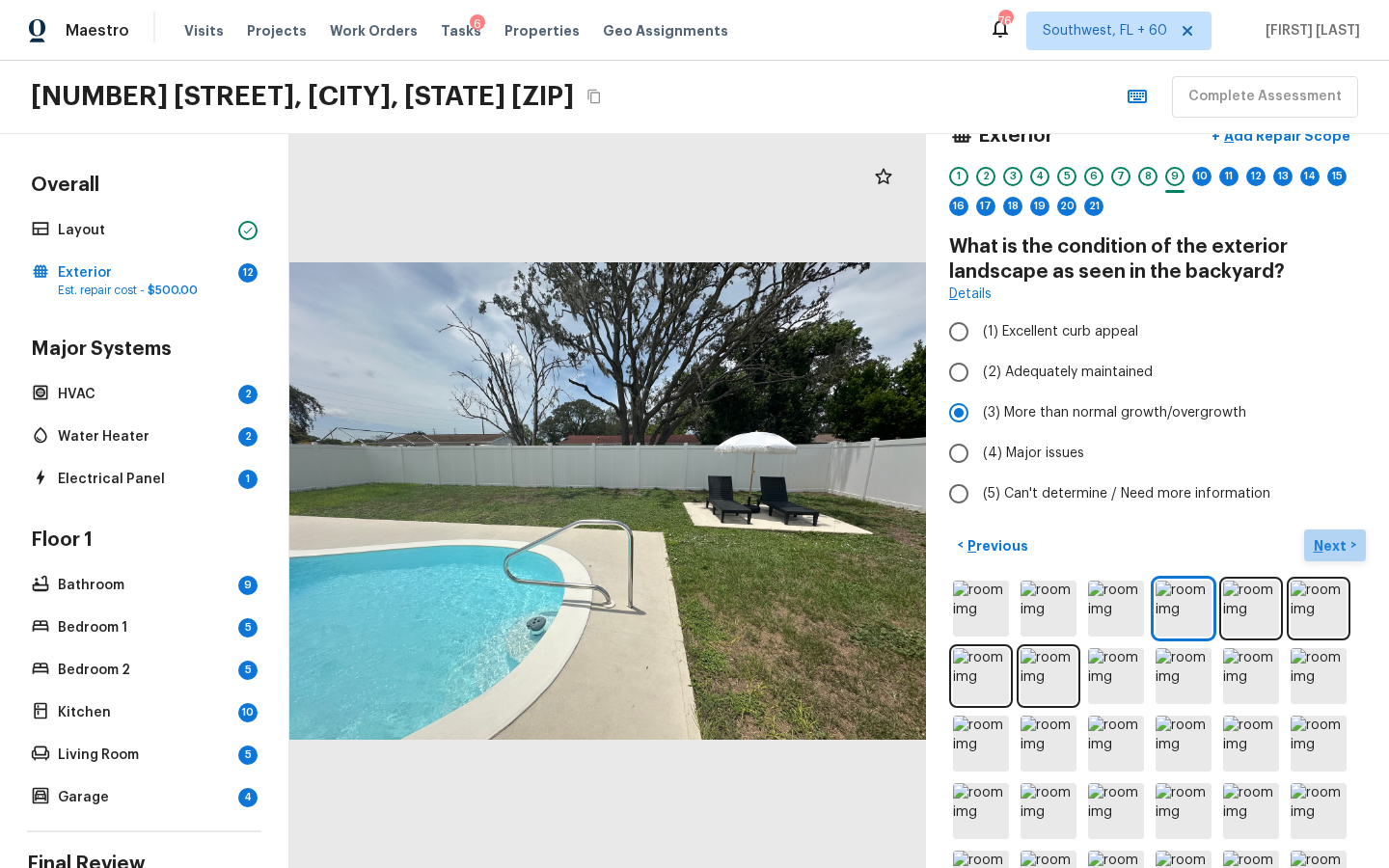 click on "Next" at bounding box center [1332, 546] 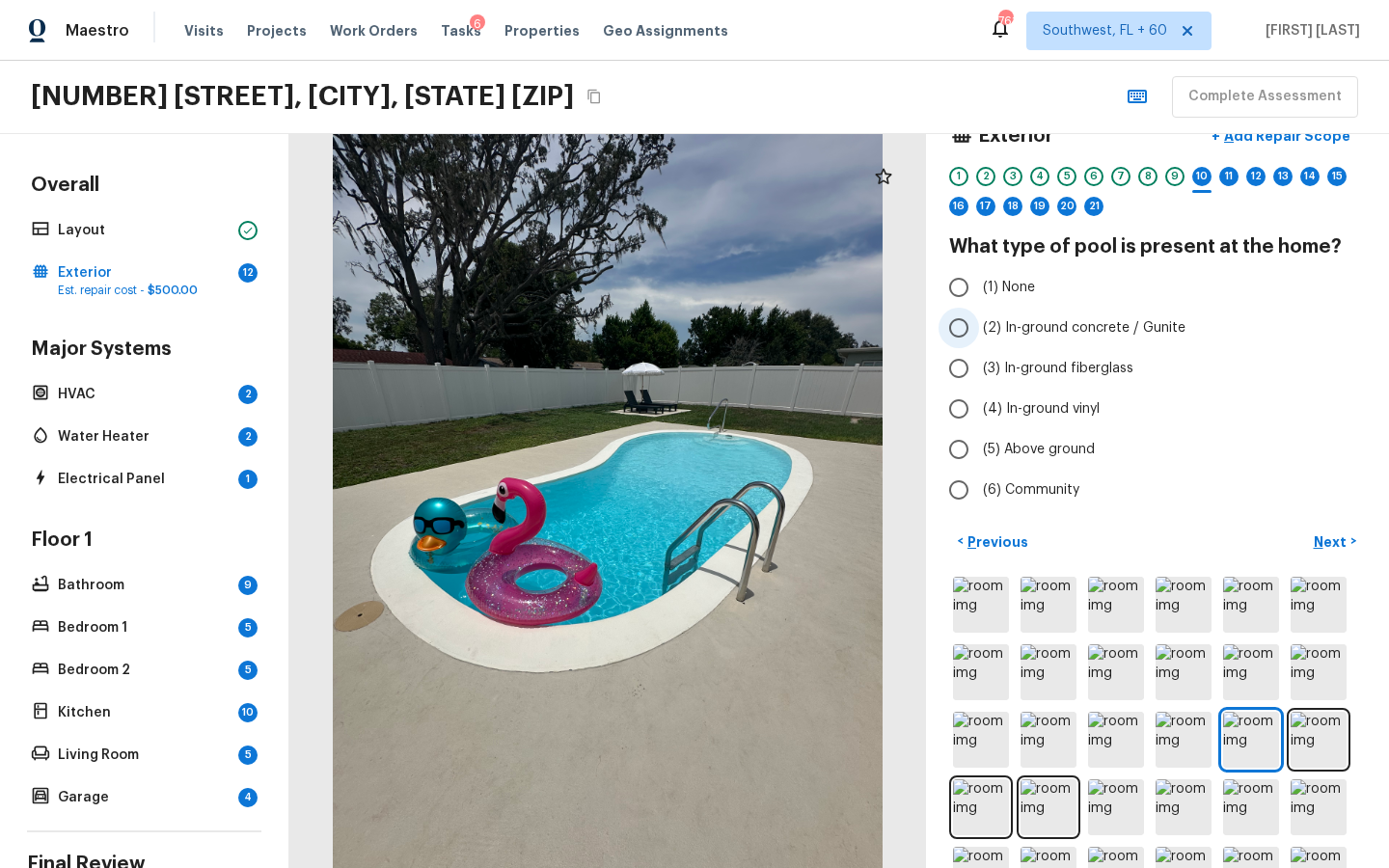 click on "(2) In-ground concrete / Gunite" at bounding box center (1084, 328) 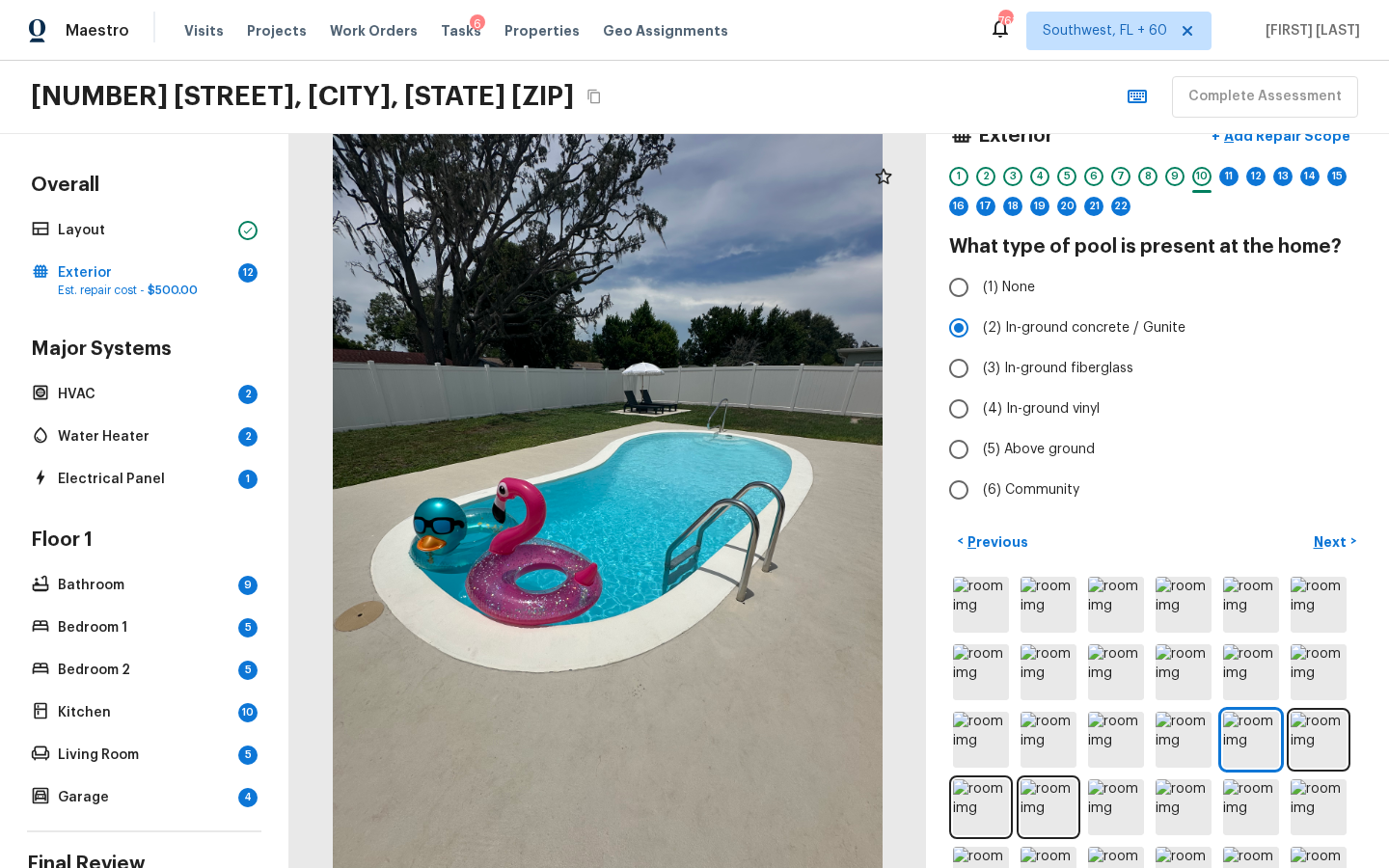 scroll, scrollTop: 0, scrollLeft: 0, axis: both 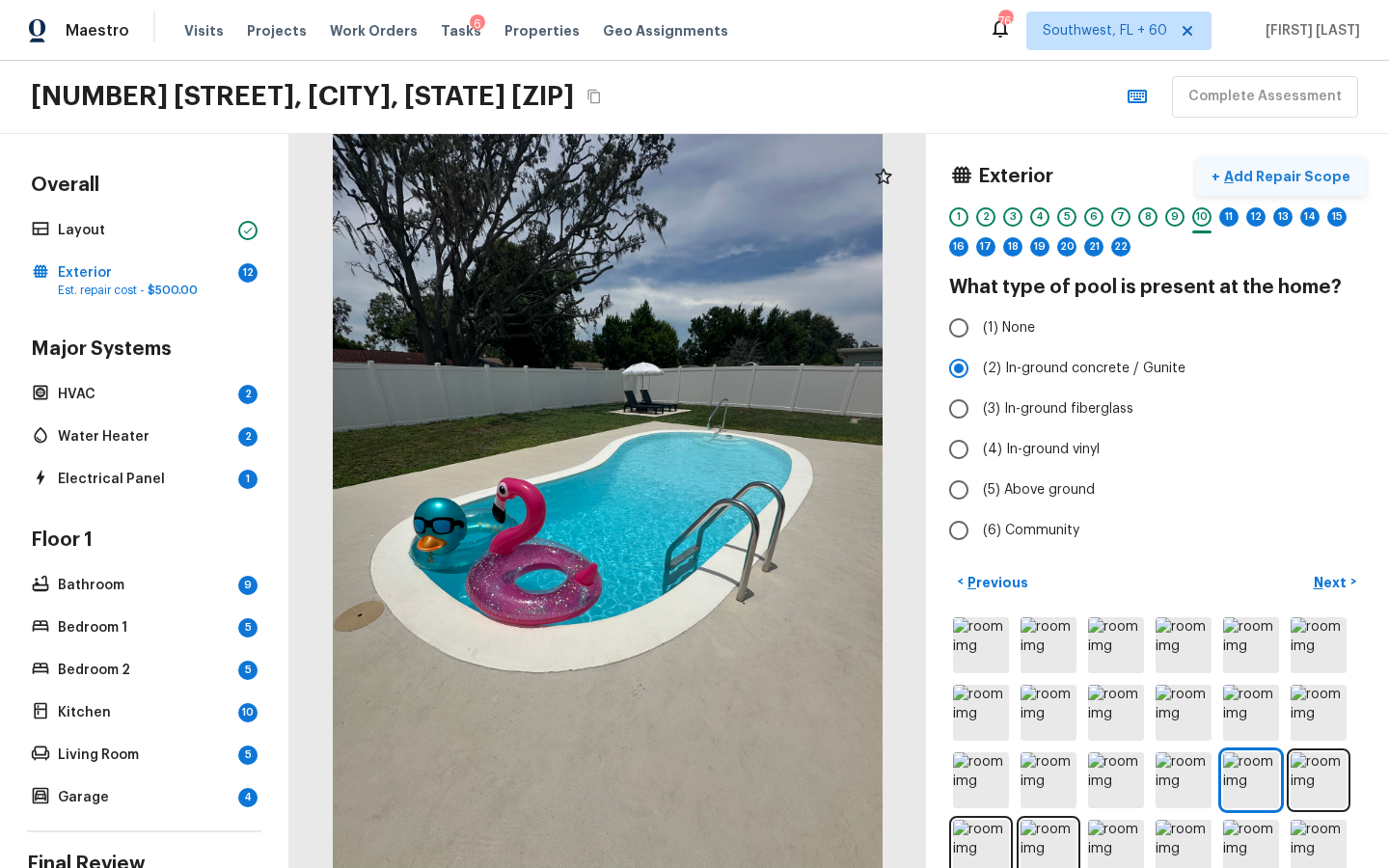 click on "Add Repair Scope" at bounding box center [1285, 176] 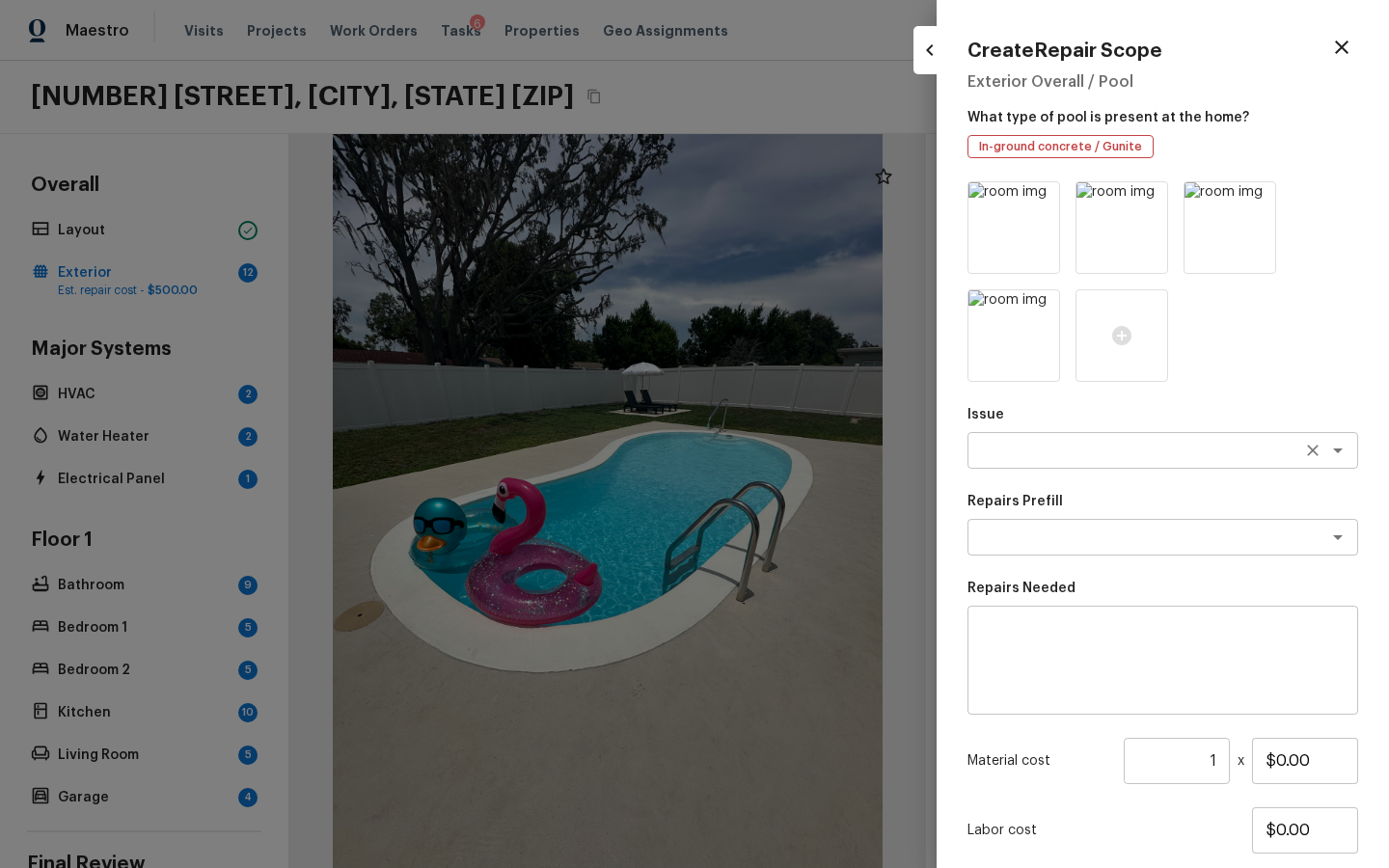 click at bounding box center (1135, 450) 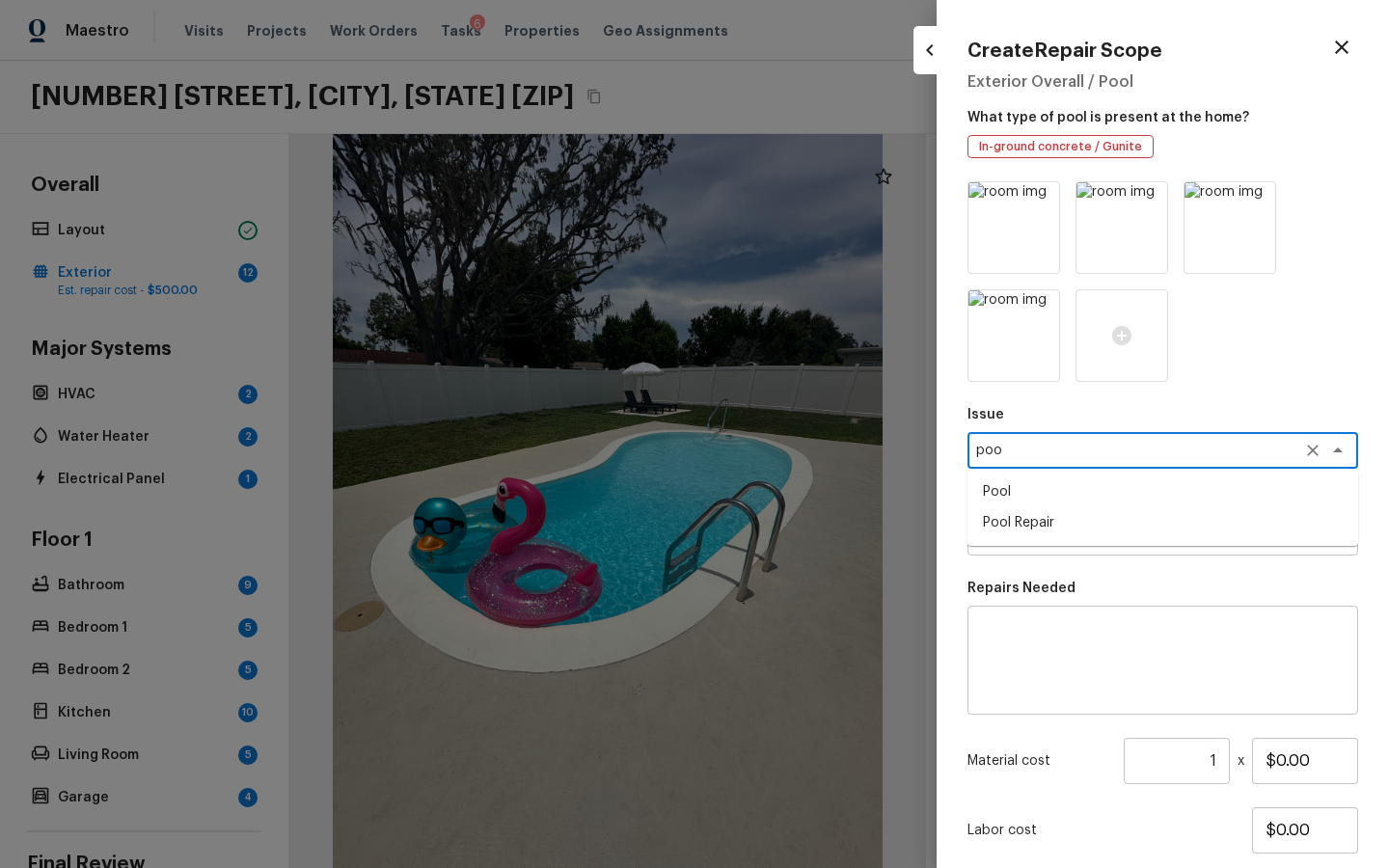 click on "Pool Repair" at bounding box center (1162, 523) 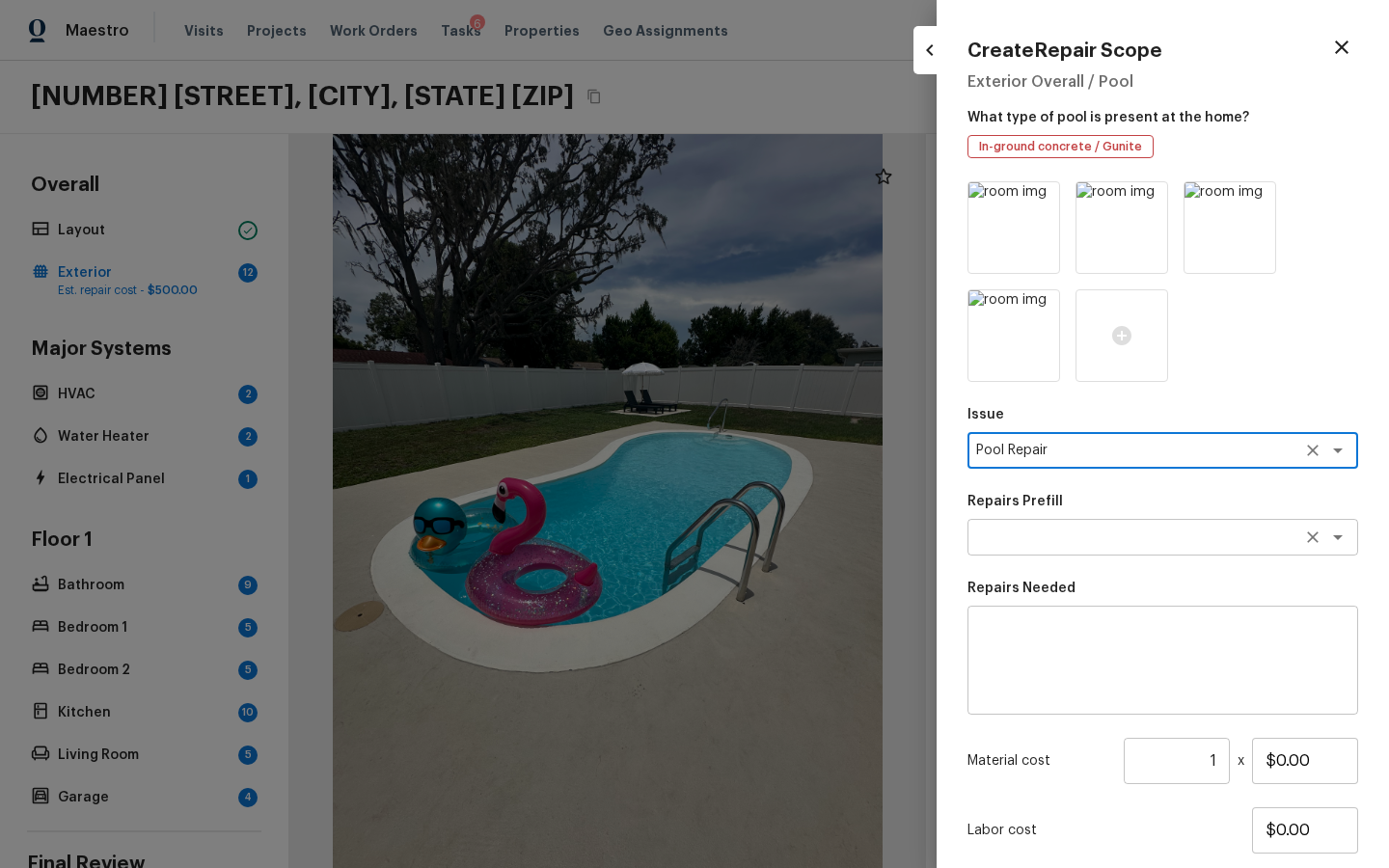 type on "Pool Repair" 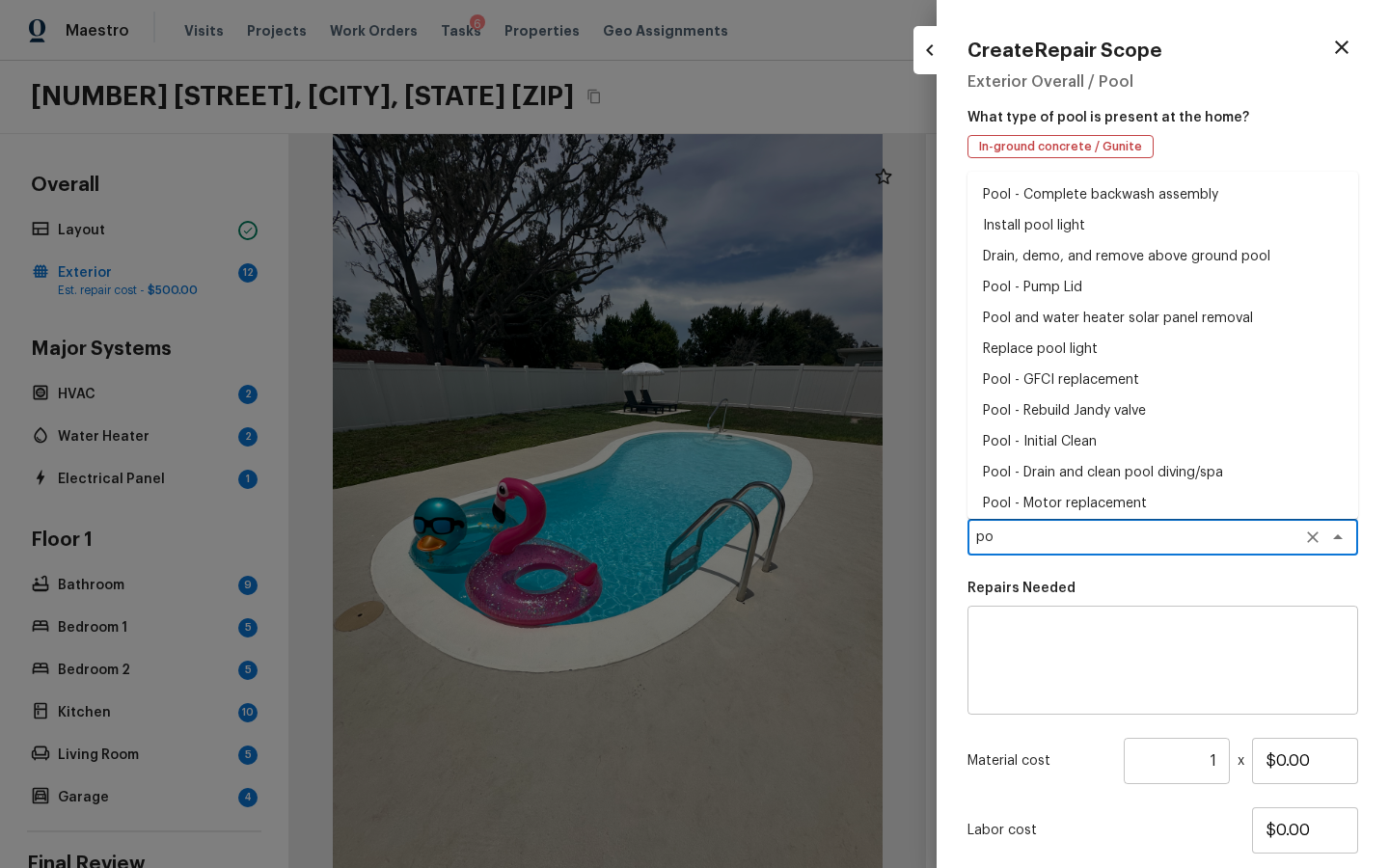 type on "p" 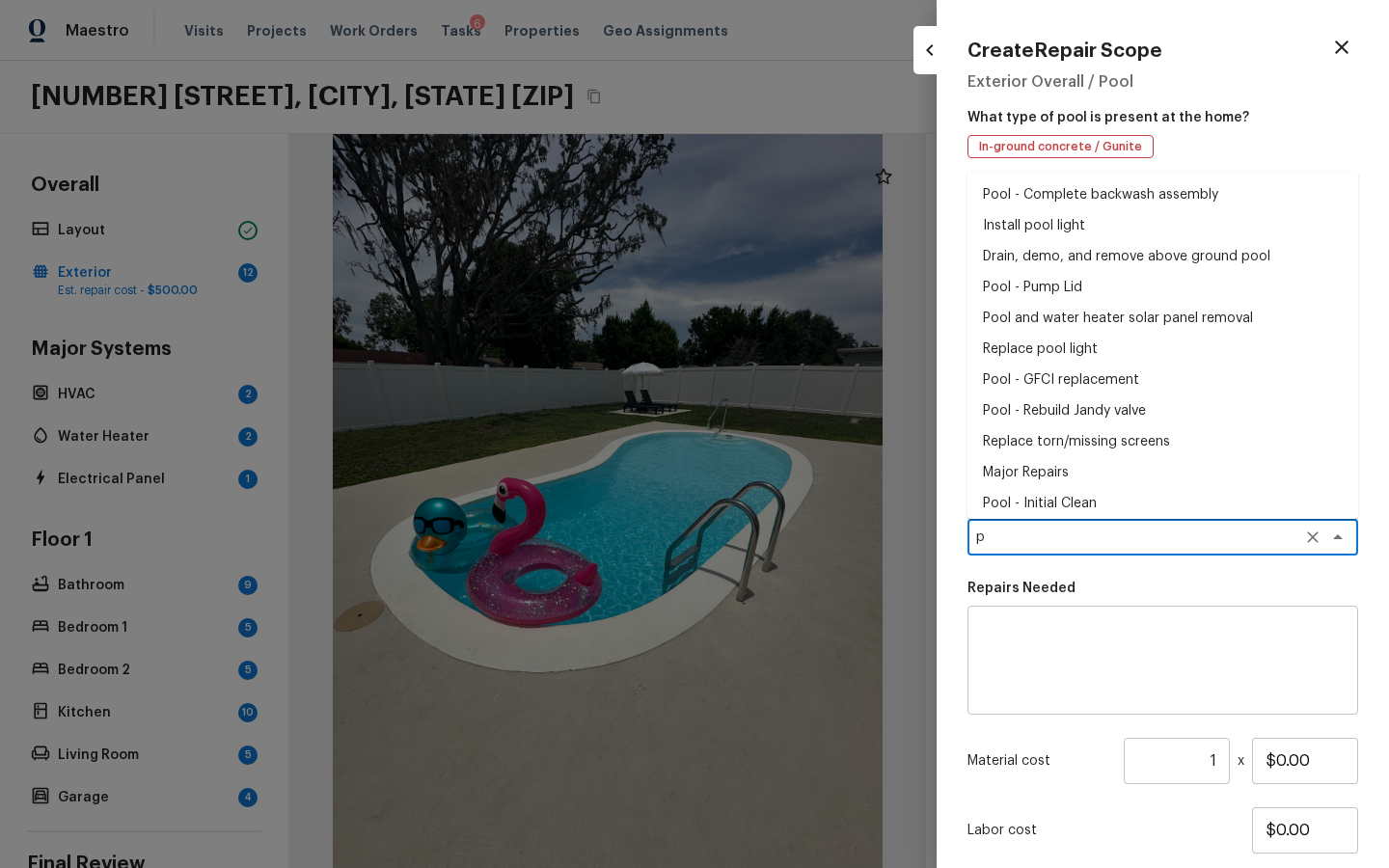 type 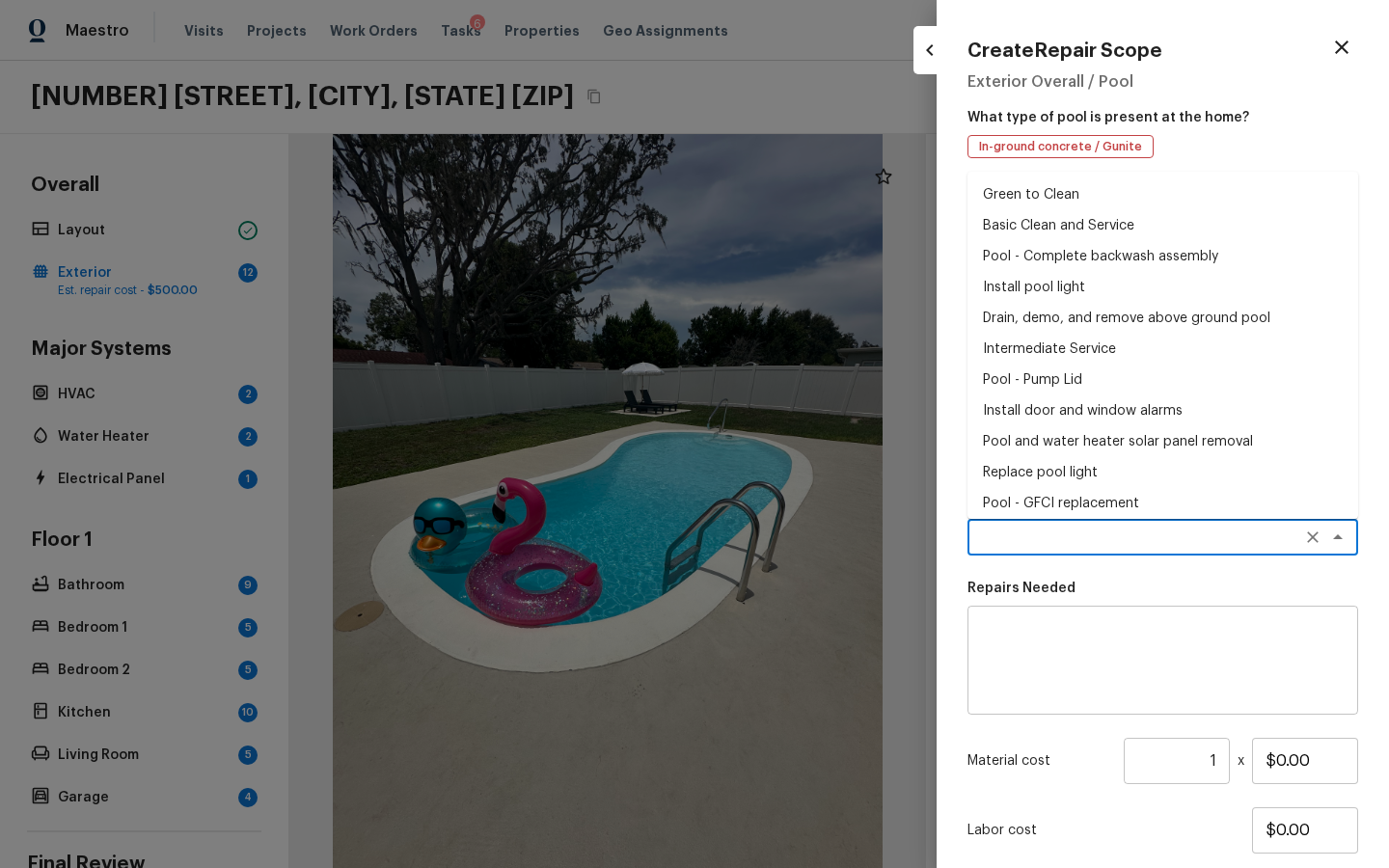 click on "Repairs Needed" at bounding box center [1162, 588] 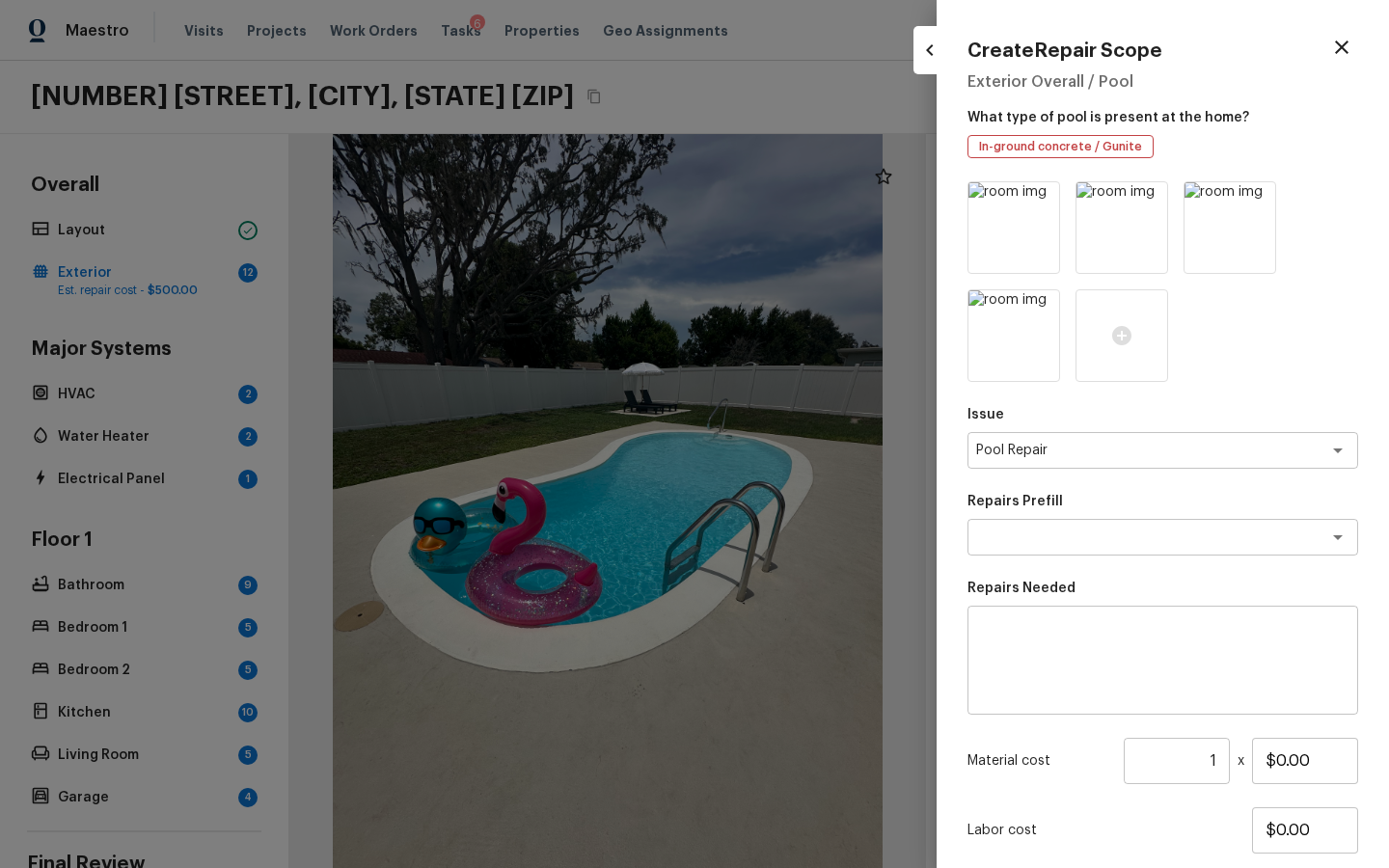 click on "Issue Pool Repair x ​" at bounding box center (1162, 437) 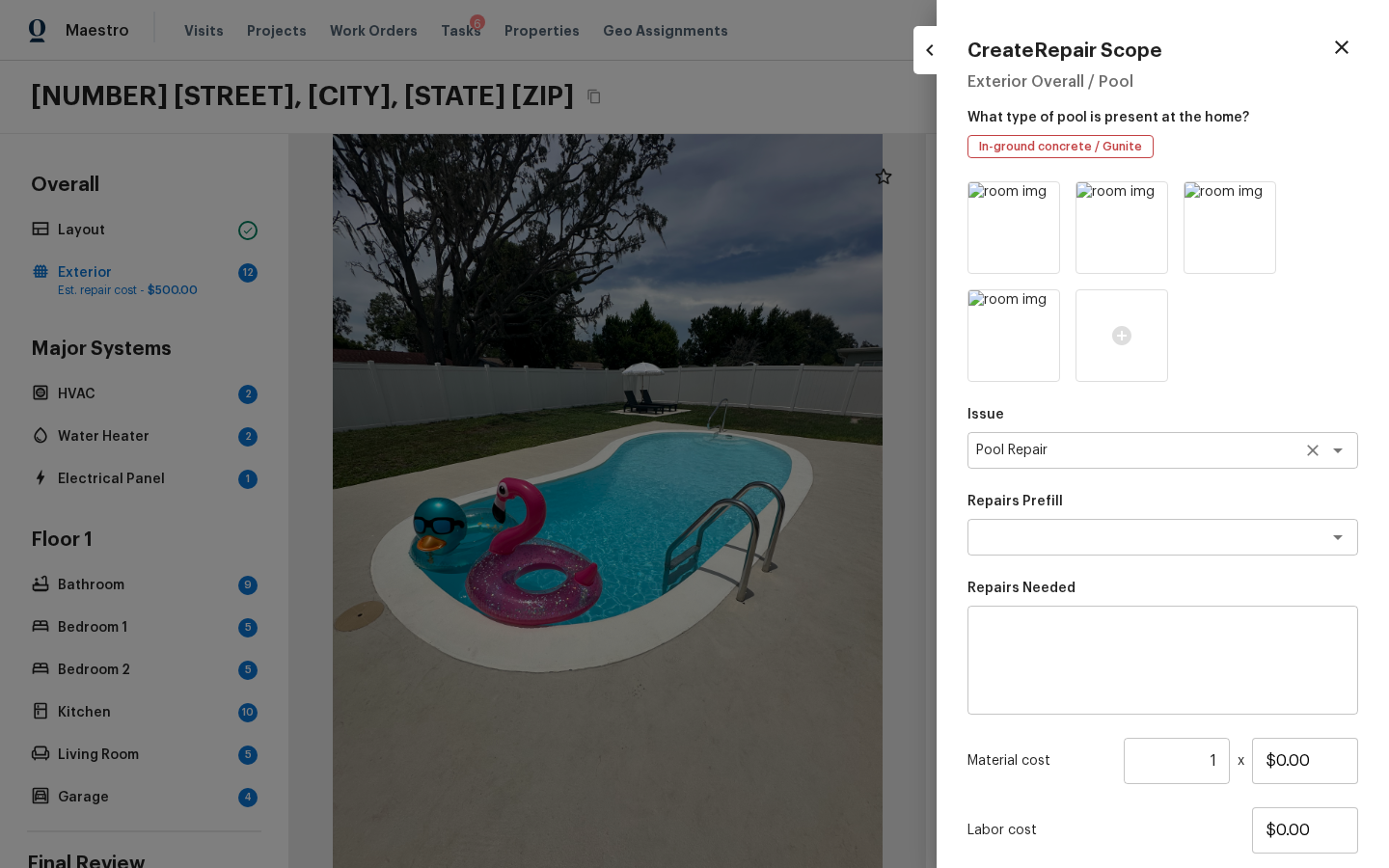 click on "Pool Repair" at bounding box center [1135, 450] 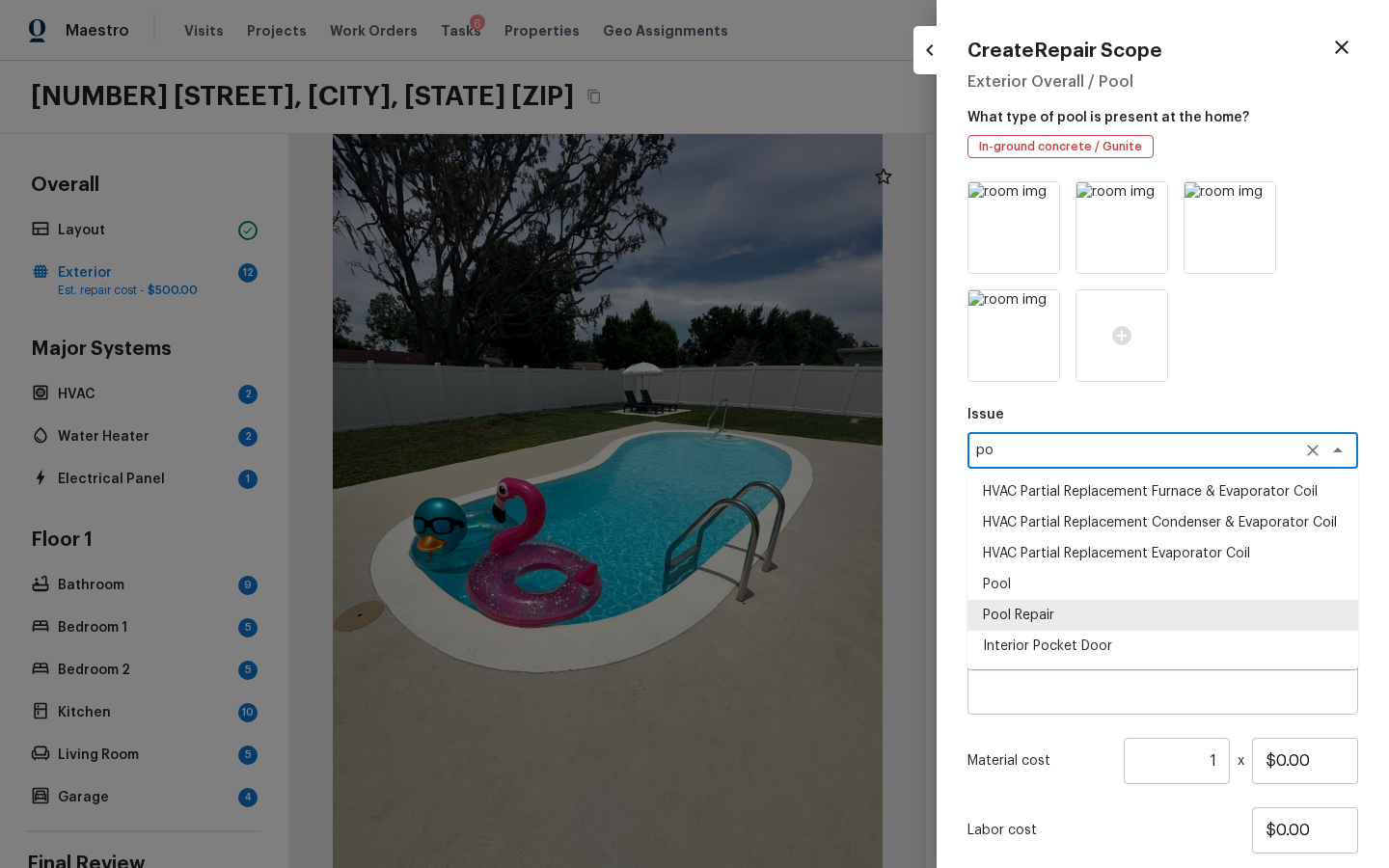 scroll, scrollTop: 0, scrollLeft: 0, axis: both 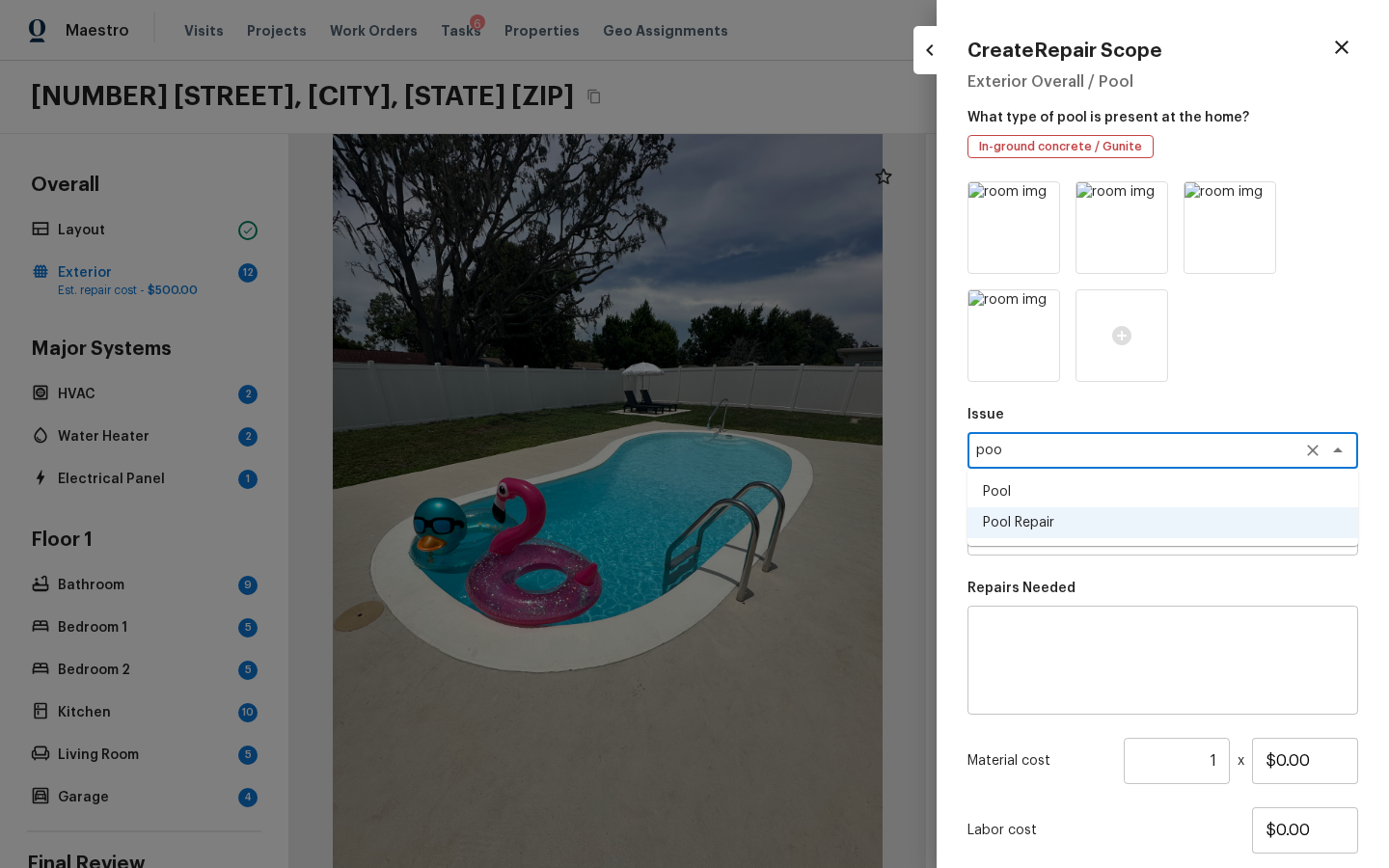 click on "Pool" at bounding box center [1162, 492] 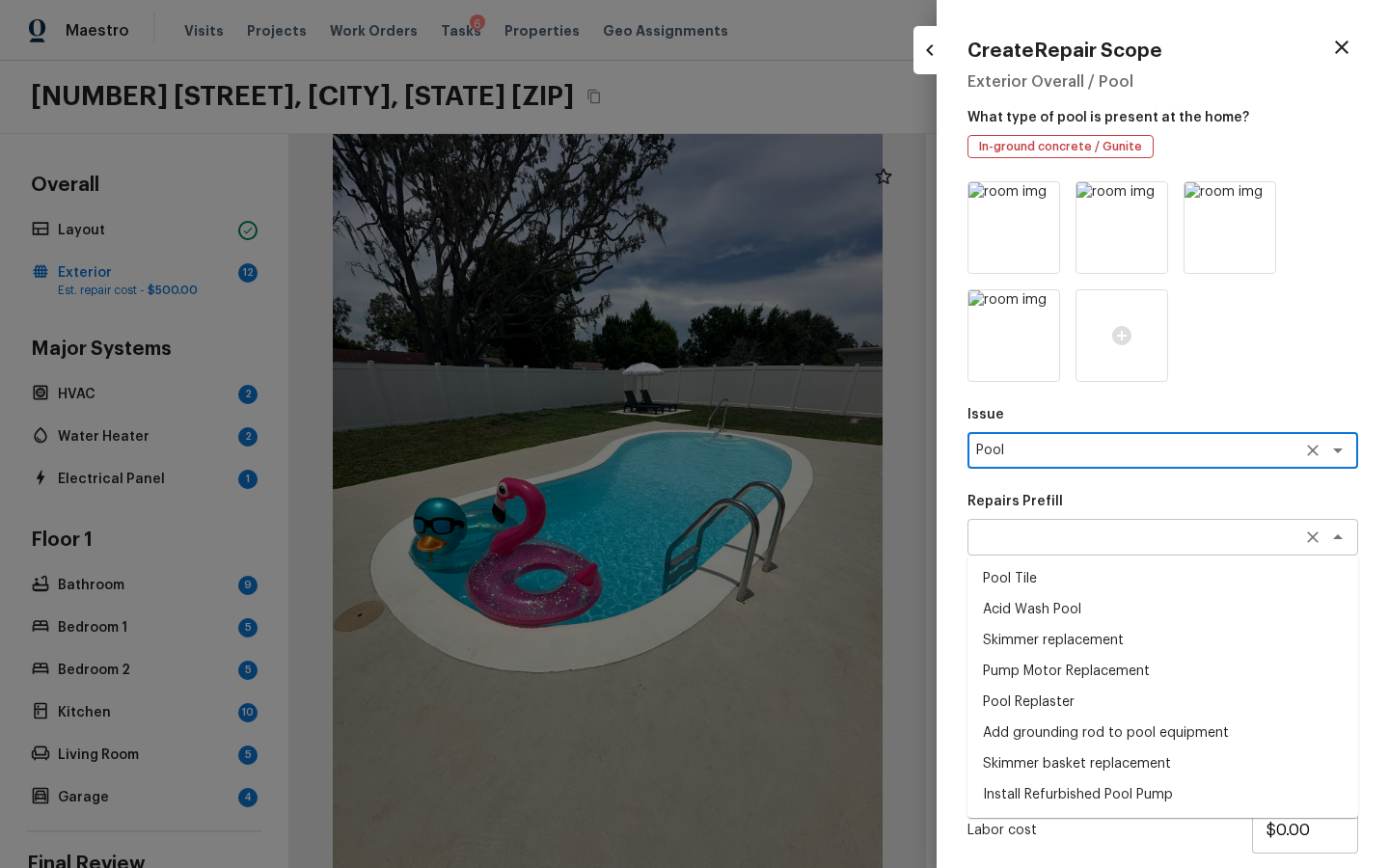 click on "x ​" at bounding box center [1162, 537] 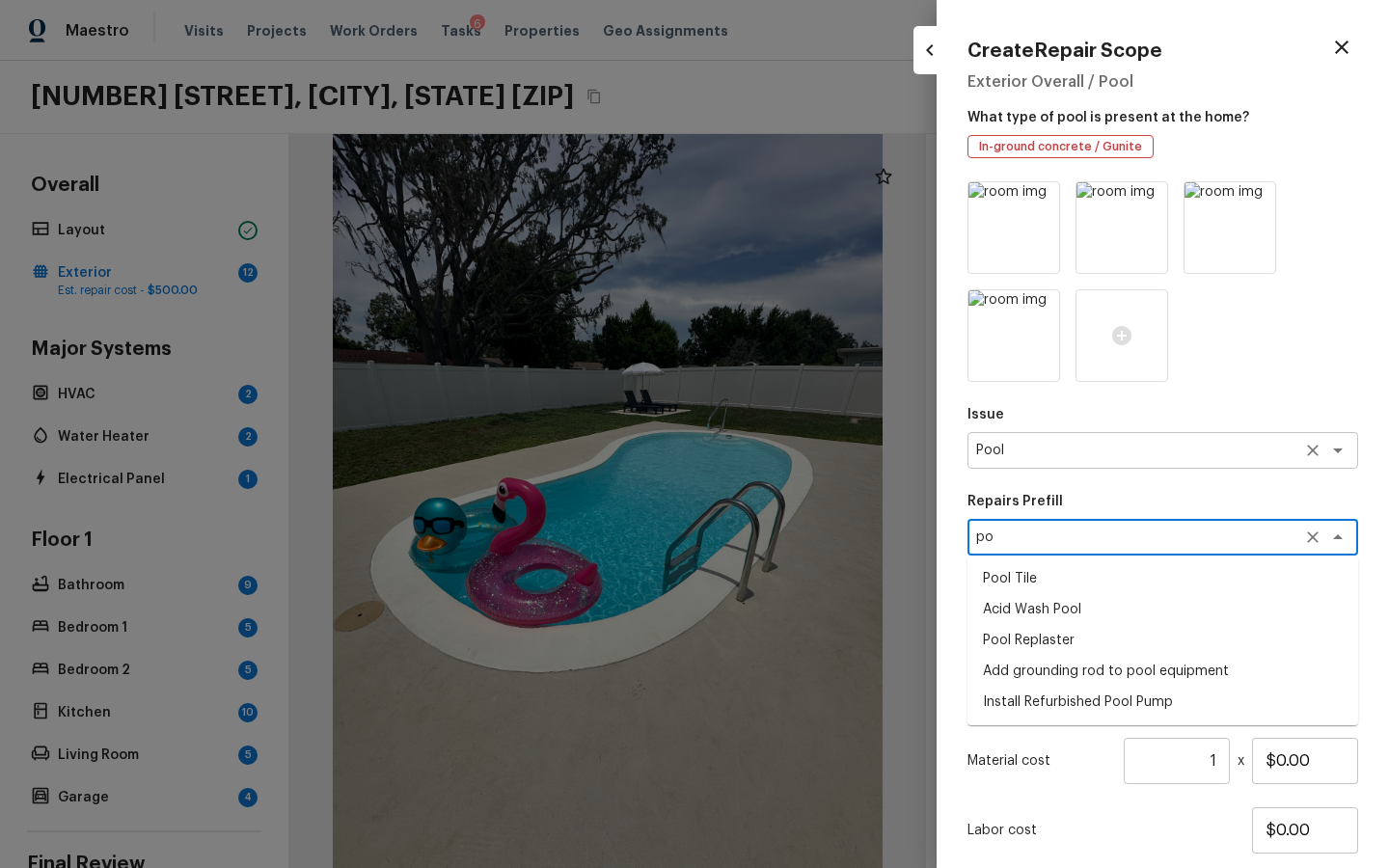 type on "p" 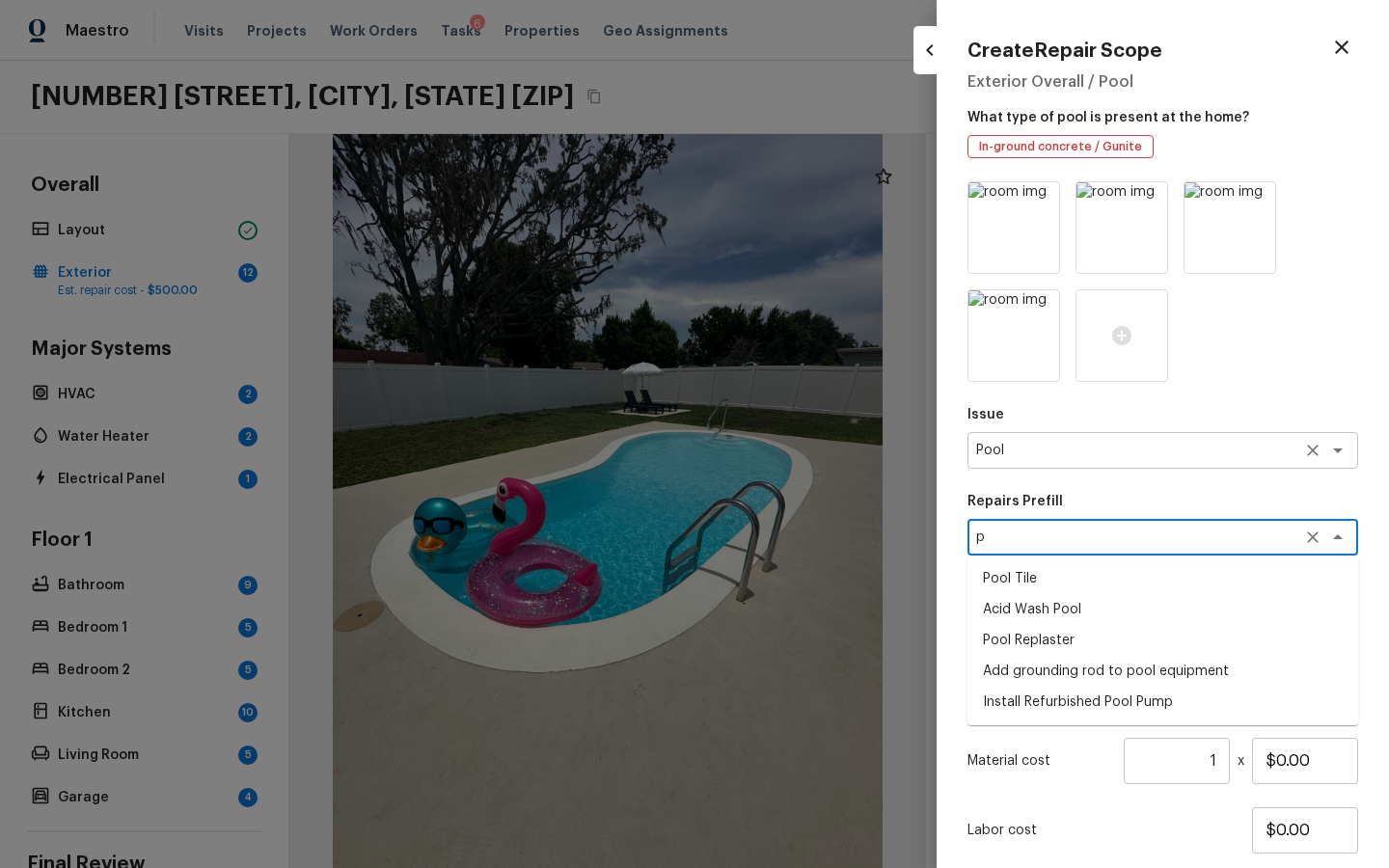 type 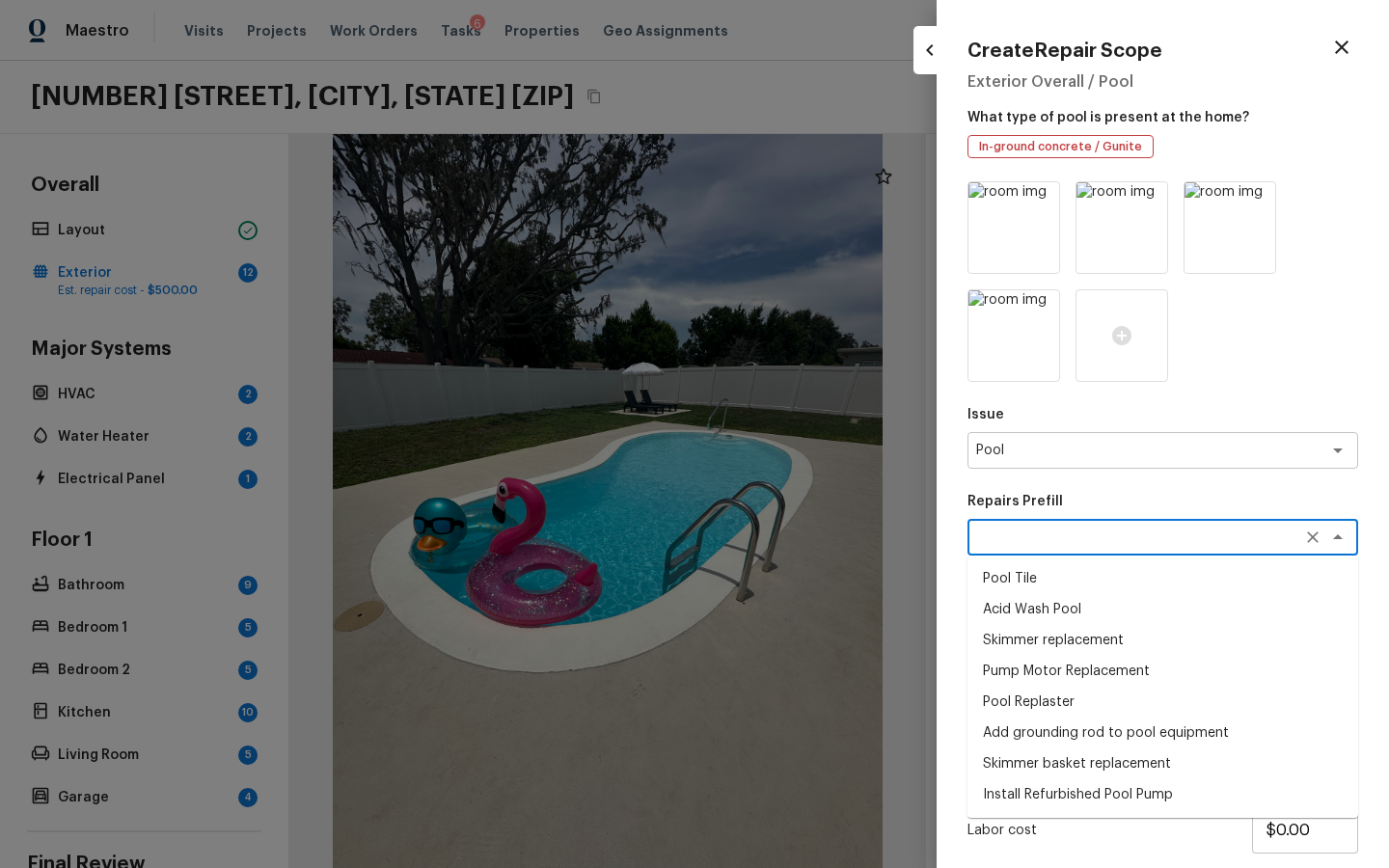 click on "x ​" at bounding box center (1162, 537) 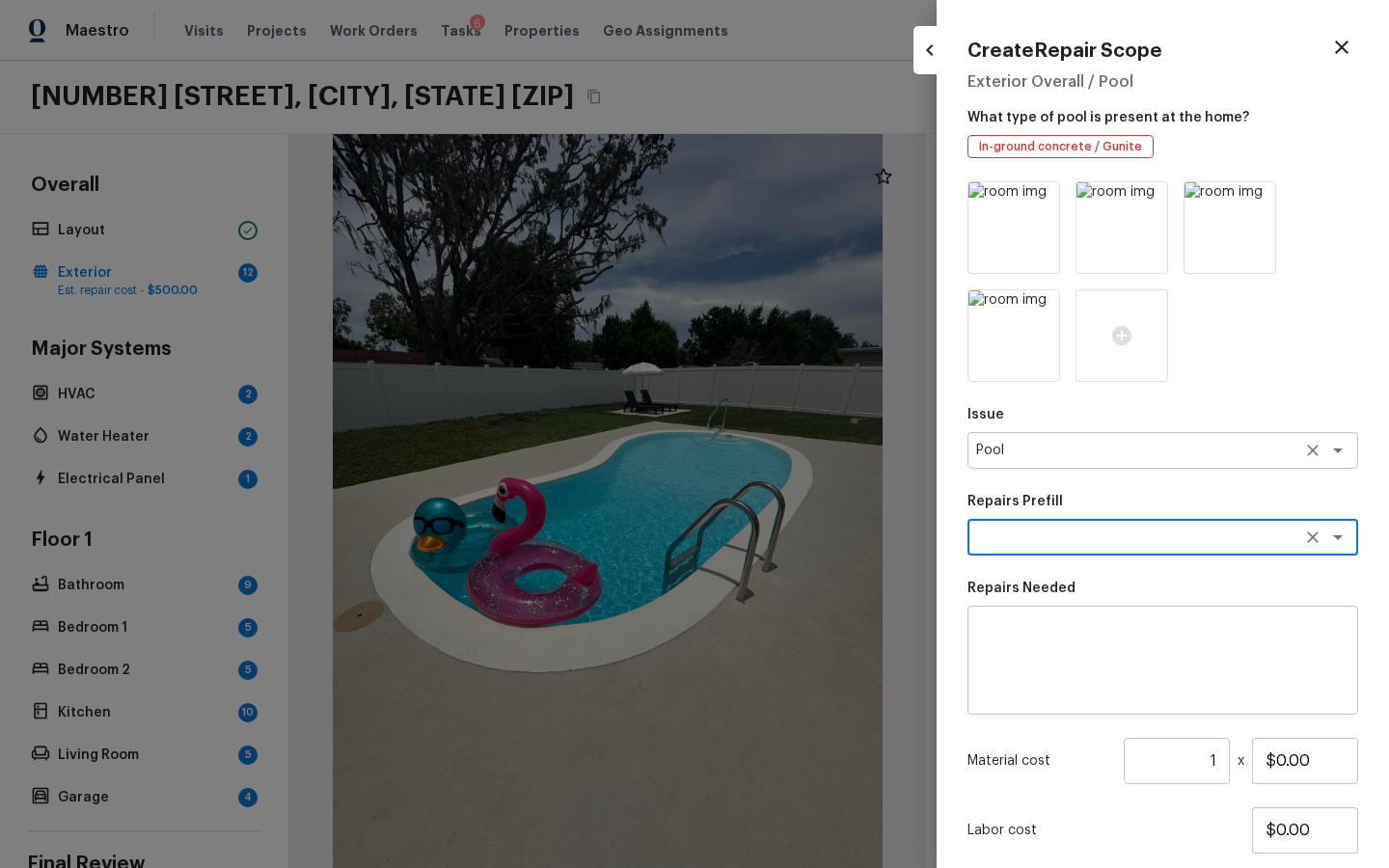 click on "Pool" at bounding box center [1135, 450] 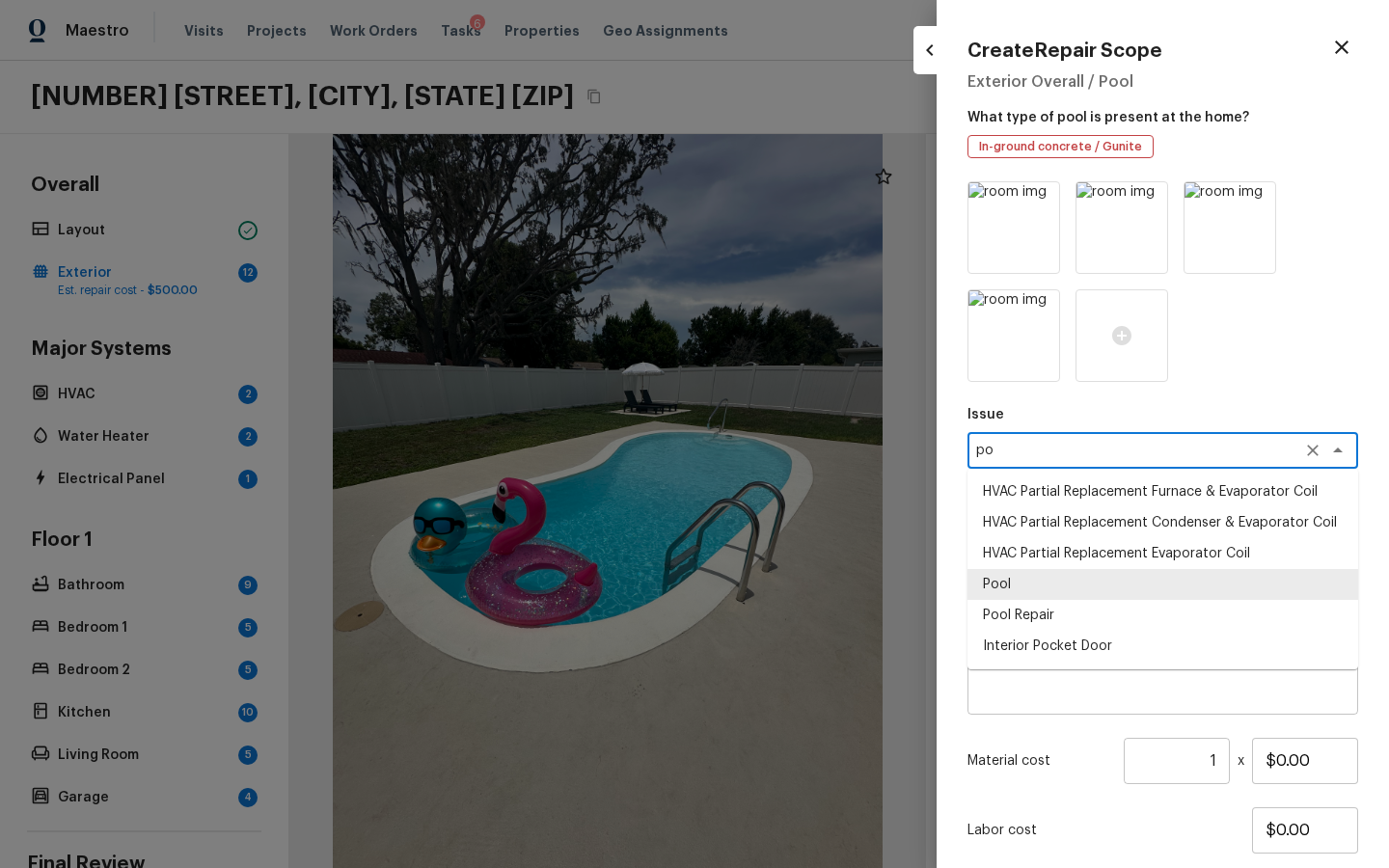 scroll, scrollTop: 0, scrollLeft: 0, axis: both 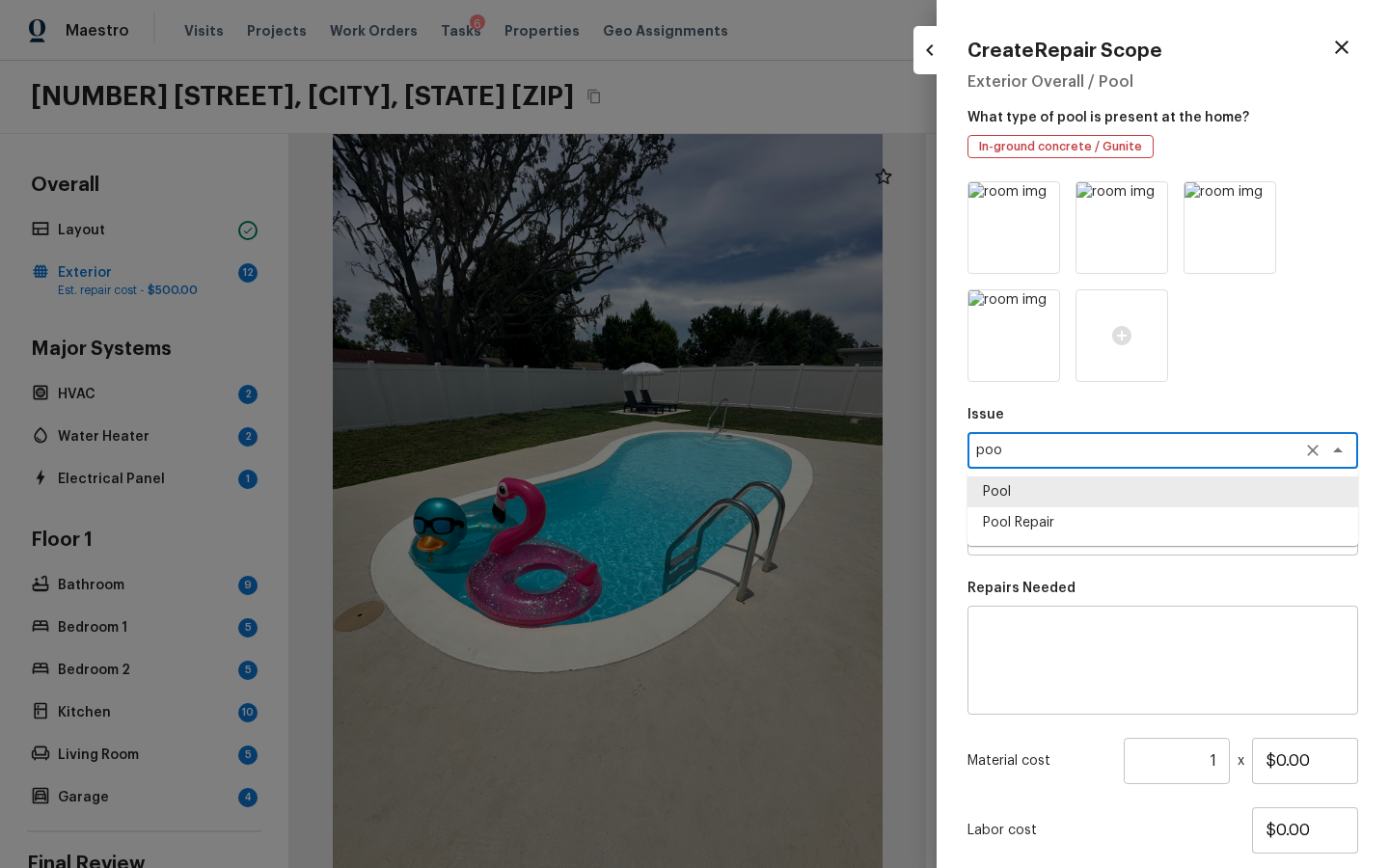 click on "Pool" at bounding box center [1162, 492] 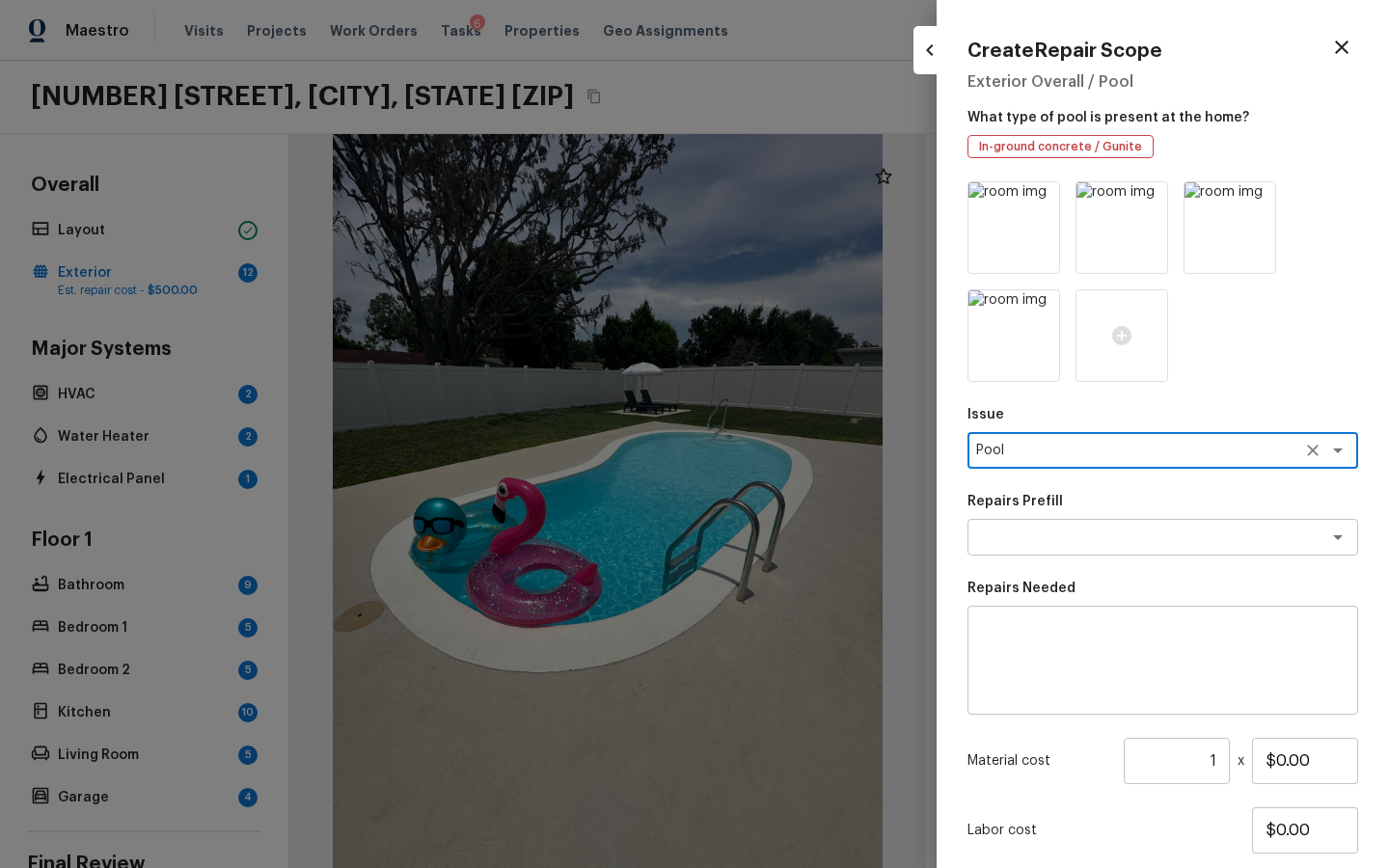 click on "Pool x ​" at bounding box center [1162, 450] 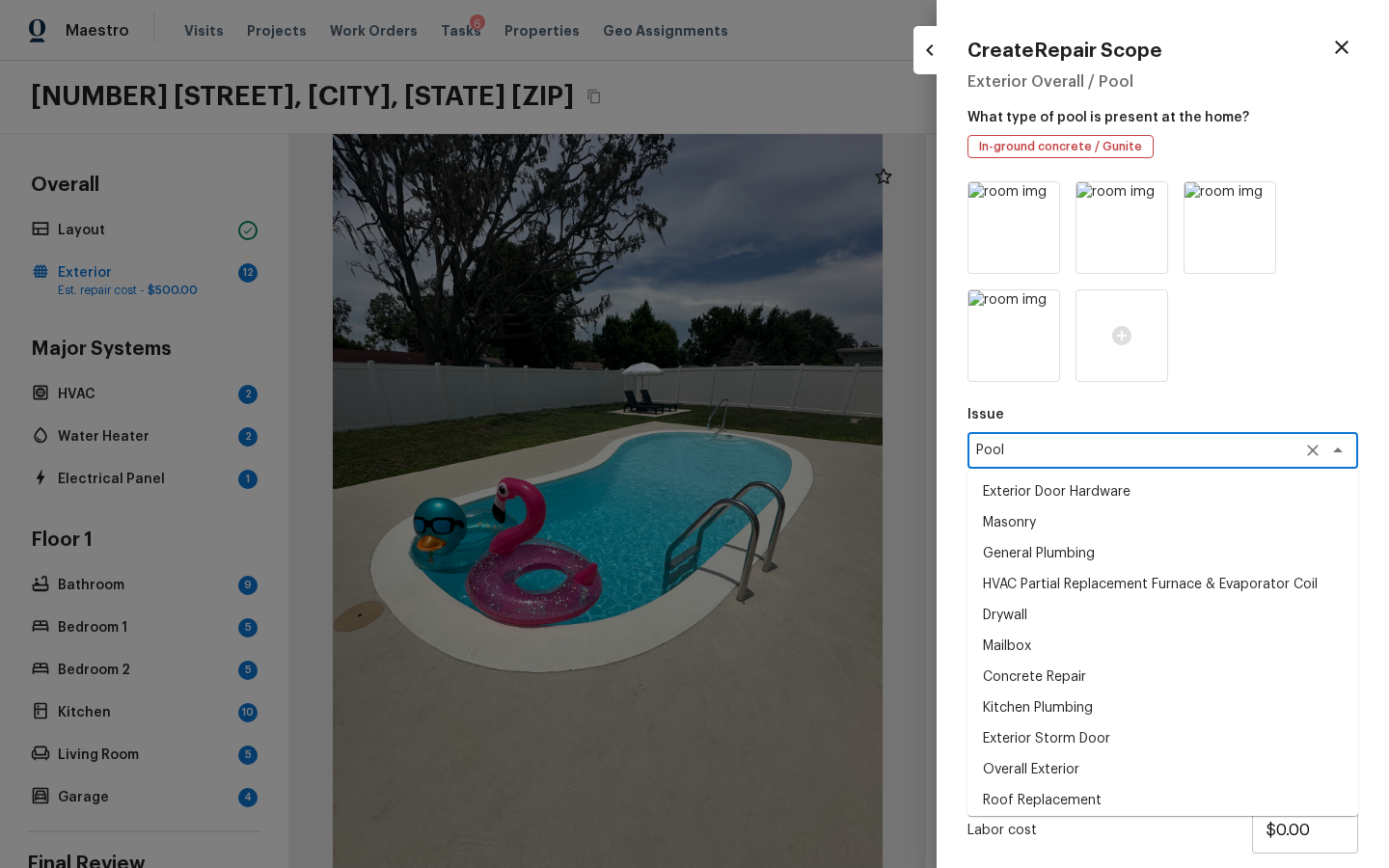 scroll, scrollTop: 2280, scrollLeft: 0, axis: vertical 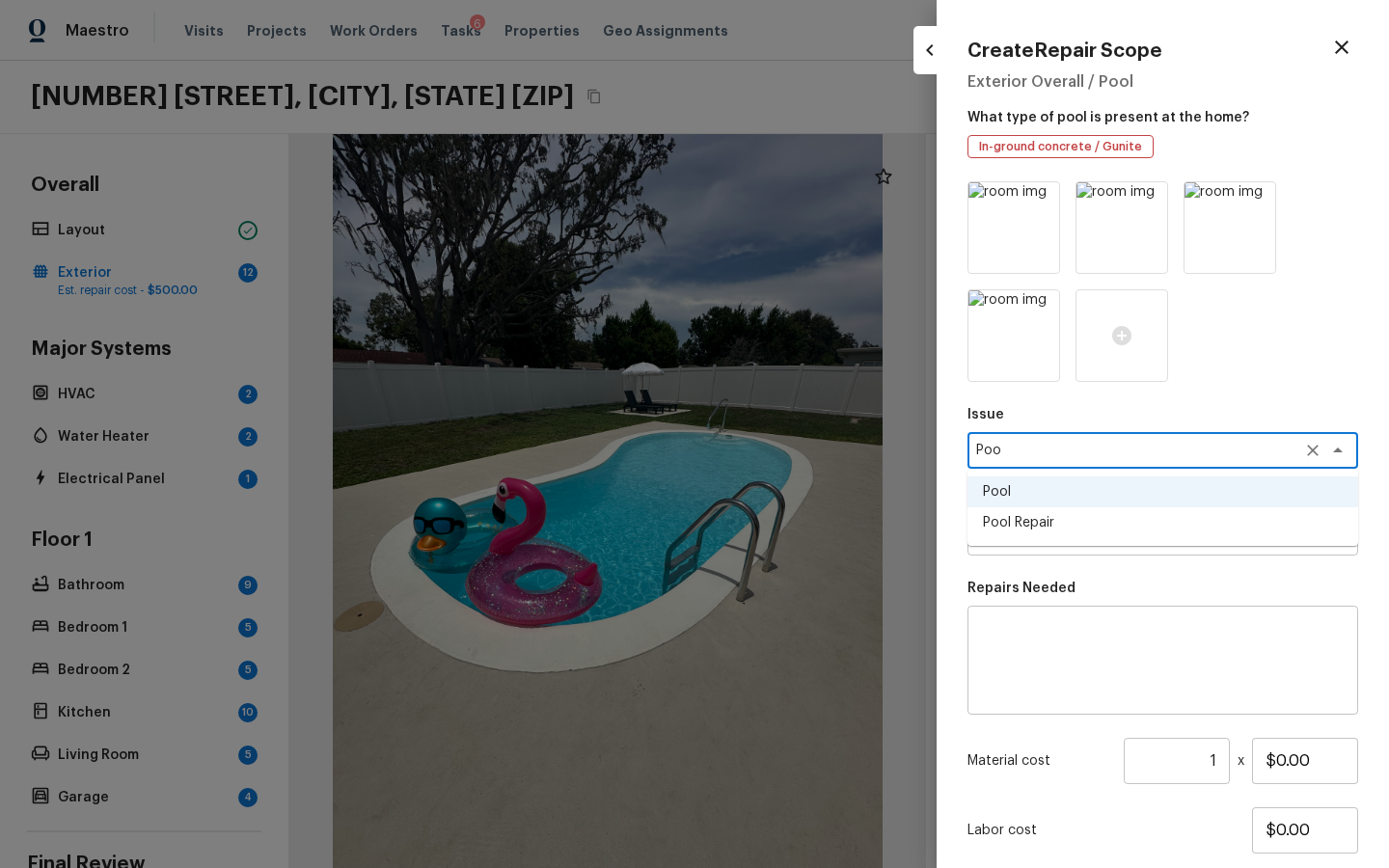 click on "Pool Repair" at bounding box center (1162, 523) 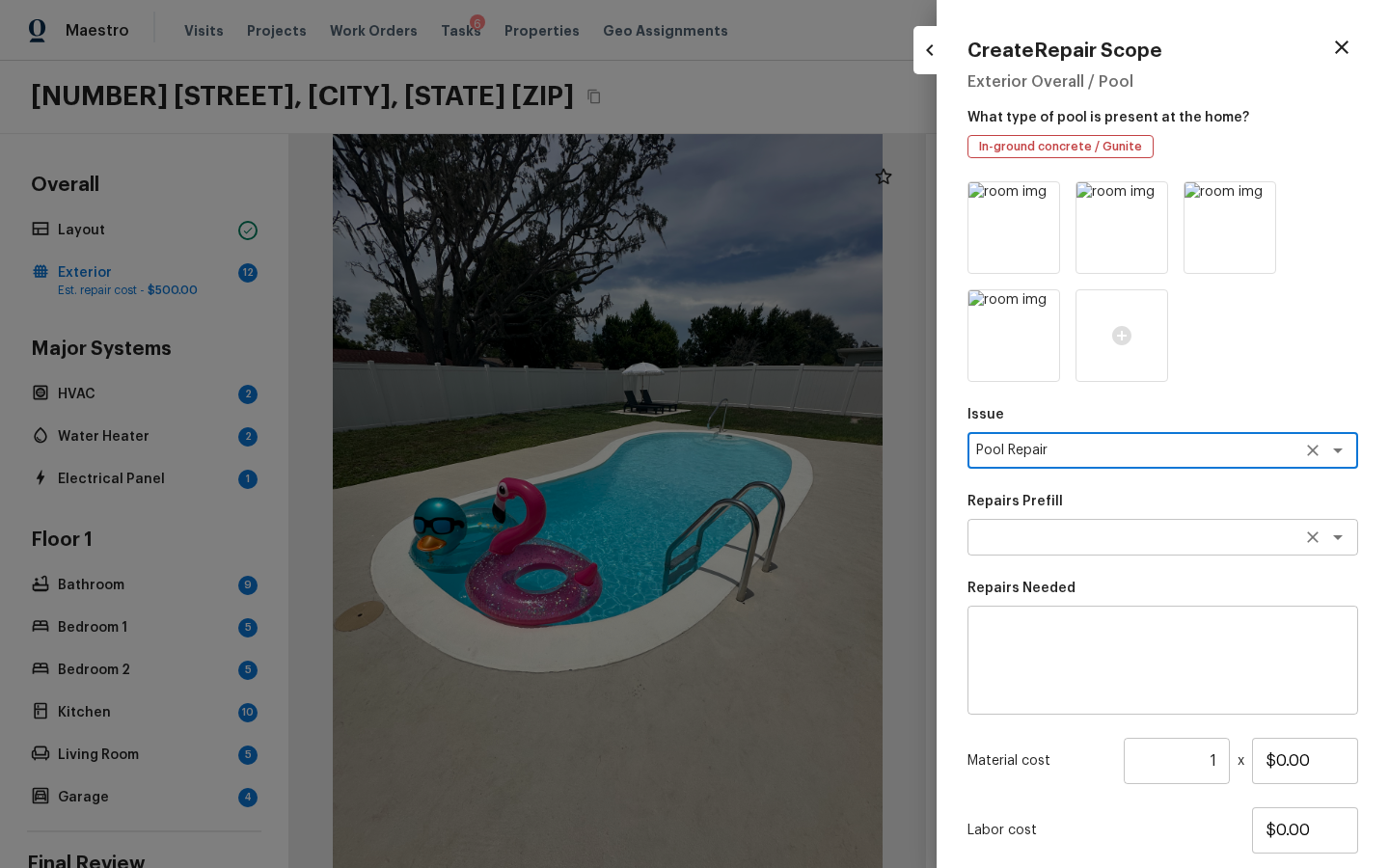 type on "Pool Repair" 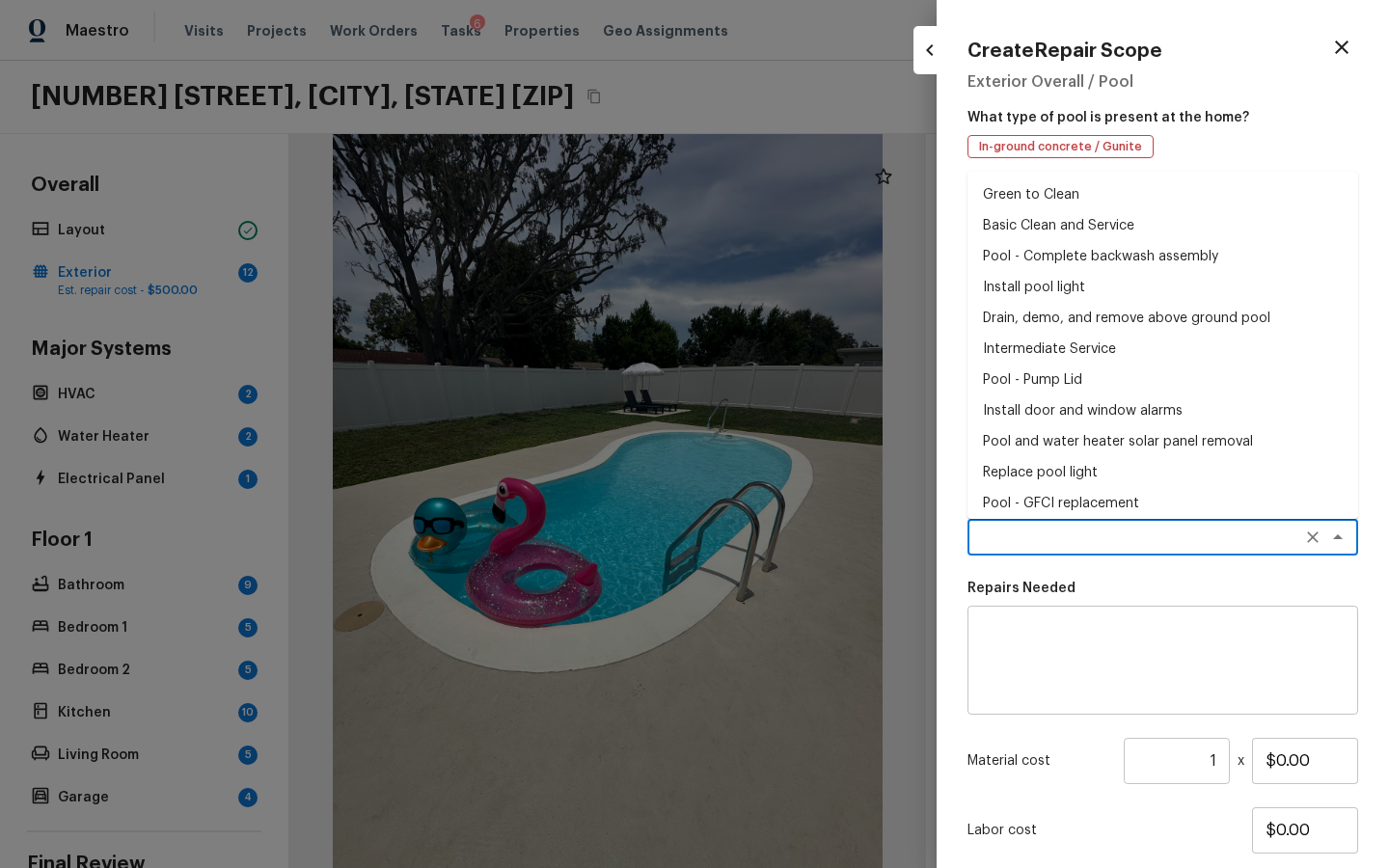 click at bounding box center [1135, 537] 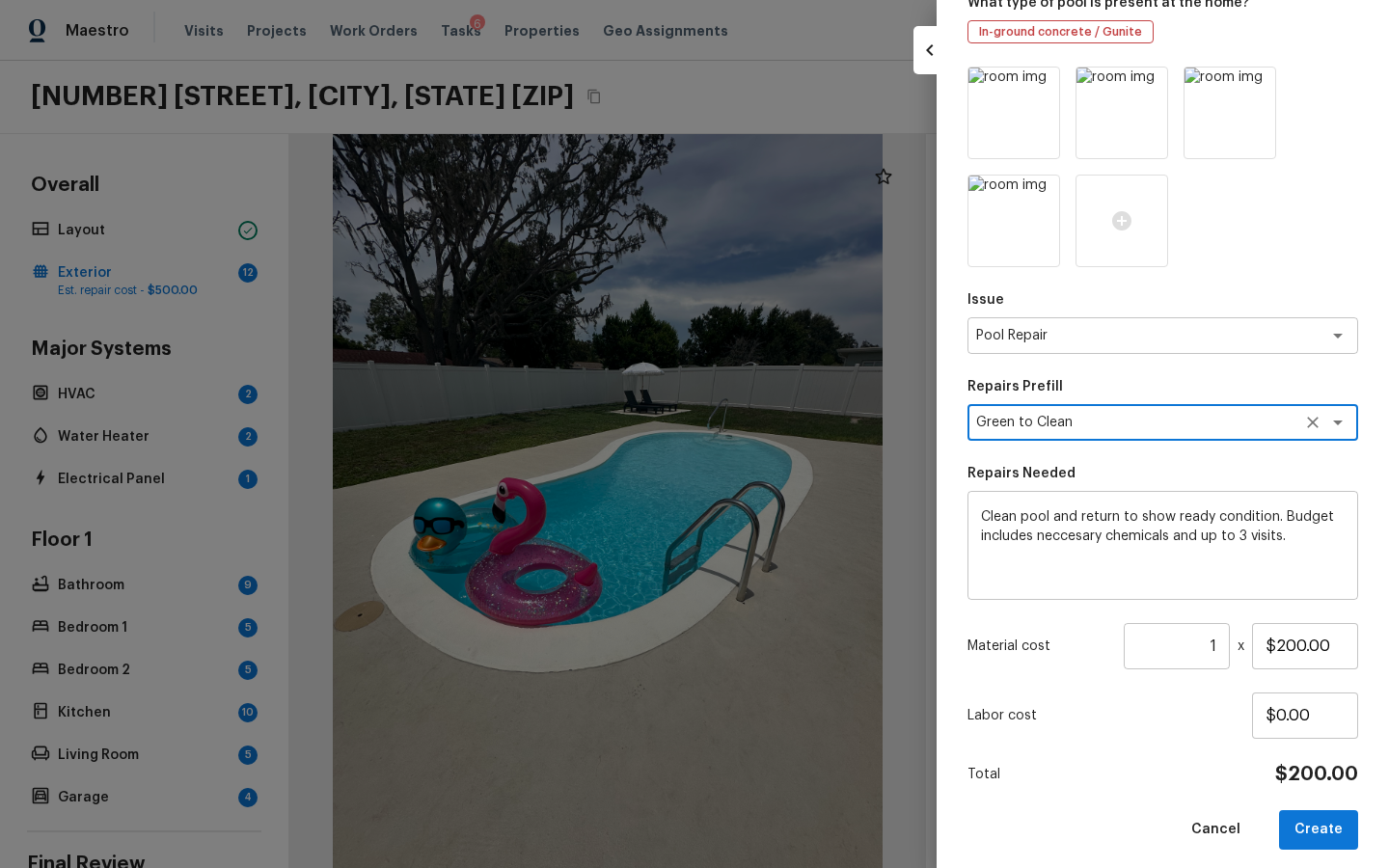 scroll, scrollTop: 126, scrollLeft: 0, axis: vertical 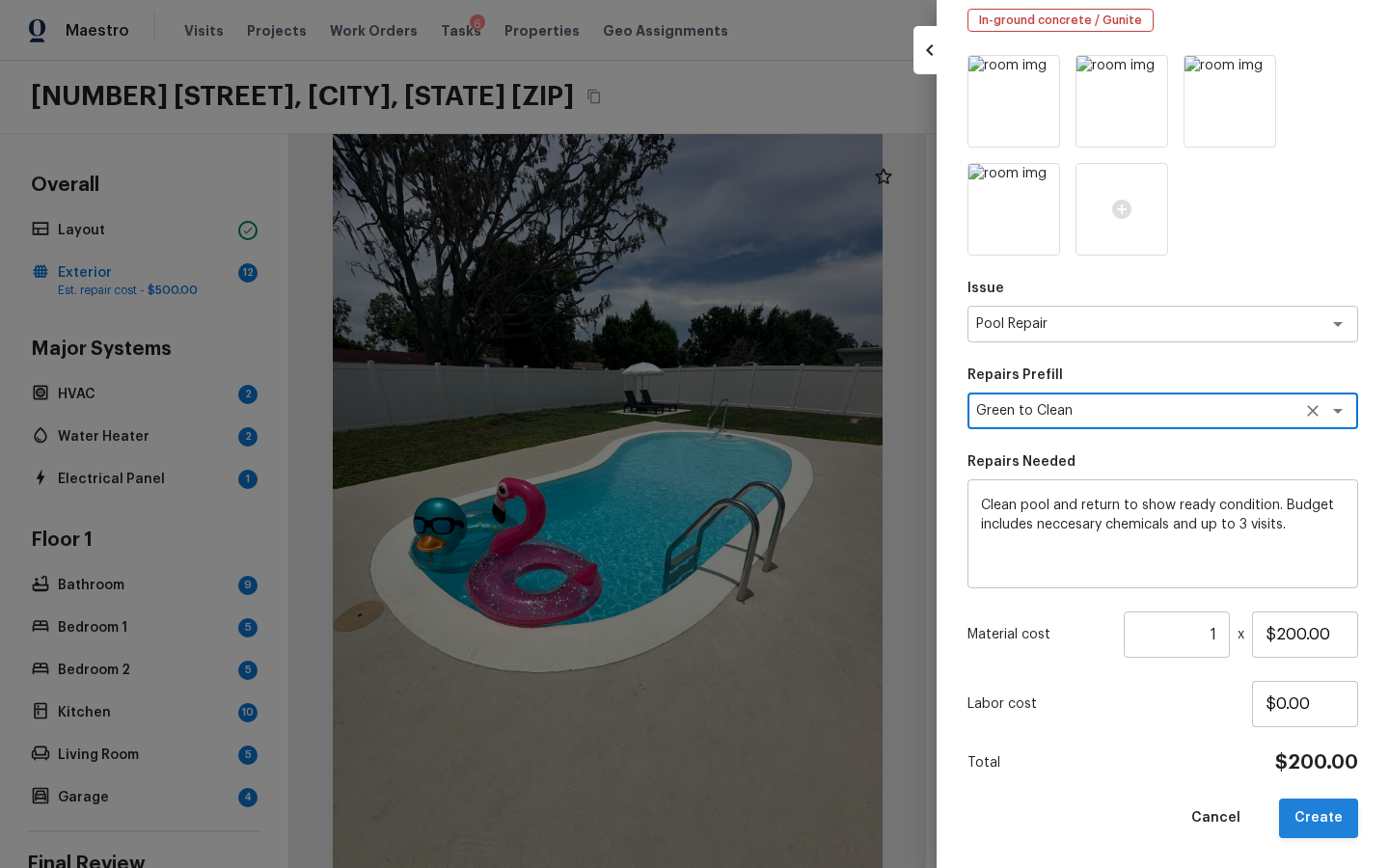 click on "Create" at bounding box center [1319, 818] 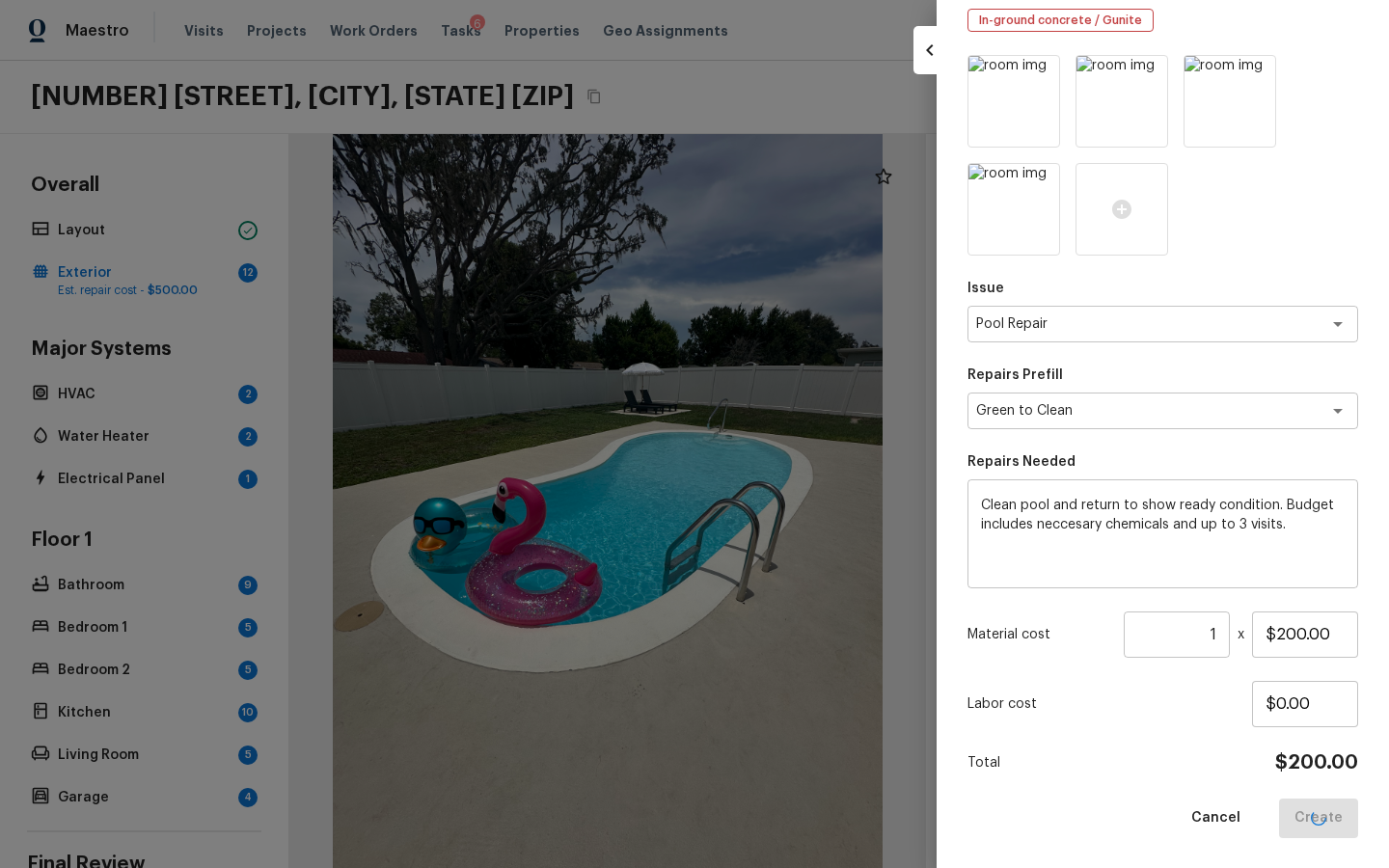 type 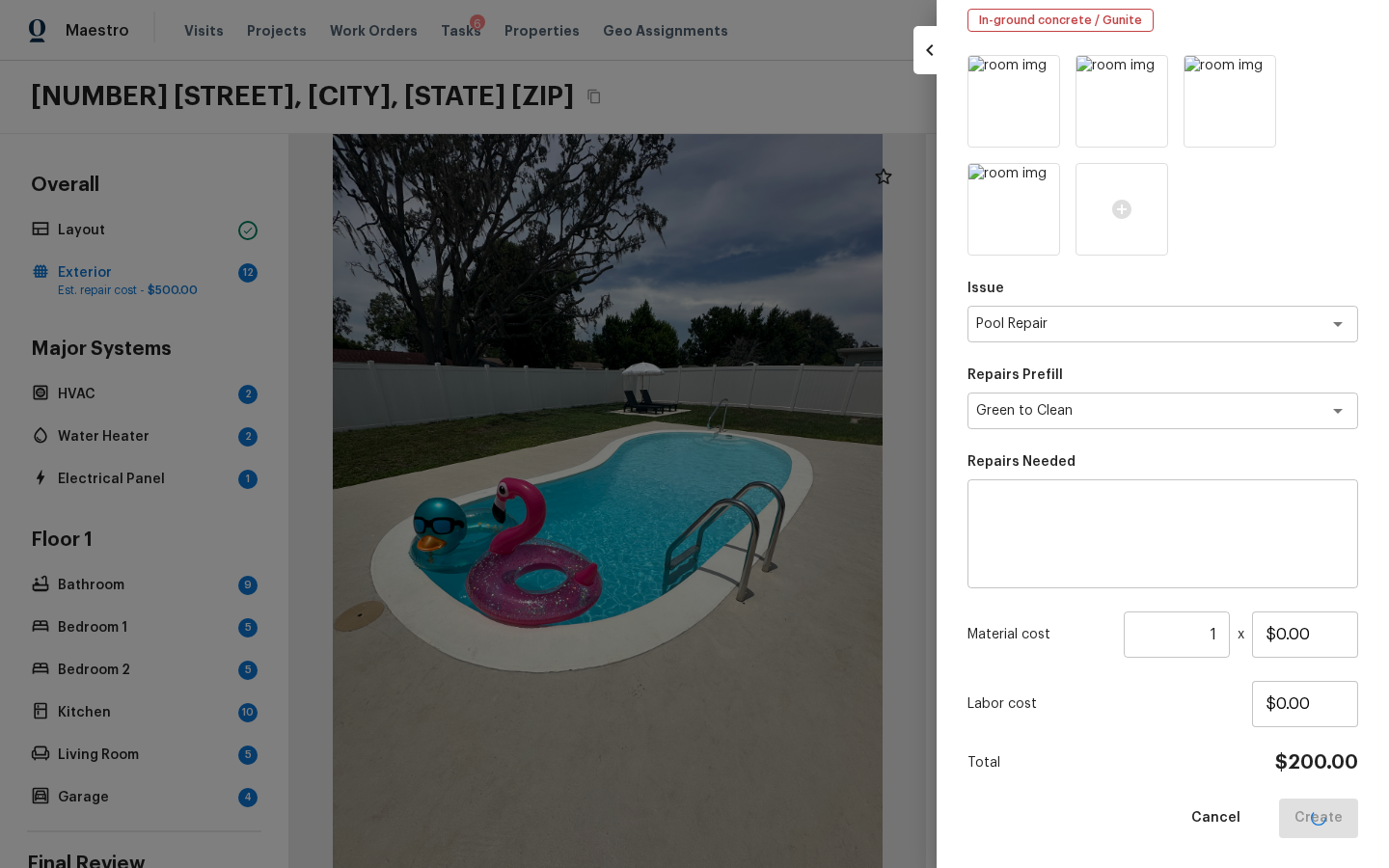 type 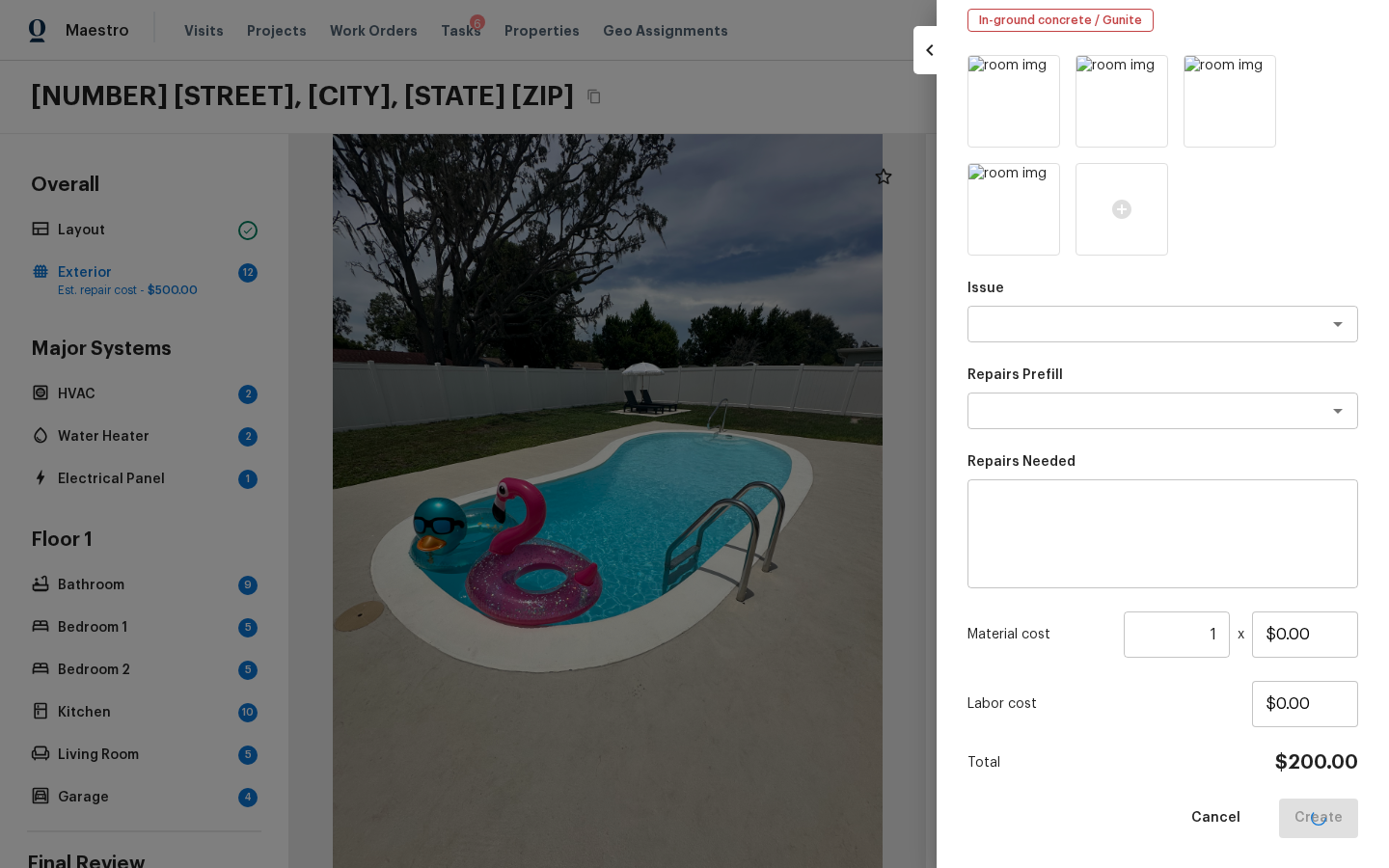 scroll, scrollTop: 18, scrollLeft: 0, axis: vertical 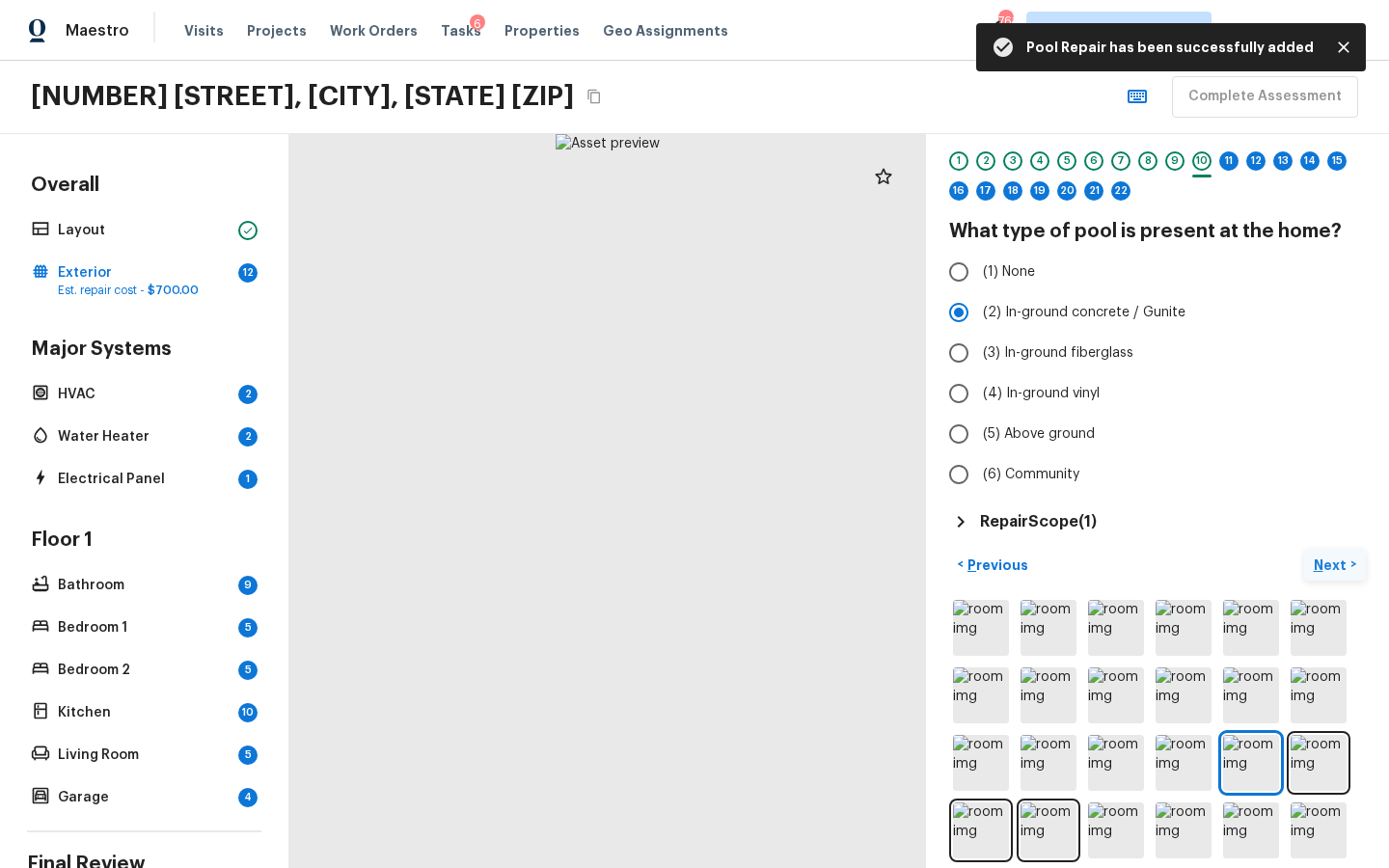 click on "Next" at bounding box center (1332, 565) 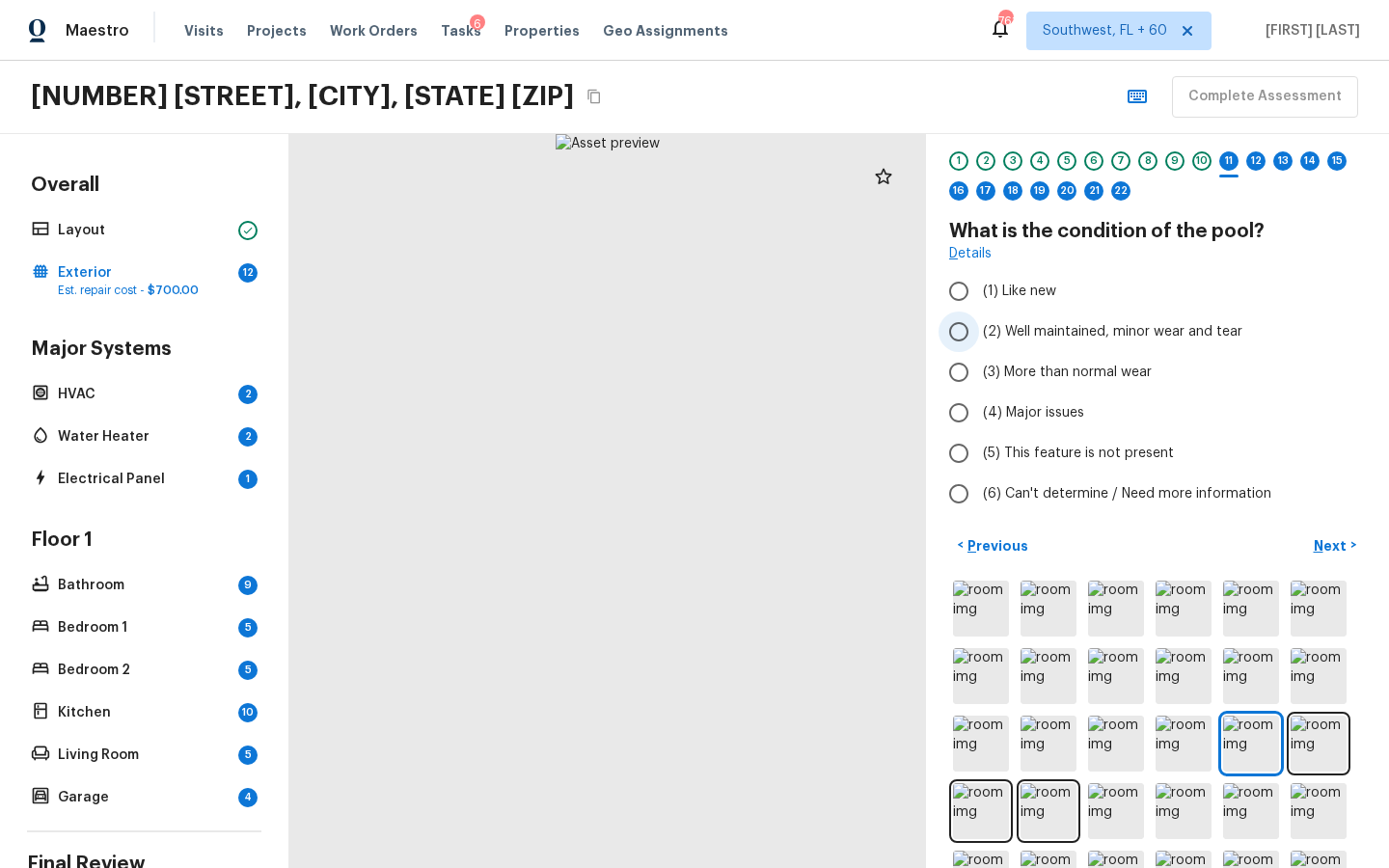 click on "(2) Well maintained, minor wear and tear" at bounding box center (959, 332) 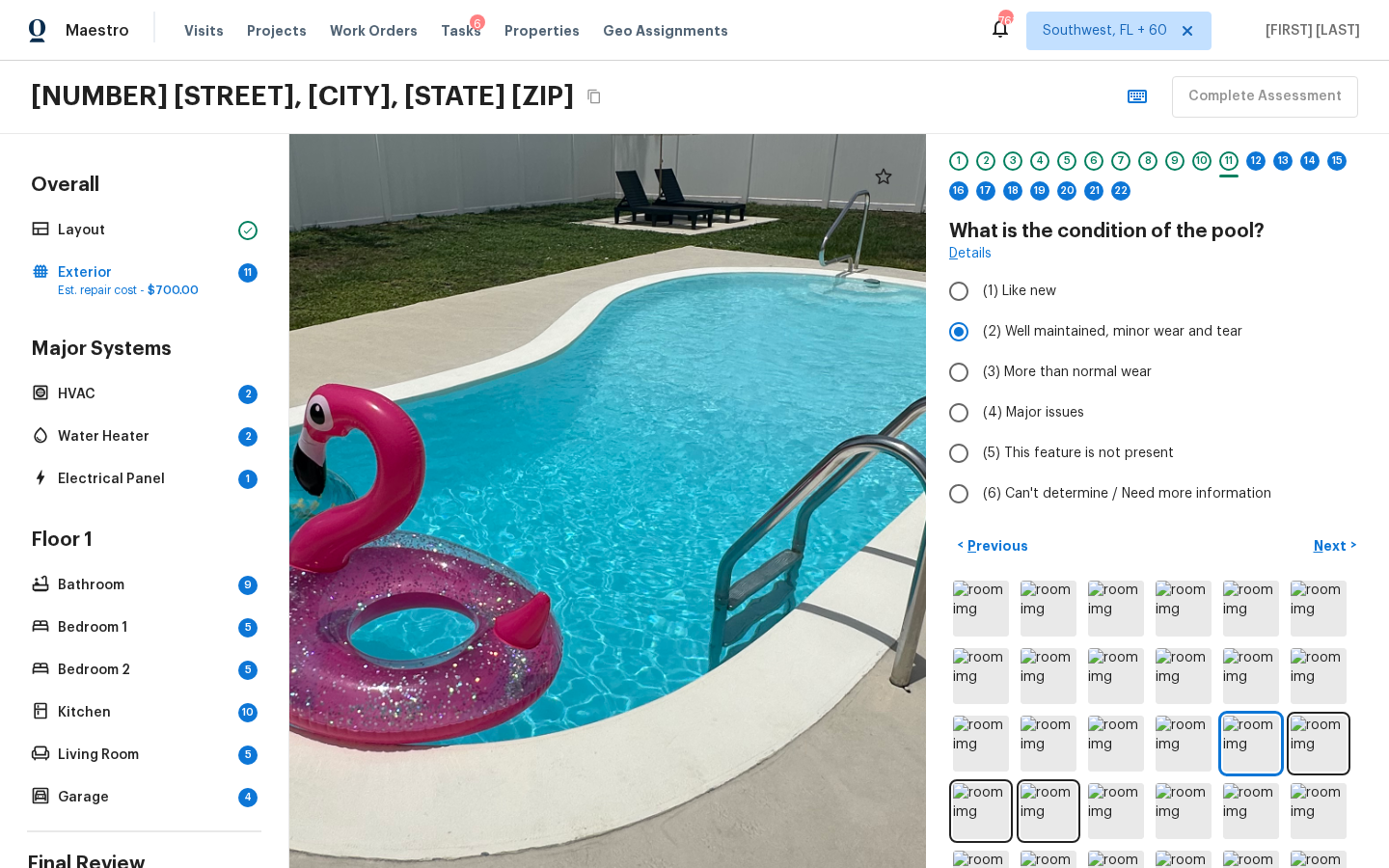 drag, startPoint x: 812, startPoint y: 554, endPoint x: 522, endPoint y: 637, distance: 301.64383 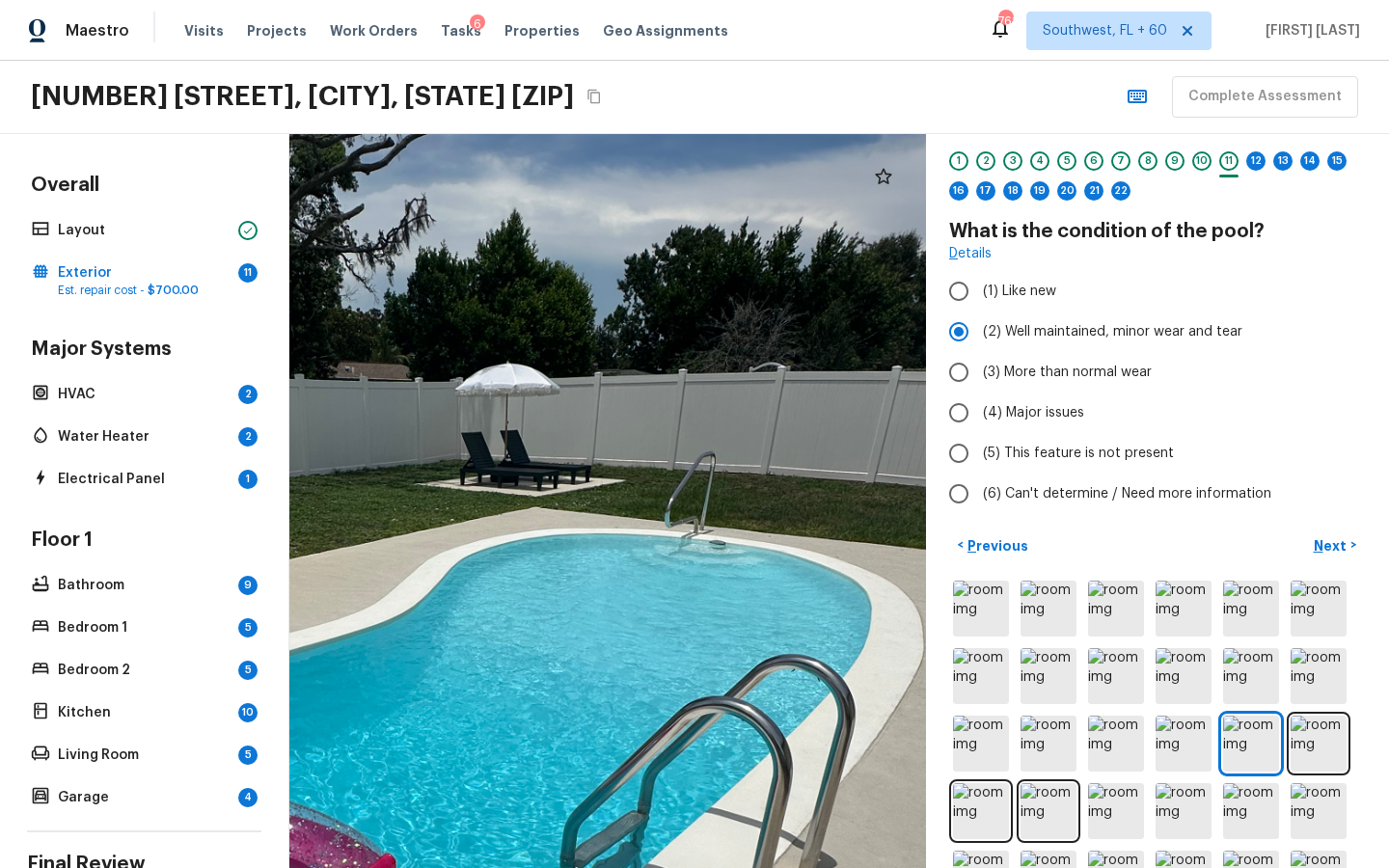 drag, startPoint x: 722, startPoint y: 524, endPoint x: 924, endPoint y: 694, distance: 264.01515 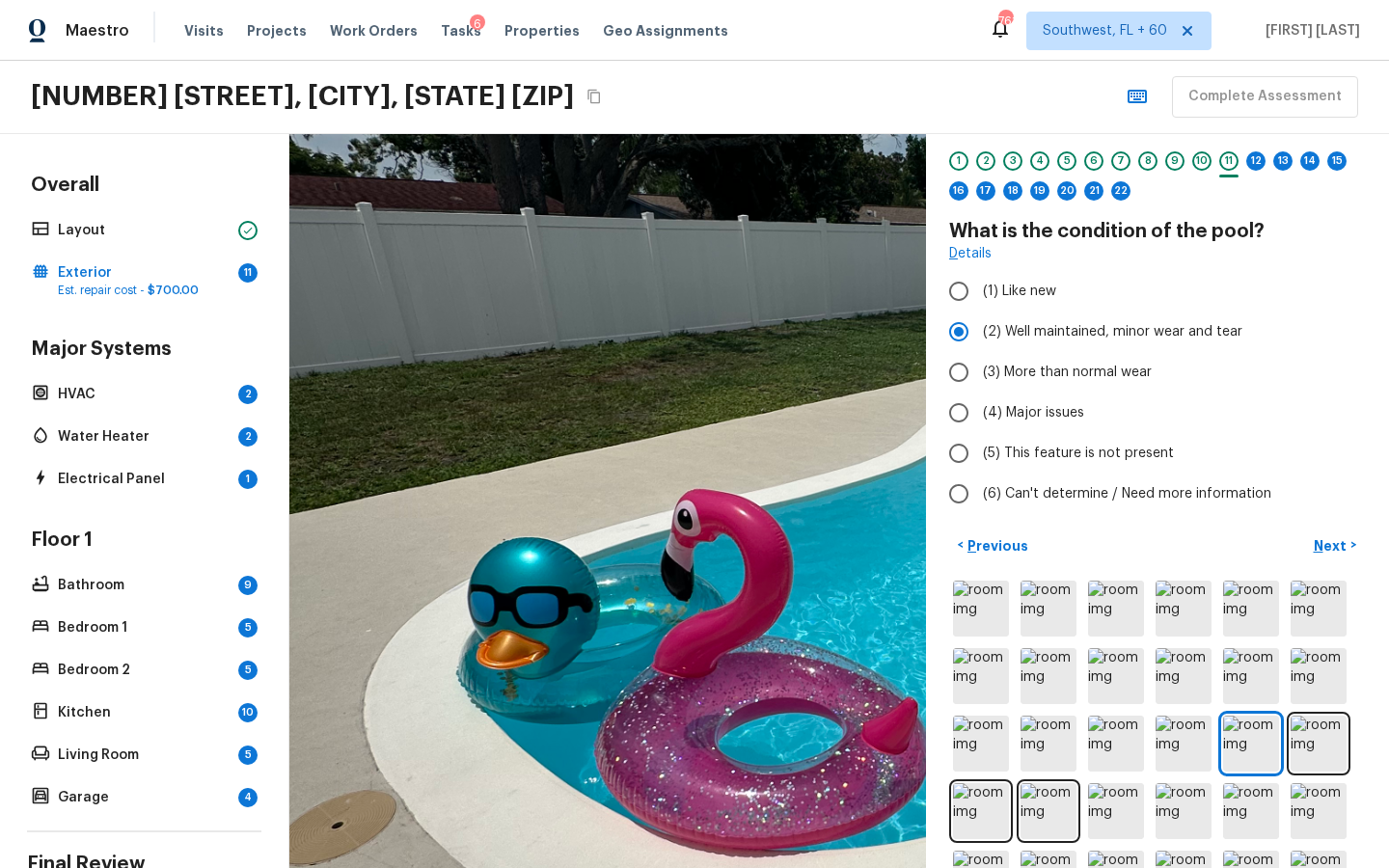 drag, startPoint x: 749, startPoint y: 700, endPoint x: 1102, endPoint y: 577, distance: 373.81546 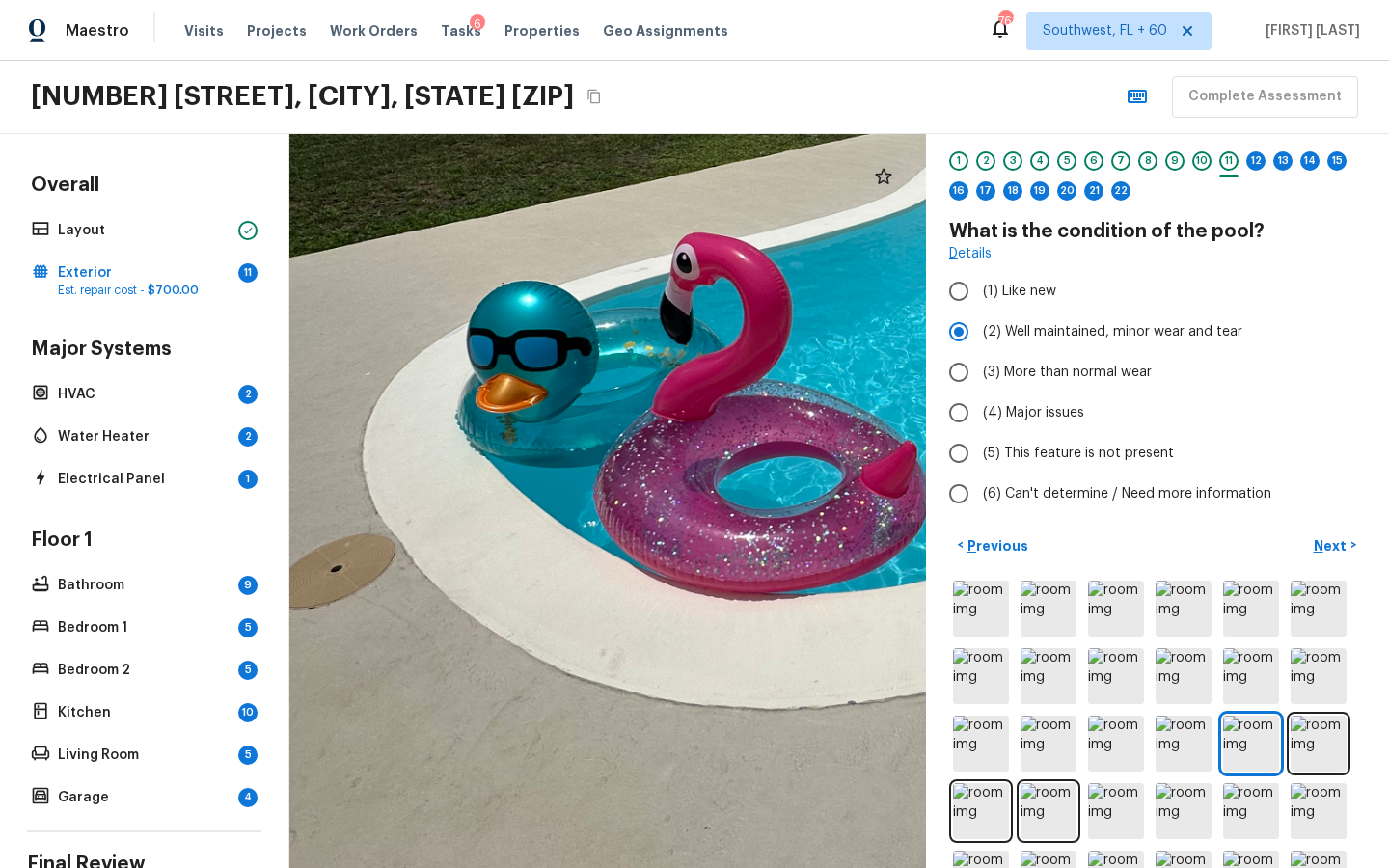 drag, startPoint x: 799, startPoint y: 538, endPoint x: 798, endPoint y: 281, distance: 257.00195 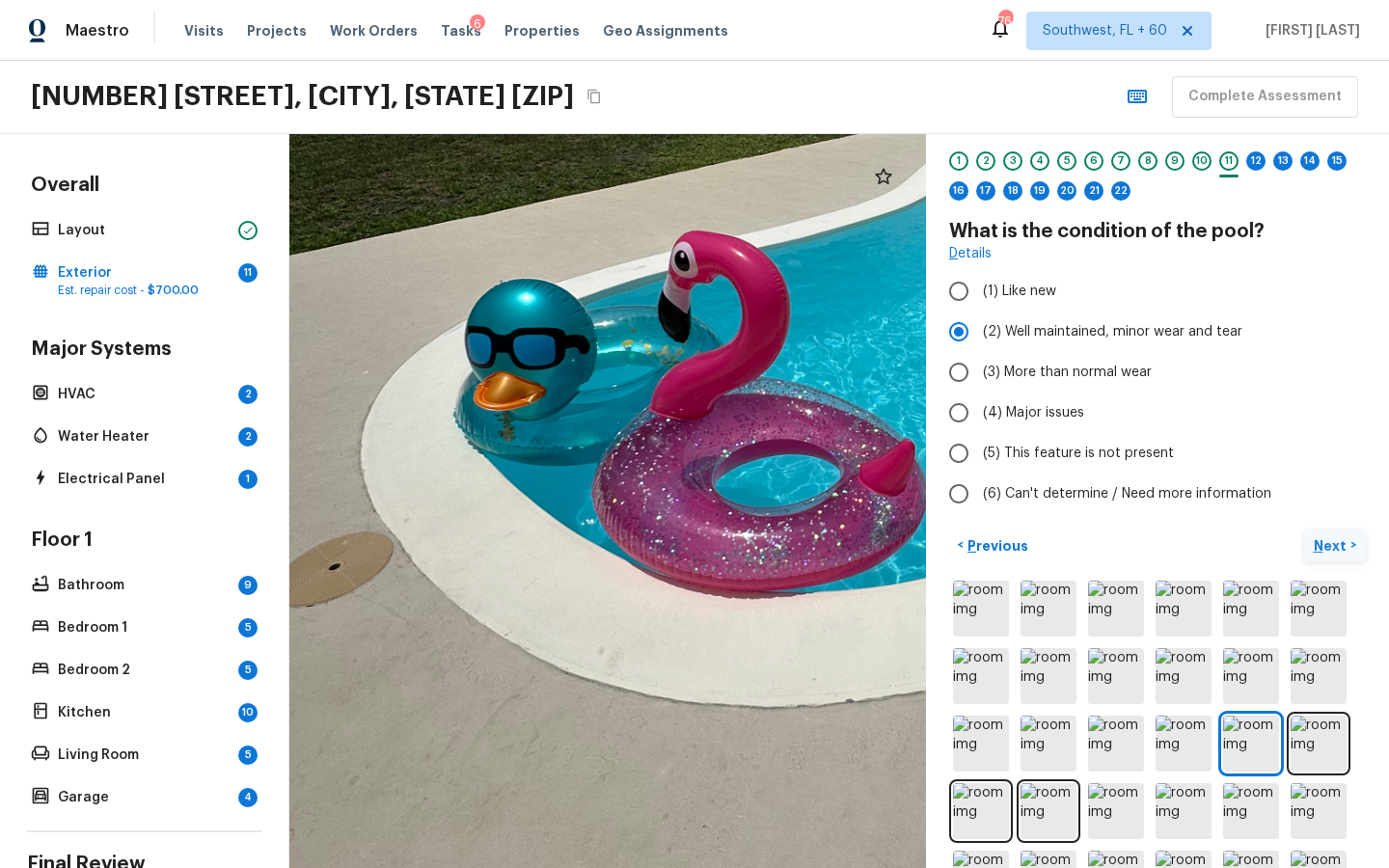 click on "Next" at bounding box center (1332, 546) 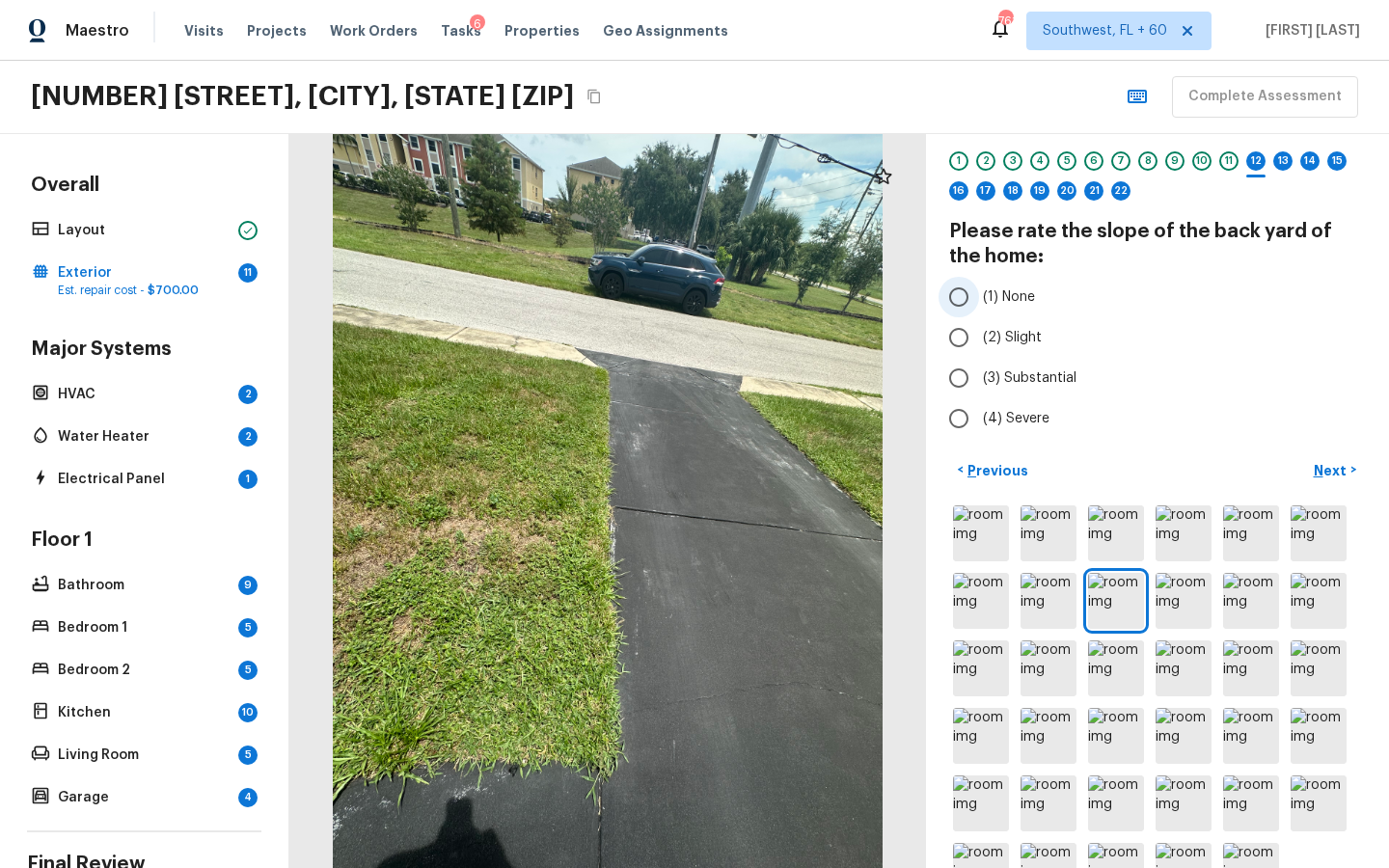 click on "(1) None" at bounding box center [959, 297] 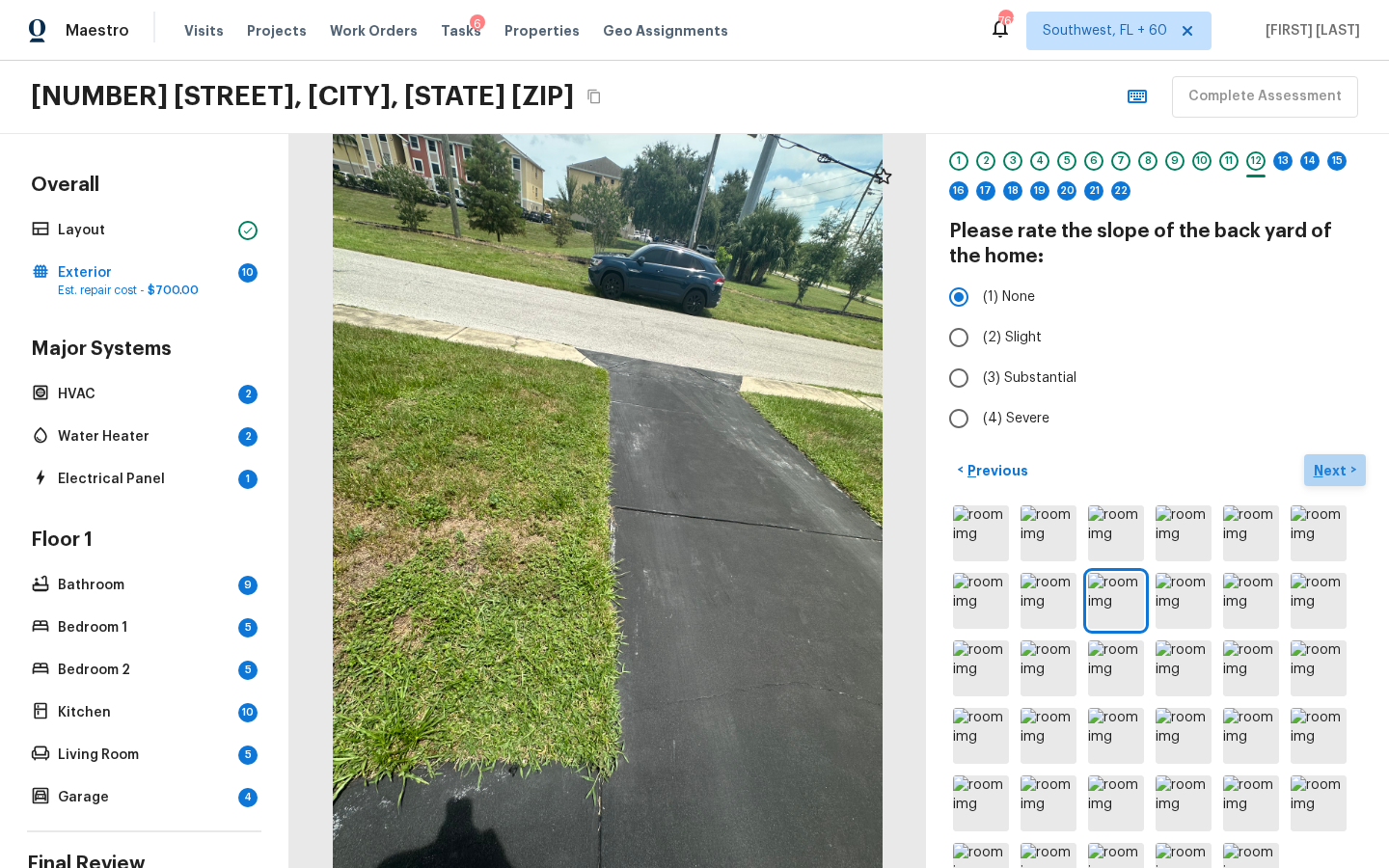 click on "Next" at bounding box center [1332, 471] 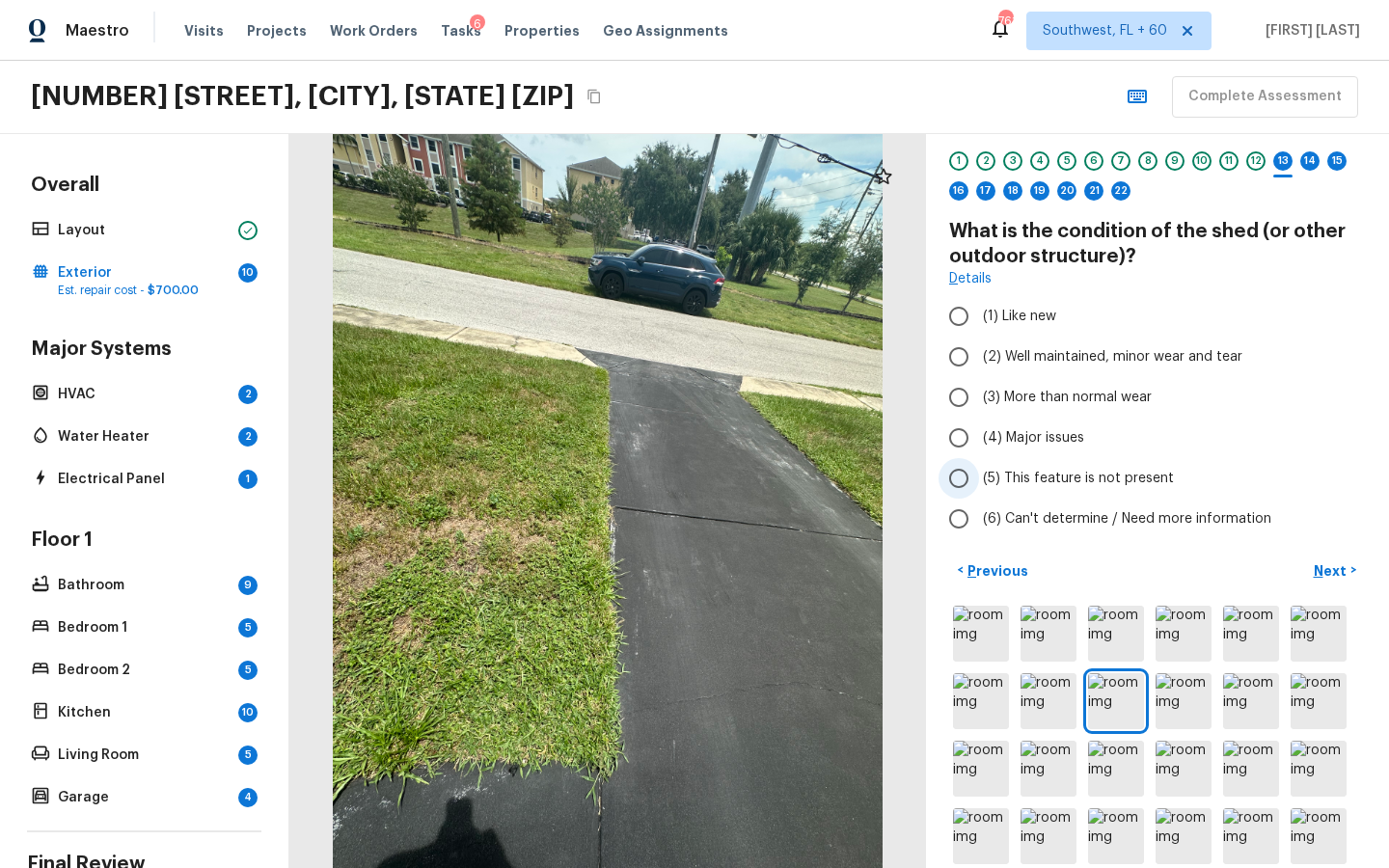 click on "(5) This feature is not present" at bounding box center [959, 478] 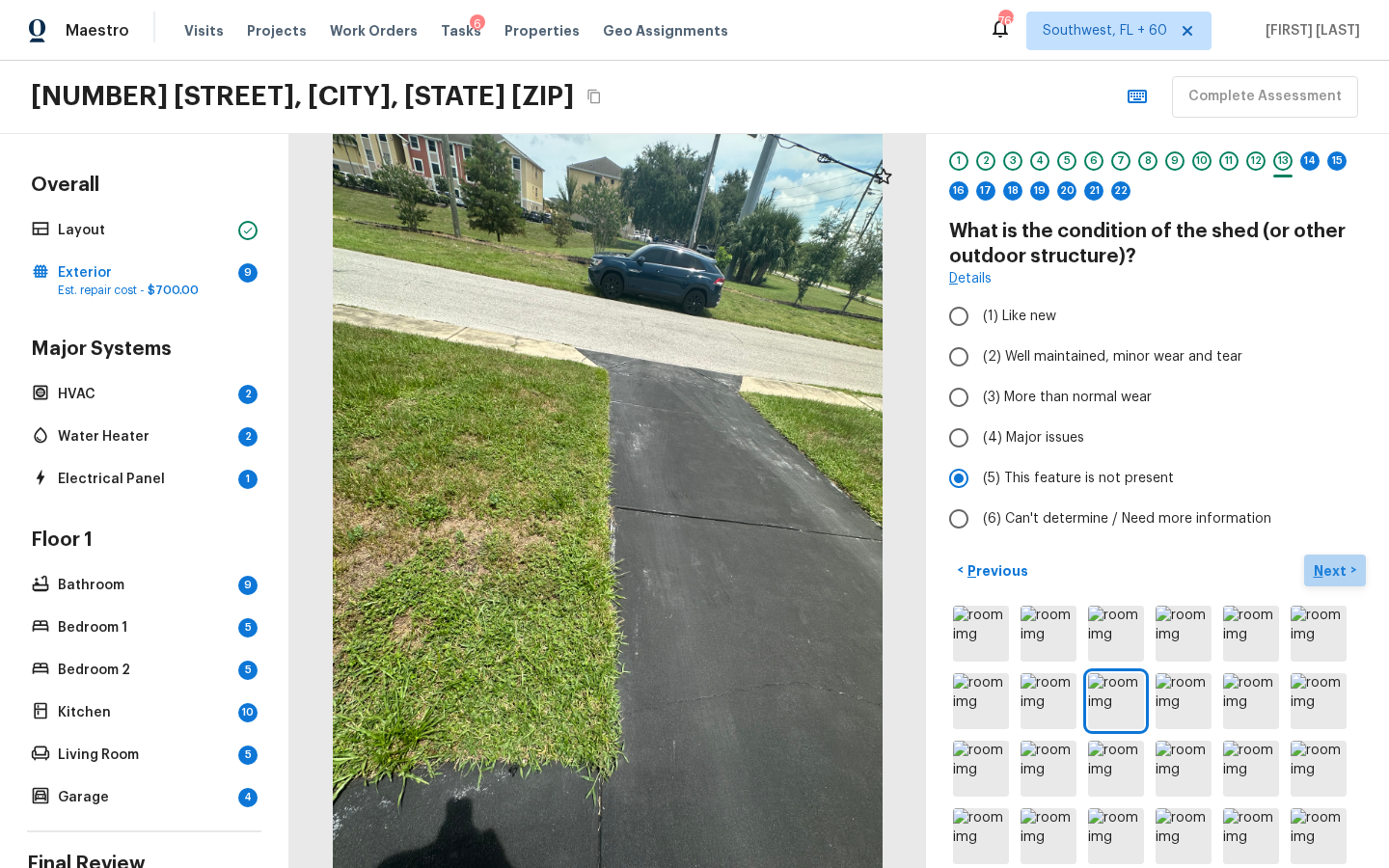click on "Next" at bounding box center [1332, 571] 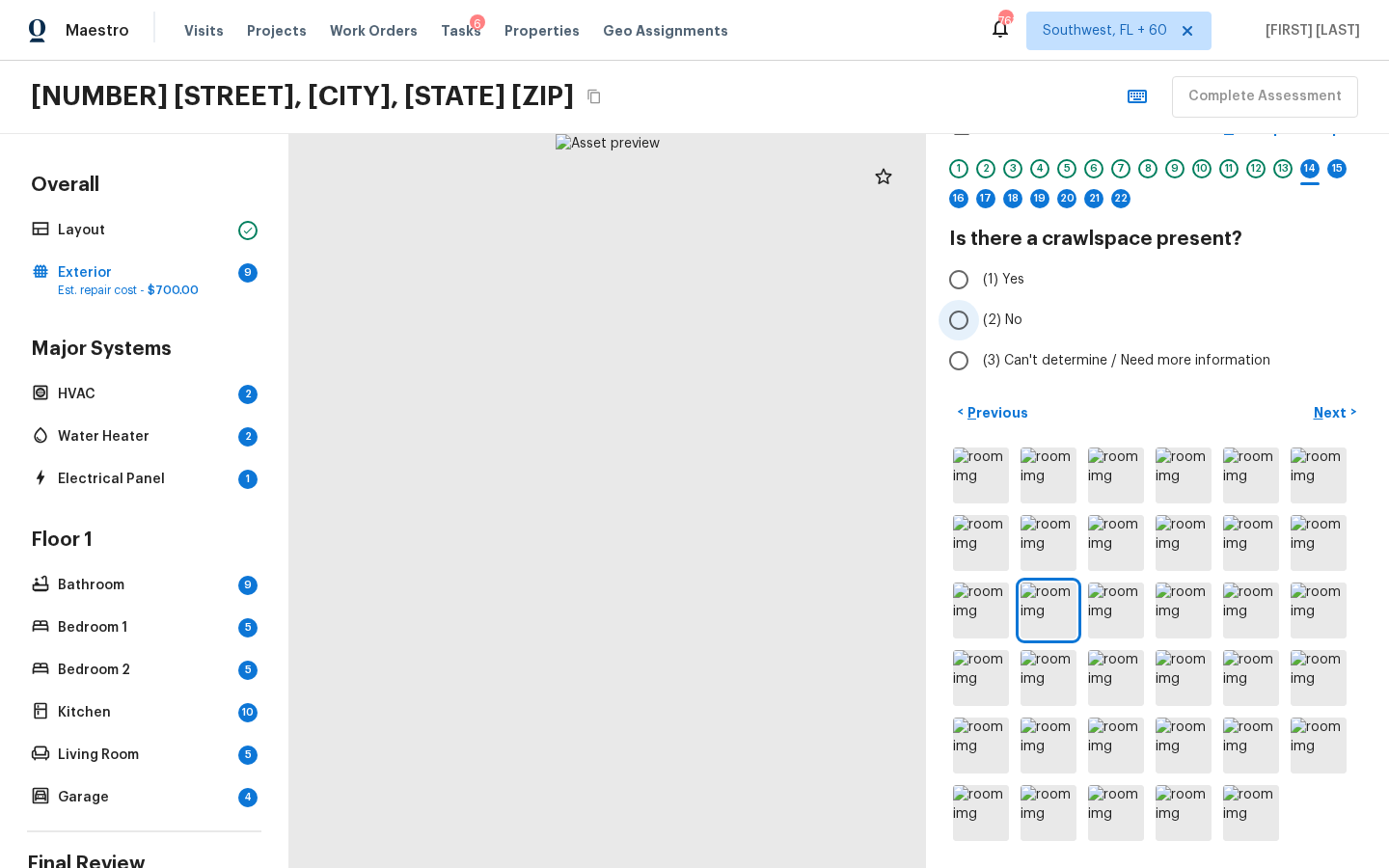 click on "(2) No" at bounding box center (1002, 320) 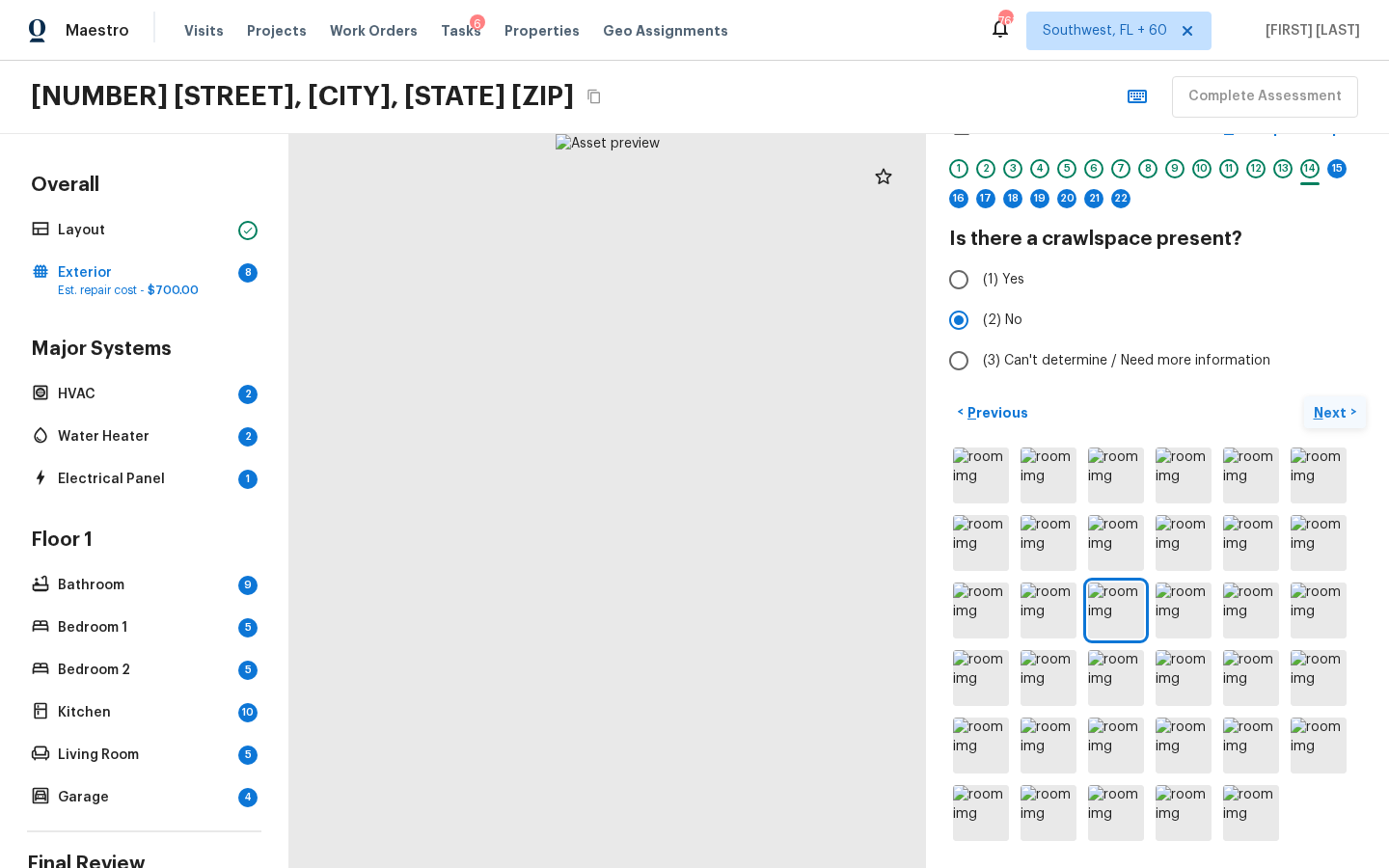 click on "Next" at bounding box center (1332, 413) 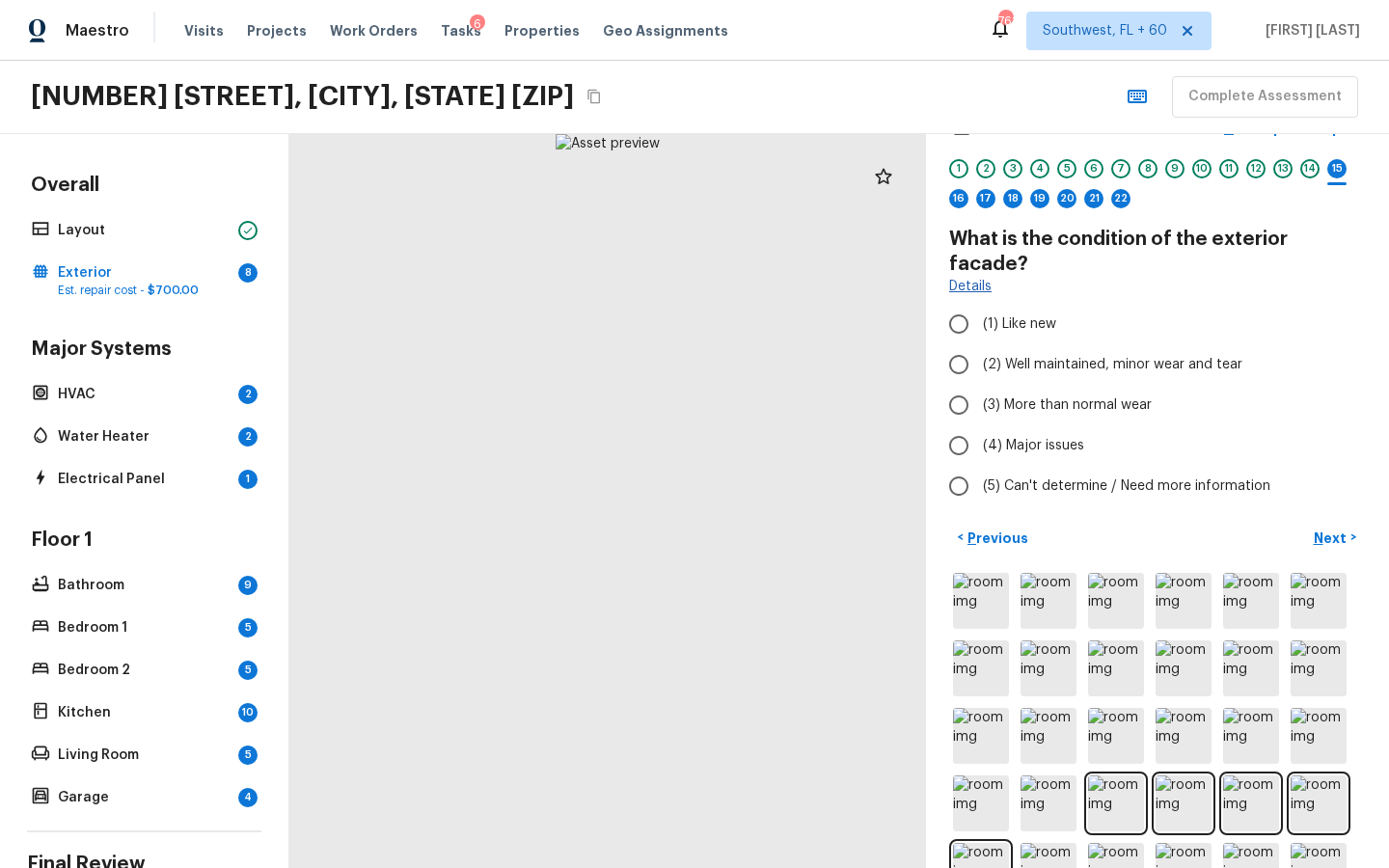 click on "Details" at bounding box center [970, 286] 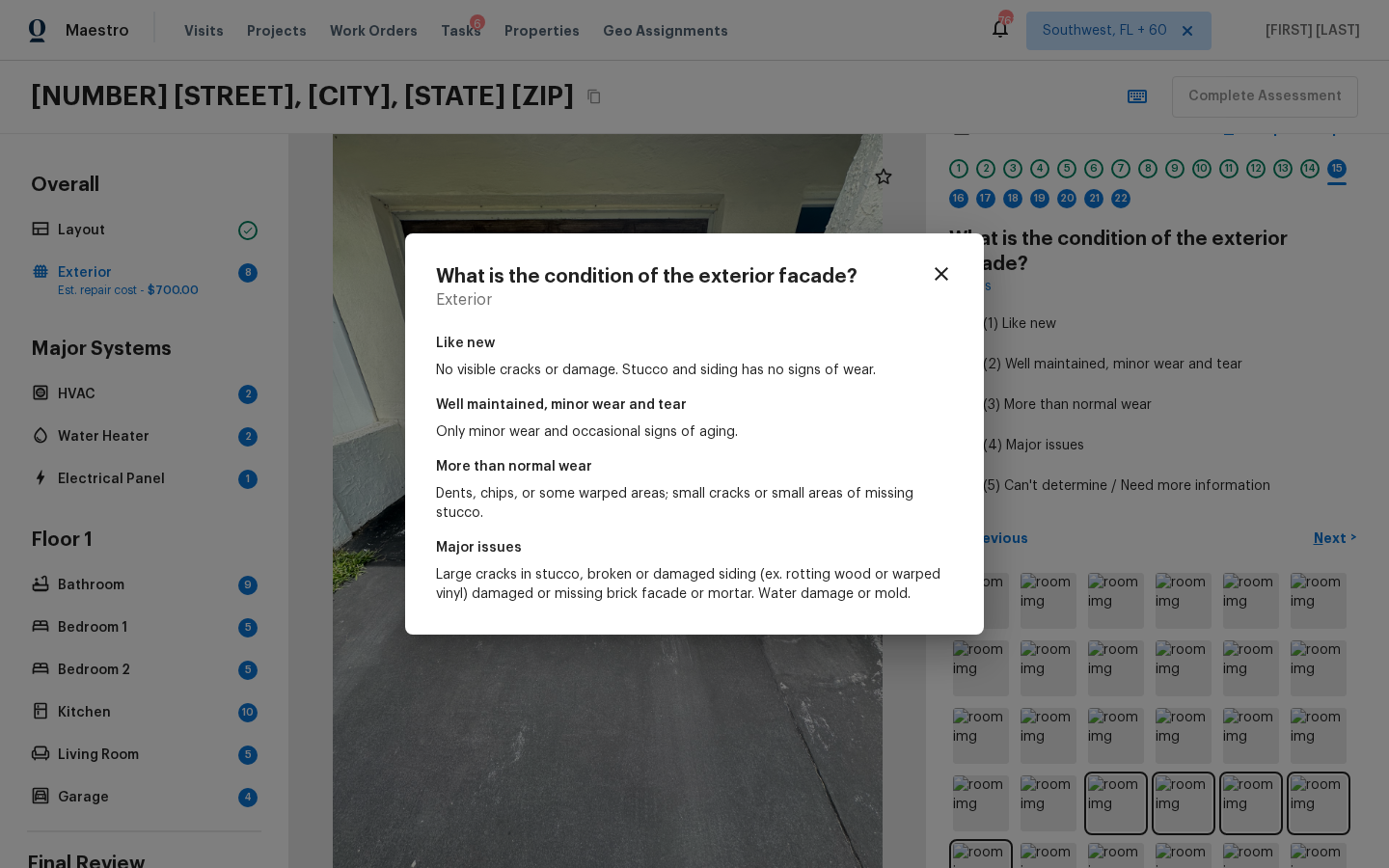 click on "What is the condition of the exterior facade? Exterior Like new No visible cracks or damage. Stucco and siding has no signs of wear. Well maintained, minor wear and tear Only minor wear and occasional signs of aging. More than normal wear Dents, chips, or some warped areas; small cracks or small areas of missing stucco. Major issues Large cracks in stucco, broken or damaged siding (ex. rotting wood or warped vinyl) damaged or missing brick facade or mortar. Water damage or mold." at bounding box center [694, 434] 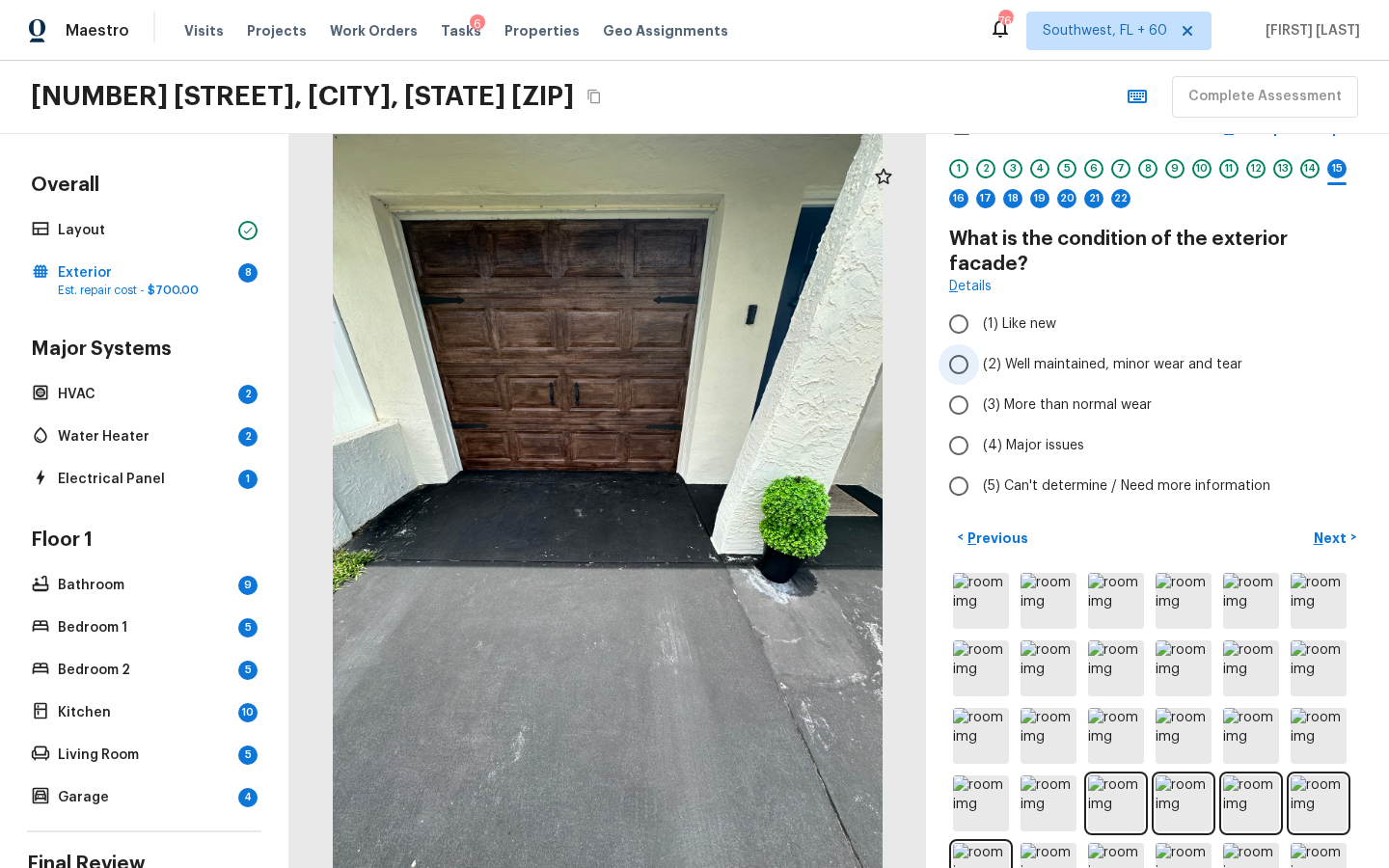 click on "(2) Well maintained, minor wear and tear" at bounding box center (959, 365) 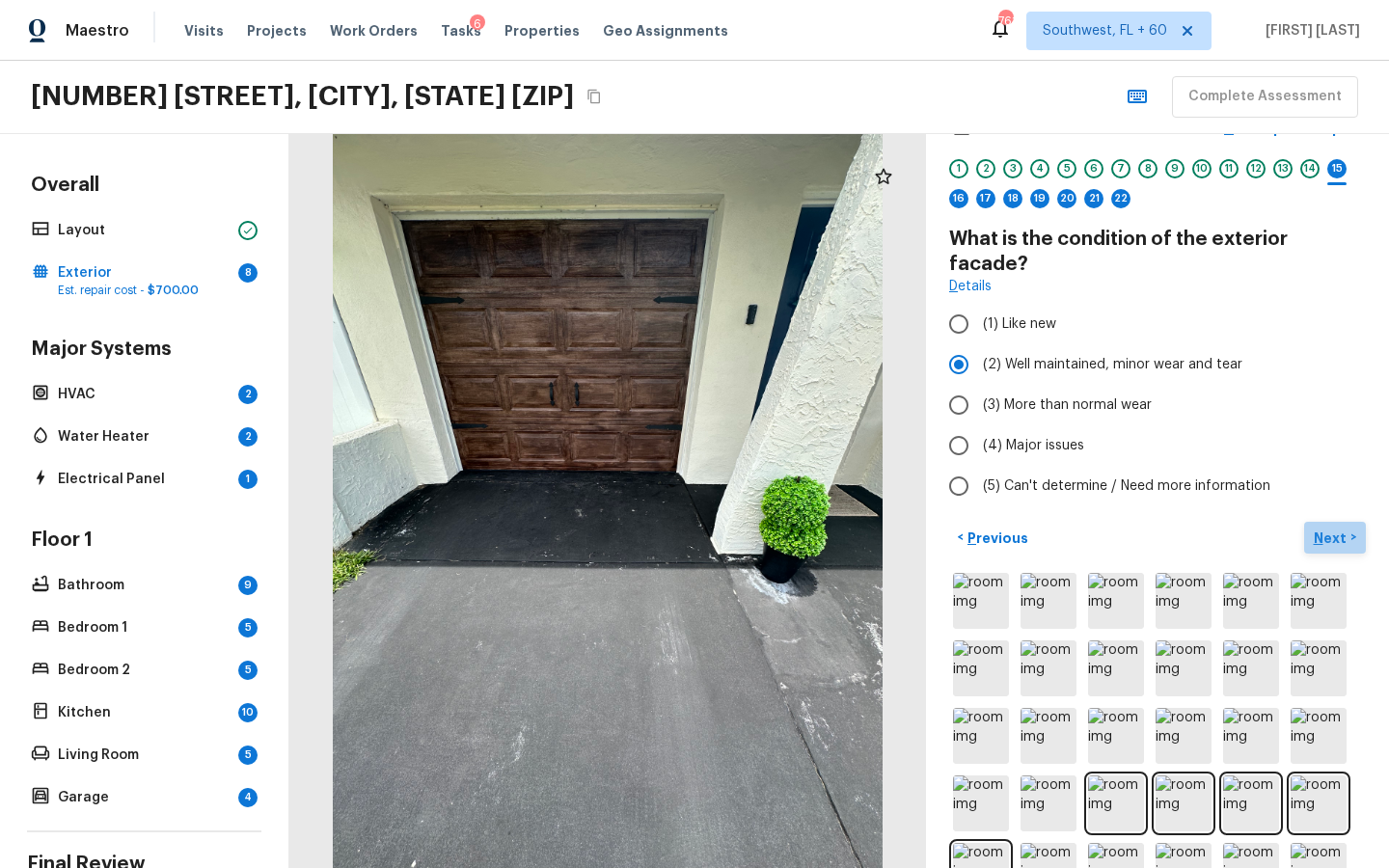 click on "Next >" at bounding box center (1335, 537) 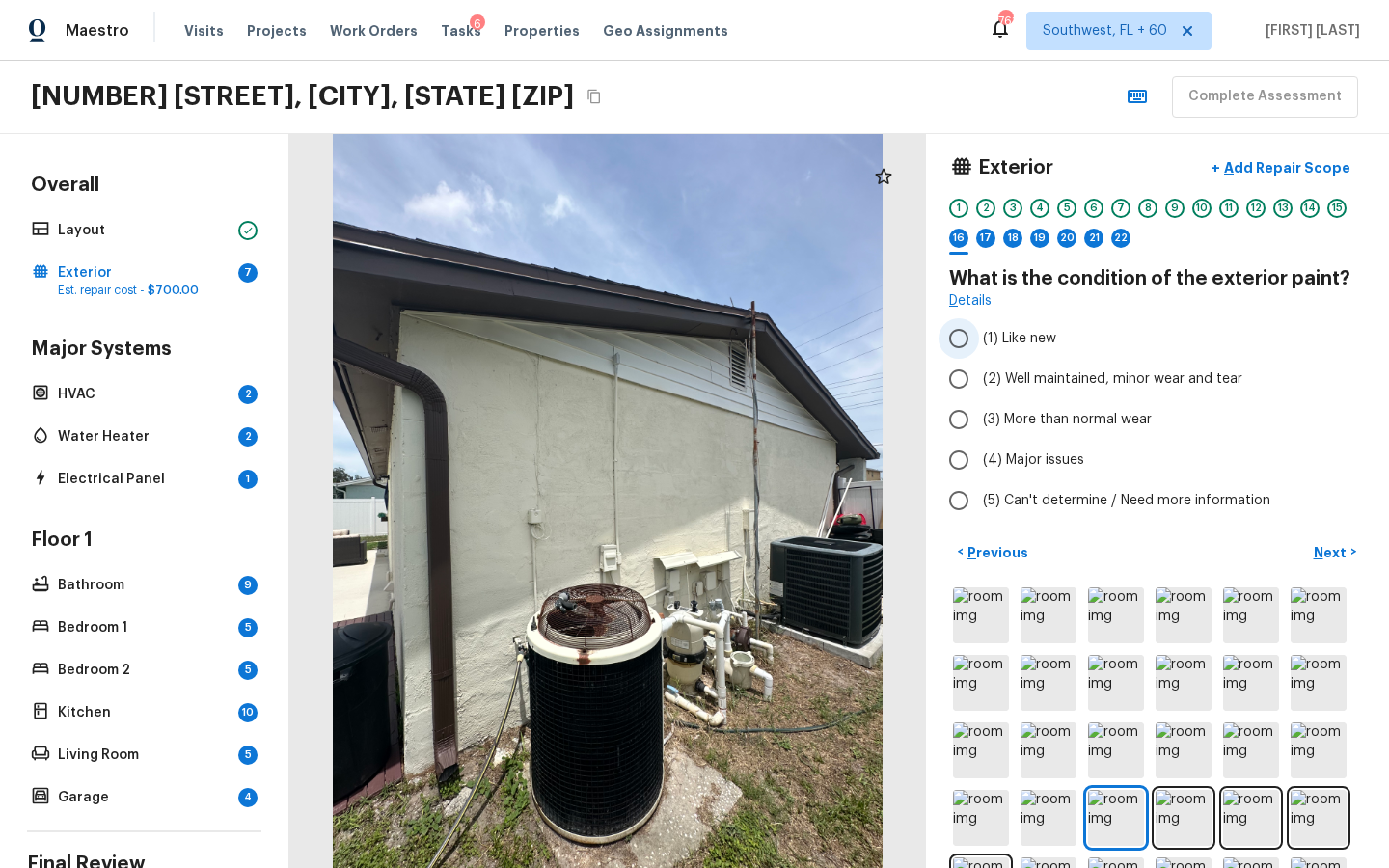 scroll, scrollTop: 0, scrollLeft: 0, axis: both 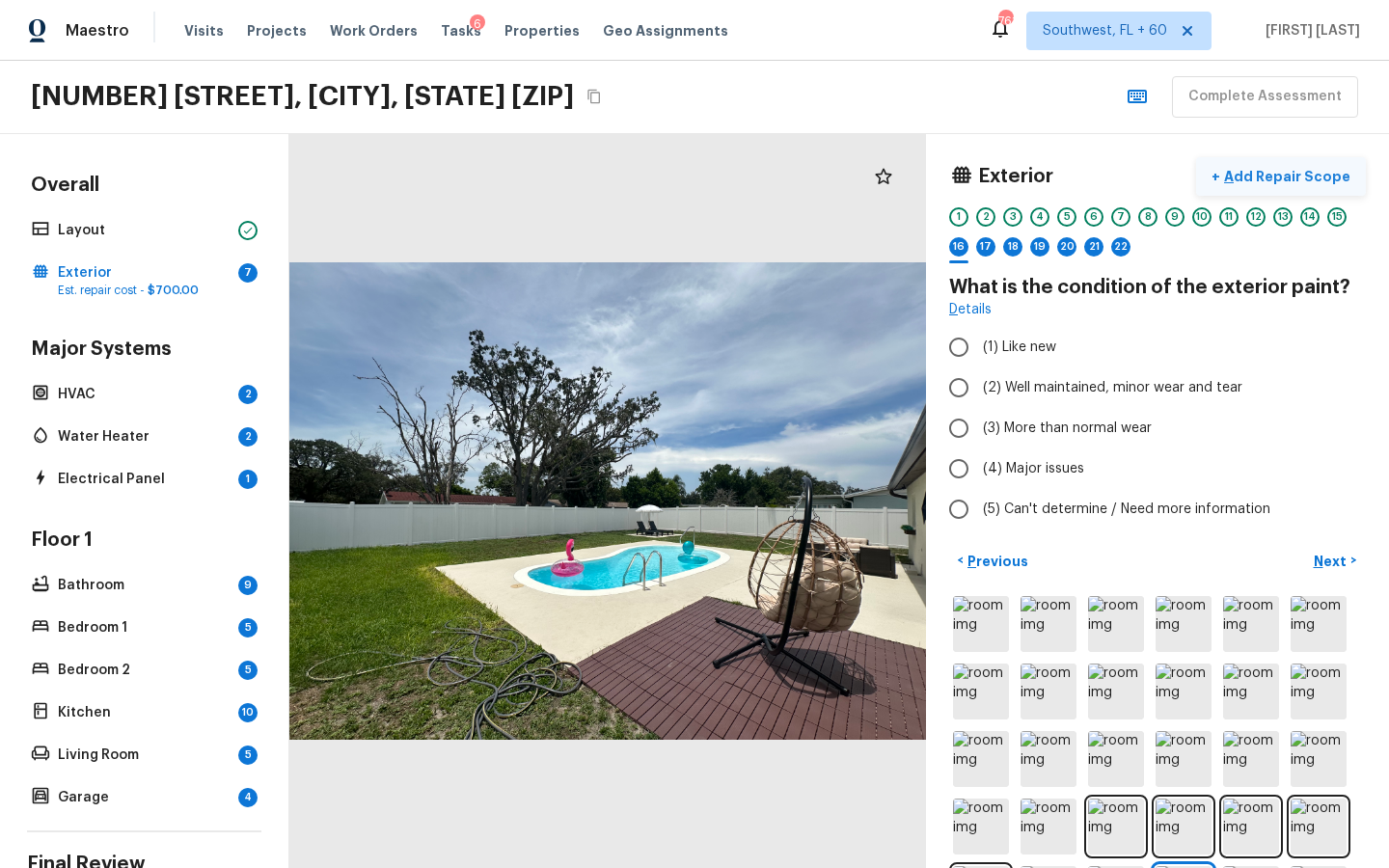 click on "+ Add Repair Scope" at bounding box center [1281, 176] 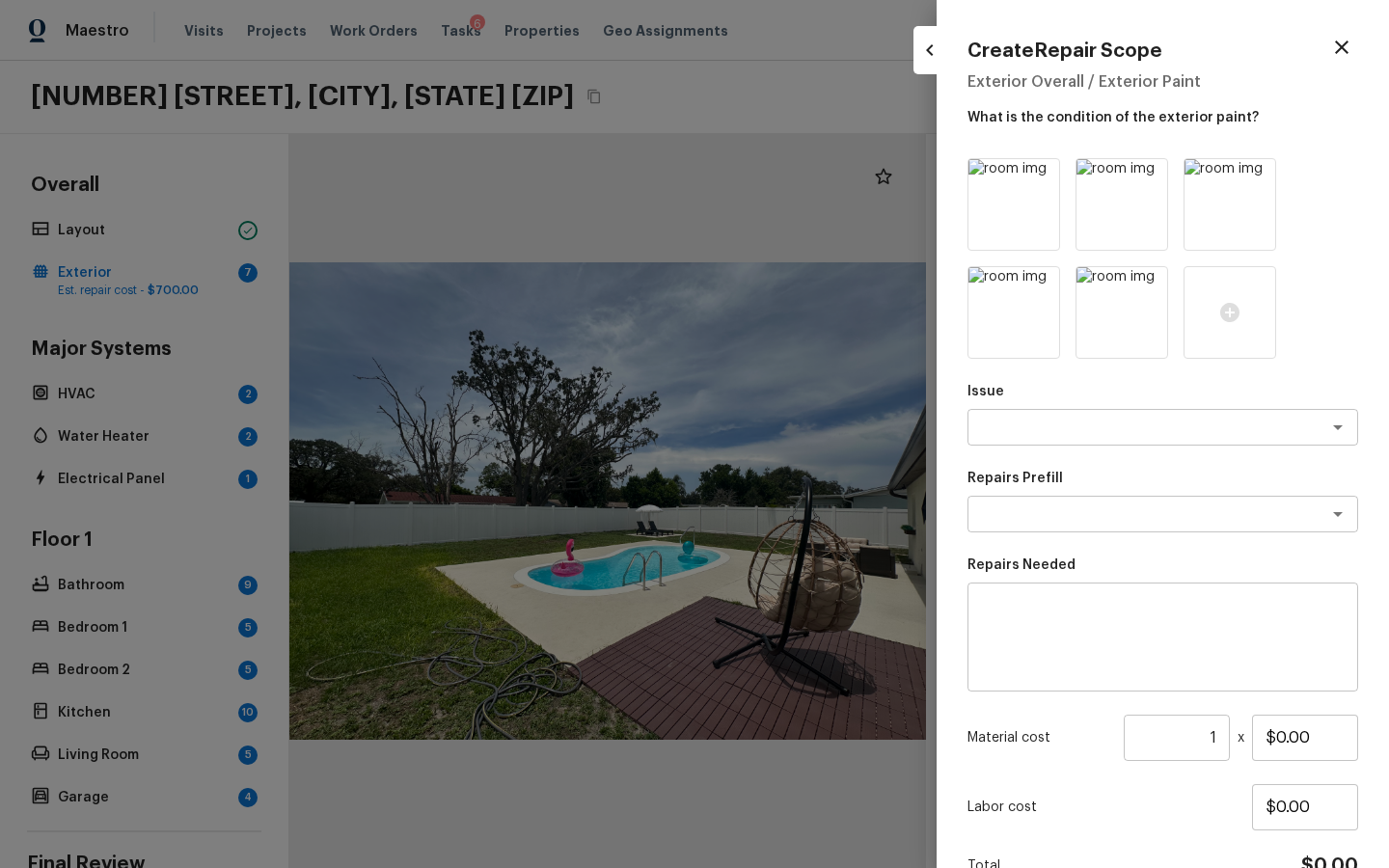click at bounding box center (694, 434) 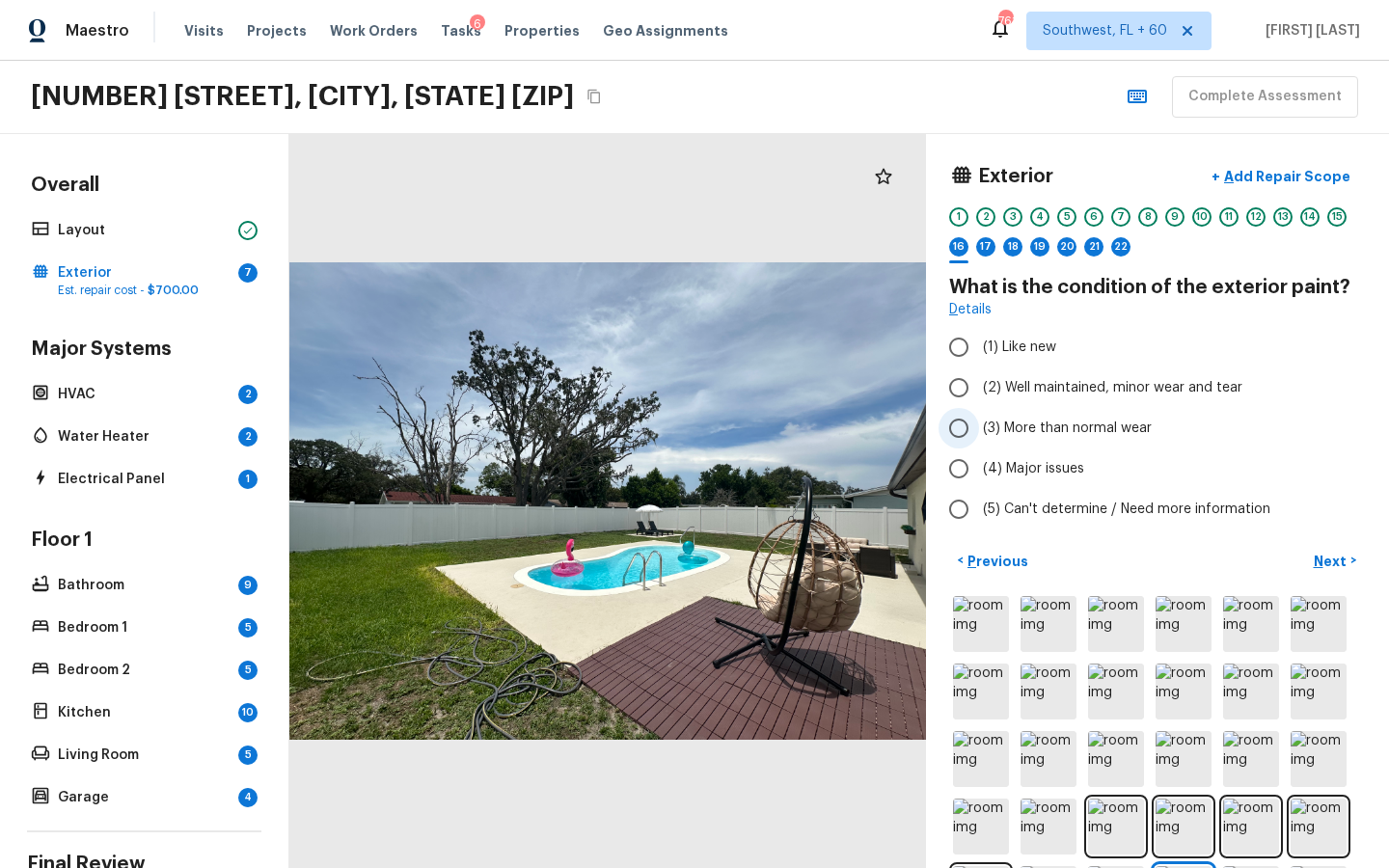 click on "(3) More than normal wear" at bounding box center (959, 428) 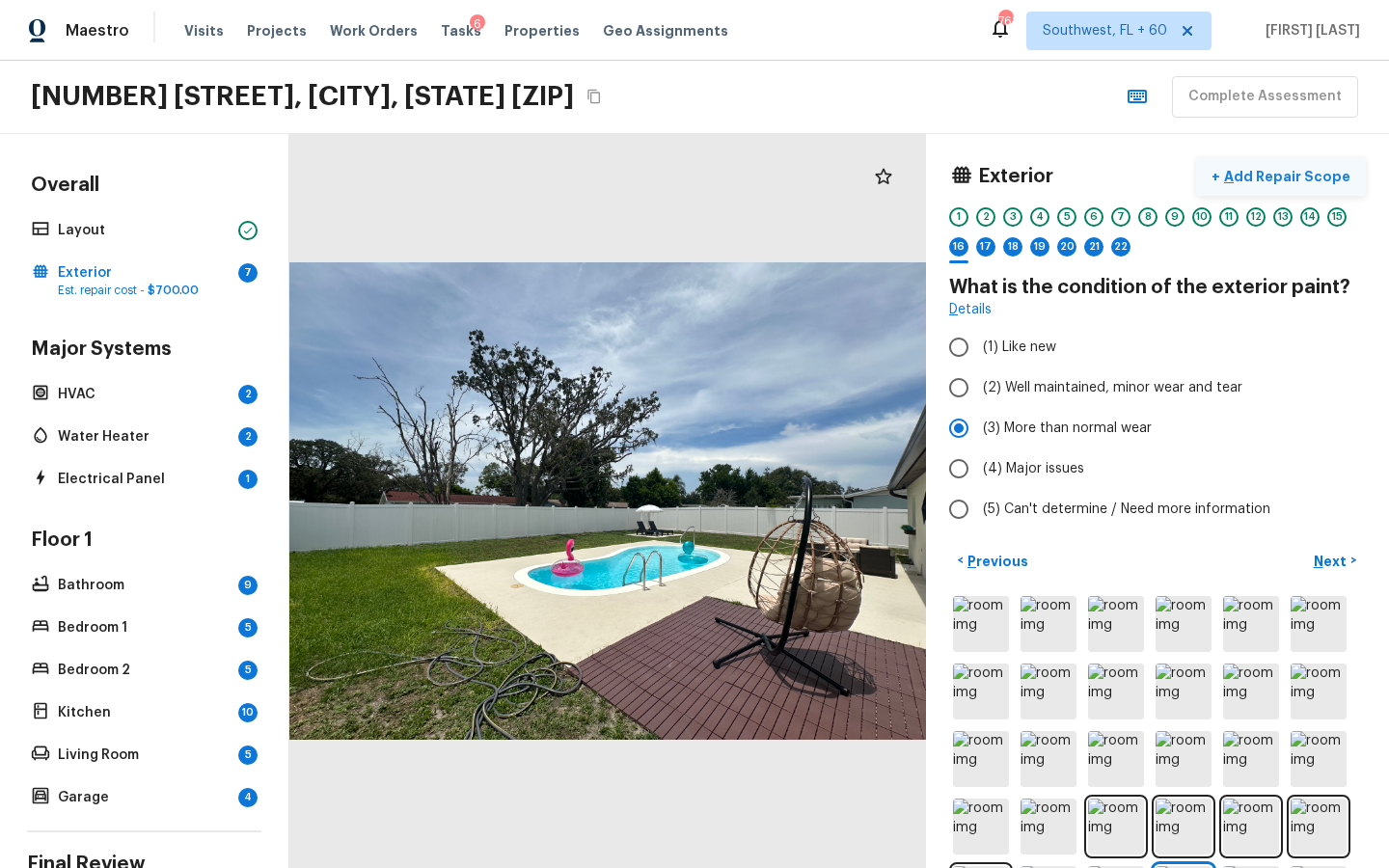 click on "Add Repair Scope" at bounding box center (1285, 176) 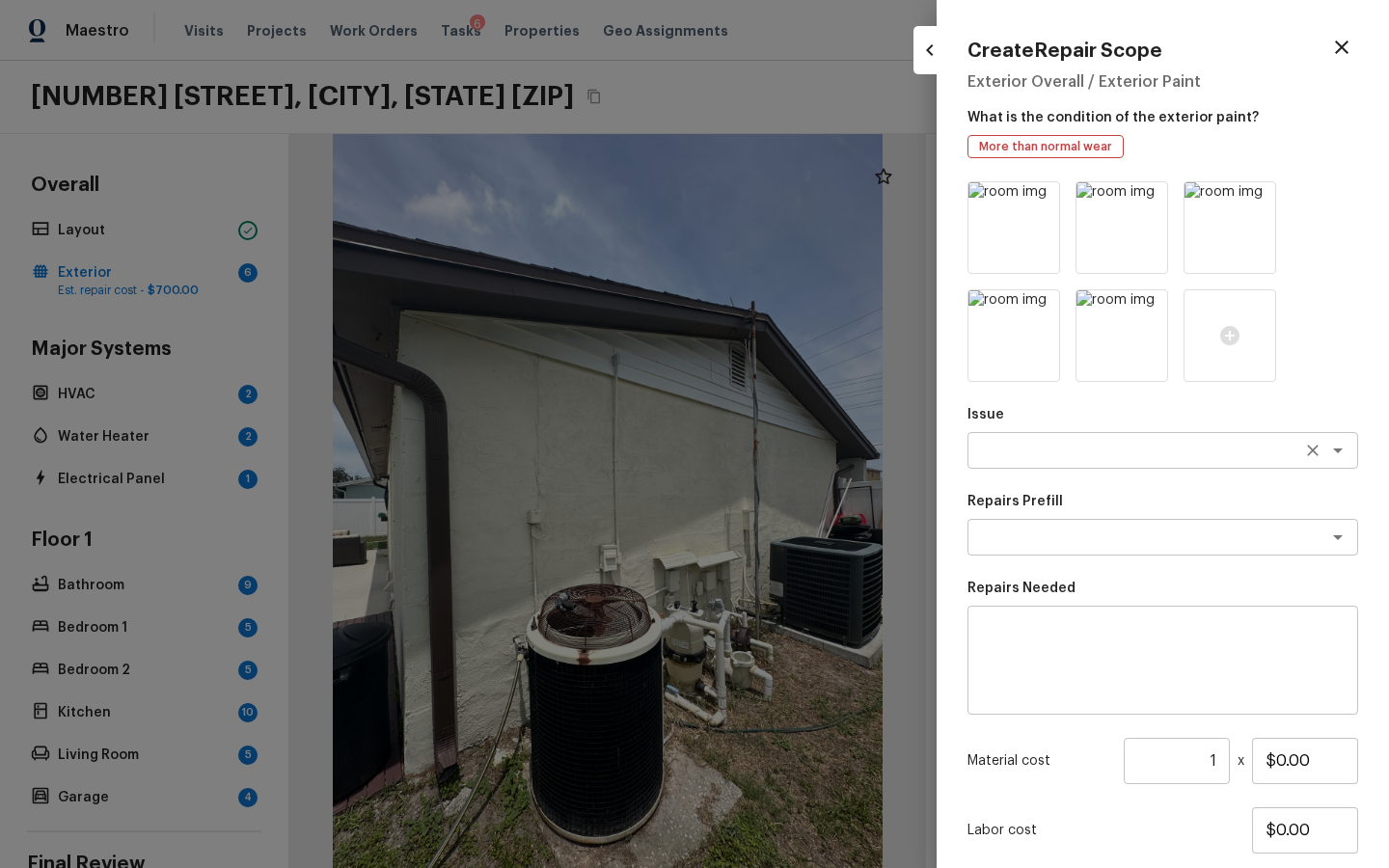 click on "x ​" at bounding box center (1162, 450) 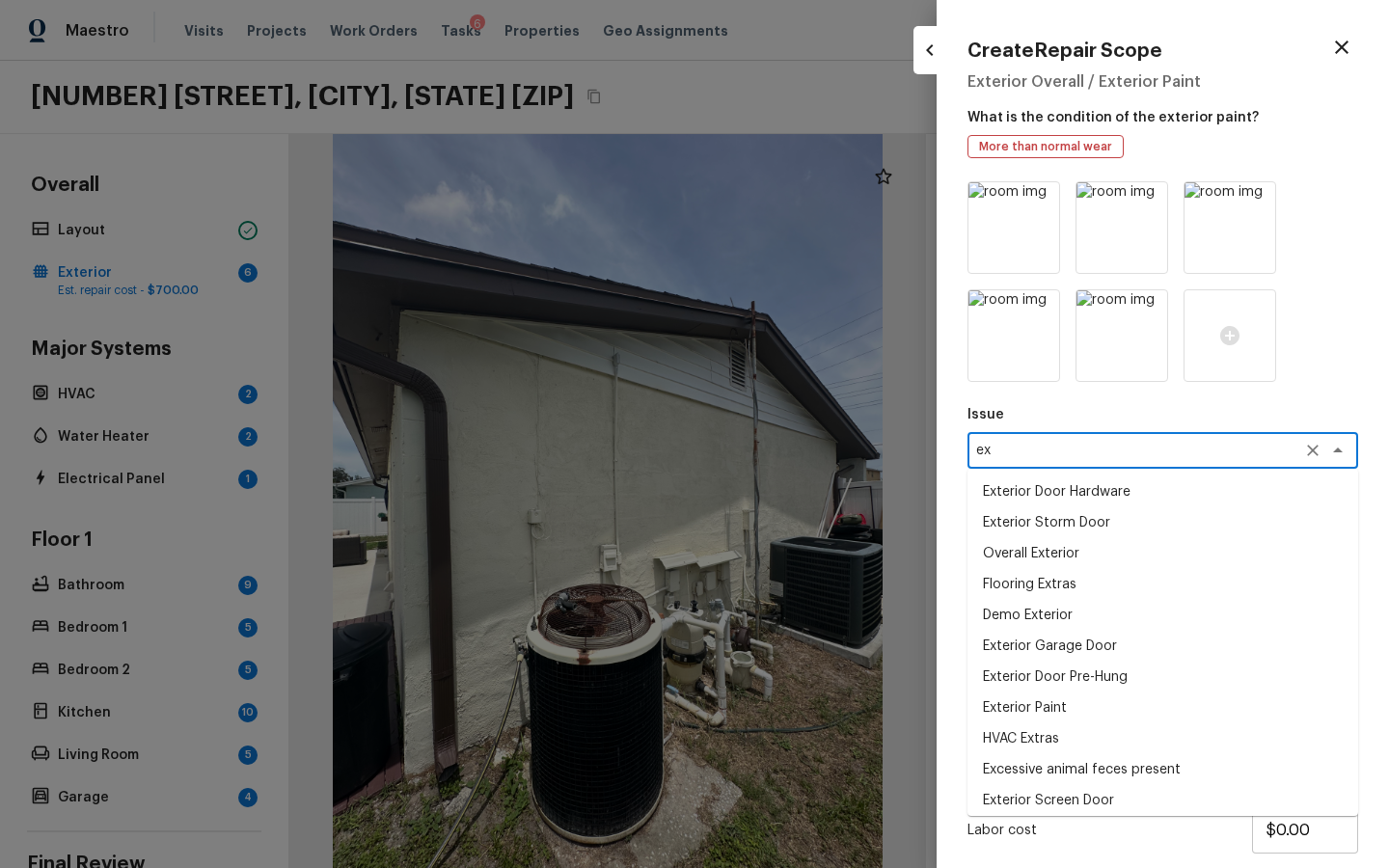 click on "Exterior Paint" at bounding box center [1162, 708] 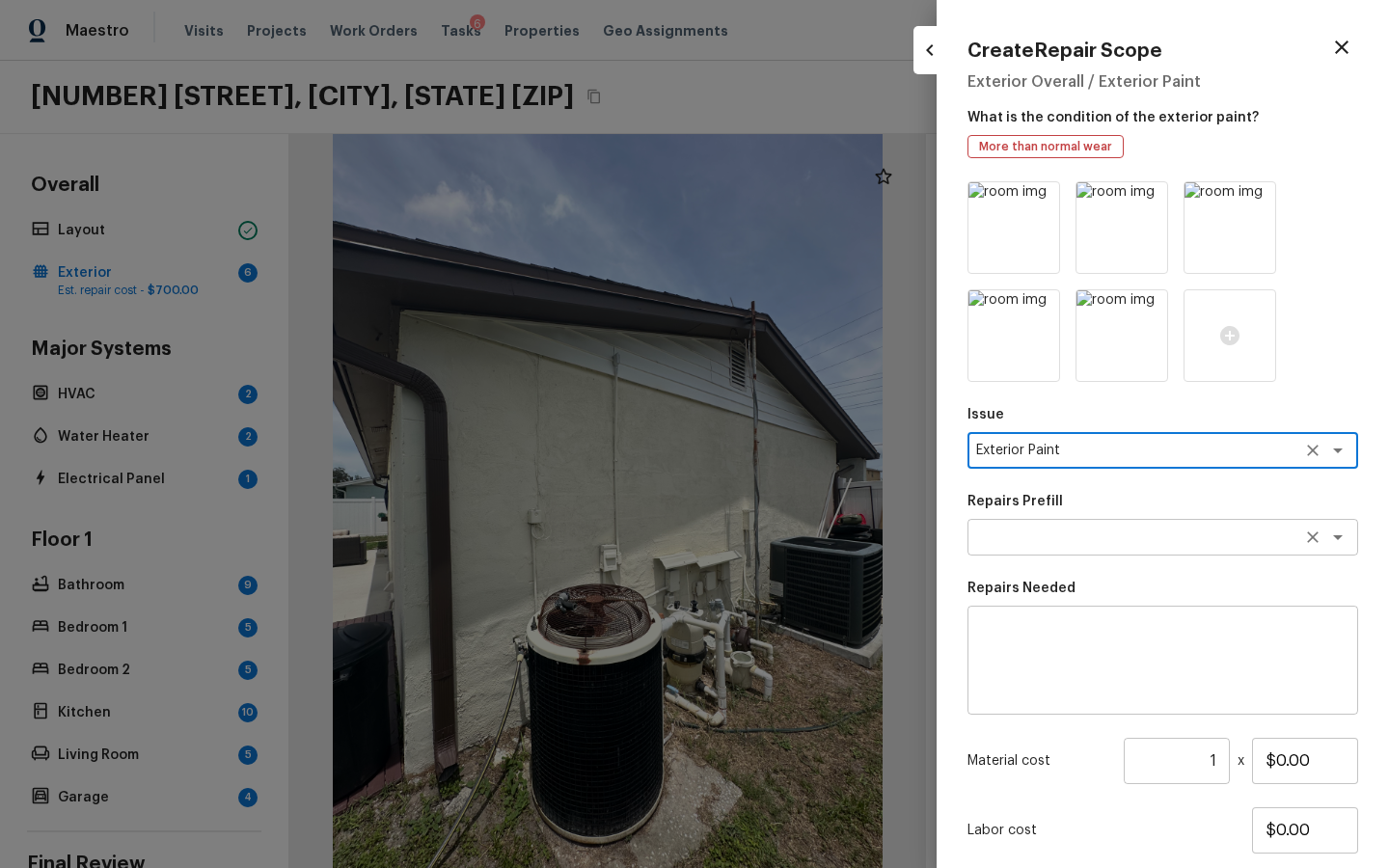 type on "Exterior Paint" 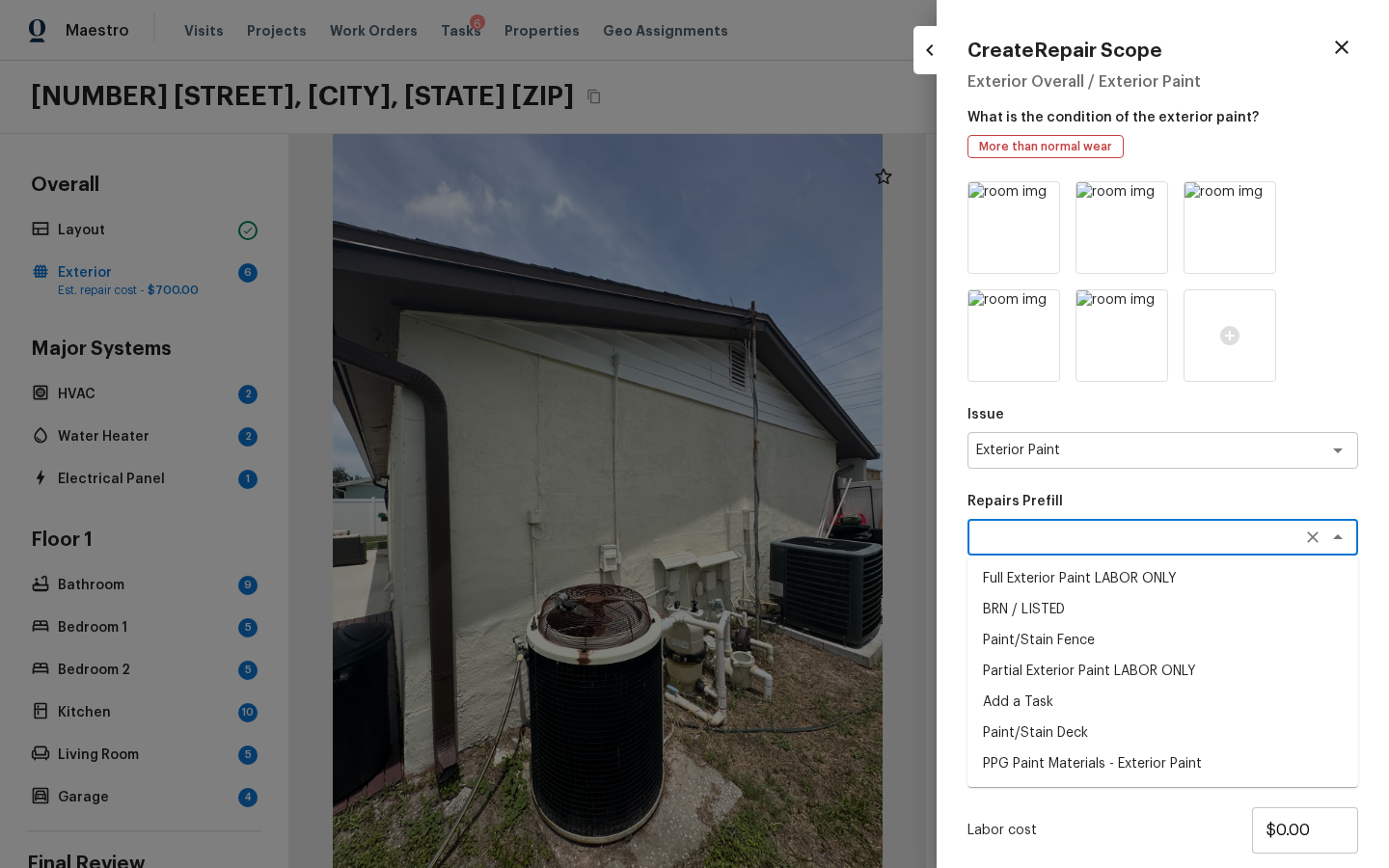 click on "Partial Exterior Paint LABOR ONLY" at bounding box center [1162, 671] 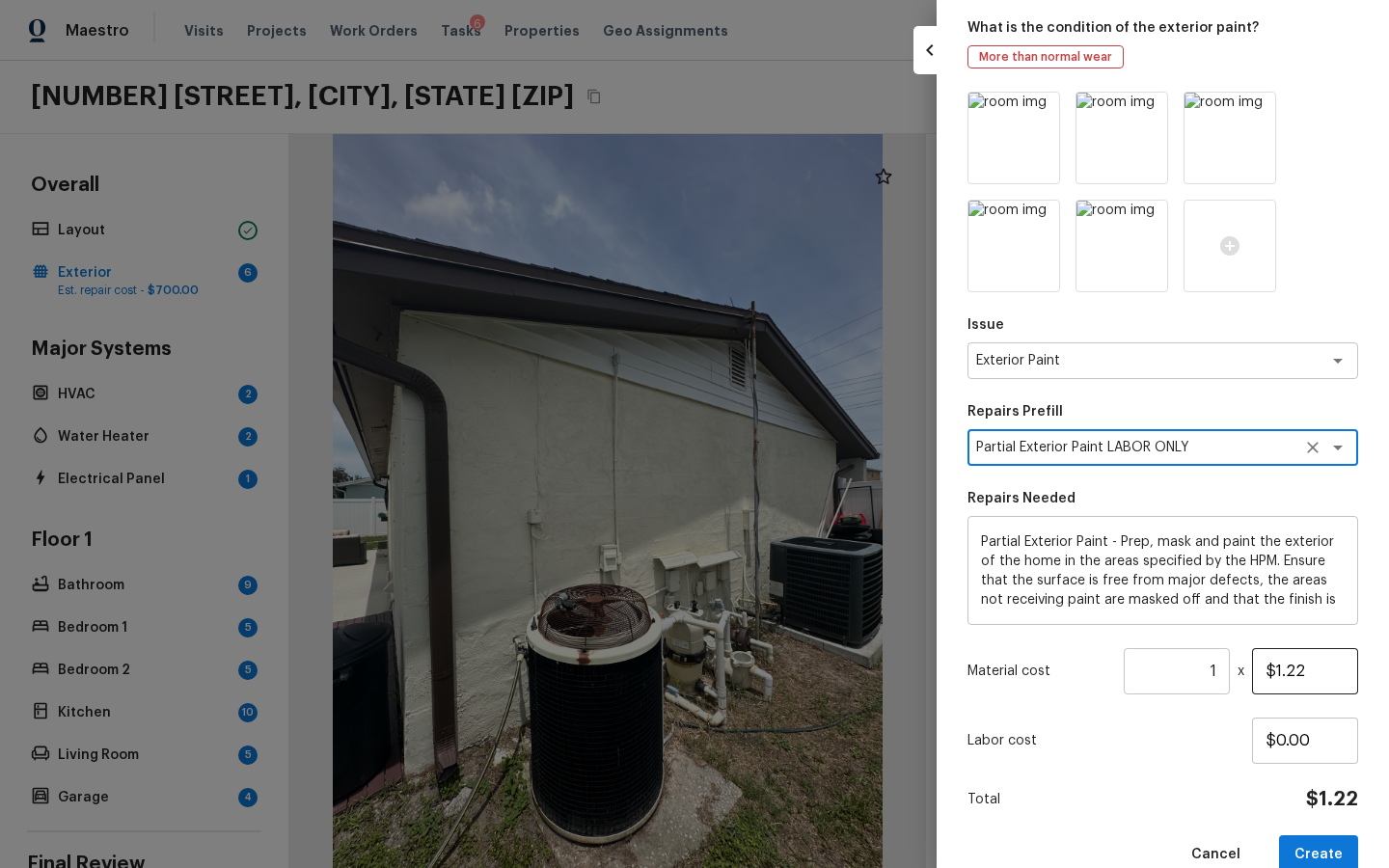 scroll, scrollTop: 126, scrollLeft: 0, axis: vertical 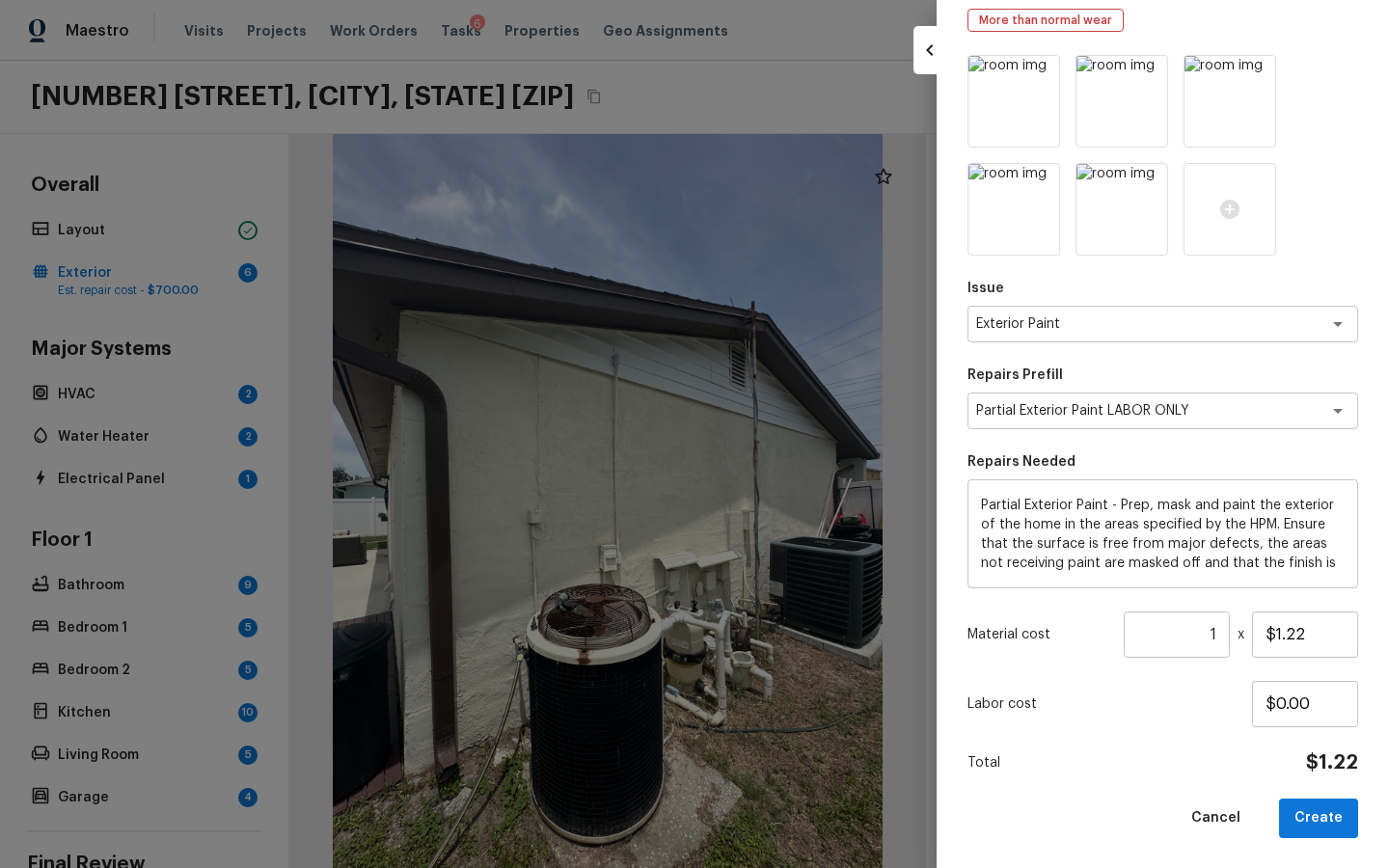 click at bounding box center (694, 434) 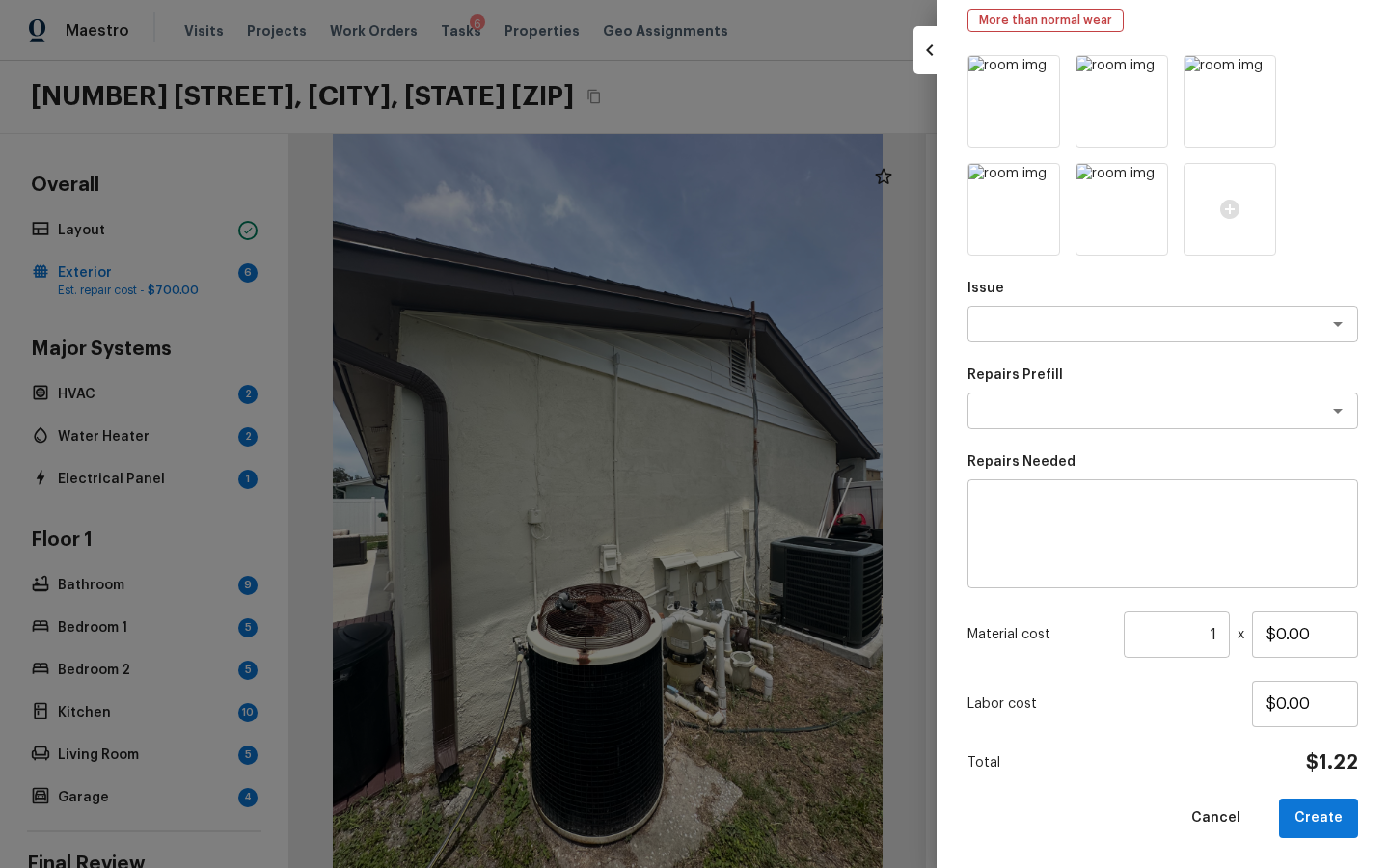 type 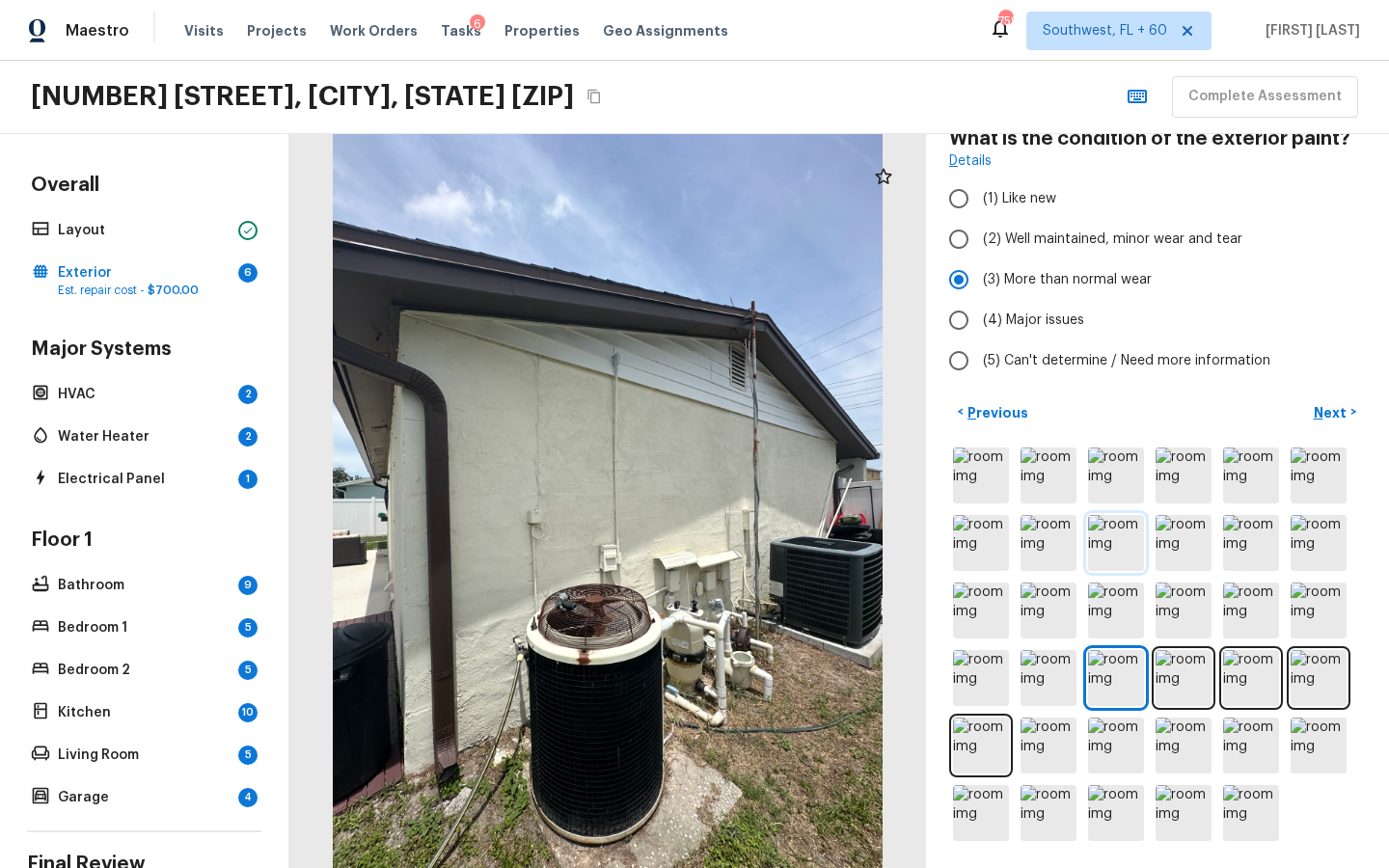 scroll, scrollTop: 0, scrollLeft: 0, axis: both 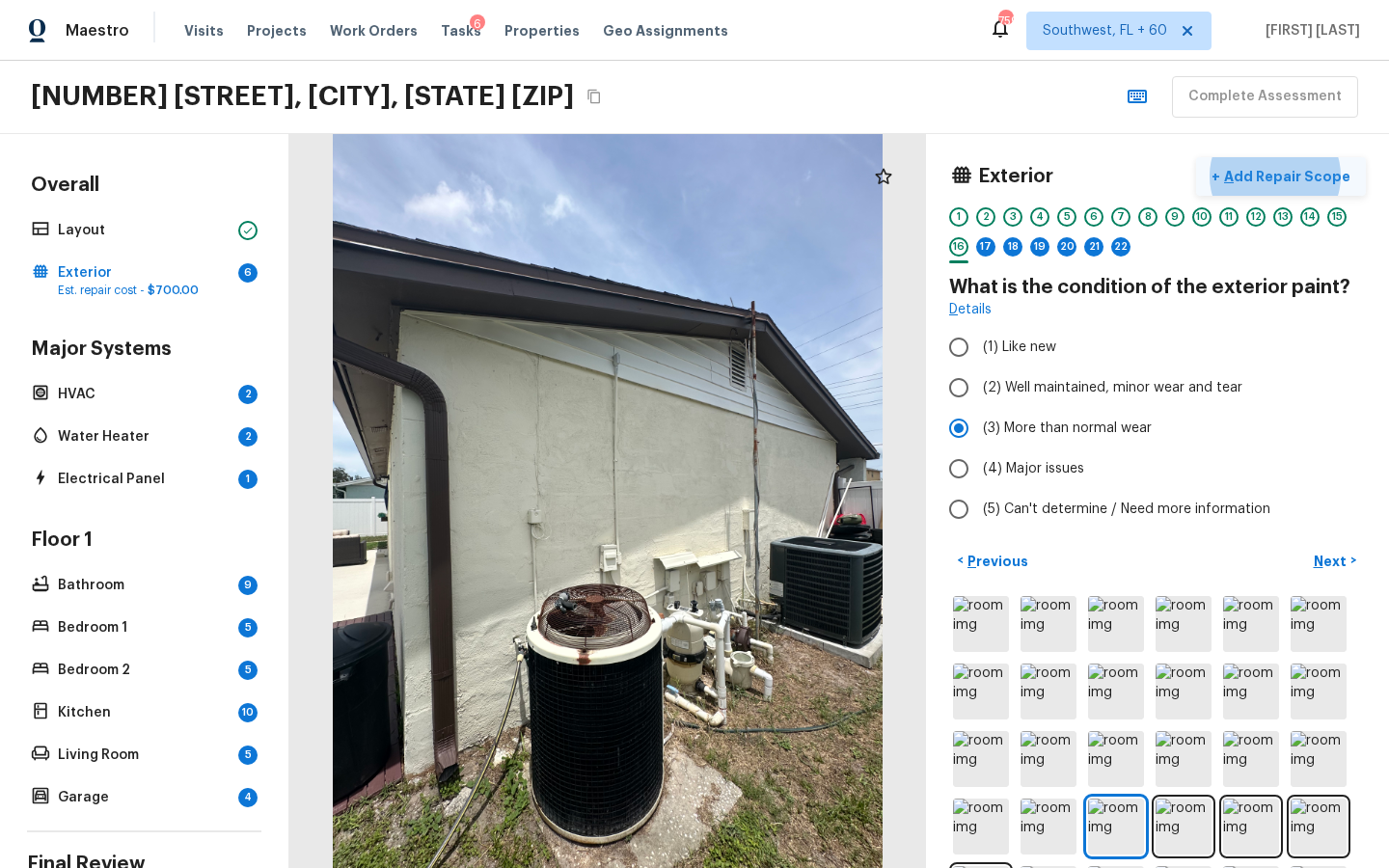 click on "Add Repair Scope" at bounding box center (1285, 176) 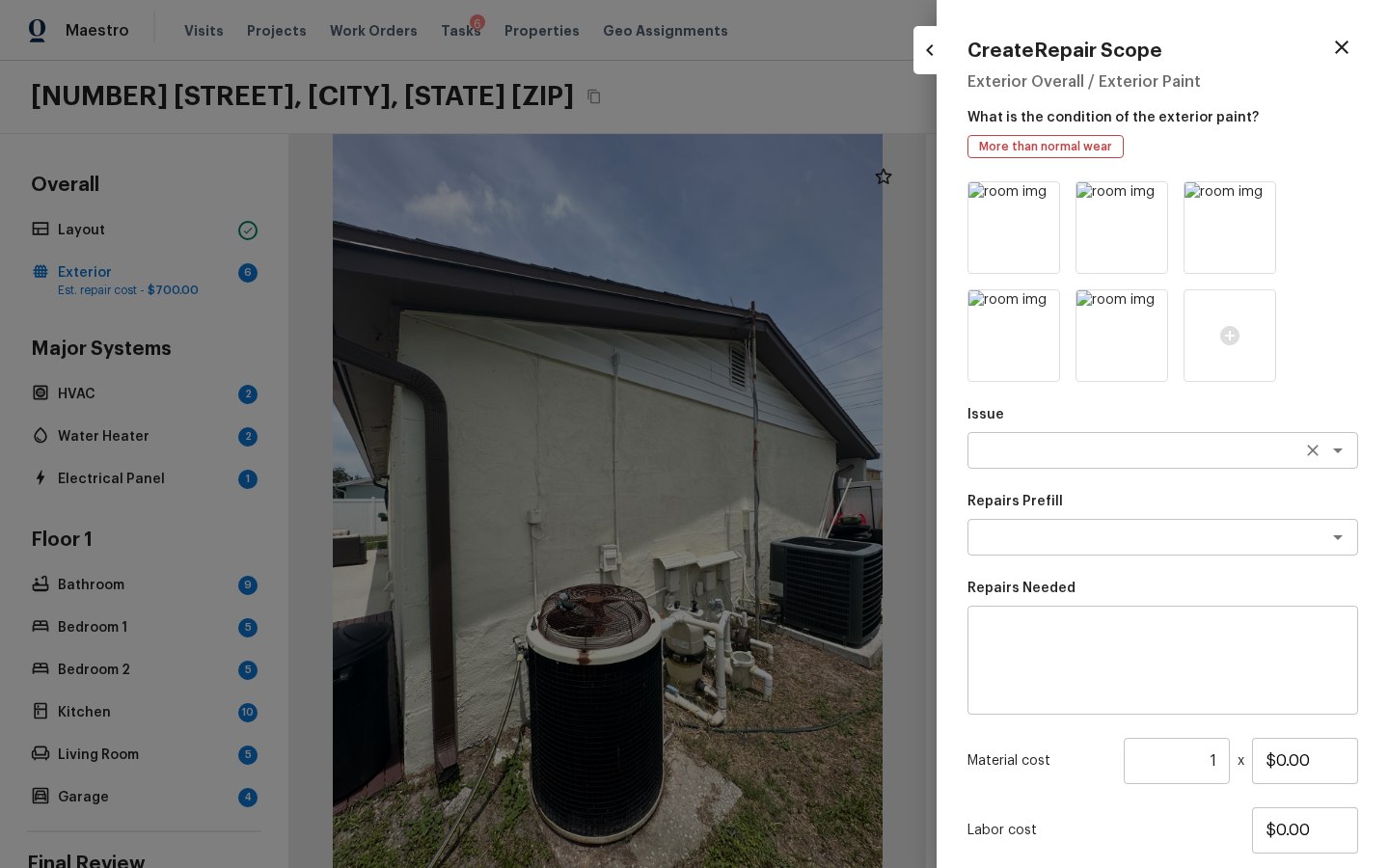 click at bounding box center (1135, 450) 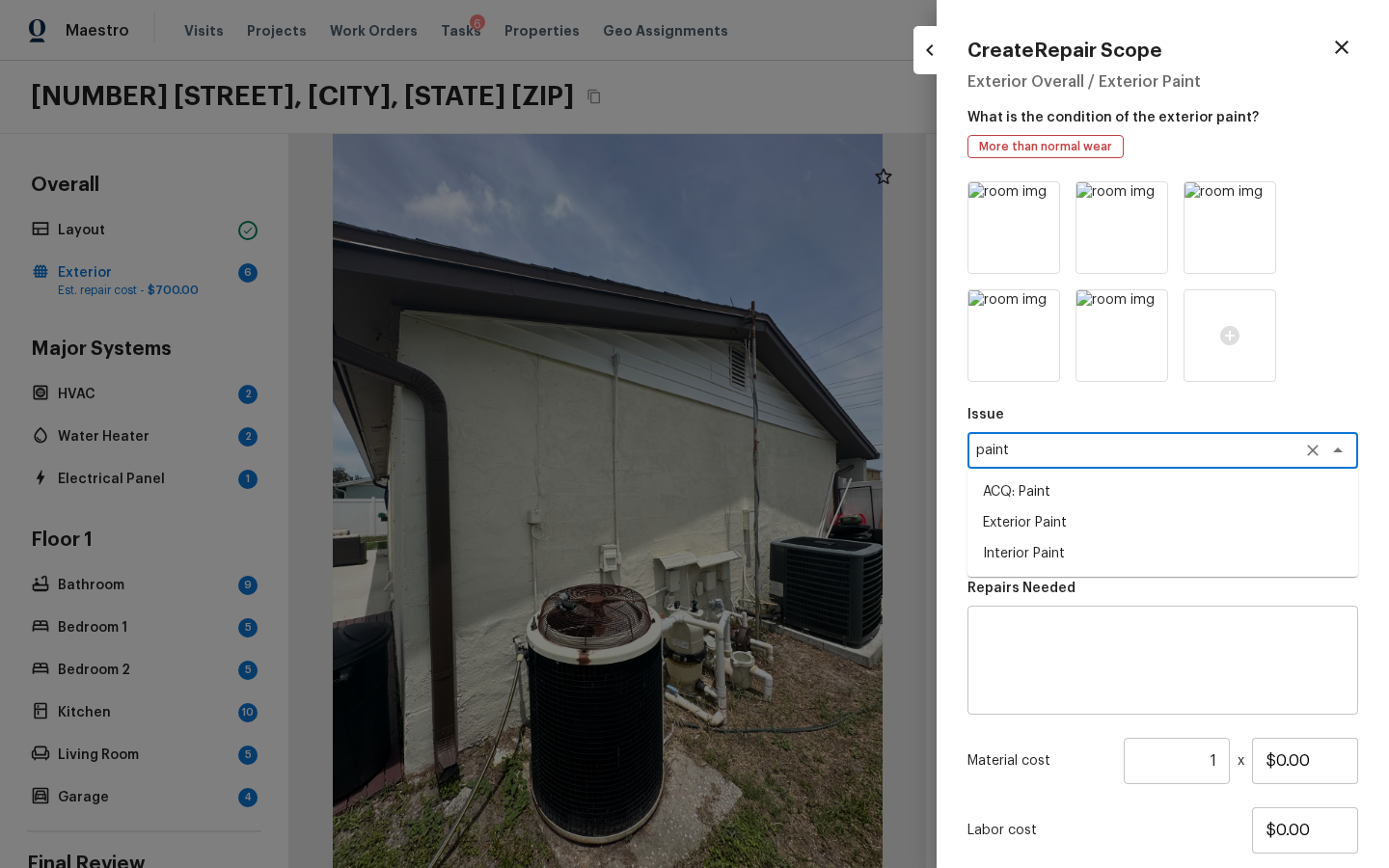 click on "Exterior Paint" at bounding box center (1162, 523) 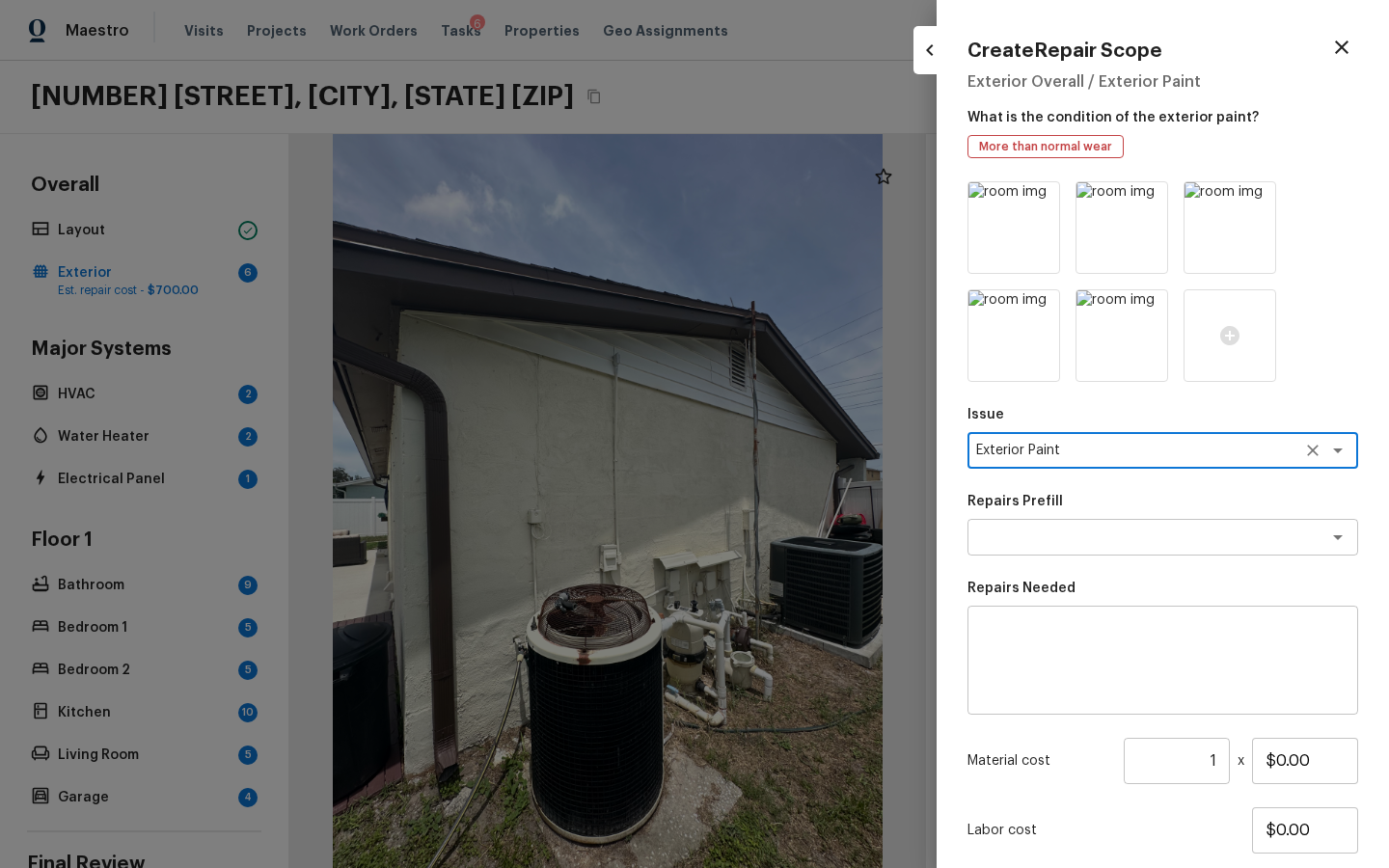 type on "Exterior Paint" 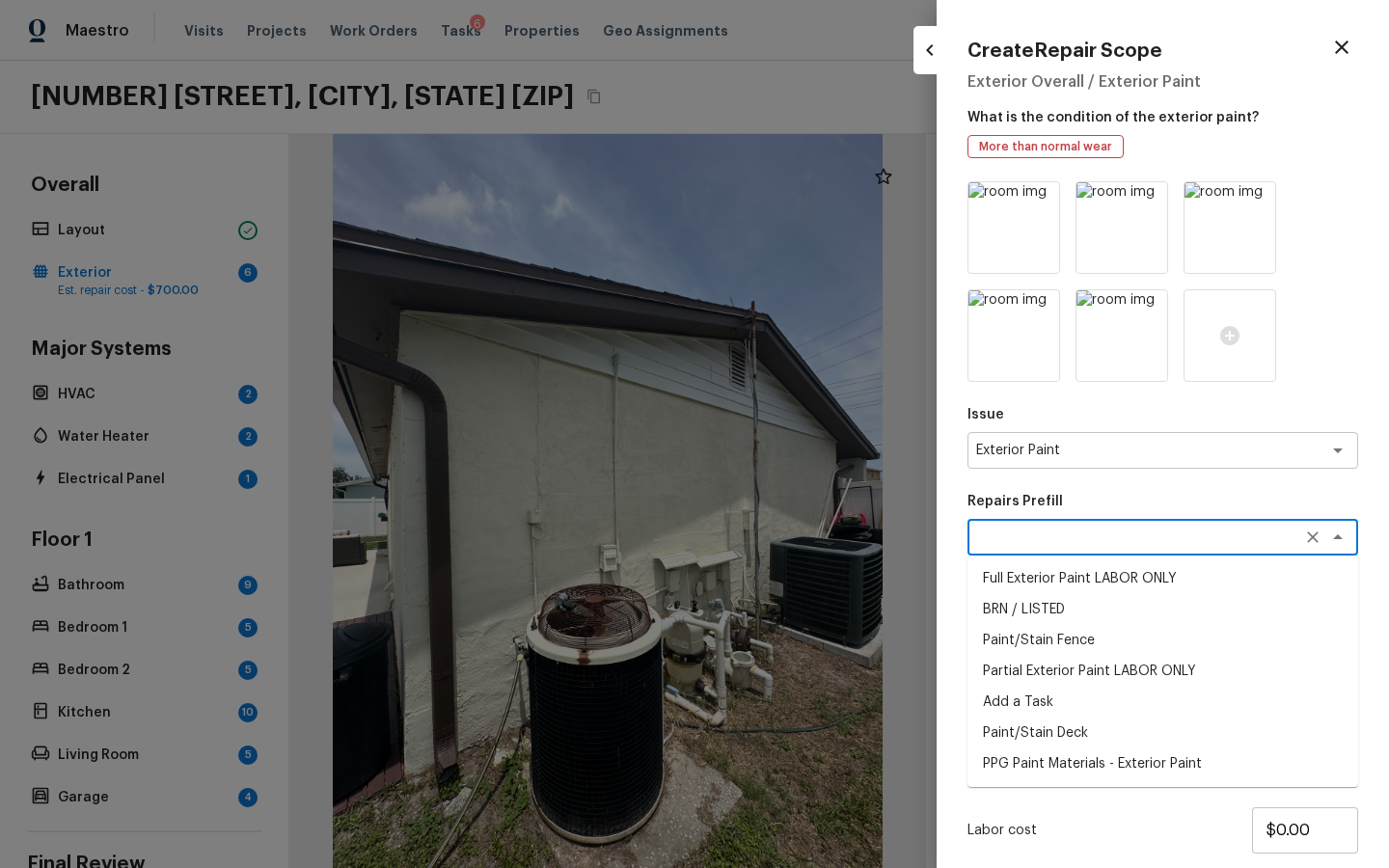 click at bounding box center (1135, 537) 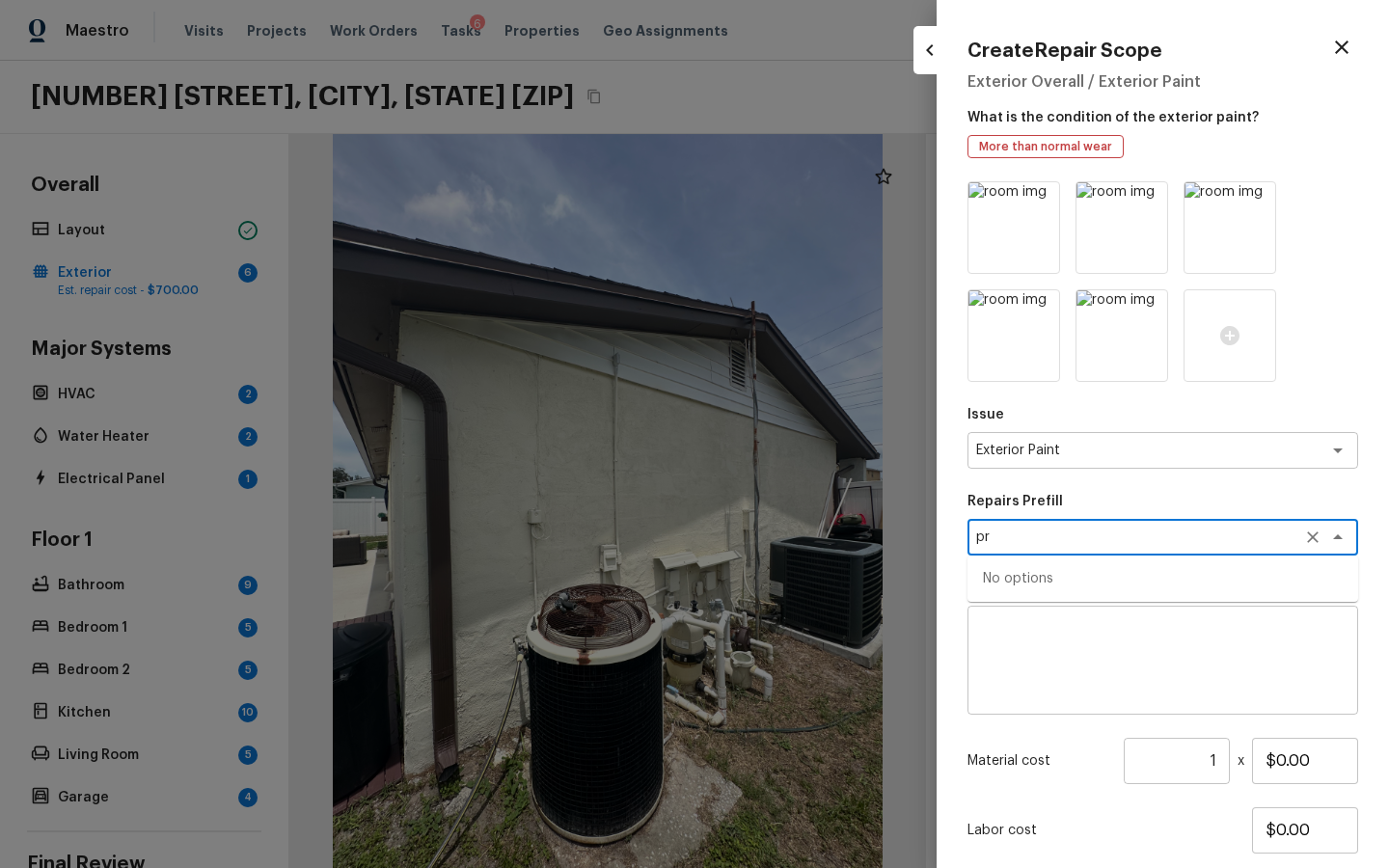 type on "p" 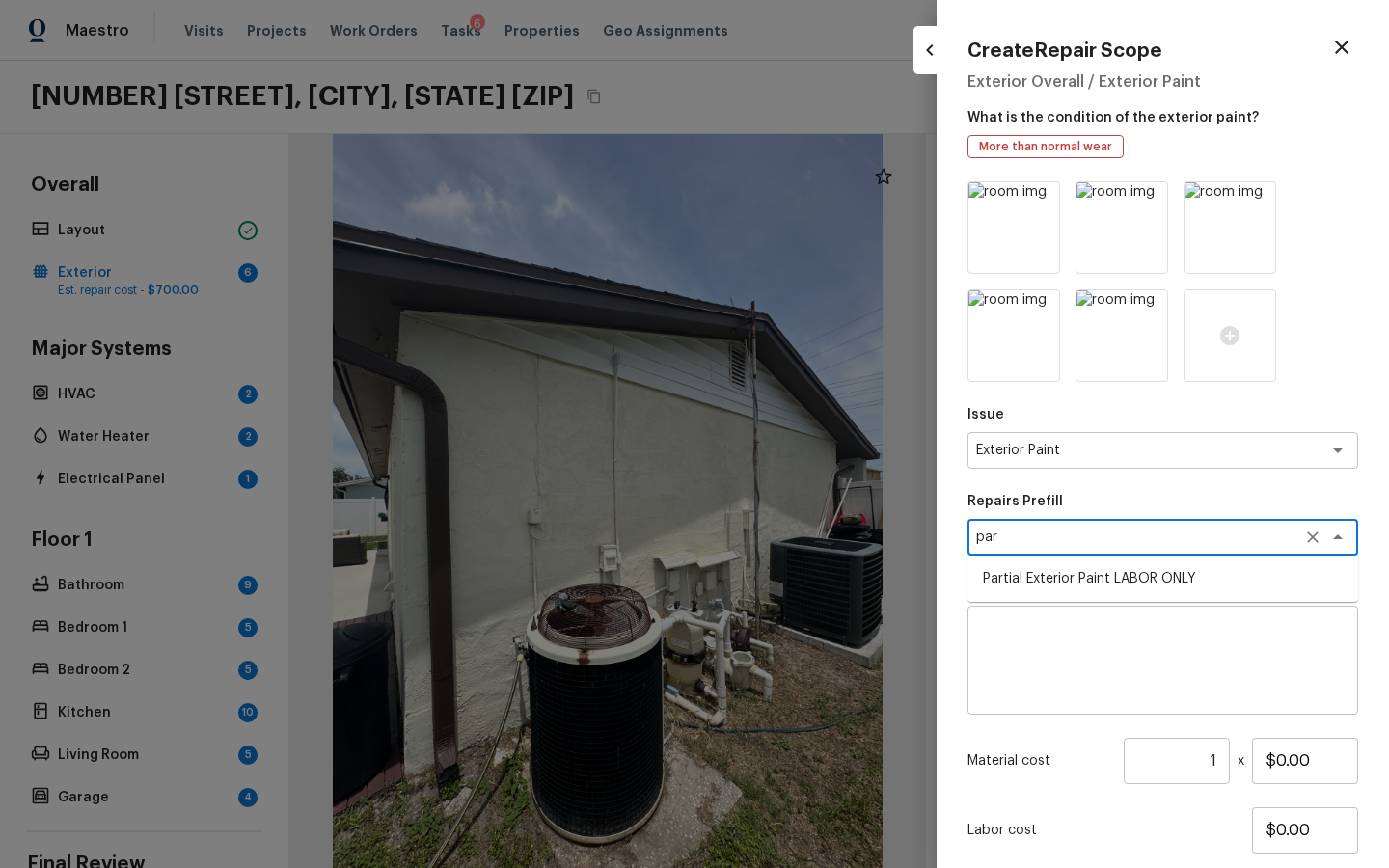 click on "Partial Exterior Paint LABOR ONLY" at bounding box center [1162, 579] 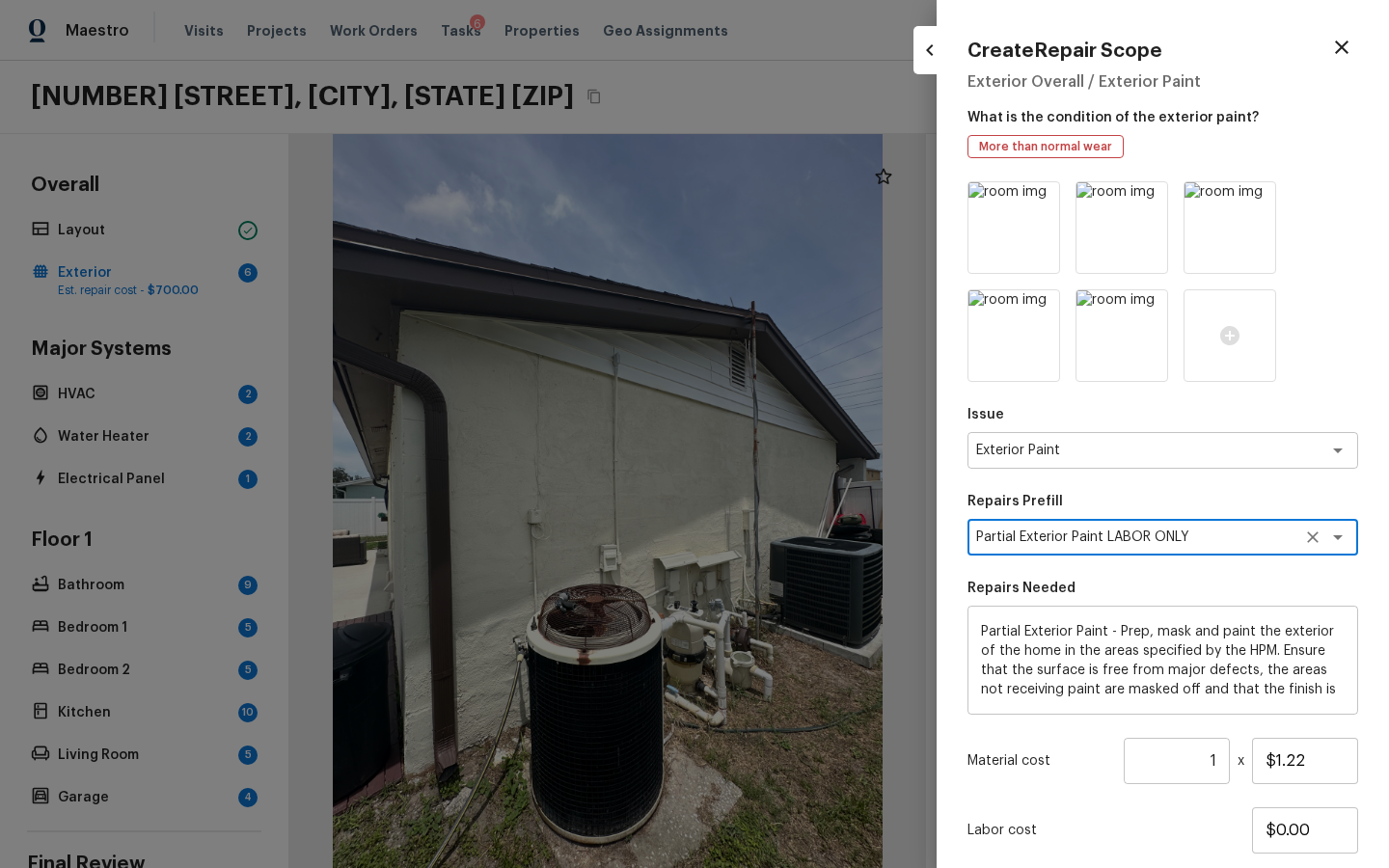 type on "Partial Exterior Paint LABOR ONLY" 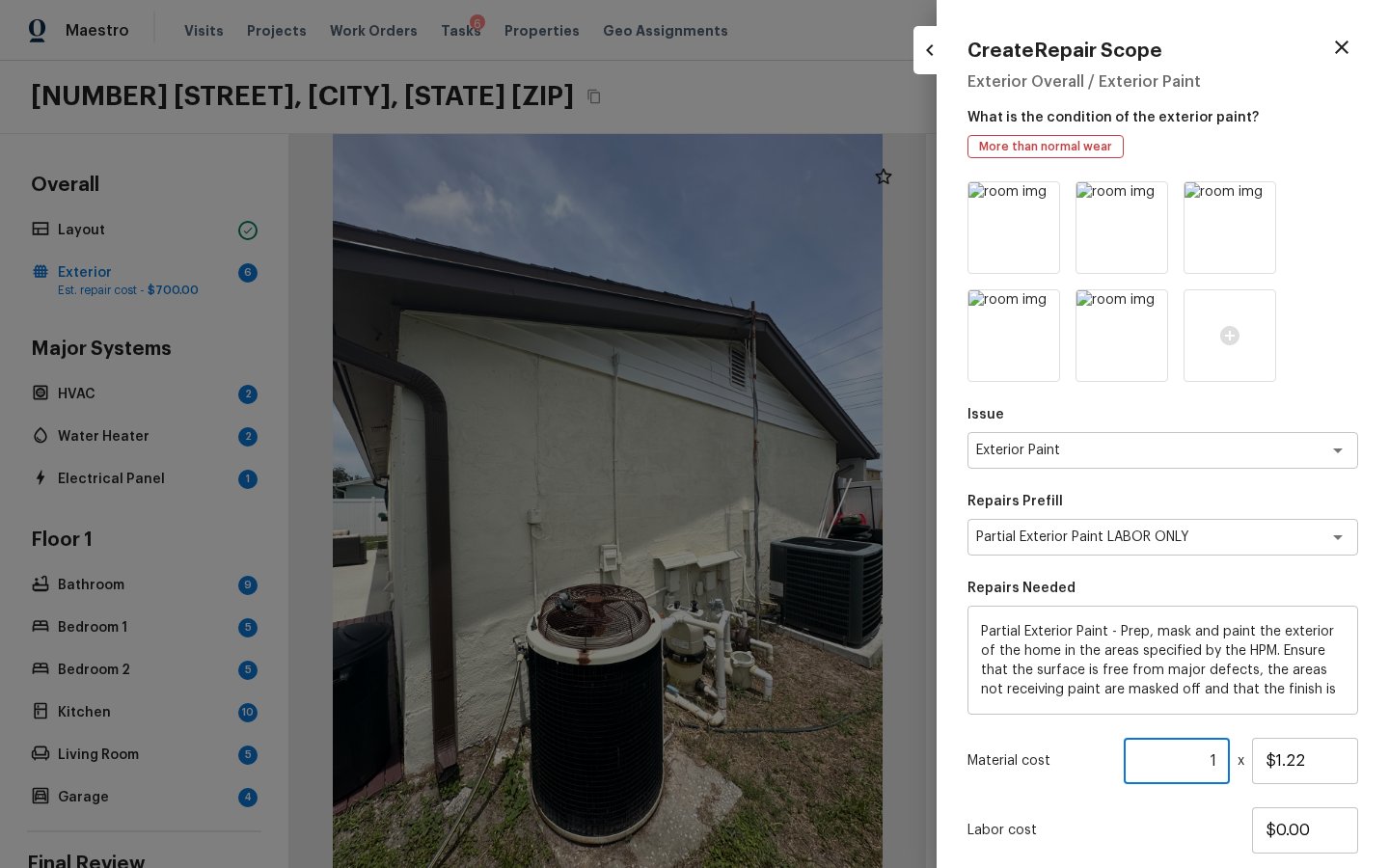 click on "1" at bounding box center (1177, 761) 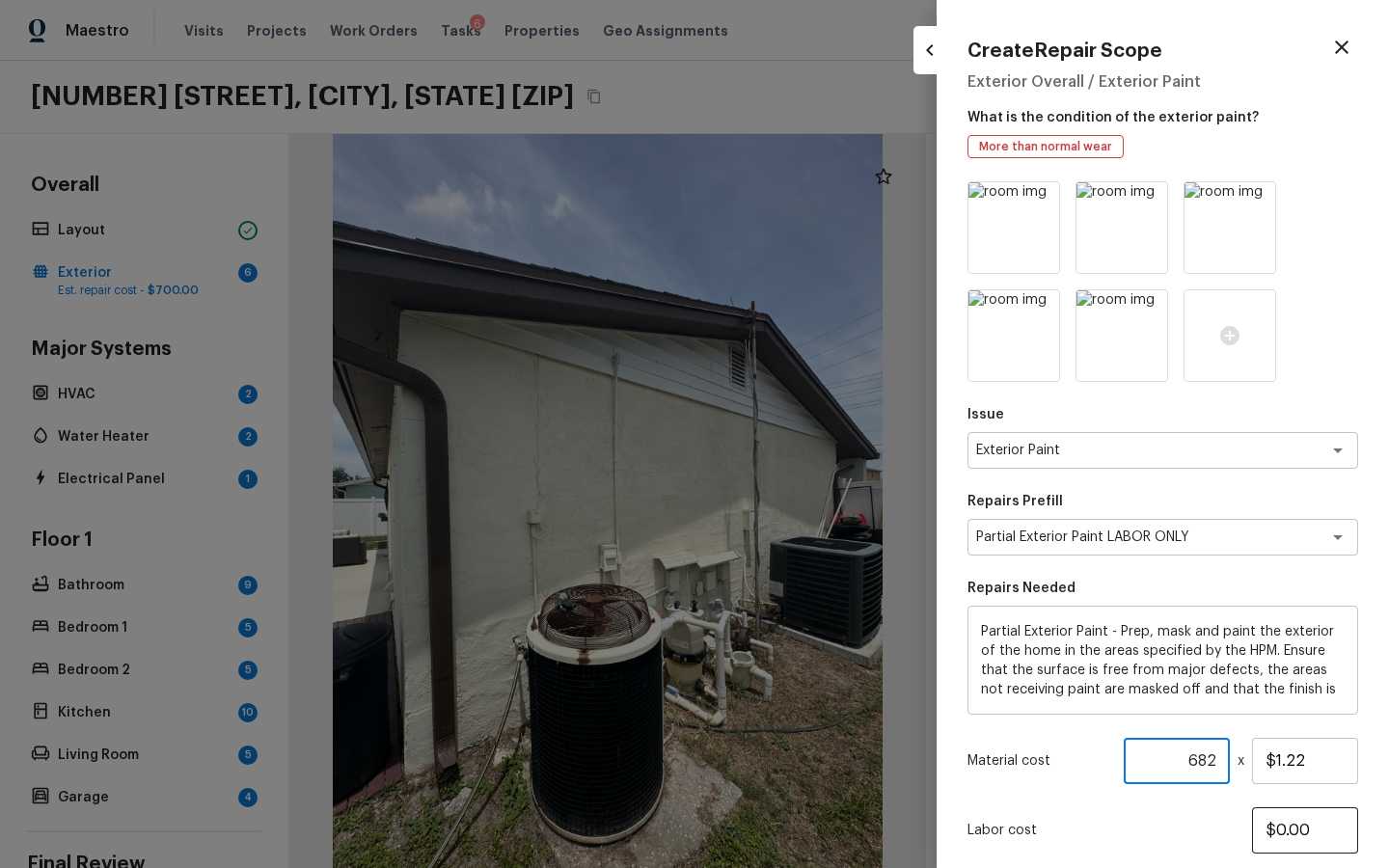 scroll, scrollTop: 126, scrollLeft: 0, axis: vertical 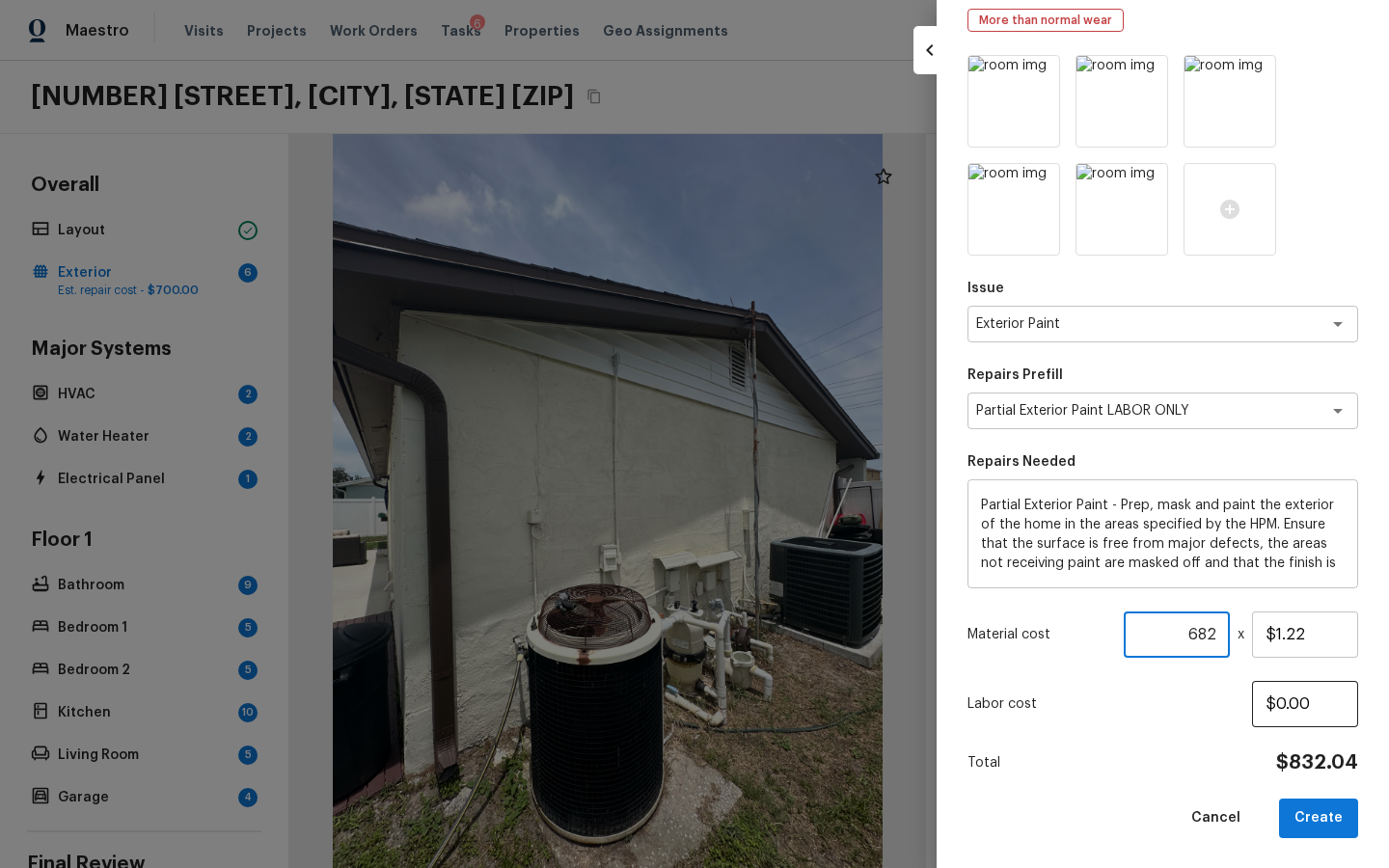 type on "682" 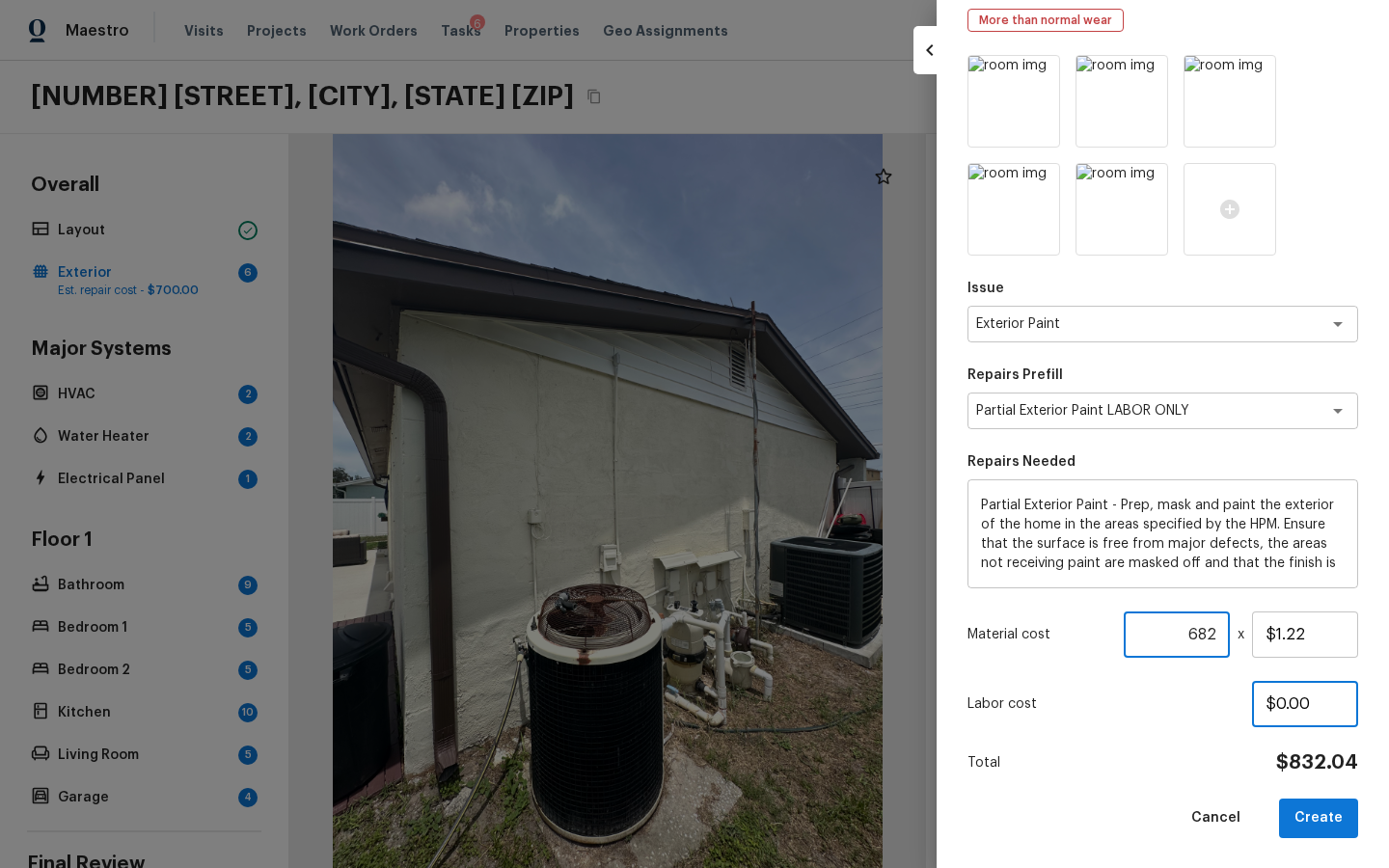 click on "$0.00" at bounding box center [1305, 704] 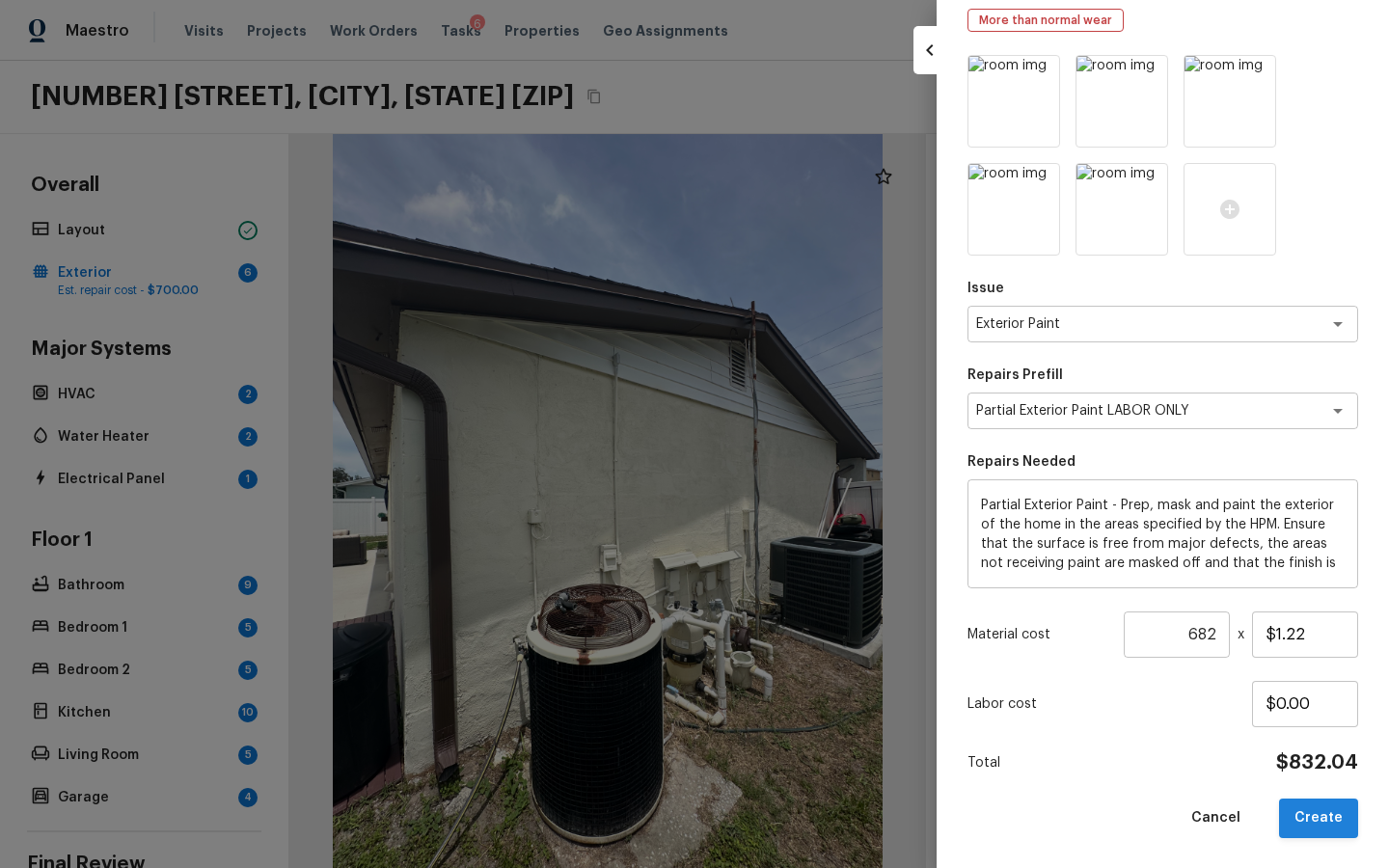 click on "Create" at bounding box center [1319, 818] 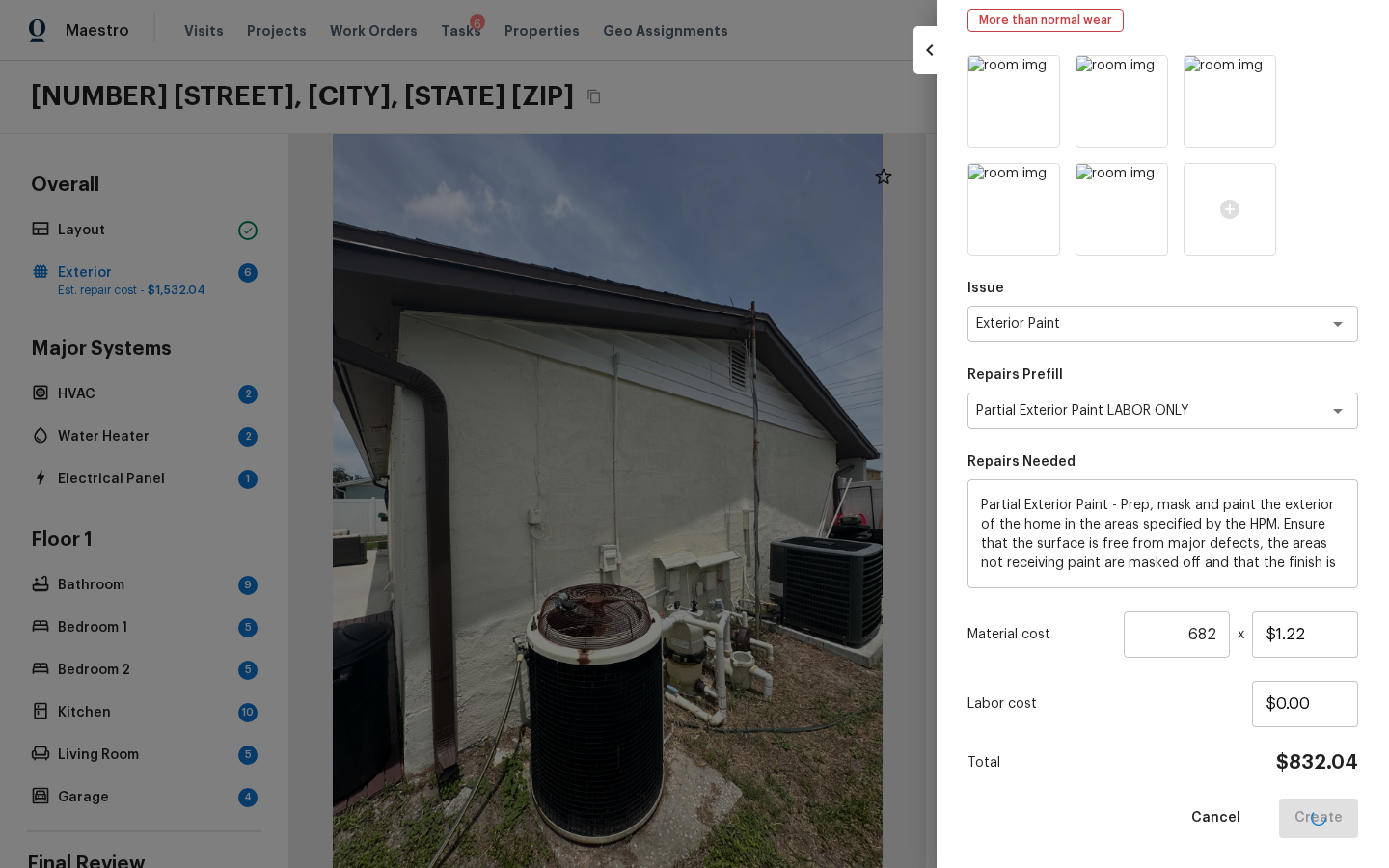 type 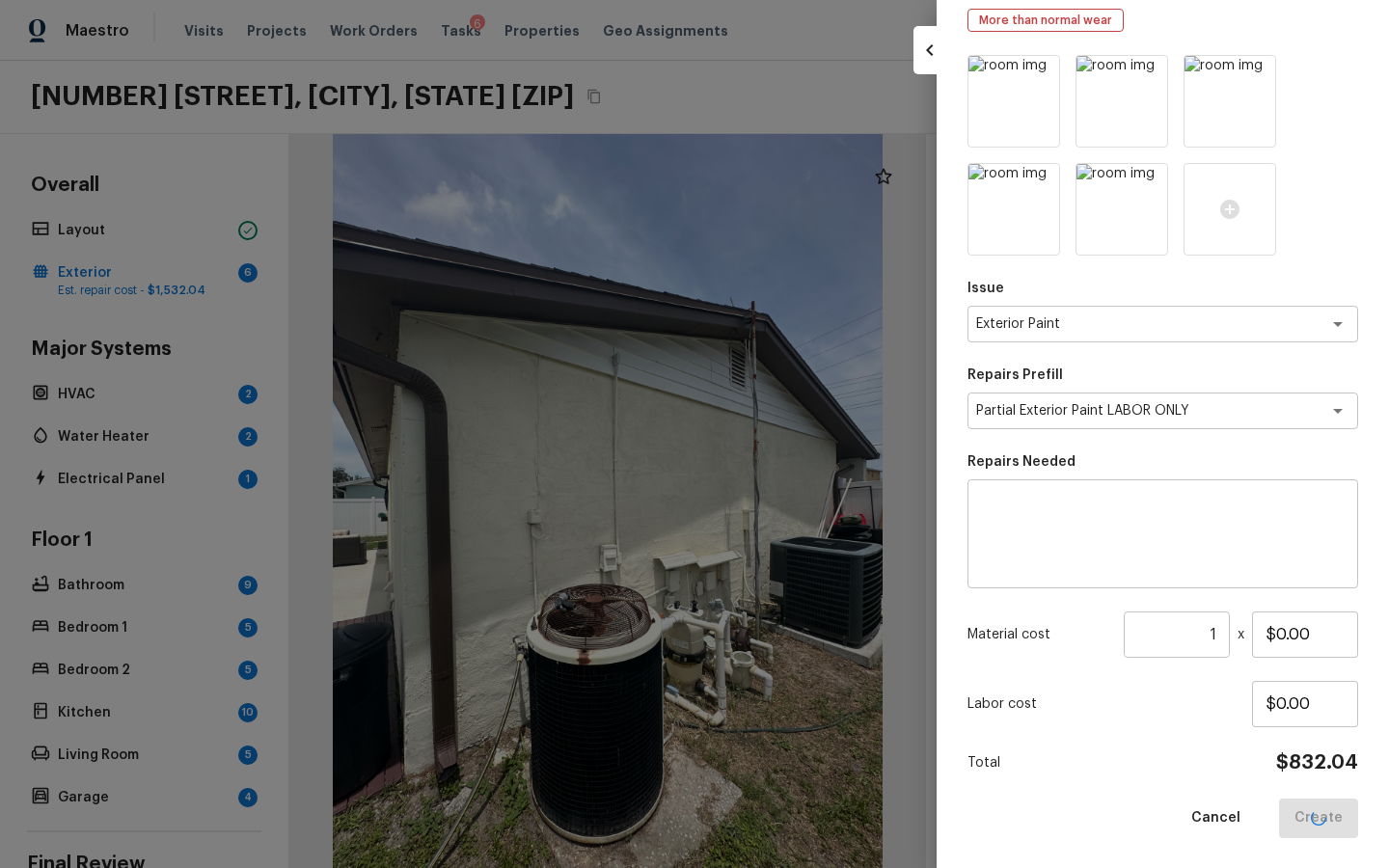 type 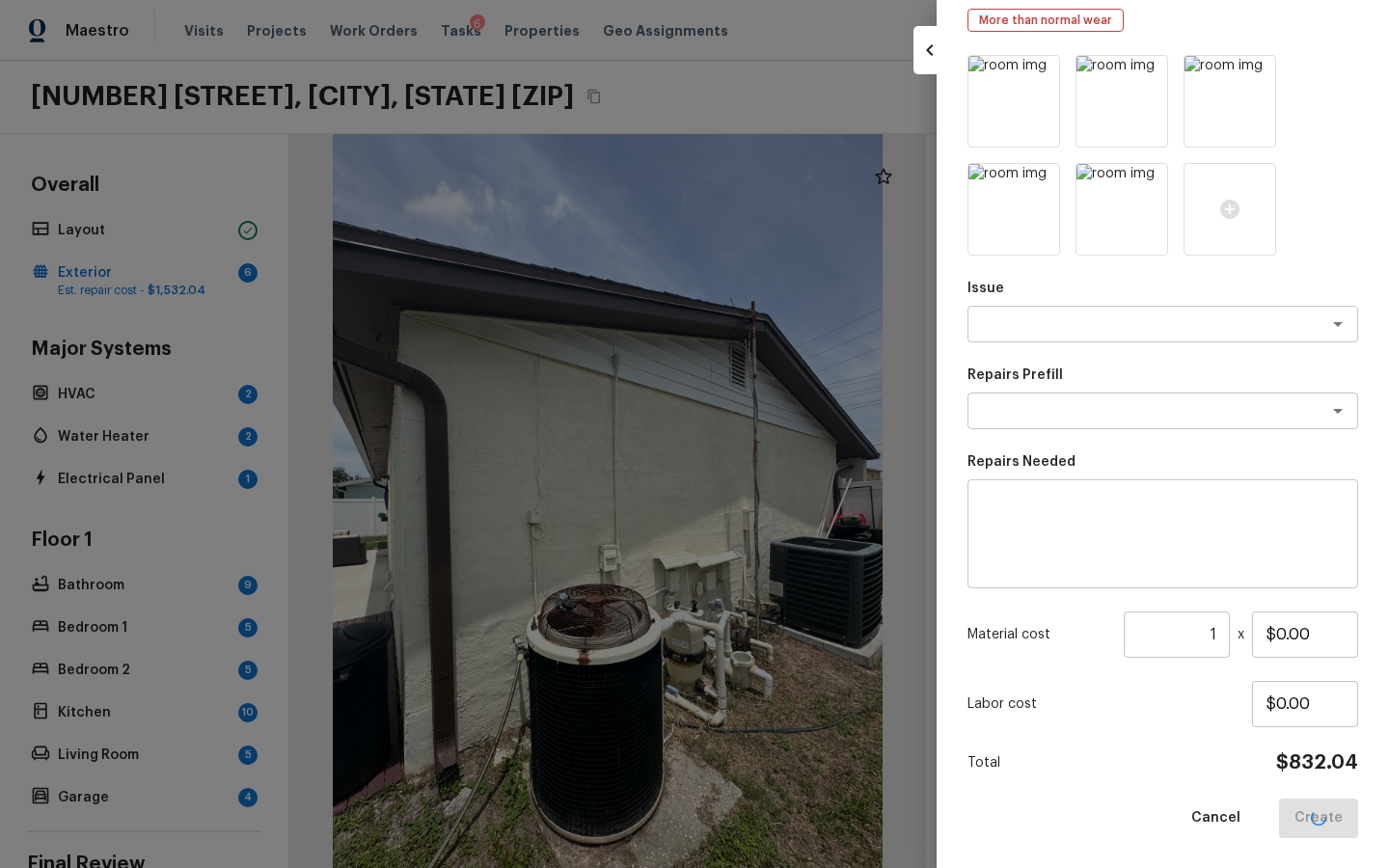 scroll, scrollTop: 18, scrollLeft: 0, axis: vertical 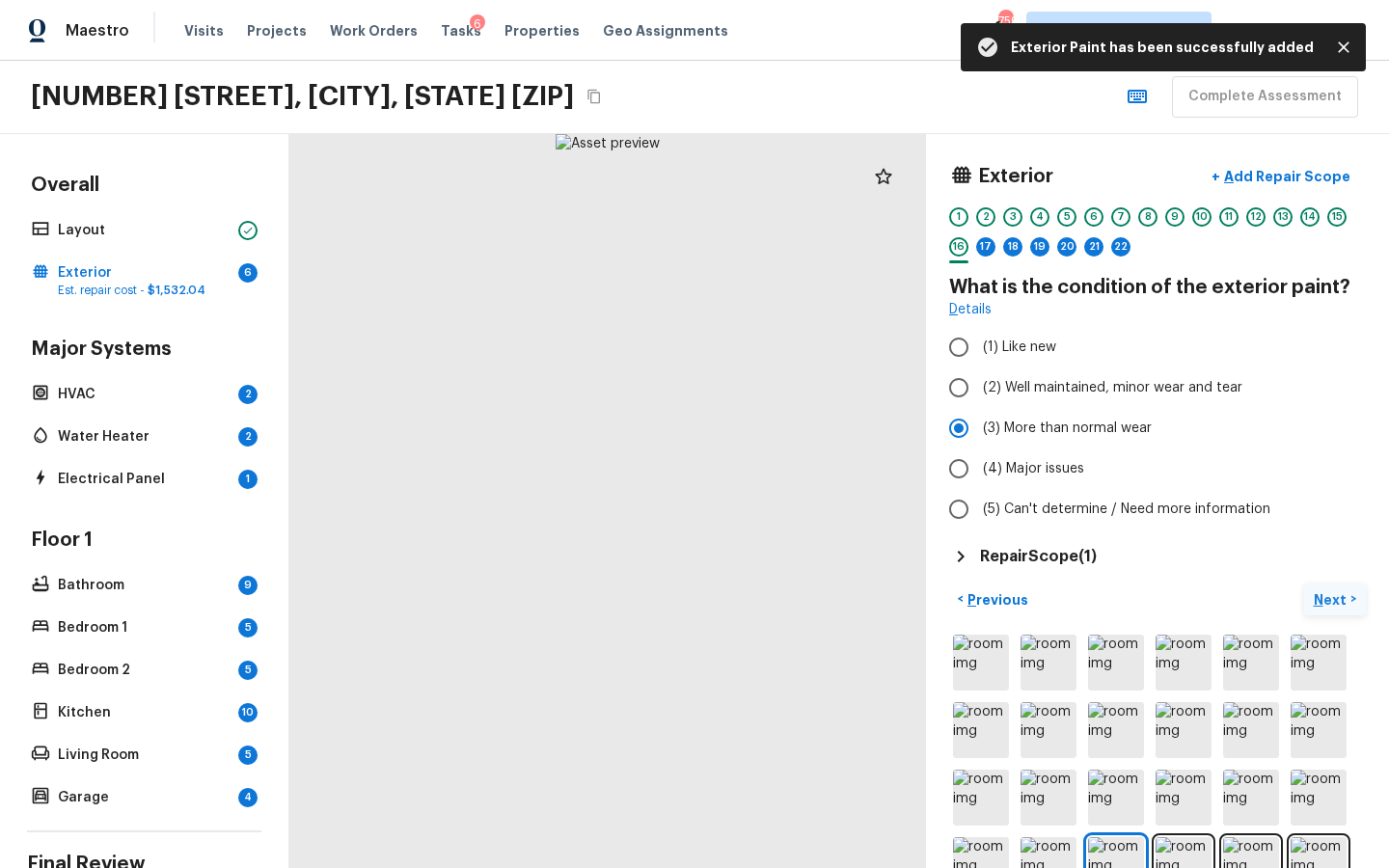 click on "Next" at bounding box center [1332, 600] 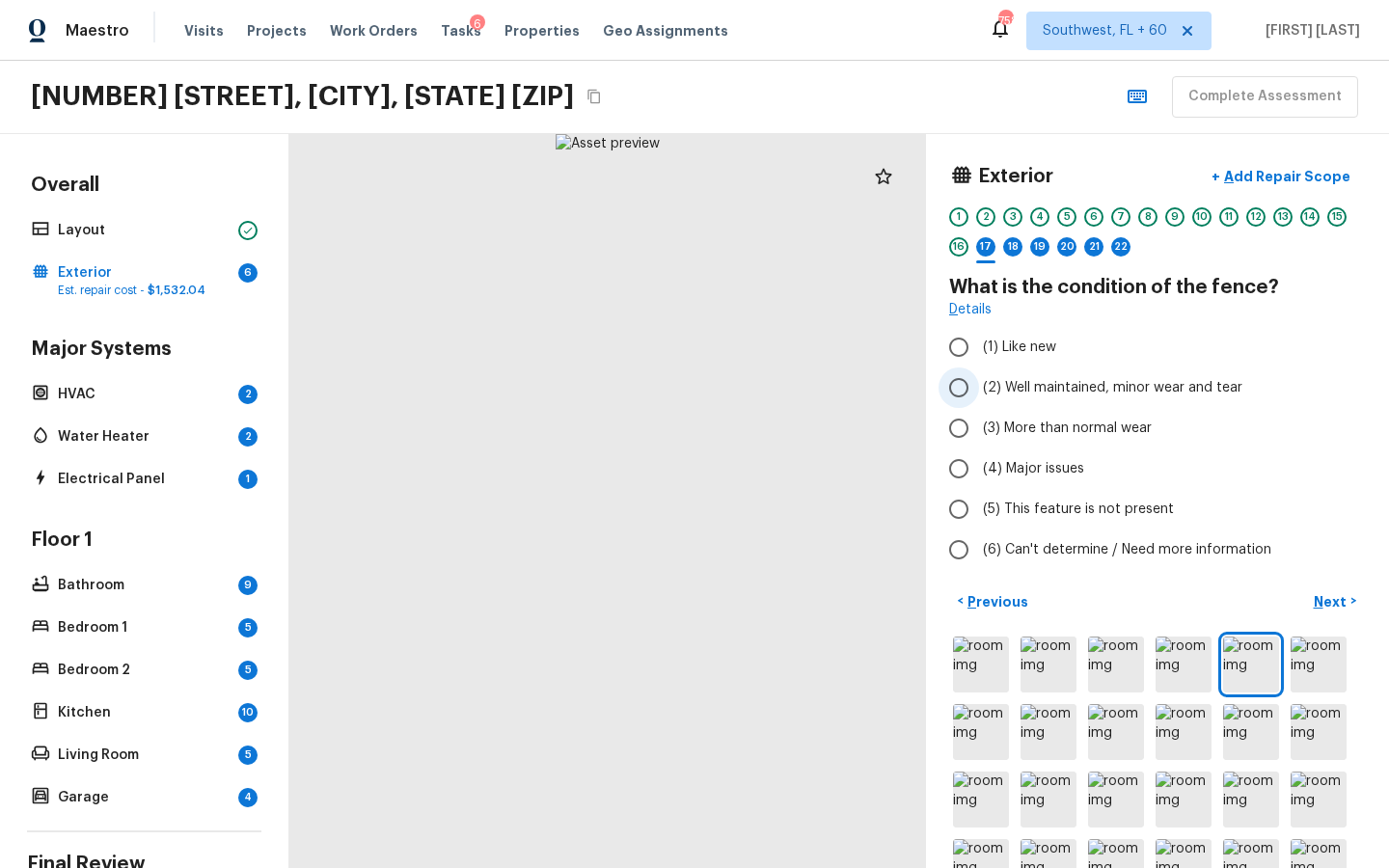 click on "(2) Well maintained, minor wear and tear" at bounding box center (959, 388) 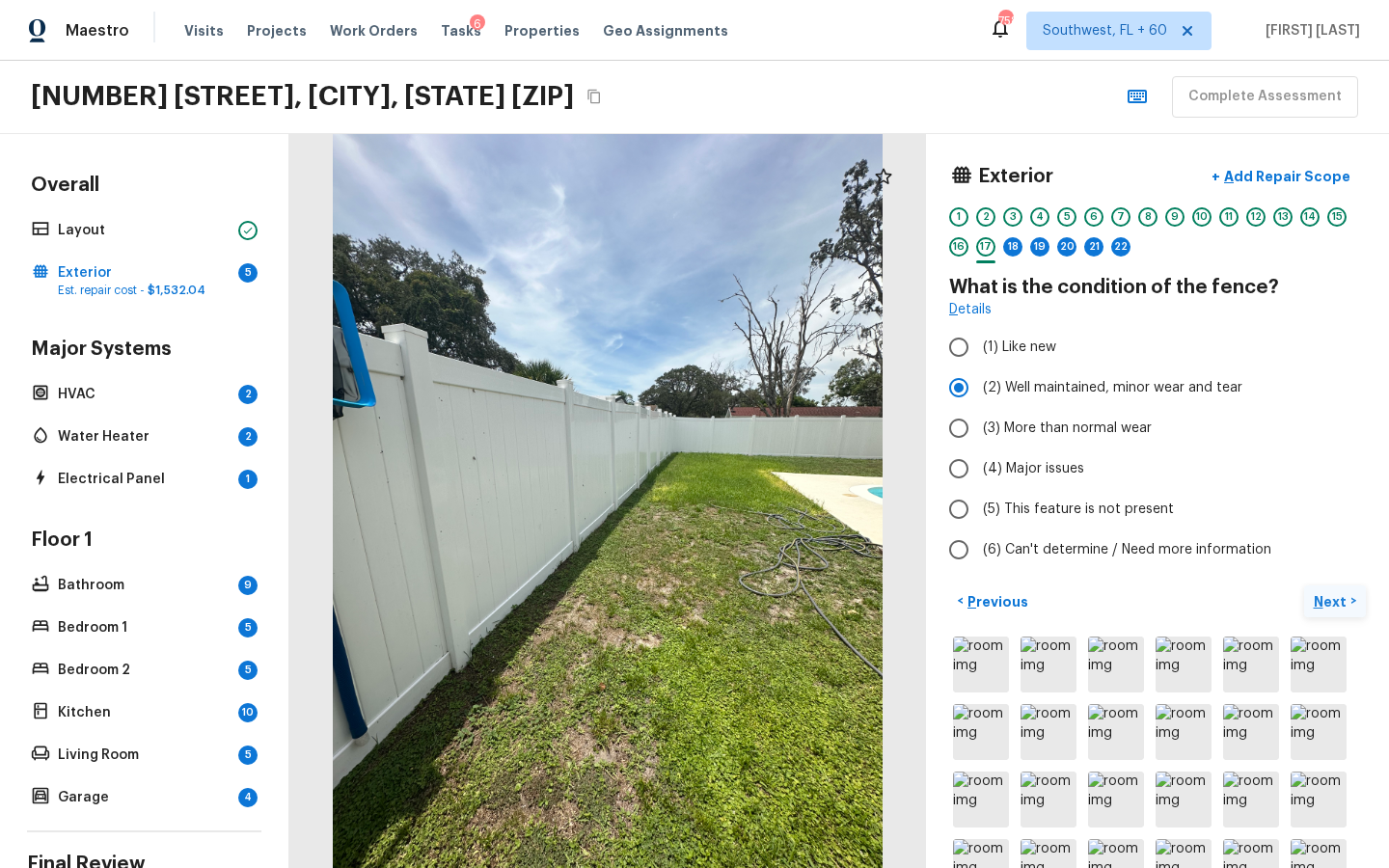 click on "Next" at bounding box center [1332, 602] 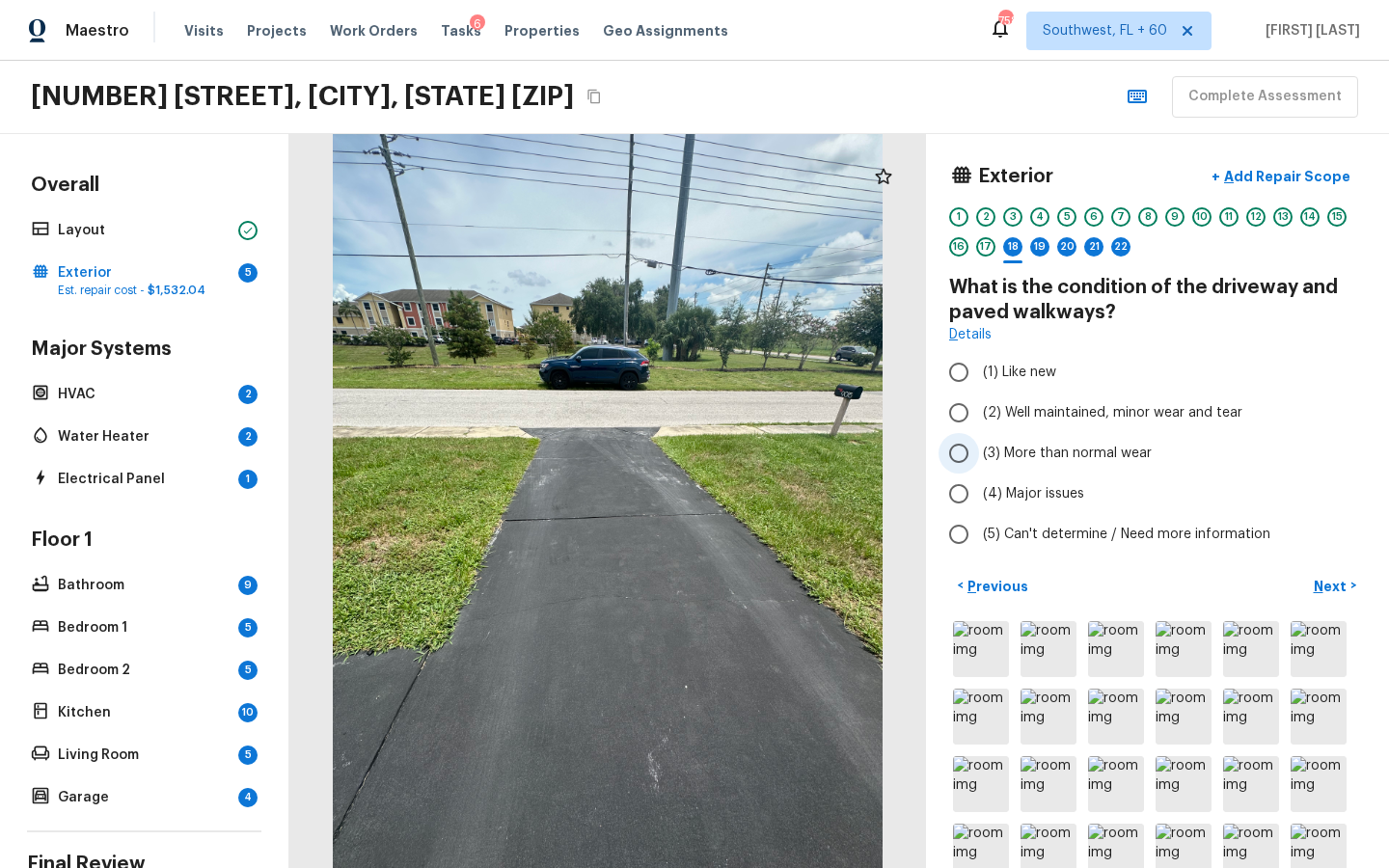 click on "(3) More than normal wear" at bounding box center [959, 453] 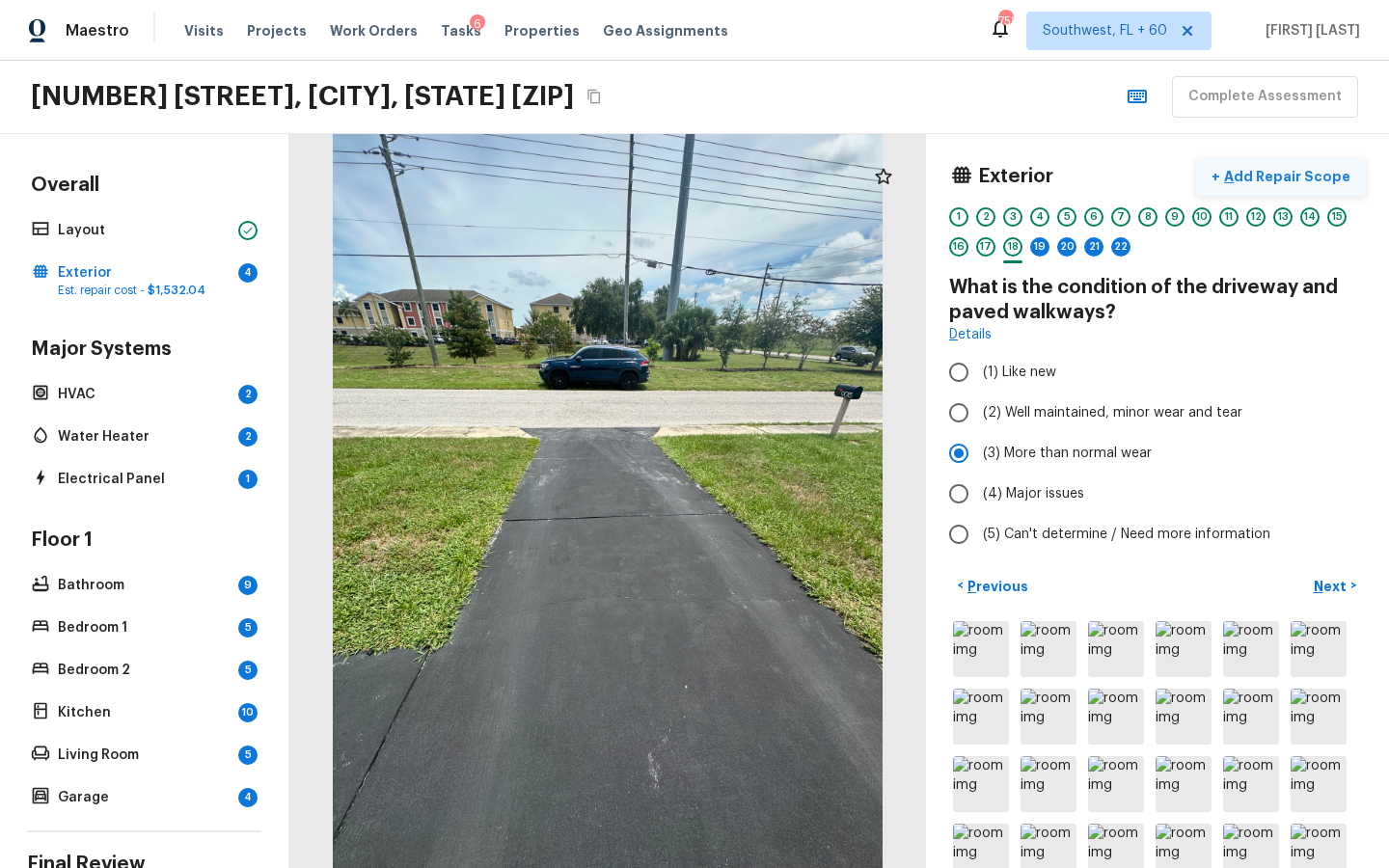 click on "Add Repair Scope" at bounding box center (1285, 176) 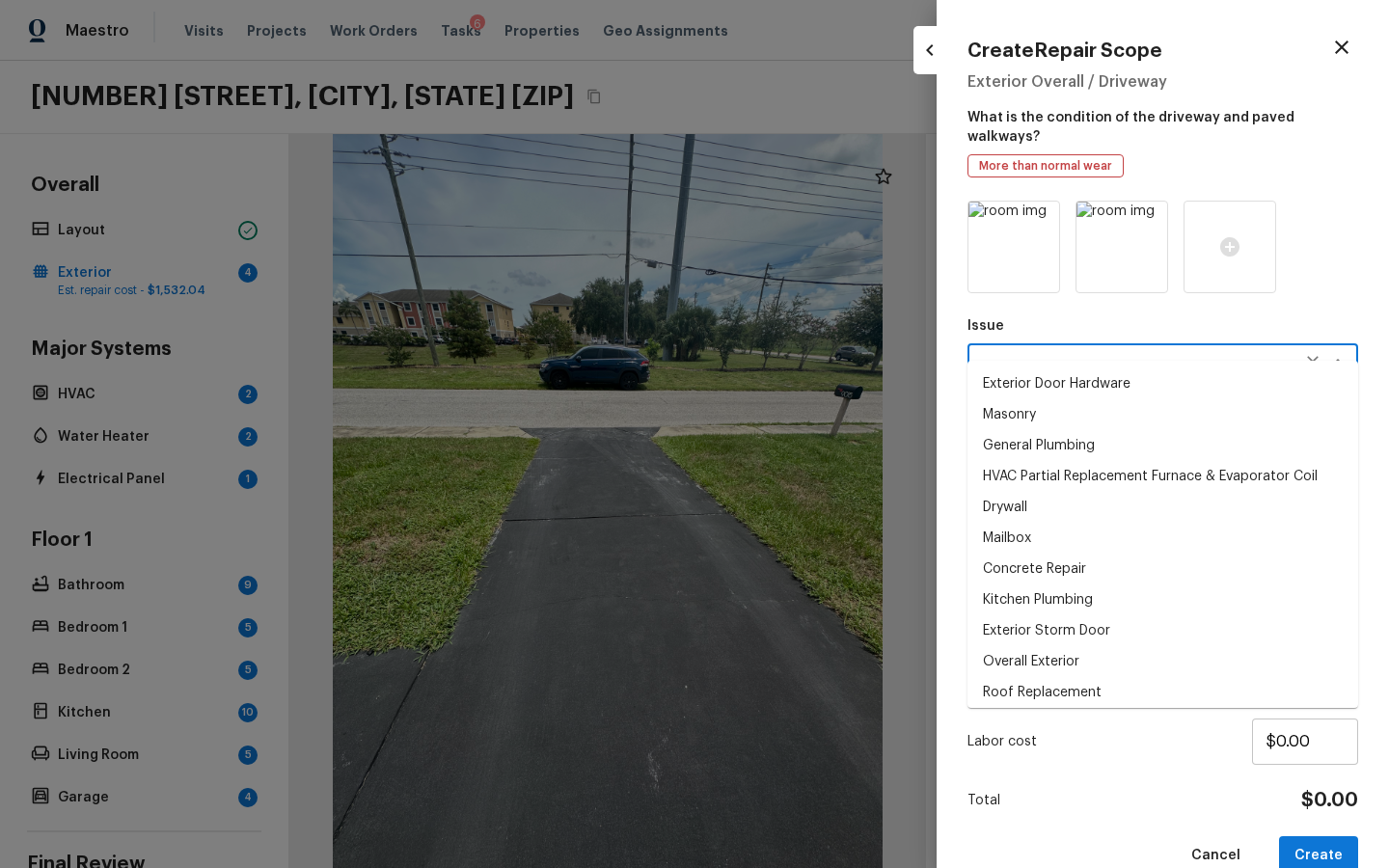 click at bounding box center (1135, 362) 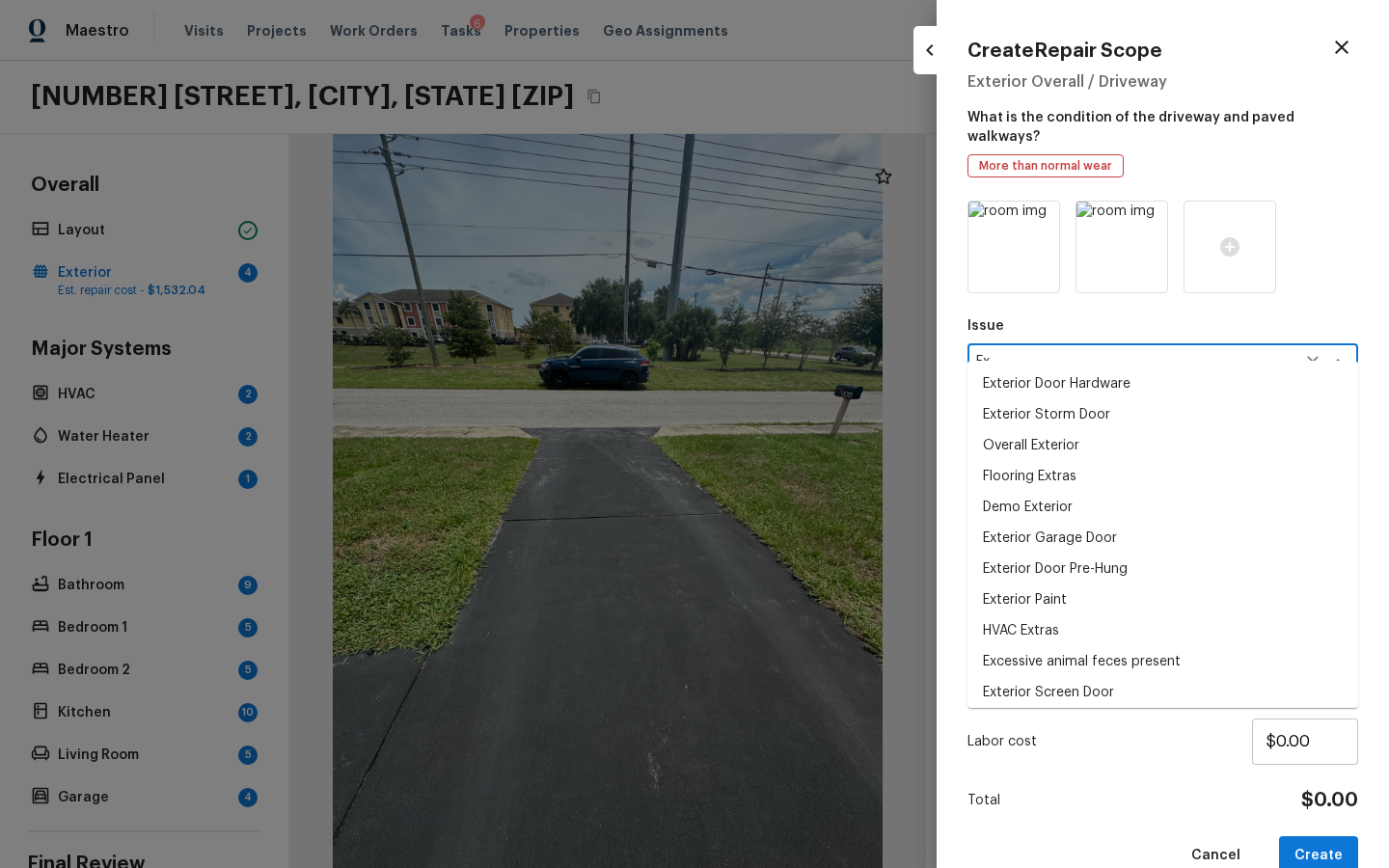 type on "E" 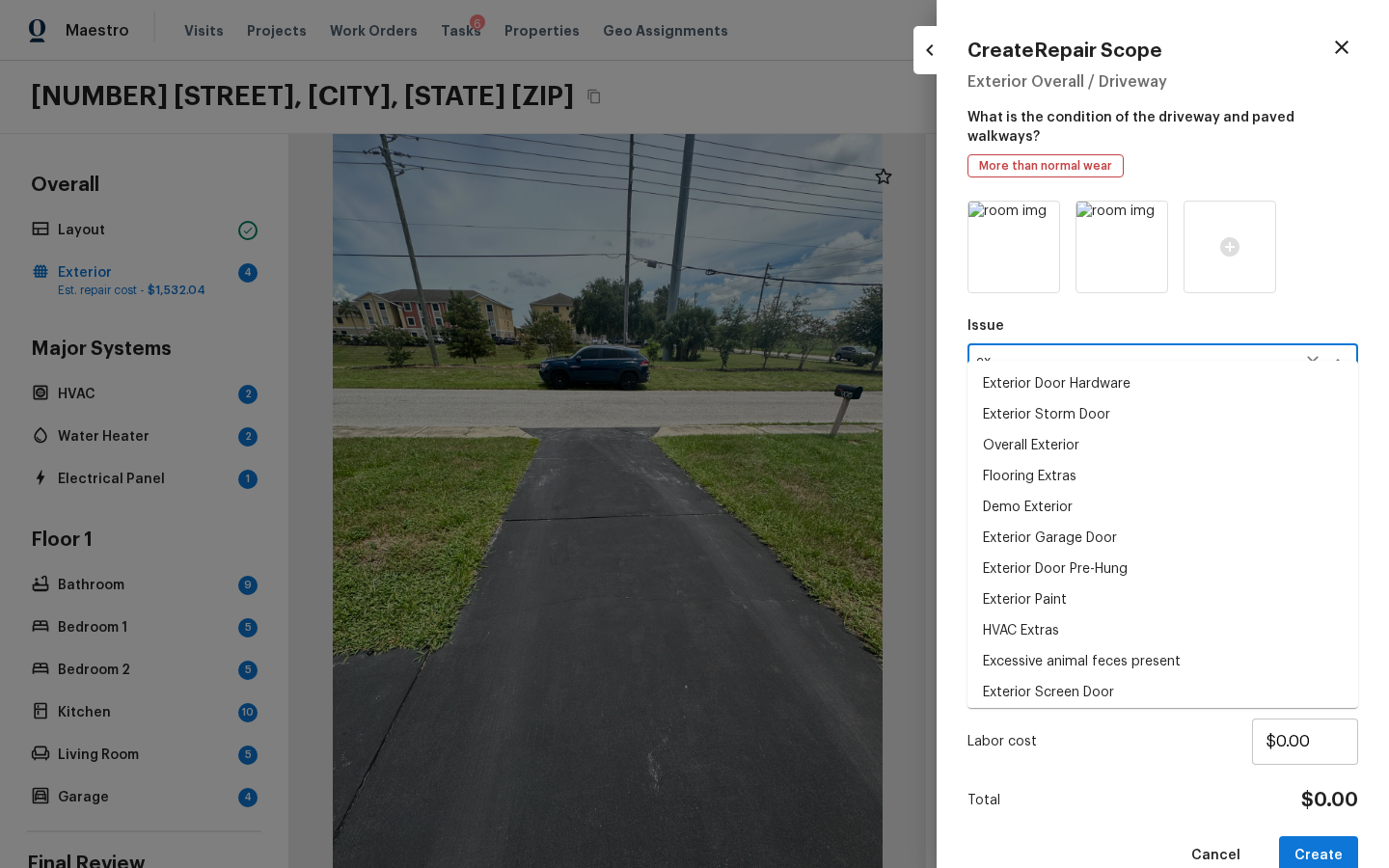 type on "e" 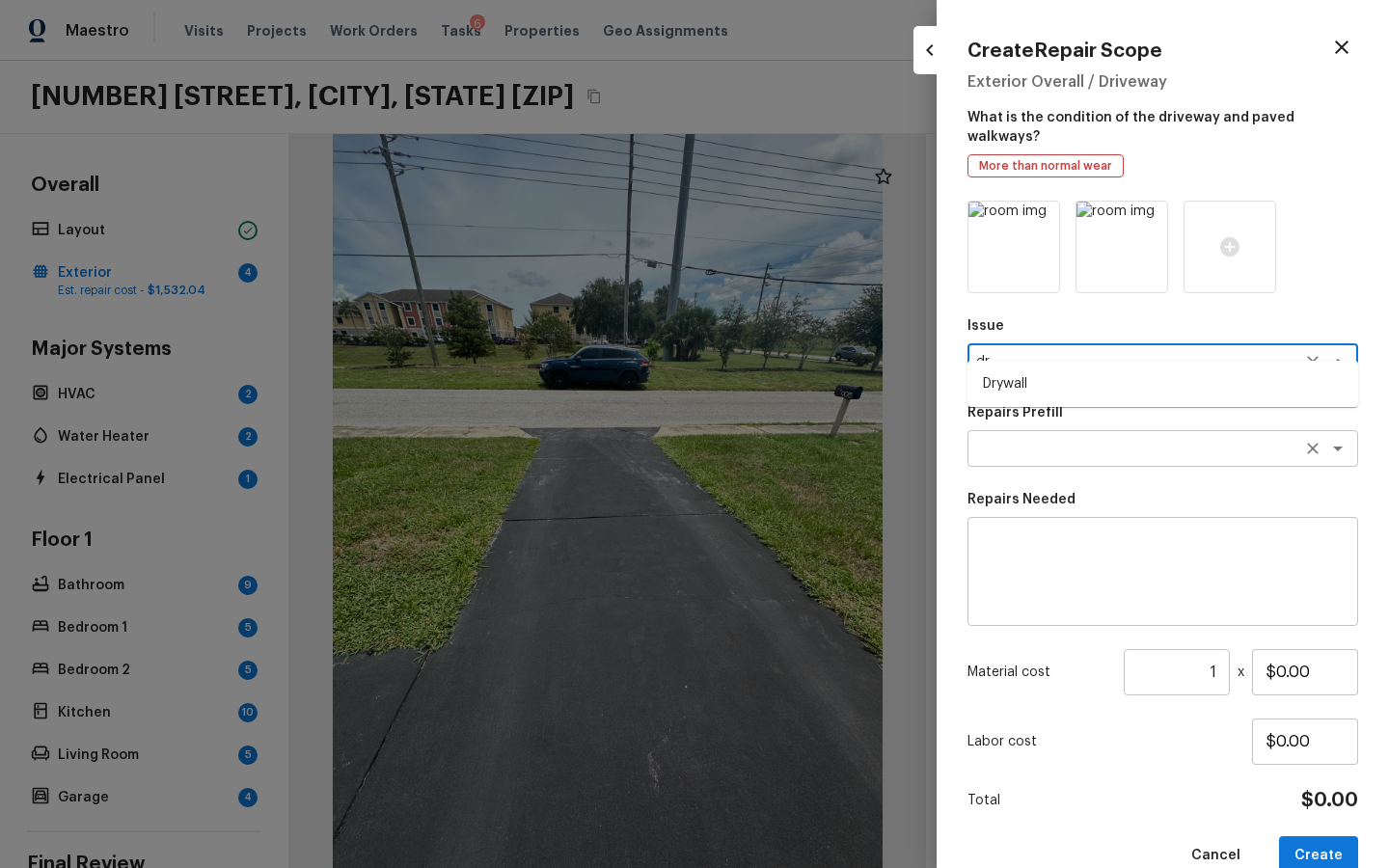 type on "d" 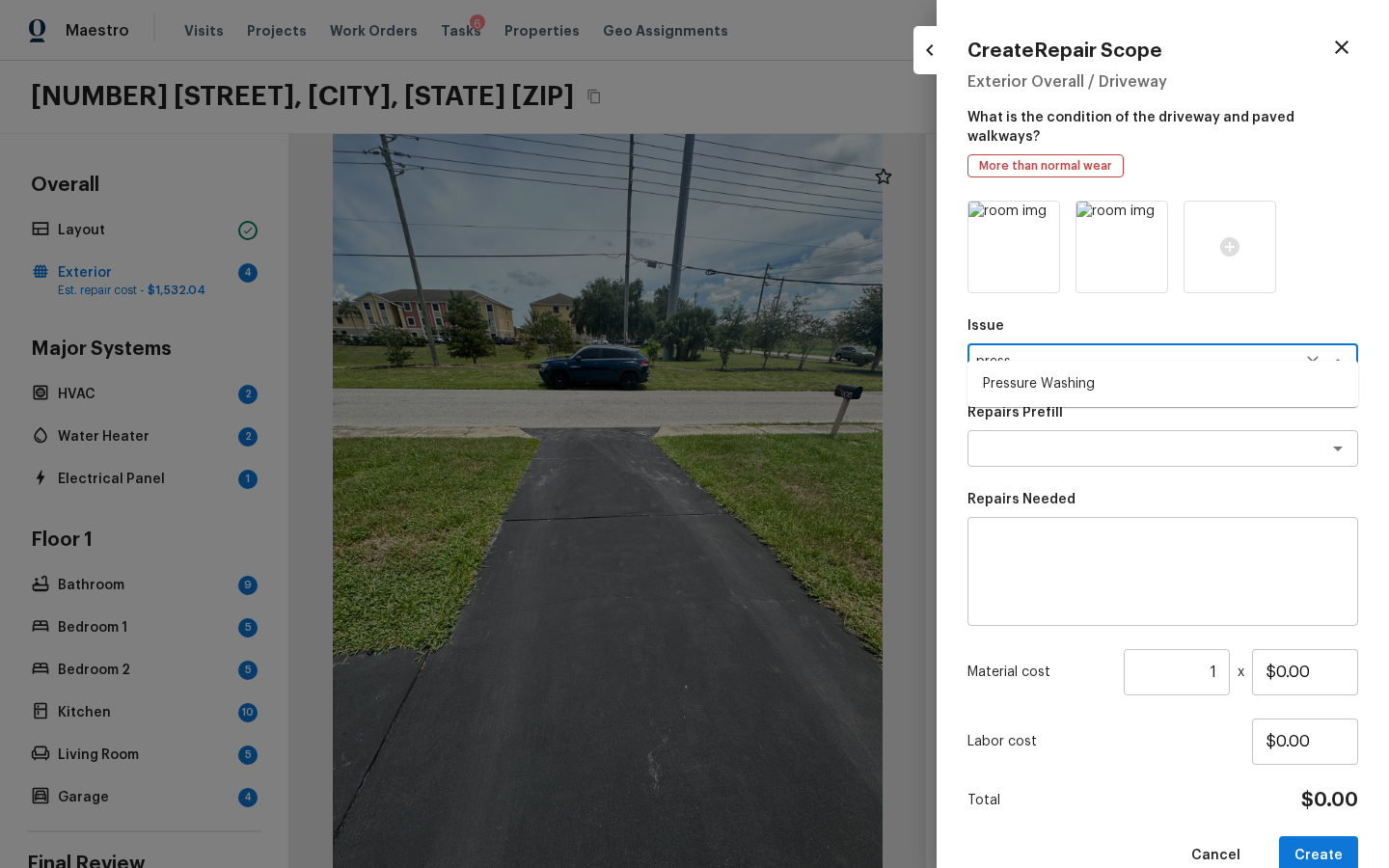click on "Pressure Washing" at bounding box center (1162, 384) 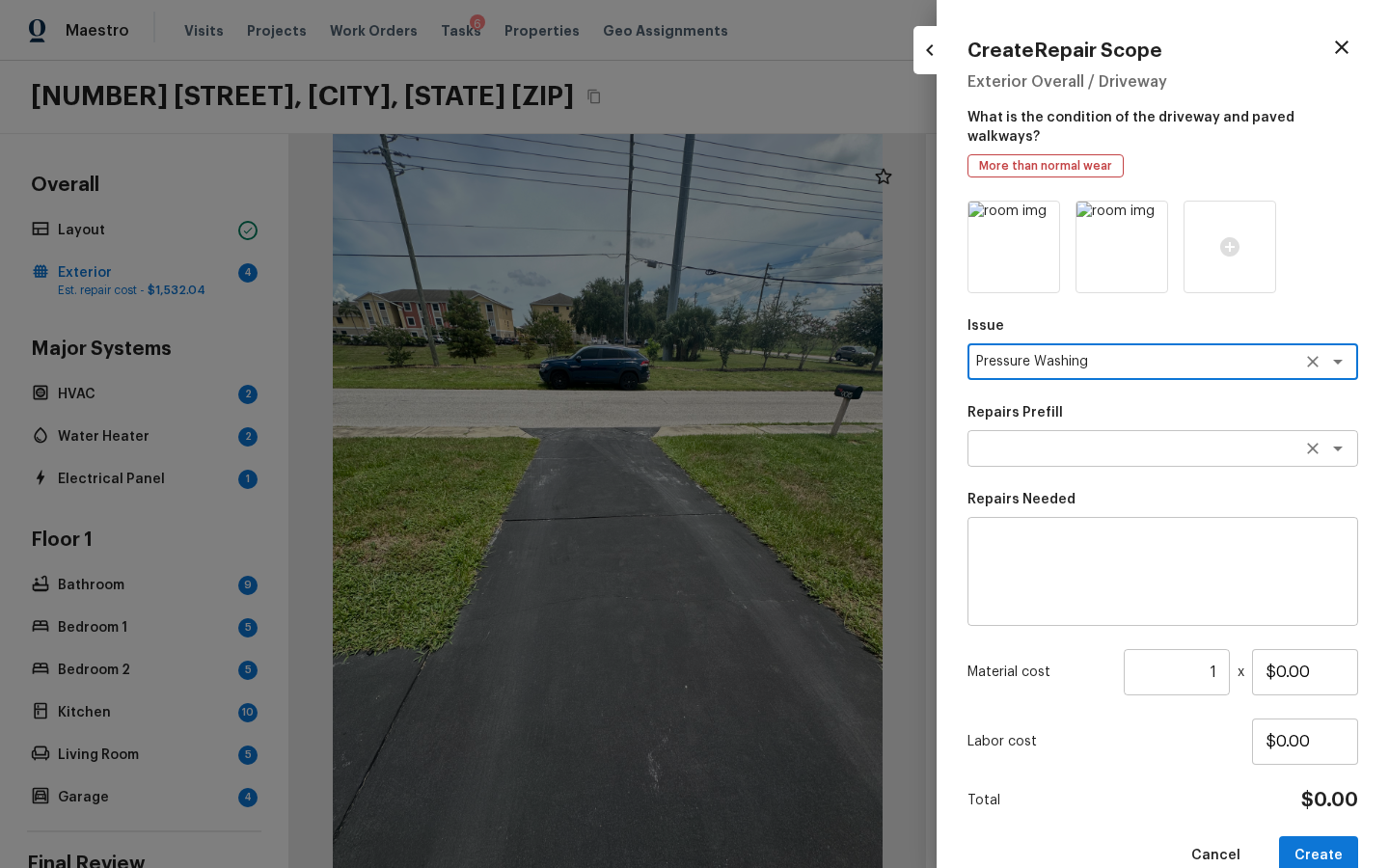 type on "Pressure Washing" 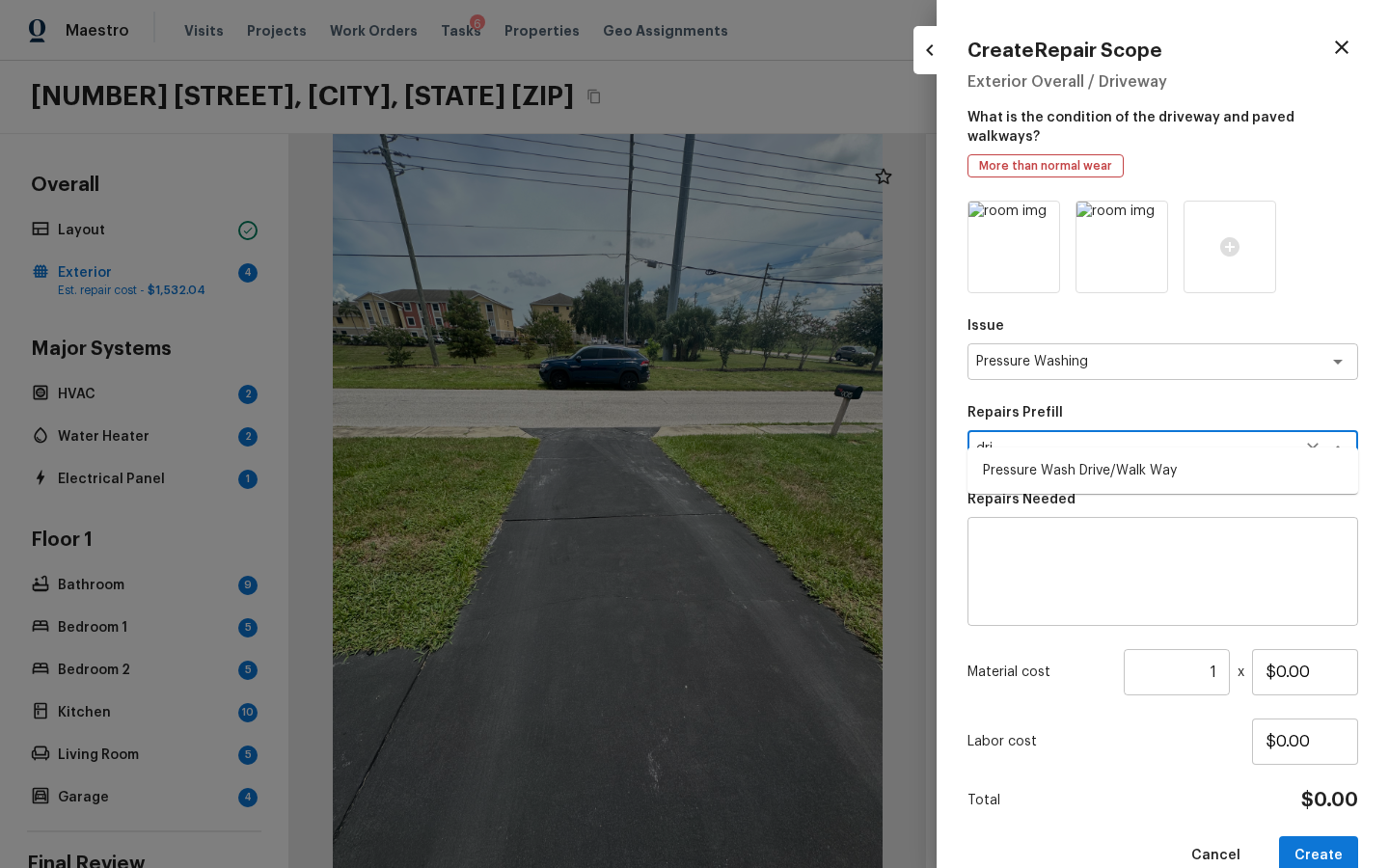 click on "Pressure Wash Drive/Walk Way" at bounding box center (1162, 471) 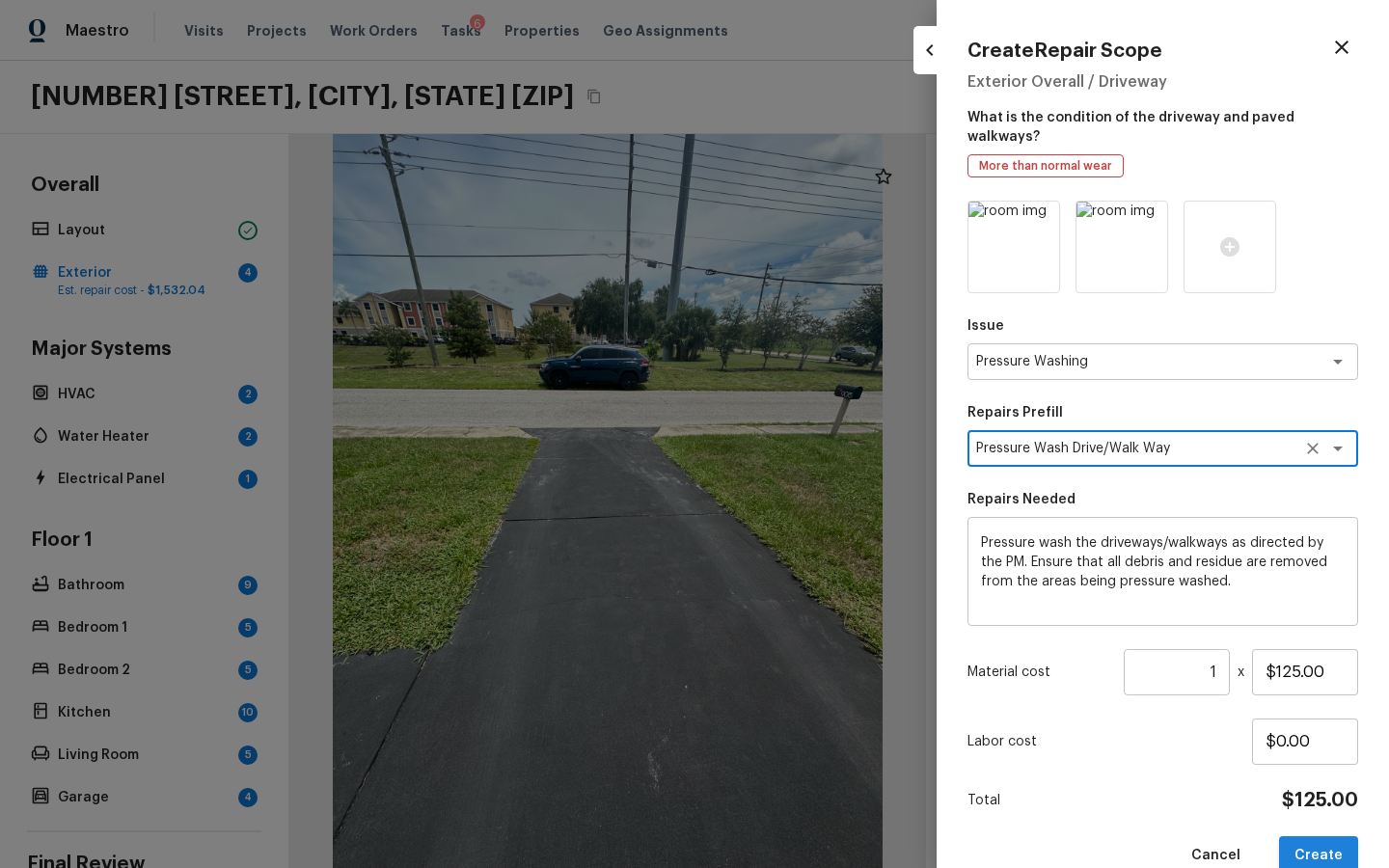 type on "Pressure Wash Drive/Walk Way" 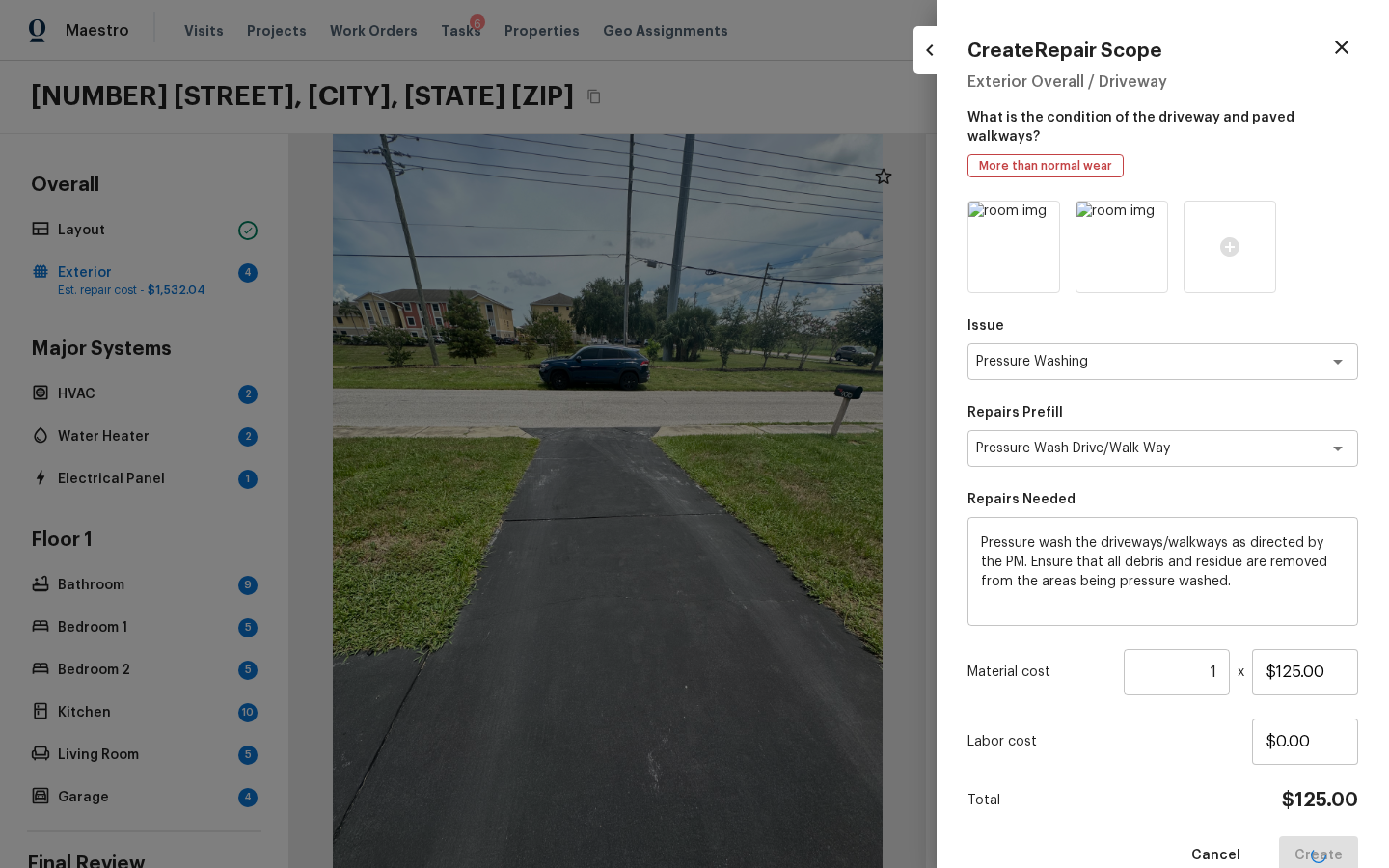 type 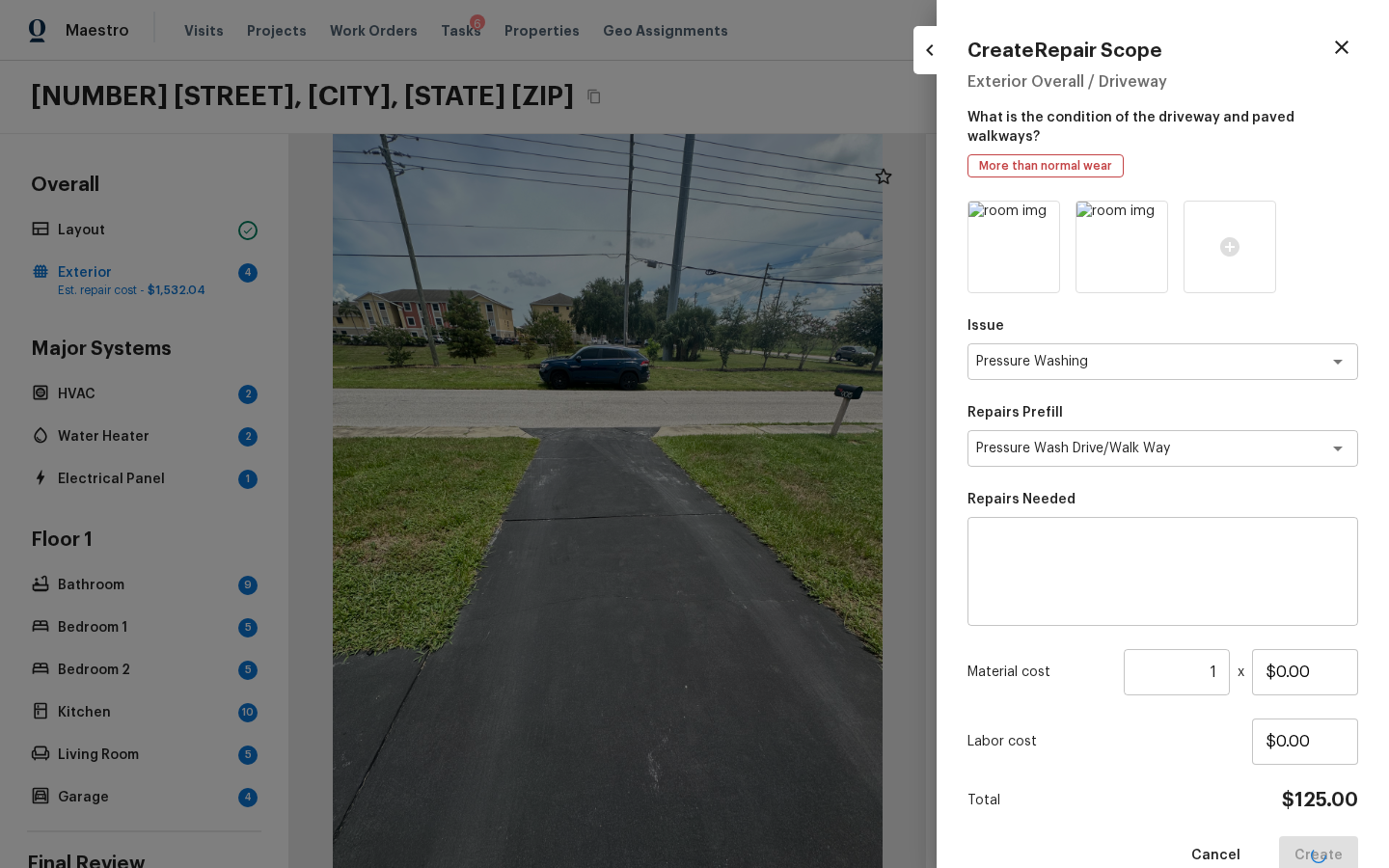 type 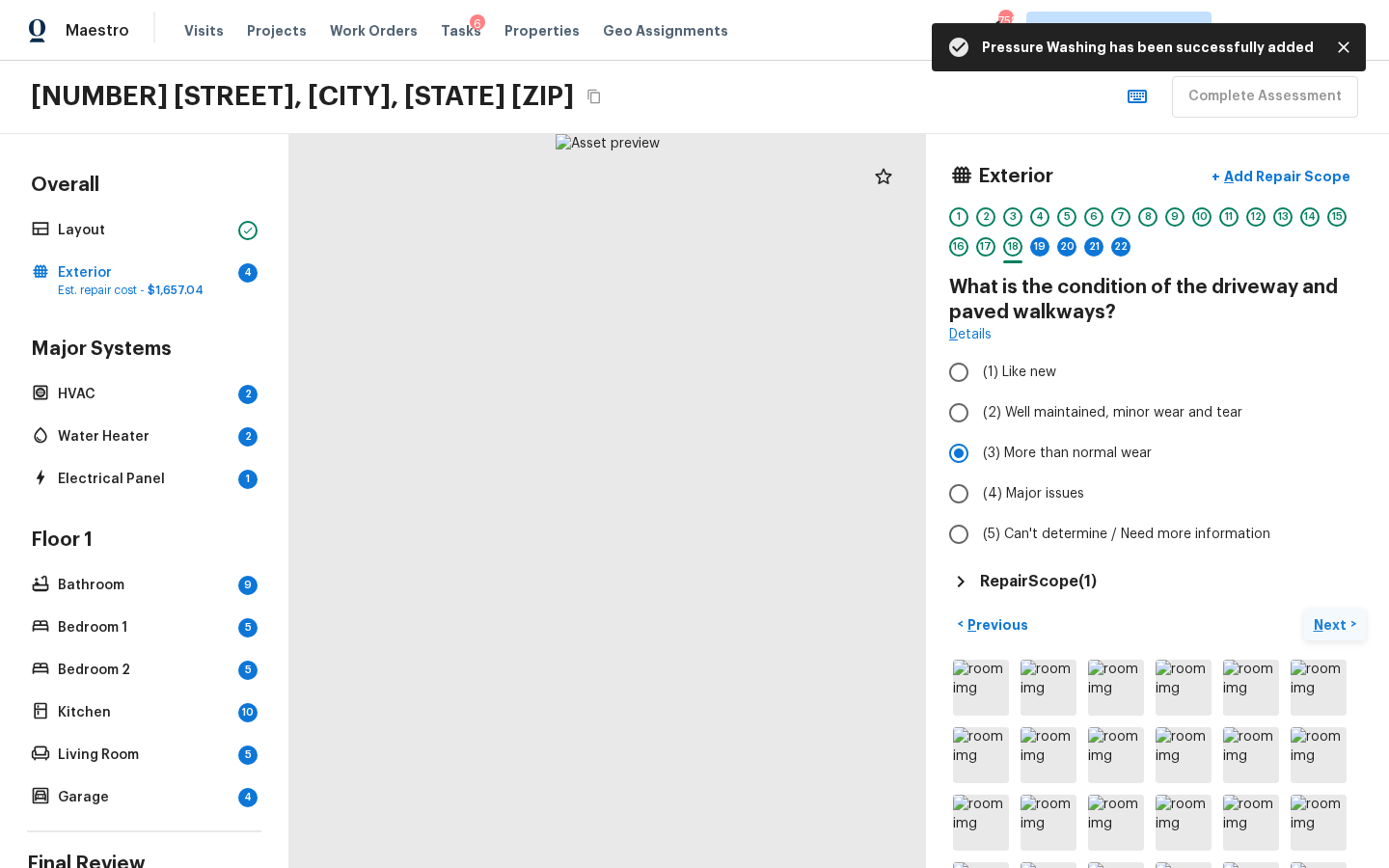 click on "Next" at bounding box center [1332, 625] 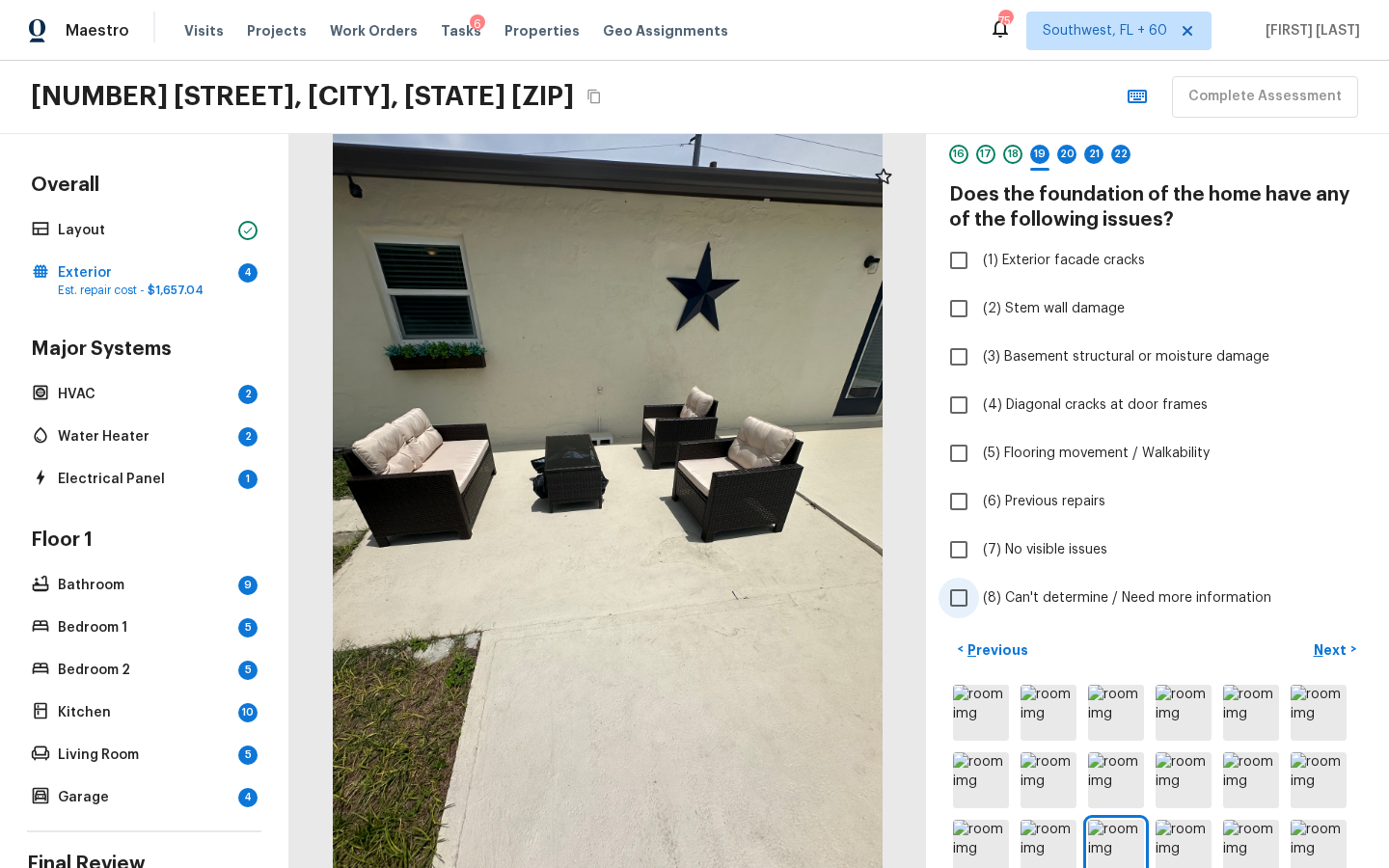 scroll, scrollTop: 78, scrollLeft: 0, axis: vertical 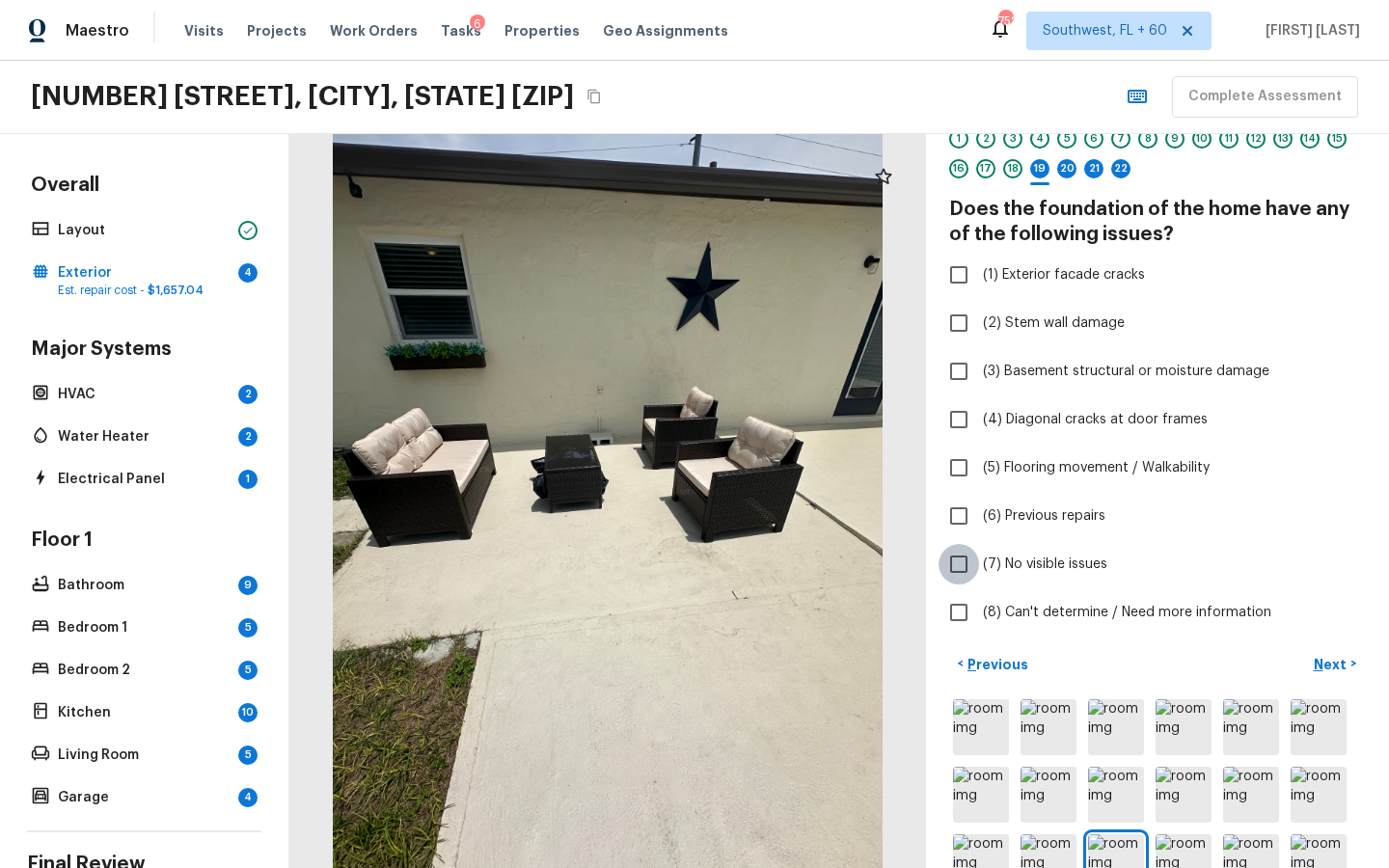click on "(7) No visible issues" at bounding box center (959, 564) 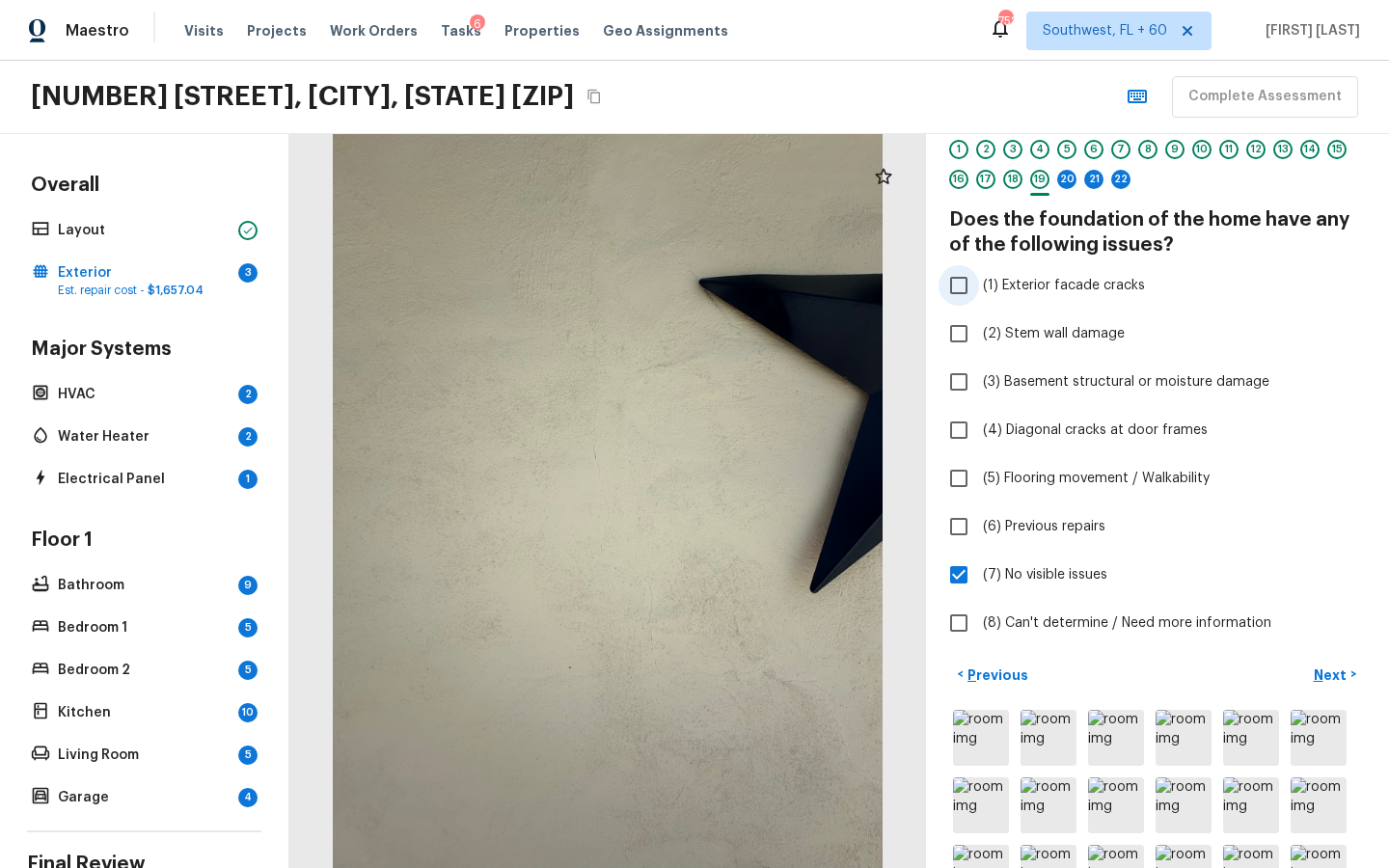 scroll, scrollTop: 63, scrollLeft: 0, axis: vertical 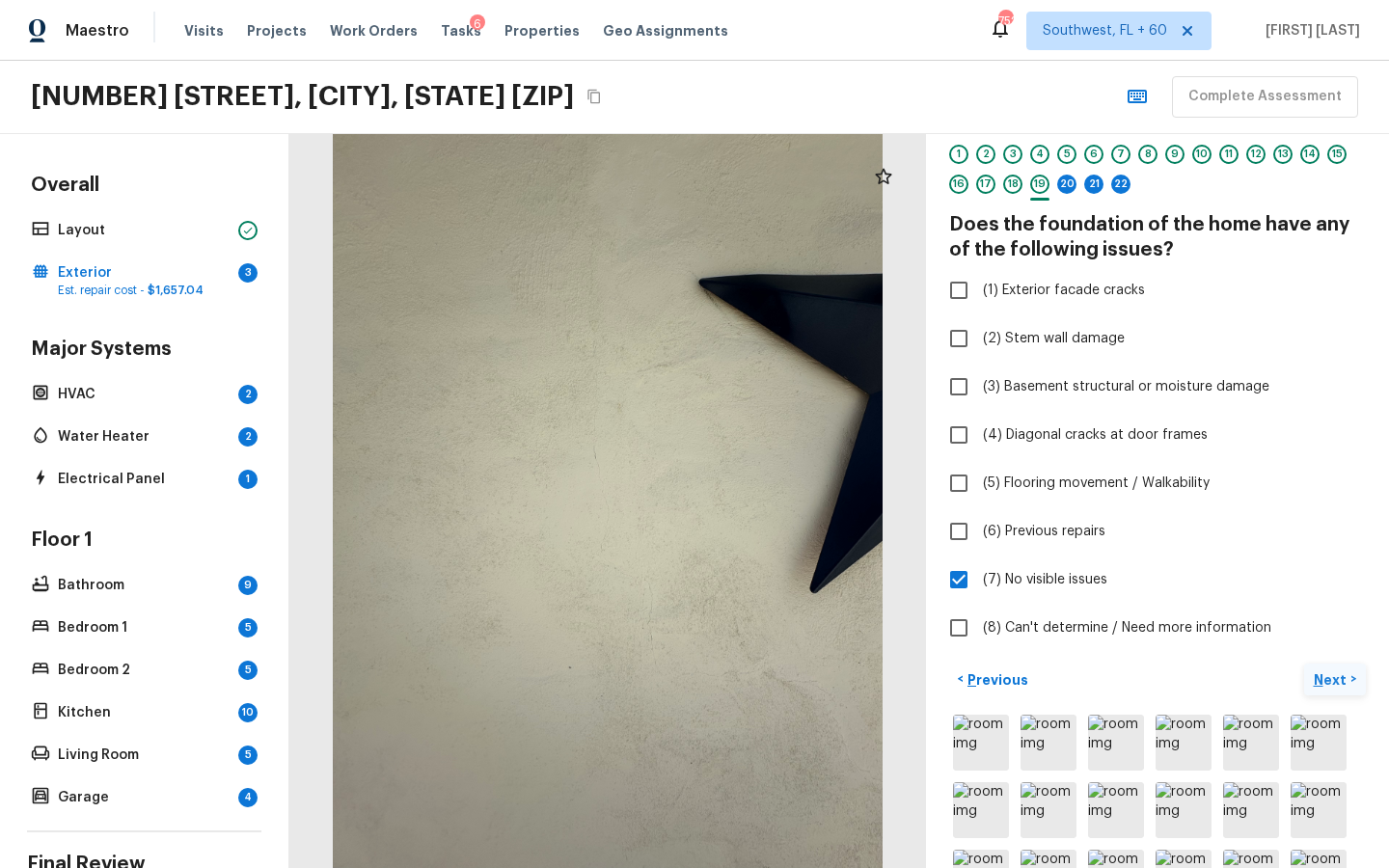 click on "Next" at bounding box center [1332, 680] 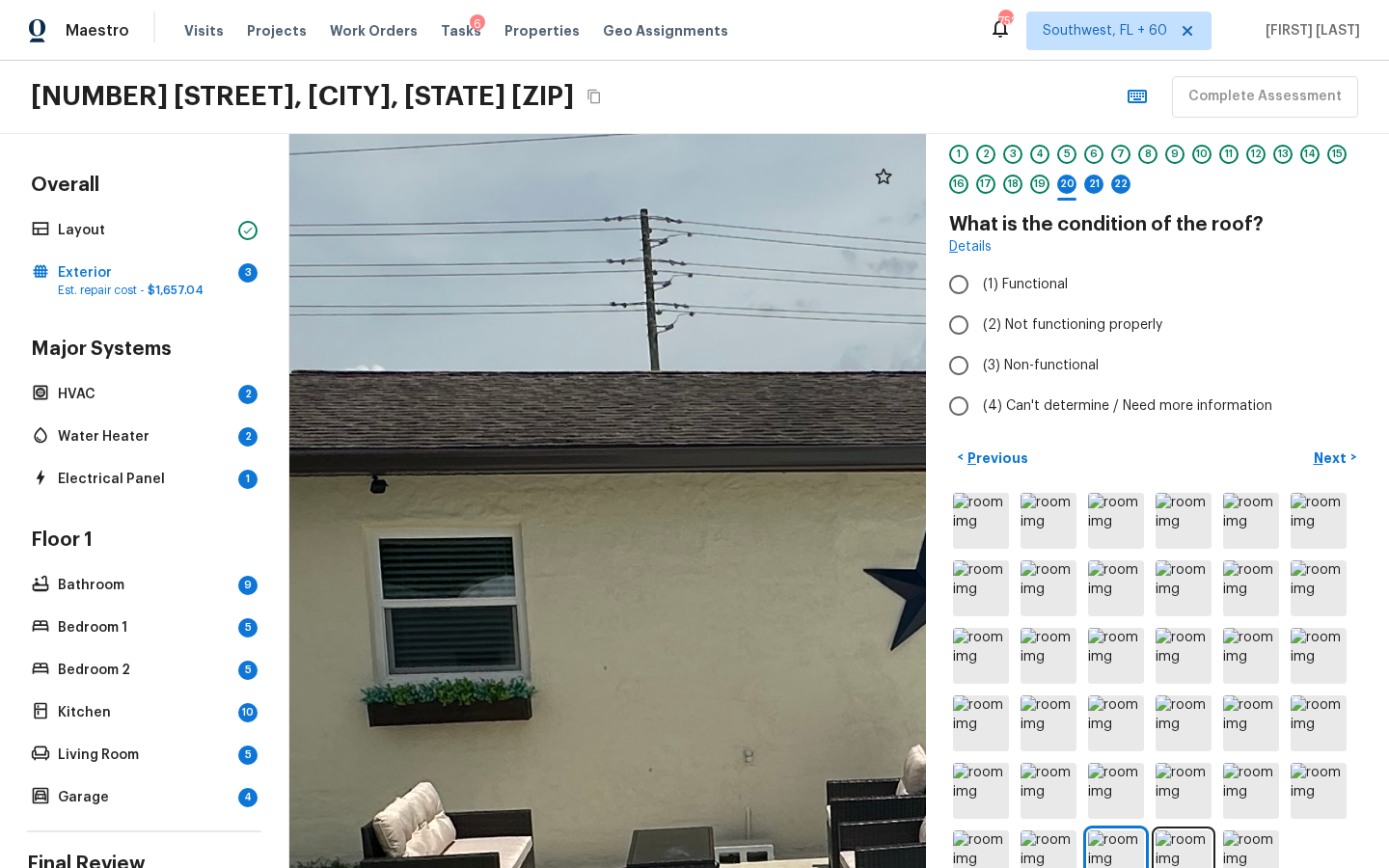 click at bounding box center [906, 778] 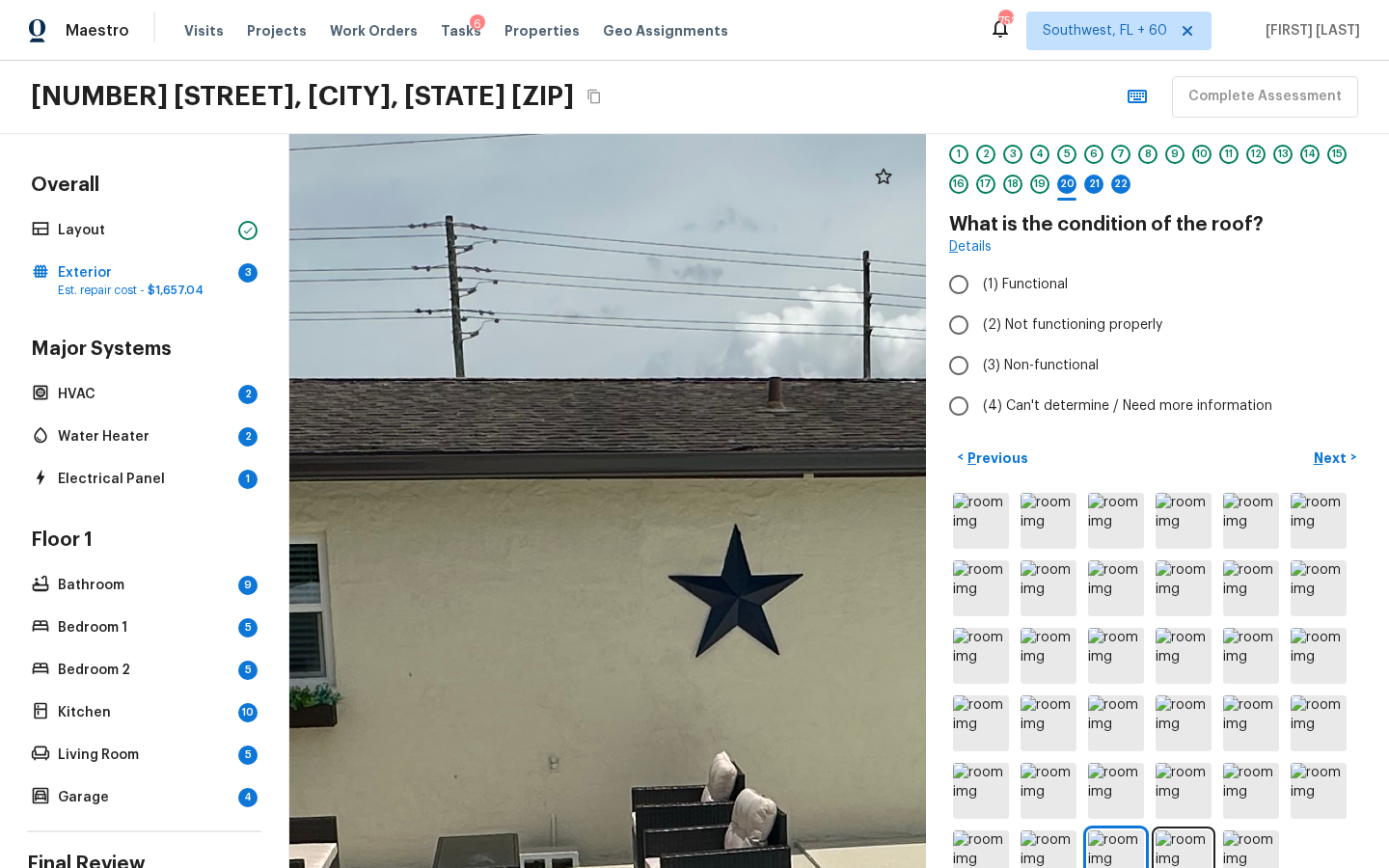 drag, startPoint x: 499, startPoint y: 399, endPoint x: 300, endPoint y: 409, distance: 199.2511 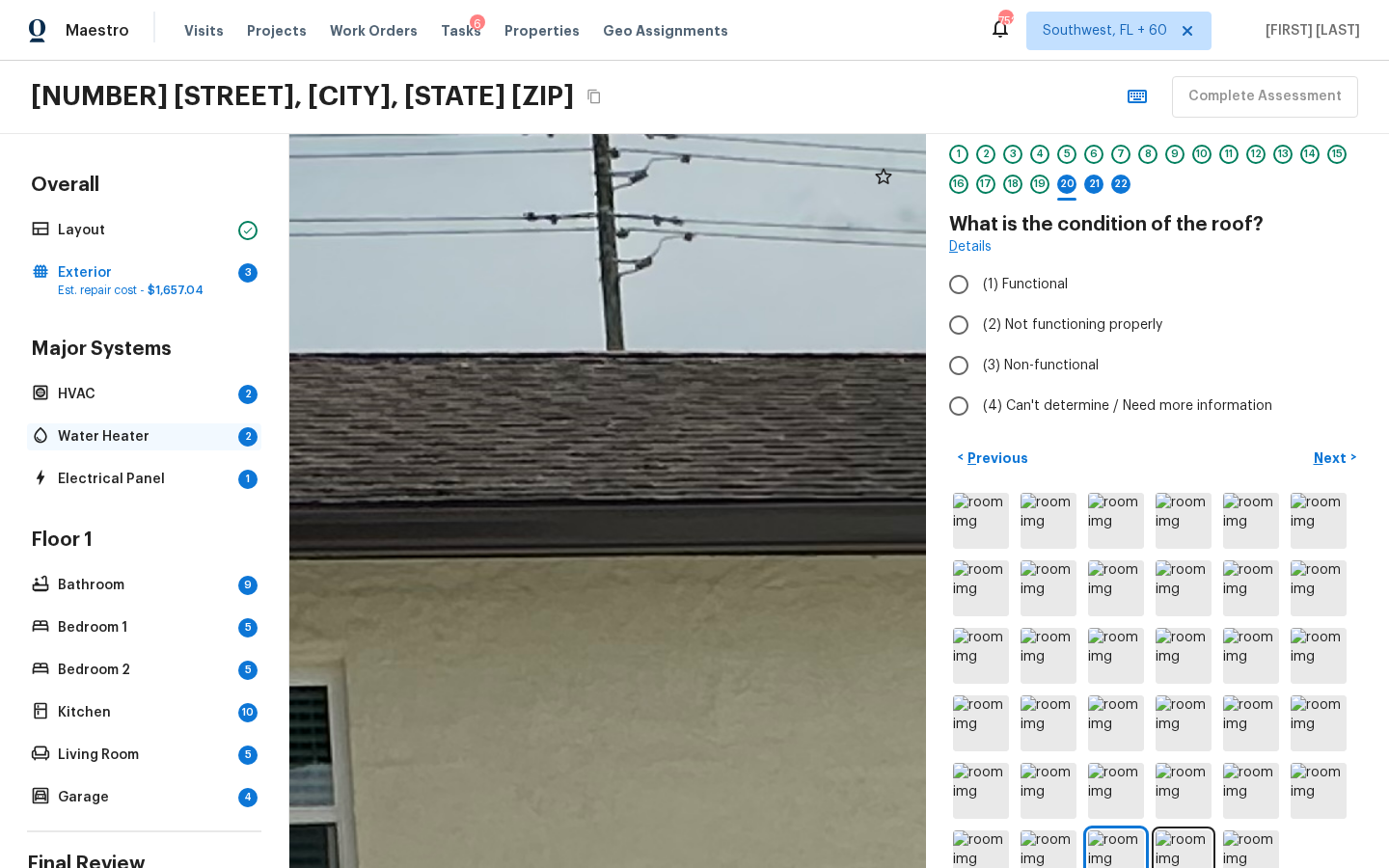 drag, startPoint x: 534, startPoint y: 436, endPoint x: 53, endPoint y: 438, distance: 481.004 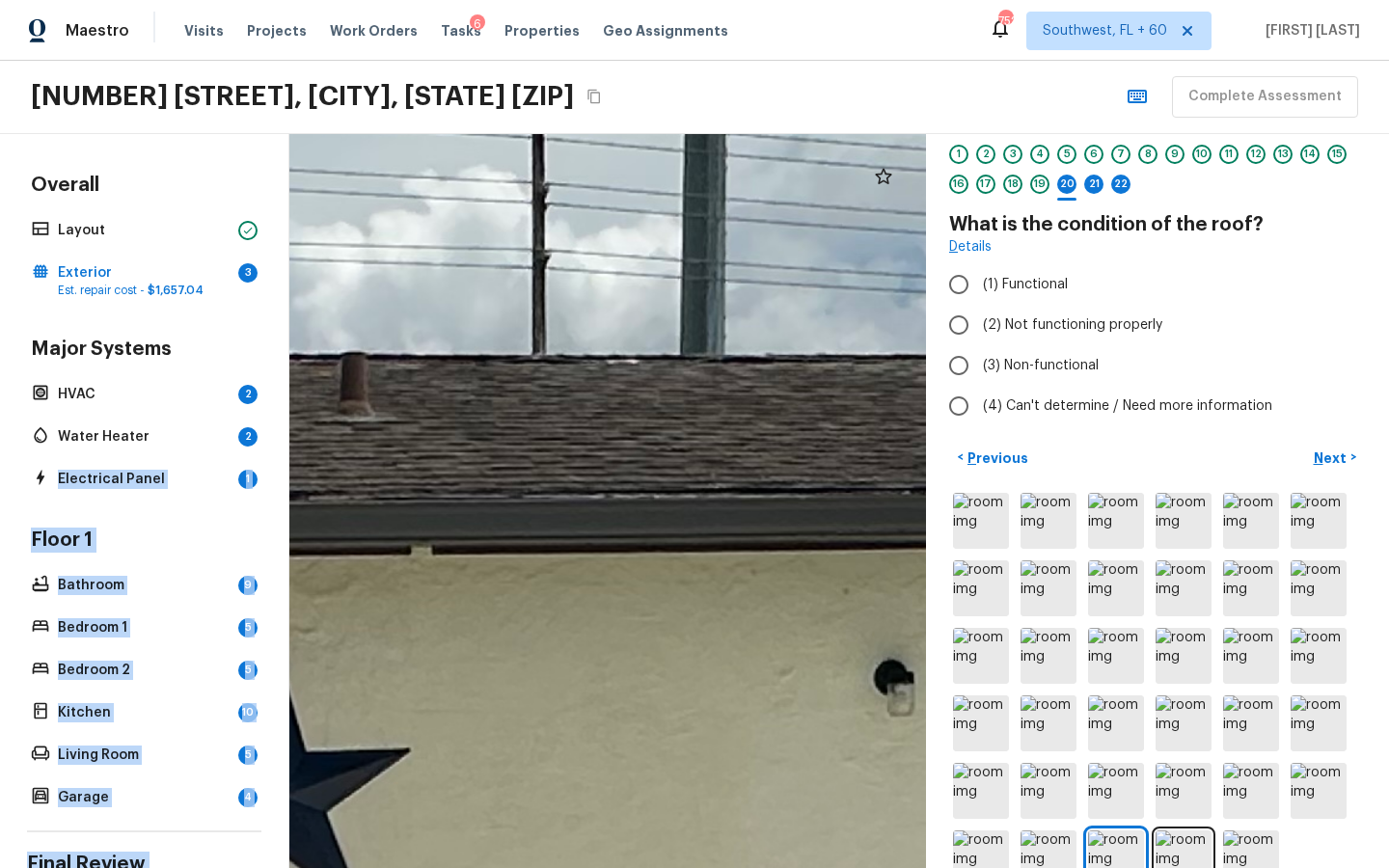 drag, startPoint x: 265, startPoint y: 450, endPoint x: 413, endPoint y: 397, distance: 157.20369 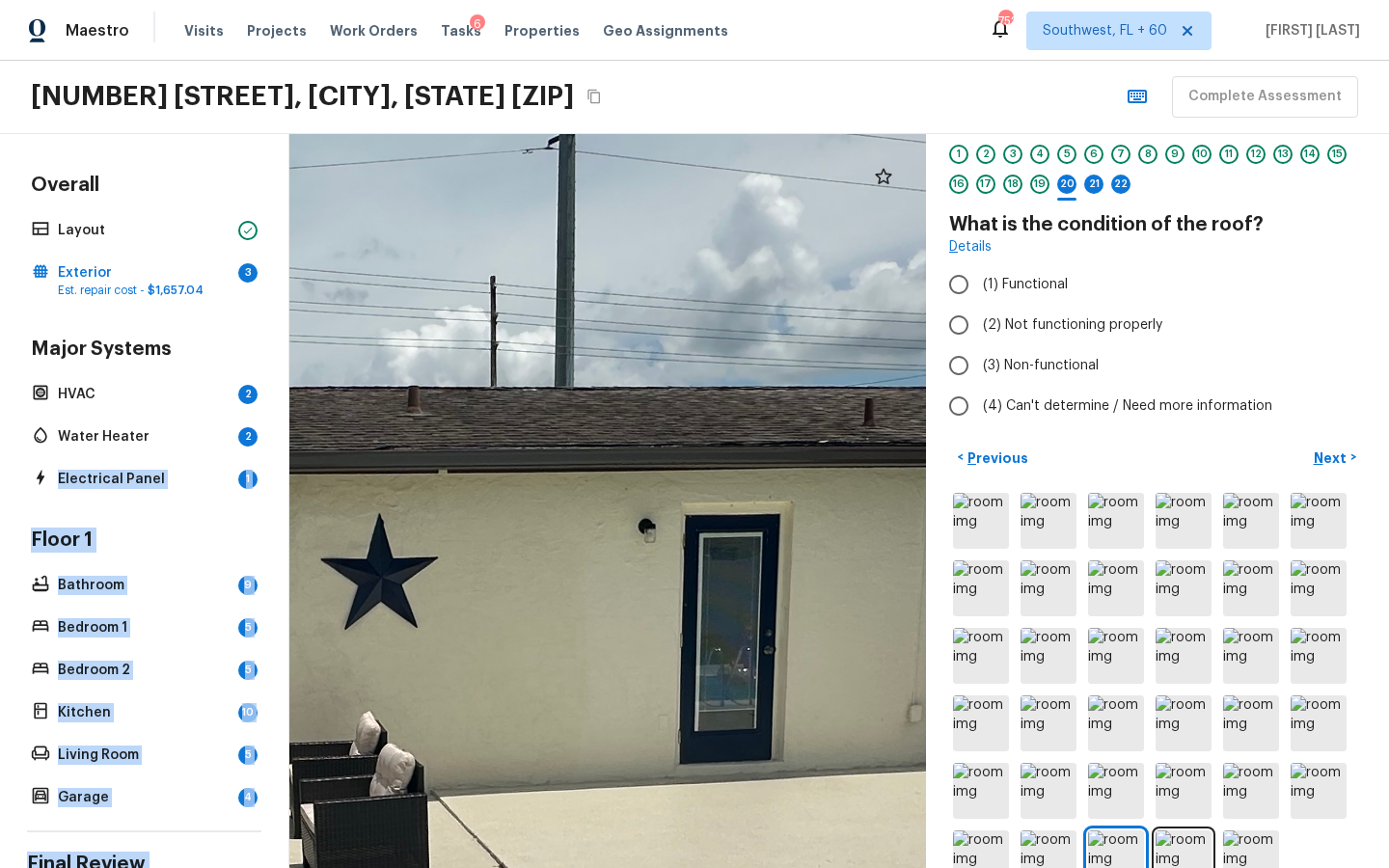 click at bounding box center [359, 741] 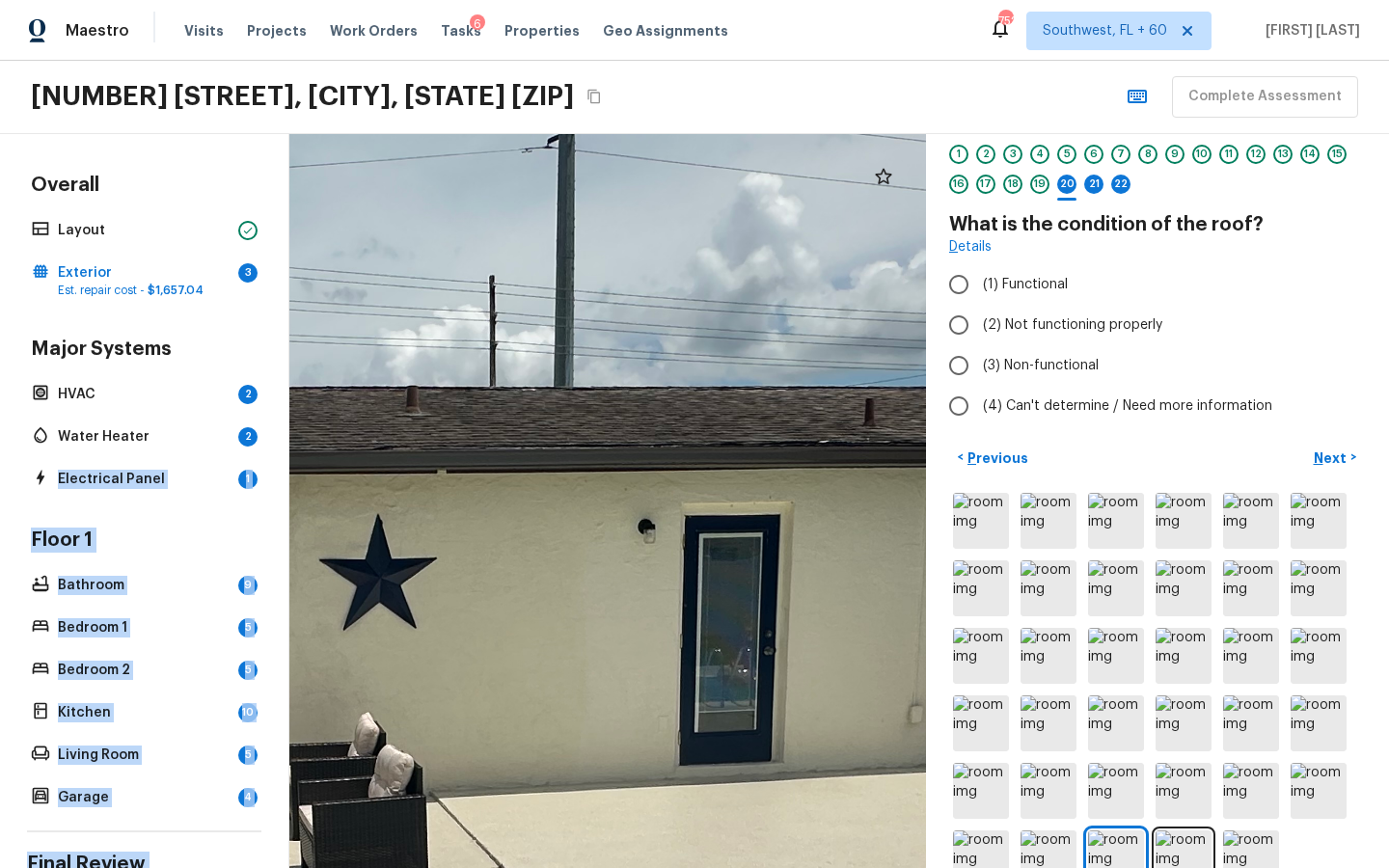 click at bounding box center [358, 742] 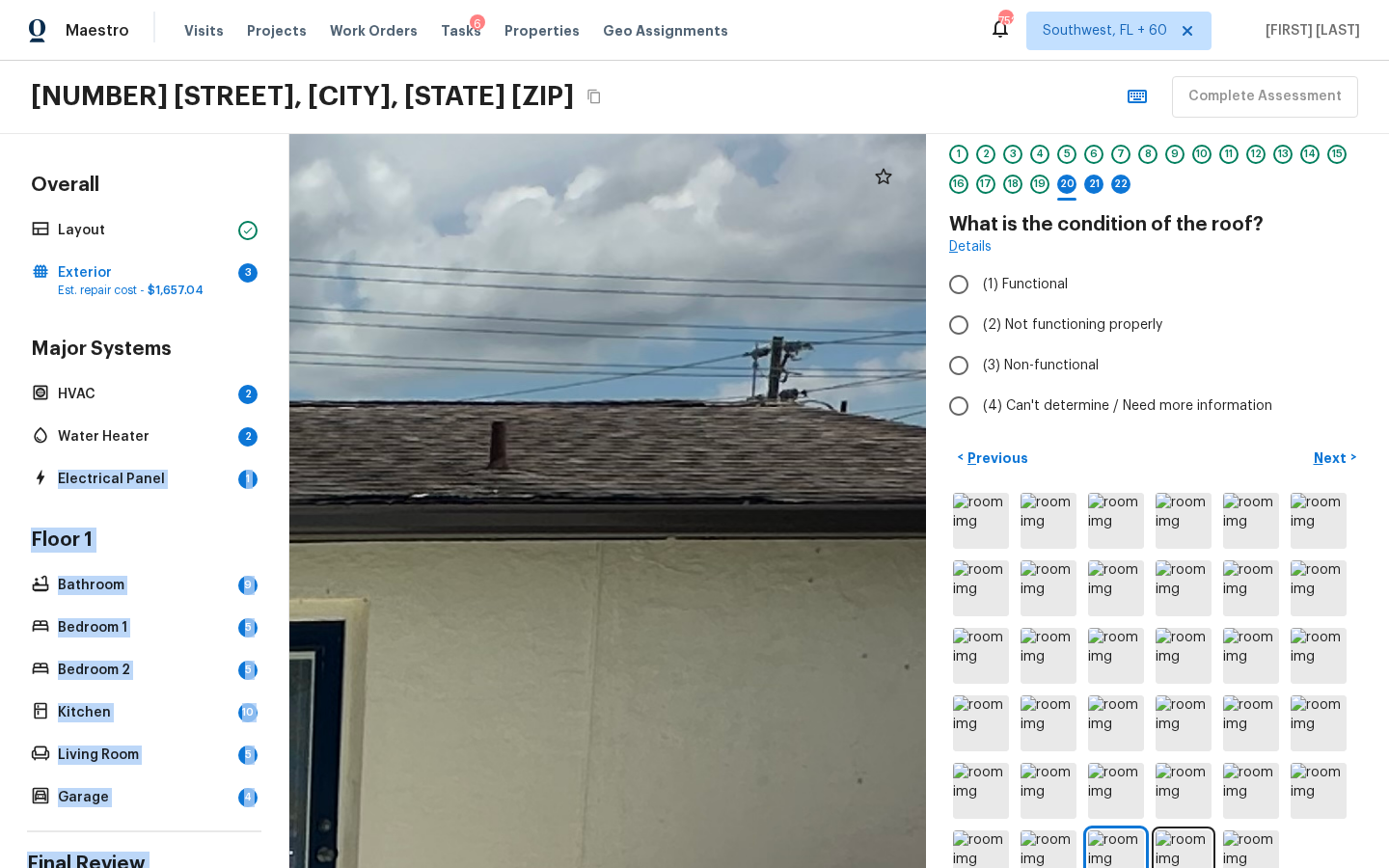 drag, startPoint x: 787, startPoint y: 431, endPoint x: 357, endPoint y: 477, distance: 432.45347 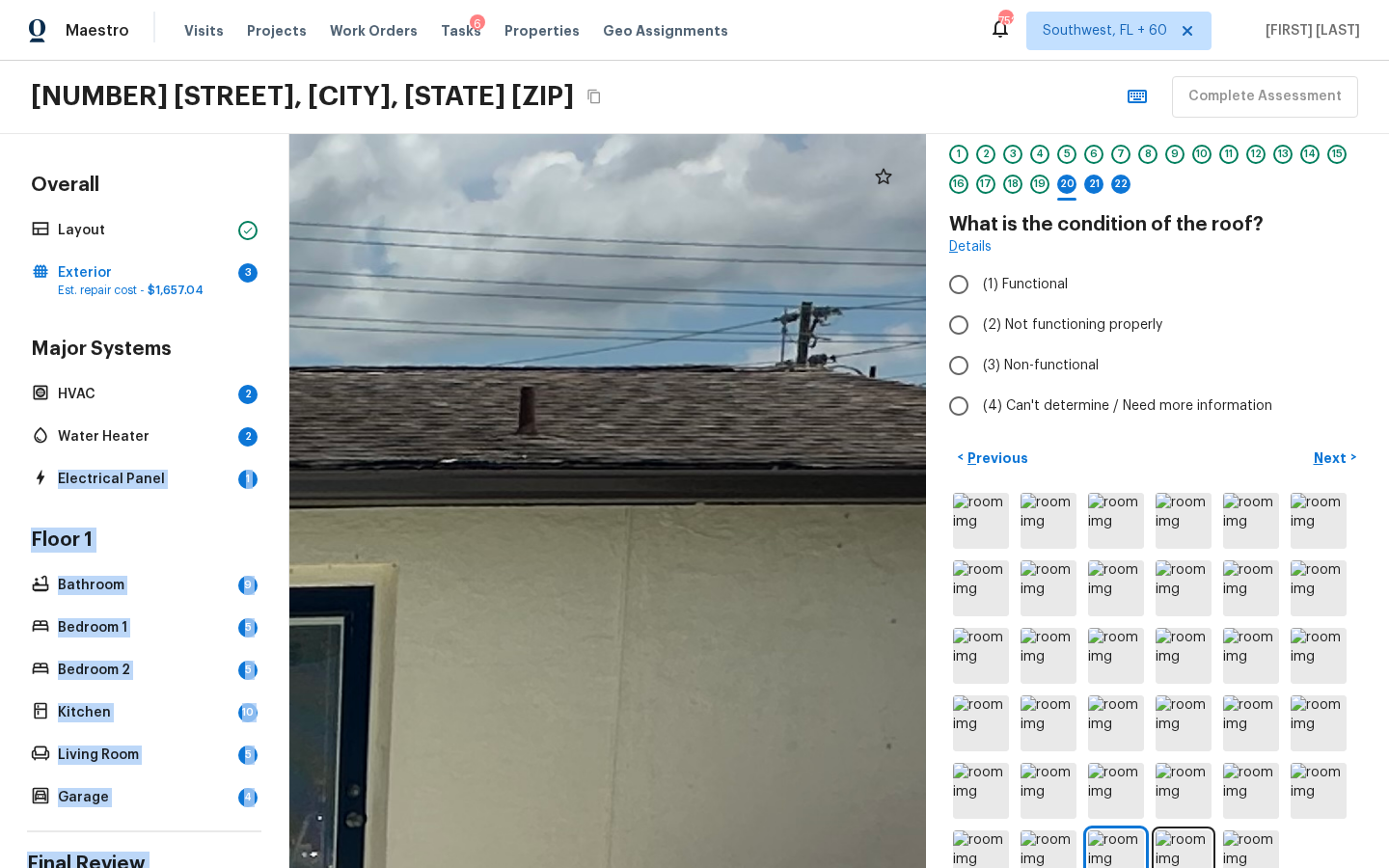 drag, startPoint x: 483, startPoint y: 451, endPoint x: 512, endPoint y: 416, distance: 45.45327 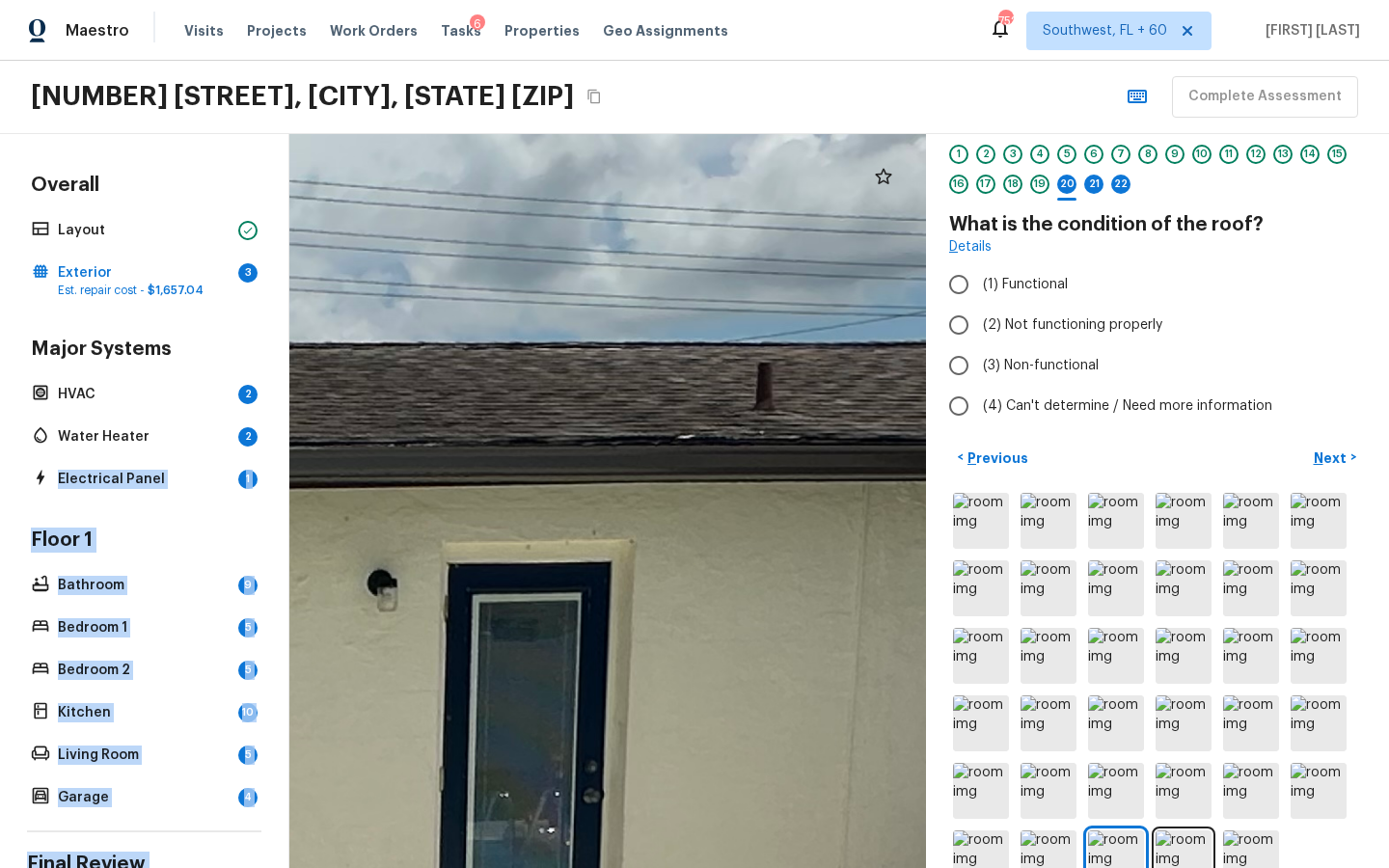 drag, startPoint x: 512, startPoint y: 416, endPoint x: 762, endPoint y: 392, distance: 251.14936 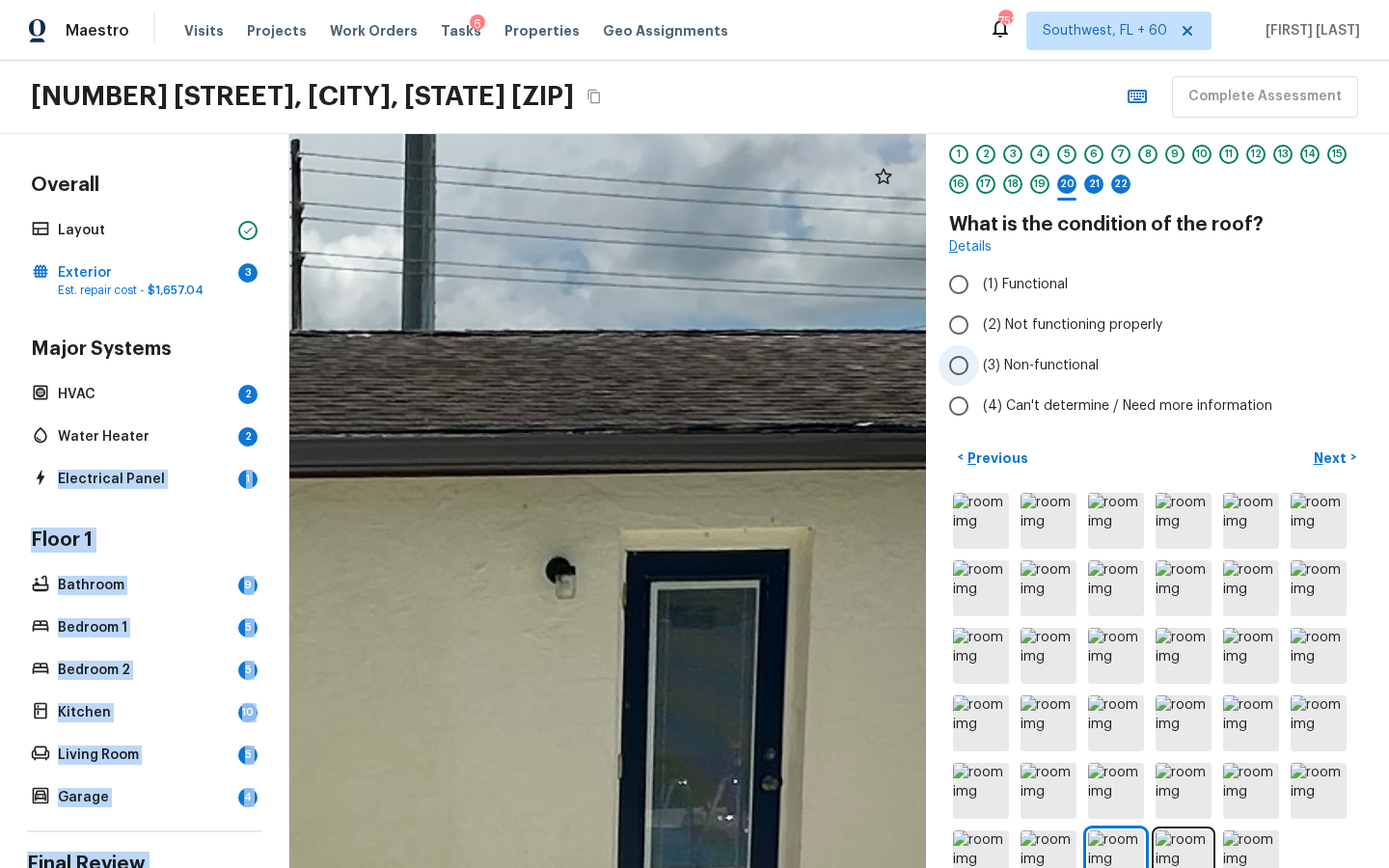 drag, startPoint x: 762, startPoint y: 392, endPoint x: 995, endPoint y: 380, distance: 233.30881 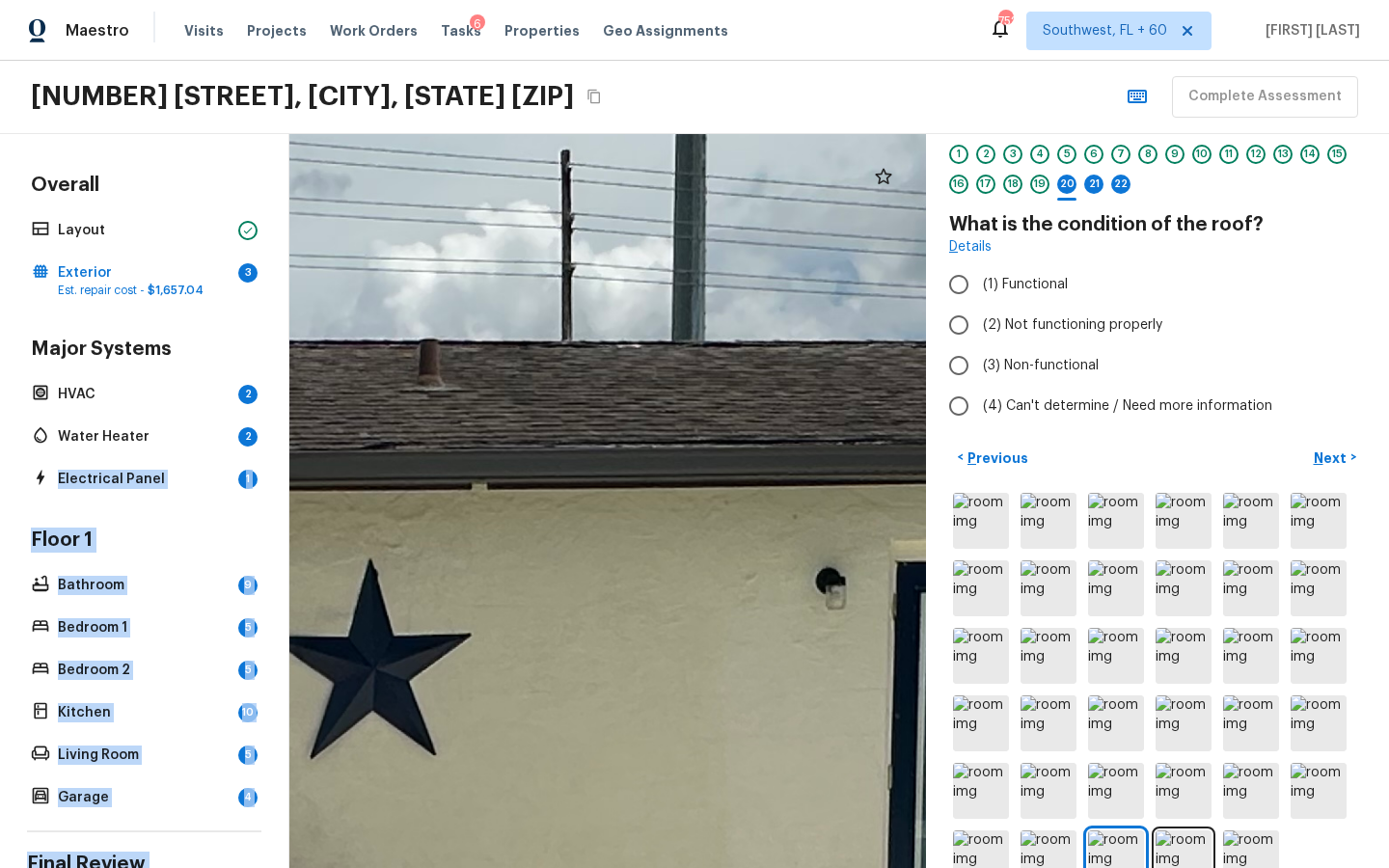 drag, startPoint x: 643, startPoint y: 406, endPoint x: 895, endPoint y: 418, distance: 252.28555 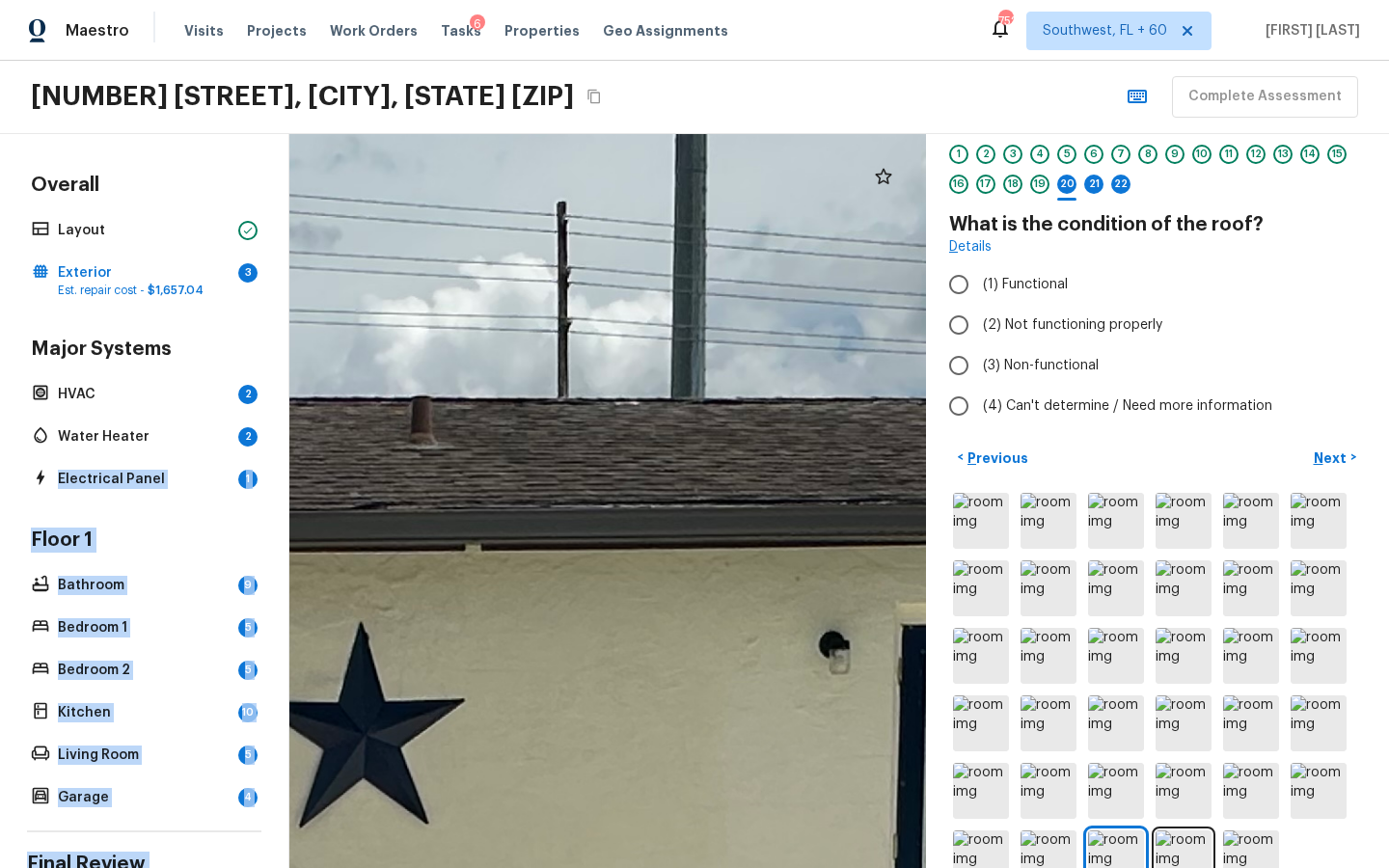 drag, startPoint x: 757, startPoint y: 403, endPoint x: 752, endPoint y: 538, distance: 135.09256 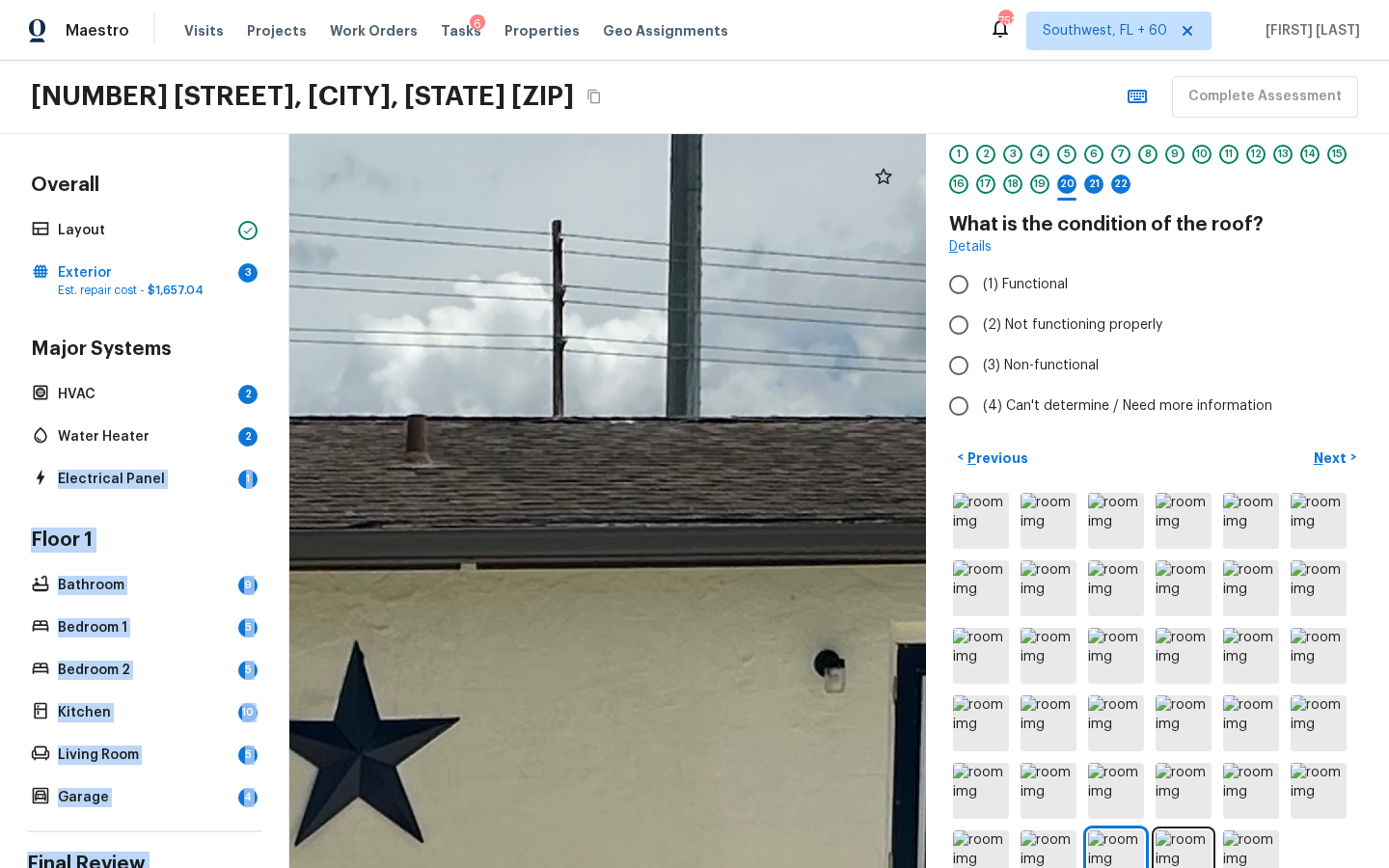 click at bounding box center (319, 1044) 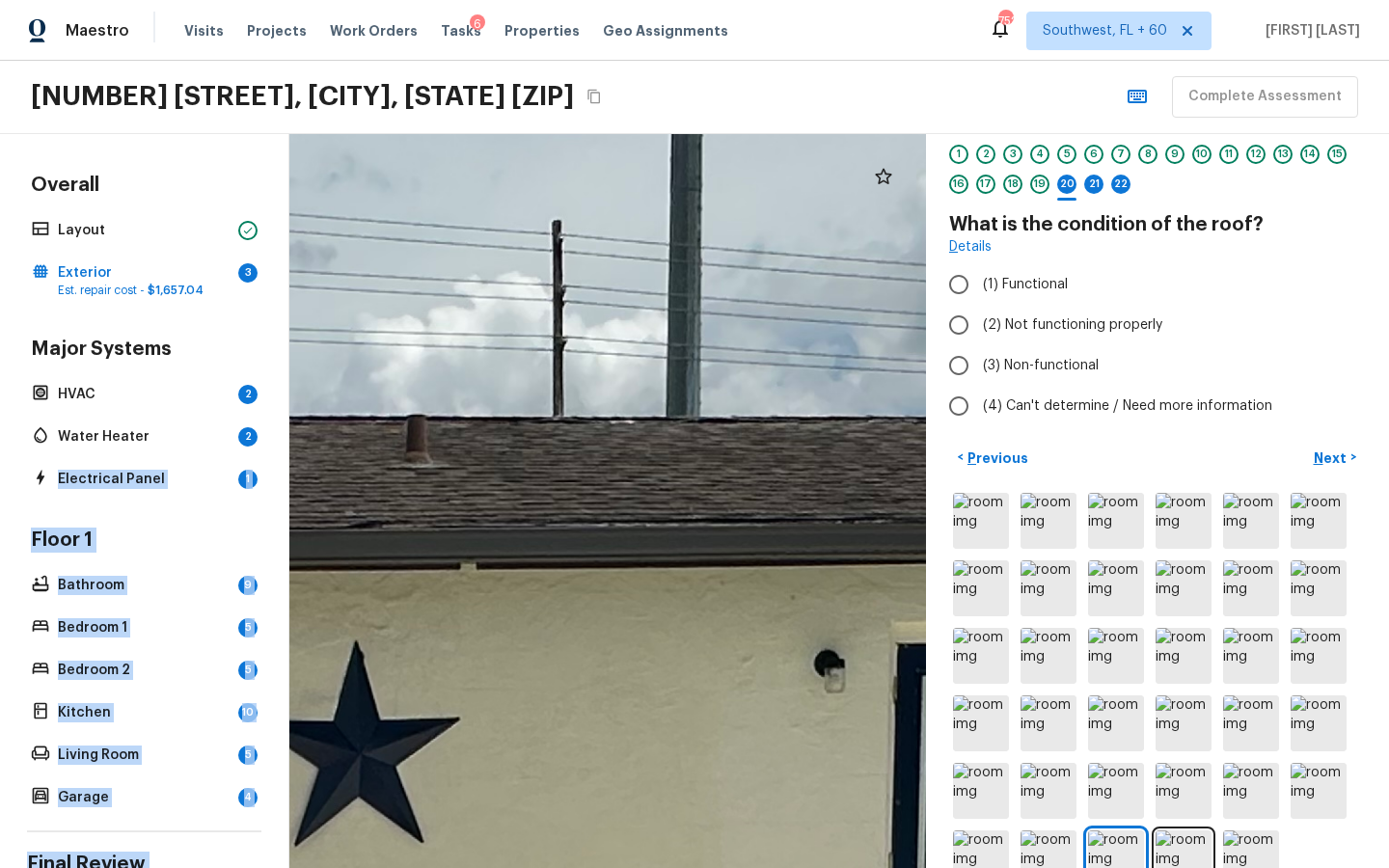 click at bounding box center (319, 1044) 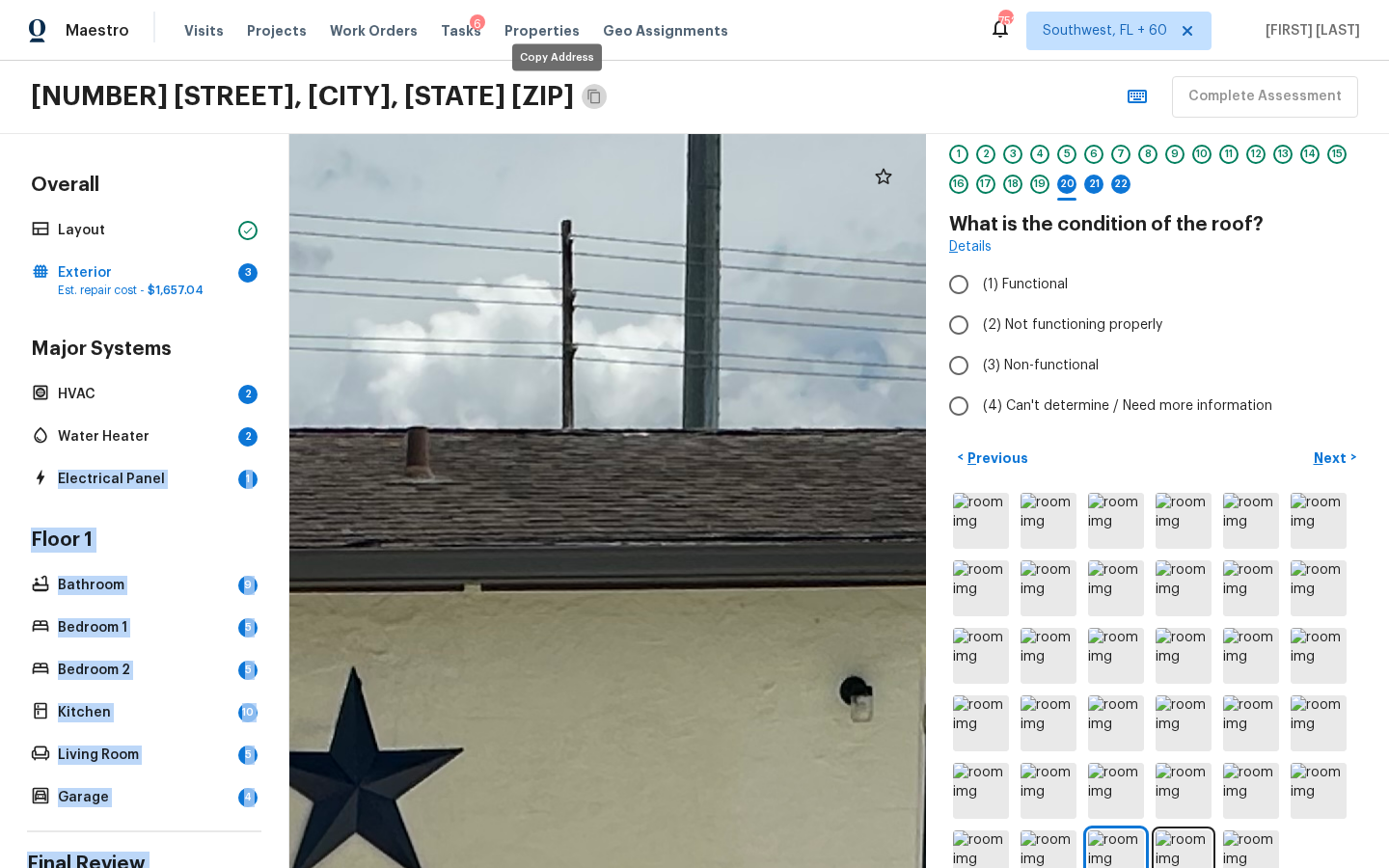 click 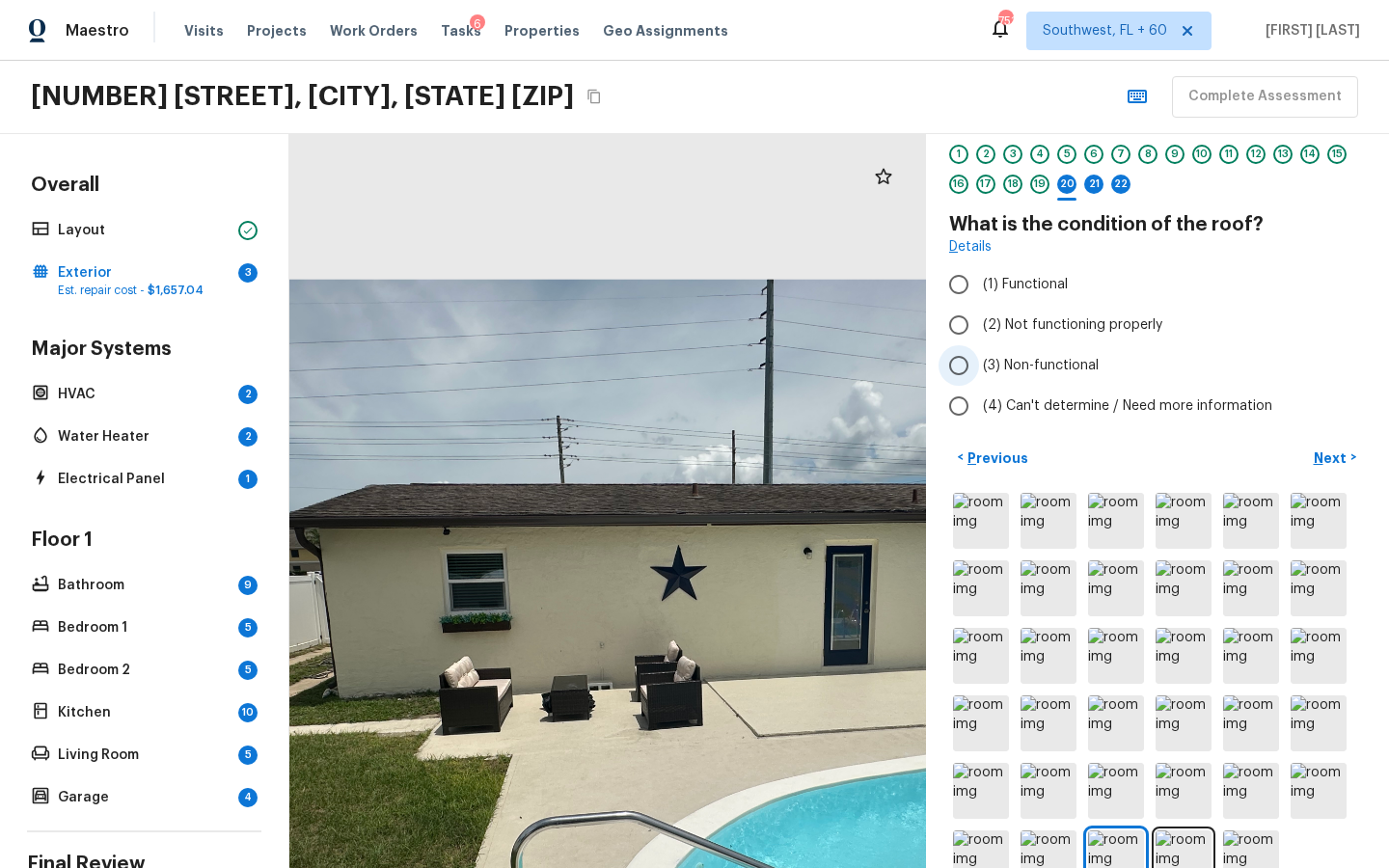 click on "(3) Non-functional" at bounding box center [1041, 366] 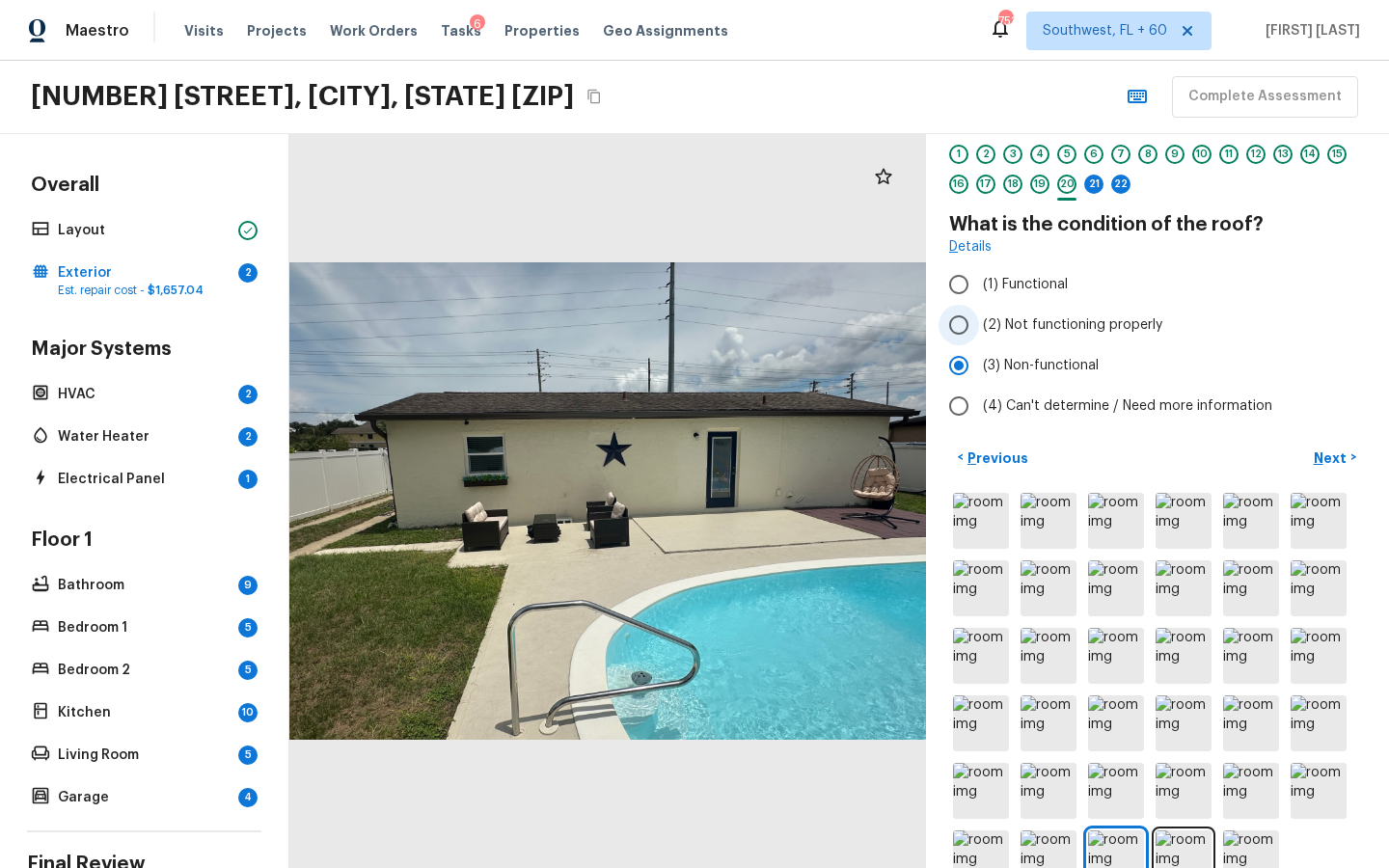 scroll, scrollTop: 0, scrollLeft: 0, axis: both 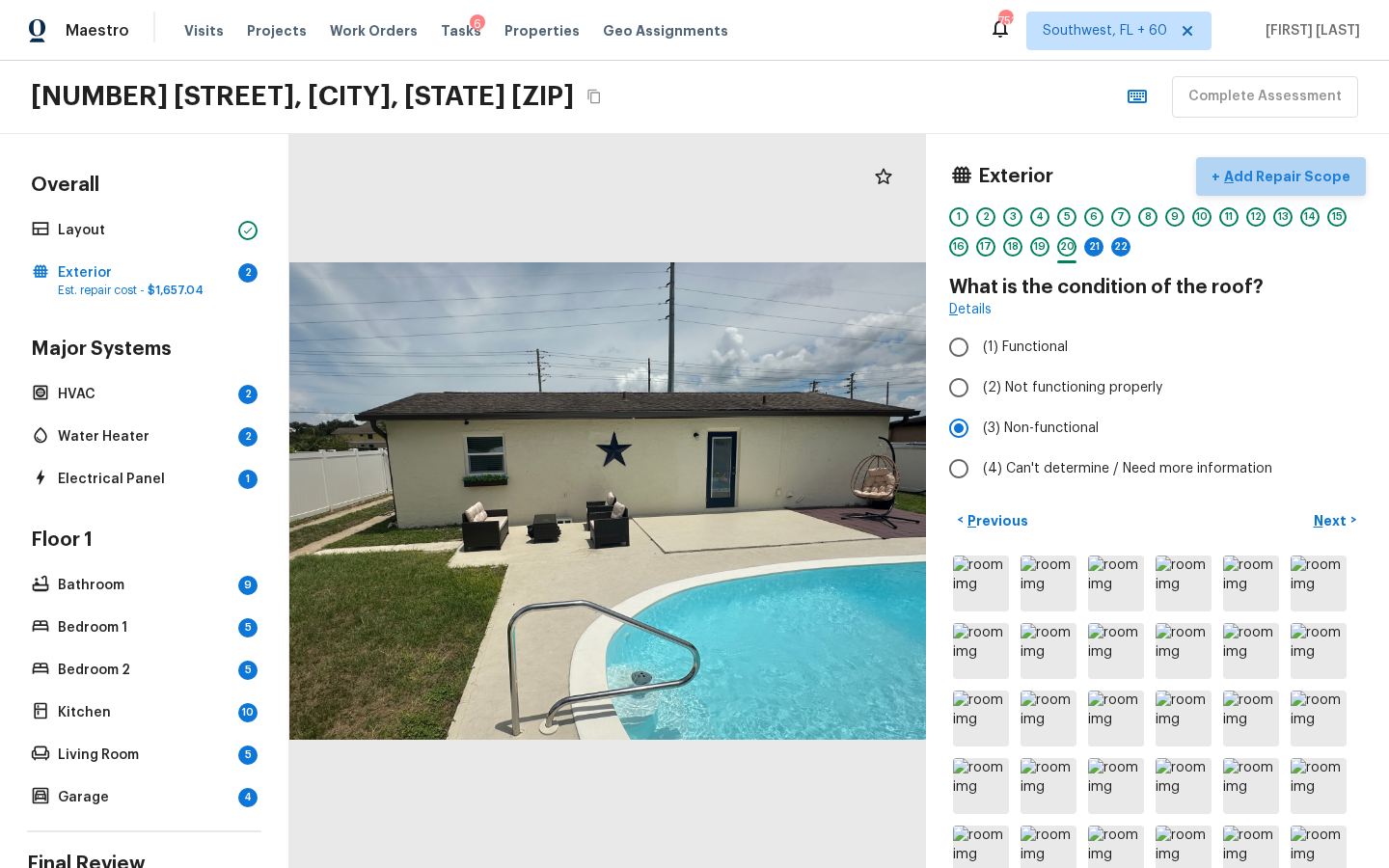 click on "Add Repair Scope" at bounding box center (1285, 176) 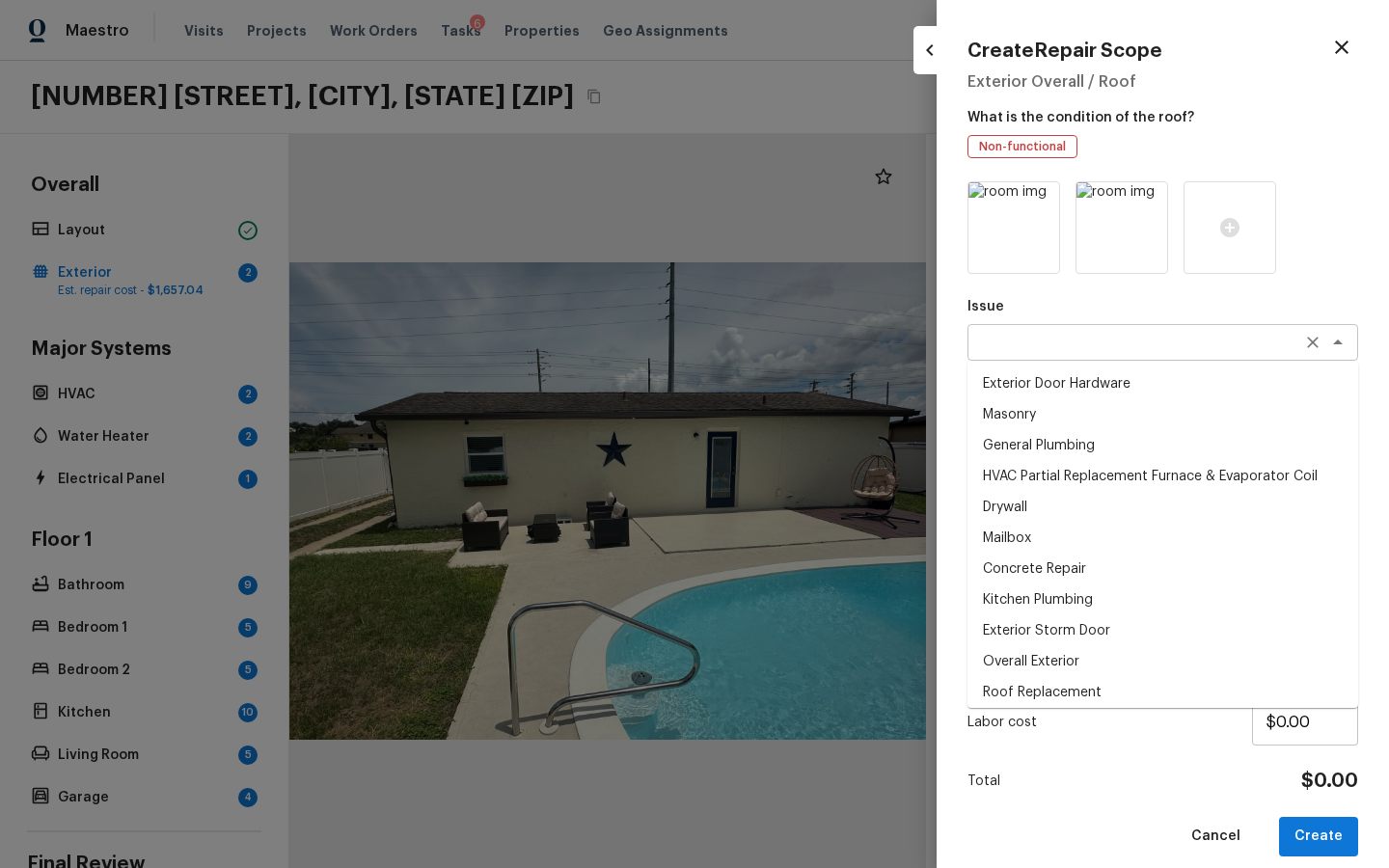 click on "x ​" at bounding box center (1162, 342) 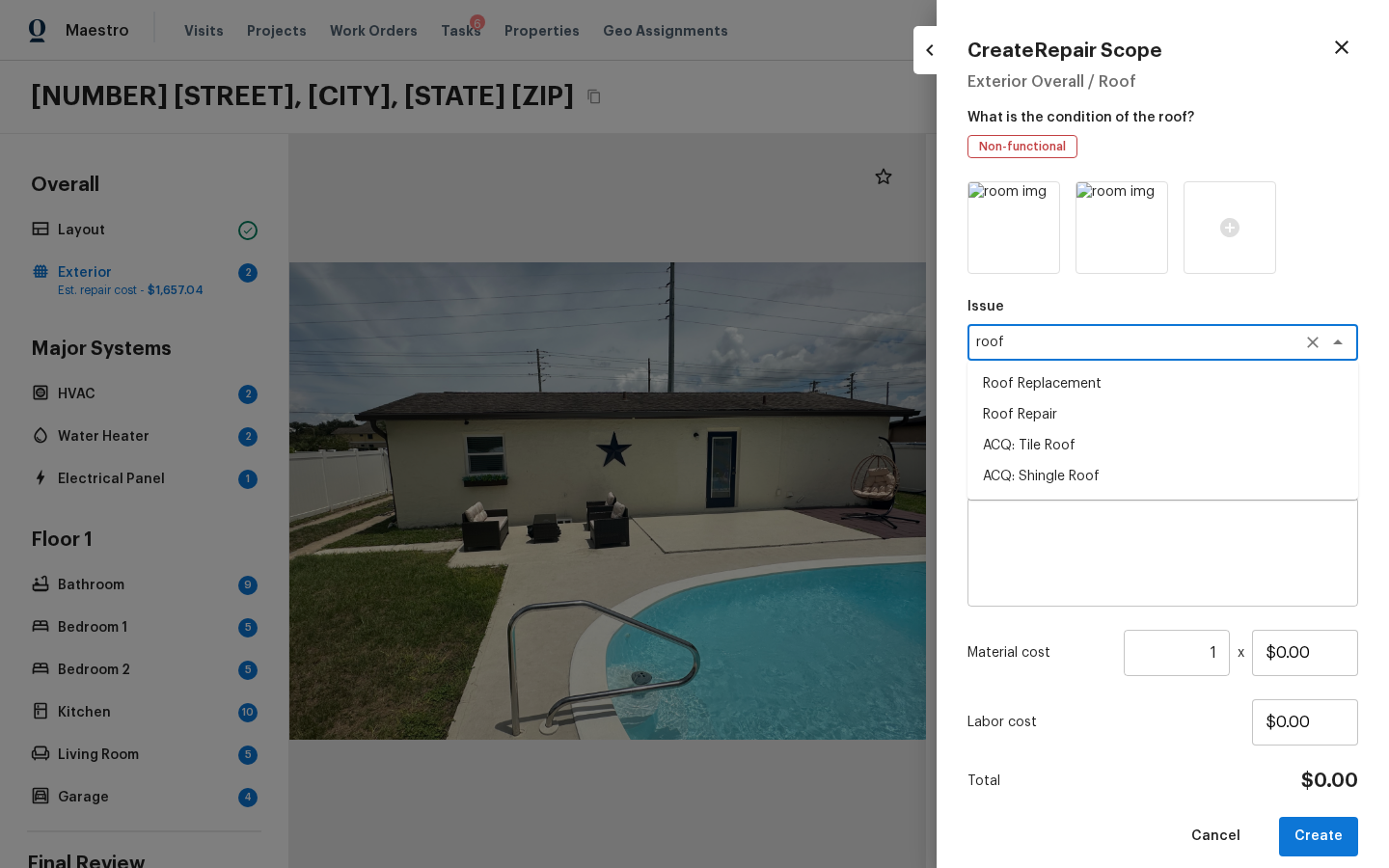 click on "Roof Replacement" at bounding box center [1162, 384] 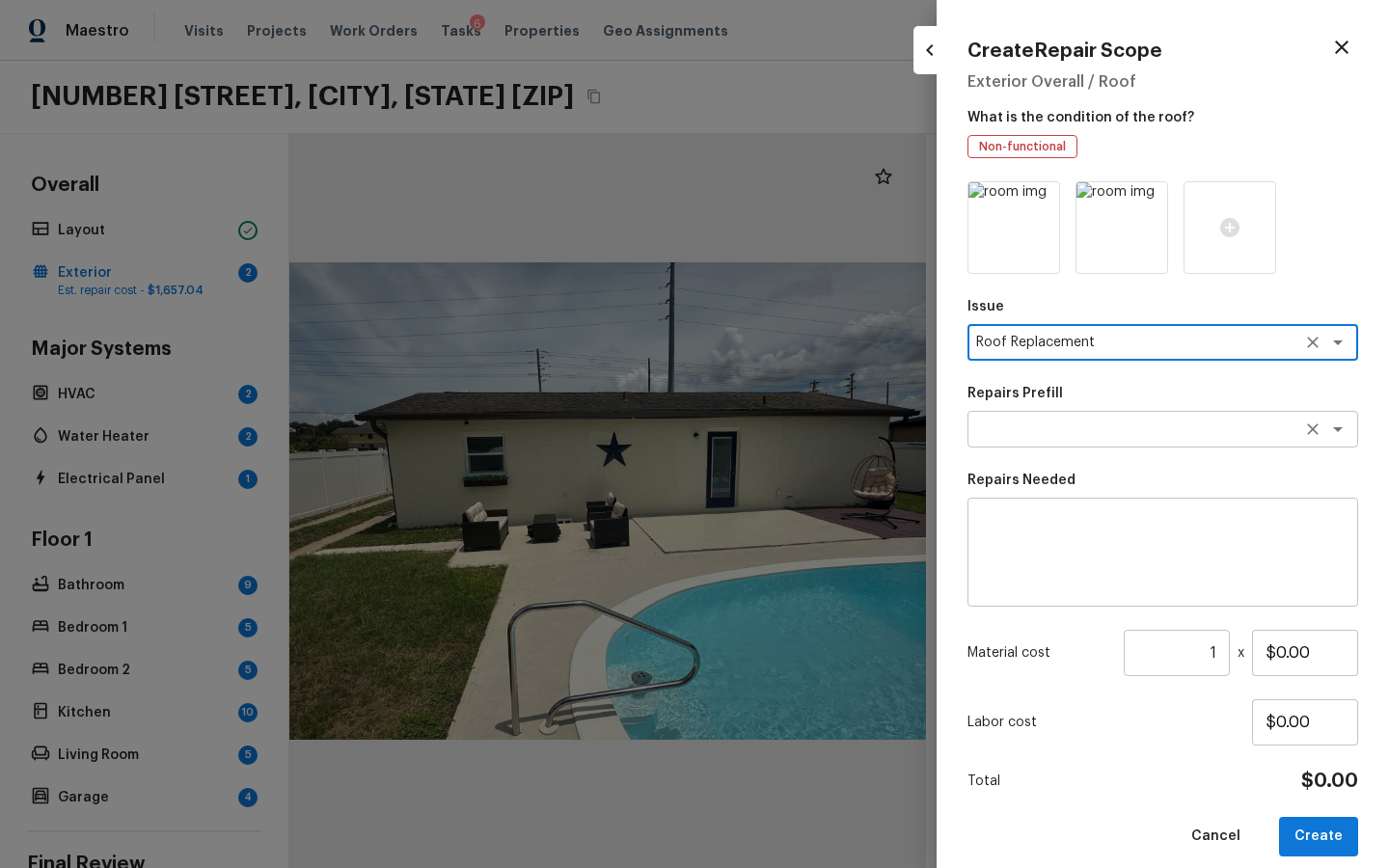type on "Roof Replacement" 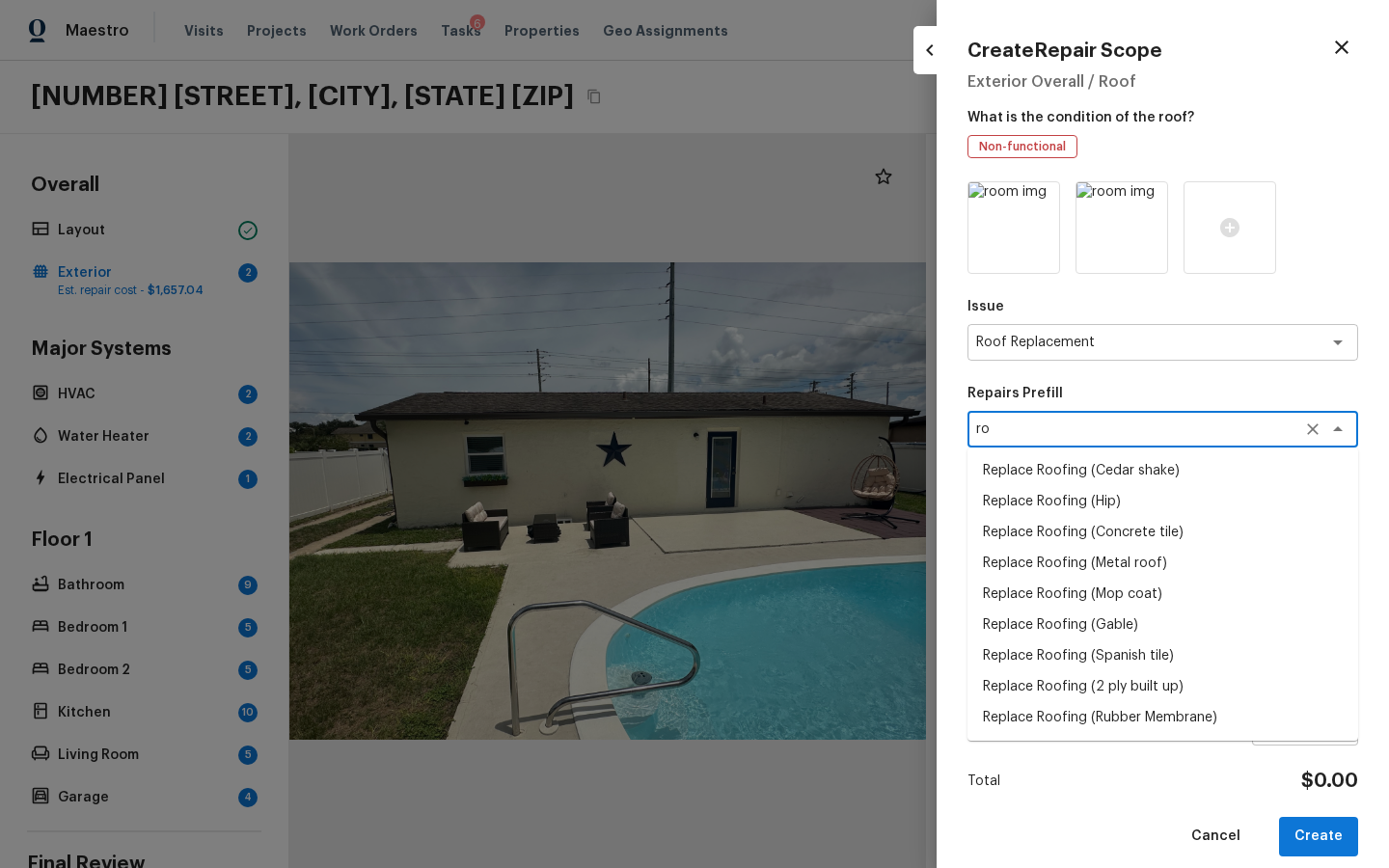 type on "r" 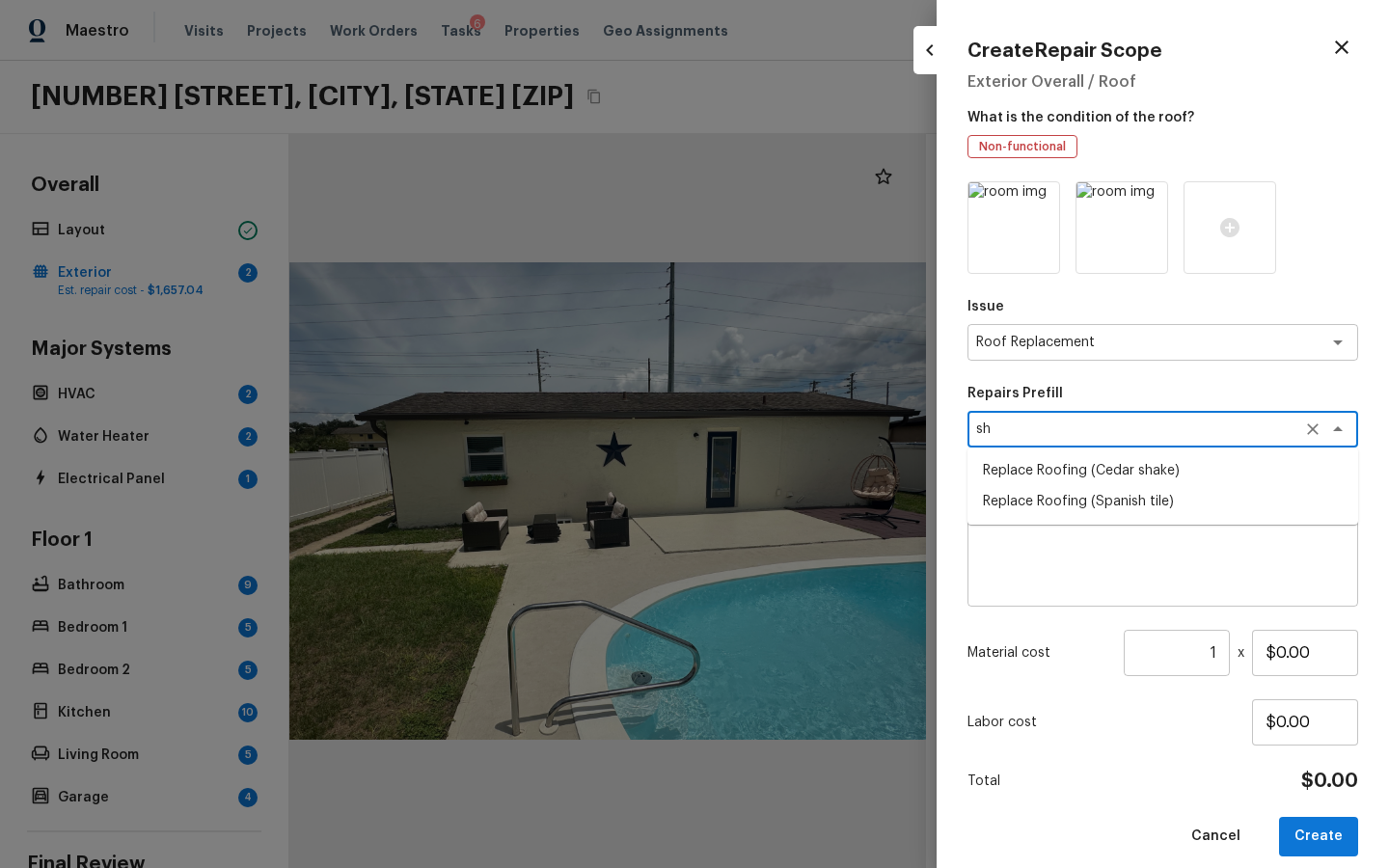 type on "s" 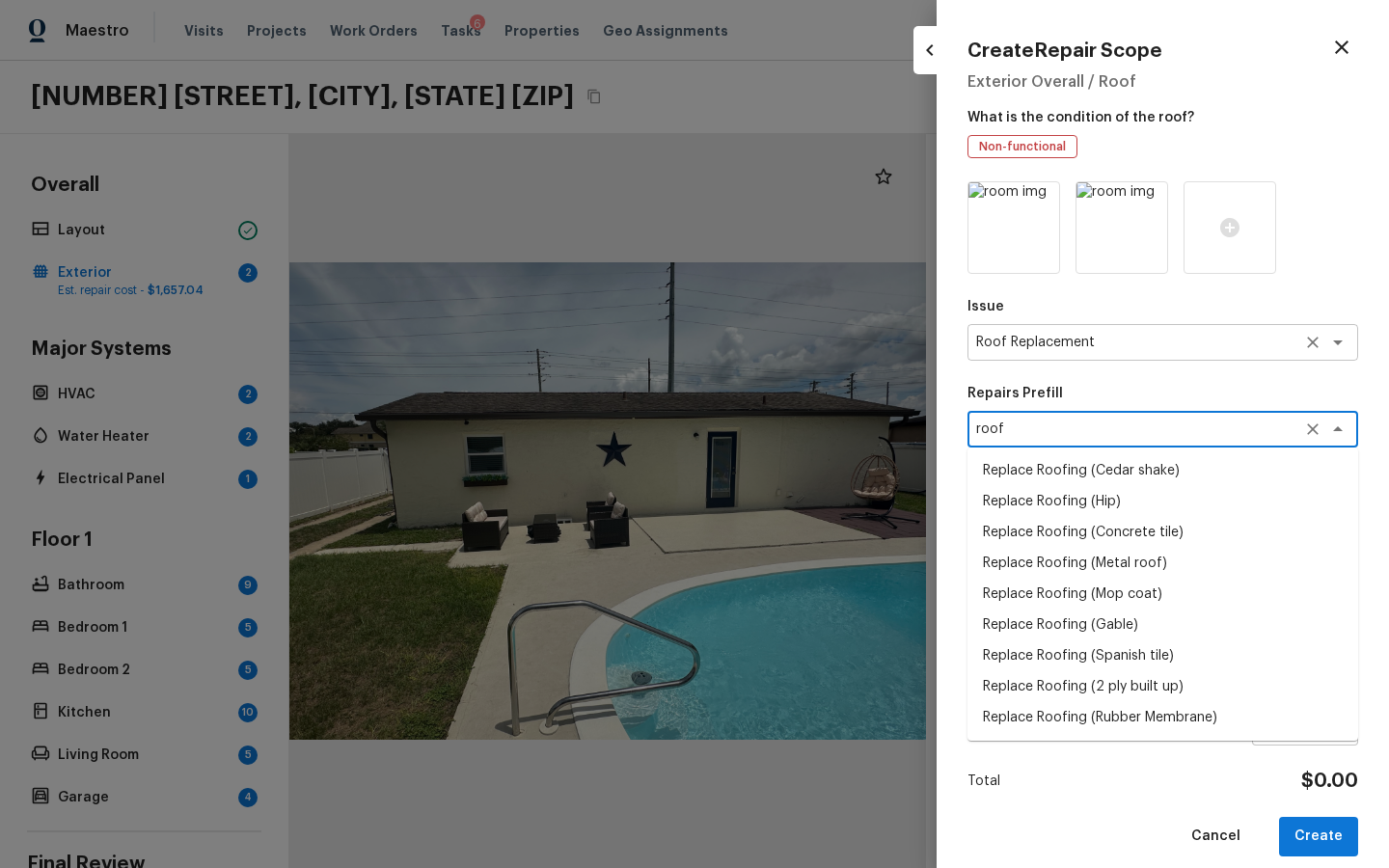 type on "roof" 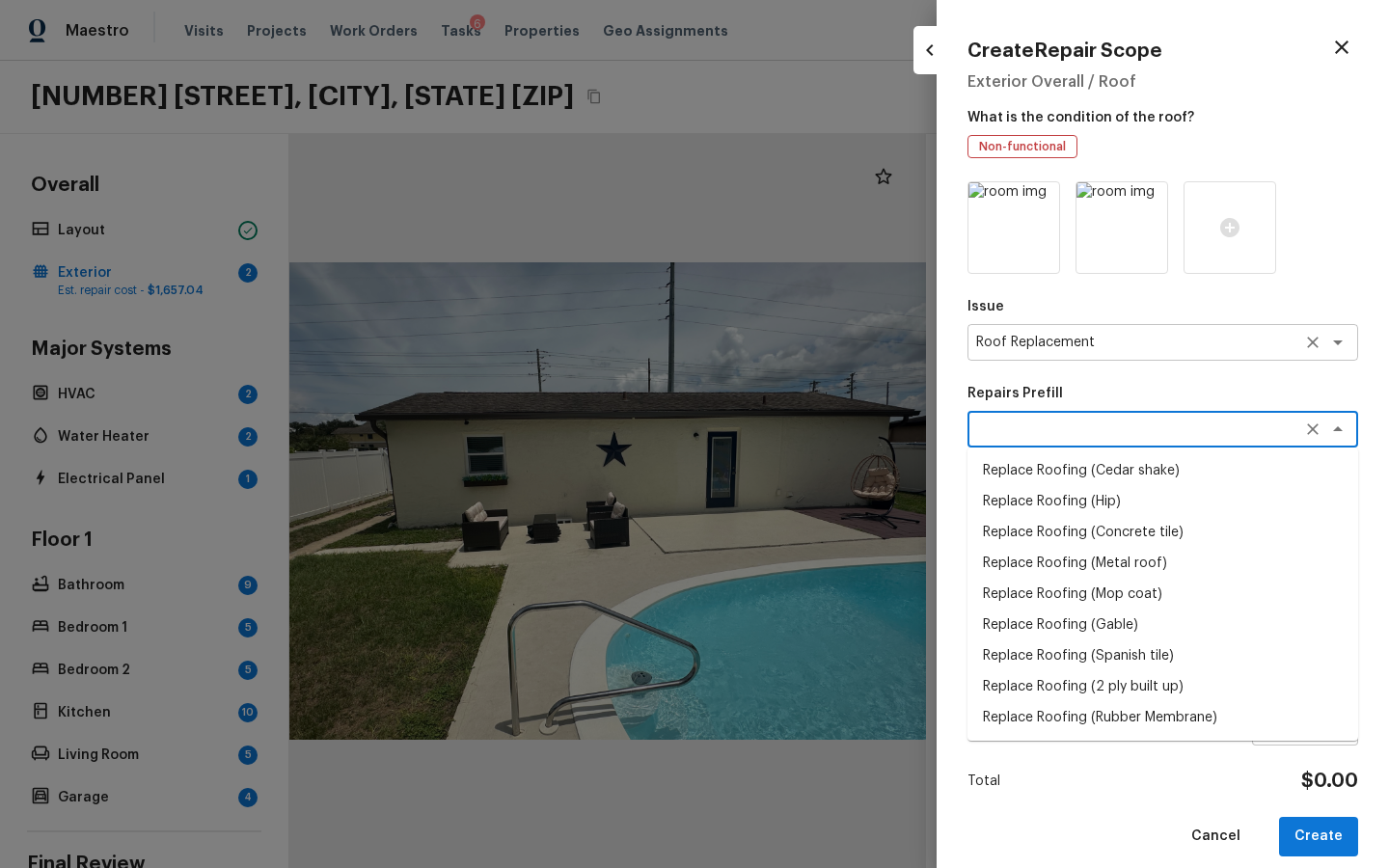 click on "Roof Replacement" at bounding box center (1135, 342) 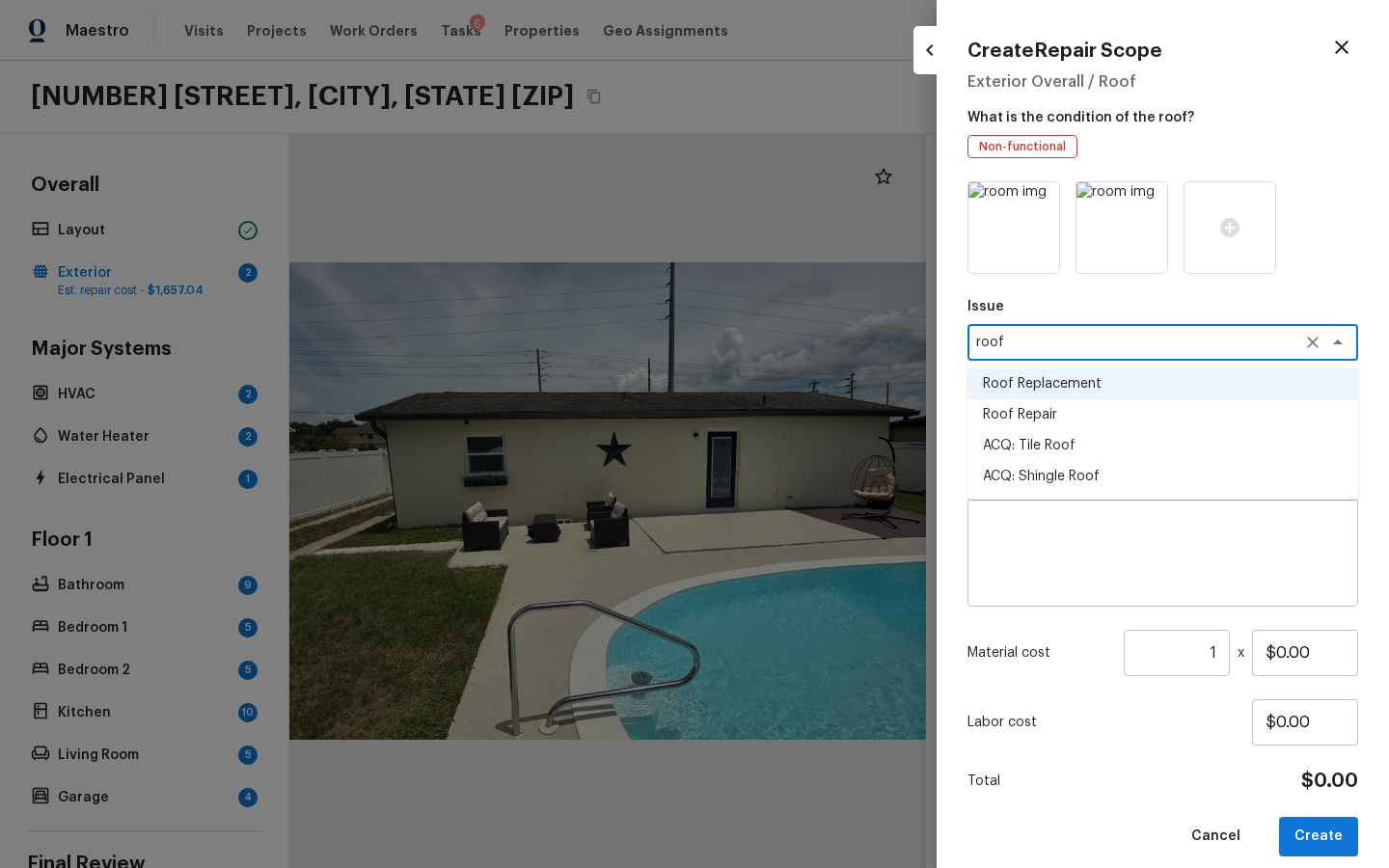 click on "ACQ: Shingle Roof" at bounding box center [1162, 476] 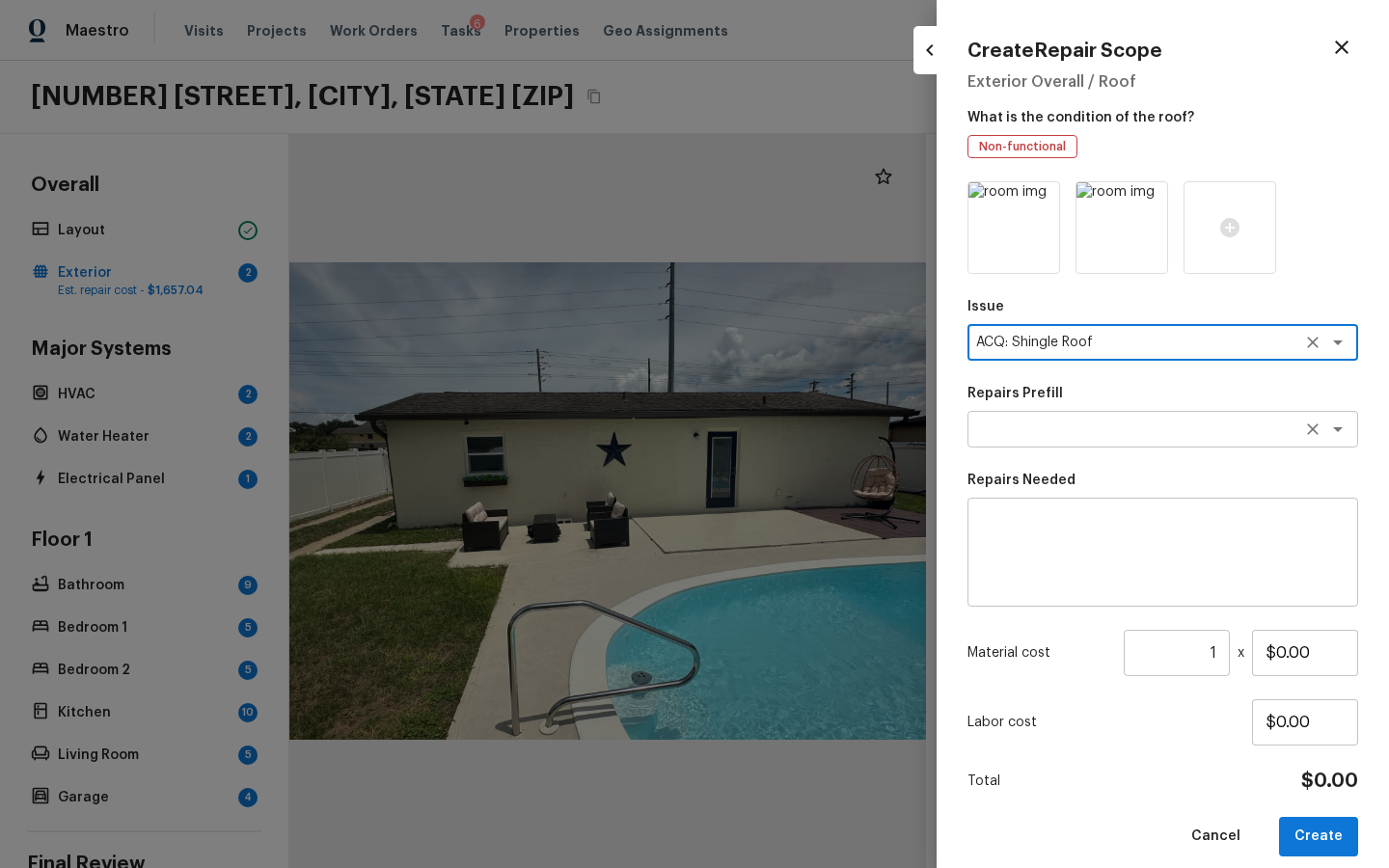 type on "ACQ: Shingle Roof" 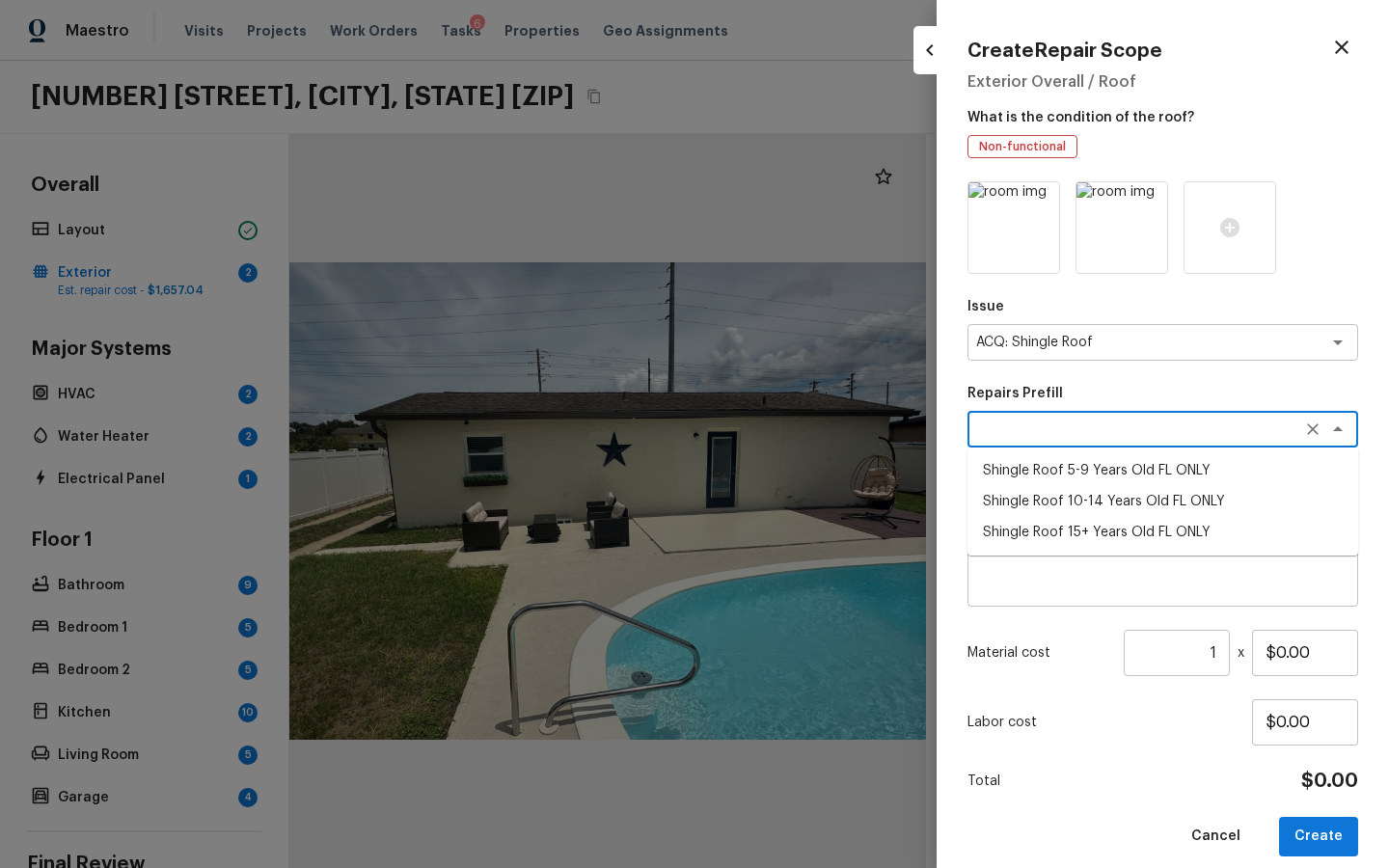 click on "Shingle Roof 15+ Years Old FL ONLY" at bounding box center (1162, 532) 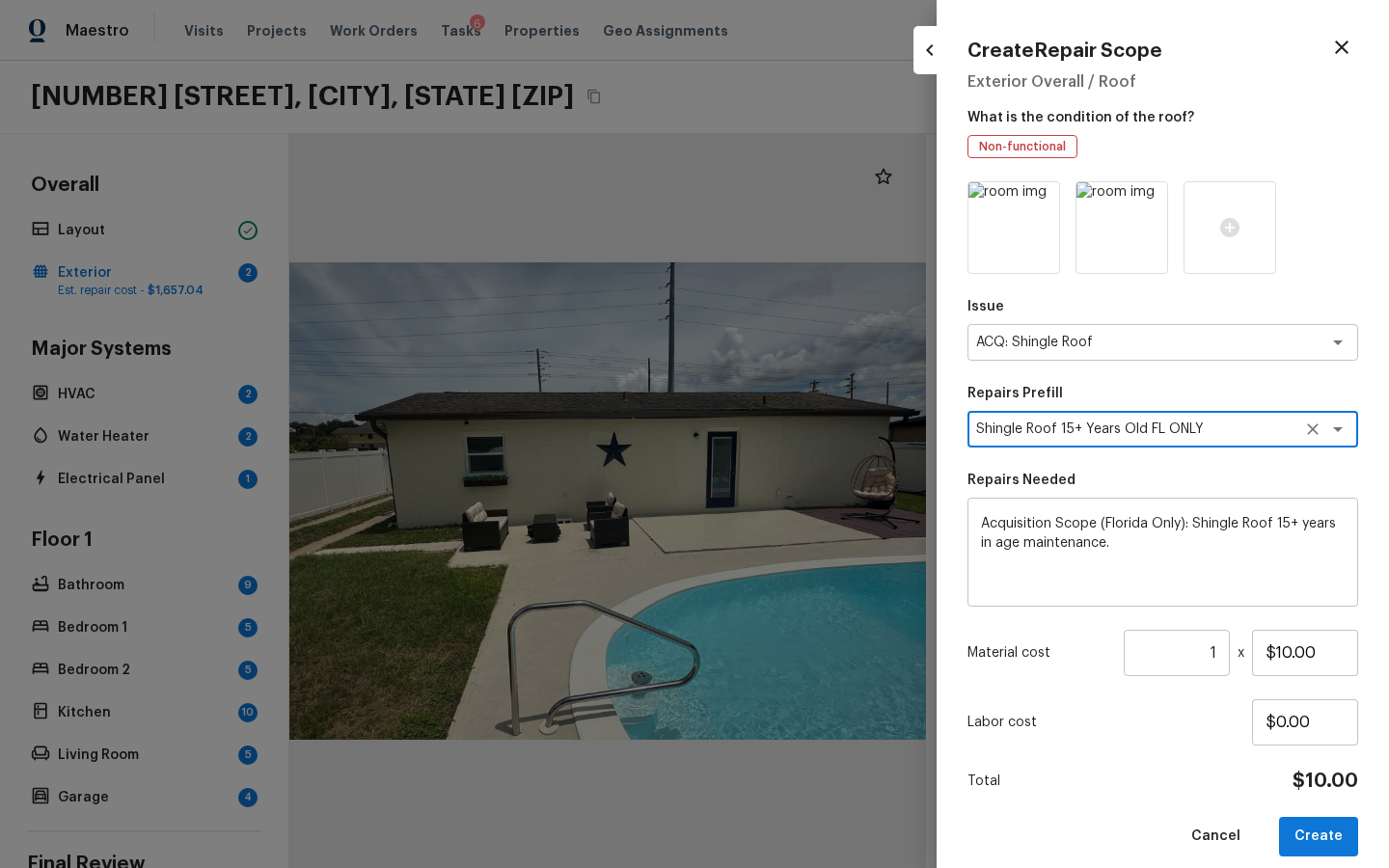click on "1" at bounding box center [1177, 653] 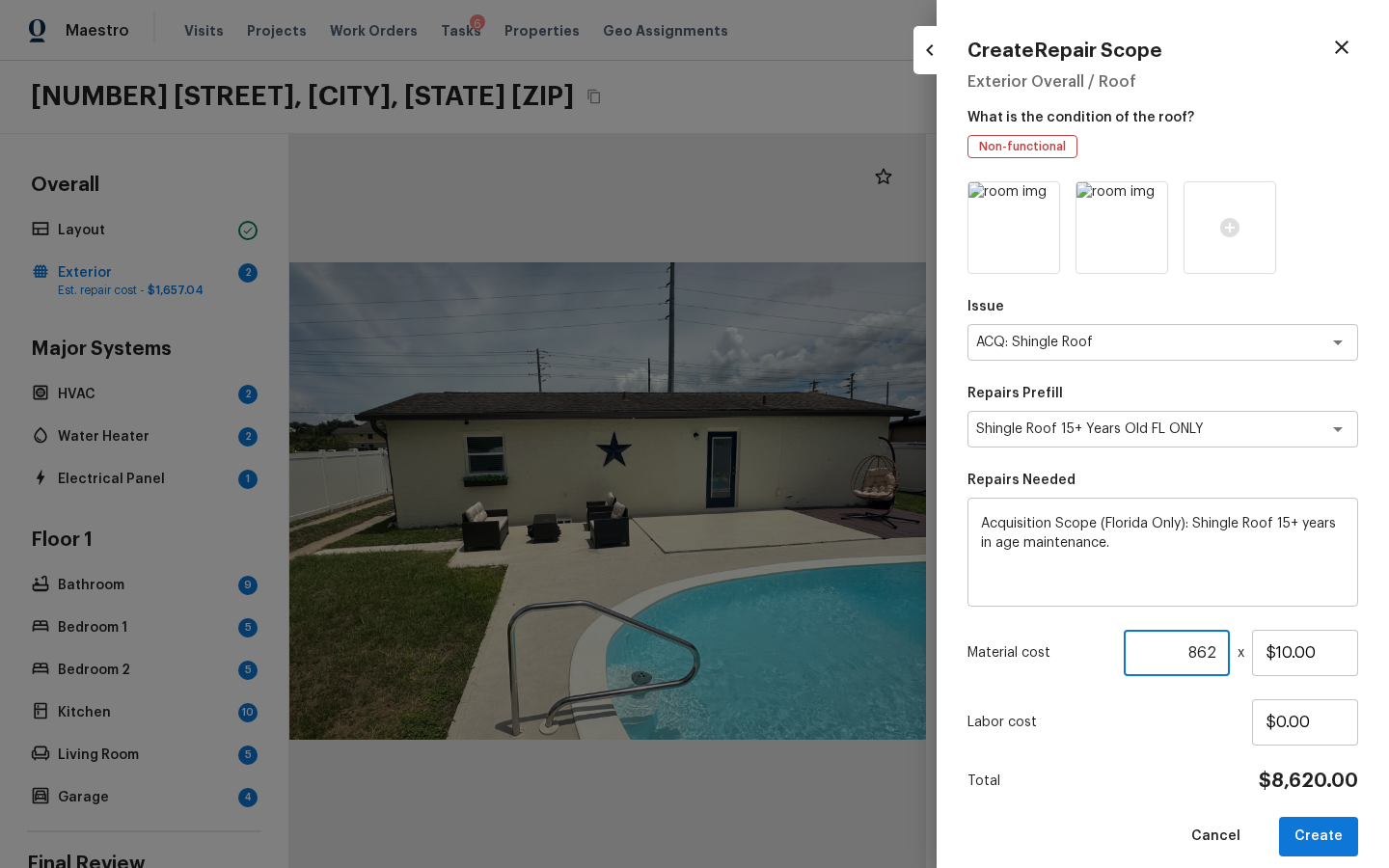 type on "862" 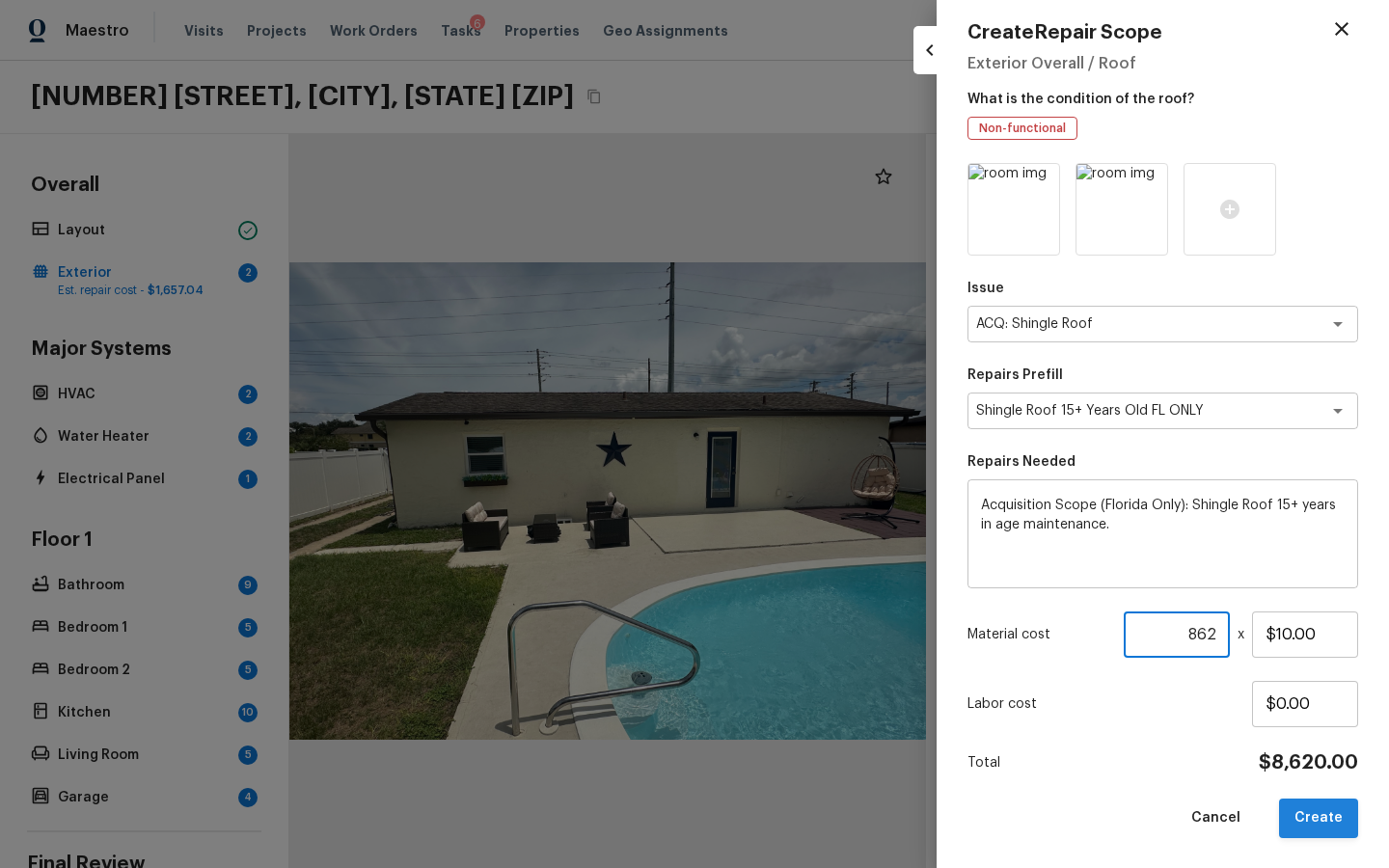 click on "Create" at bounding box center (1319, 818) 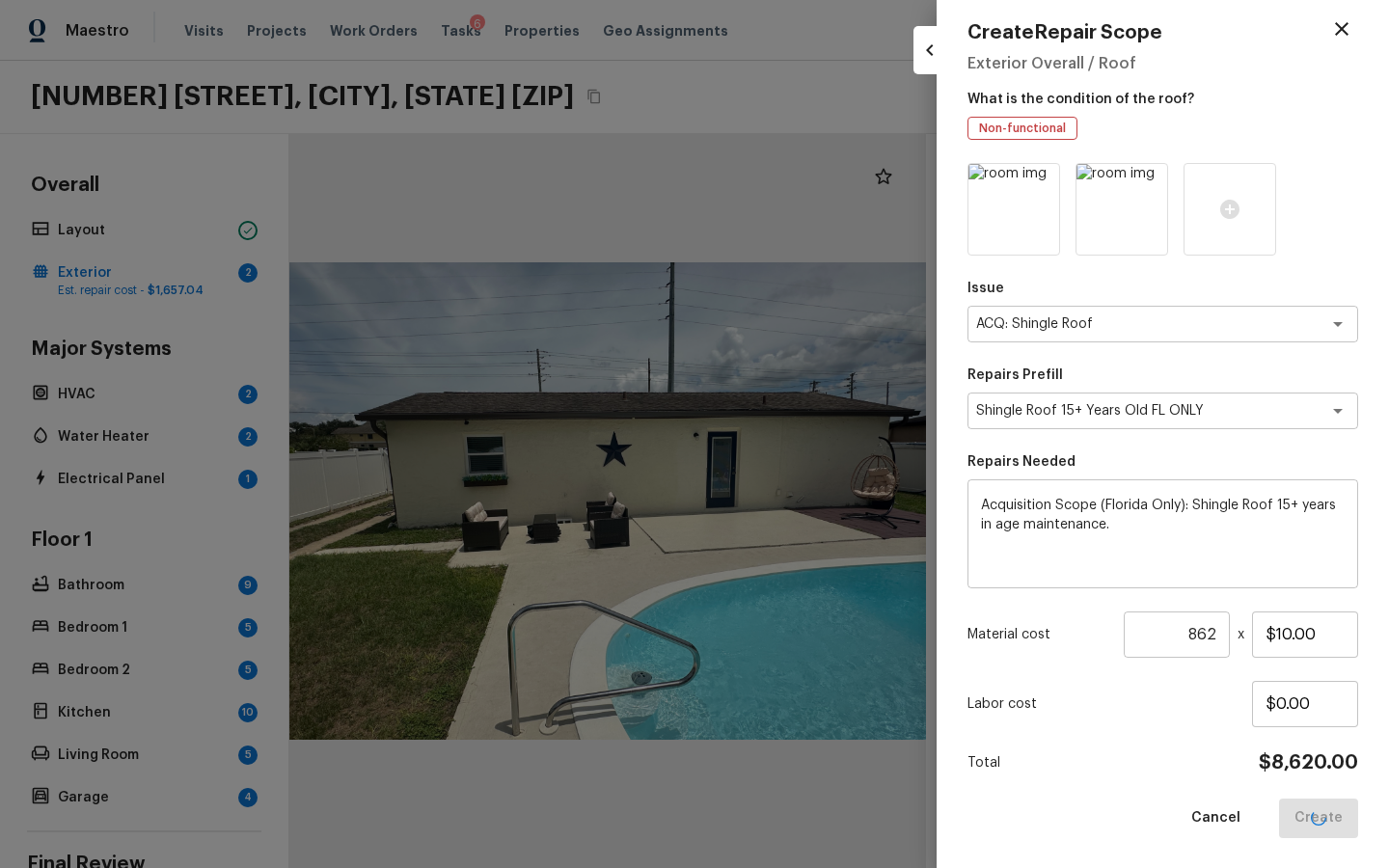 type 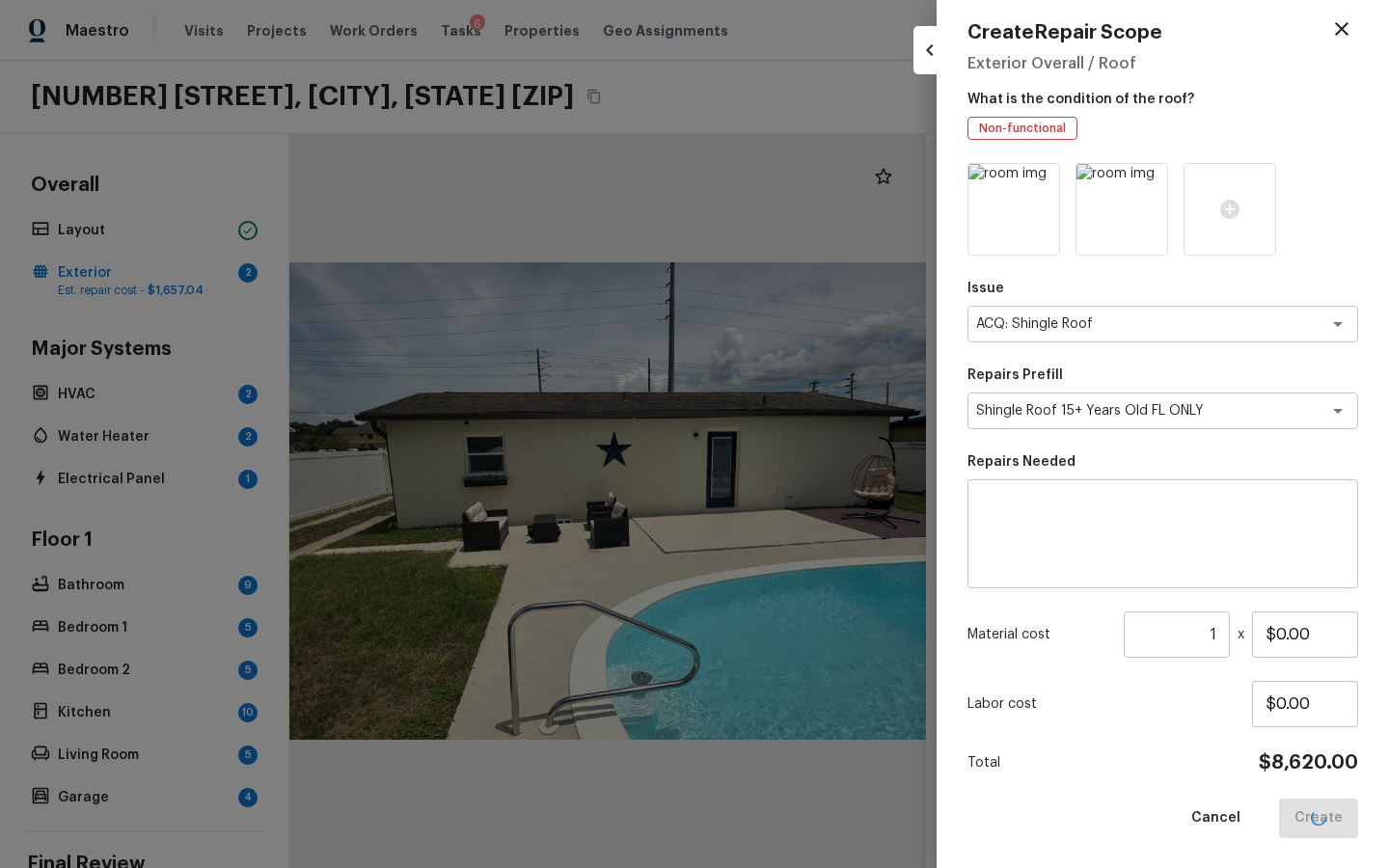 type 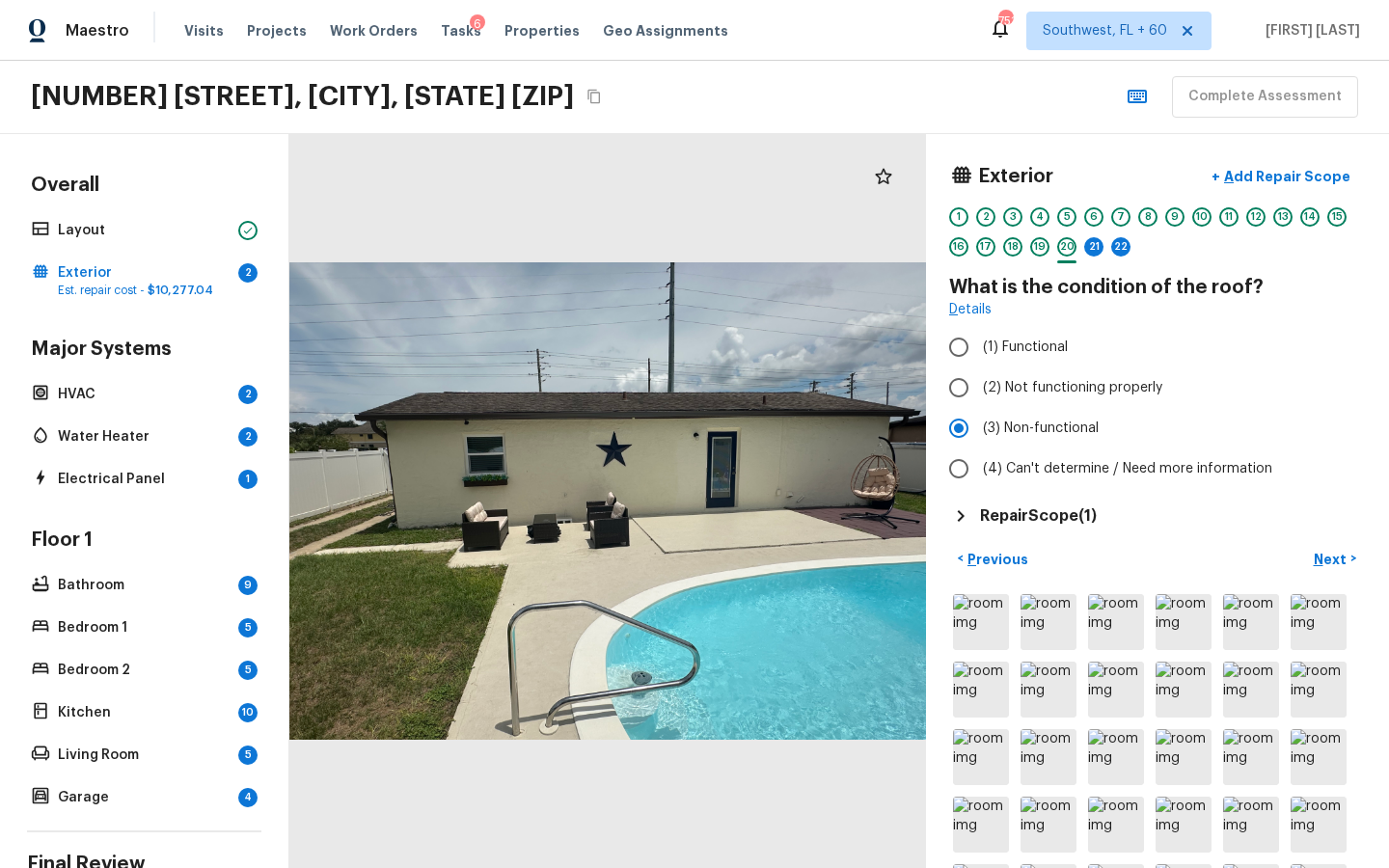 click on "Repair  Scope  ( 1 )" at bounding box center (1038, 516) 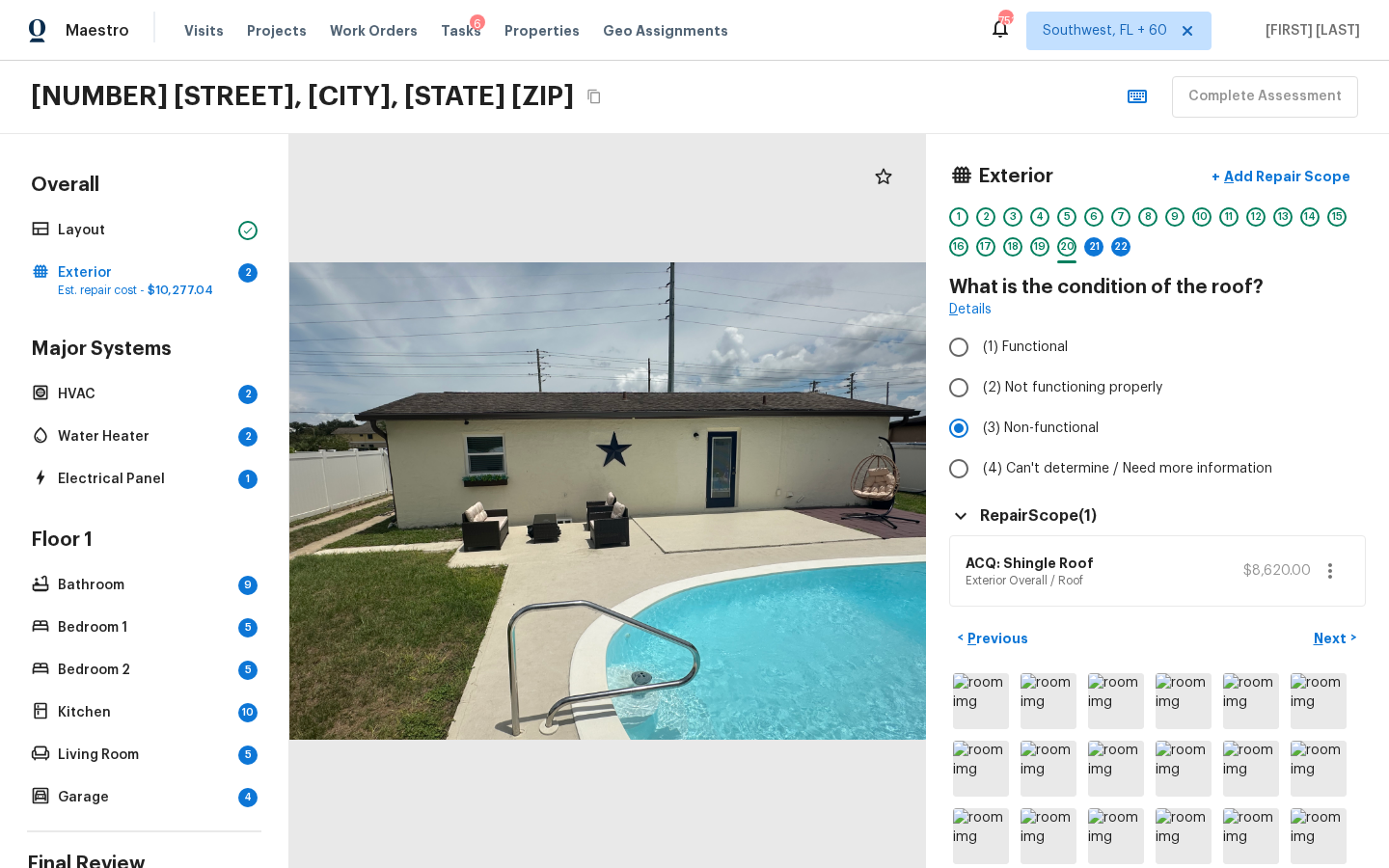 click 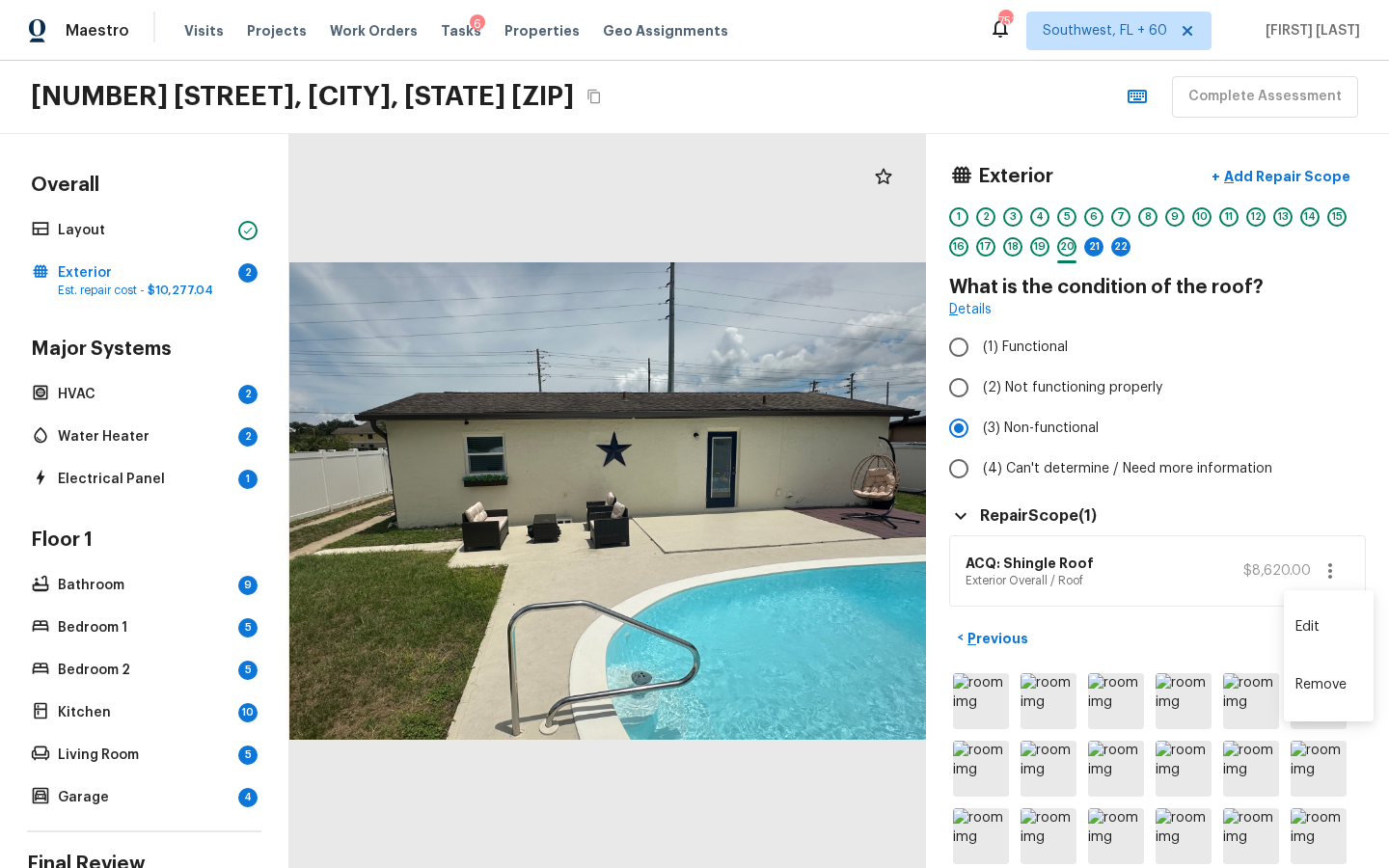 click on "Edit Remove" at bounding box center [1328, 656] 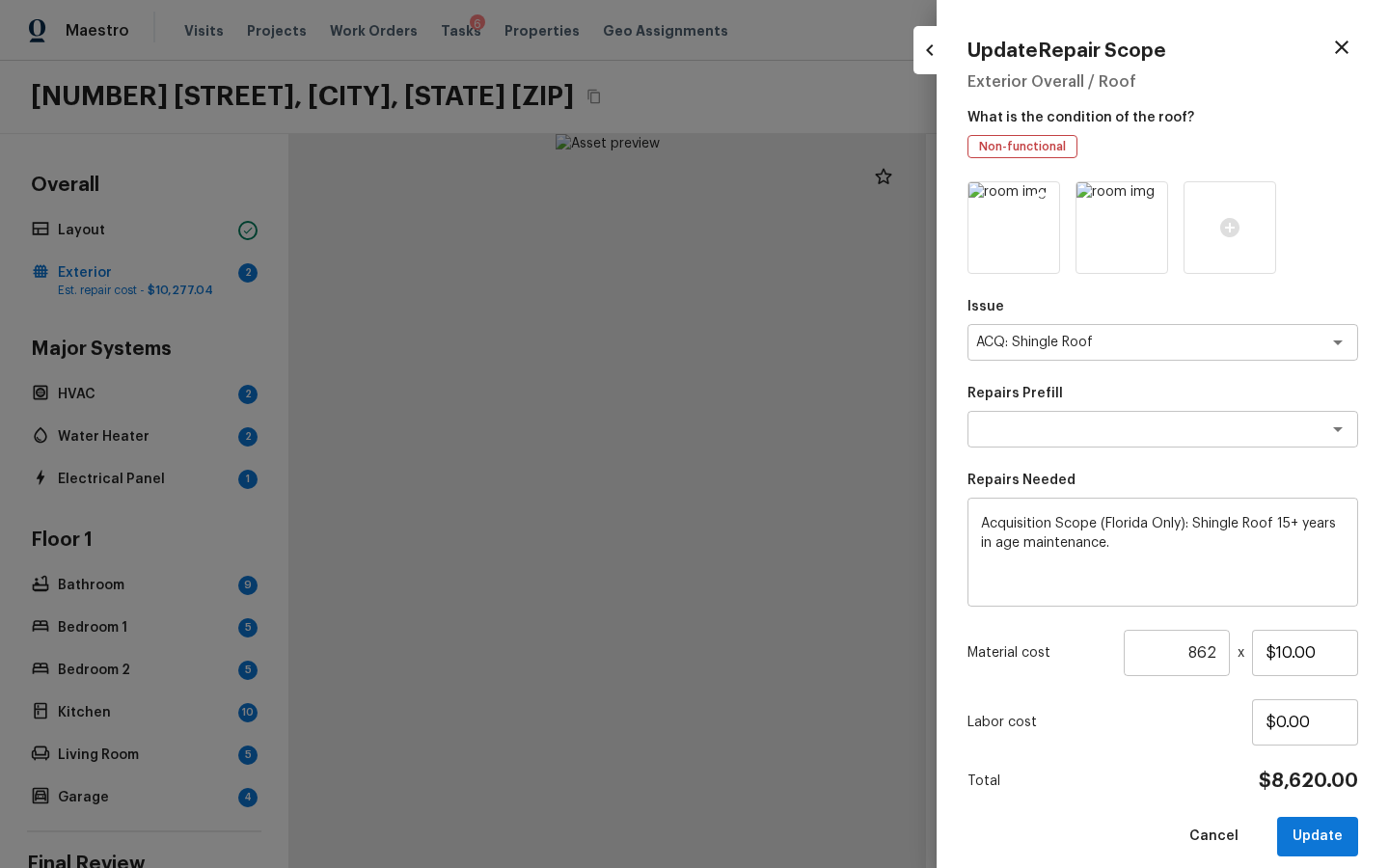 click at bounding box center [1014, 228] 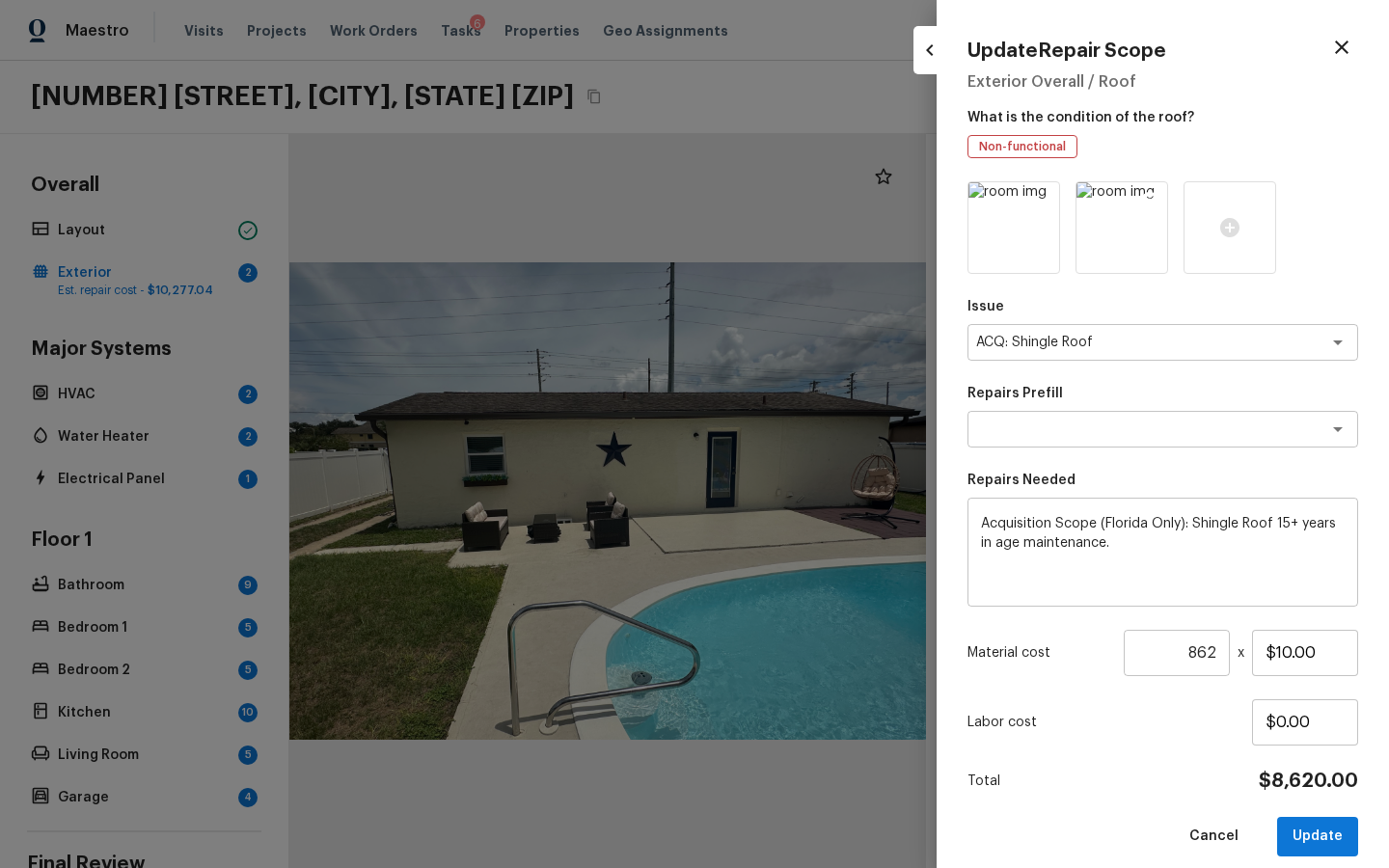 click at bounding box center [1122, 228] 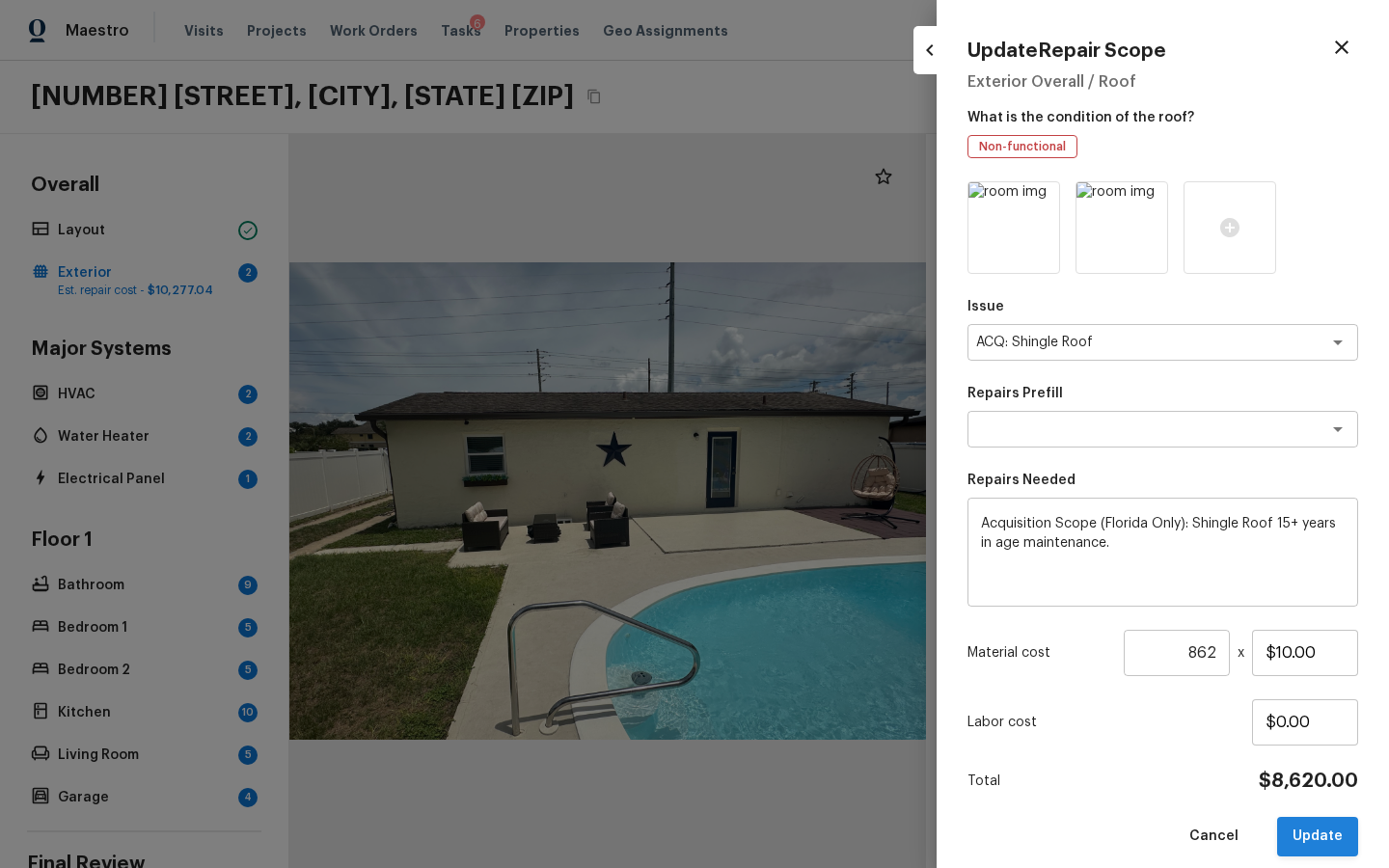 click on "Update" at bounding box center (1318, 836) 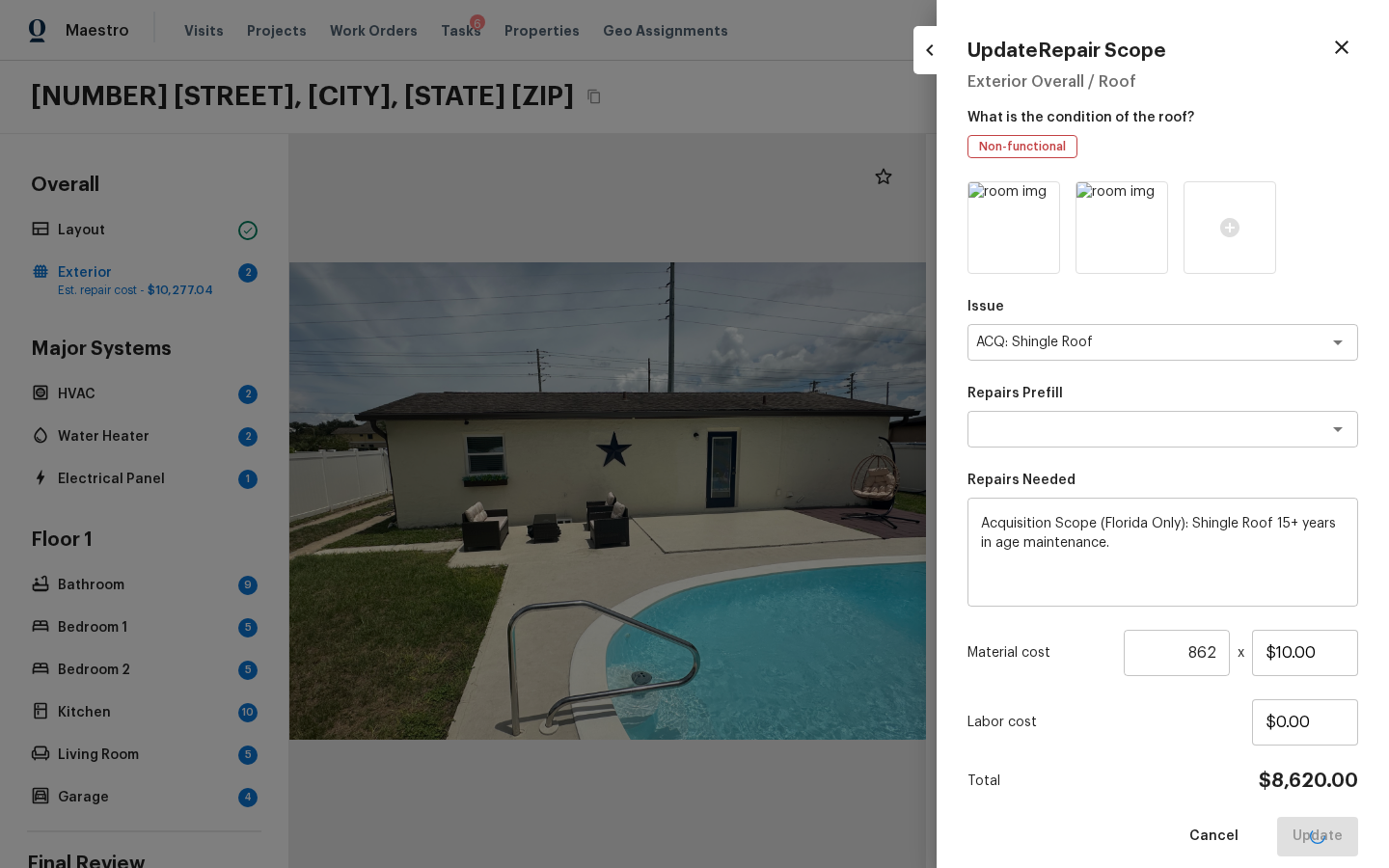 type 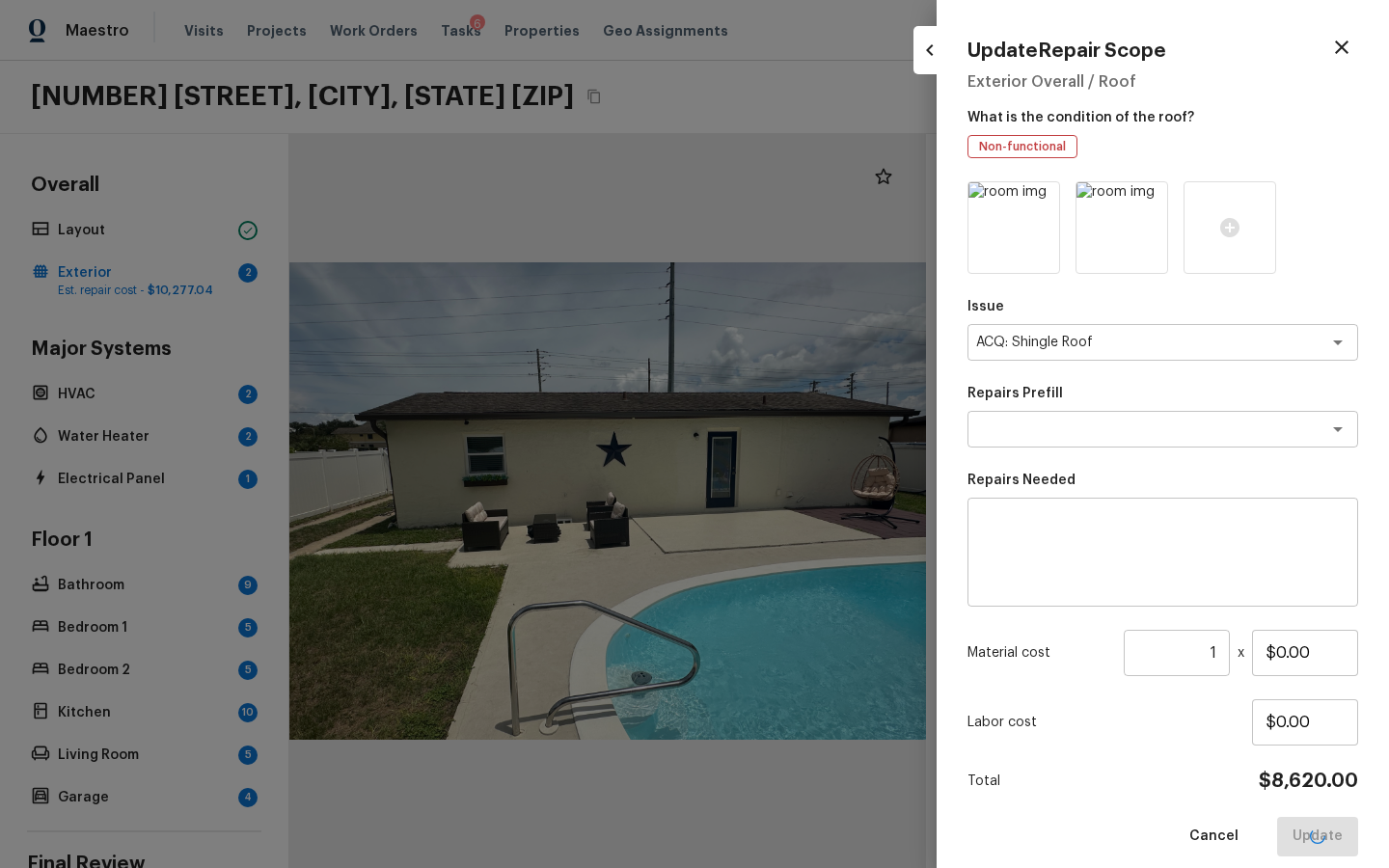 type 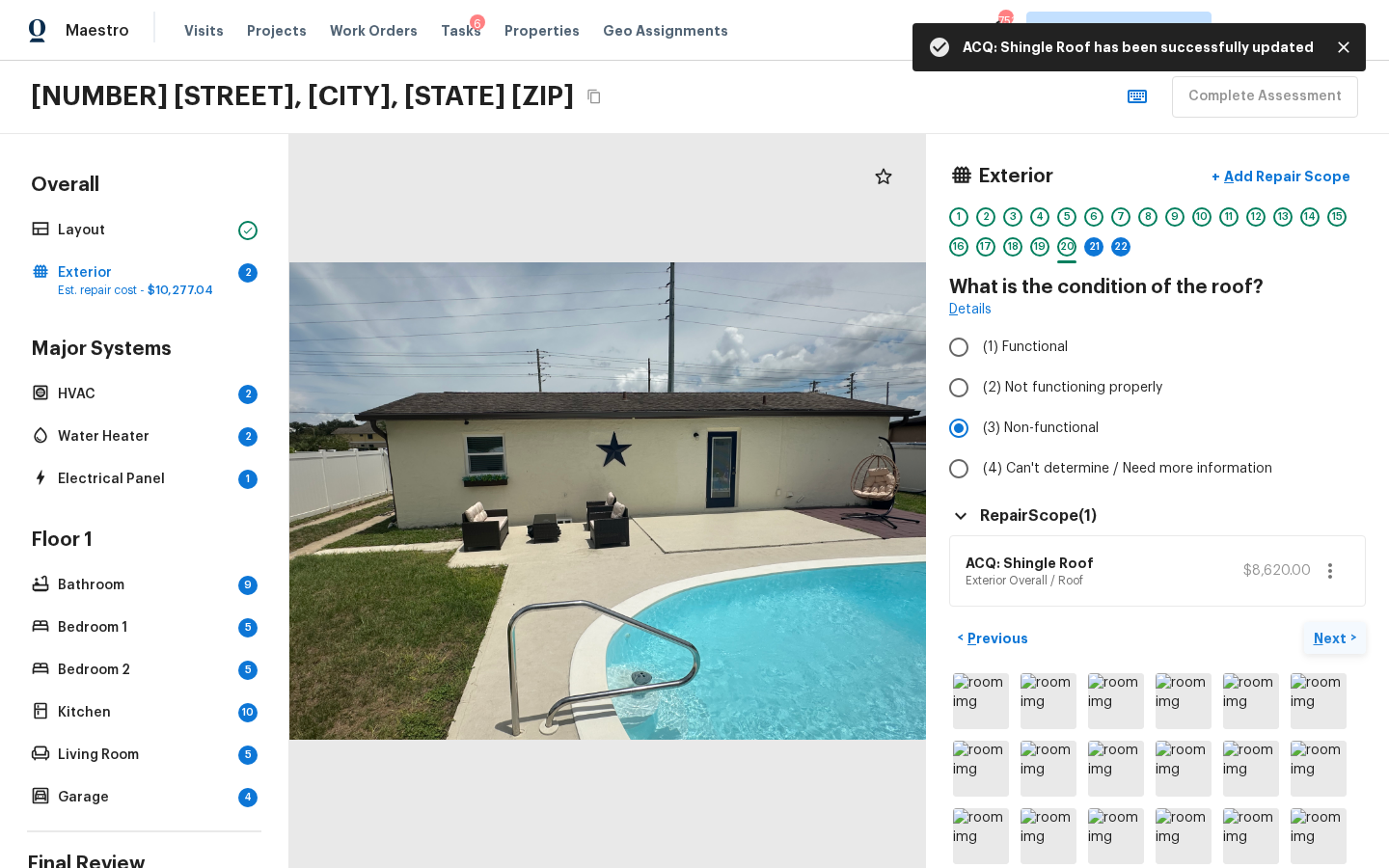 click on "Next" at bounding box center (1332, 638) 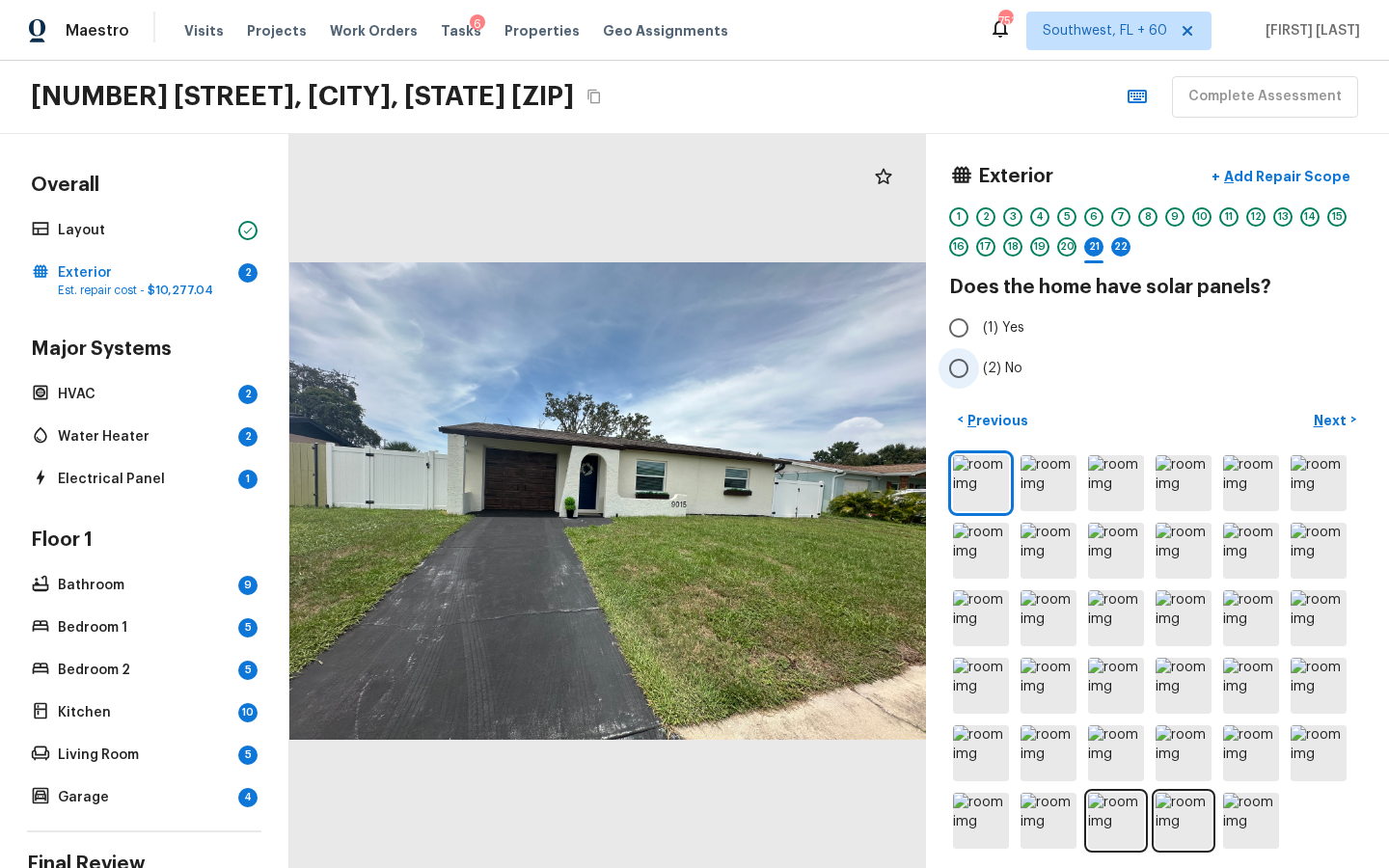 click on "(2) No" at bounding box center [959, 368] 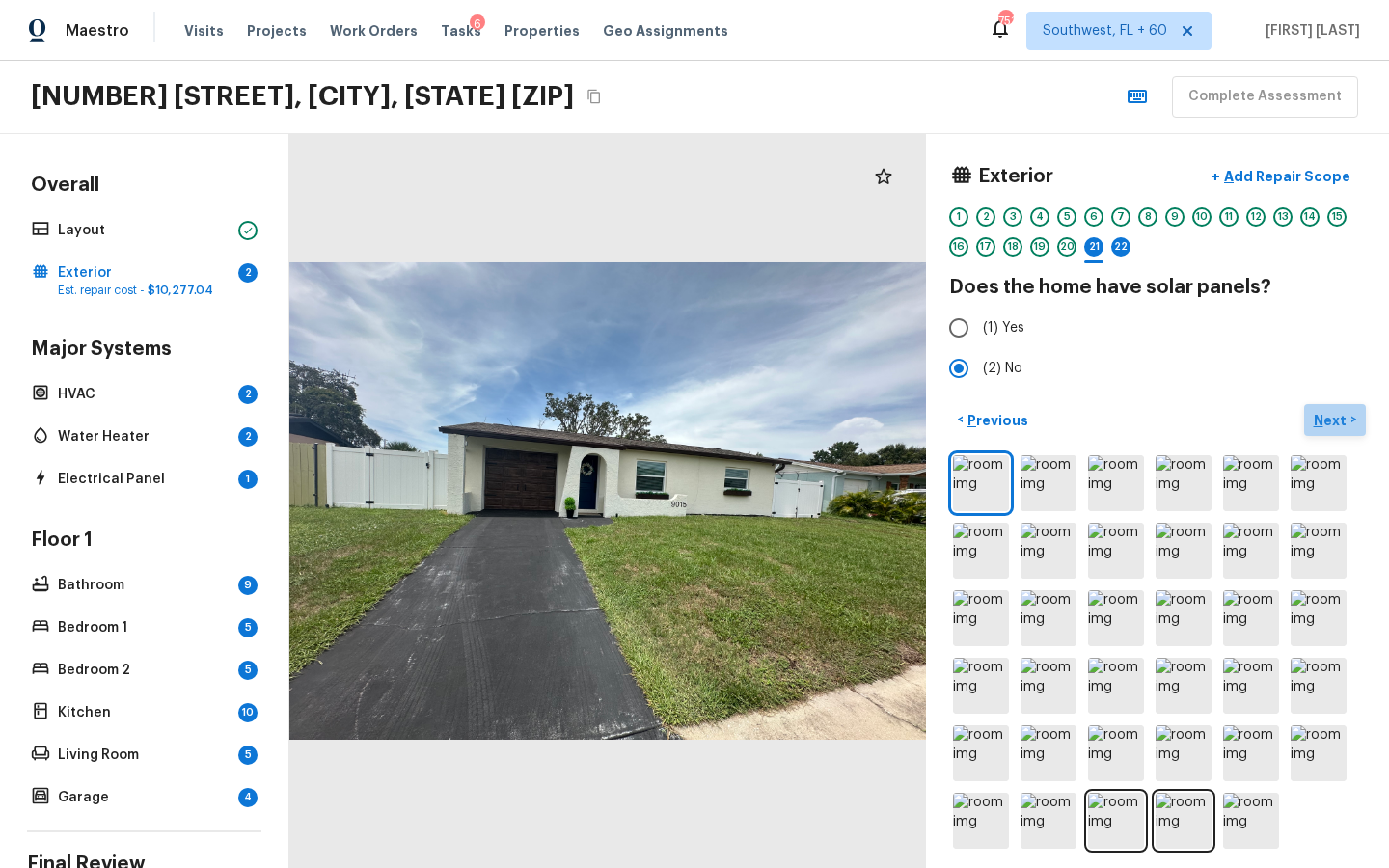 click on "Next" at bounding box center (1332, 420) 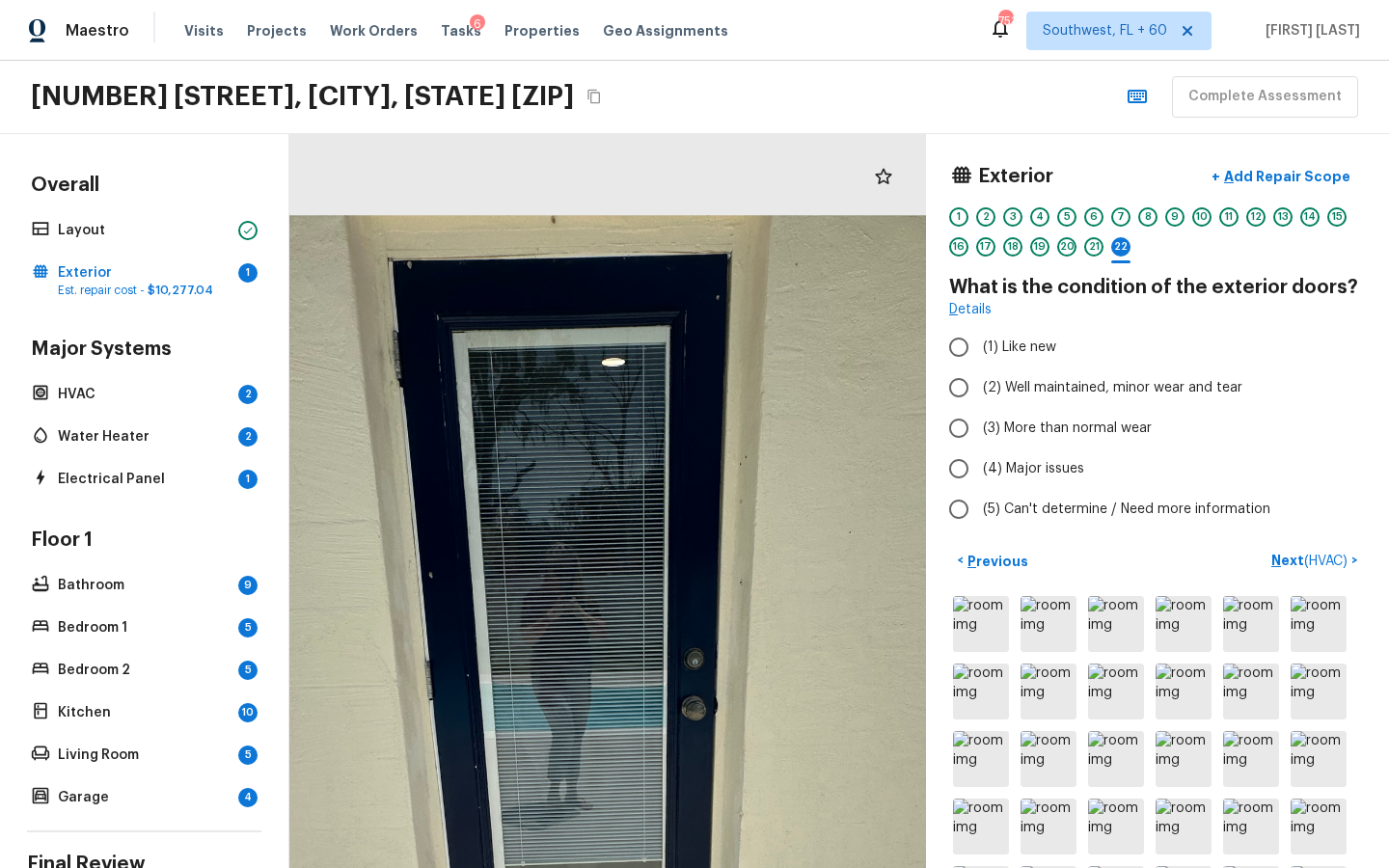 drag, startPoint x: 617, startPoint y: 303, endPoint x: 613, endPoint y: 369, distance: 66.1211 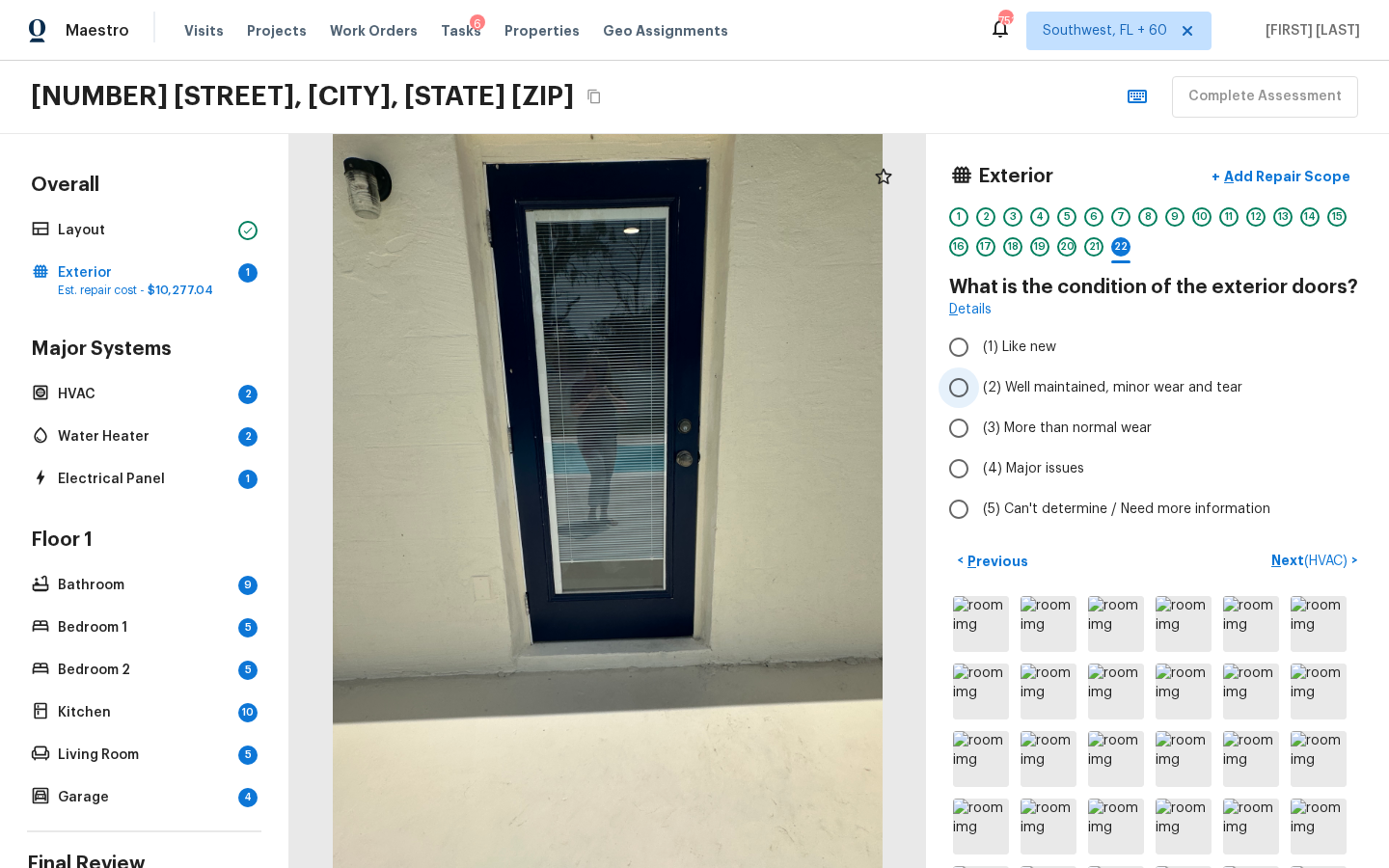 click on "(2) Well maintained, minor wear and tear" at bounding box center [959, 388] 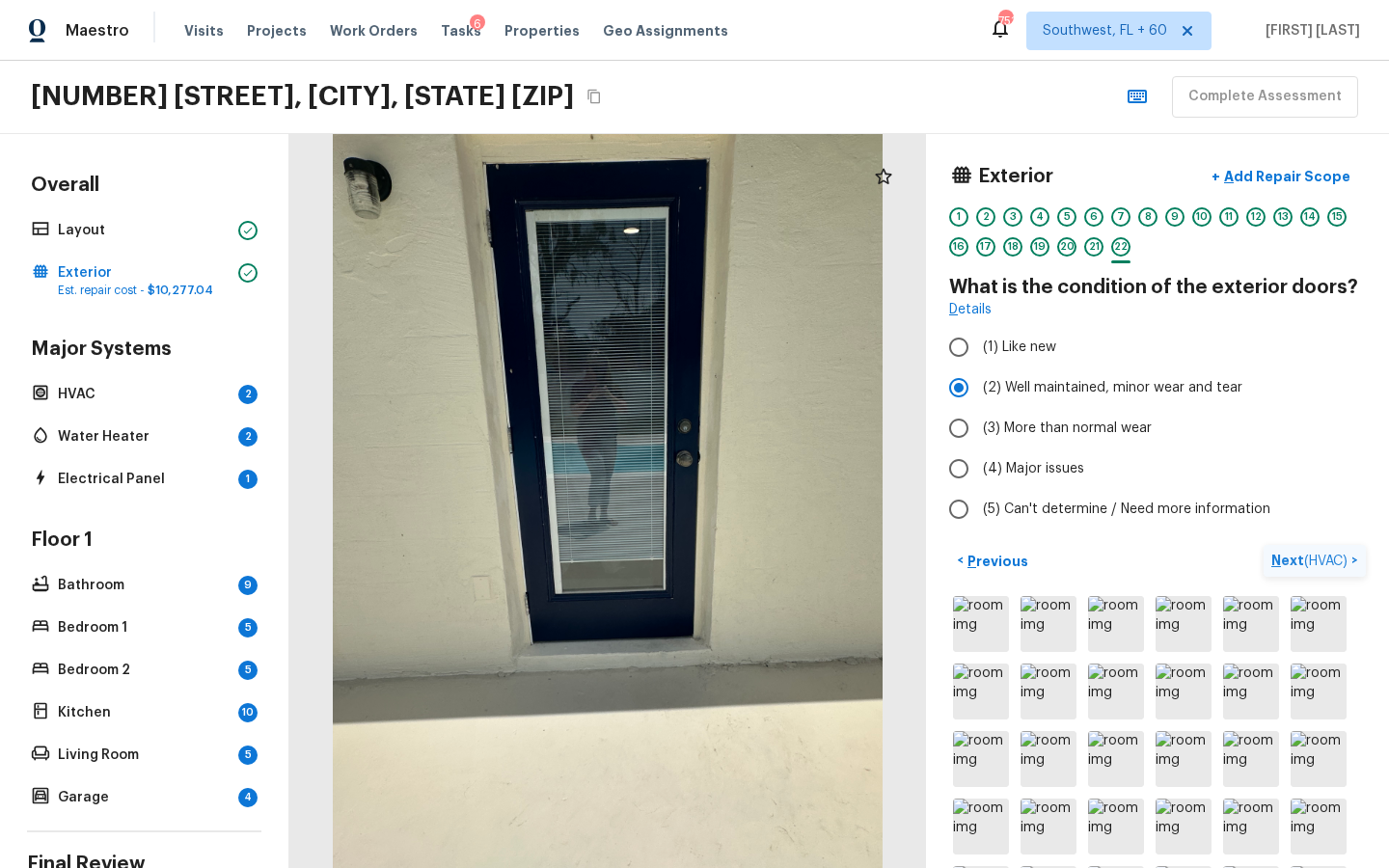 click on "Next  ( HVAC )" at bounding box center (1311, 560) 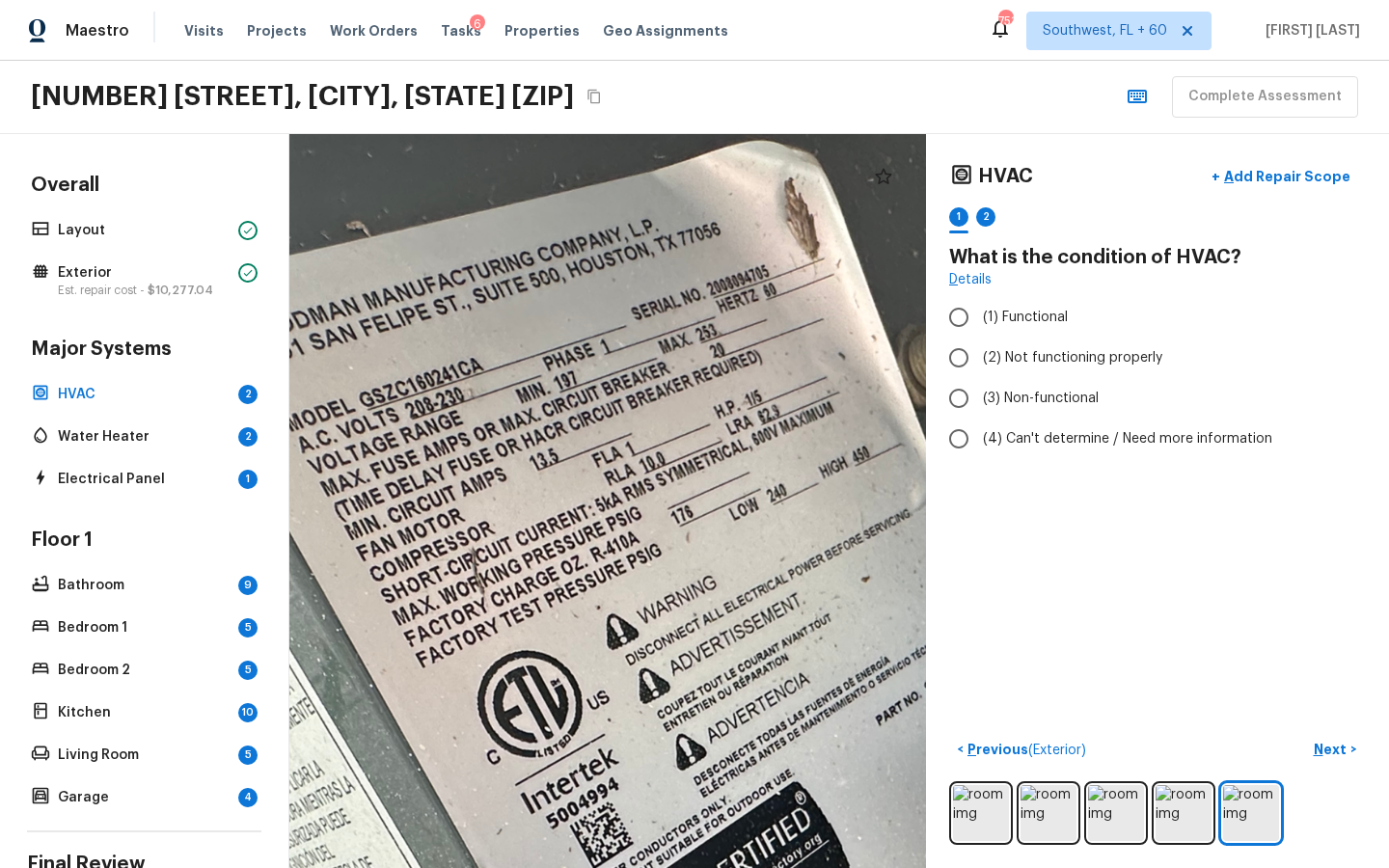 drag, startPoint x: 579, startPoint y: 368, endPoint x: 764, endPoint y: 388, distance: 186.07794 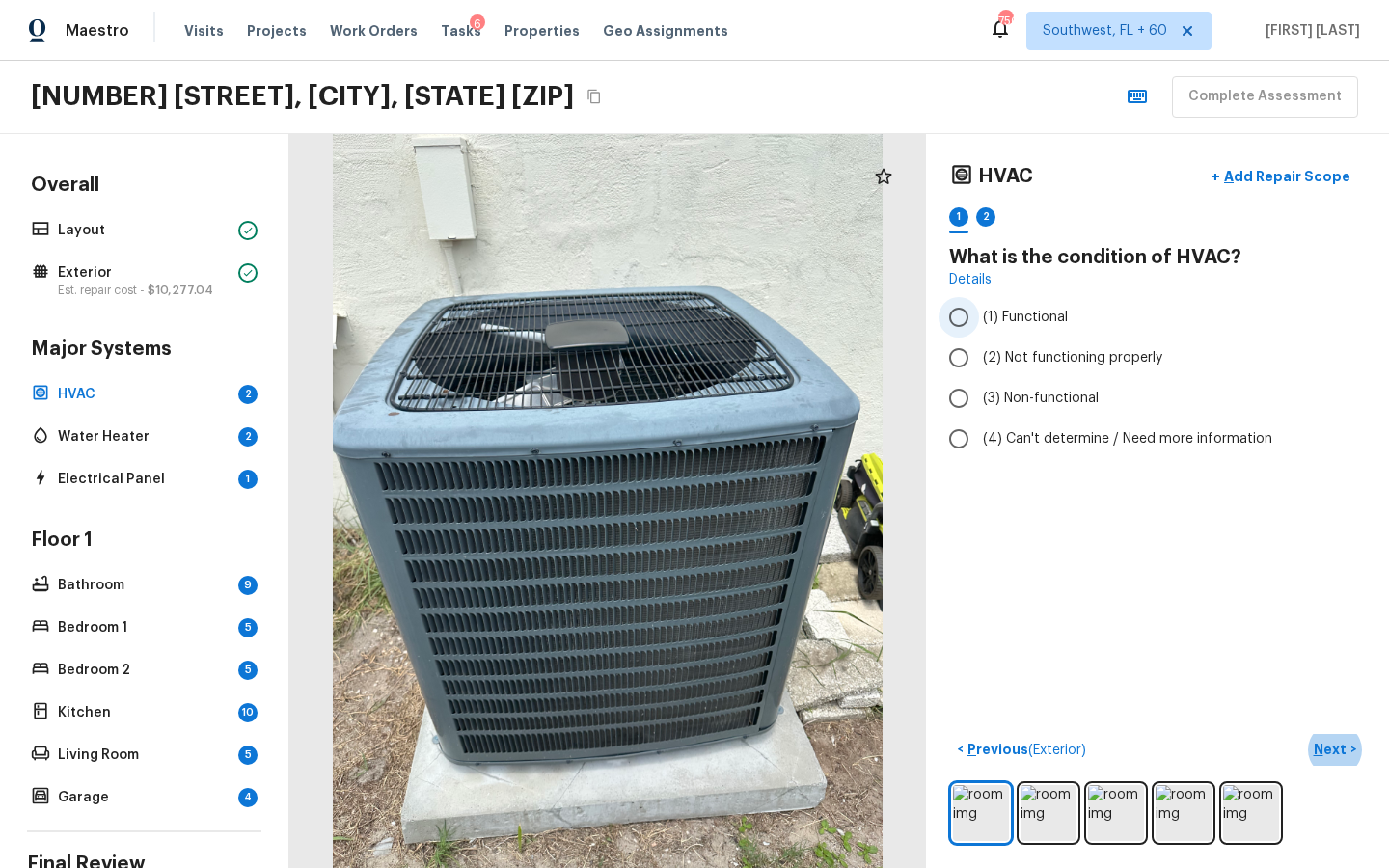 click on "(1) Functional" at bounding box center (959, 317) 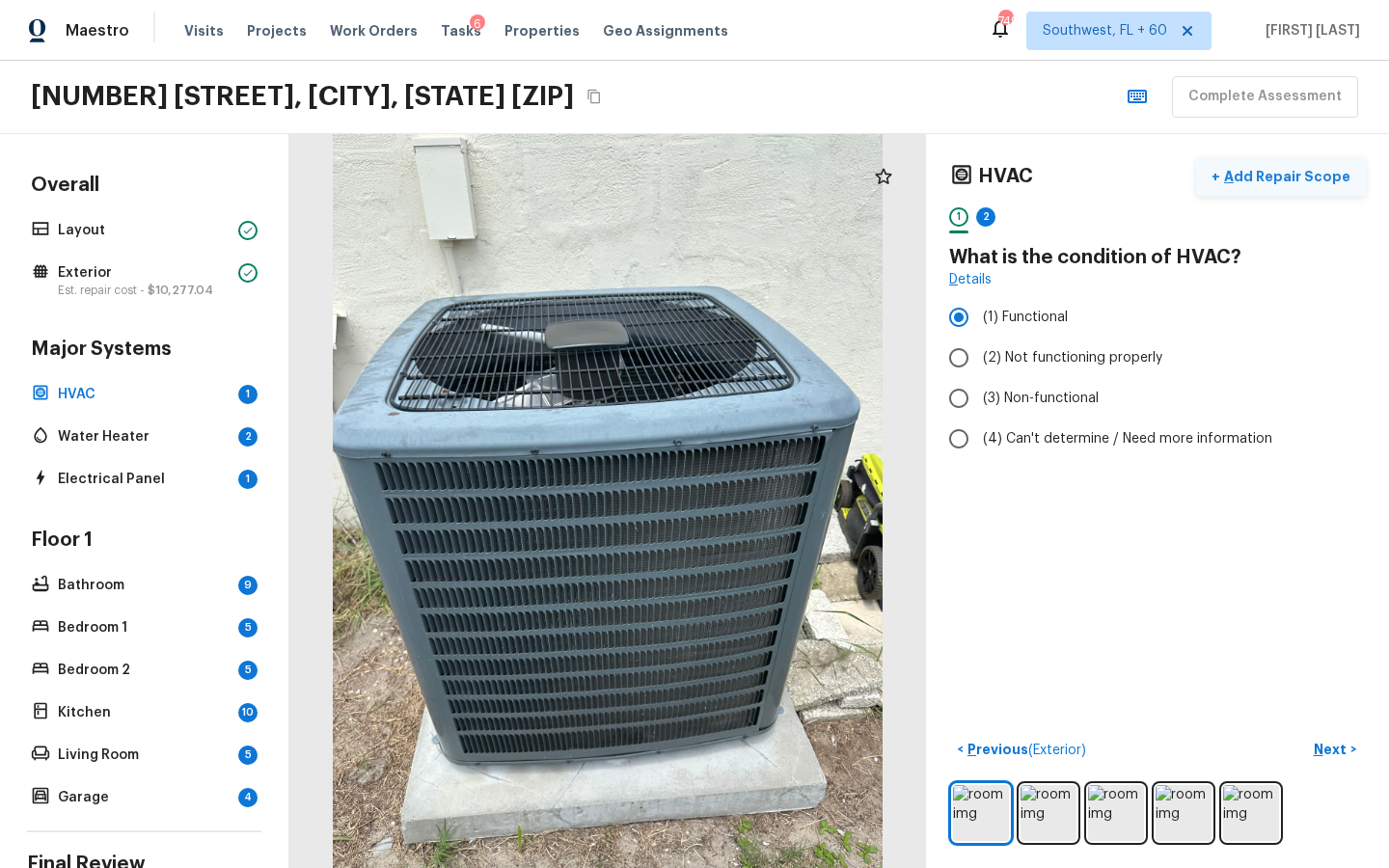 click on "Add Repair Scope" at bounding box center (1285, 176) 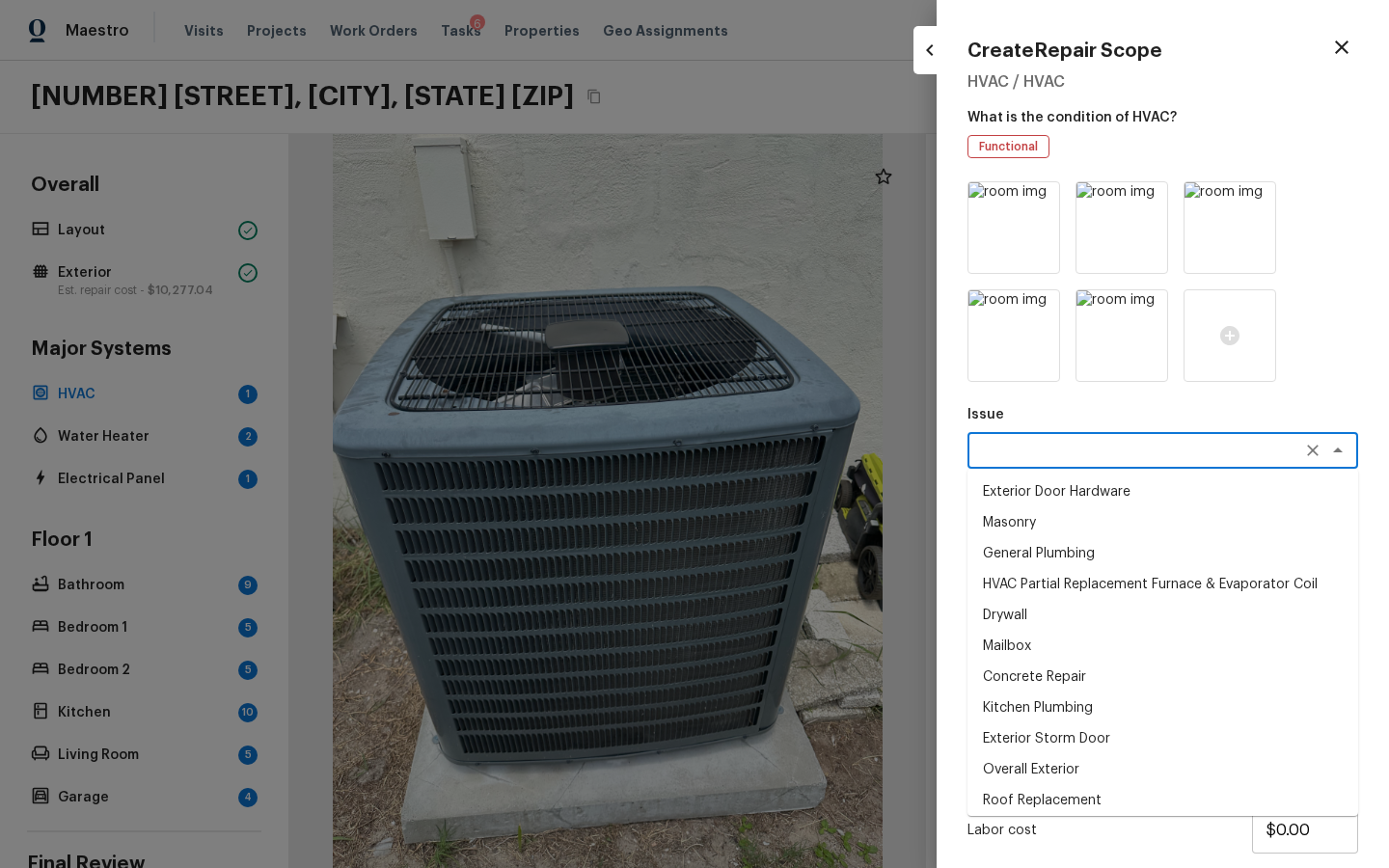 click at bounding box center (1135, 450) 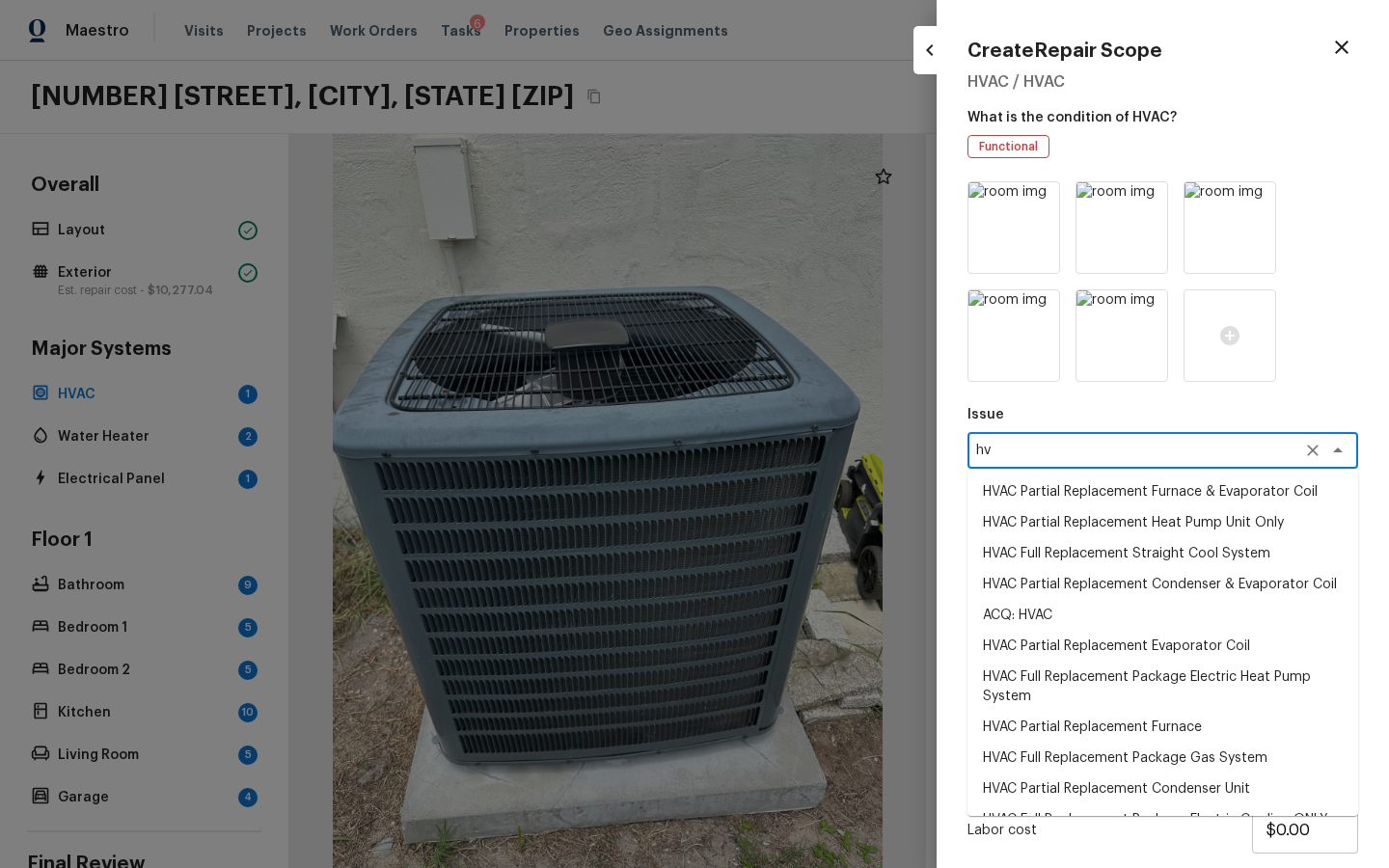 type on "h" 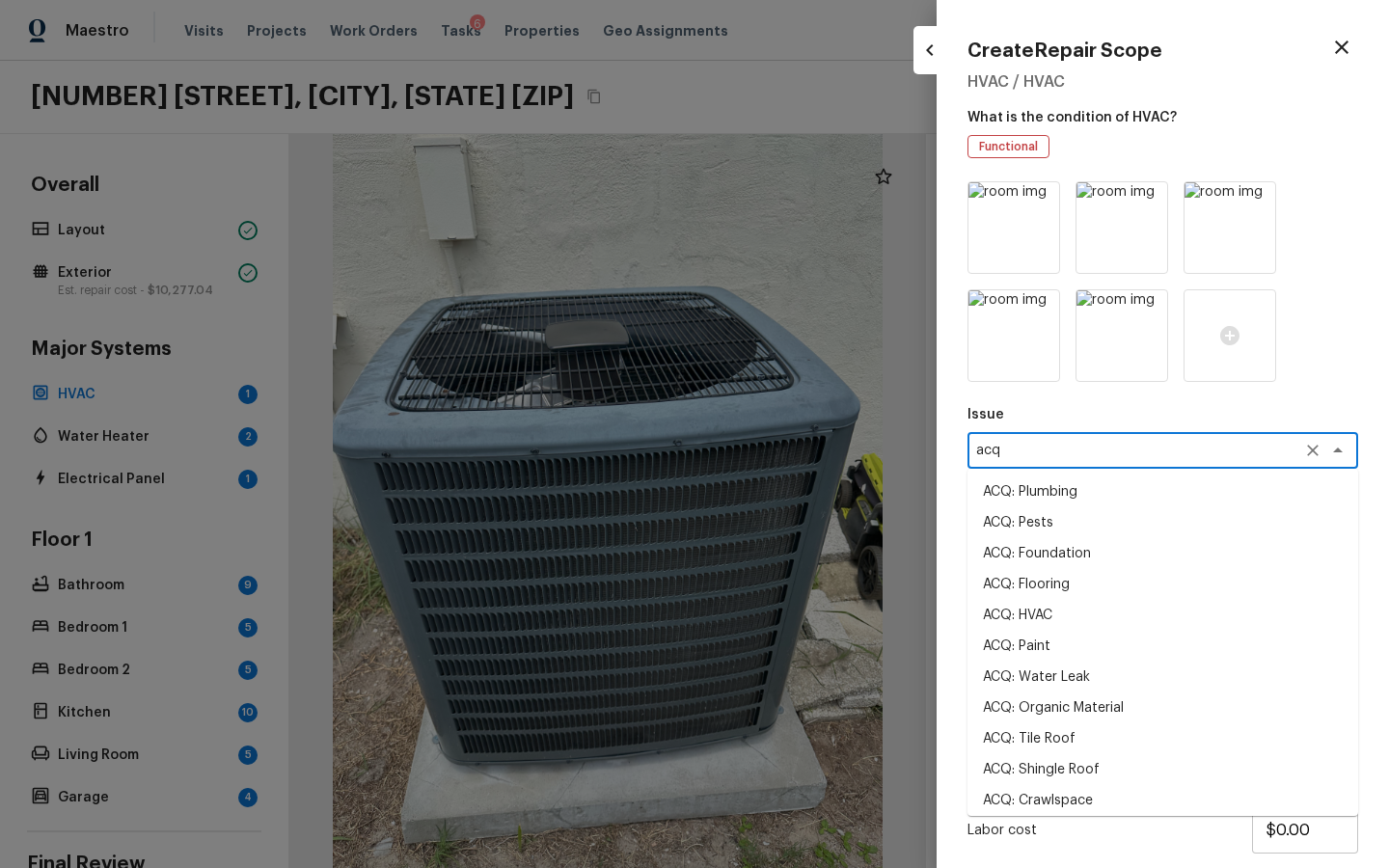 click on "ACQ: HVAC" at bounding box center (1162, 615) 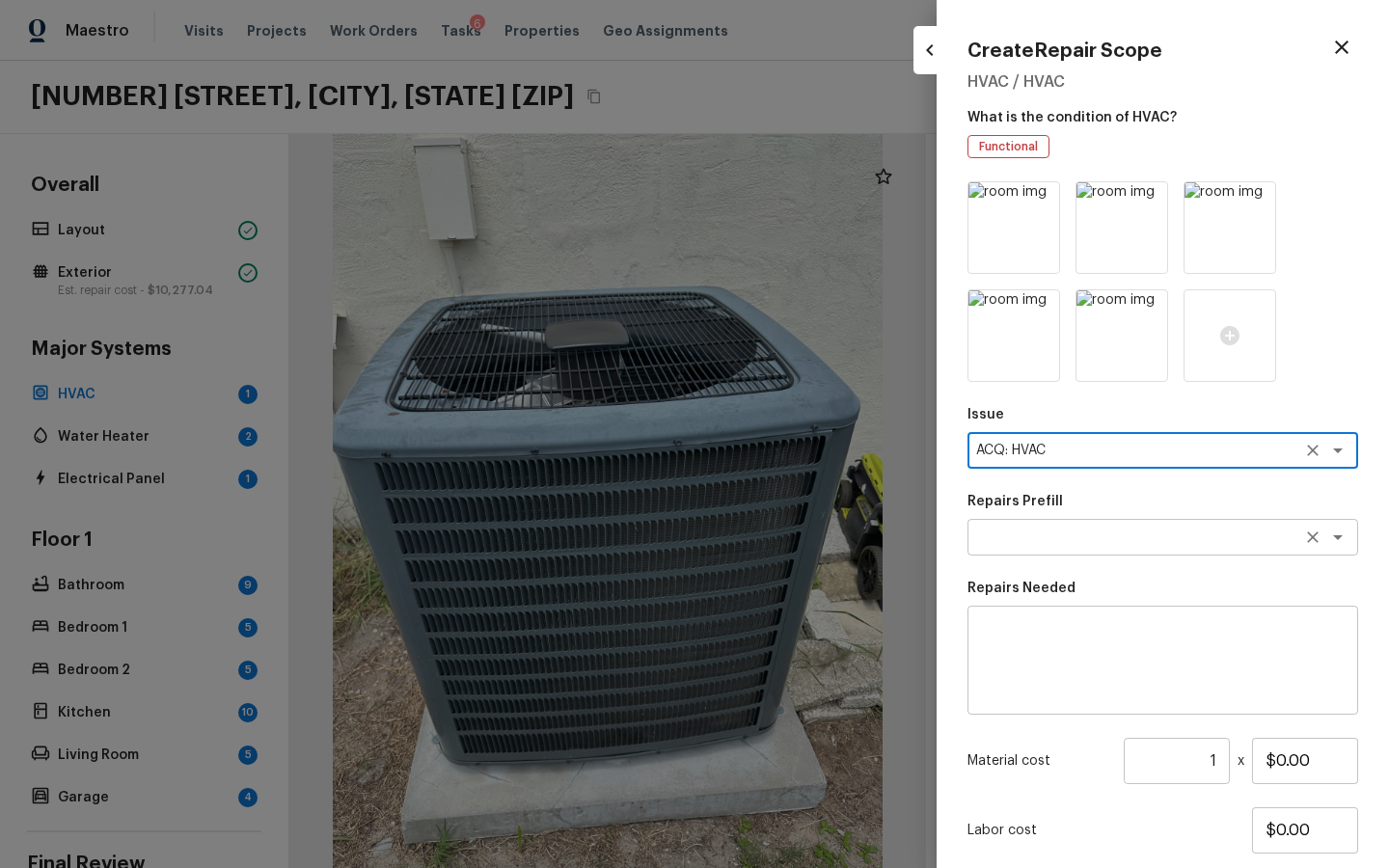 type on "ACQ: HVAC" 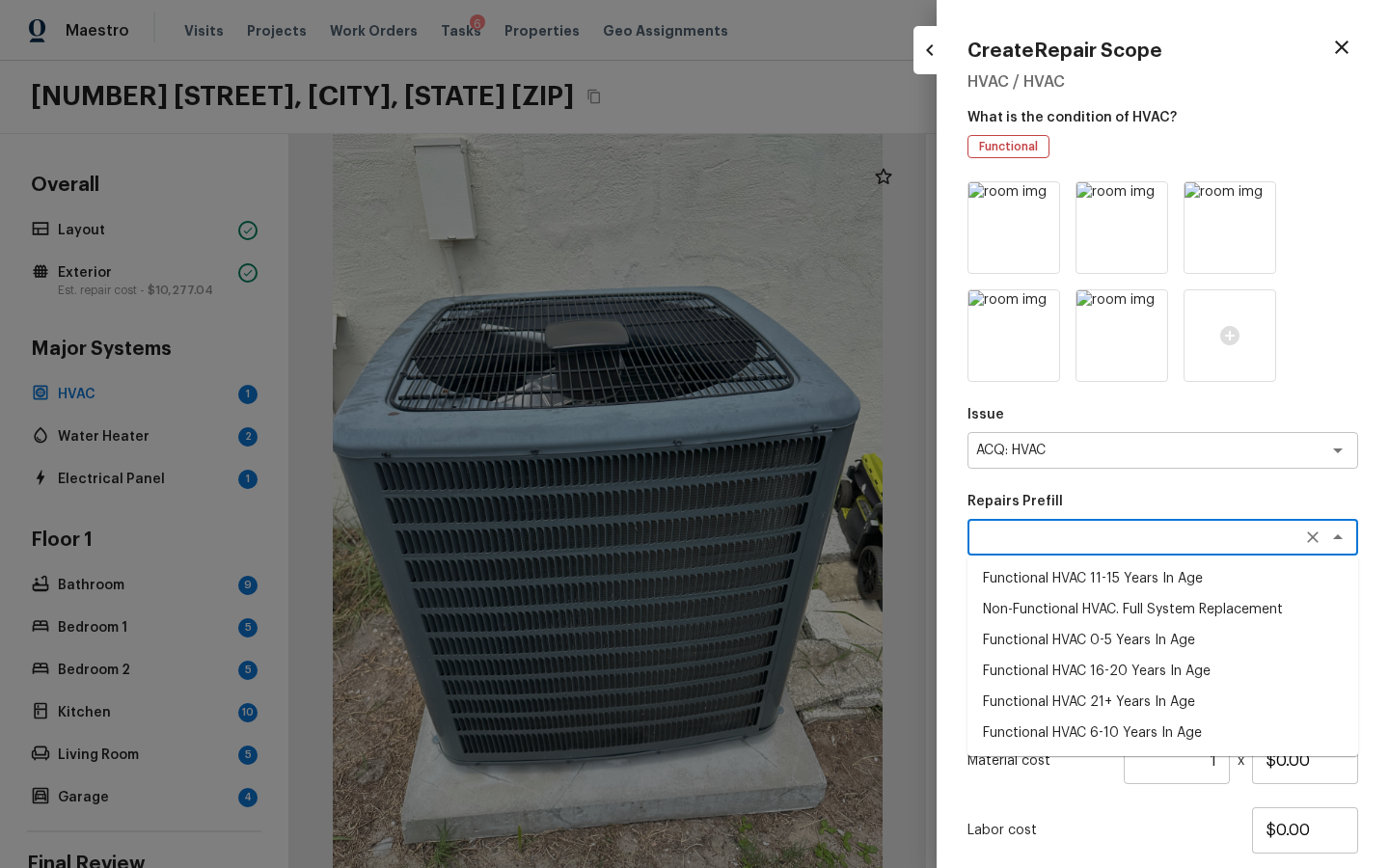 click on "Functional HVAC 0-5 Years In Age" at bounding box center (1162, 640) 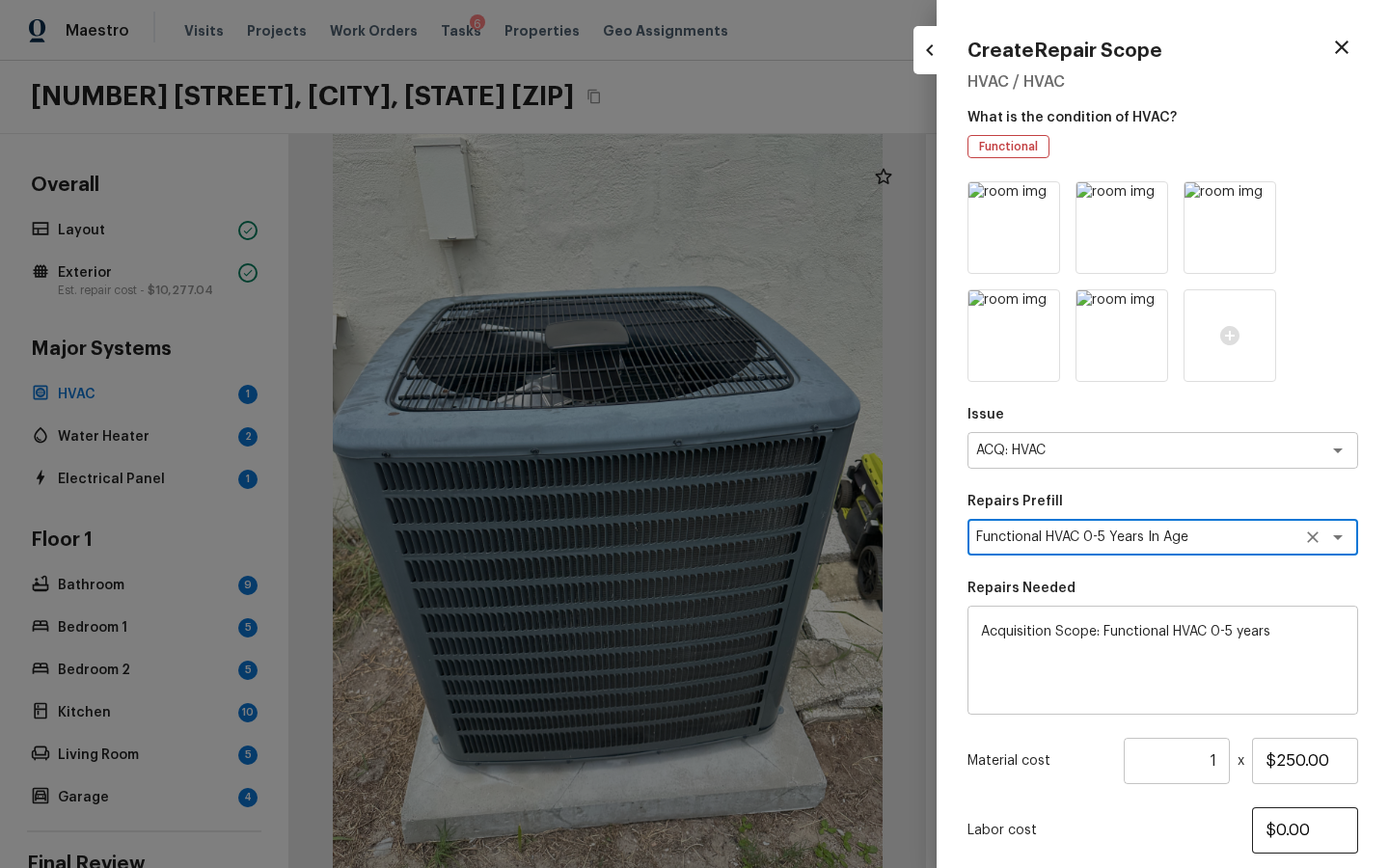 scroll, scrollTop: 124, scrollLeft: 0, axis: vertical 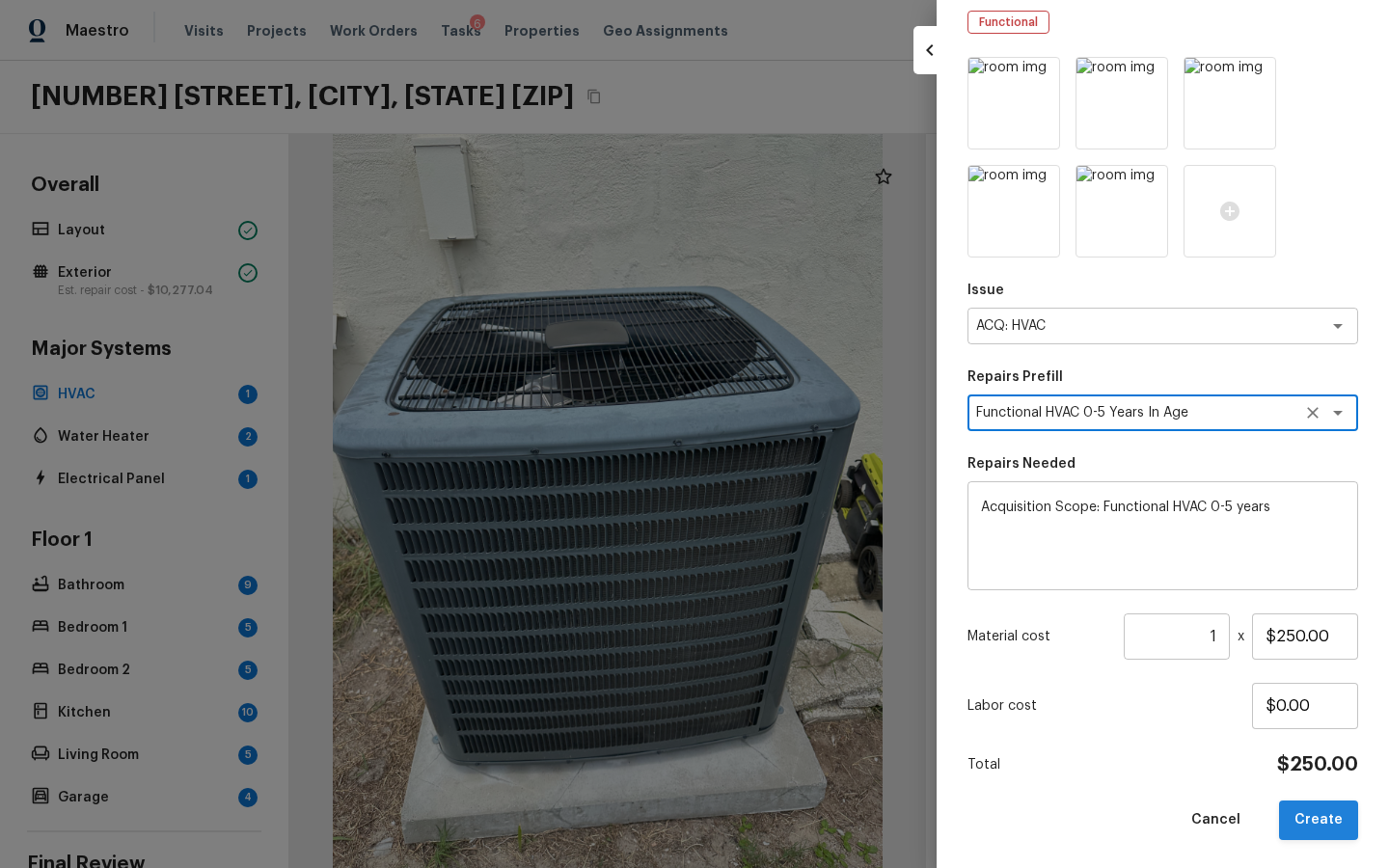 click on "Create" at bounding box center [1319, 820] 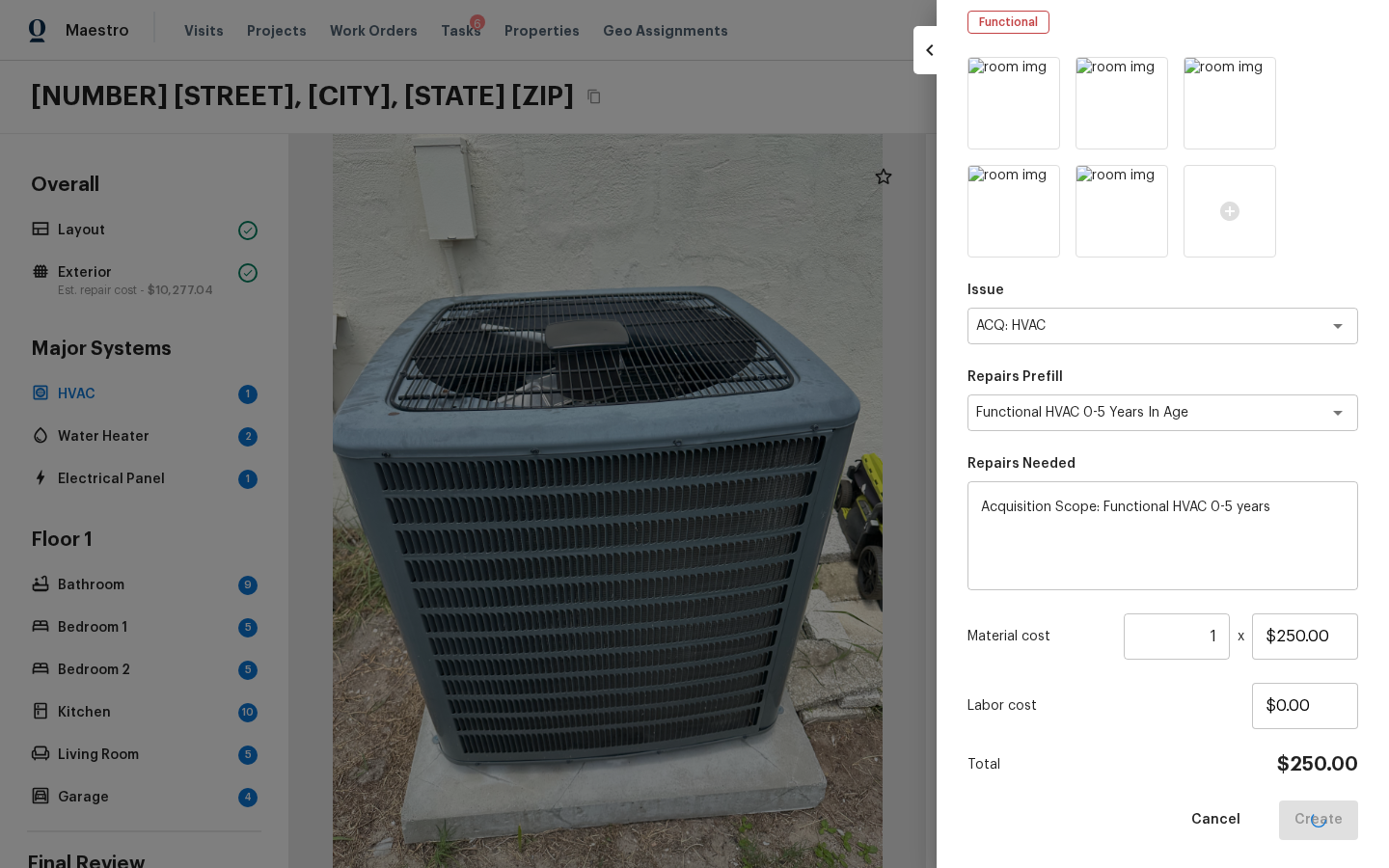 type 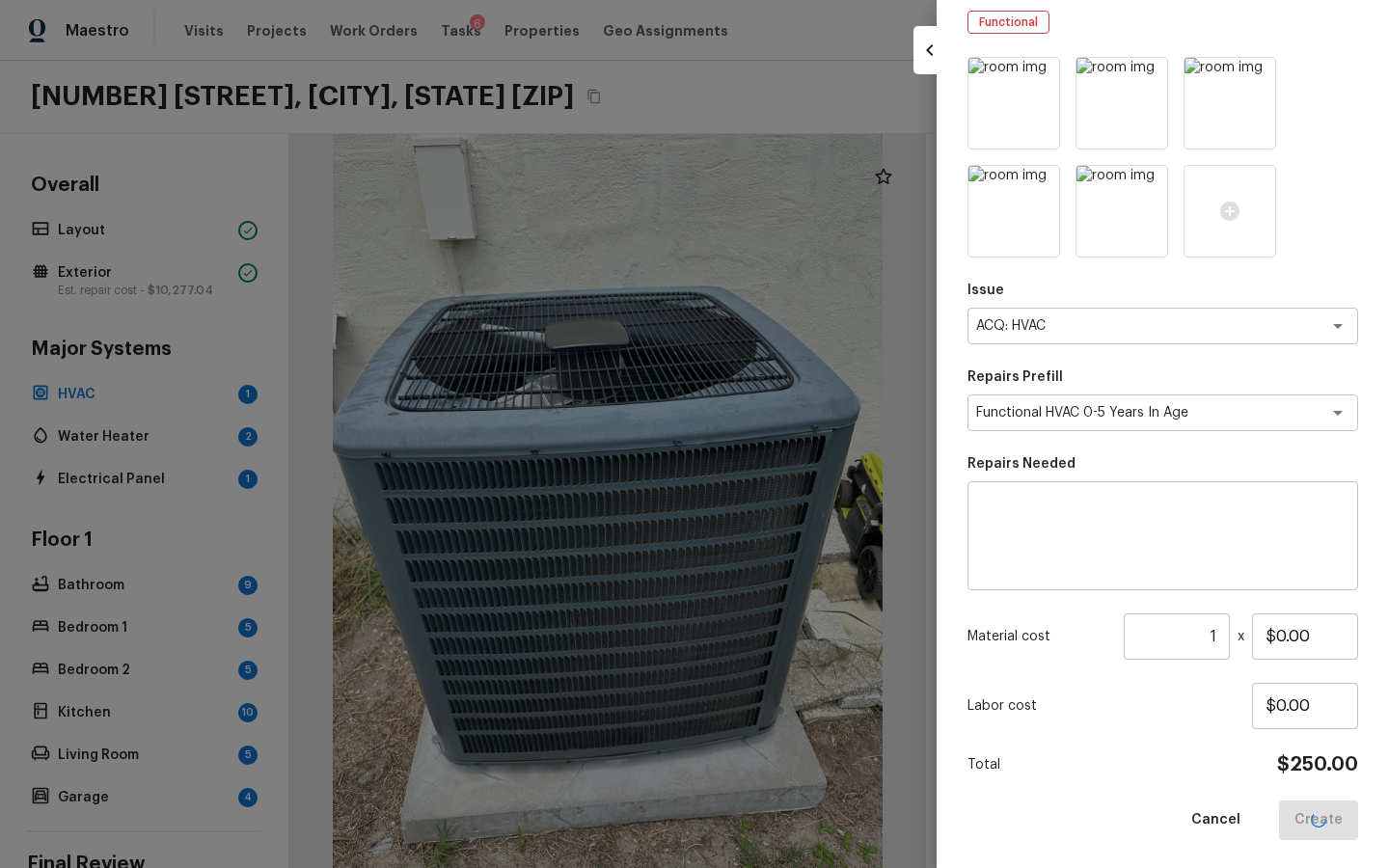 type 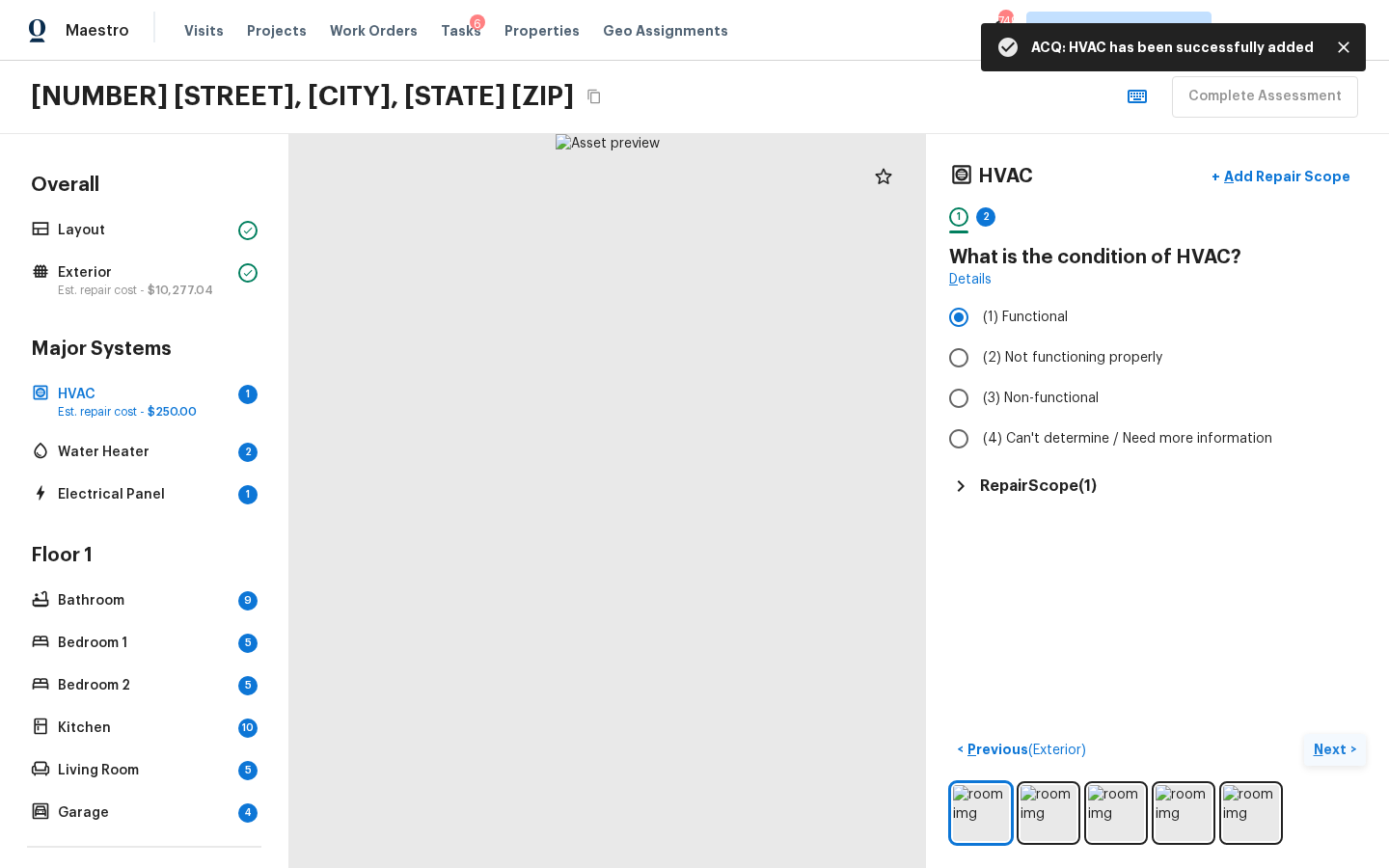click on "Next" at bounding box center [1332, 749] 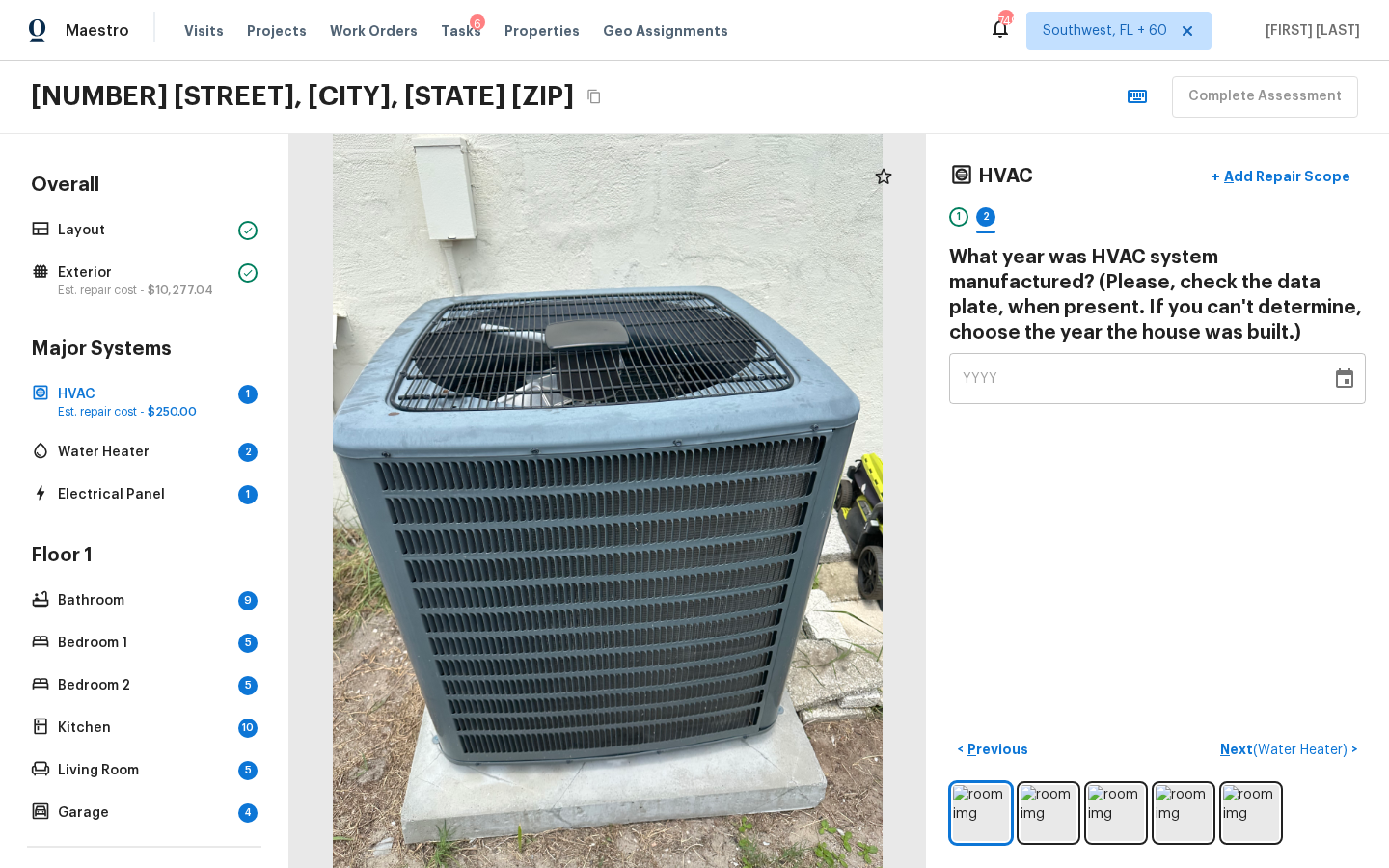 click on "YYYY" at bounding box center (980, 379) 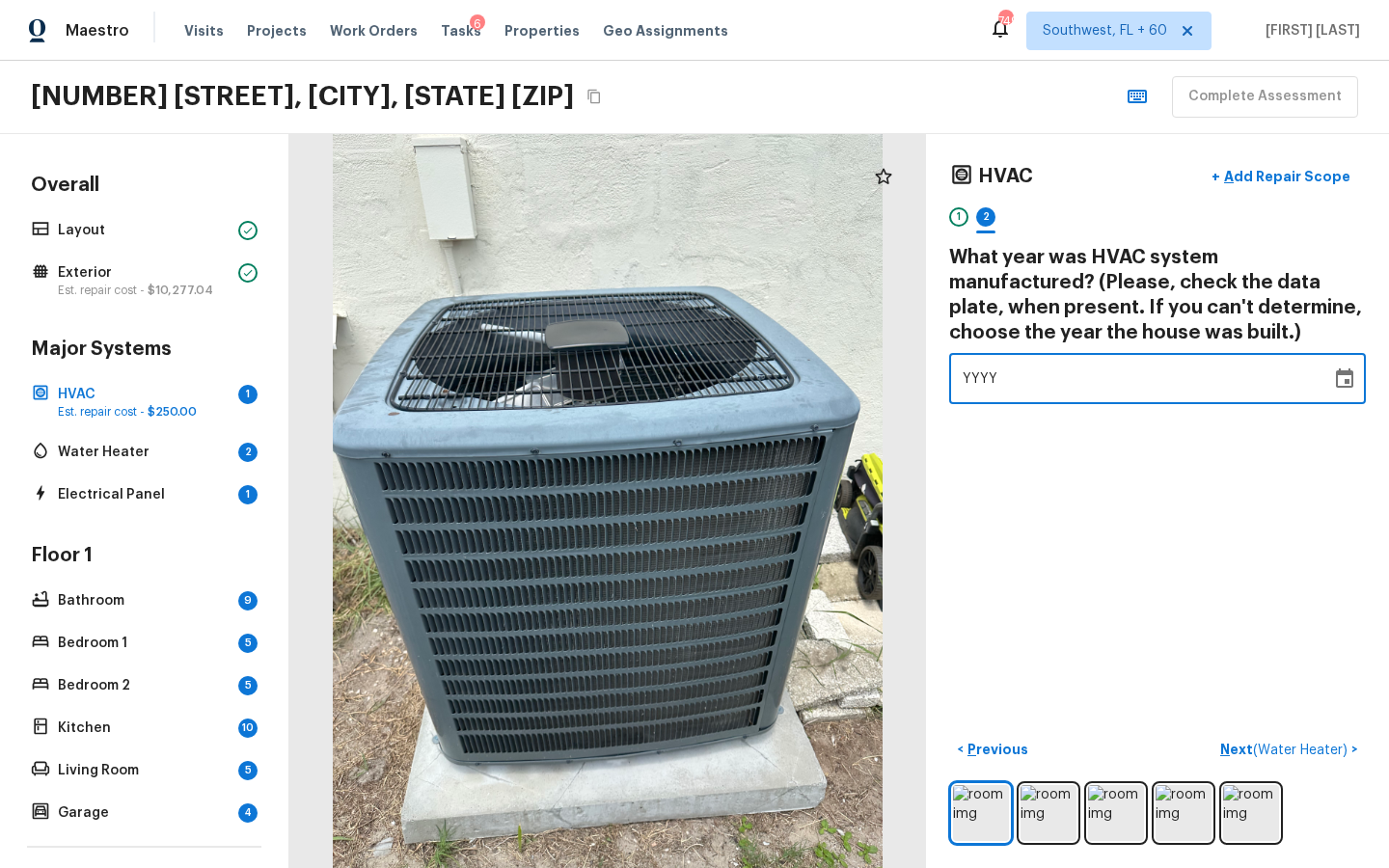 type 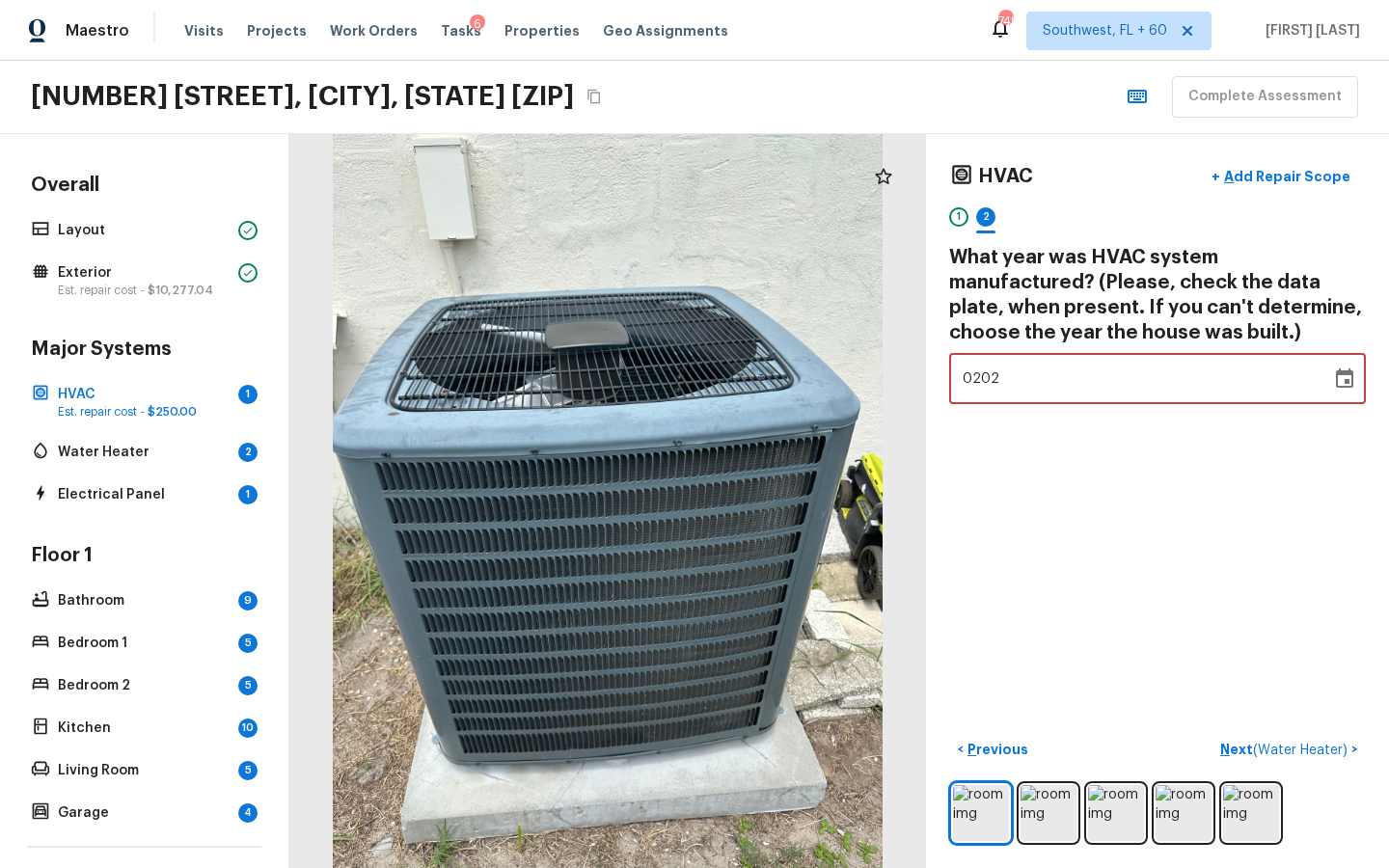 type on "2020" 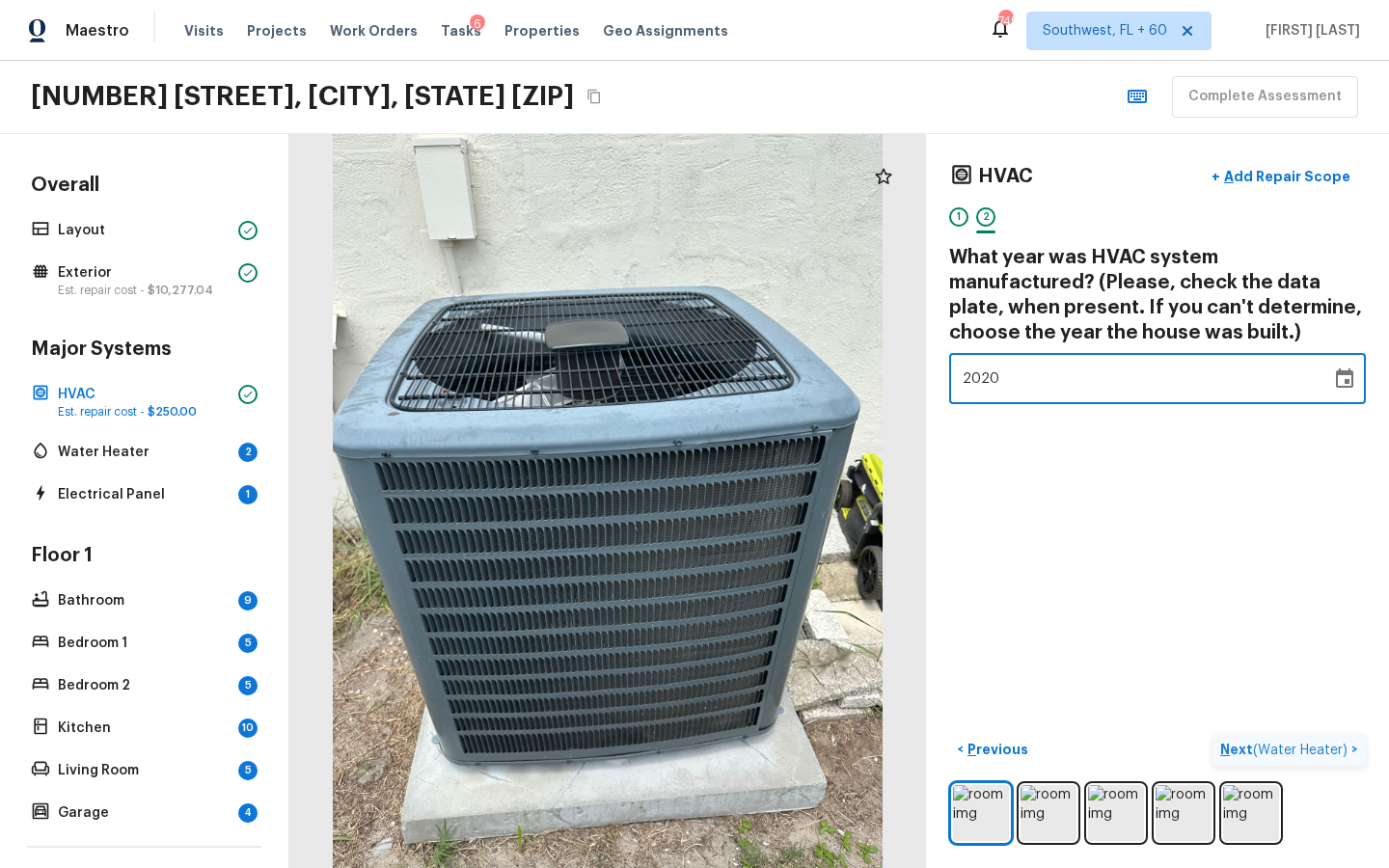 click on "( Water Heater )" at bounding box center [1300, 750] 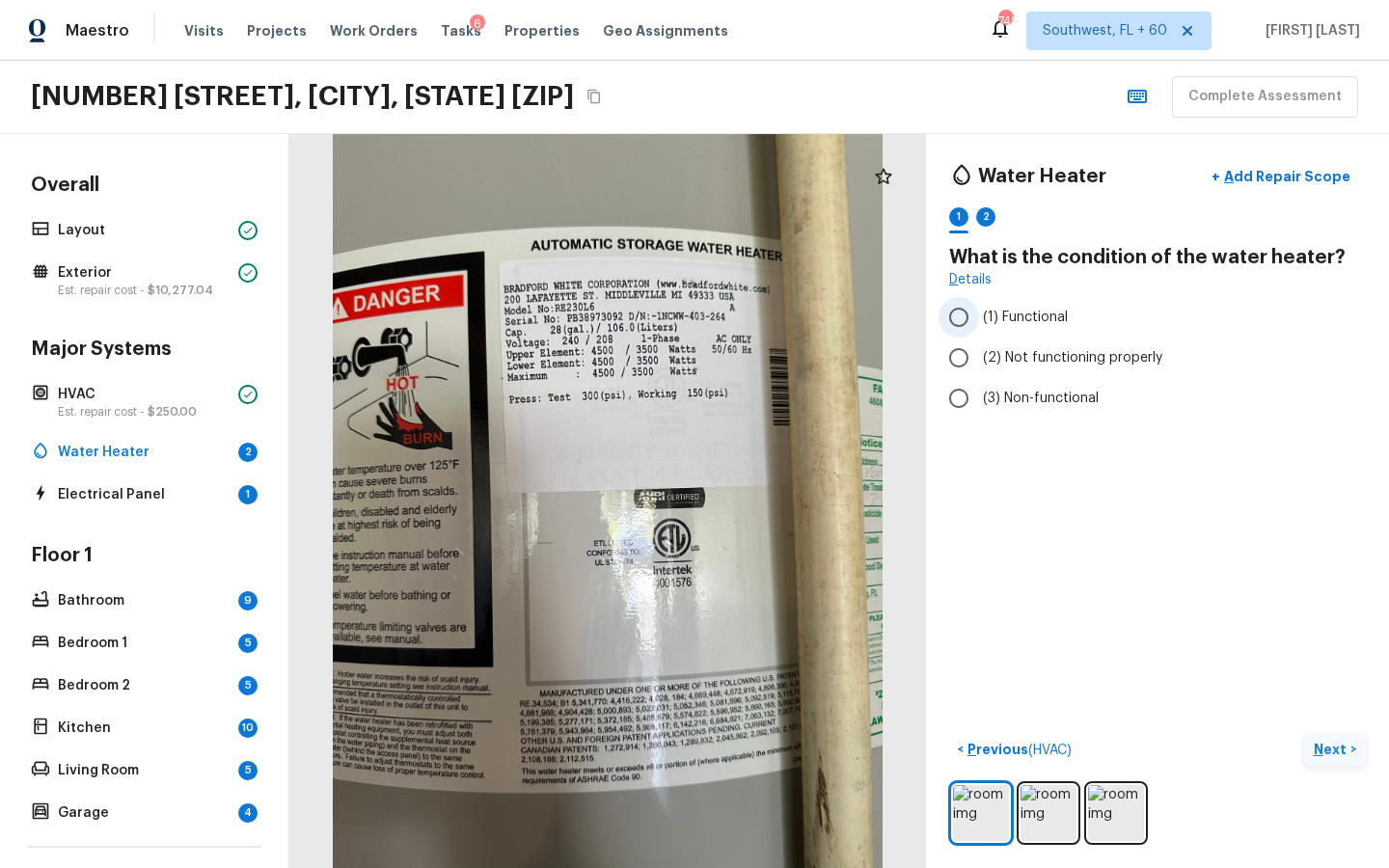 click on "(1) Functional" at bounding box center (1025, 317) 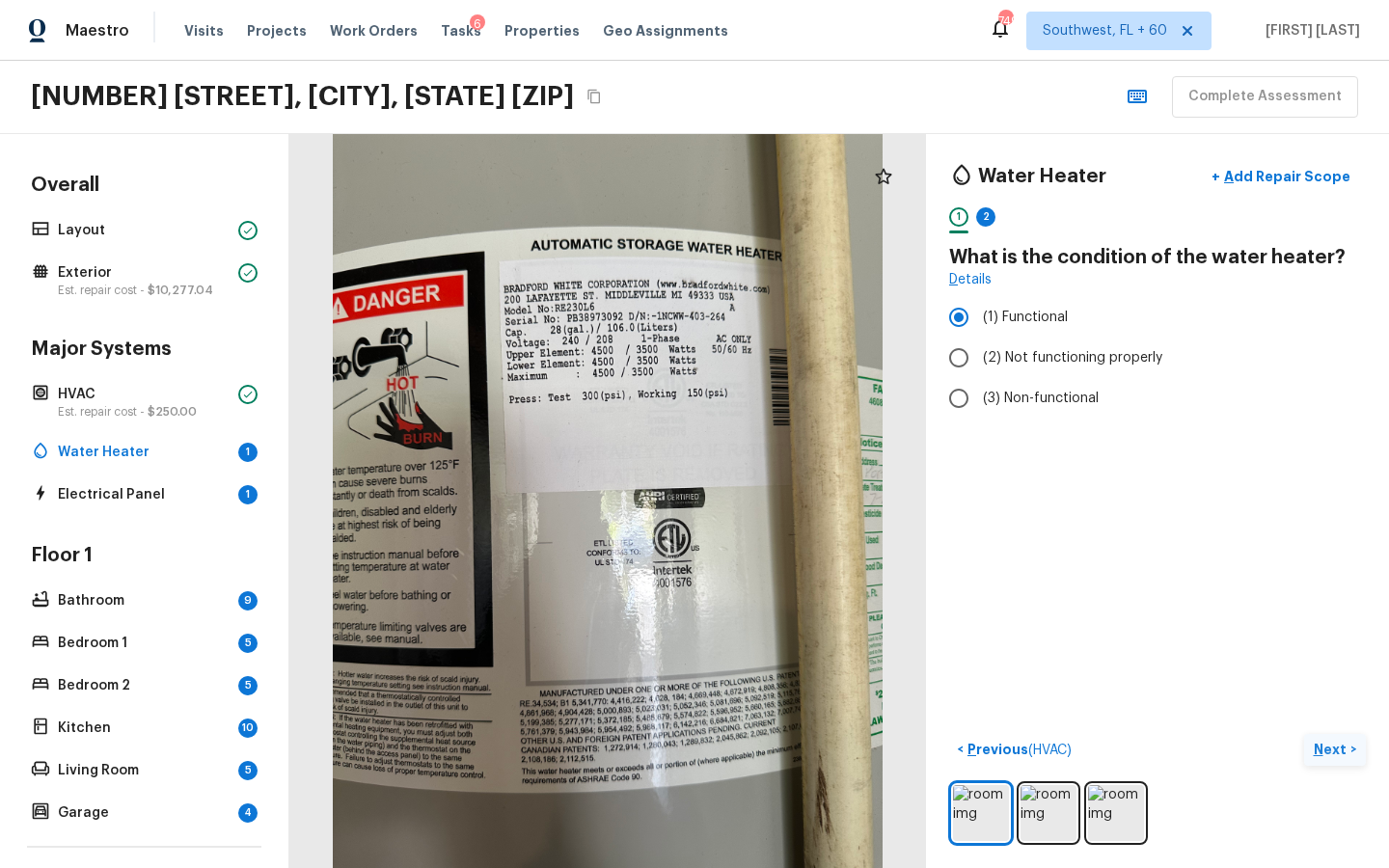 click on "Next" at bounding box center [1332, 749] 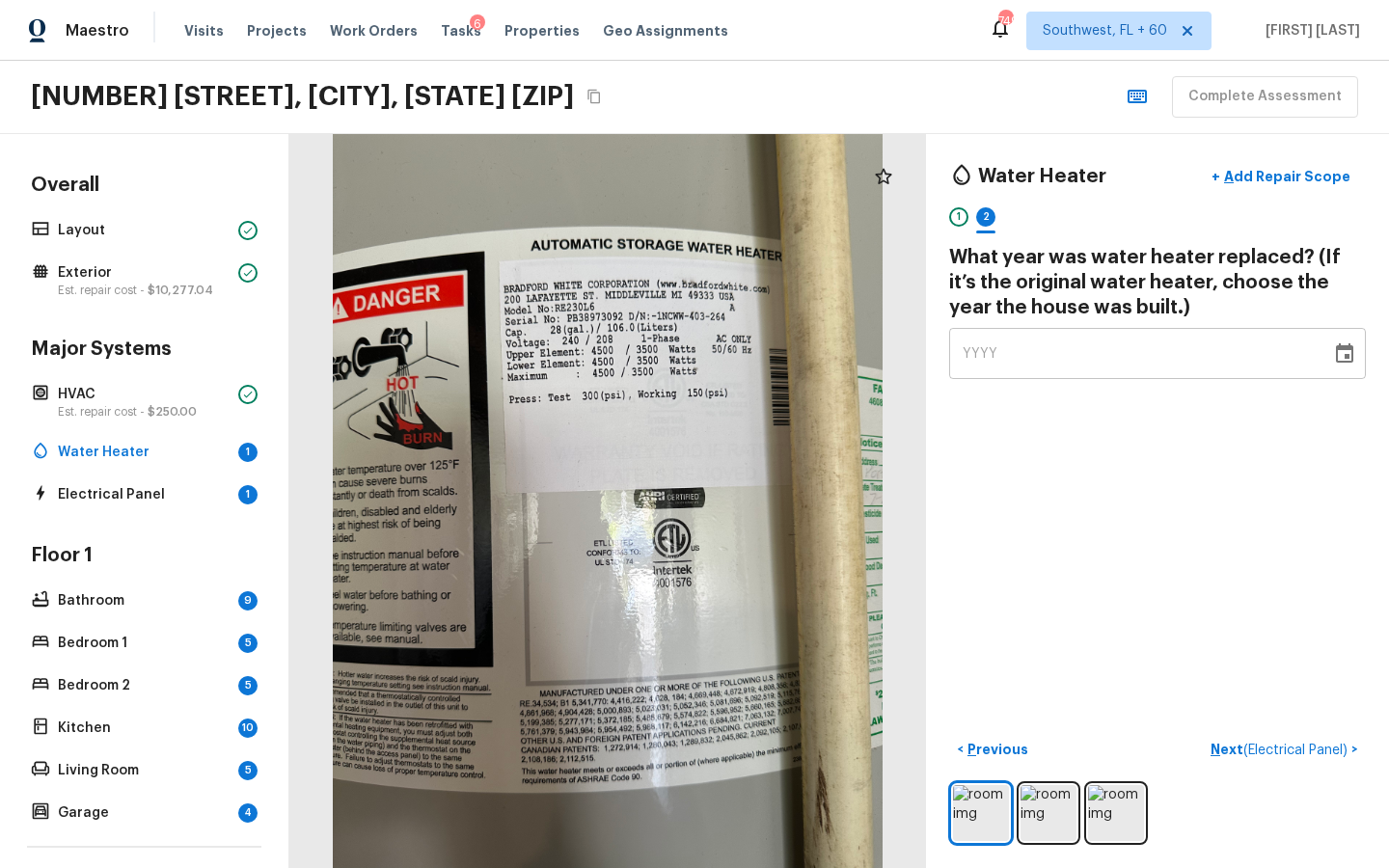 click on "YYYY" at bounding box center [980, 354] 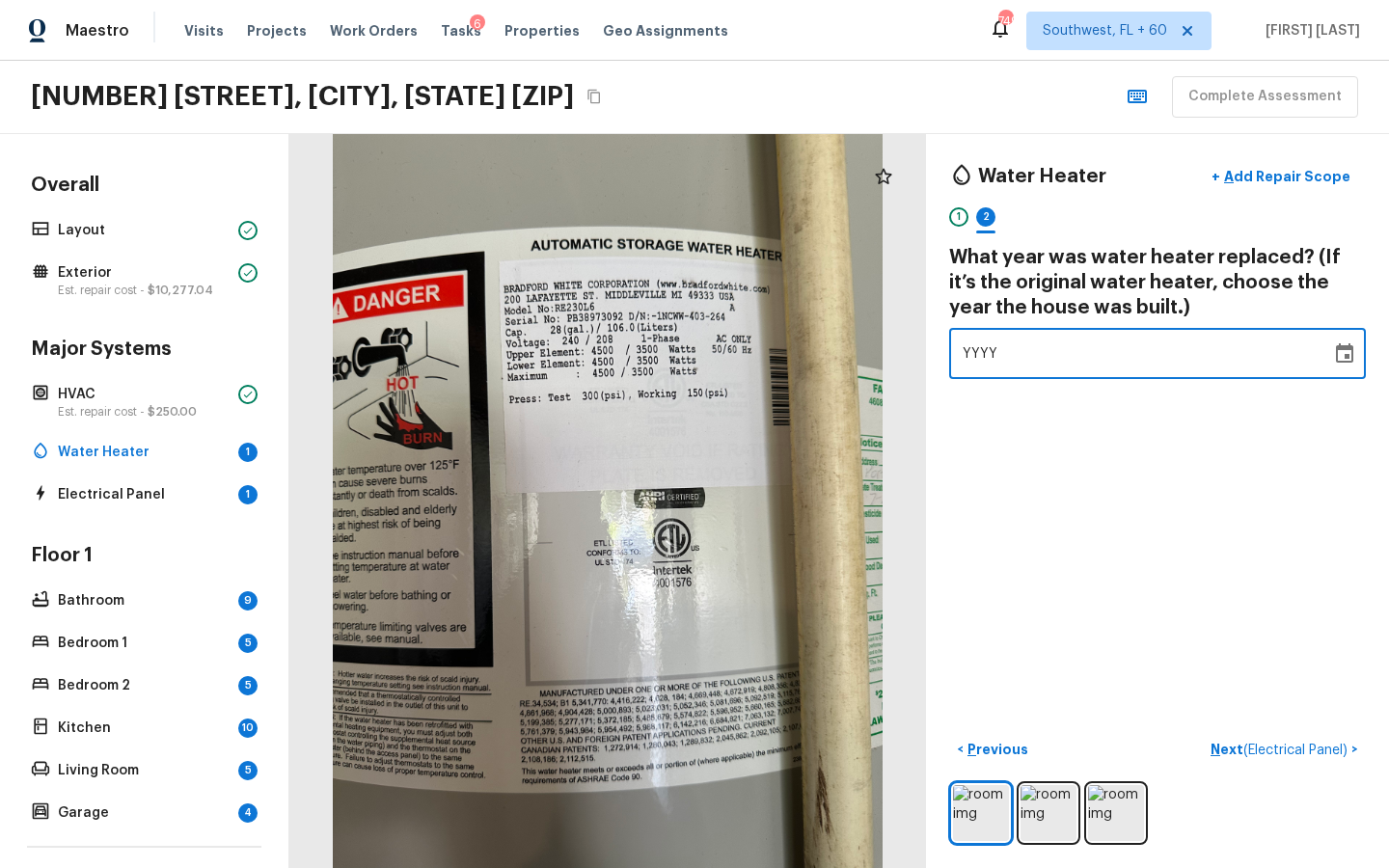 type 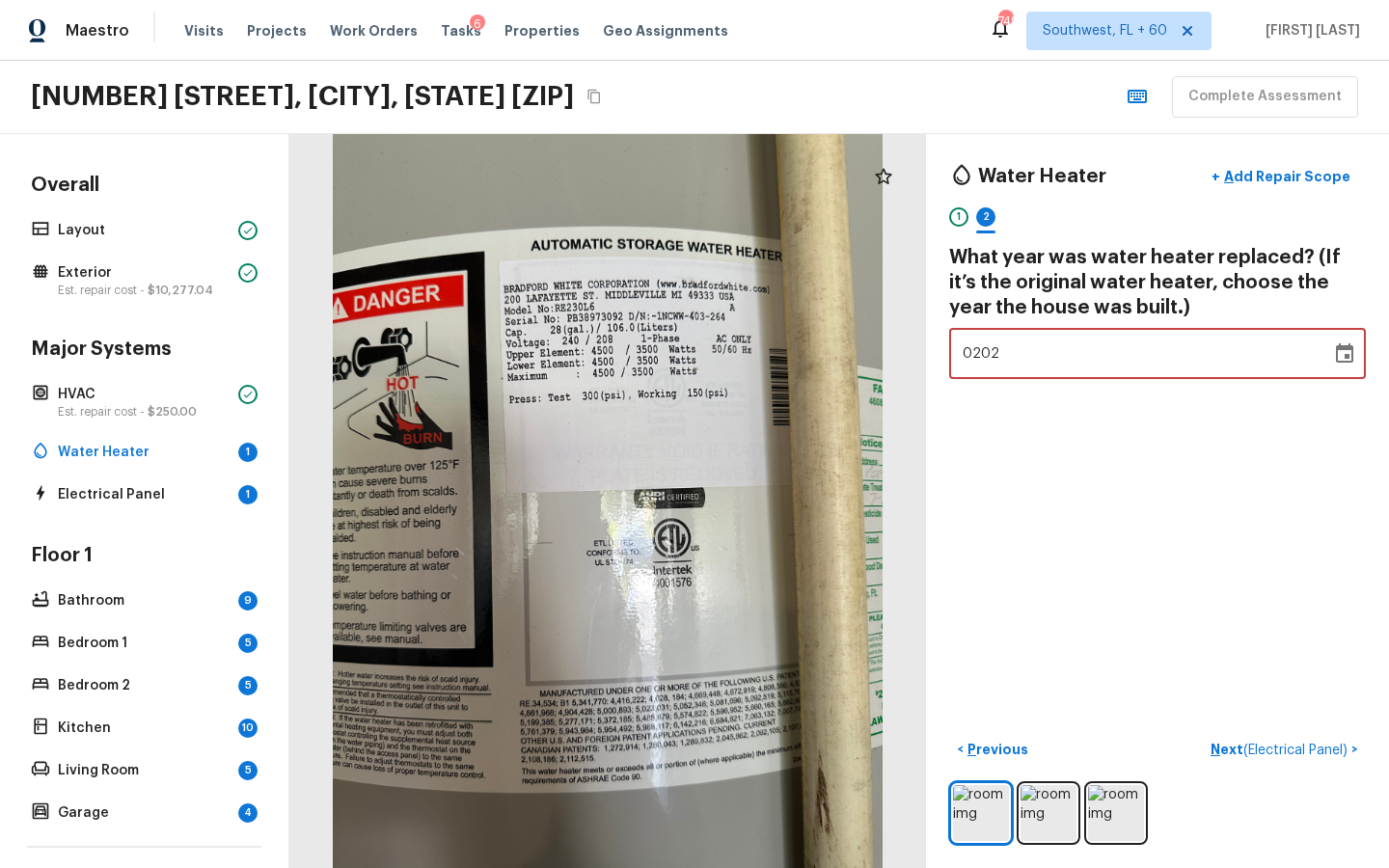 type on "2020" 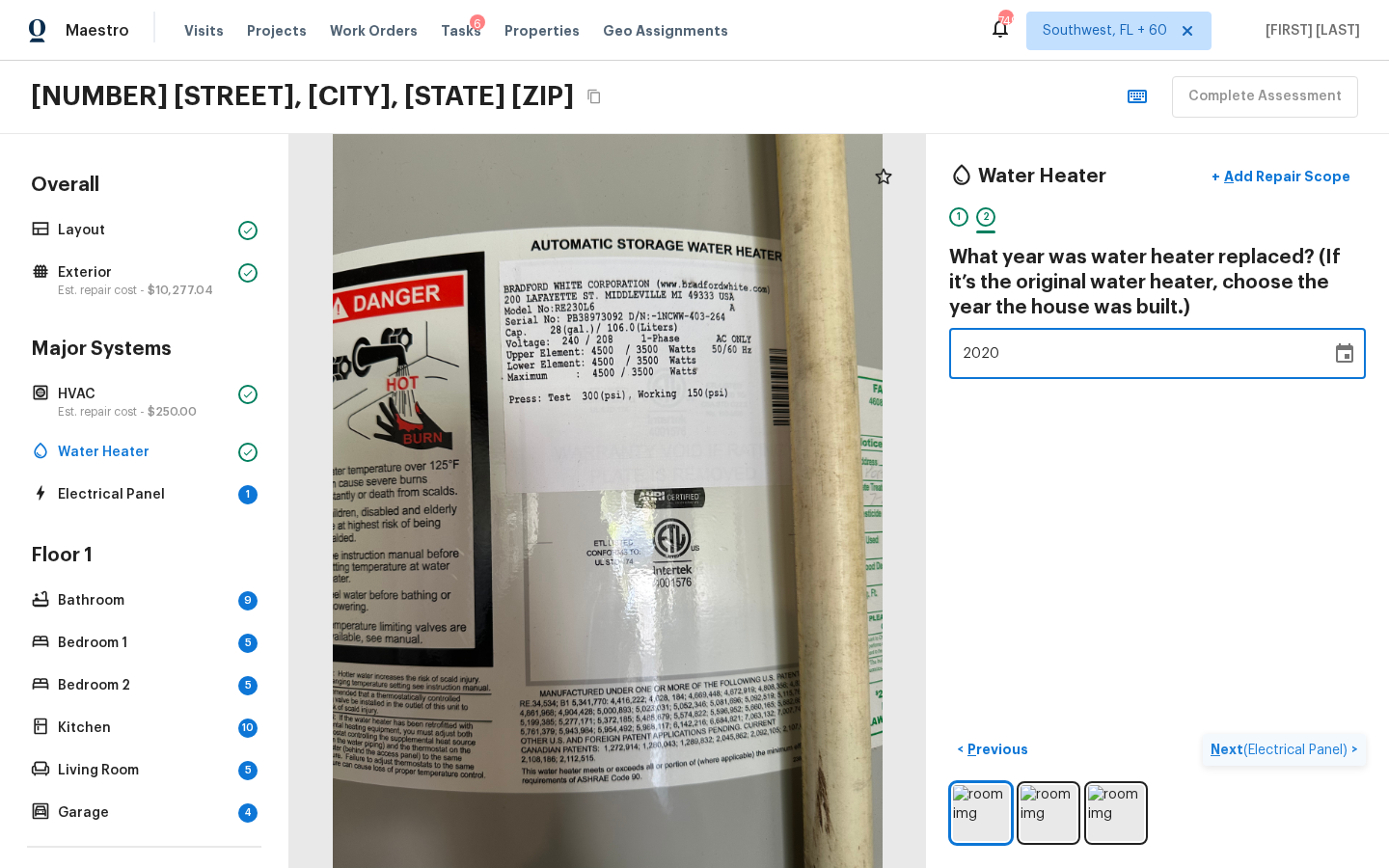 click on "( Electrical Panel )" at bounding box center [1295, 750] 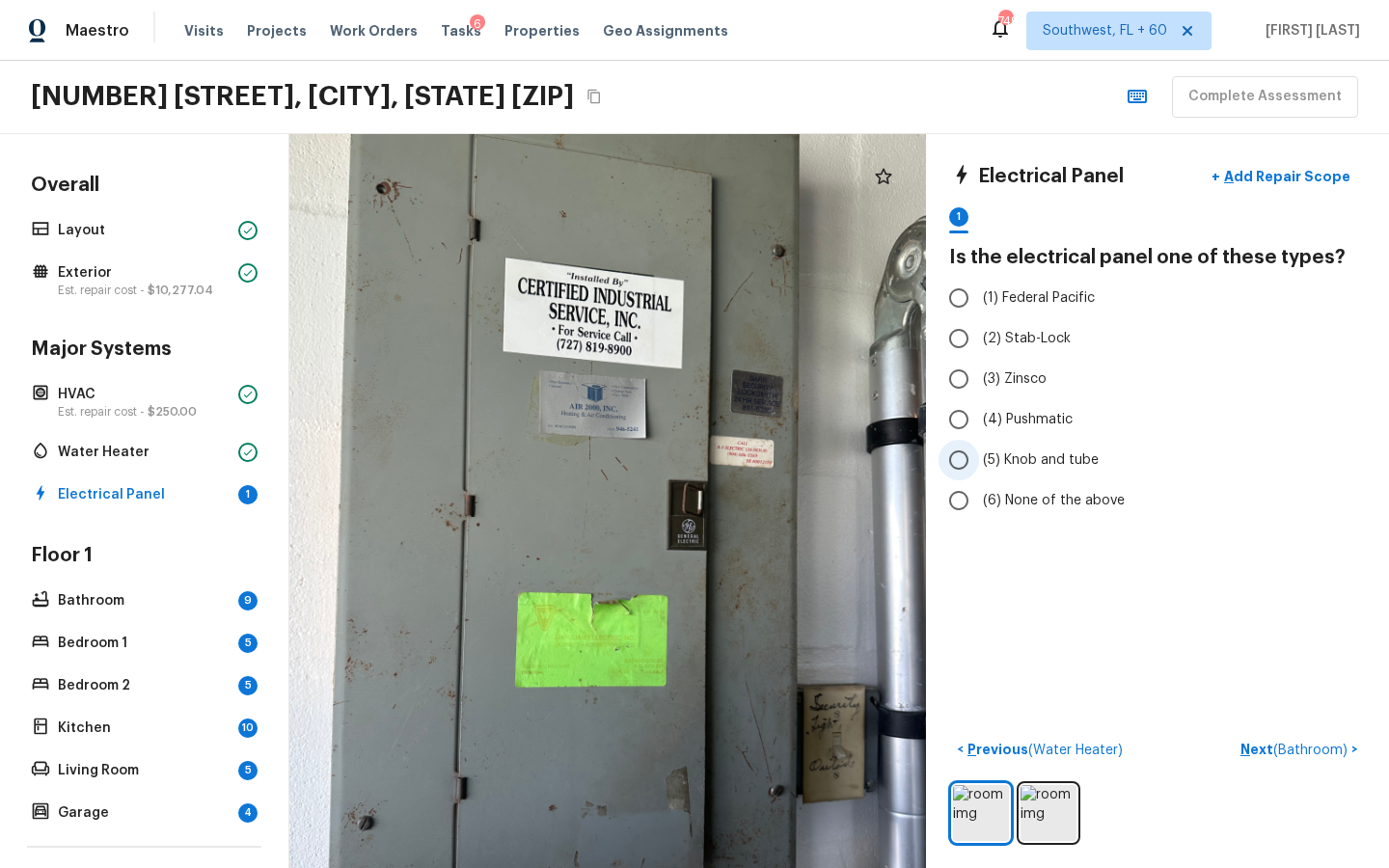 click on "(5) Knob and tube" at bounding box center (1041, 460) 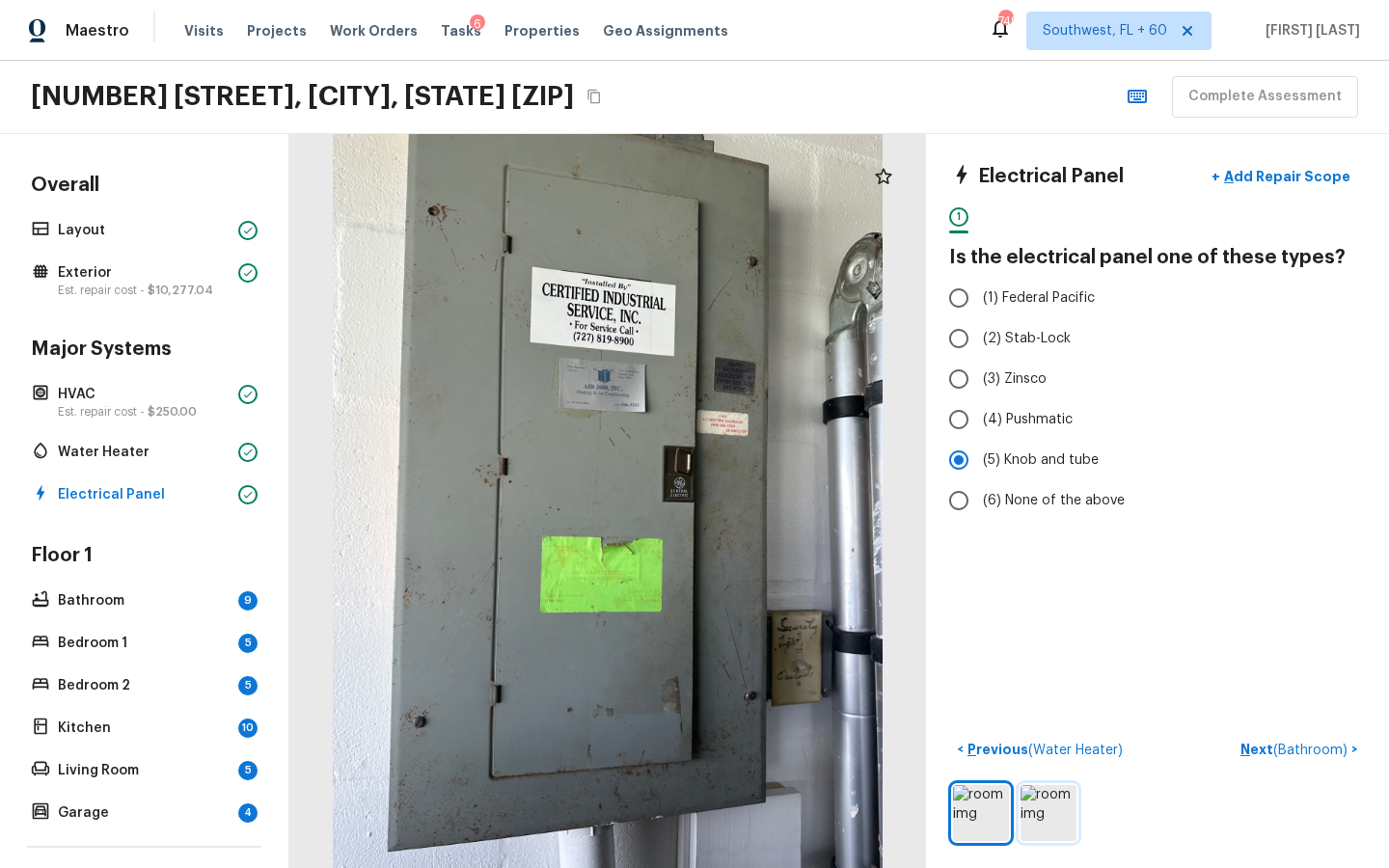 click at bounding box center (1049, 813) 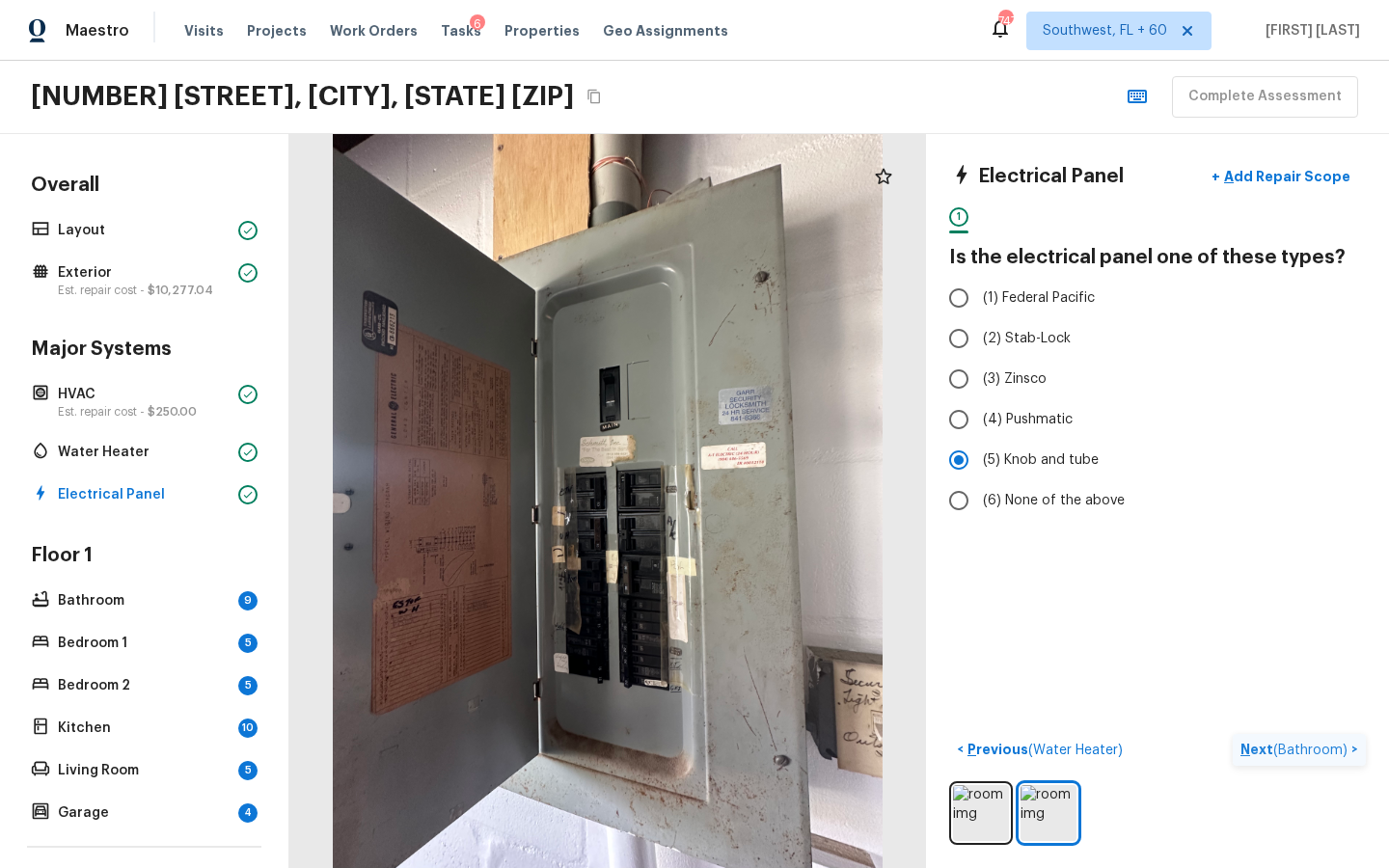 click on "( Bathroom )" at bounding box center (1310, 750) 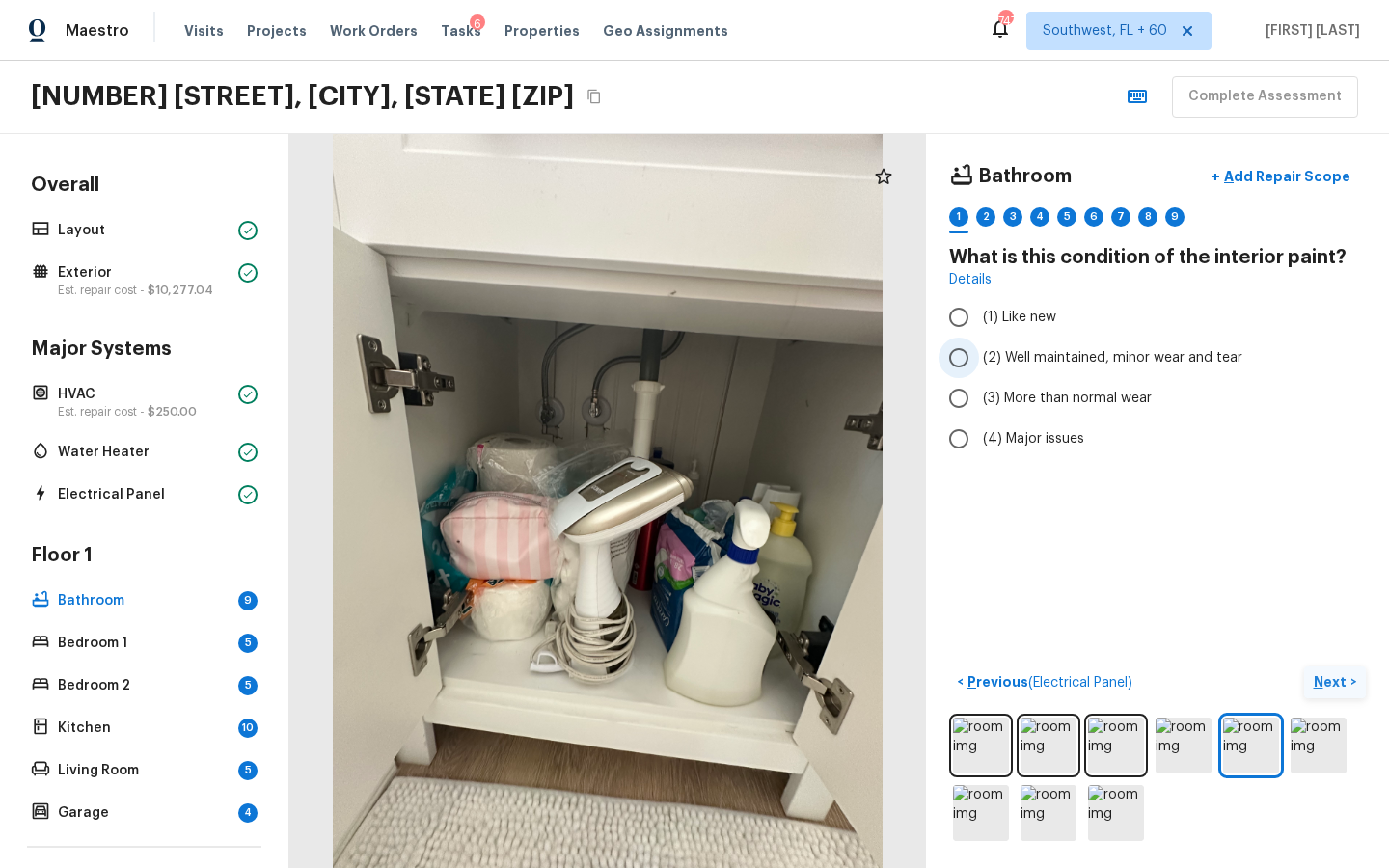 click on "(2) Well maintained, minor wear and tear" at bounding box center (1144, 358) 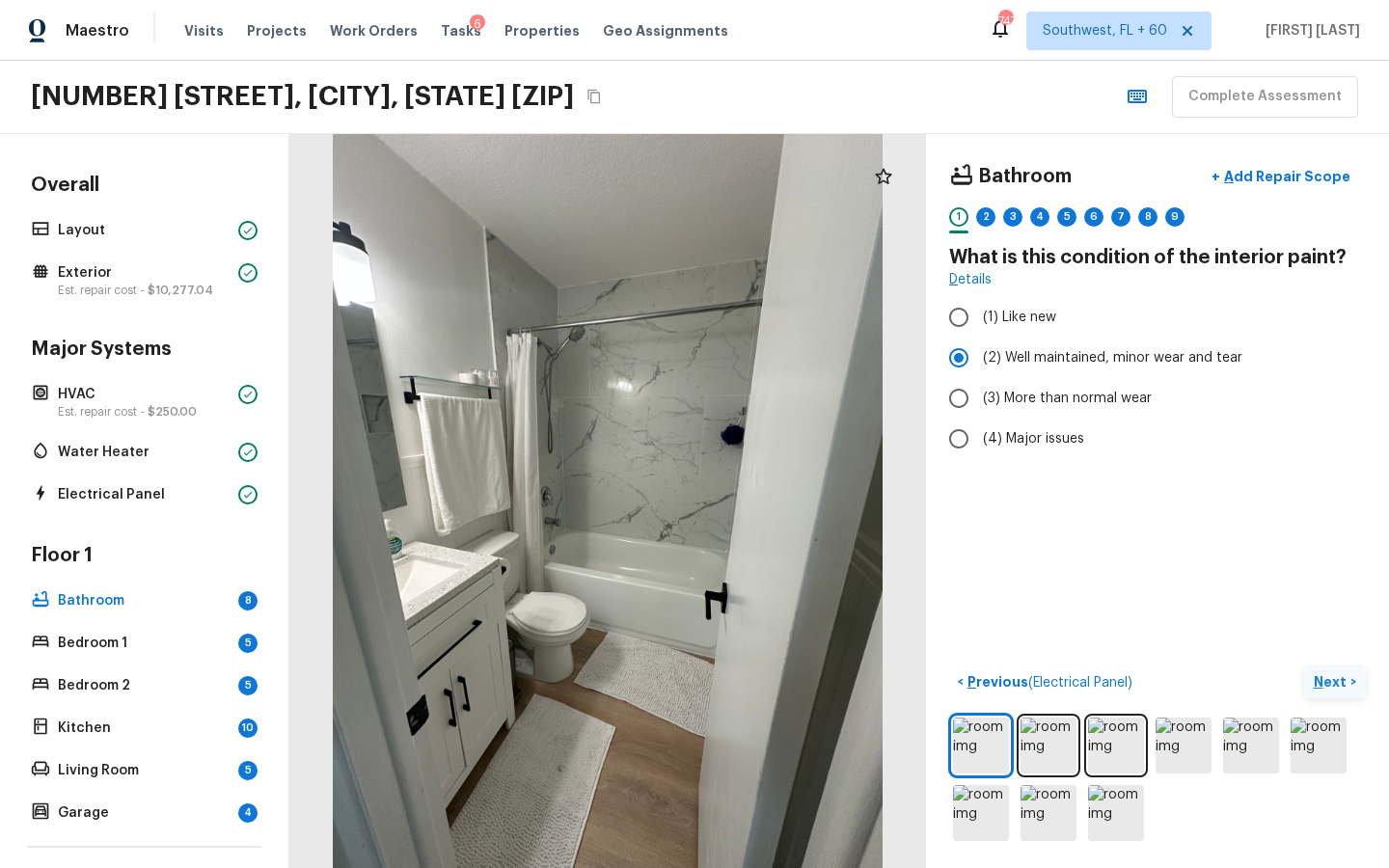 click on "Next" at bounding box center (1332, 682) 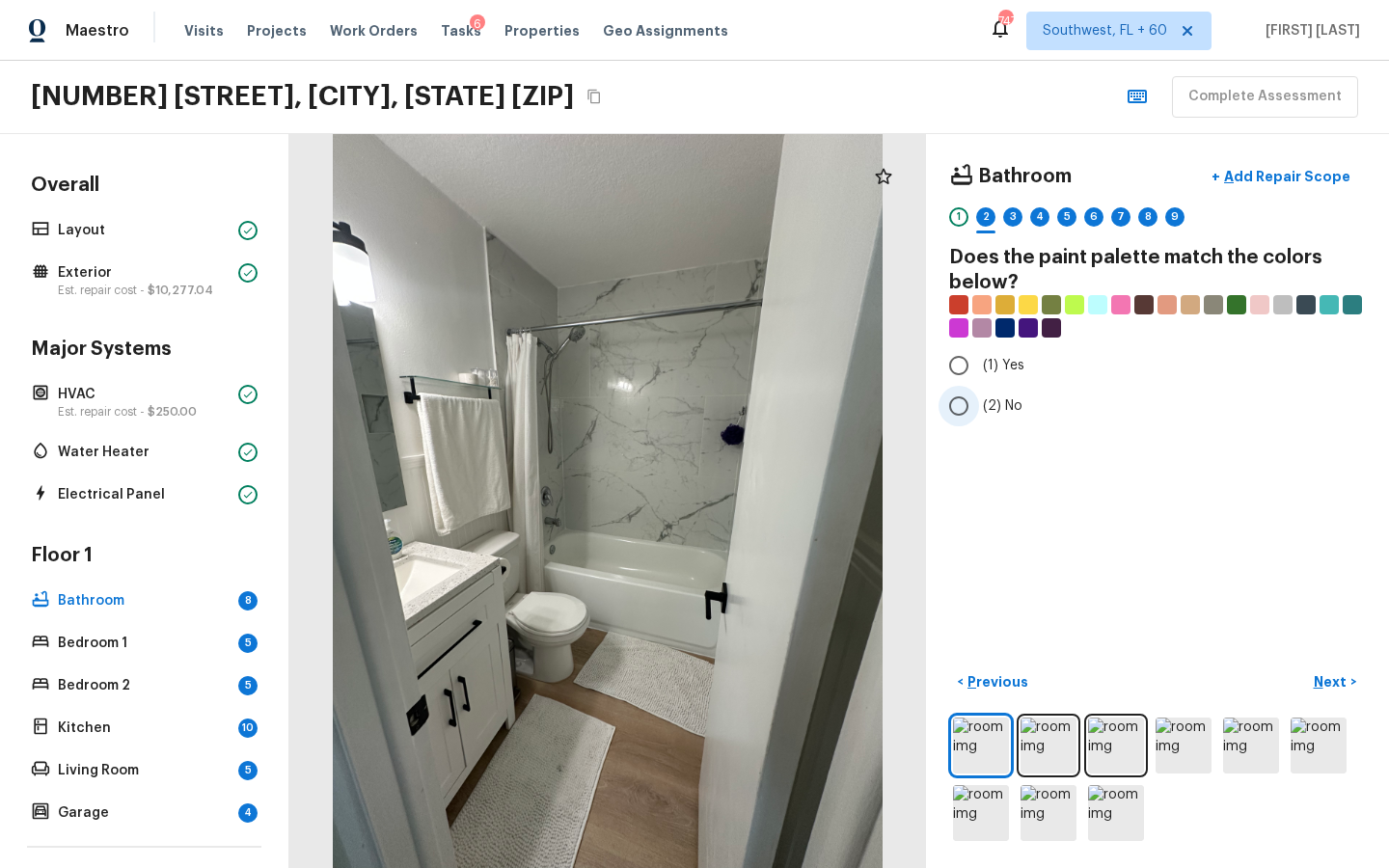 click on "(2) No" at bounding box center [1002, 406] 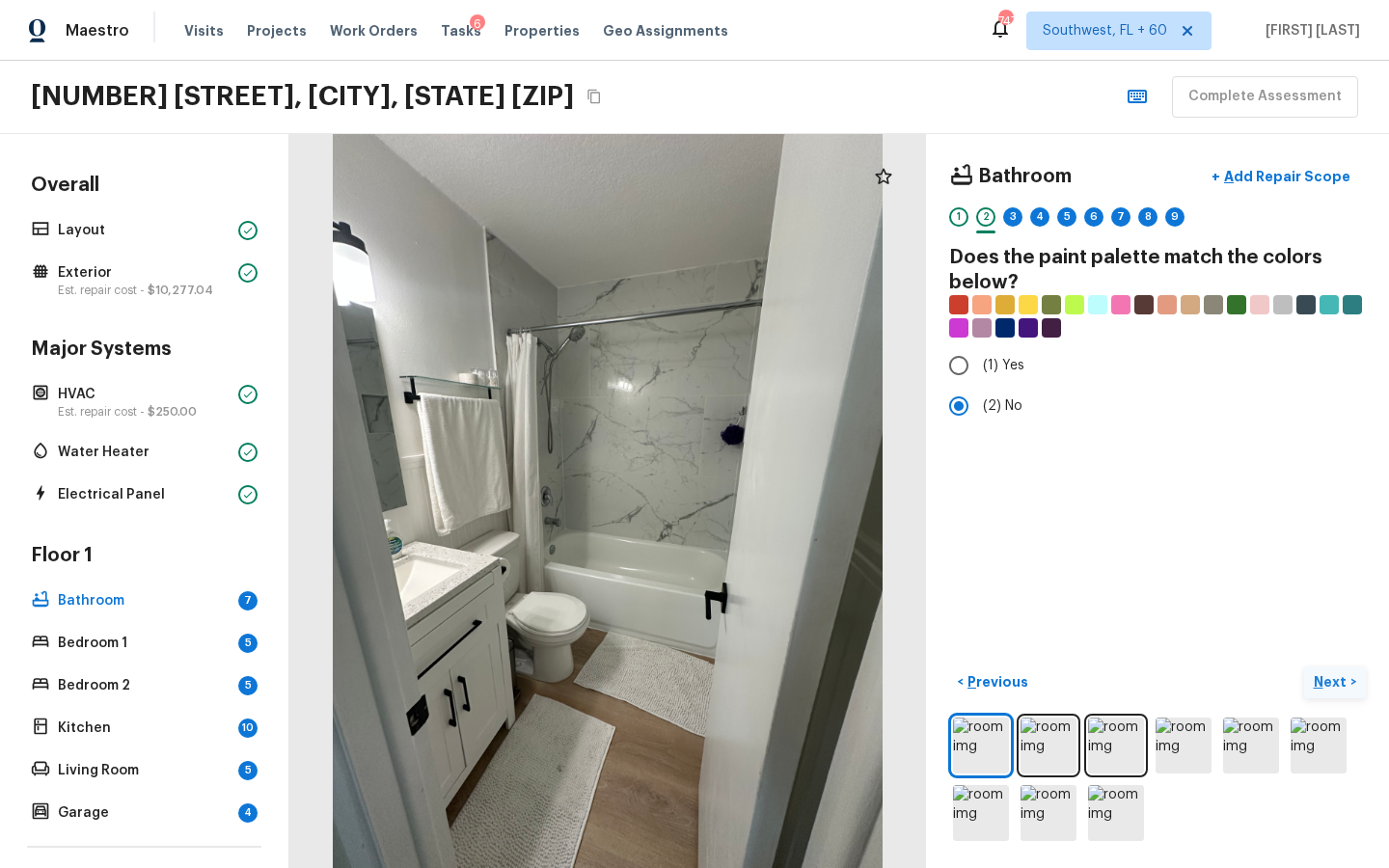 click on "Next" at bounding box center [1332, 682] 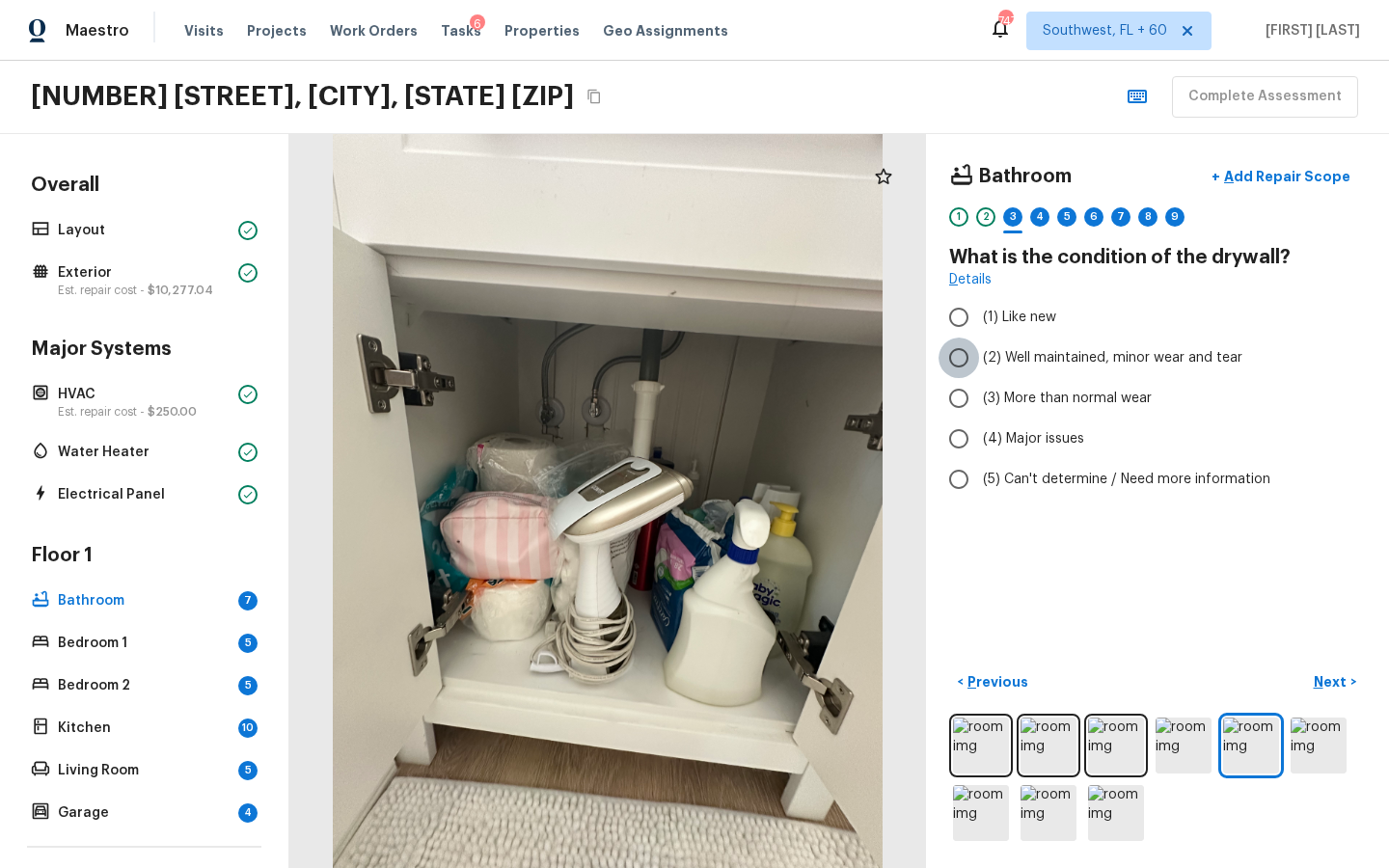 click on "(2) Well maintained, minor wear and tear" at bounding box center (959, 358) 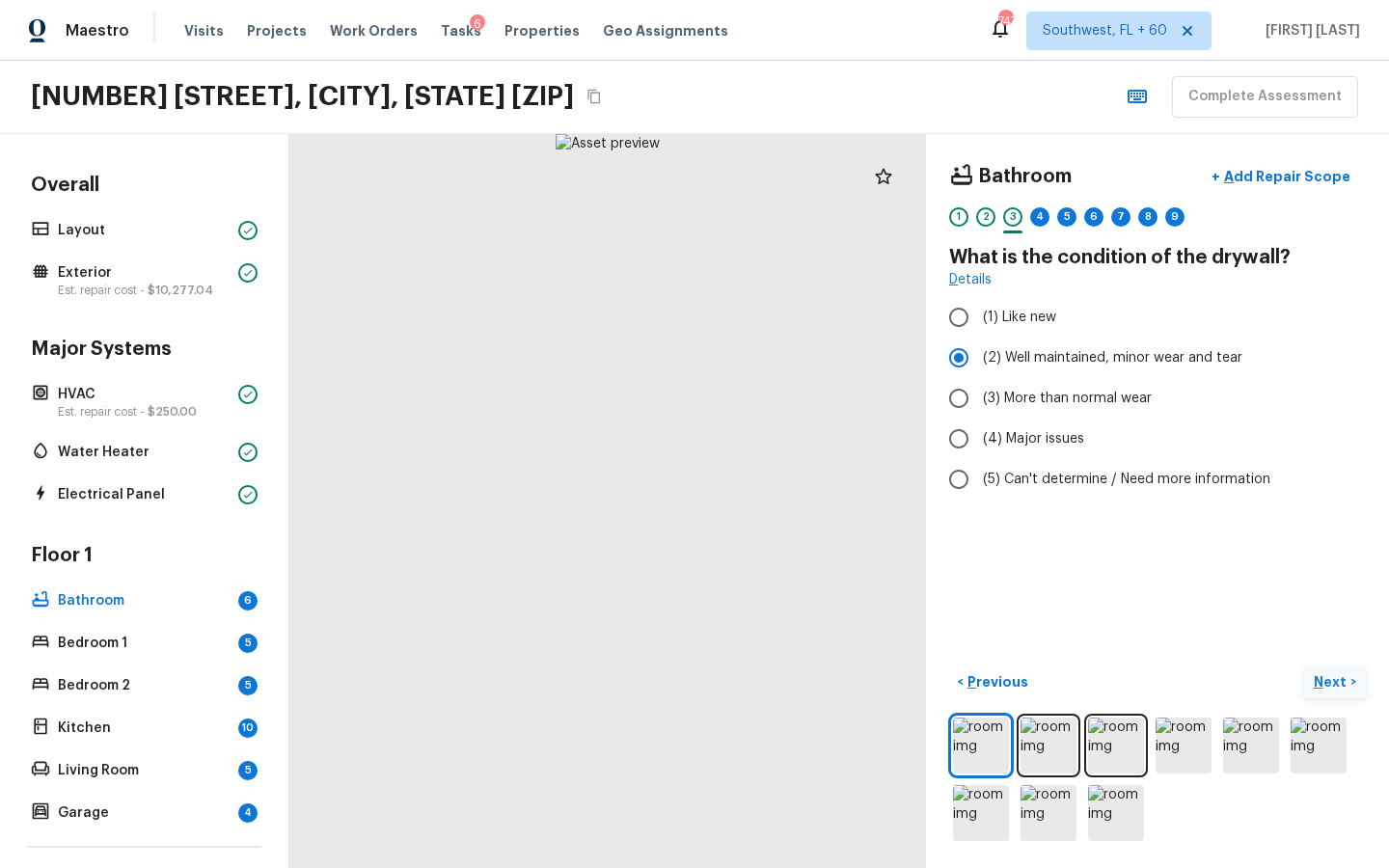 click on "Next" at bounding box center [1332, 682] 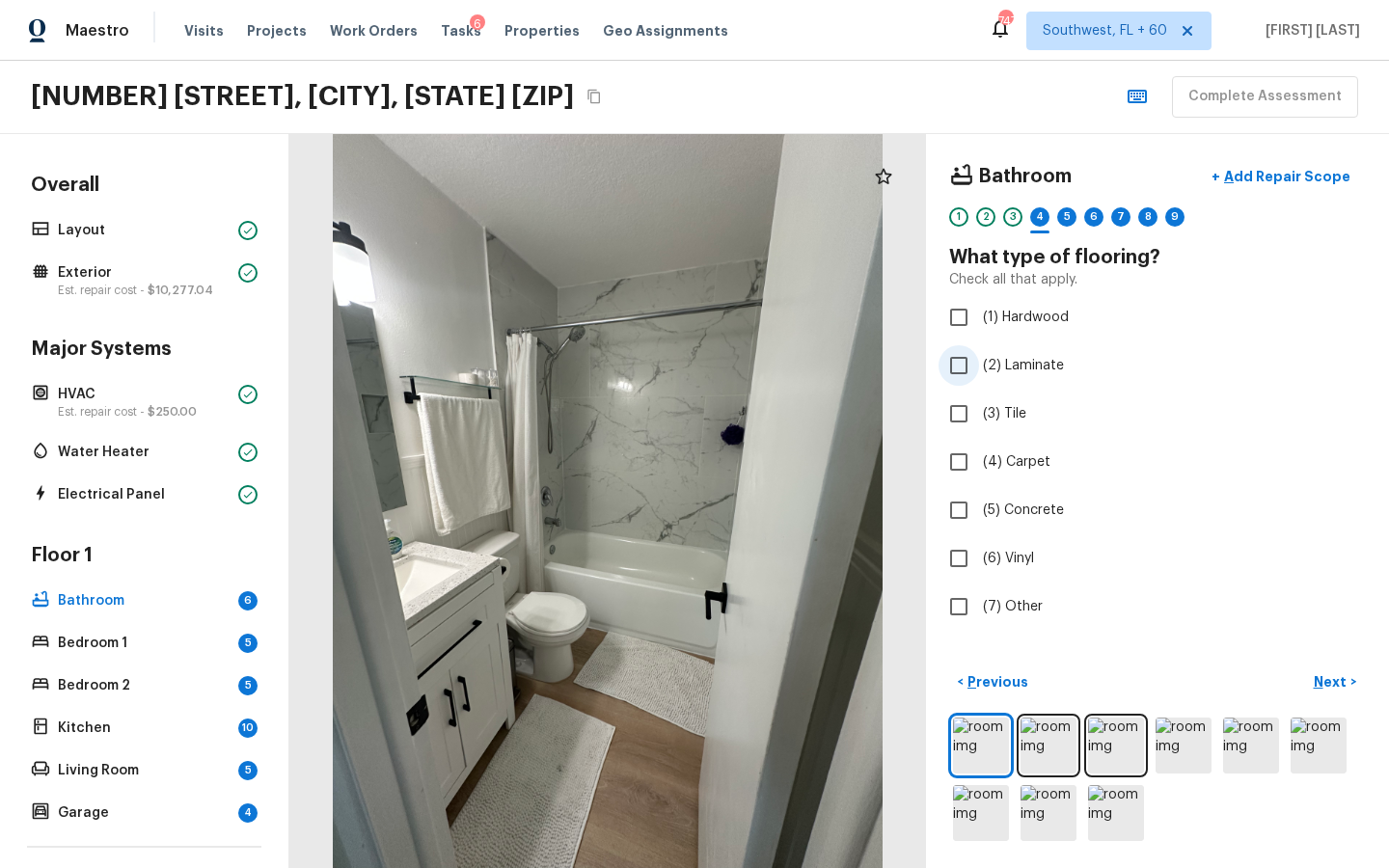 click on "(2) Laminate" at bounding box center [959, 366] 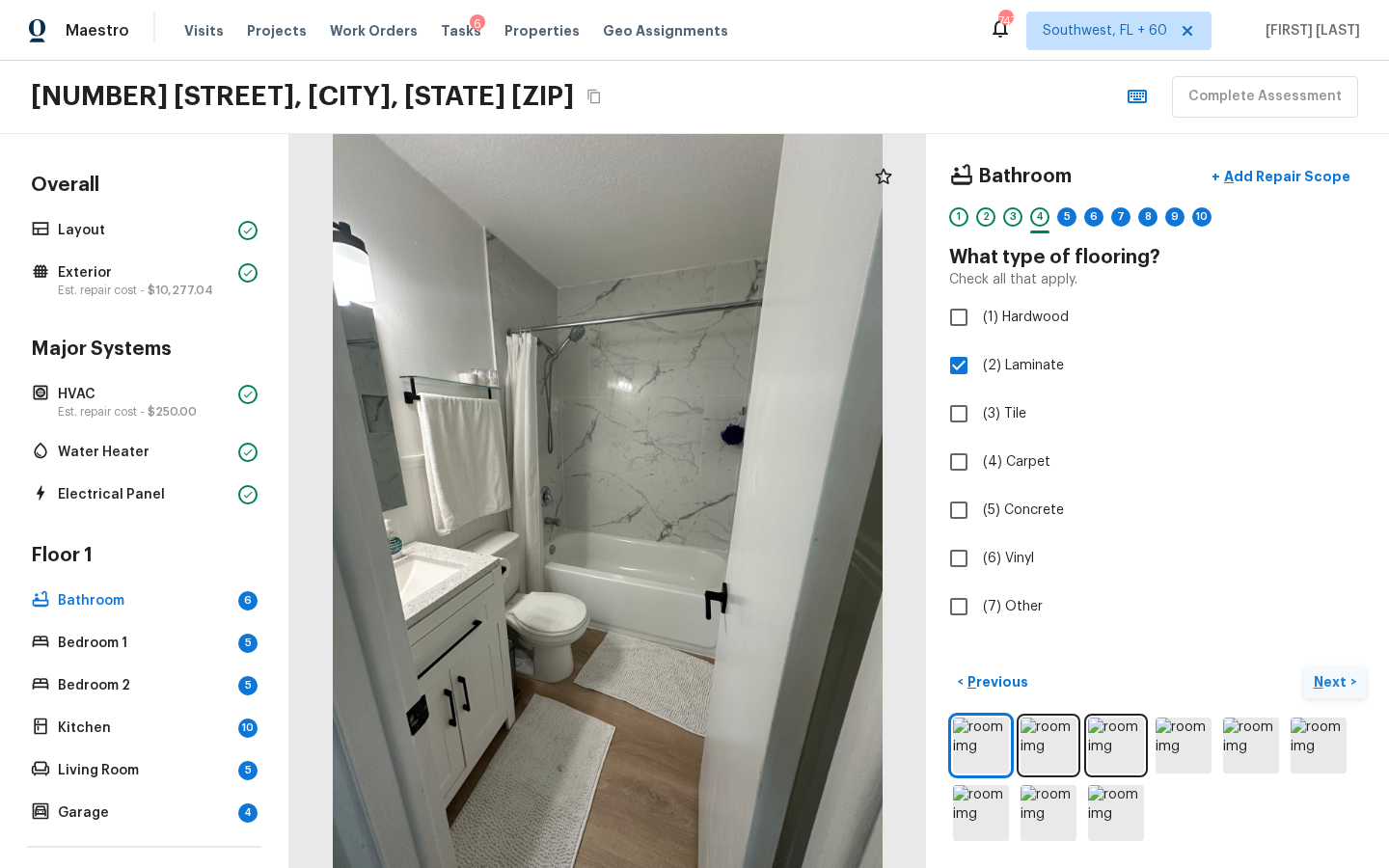 click on "Next" at bounding box center (1332, 682) 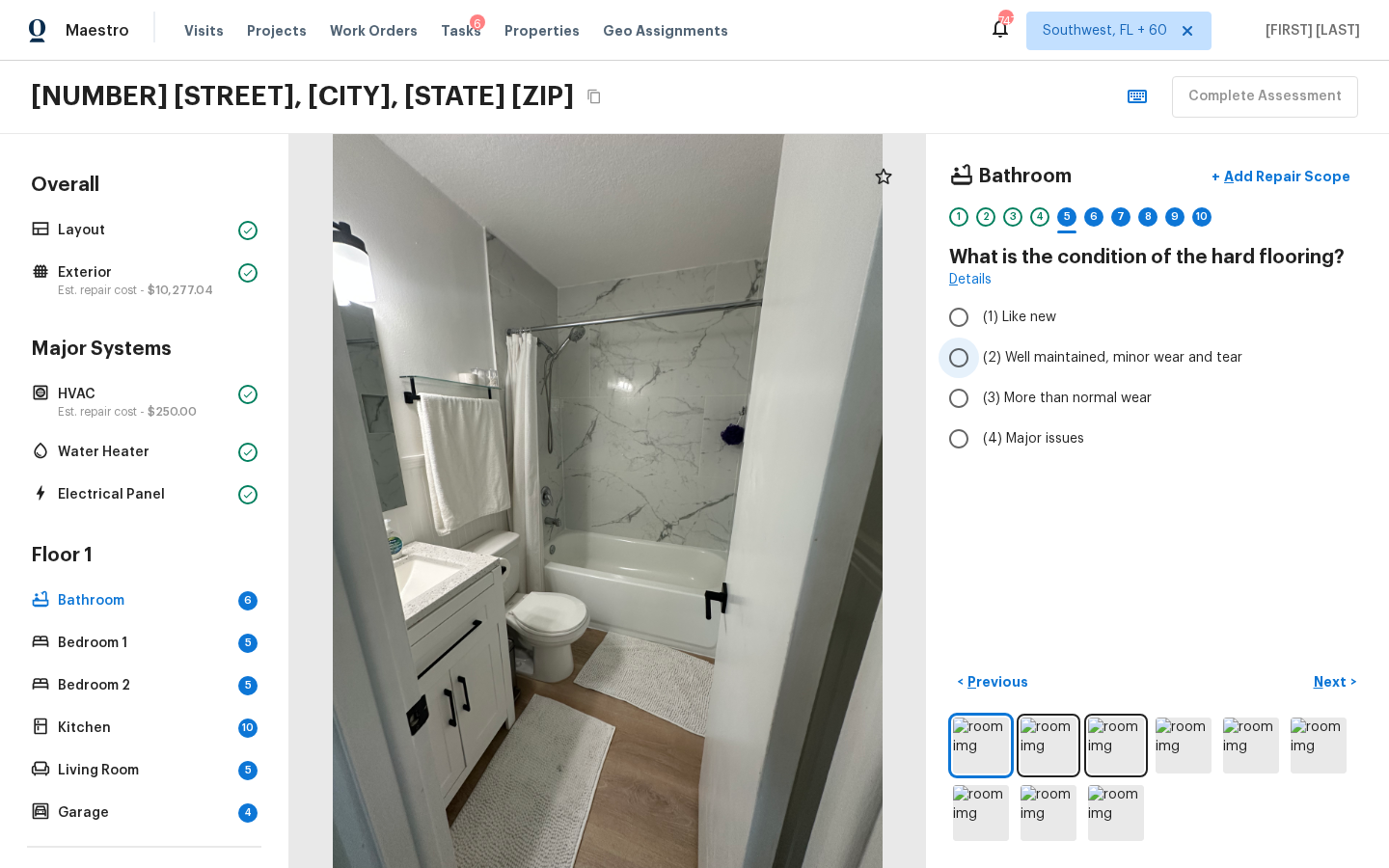 click on "(2) Well maintained, minor wear and tear" at bounding box center (959, 358) 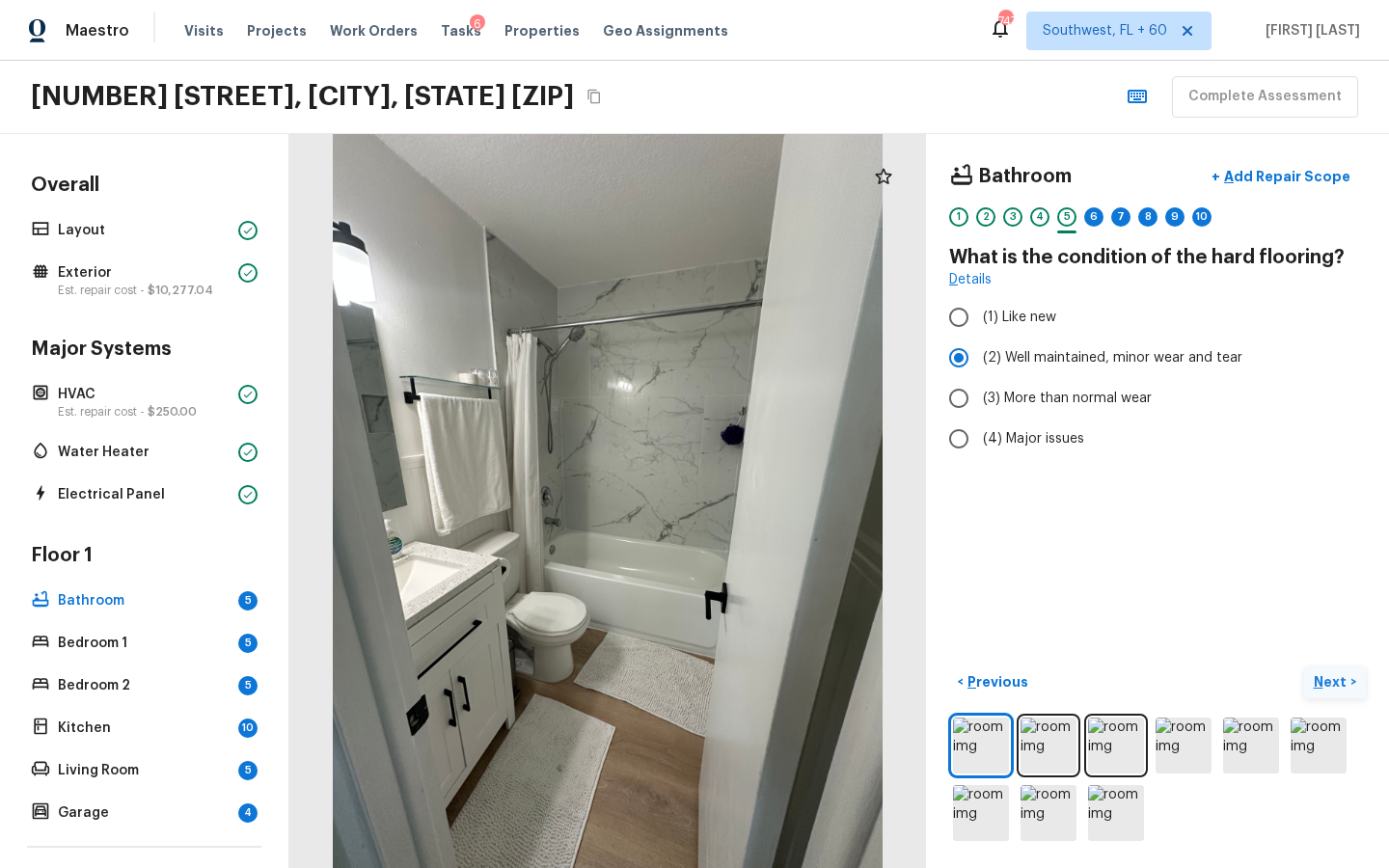 click on "Next >" at bounding box center (1335, 682) 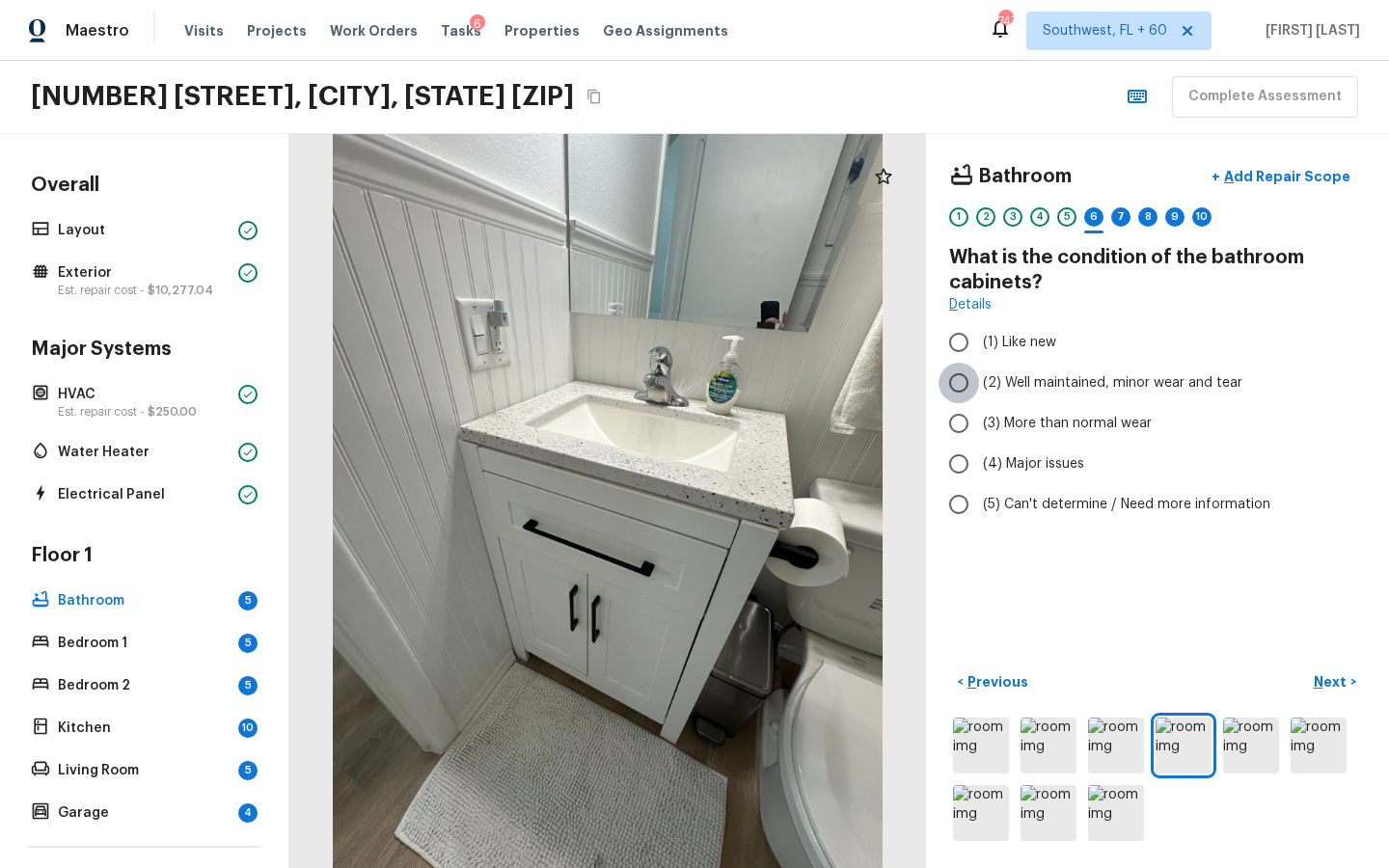 click on "(2) Well maintained, minor wear and tear" at bounding box center (959, 383) 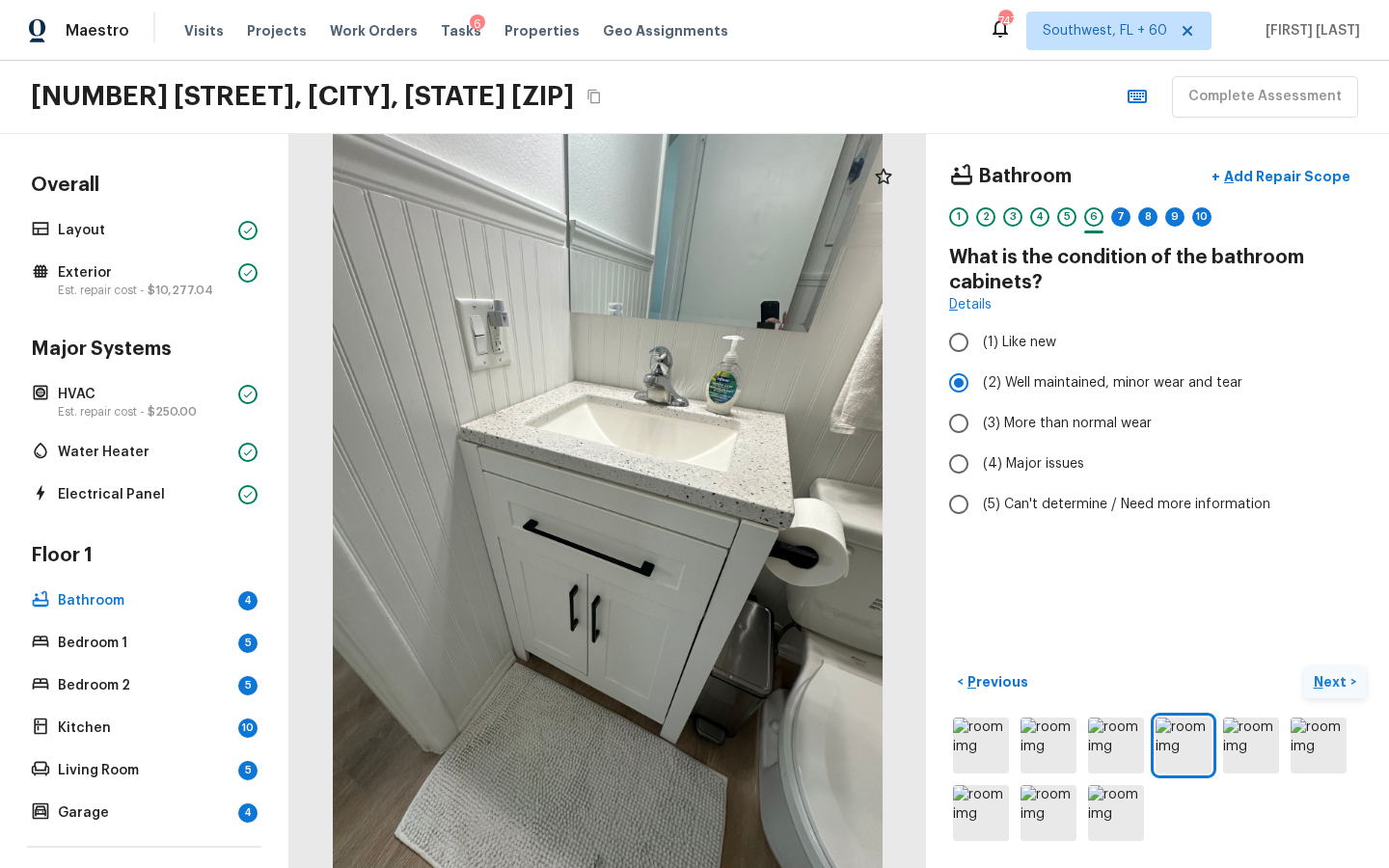 click on "Next" at bounding box center (1332, 682) 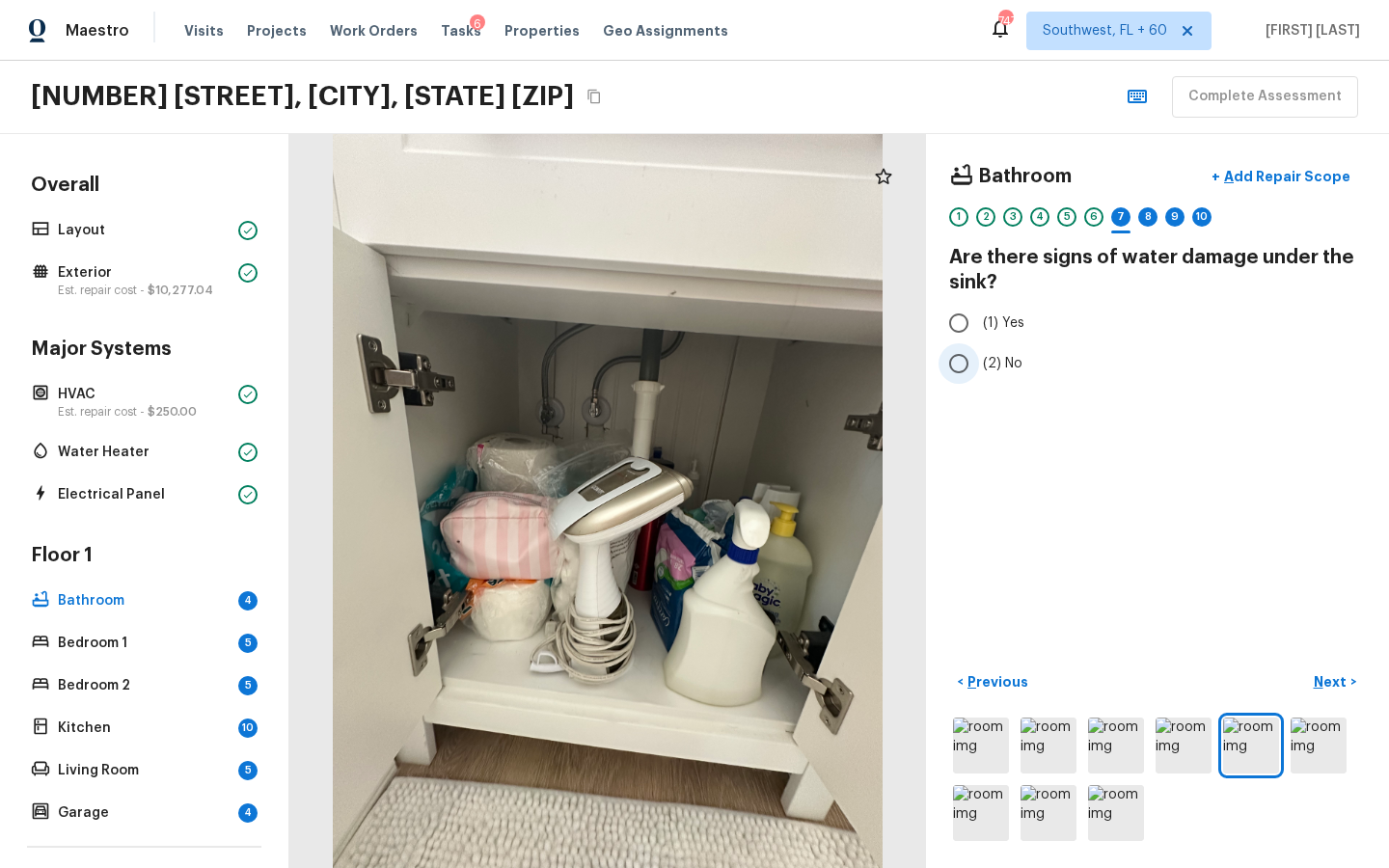 click on "(2) No" at bounding box center [959, 364] 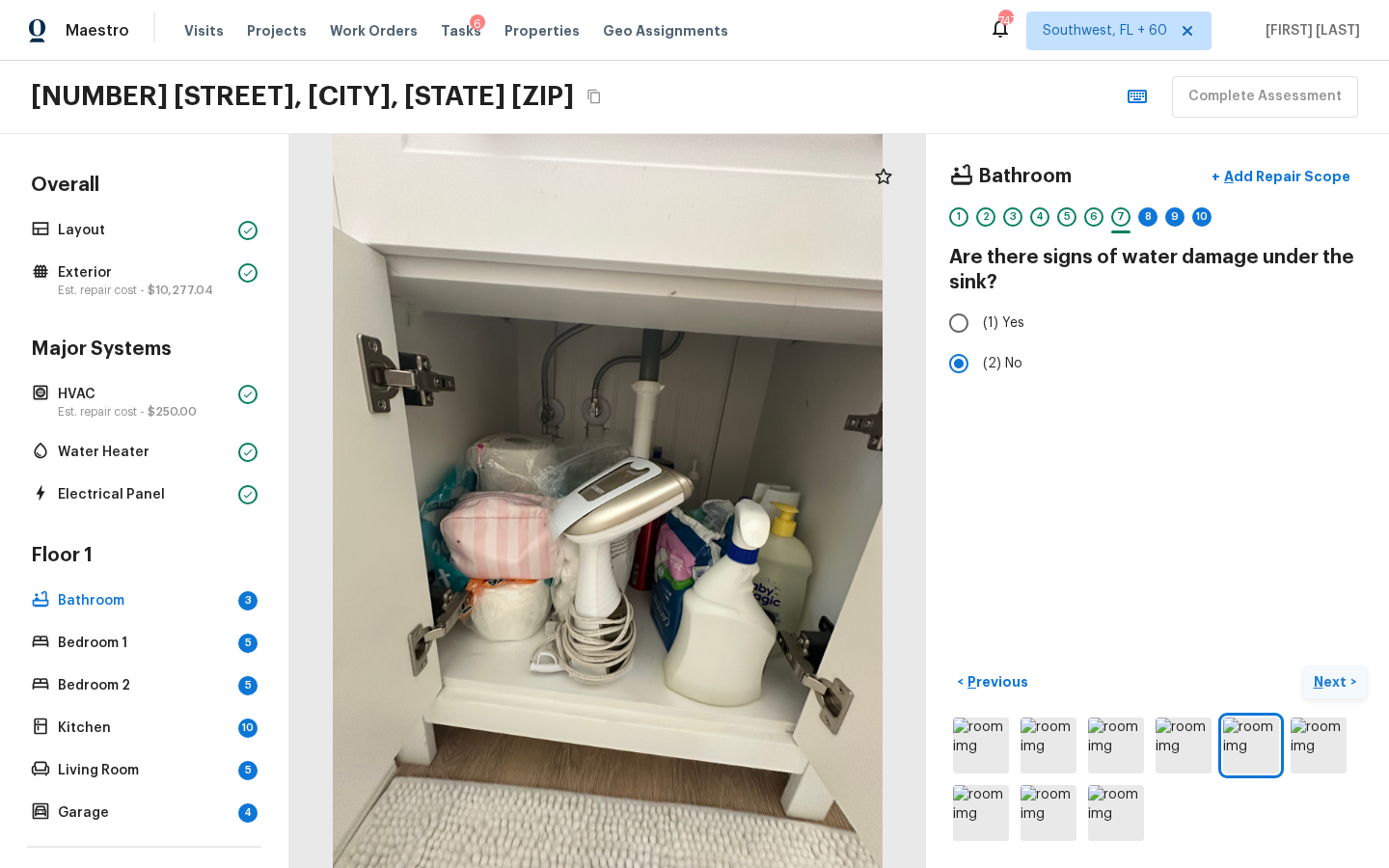 click on "Next" at bounding box center [1332, 682] 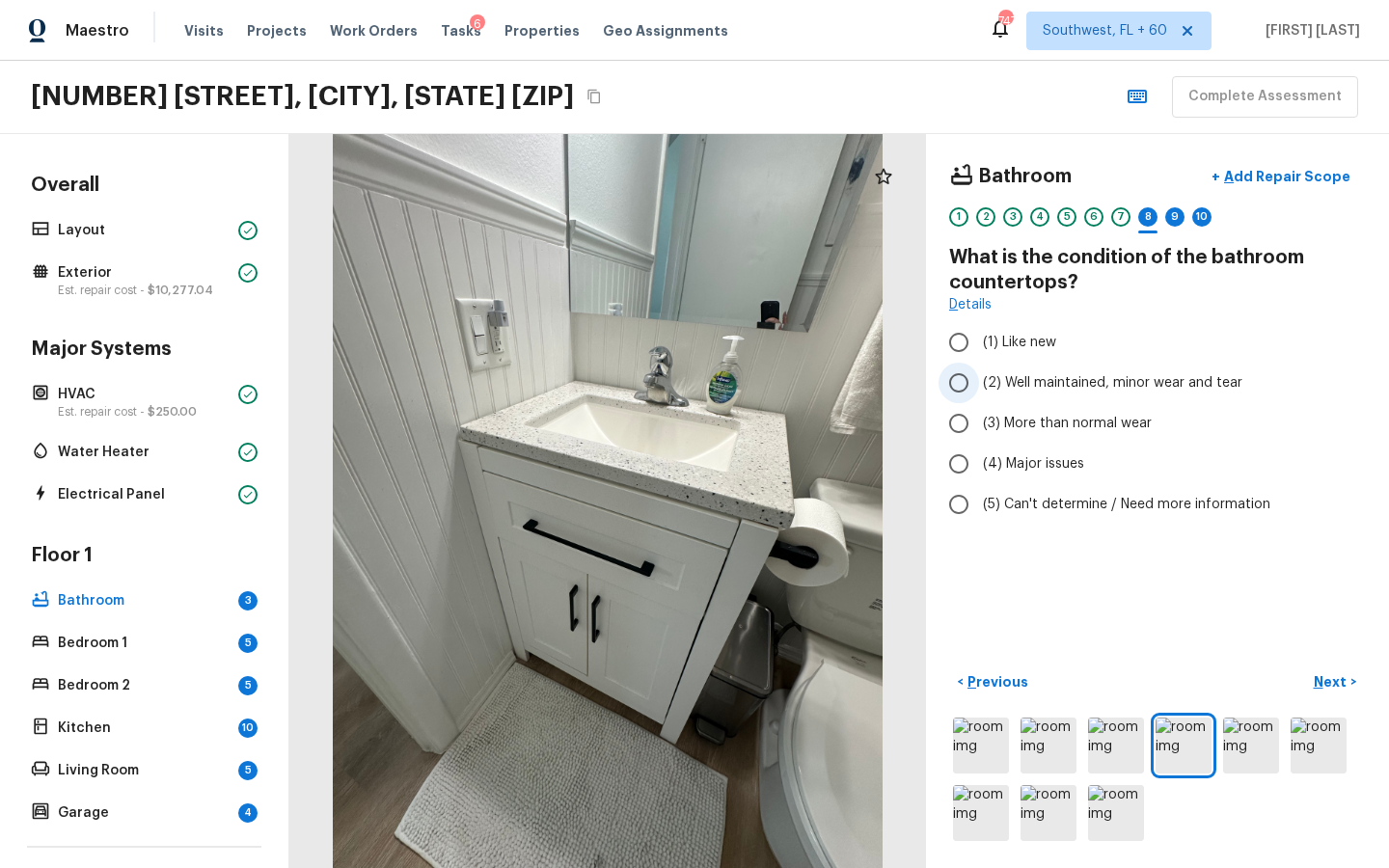 click on "(2) Well maintained, minor wear and tear" at bounding box center (959, 383) 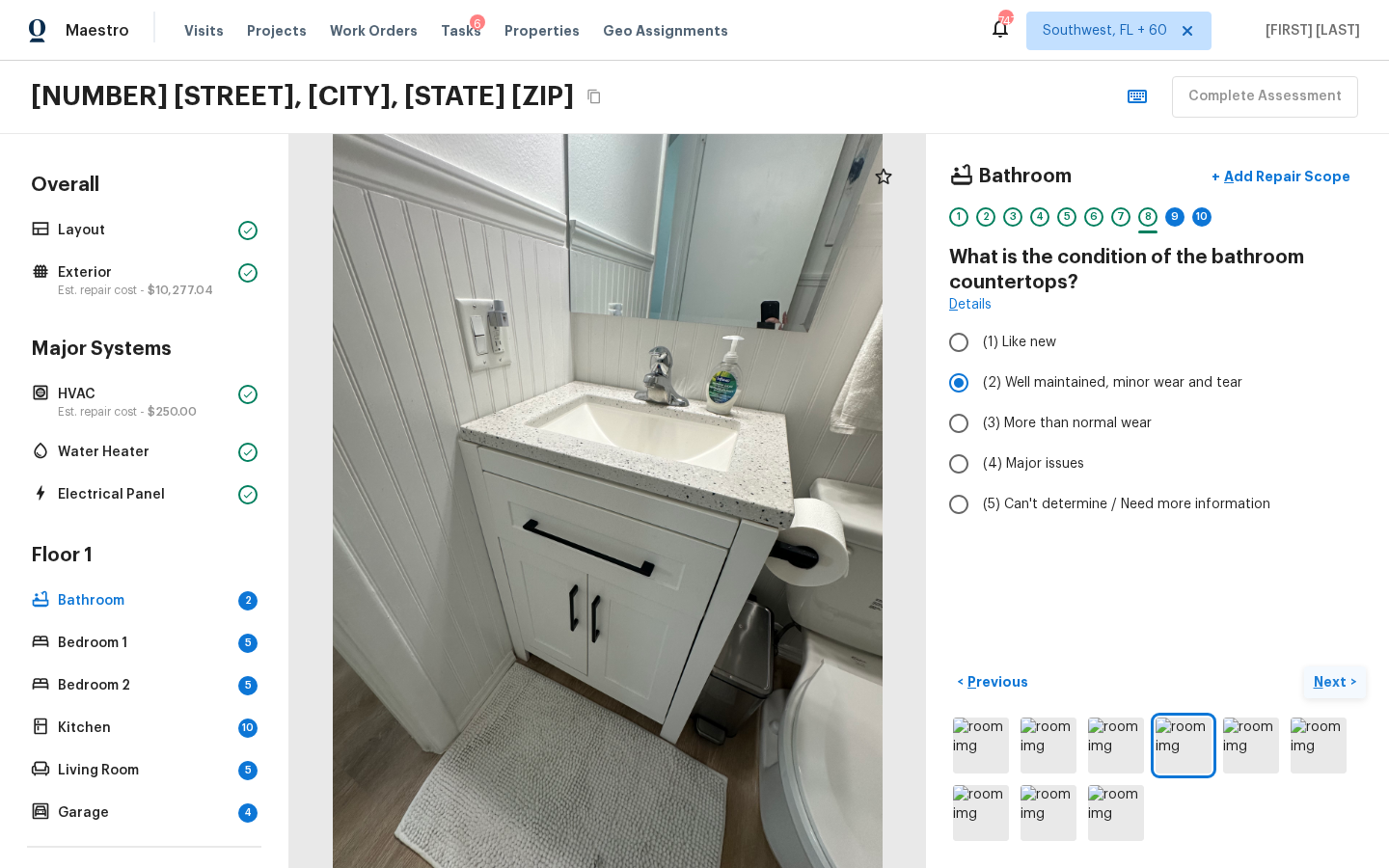 click on "Next" at bounding box center [1332, 682] 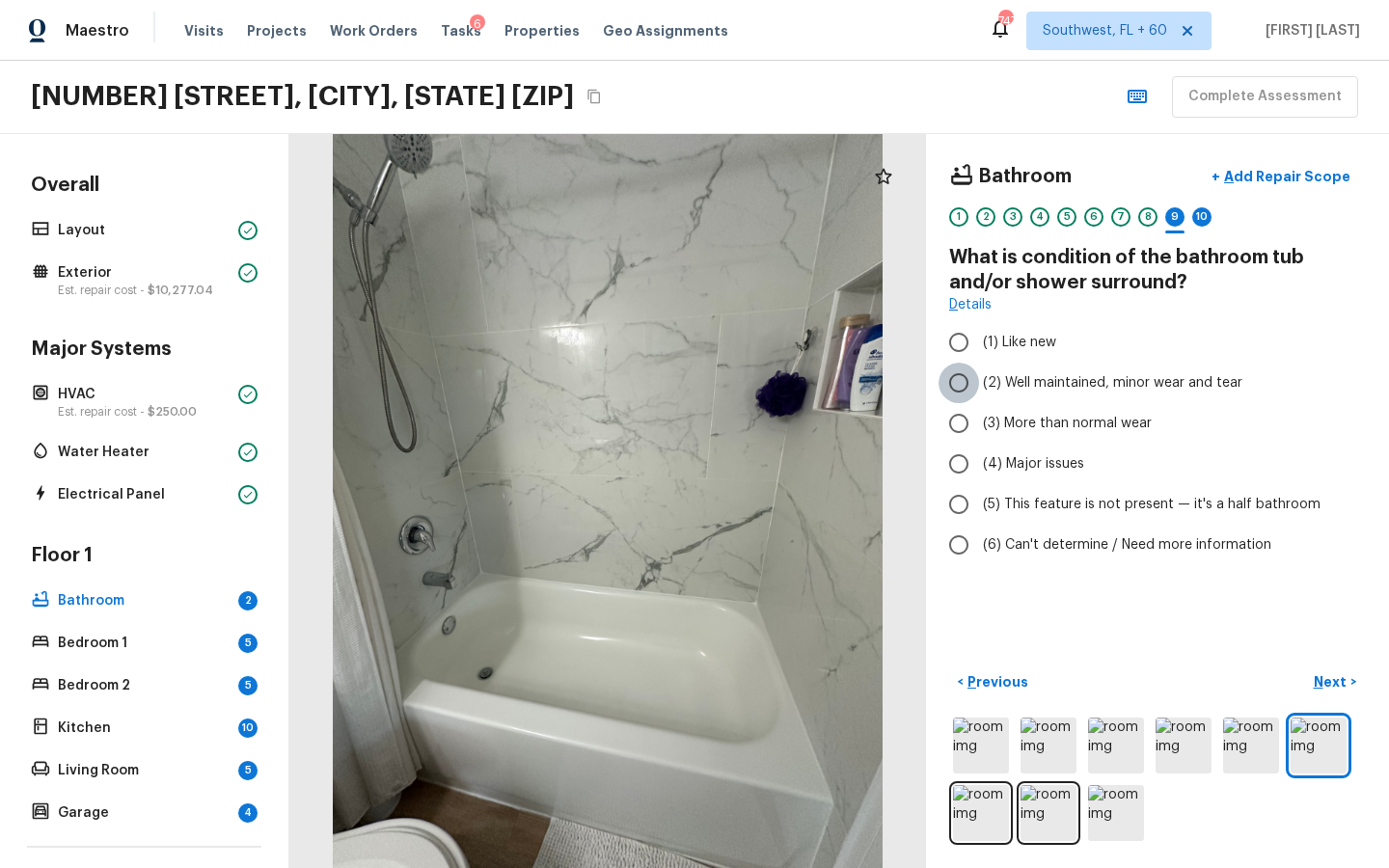 click on "(2) Well maintained, minor wear and tear" at bounding box center [959, 383] 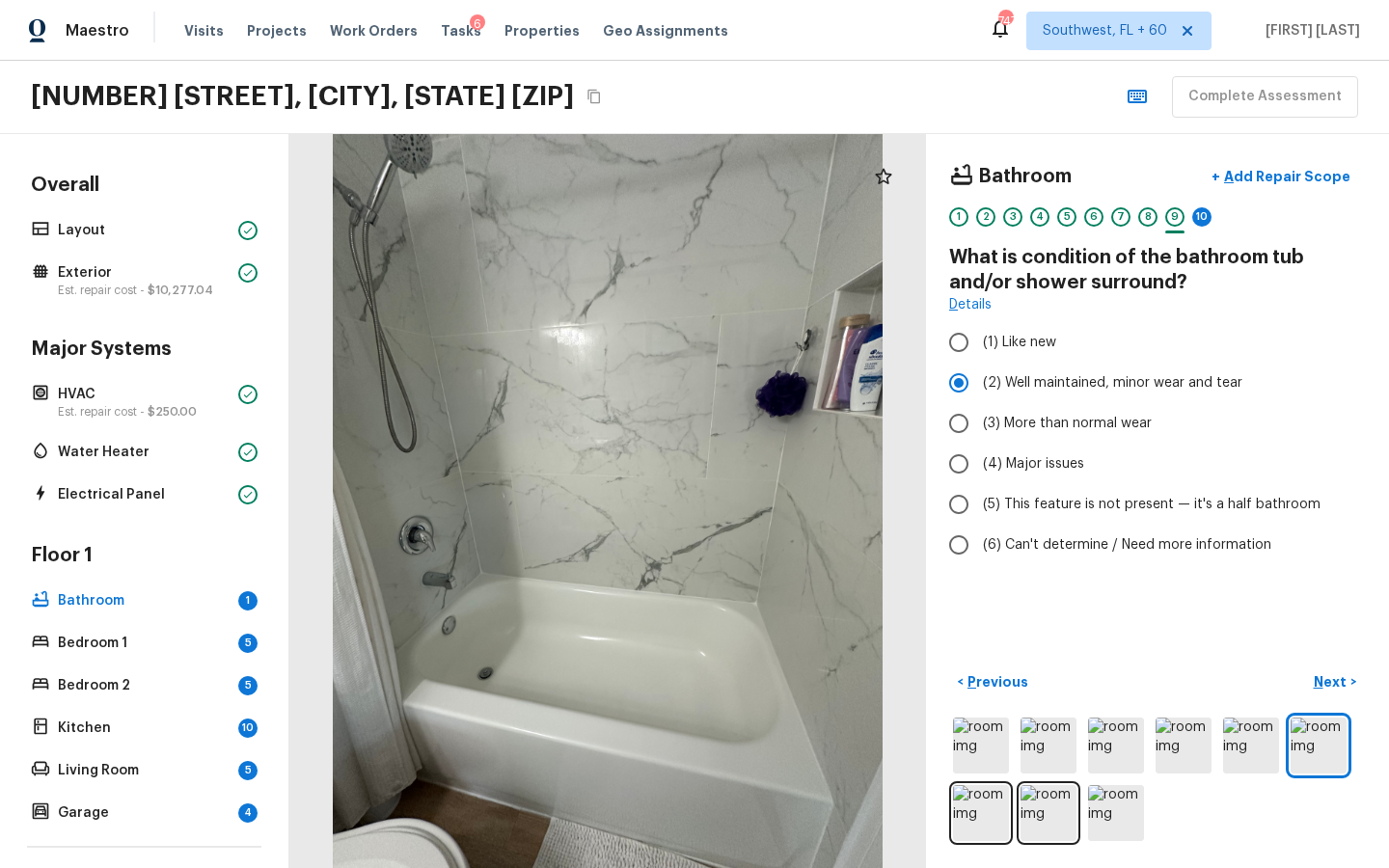 click on "Bathroom + Add Repair Scope 1 2 3 4 5 6 7 8 9 10 What is condition of the bathroom tub and/or shower surround? Details (1) Like new (2) Well maintained, minor wear and tear (3) More than normal wear (4) Major issues (5) This feature is not present — it's a half bathroom (6) Can't determine / Need more information < Previous Next >" at bounding box center [1158, 501] 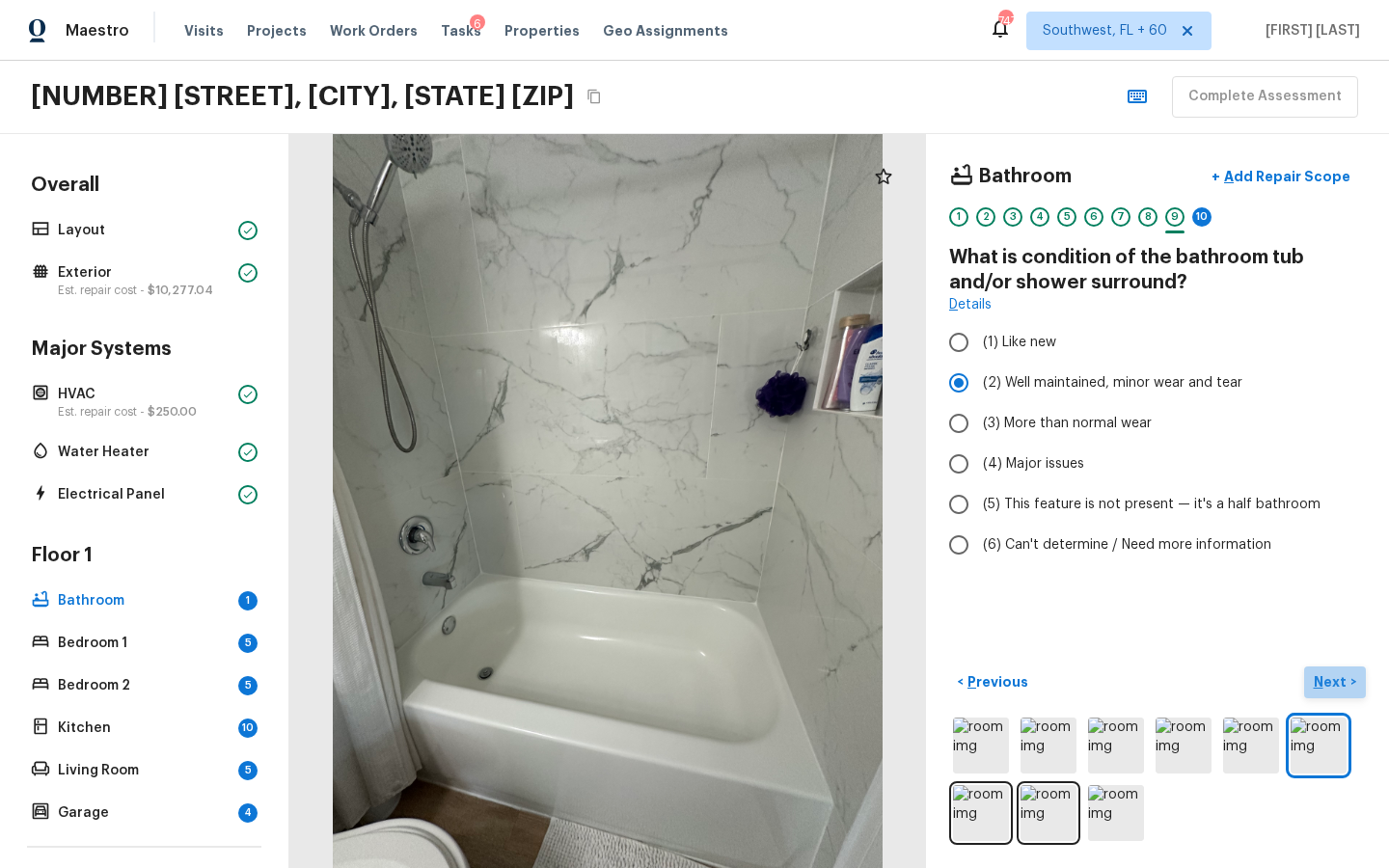 click on "Next >" at bounding box center [1335, 682] 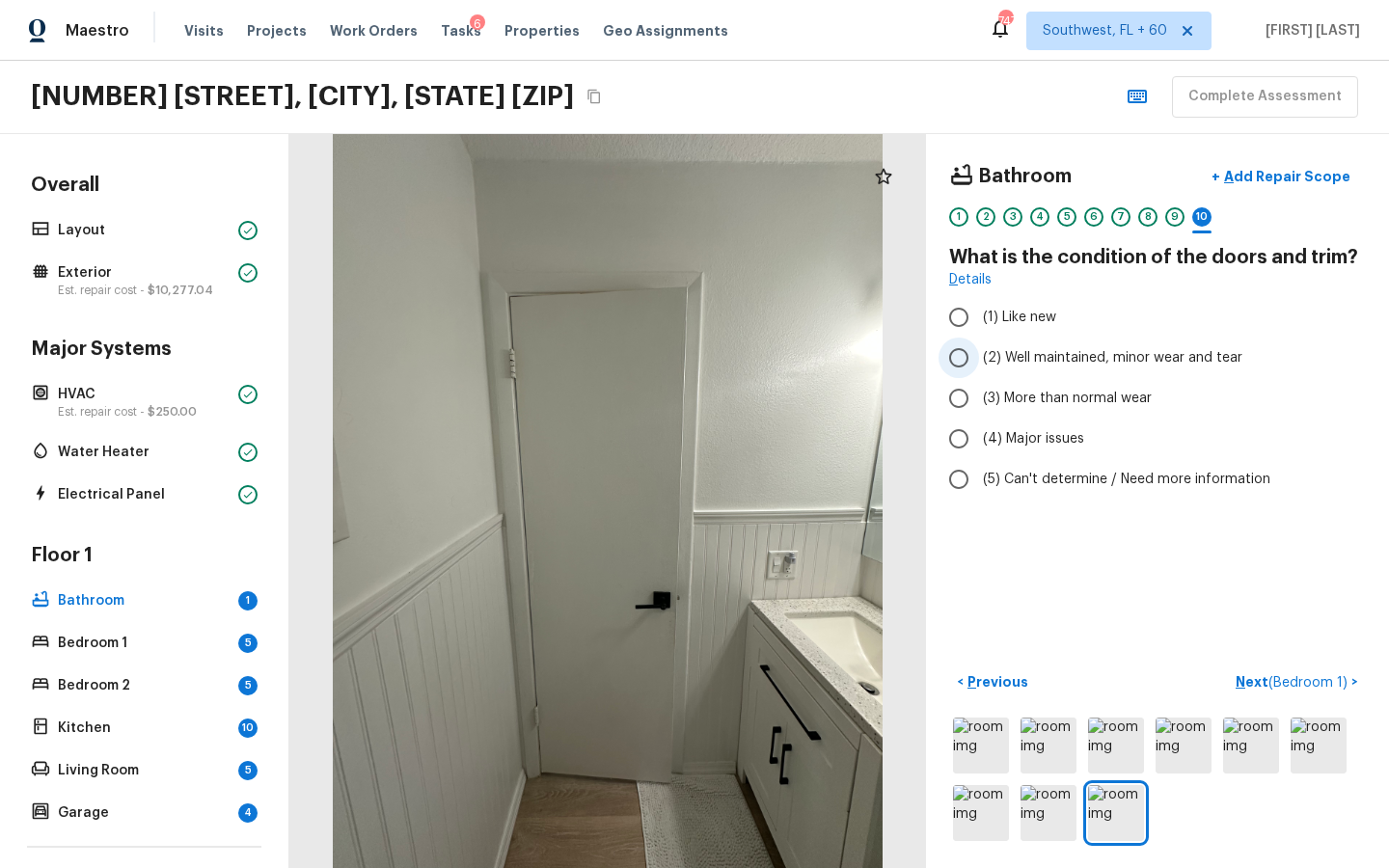 click on "(2) Well maintained, minor wear and tear" at bounding box center (1112, 358) 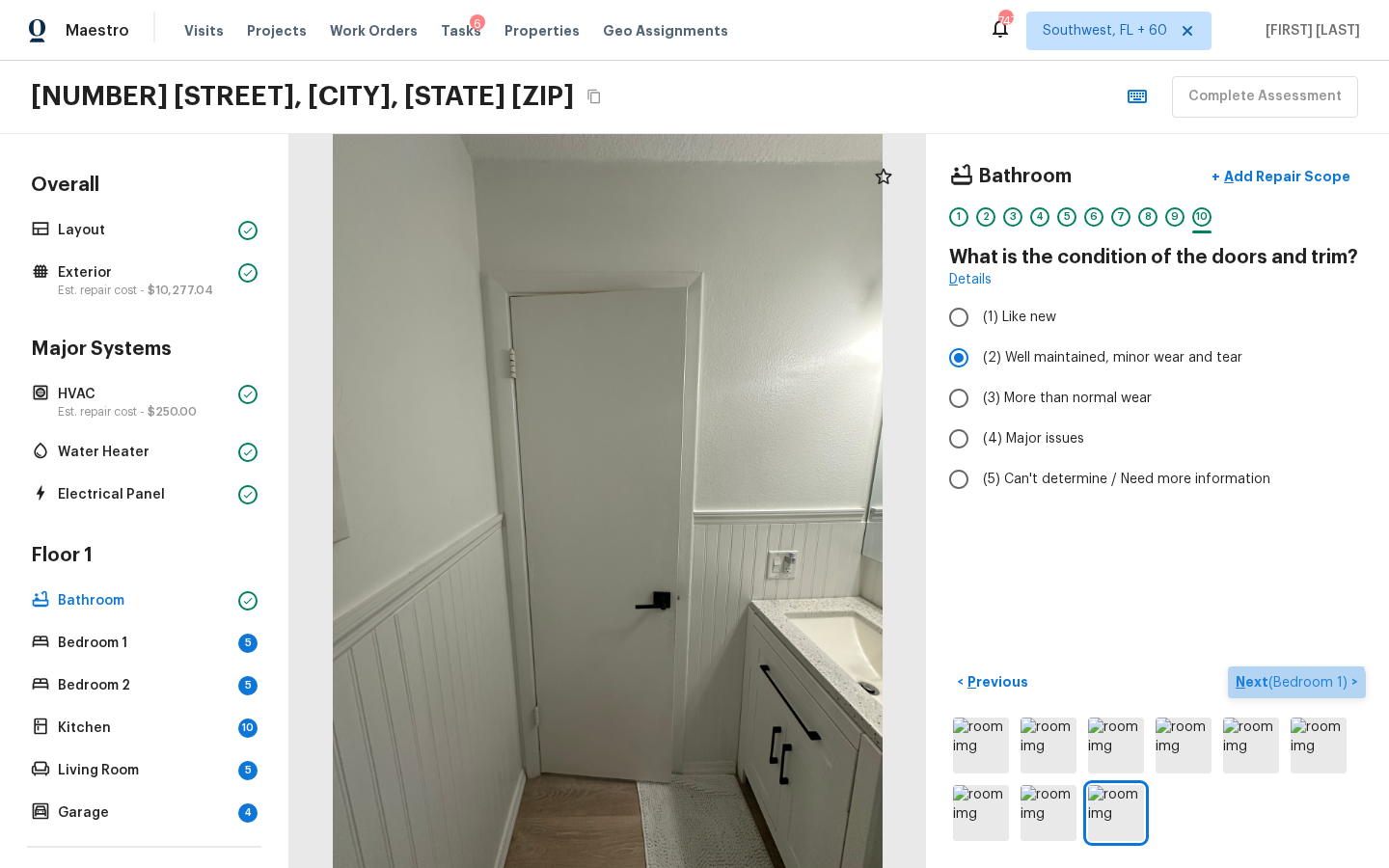 click on "Next  ( Bedroom 1 )" at bounding box center [1294, 682] 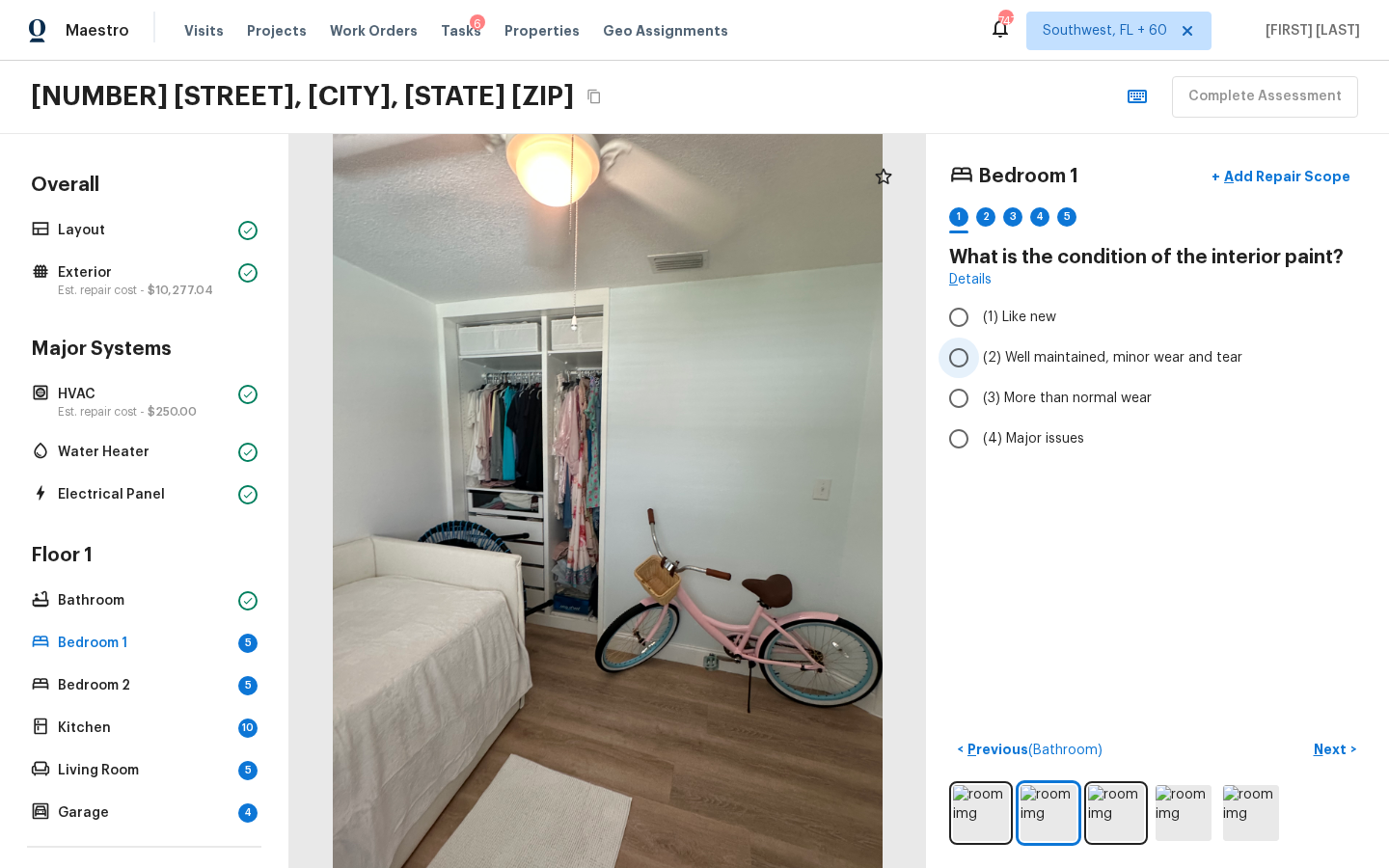 click on "(2) Well maintained, minor wear and tear" at bounding box center (959, 358) 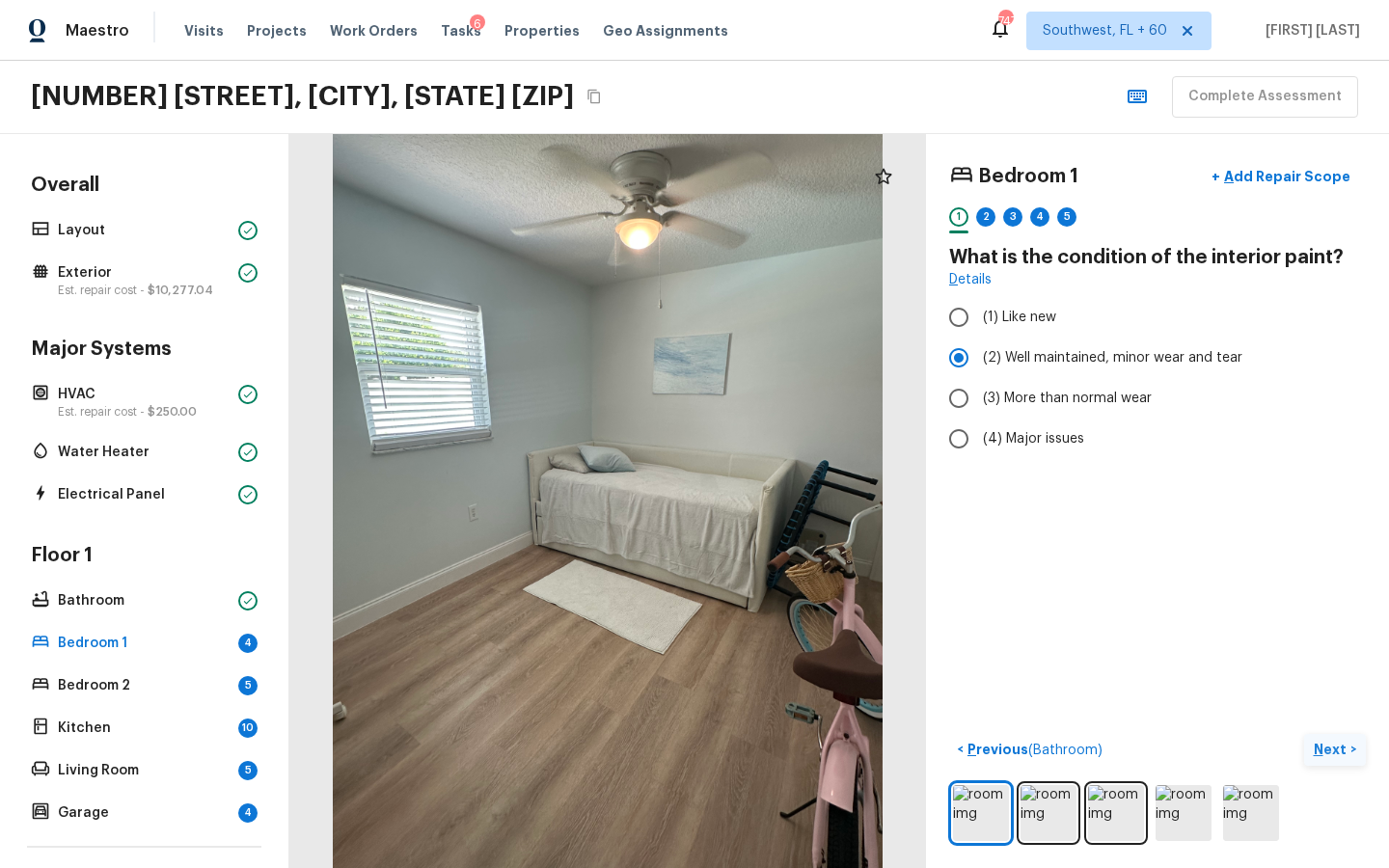 click on "Next >" at bounding box center (1335, 749) 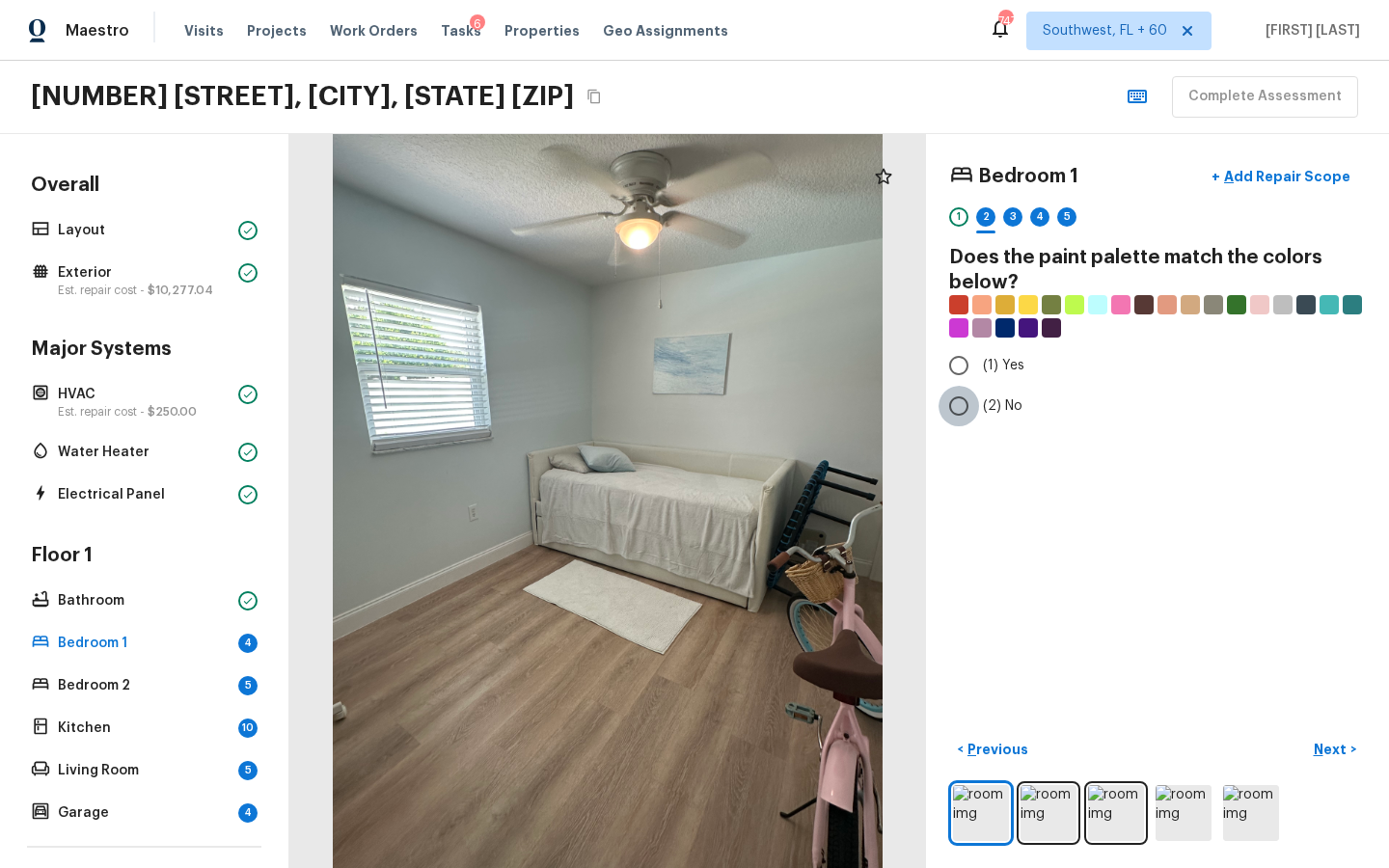 click on "(2) No" at bounding box center [959, 406] 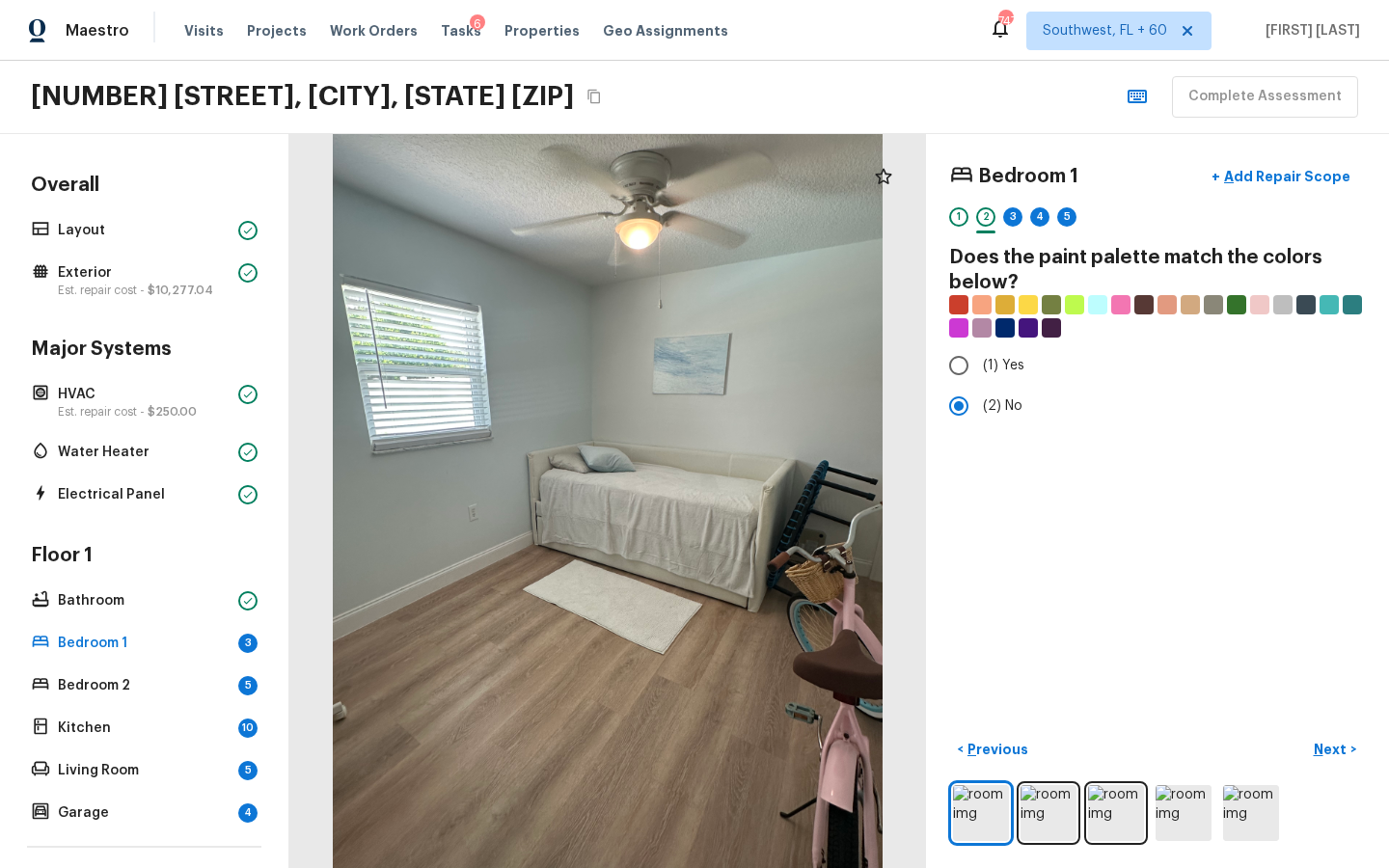 click on "Bedroom 1 + Add Repair Scope 1 2 3 4 5 Does the paint palette match the colors below? (1) Yes (2) No < Previous Next >" at bounding box center (1158, 501) 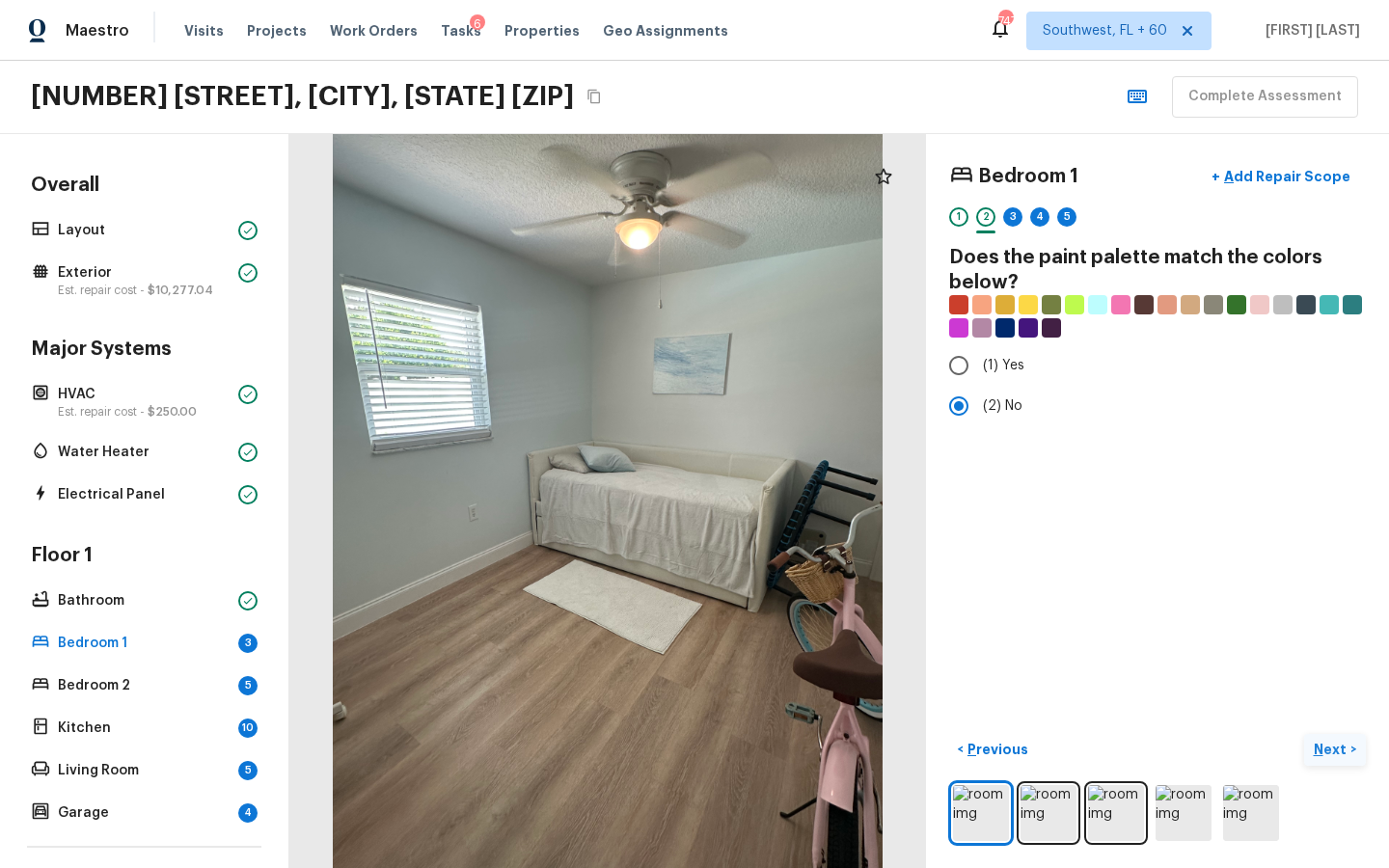 click on "Next" at bounding box center (1332, 749) 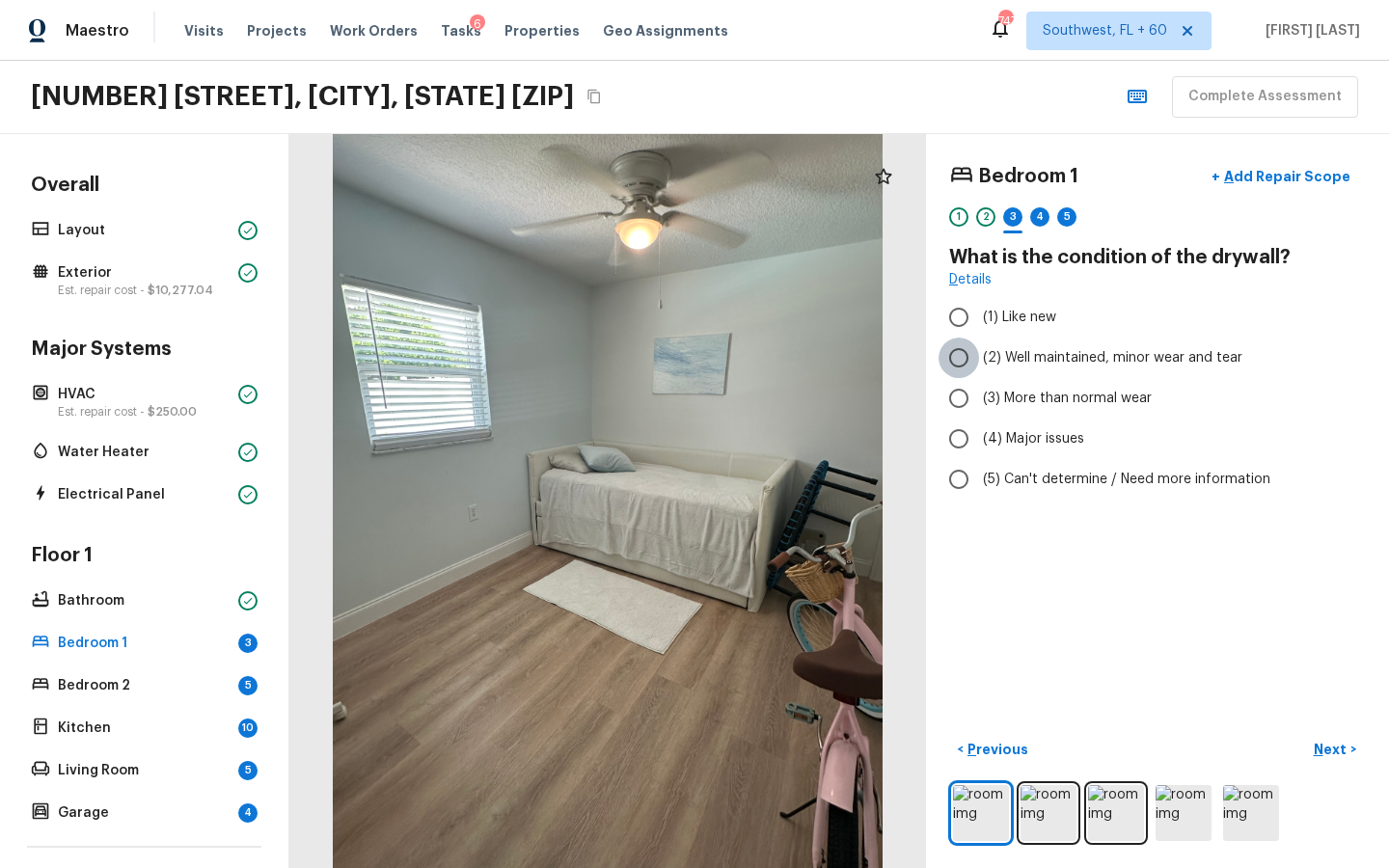 click on "(2) Well maintained, minor wear and tear" at bounding box center (959, 358) 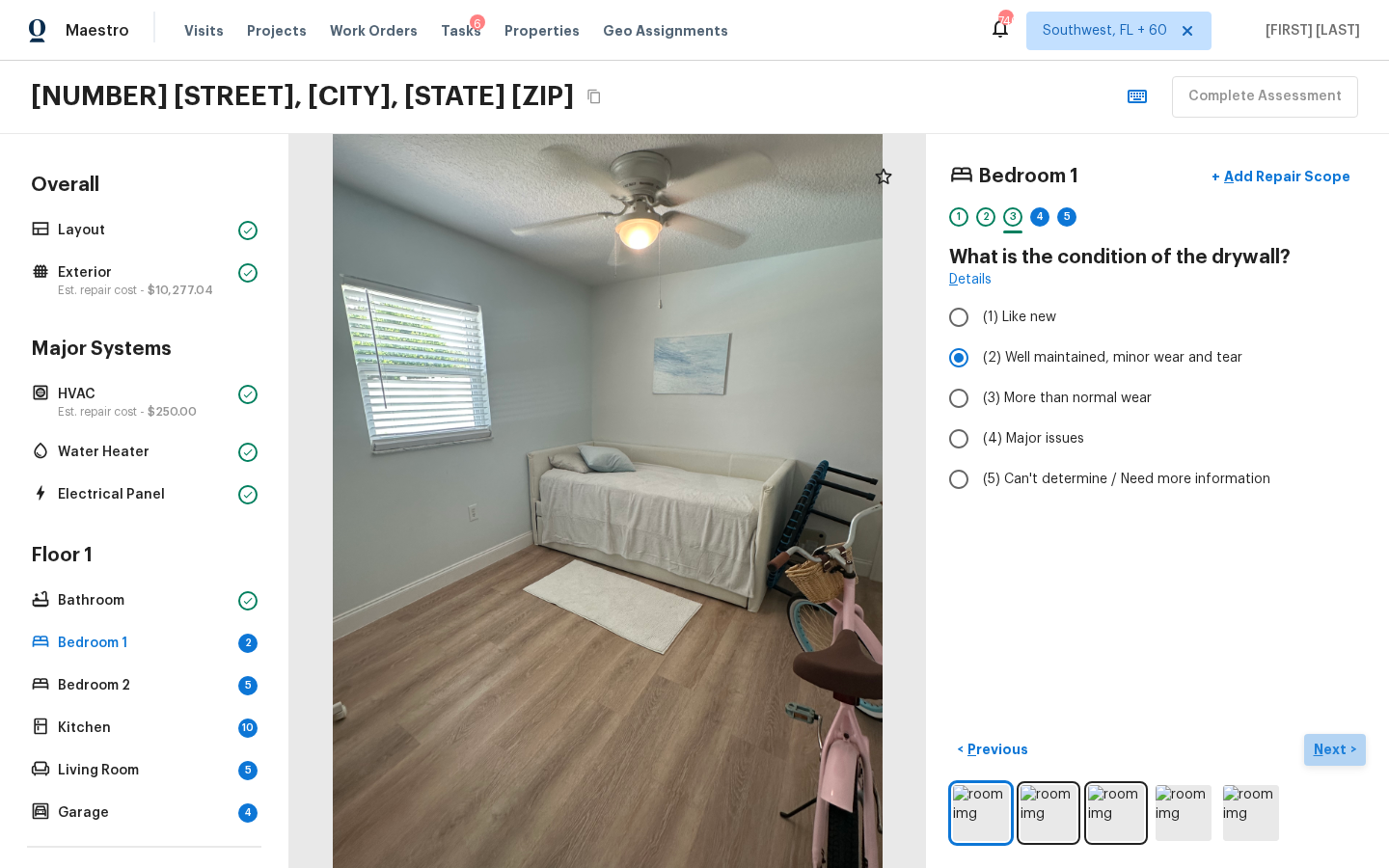 click on "Next" at bounding box center [1332, 749] 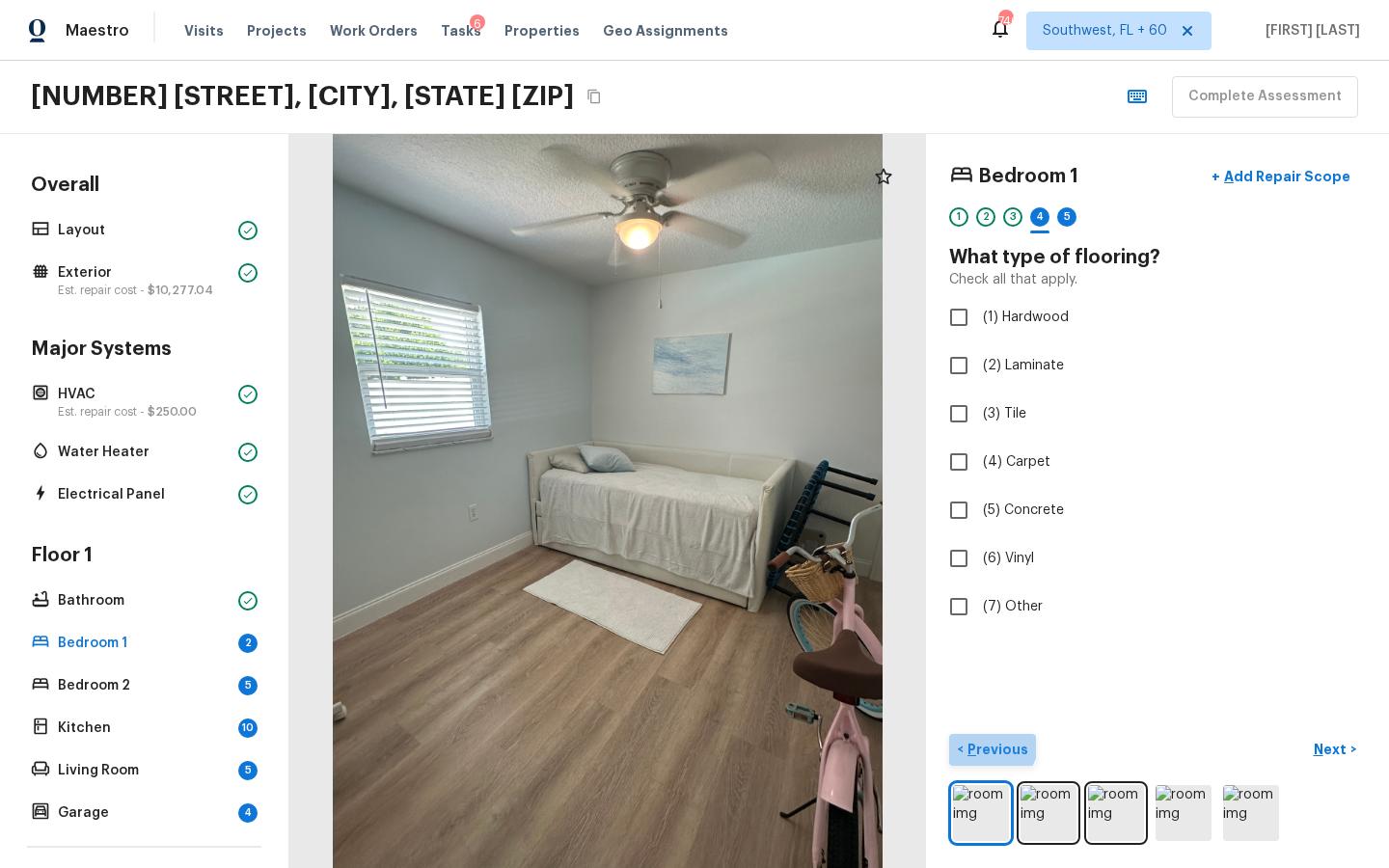 click on "< Previous" at bounding box center (993, 749) 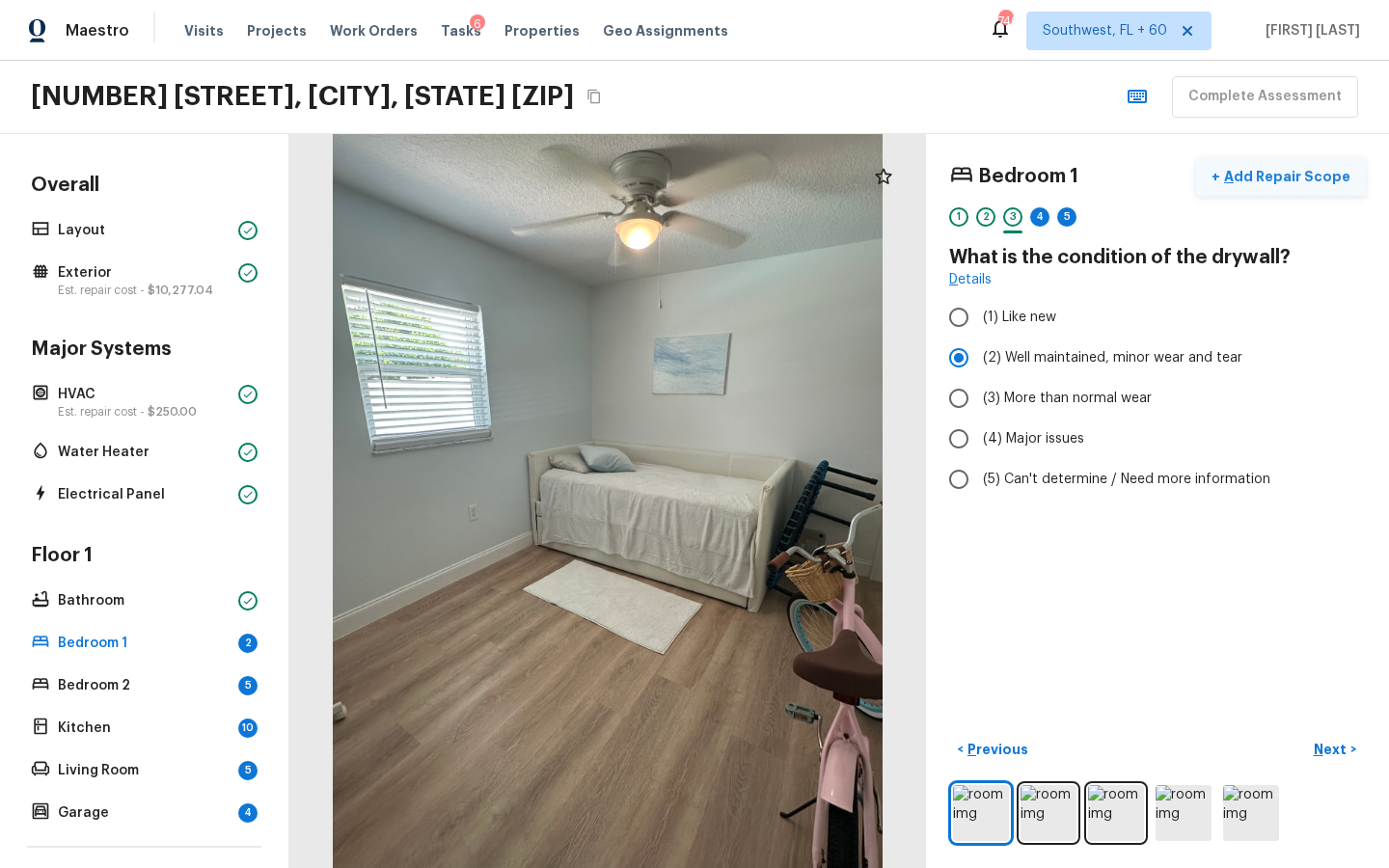 click on "Add Repair Scope" at bounding box center (1285, 176) 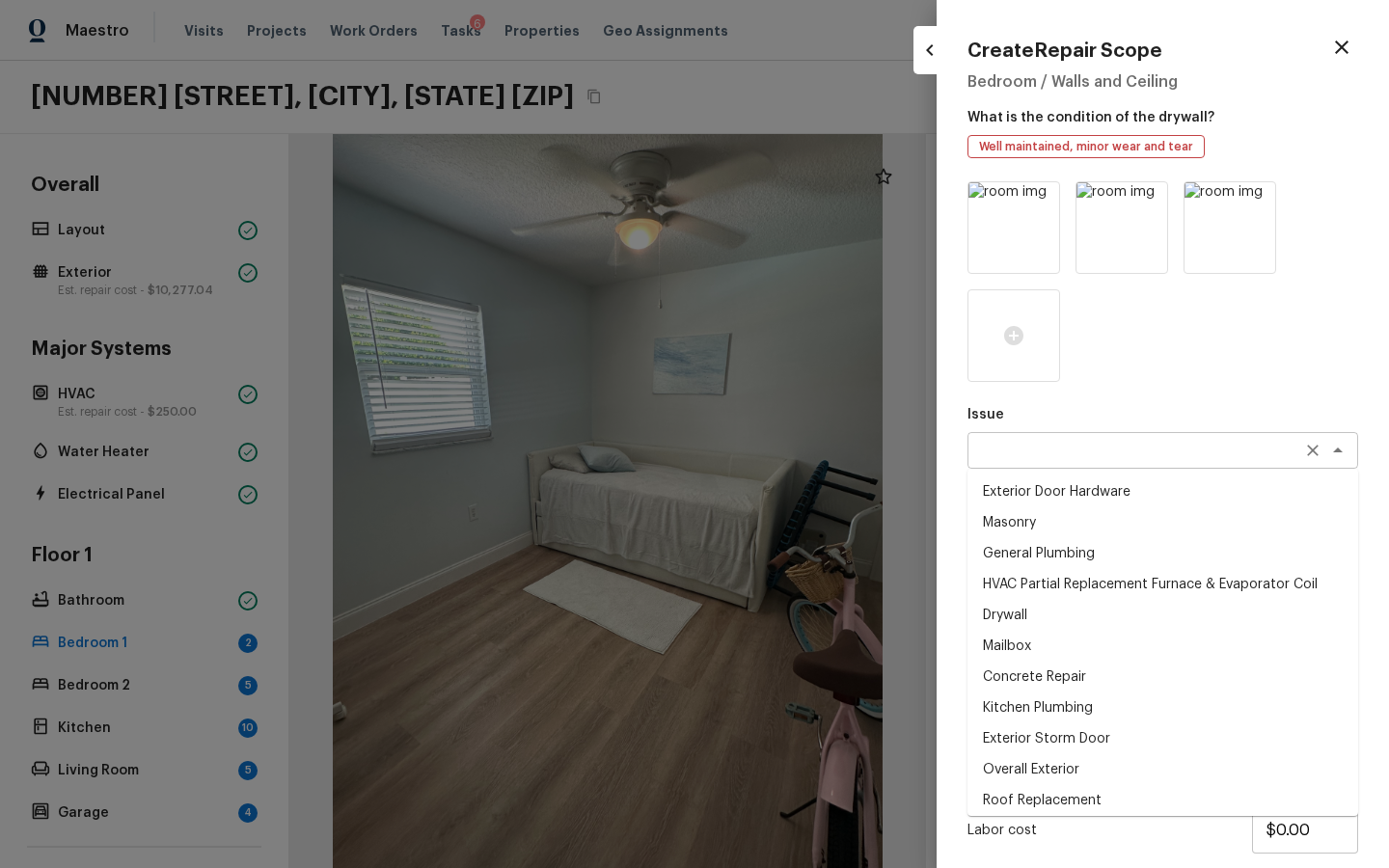 click on "x ​" at bounding box center (1162, 450) 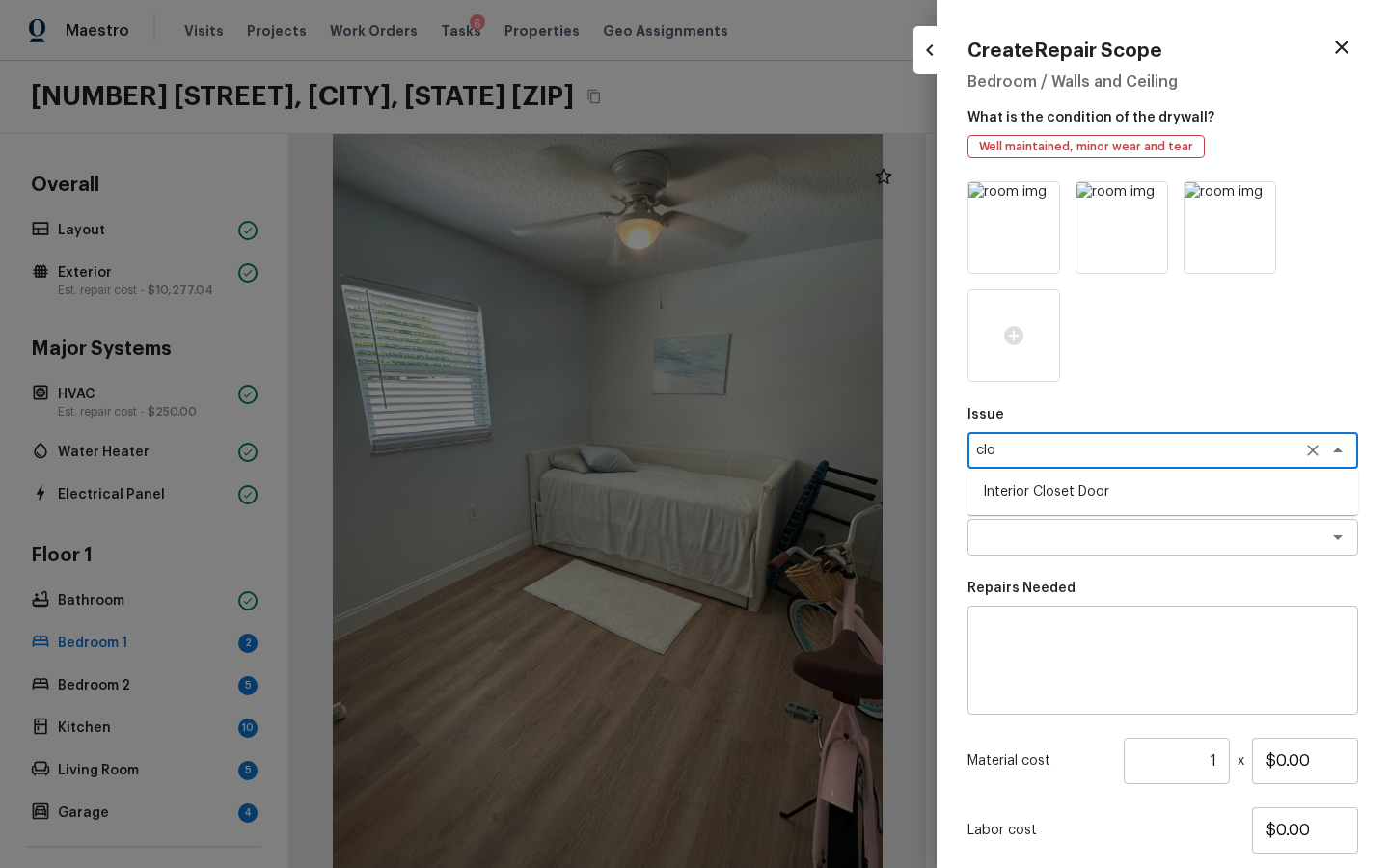 click on "Interior Closet Door" at bounding box center (1162, 492) 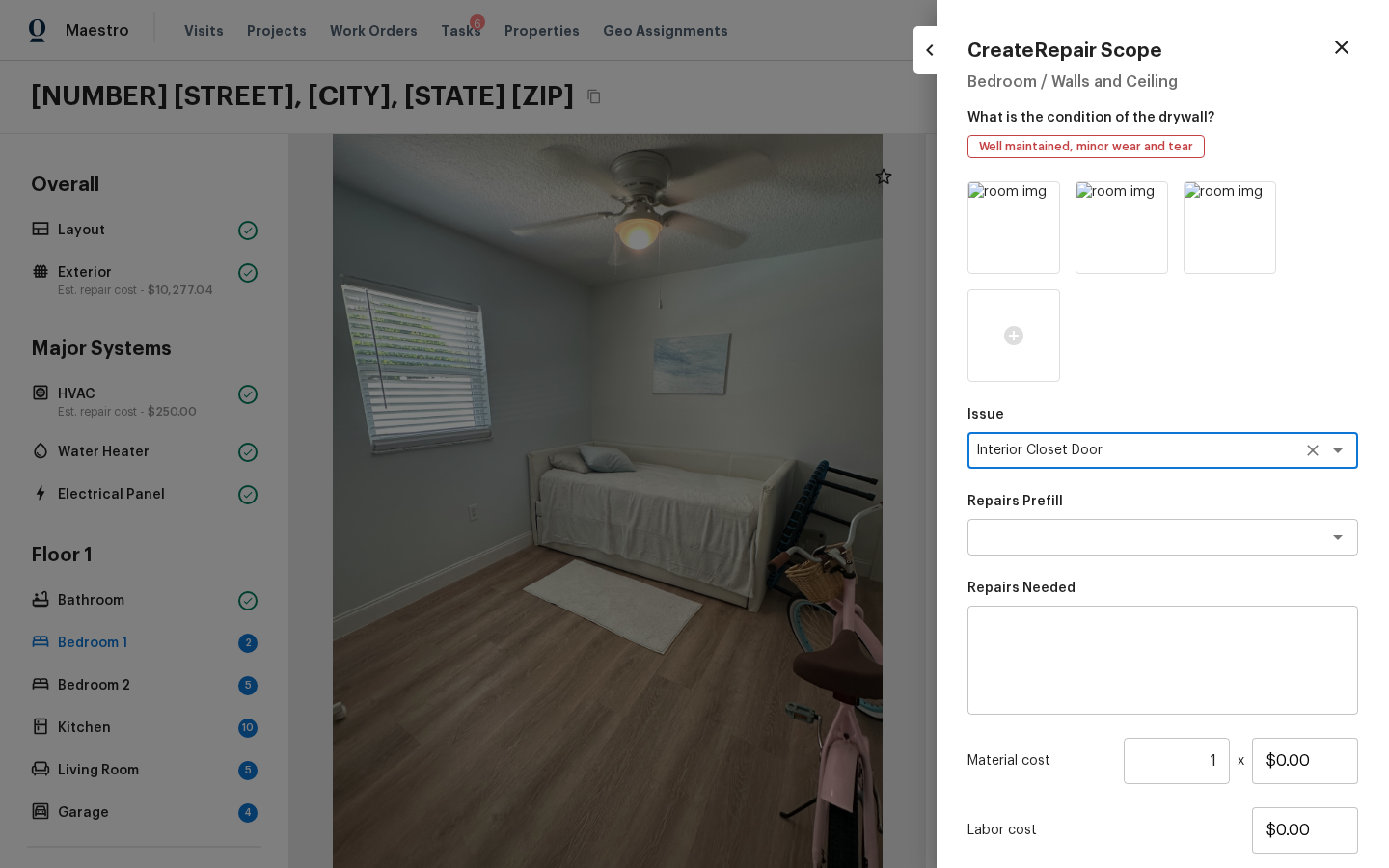 type on "Interior Closet Door" 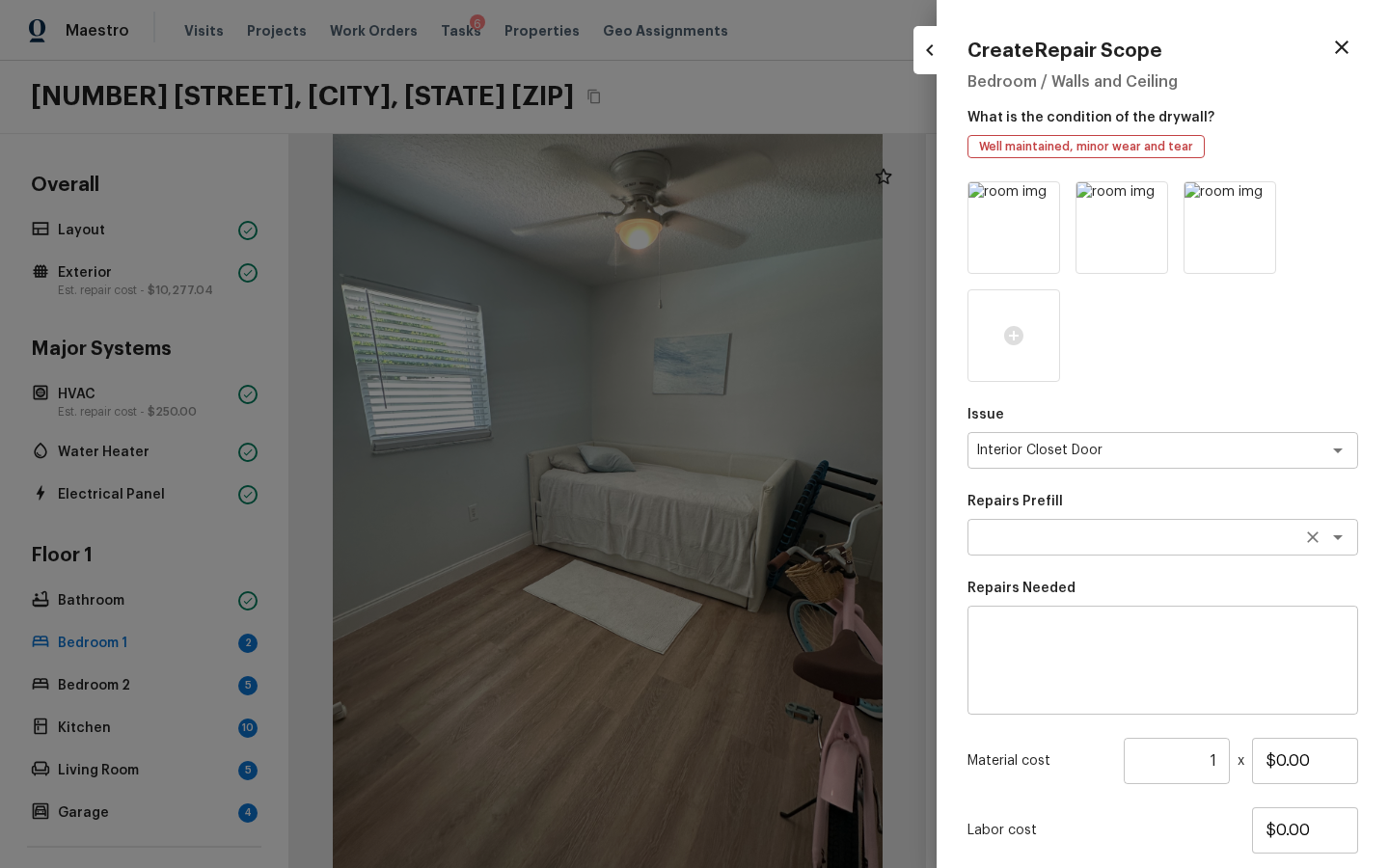 click at bounding box center [1135, 537] 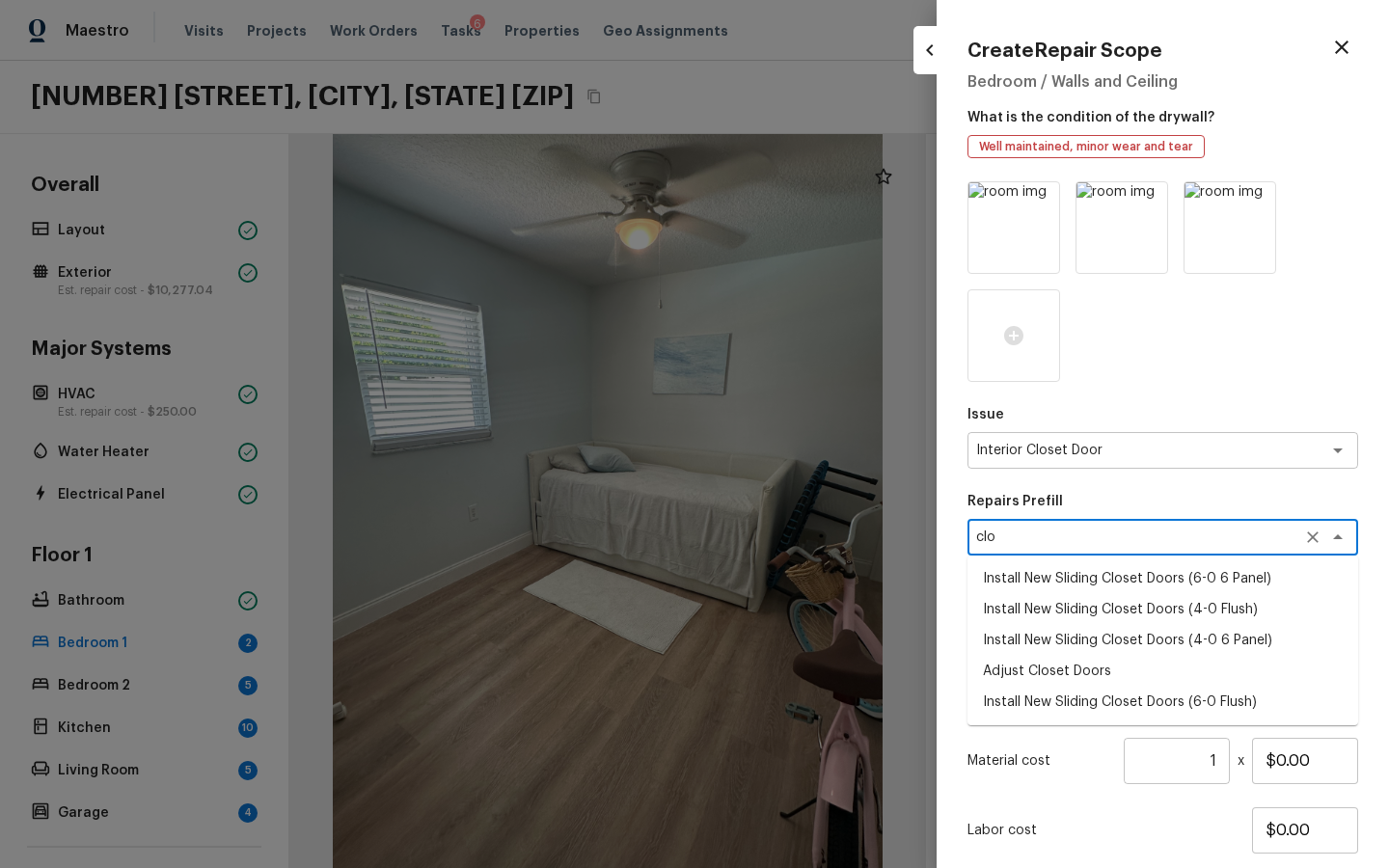 click on "Install New Sliding Closet Doors (4-0 6 Panel)" at bounding box center [1162, 640] 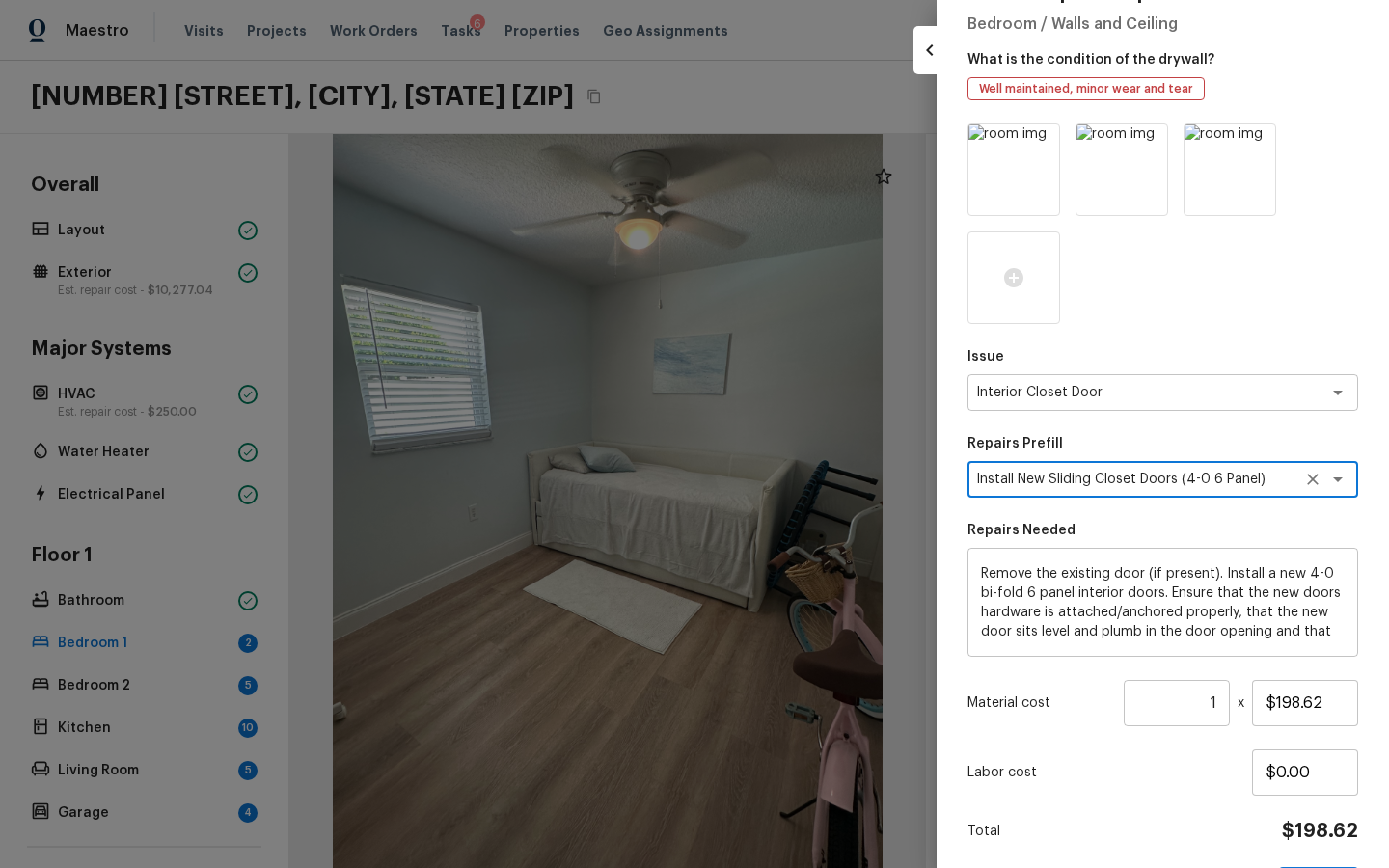 scroll, scrollTop: 68, scrollLeft: 0, axis: vertical 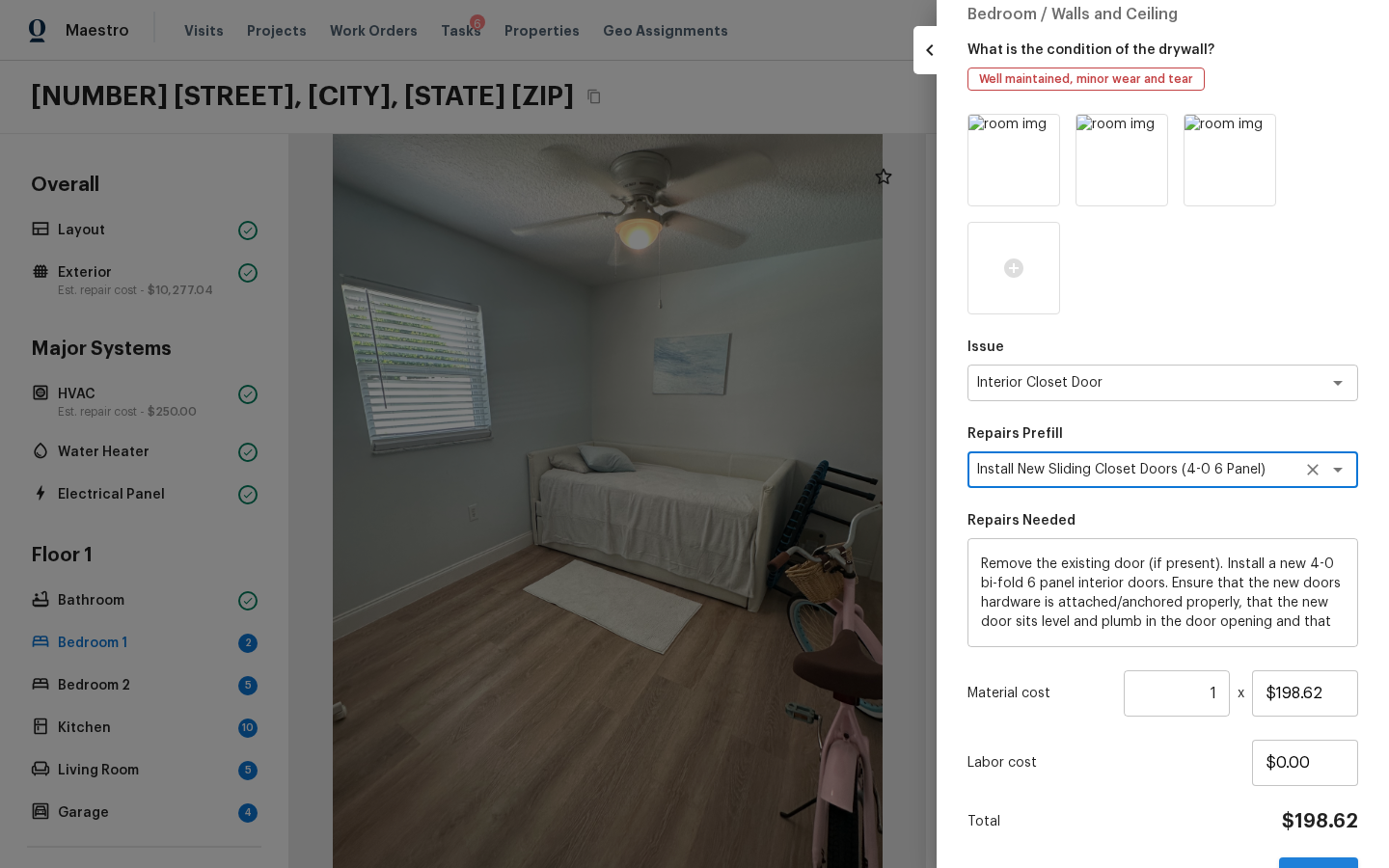 type on "Install New Sliding Closet Doors (4-0 6 Panel)" 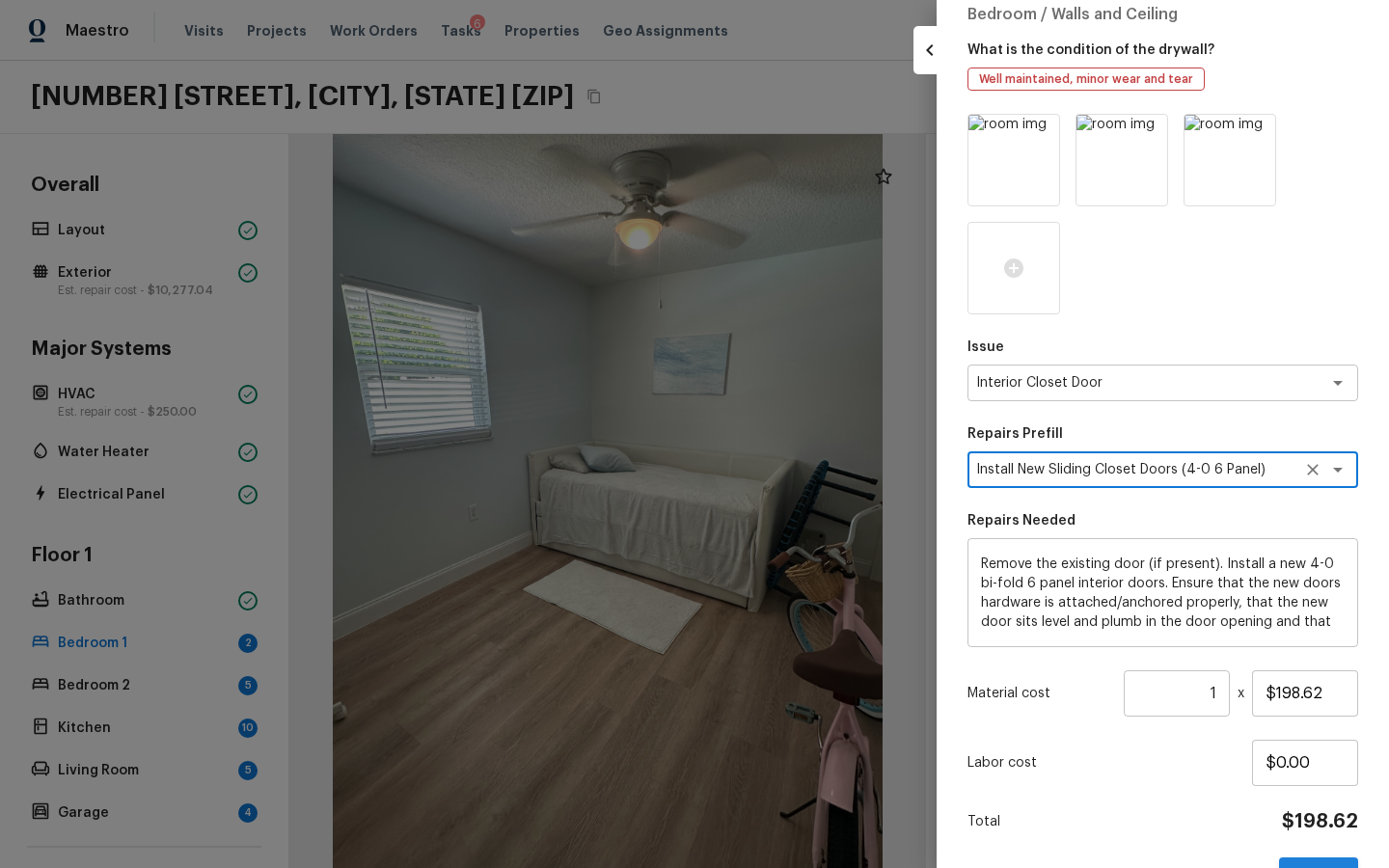 click on "Create" at bounding box center [1319, 877] 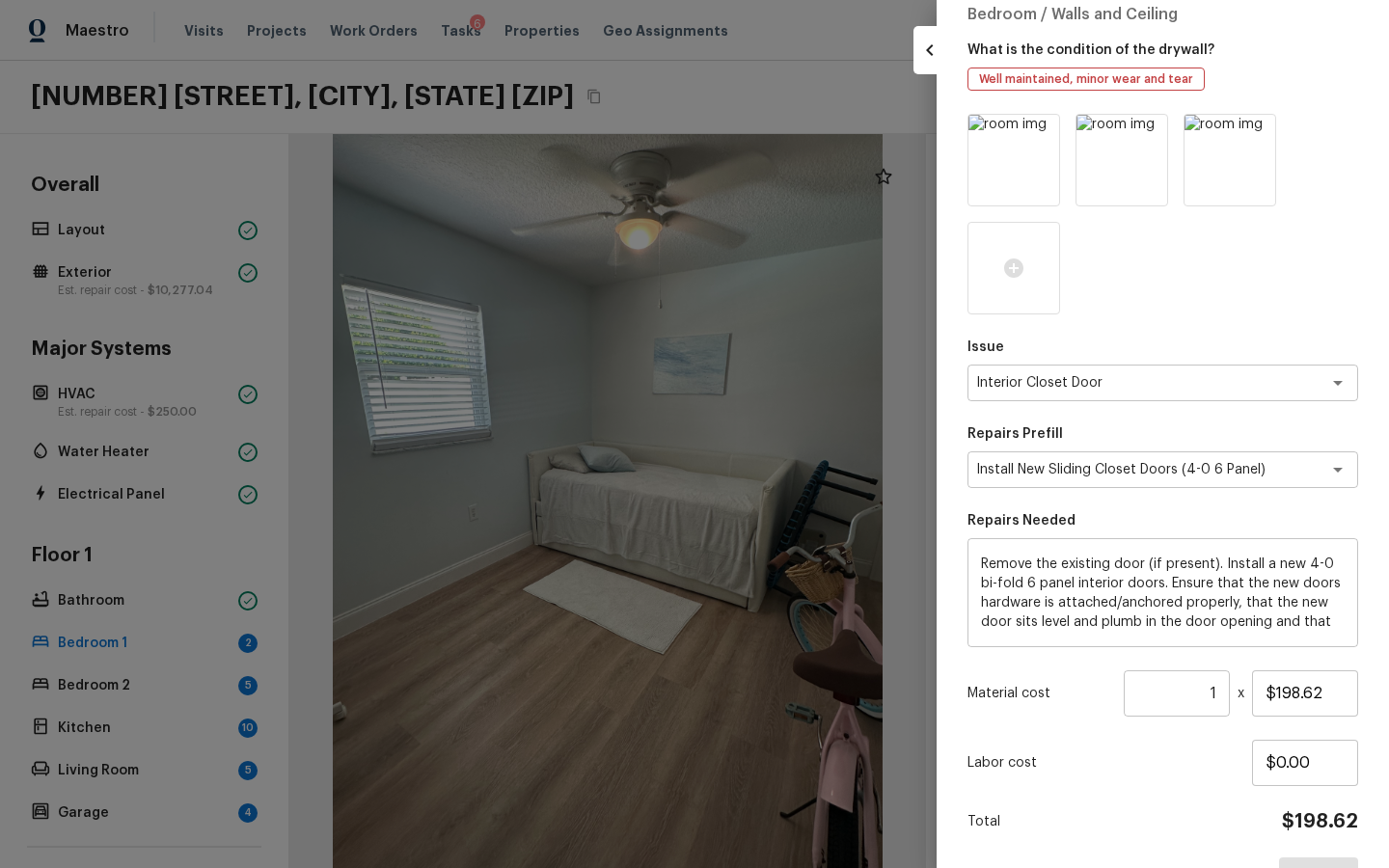 type 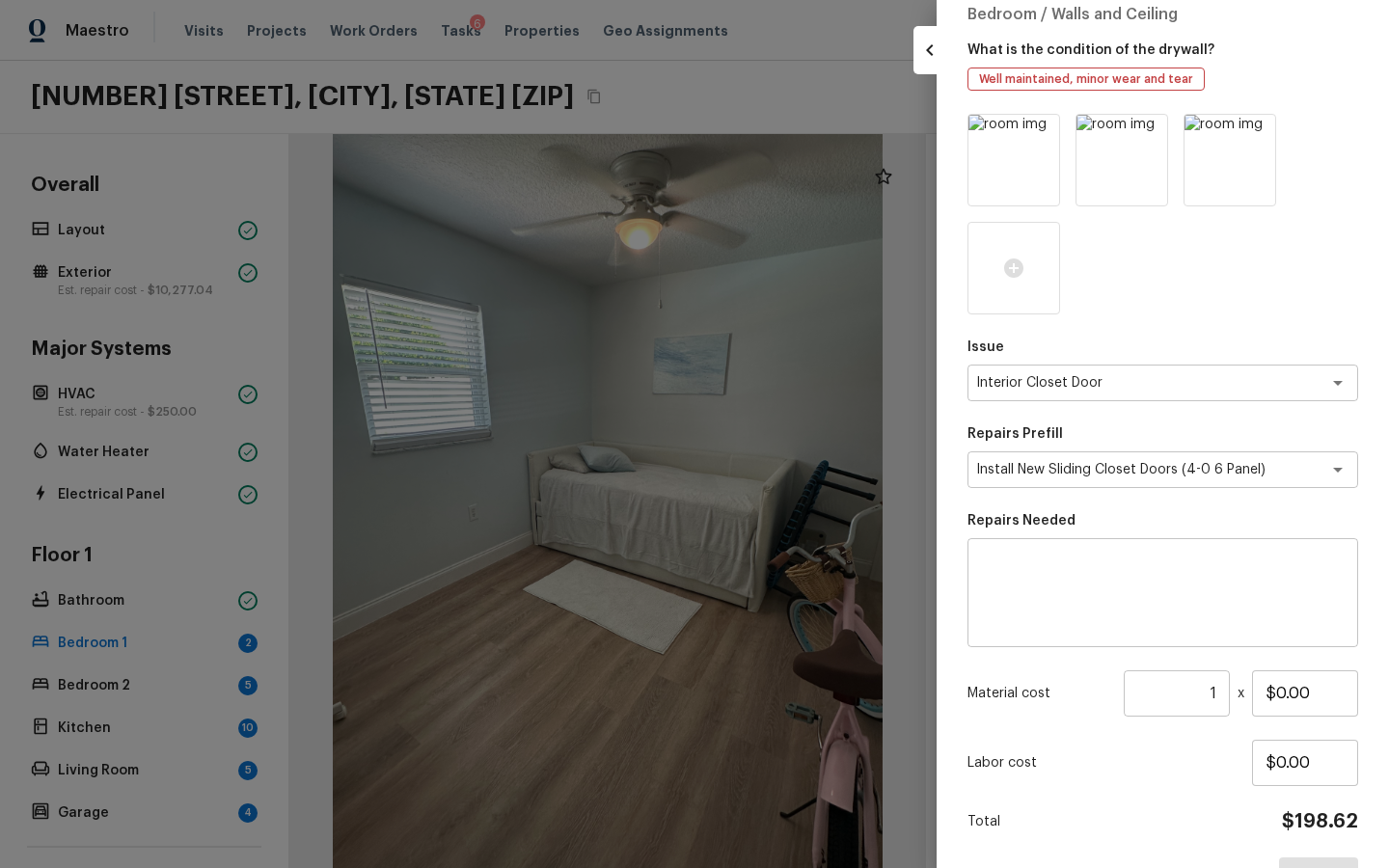 type 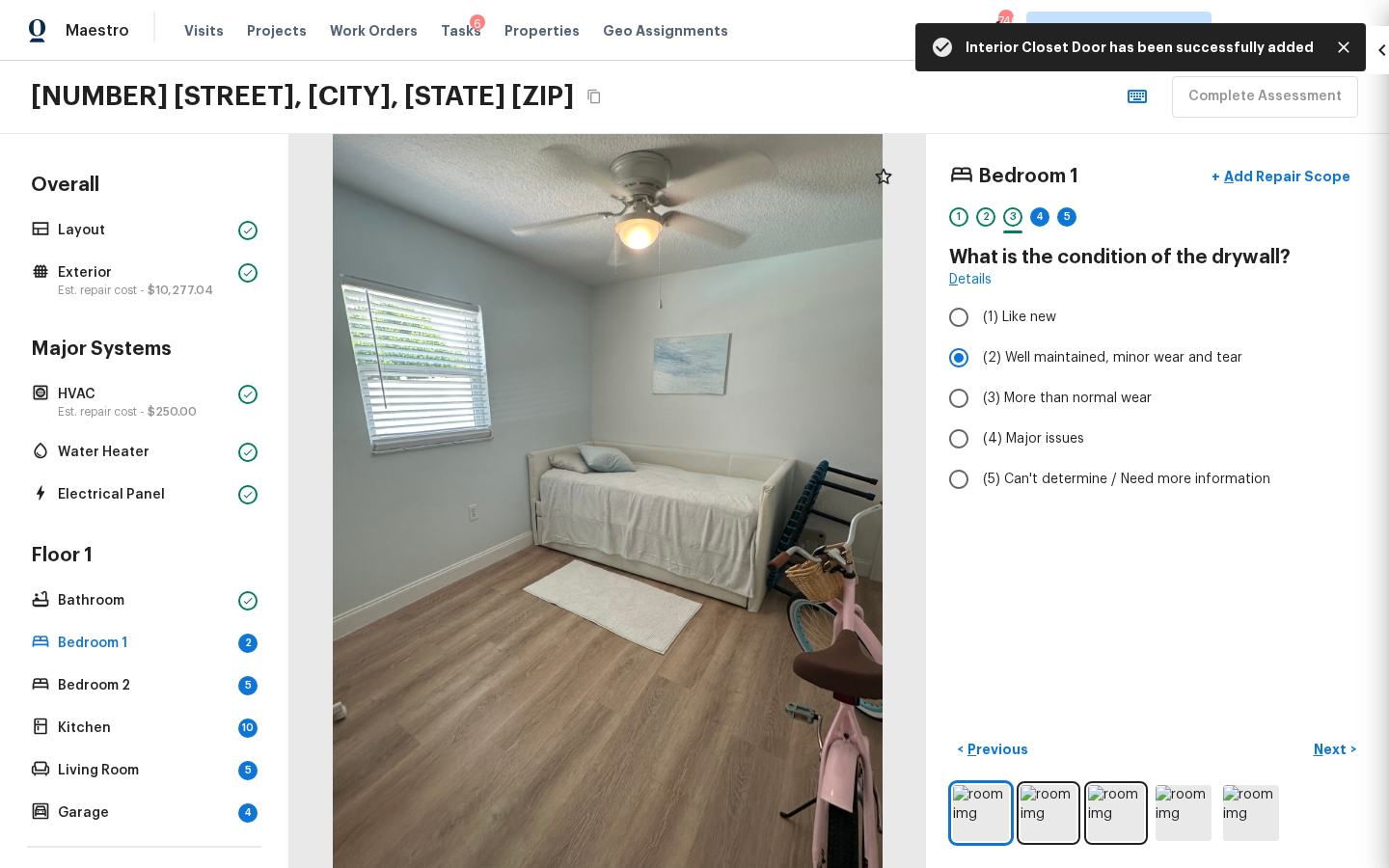 scroll, scrollTop: 18, scrollLeft: 0, axis: vertical 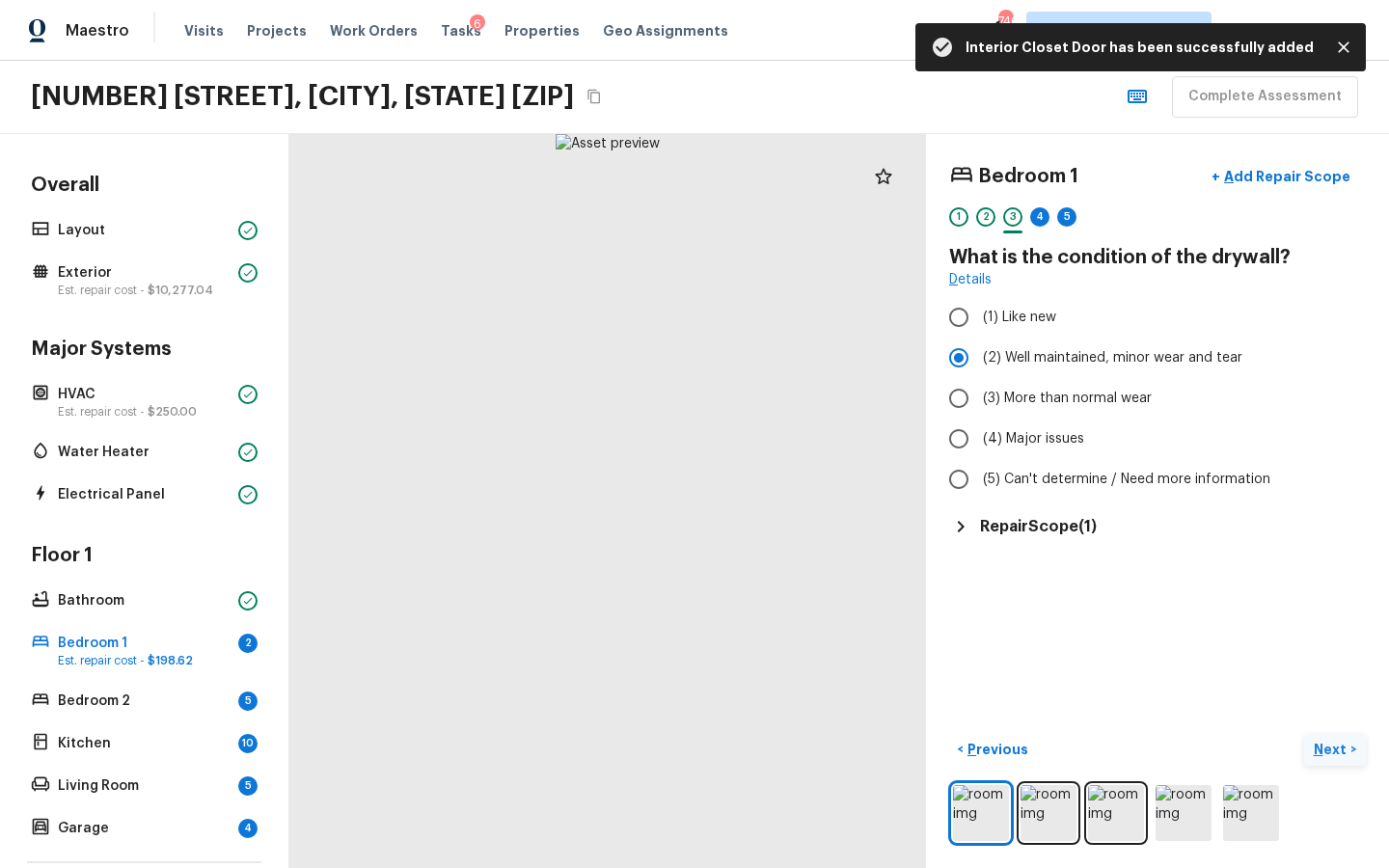 click on "Next" at bounding box center (1332, 749) 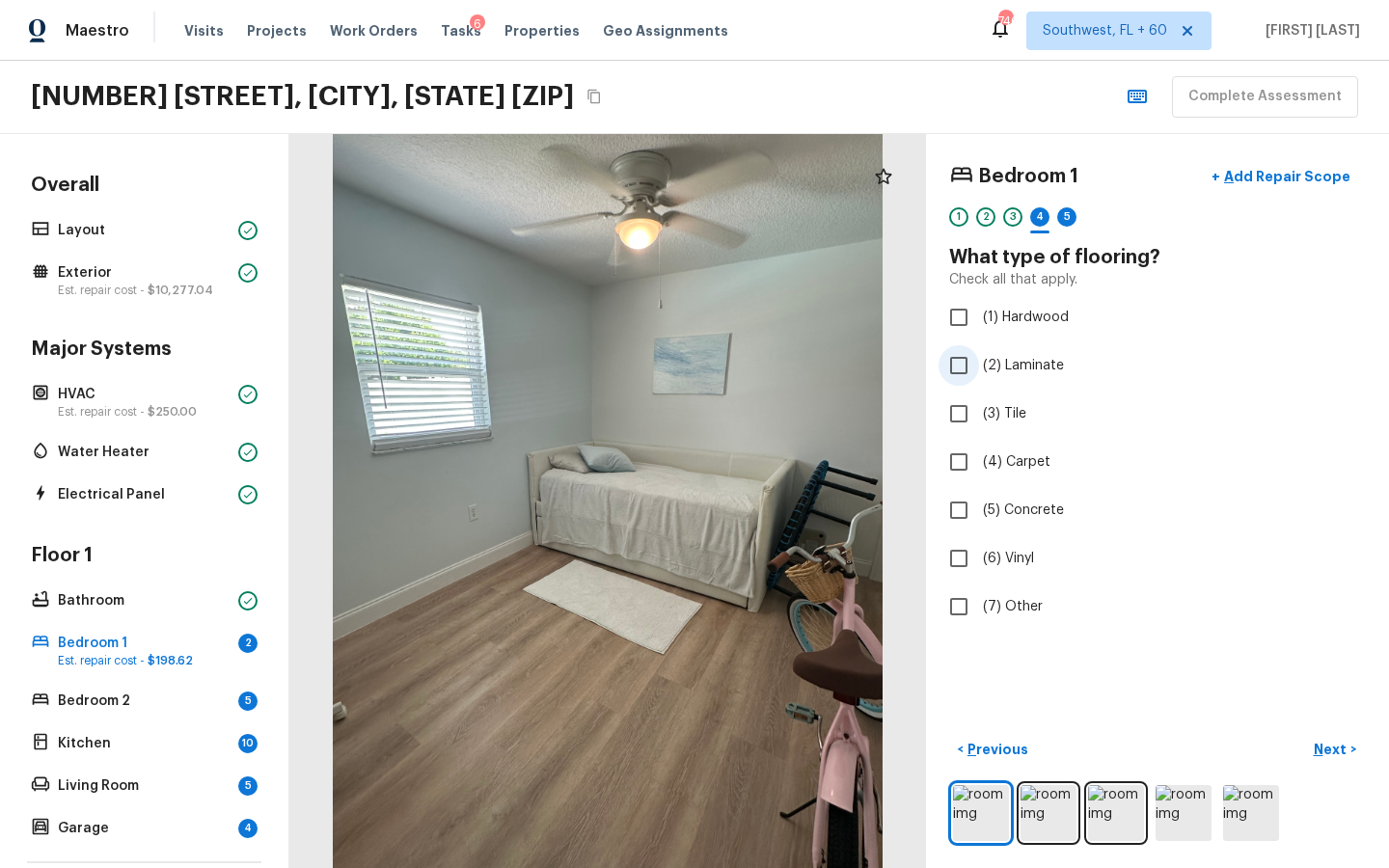 click on "(2) Laminate" at bounding box center [1023, 366] 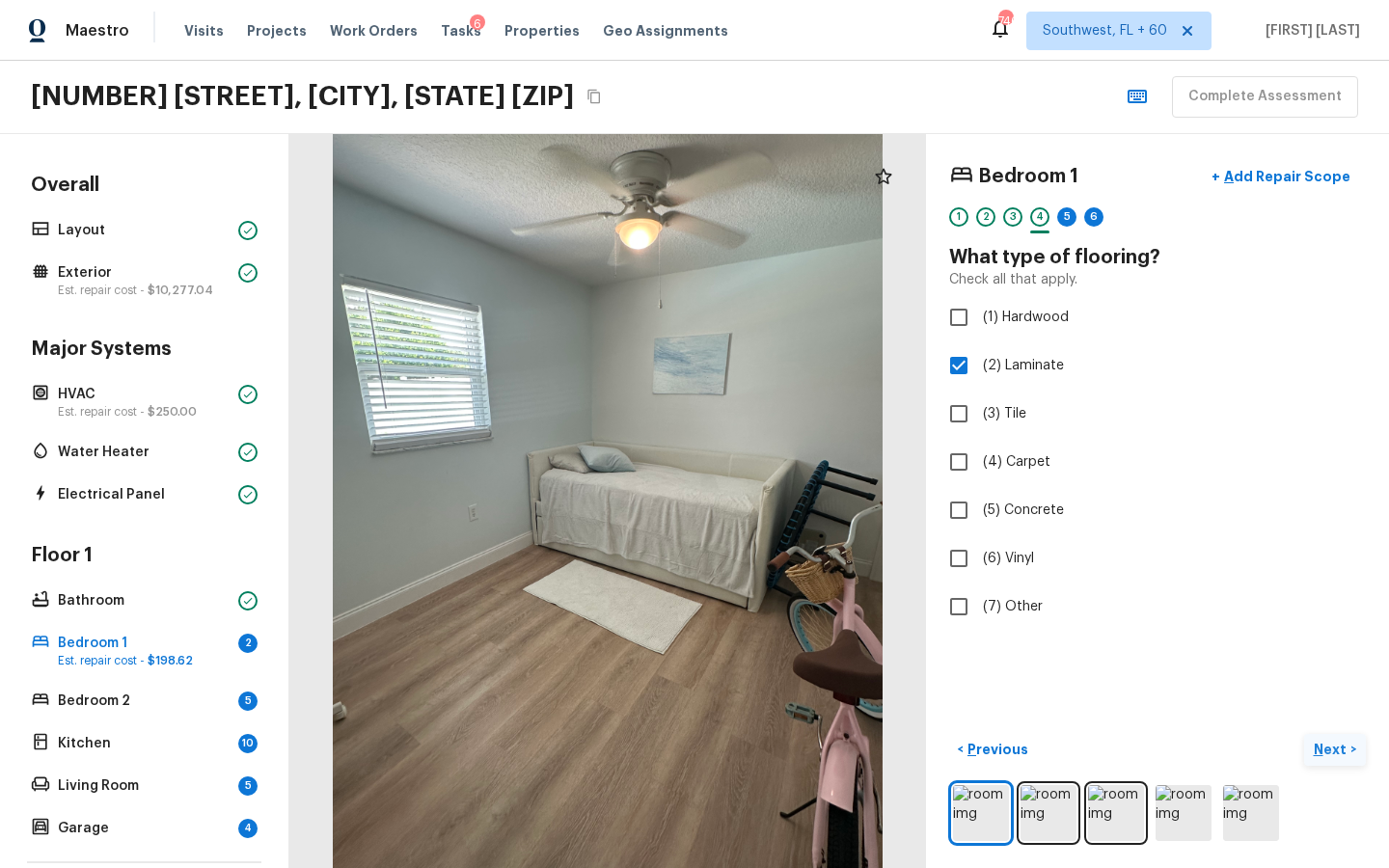 click on "Next" at bounding box center (1332, 749) 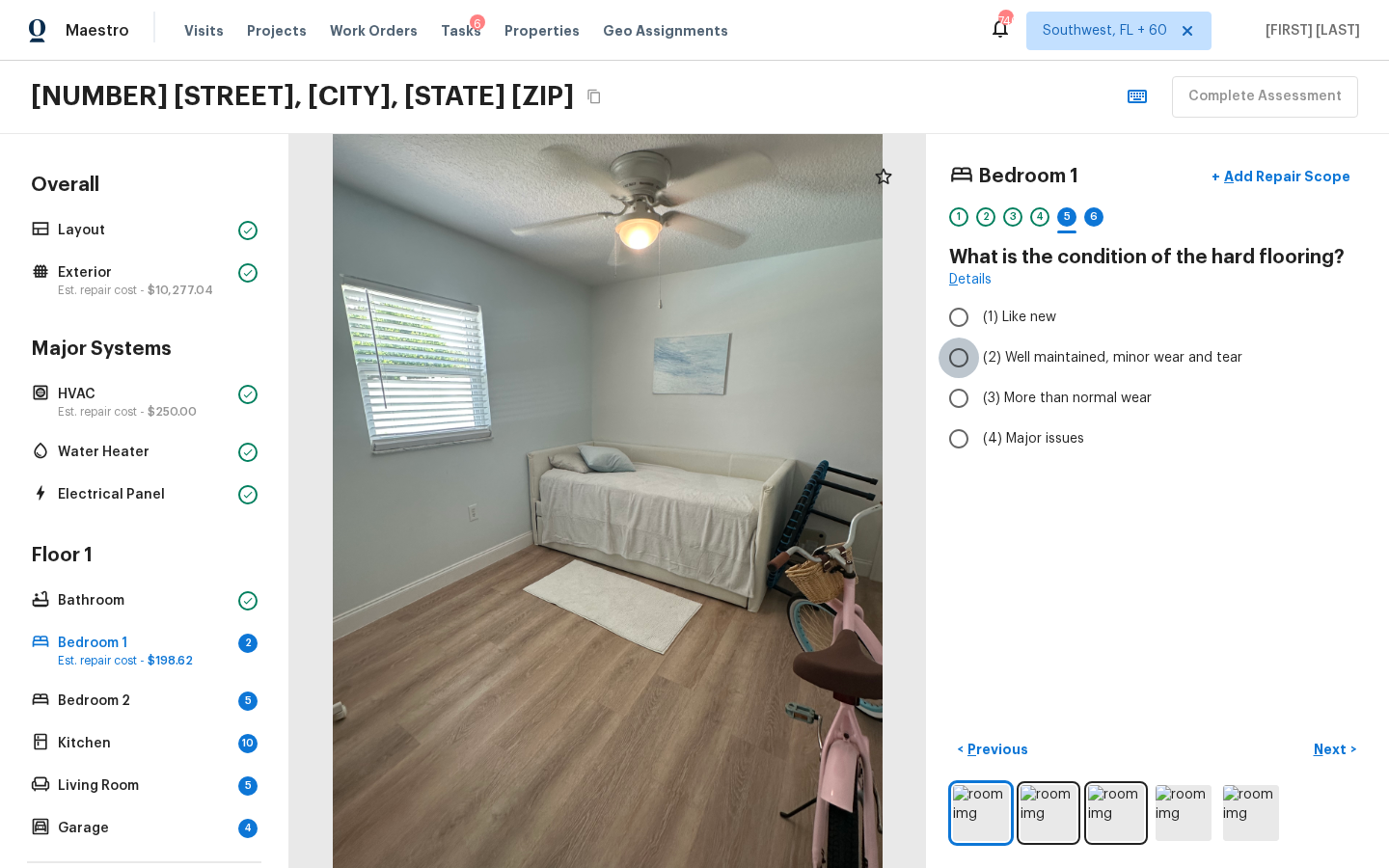 click on "(2) Well maintained, minor wear and tear" at bounding box center [959, 358] 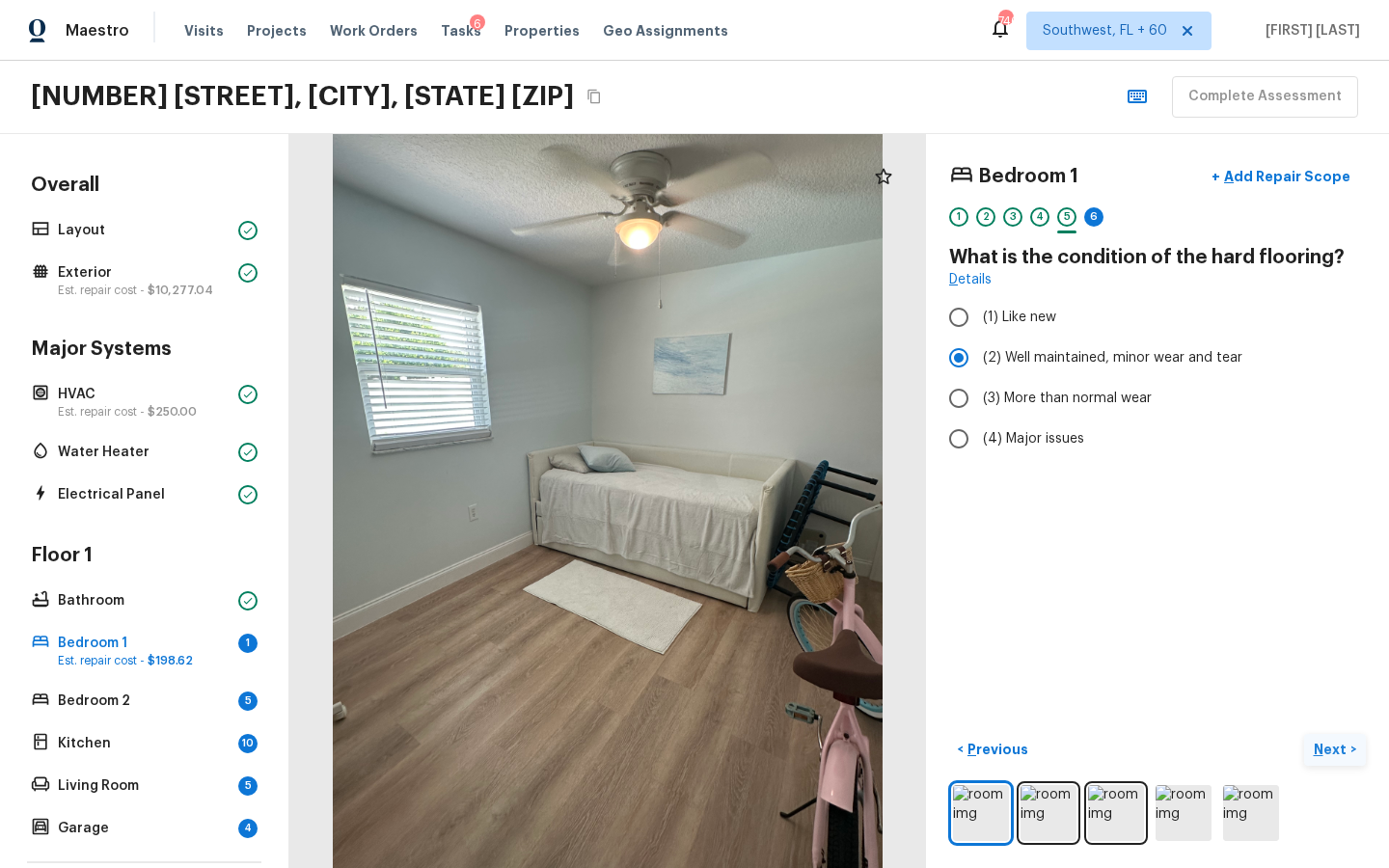 click on "Next" at bounding box center (1332, 749) 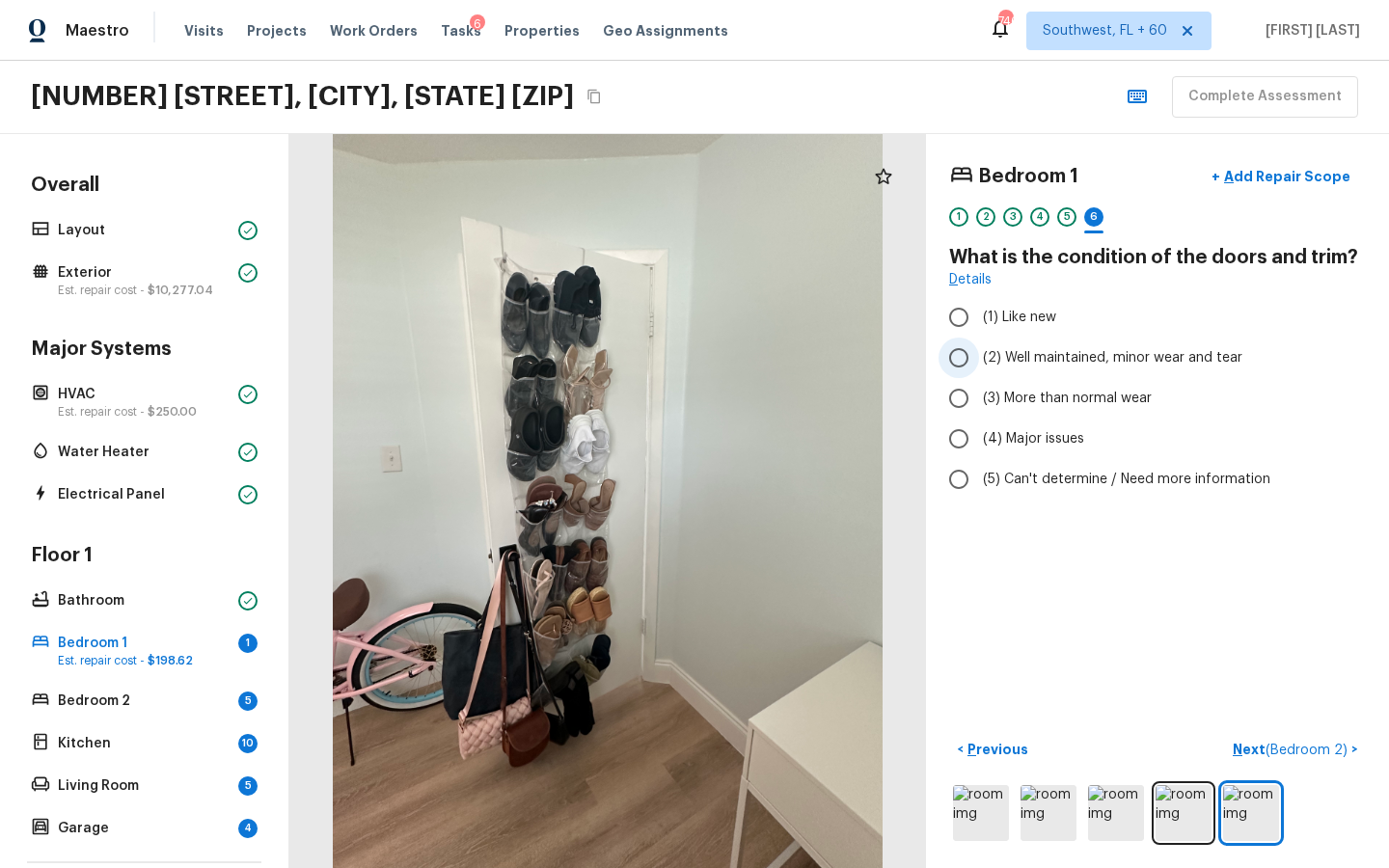 click on "(2) Well maintained, minor wear and tear" at bounding box center (1144, 358) 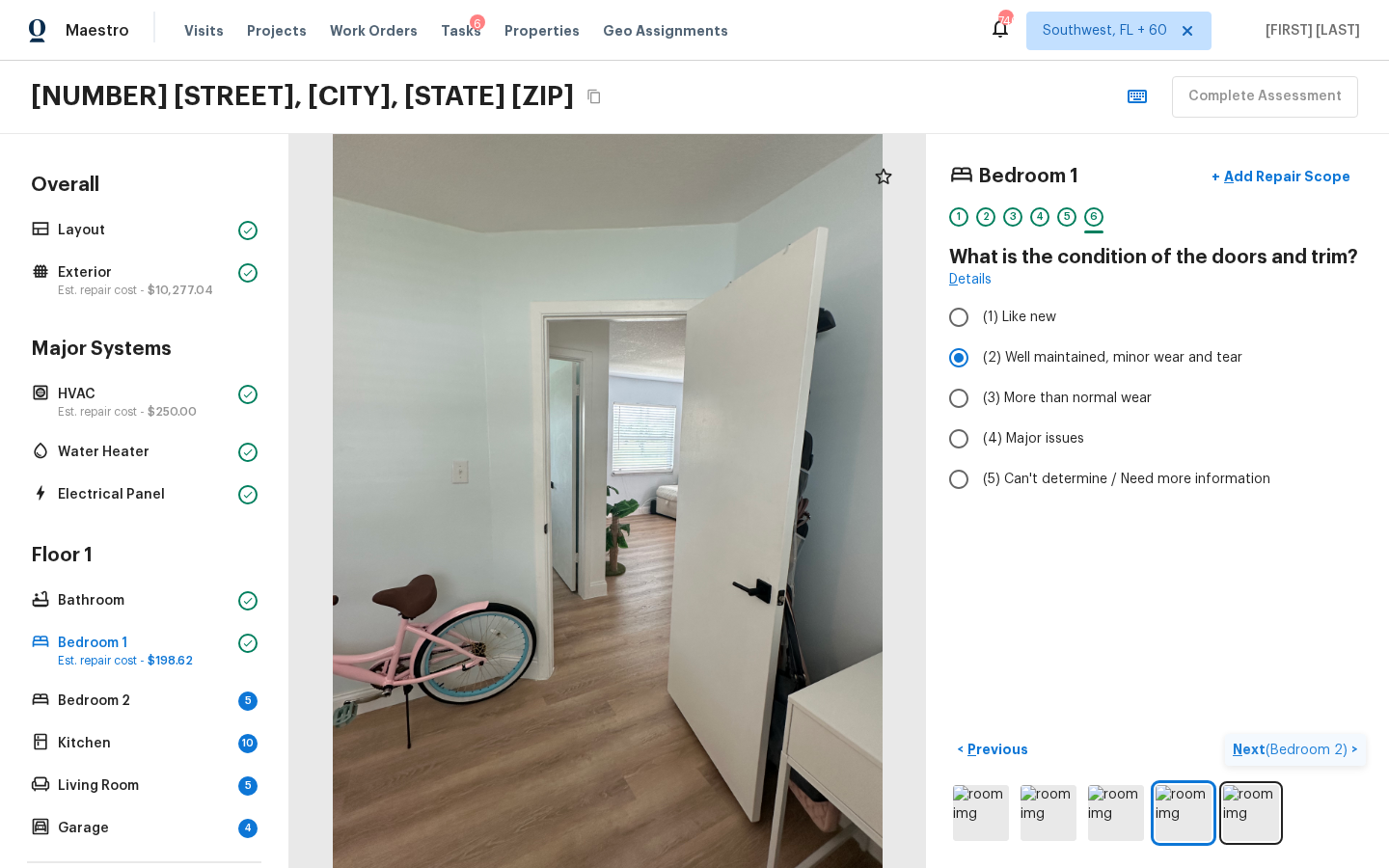 click on "( Bedroom 2 )" at bounding box center [1306, 750] 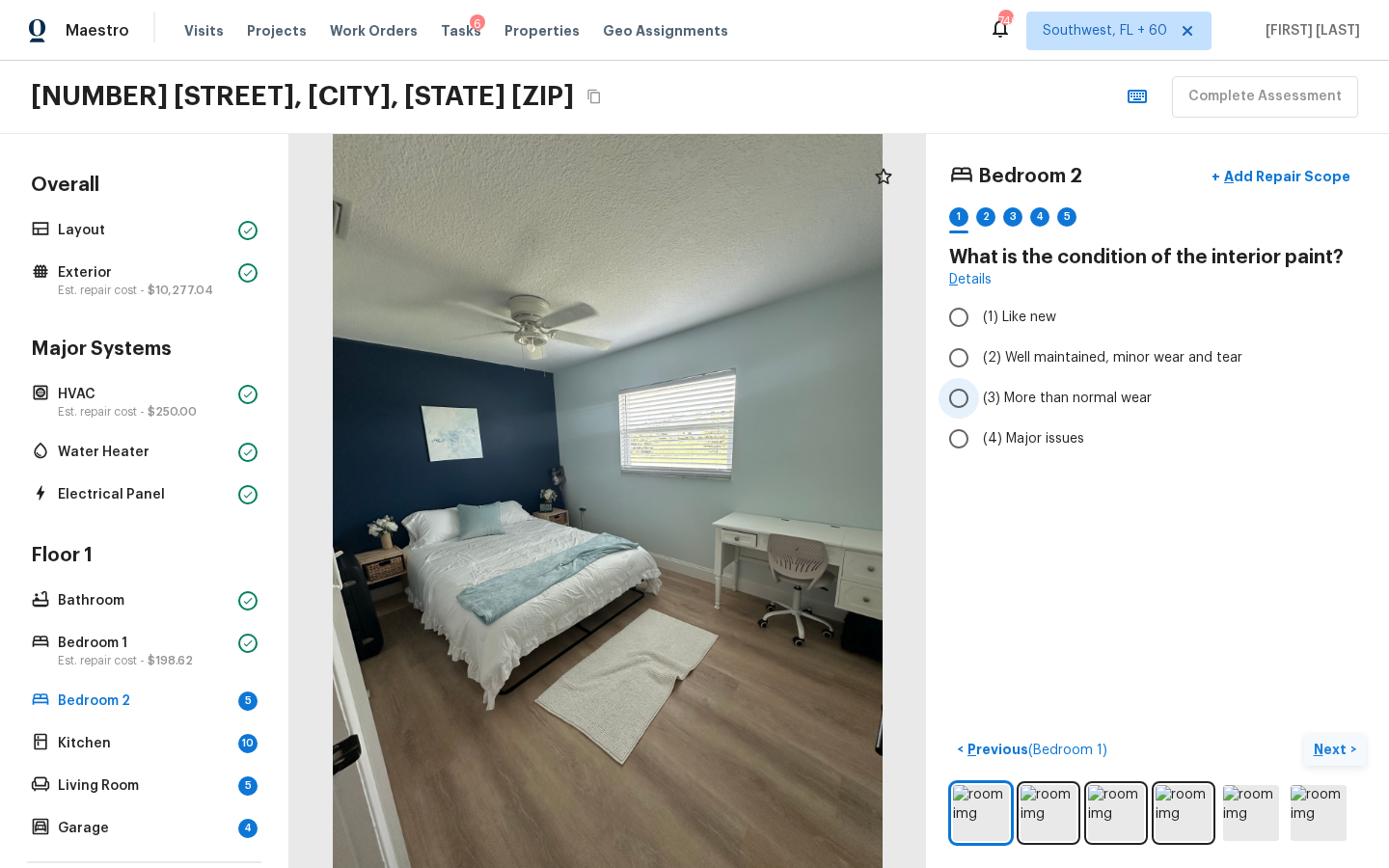 click on "(3) More than normal wear" at bounding box center (959, 398) 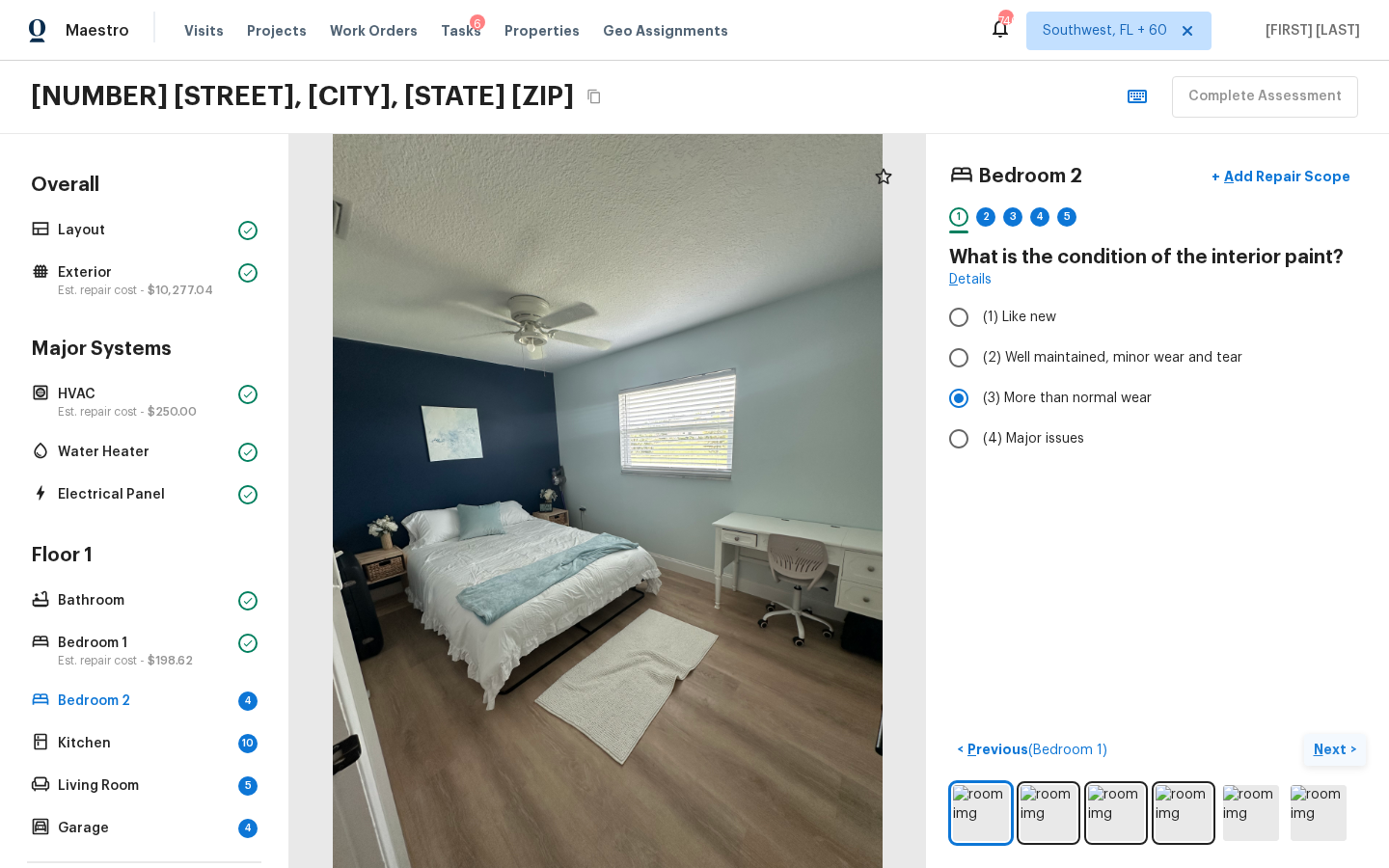 click on "Next" at bounding box center (1332, 749) 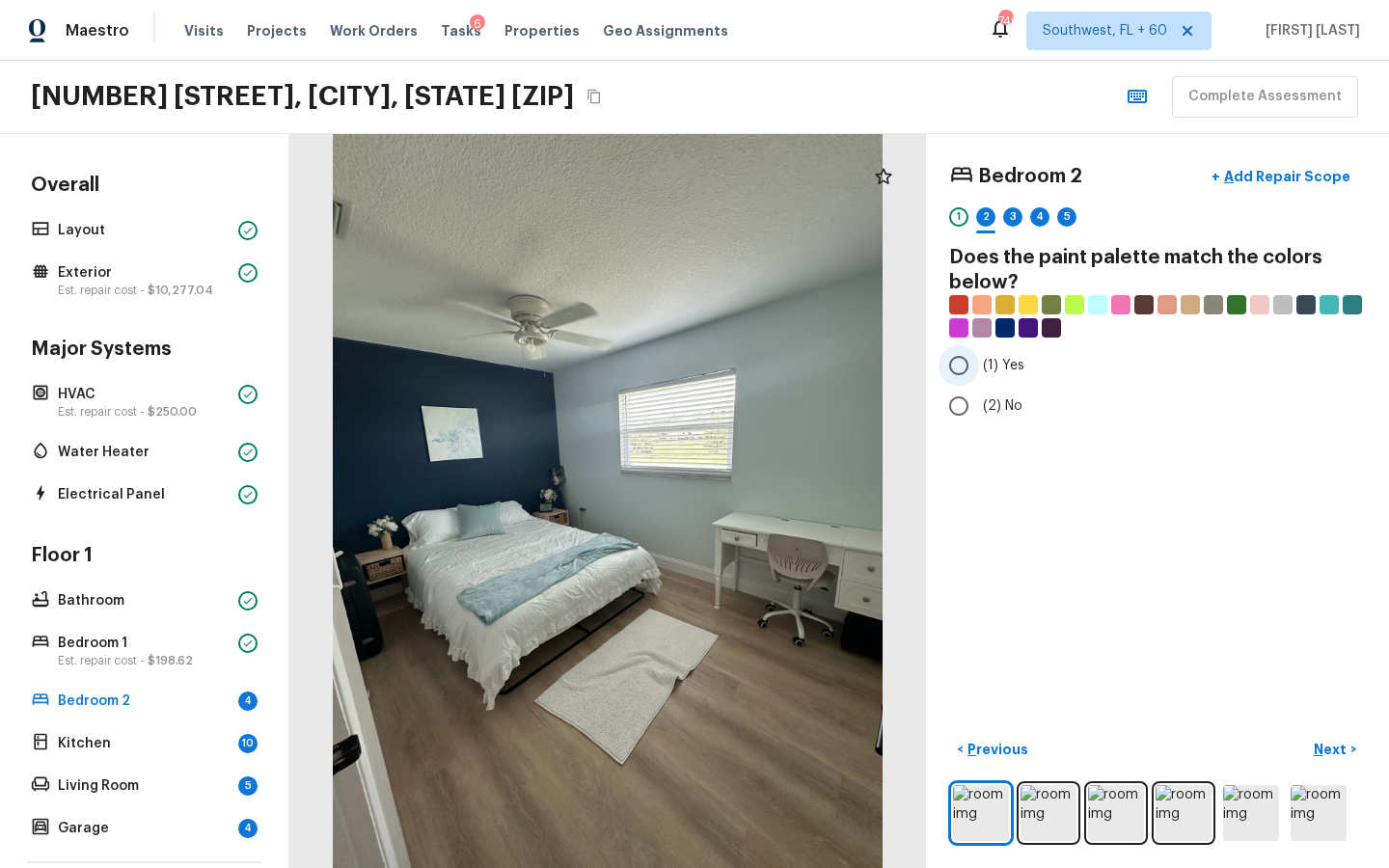 click on "(1) Yes" at bounding box center (959, 366) 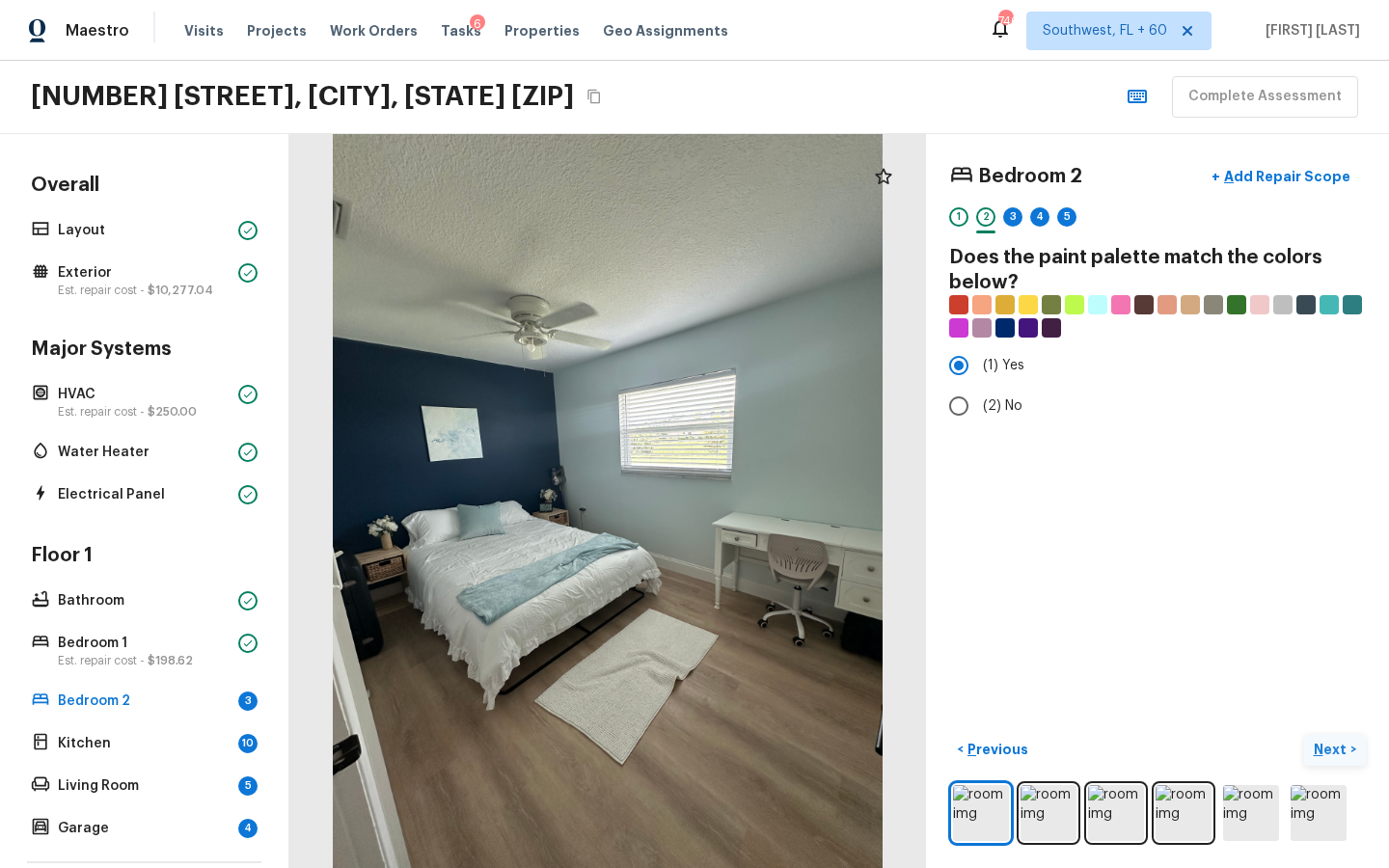 click on "Next" at bounding box center (1332, 749) 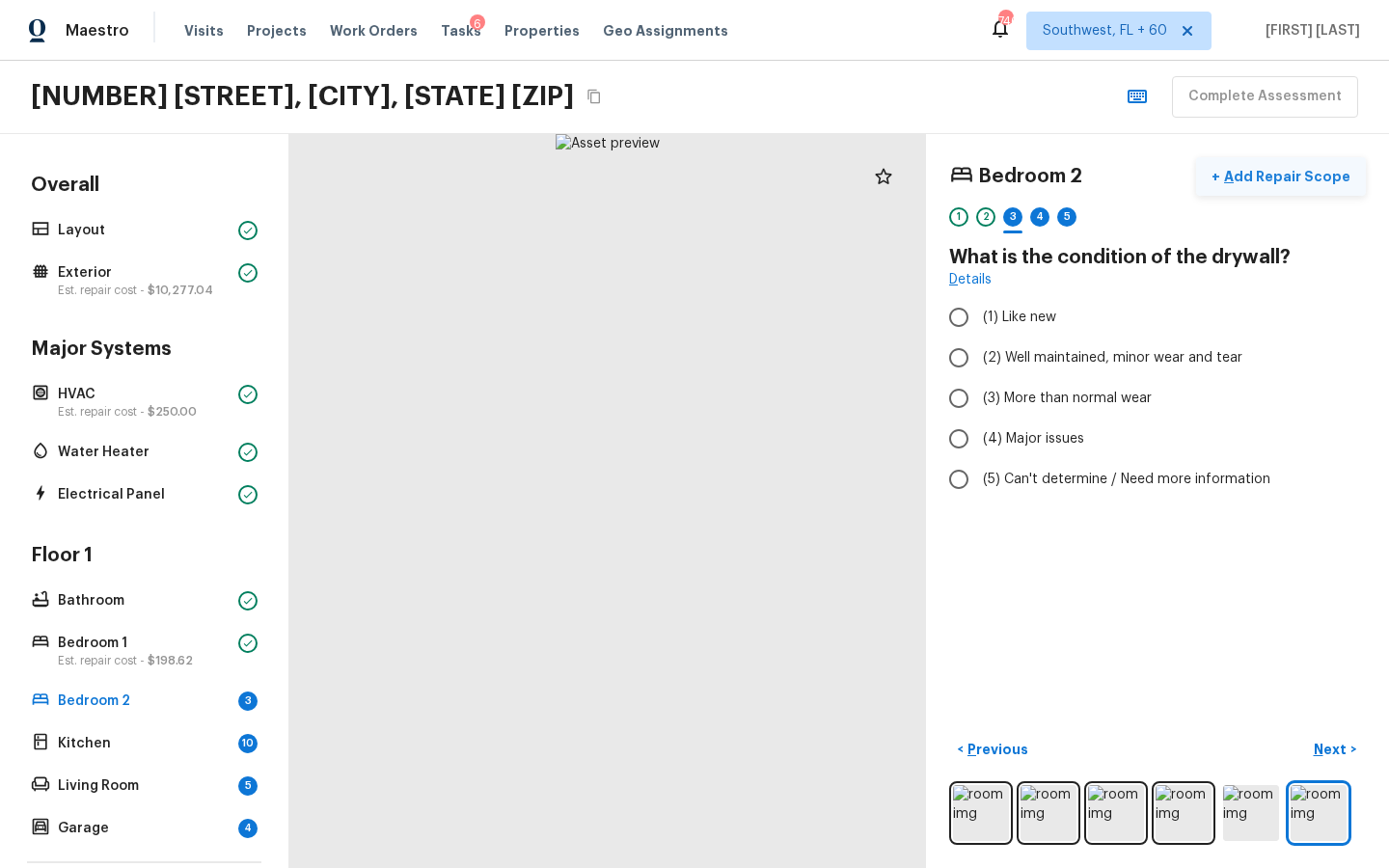 click on "+ Add Repair Scope" at bounding box center [1281, 176] 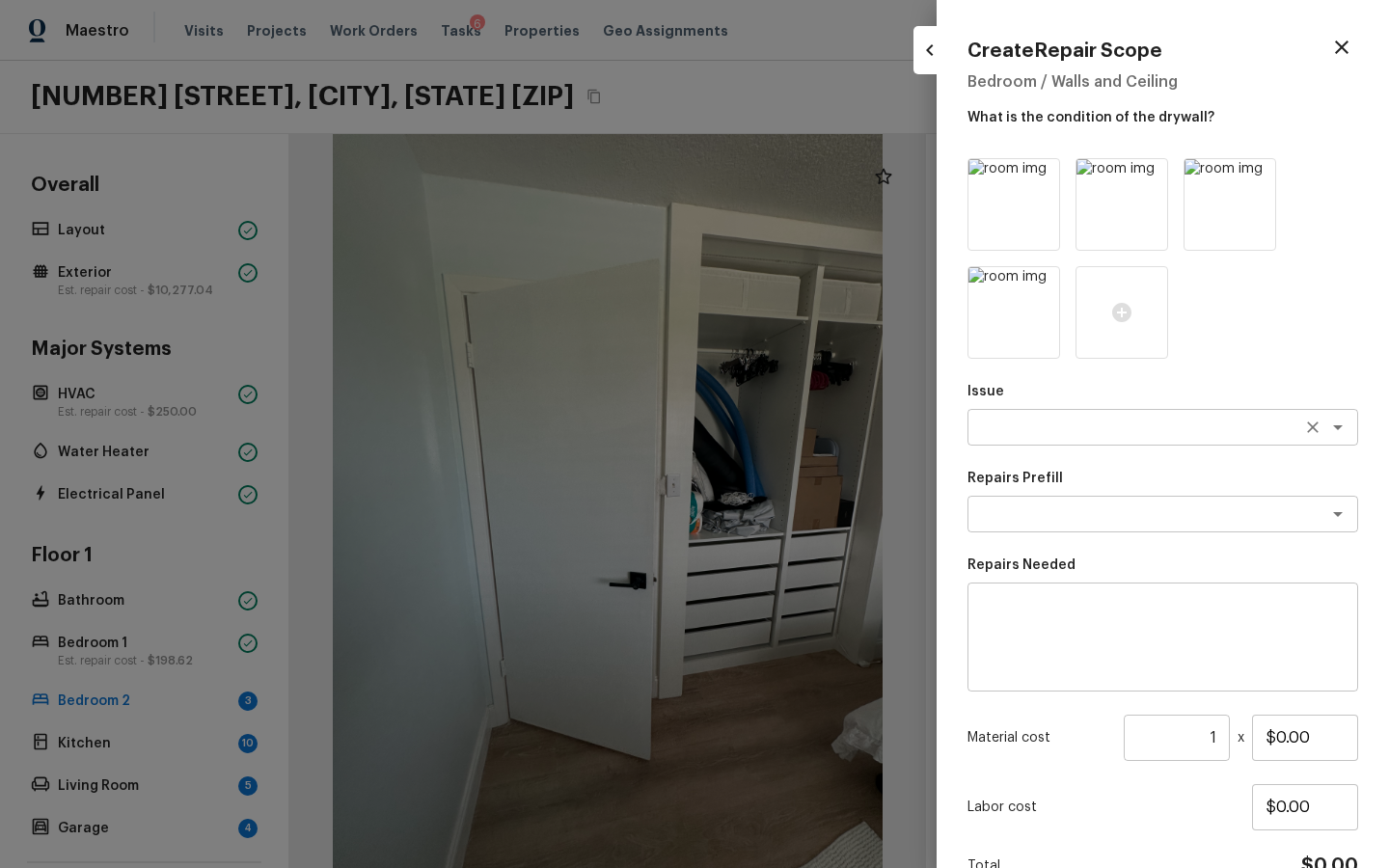 click at bounding box center (1135, 427) 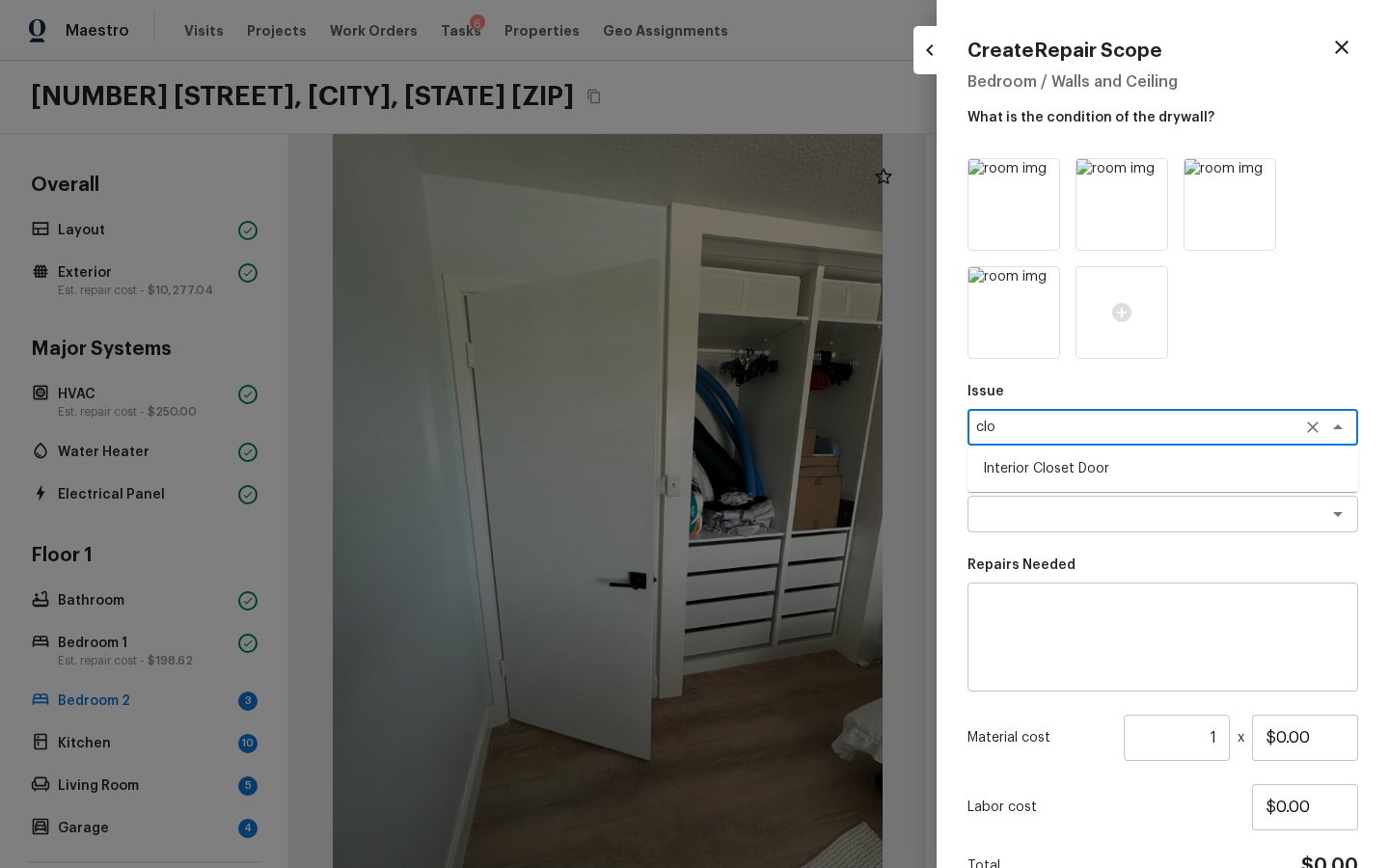 click on "Interior Closet Door" at bounding box center [1162, 469] 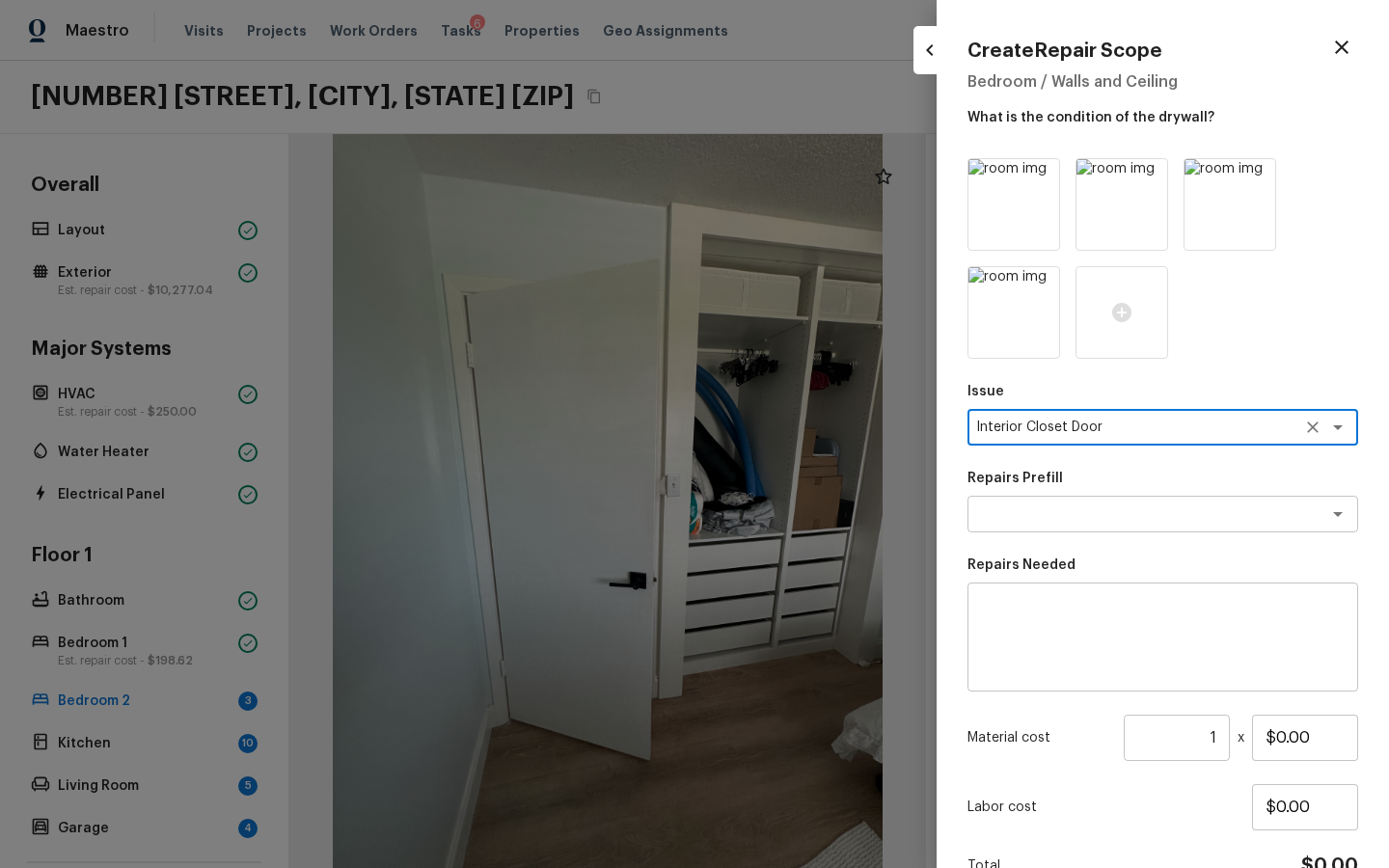 type on "Interior Closet Door" 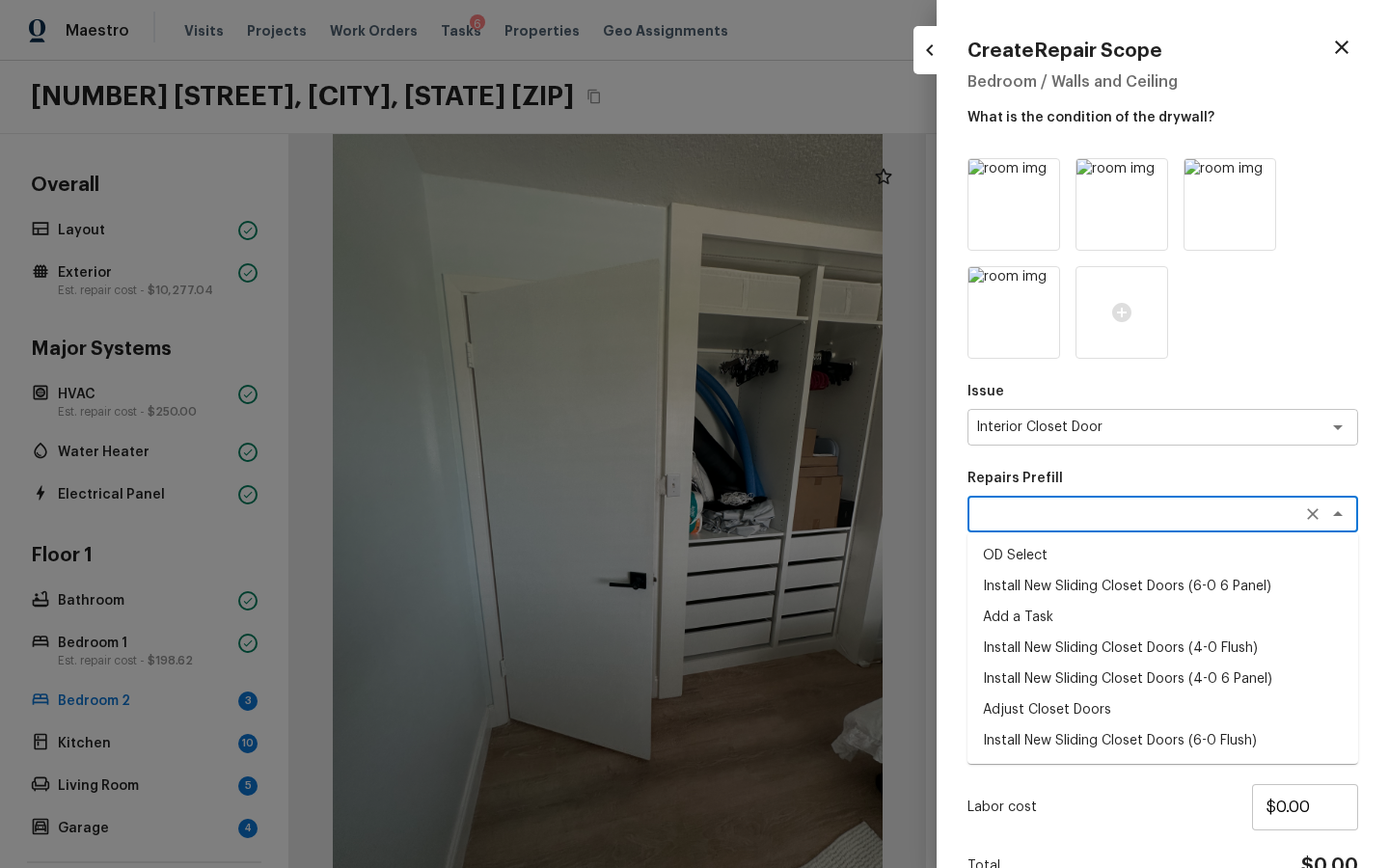 click at bounding box center [1135, 514] 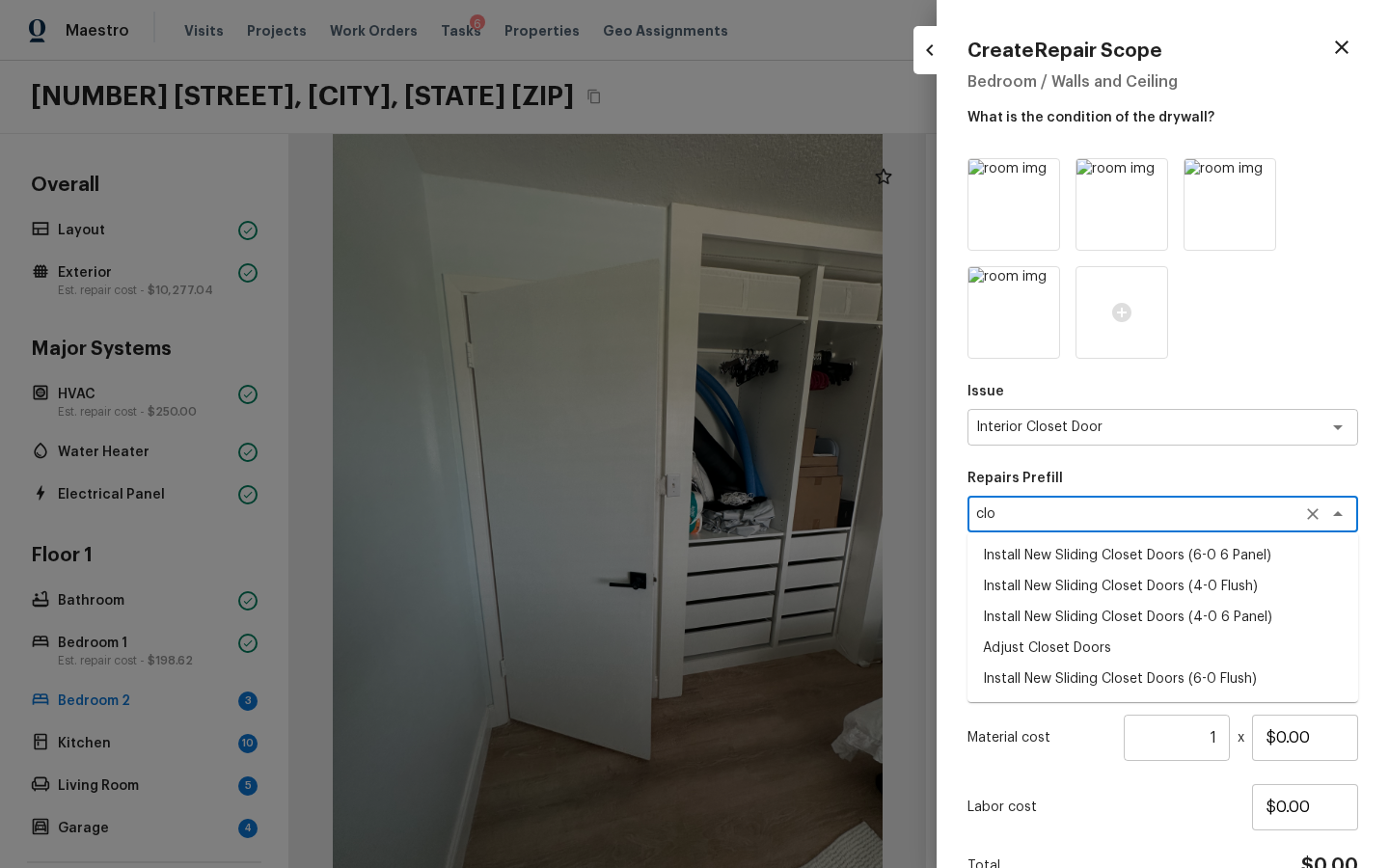 click on "Install New Sliding Closet Doors (4-0 6 Panel)" at bounding box center [1162, 617] 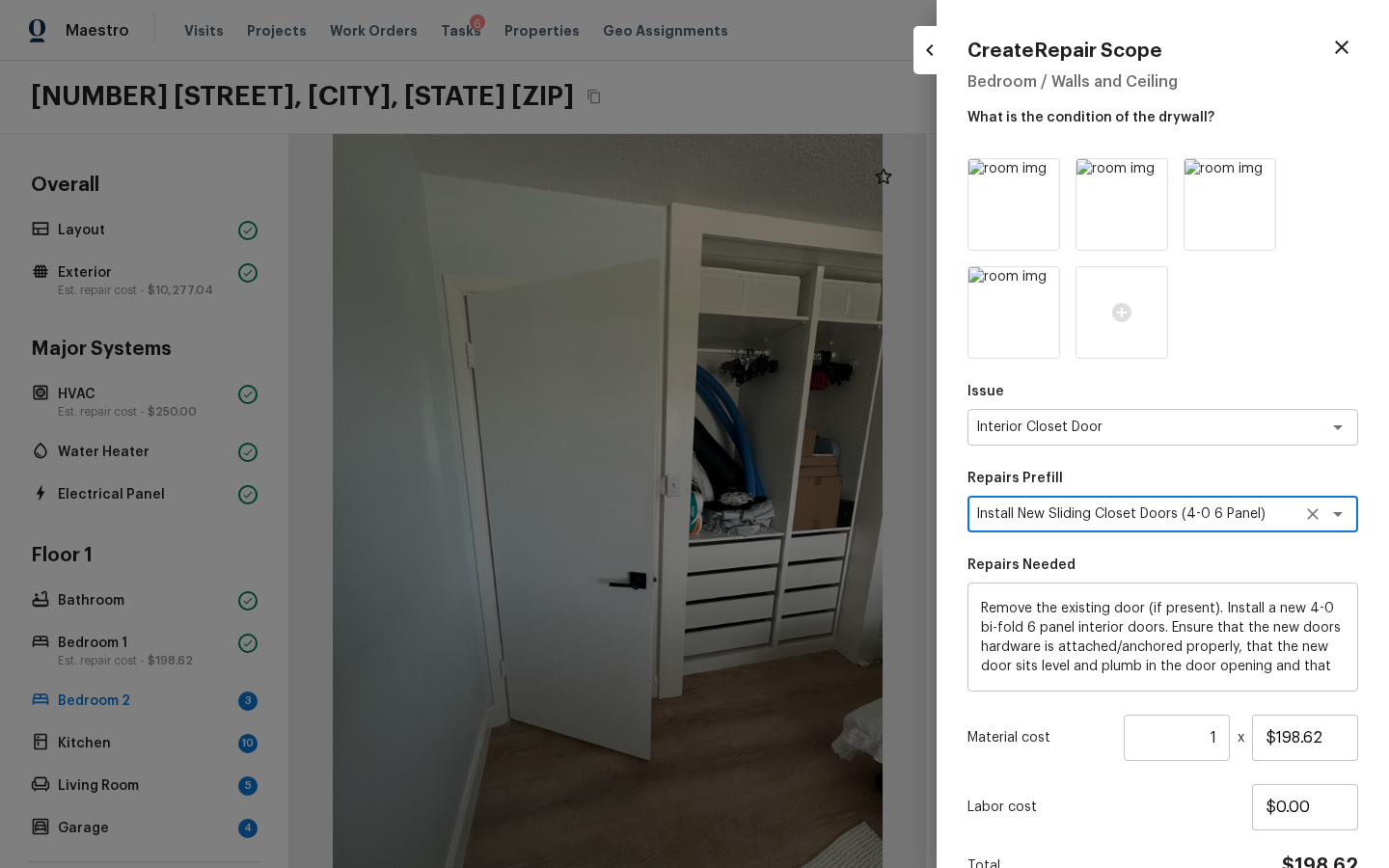 scroll, scrollTop: 103, scrollLeft: 0, axis: vertical 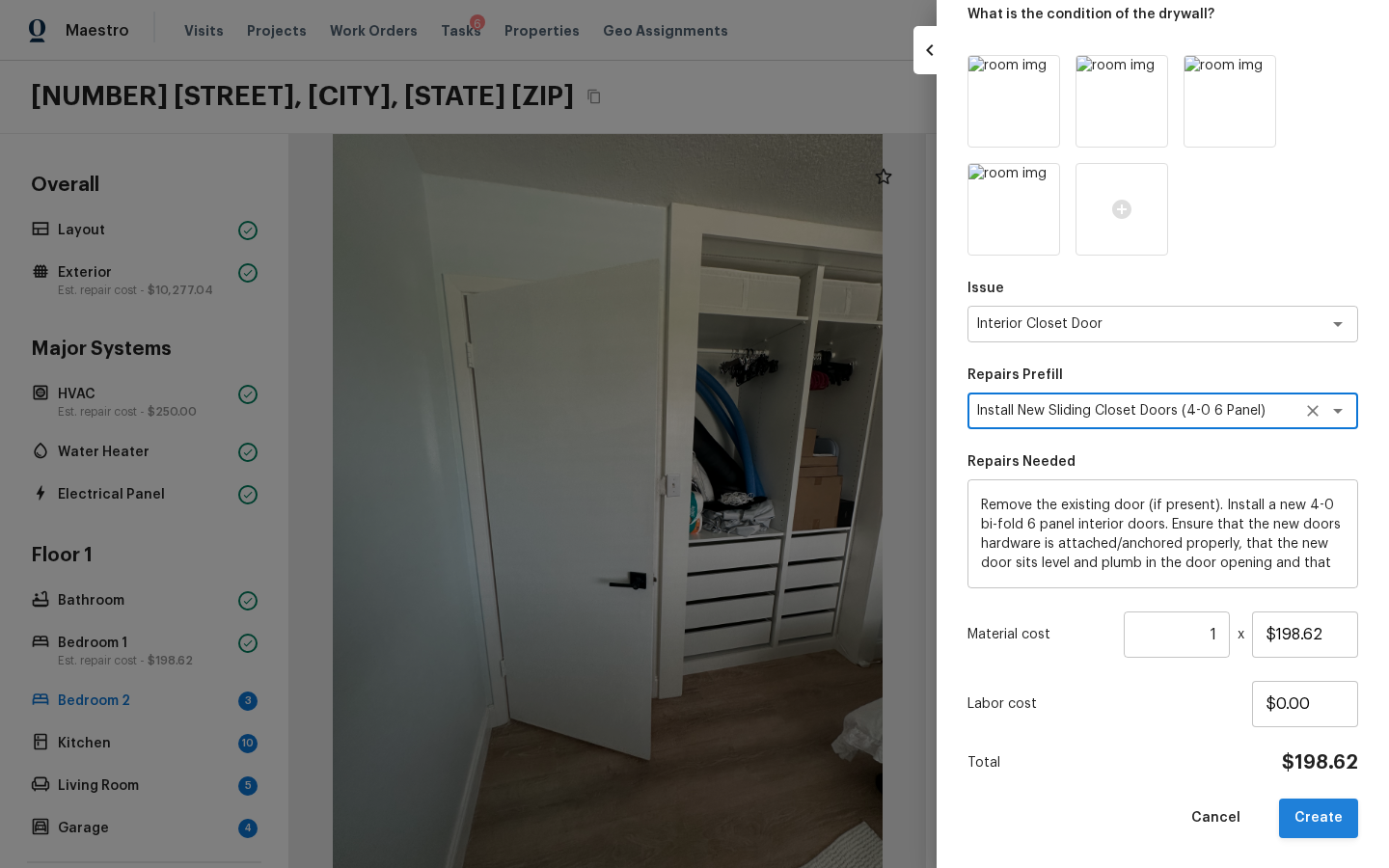type on "Install New Sliding Closet Doors (4-0 6 Panel)" 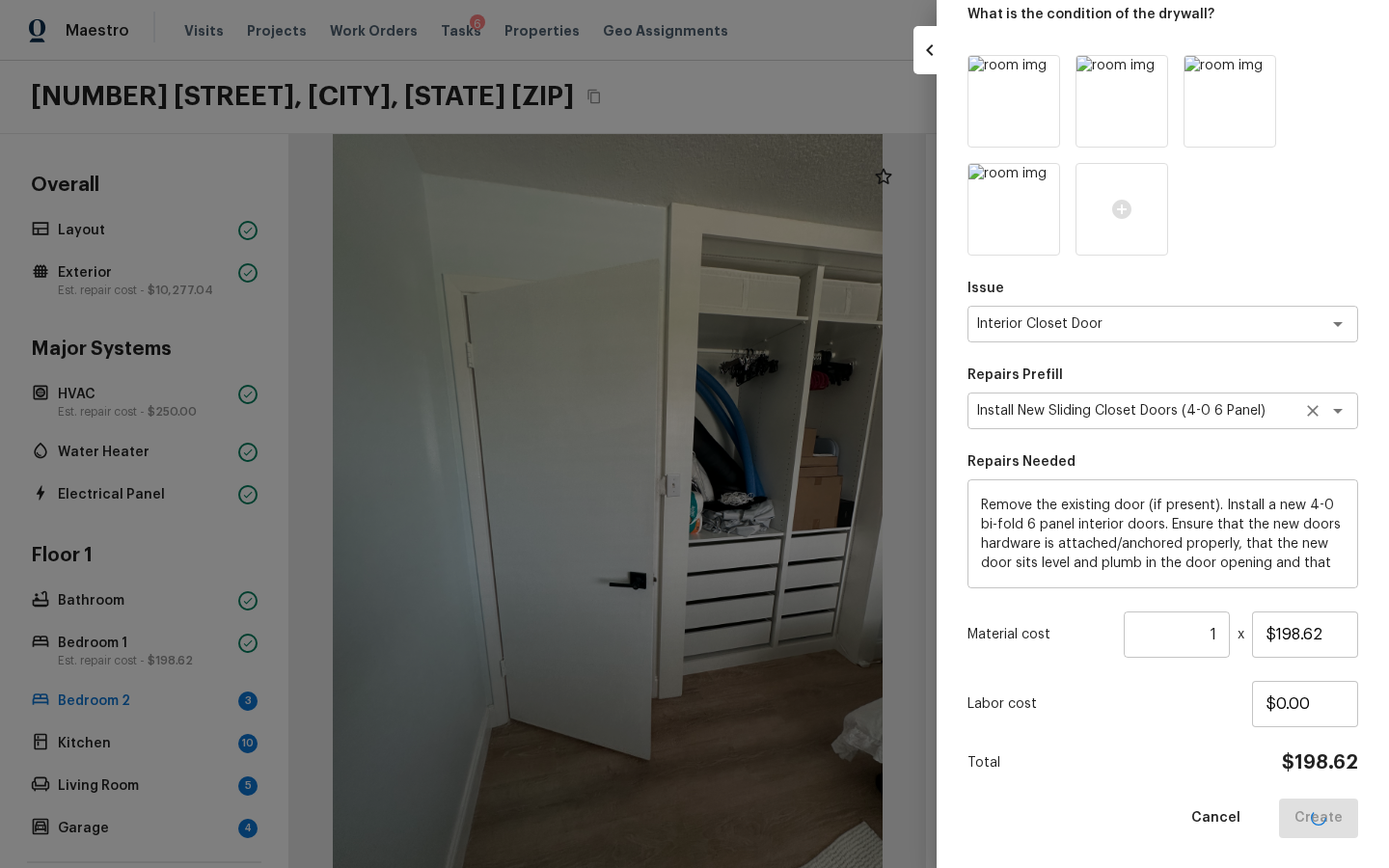 type 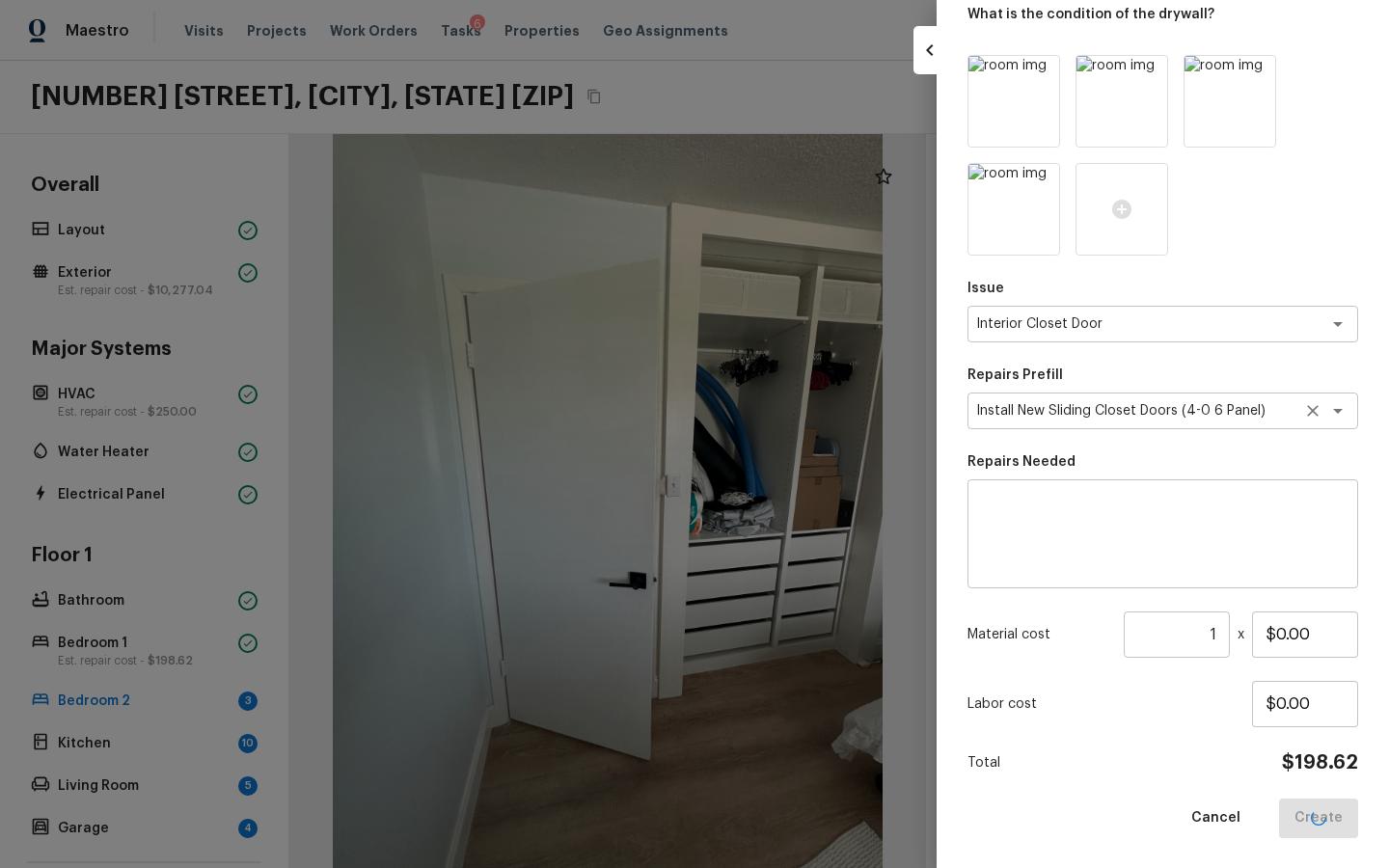 type 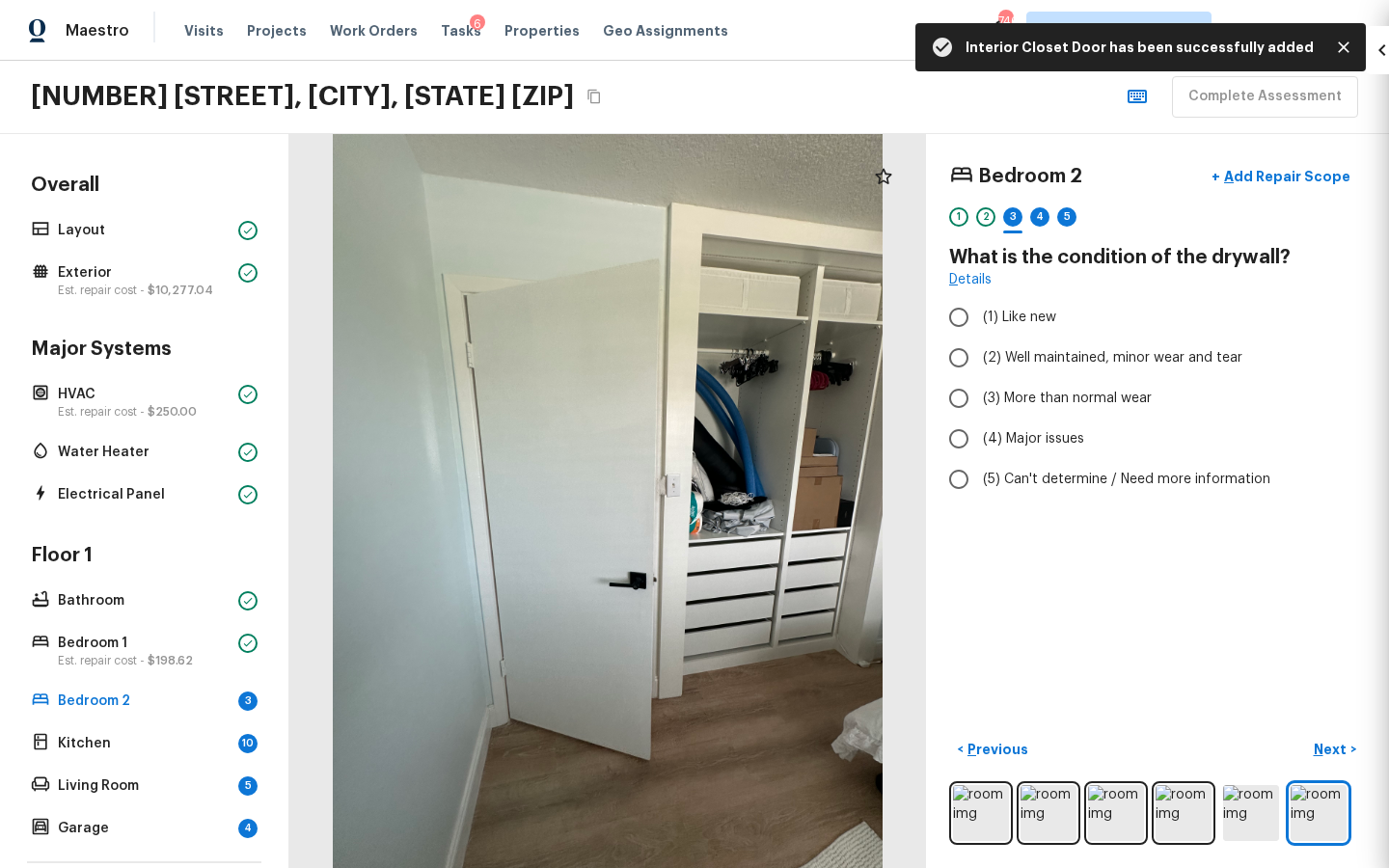 scroll, scrollTop: 0, scrollLeft: 0, axis: both 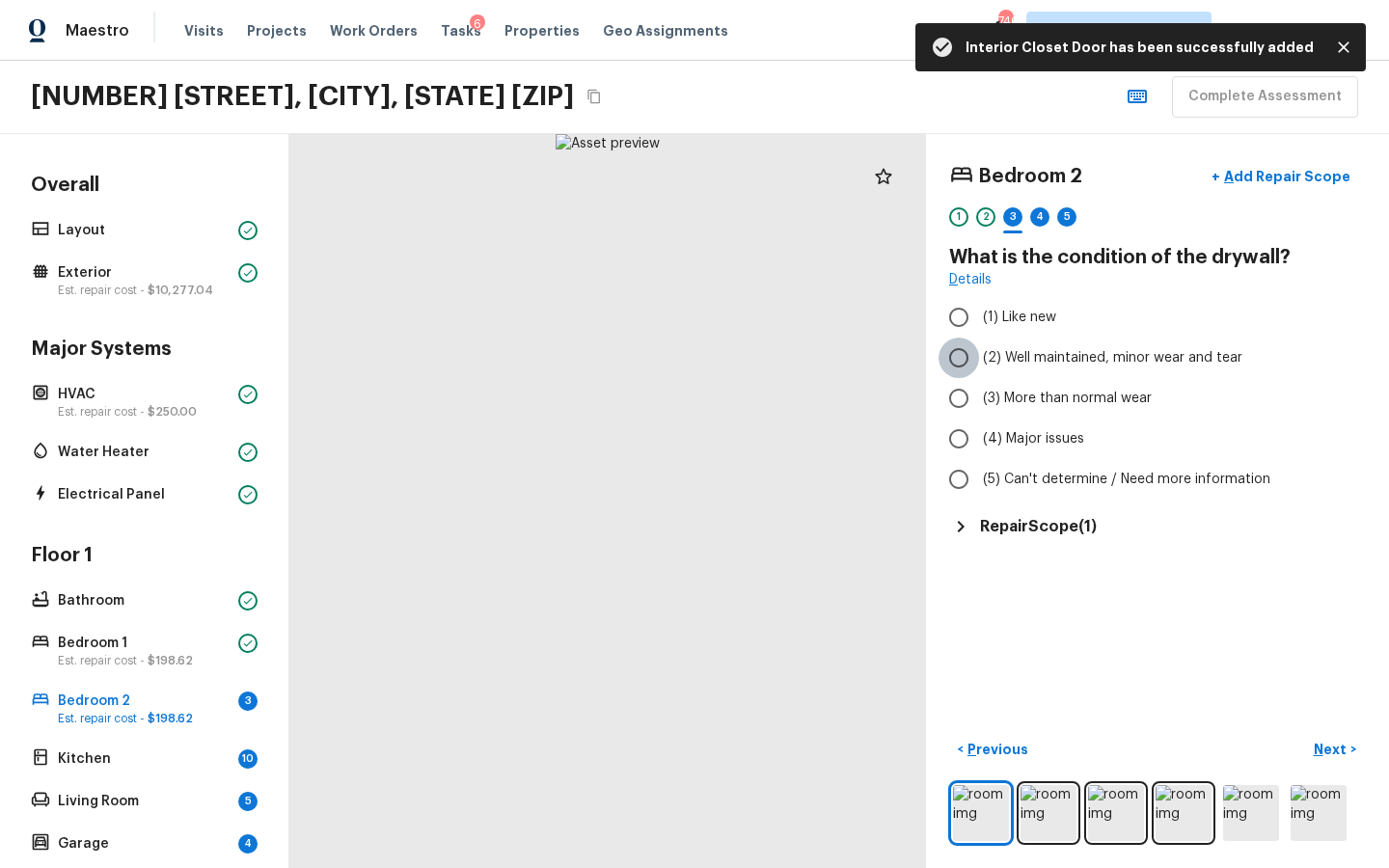 click on "(2) Well maintained, minor wear and tear" at bounding box center [959, 358] 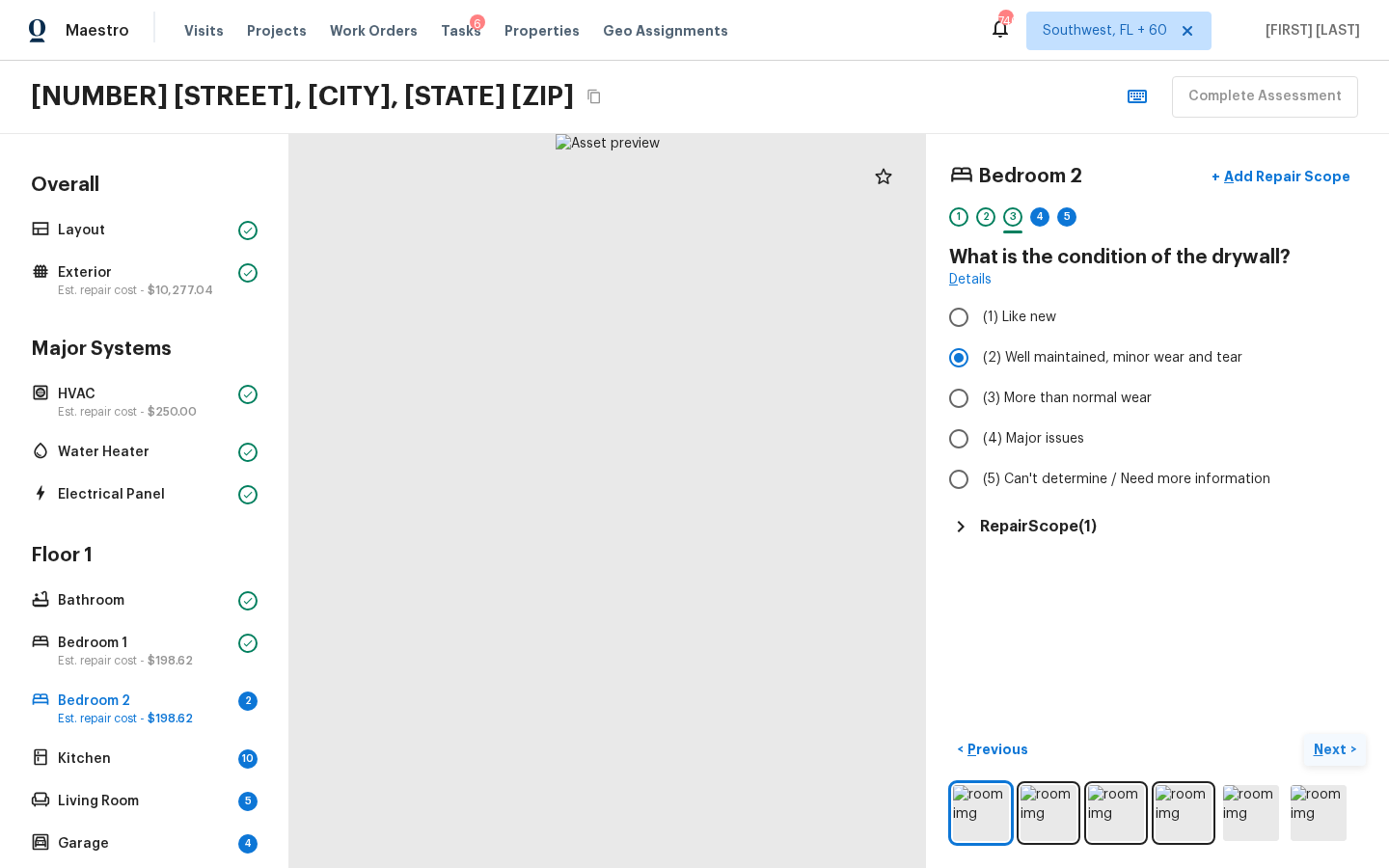 click on "Next" at bounding box center [1332, 749] 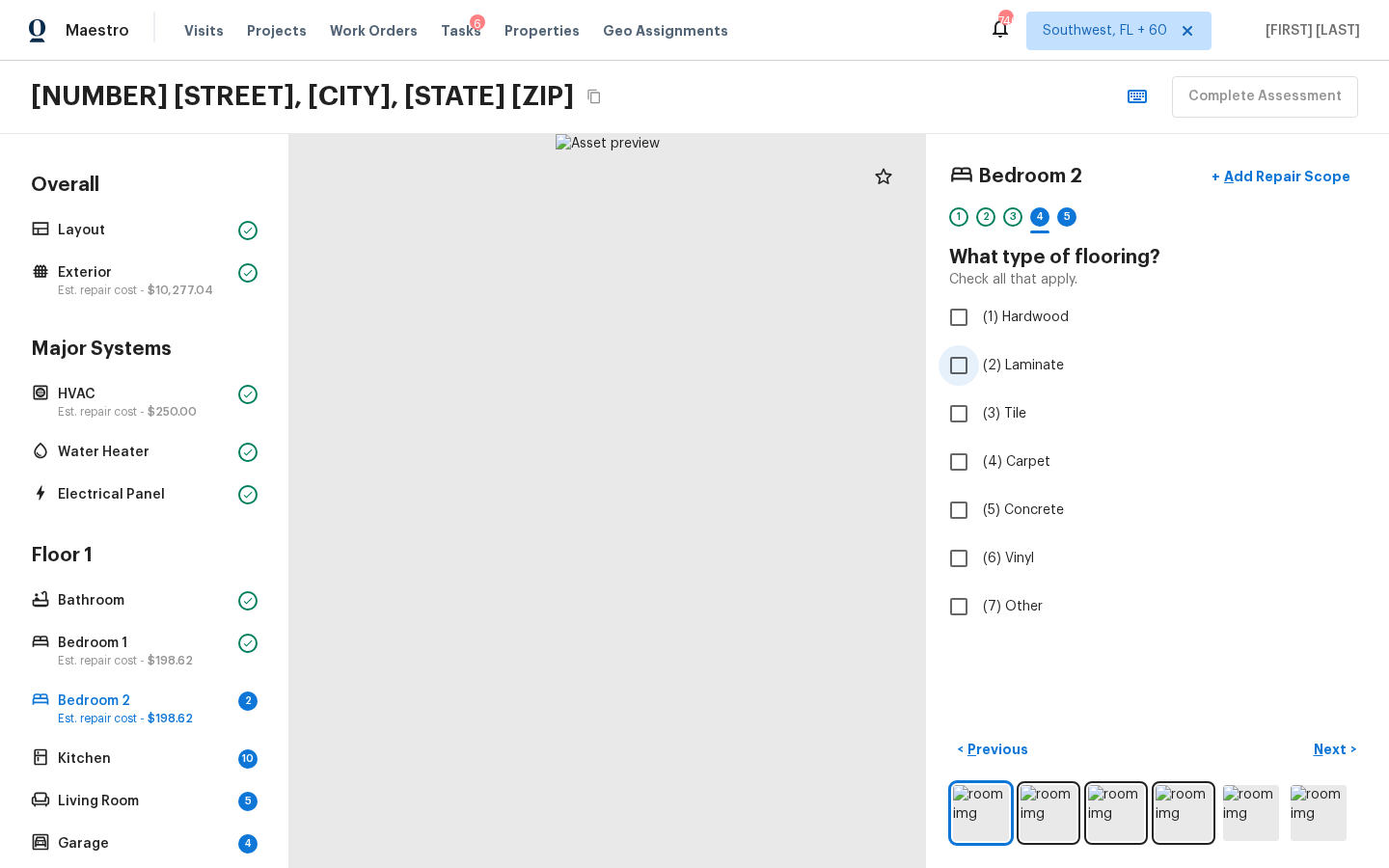 click on "(2) Laminate" at bounding box center [959, 366] 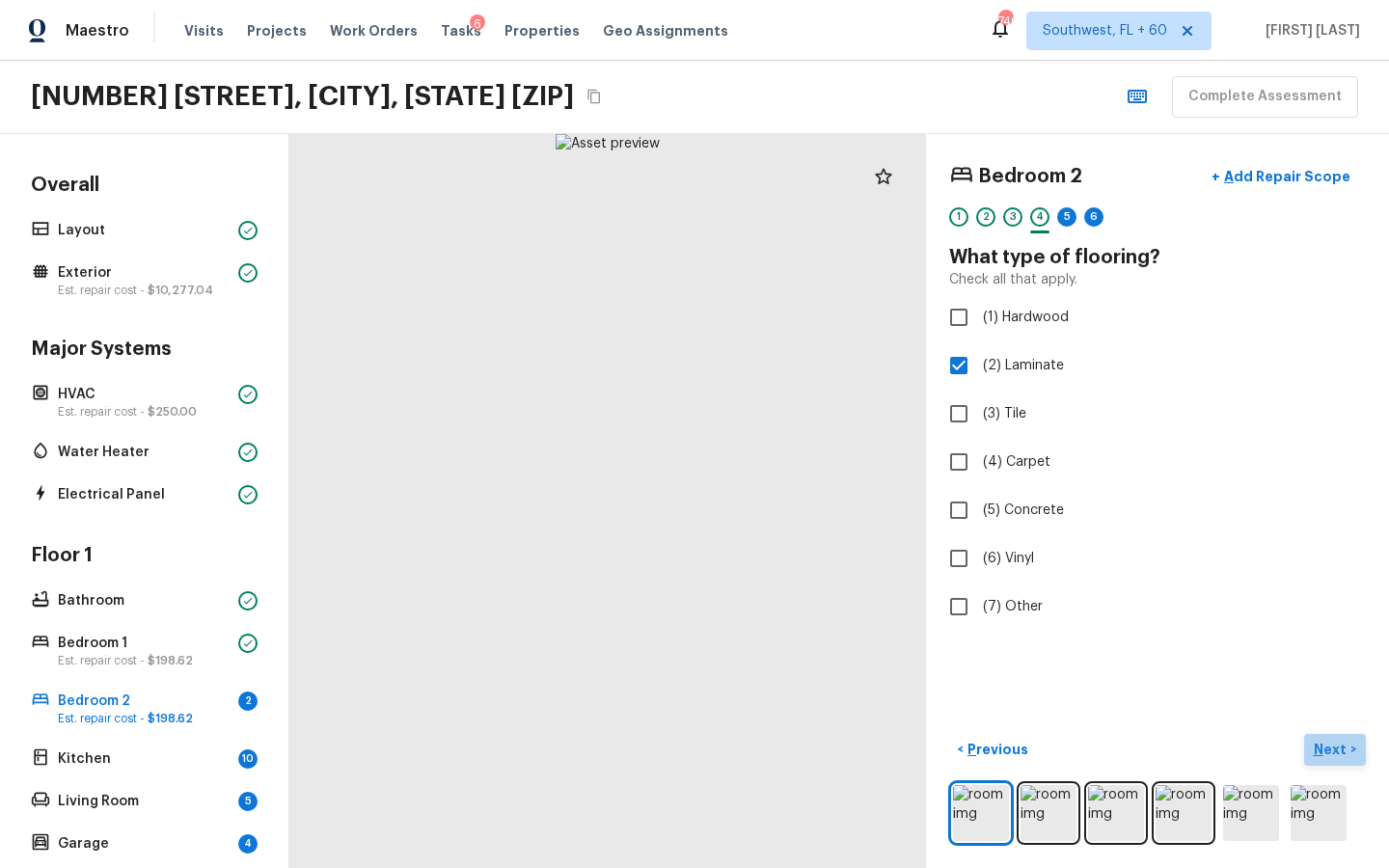 click on "Next" at bounding box center (1332, 749) 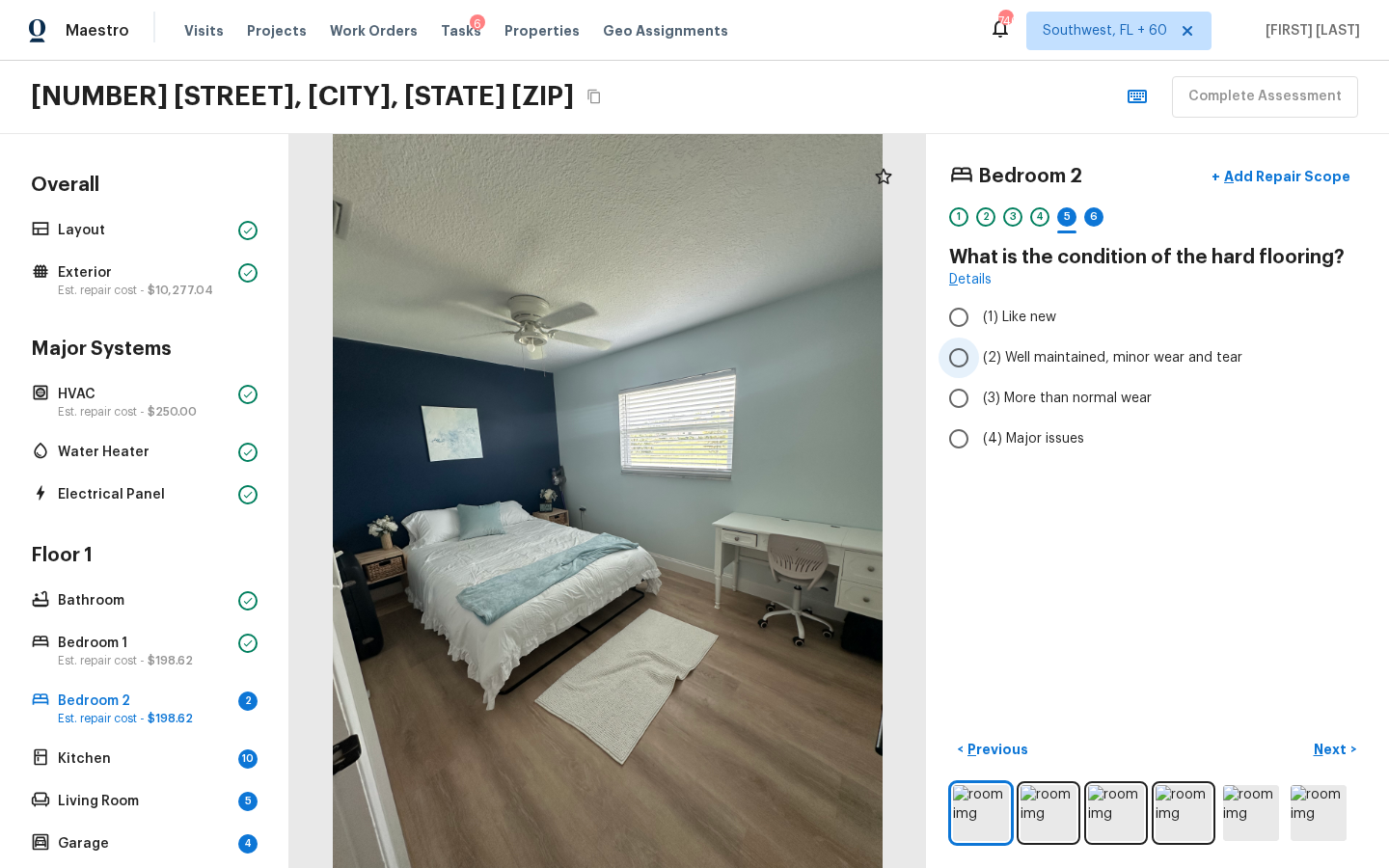 click on "(2) Well maintained, minor wear and tear" at bounding box center (959, 358) 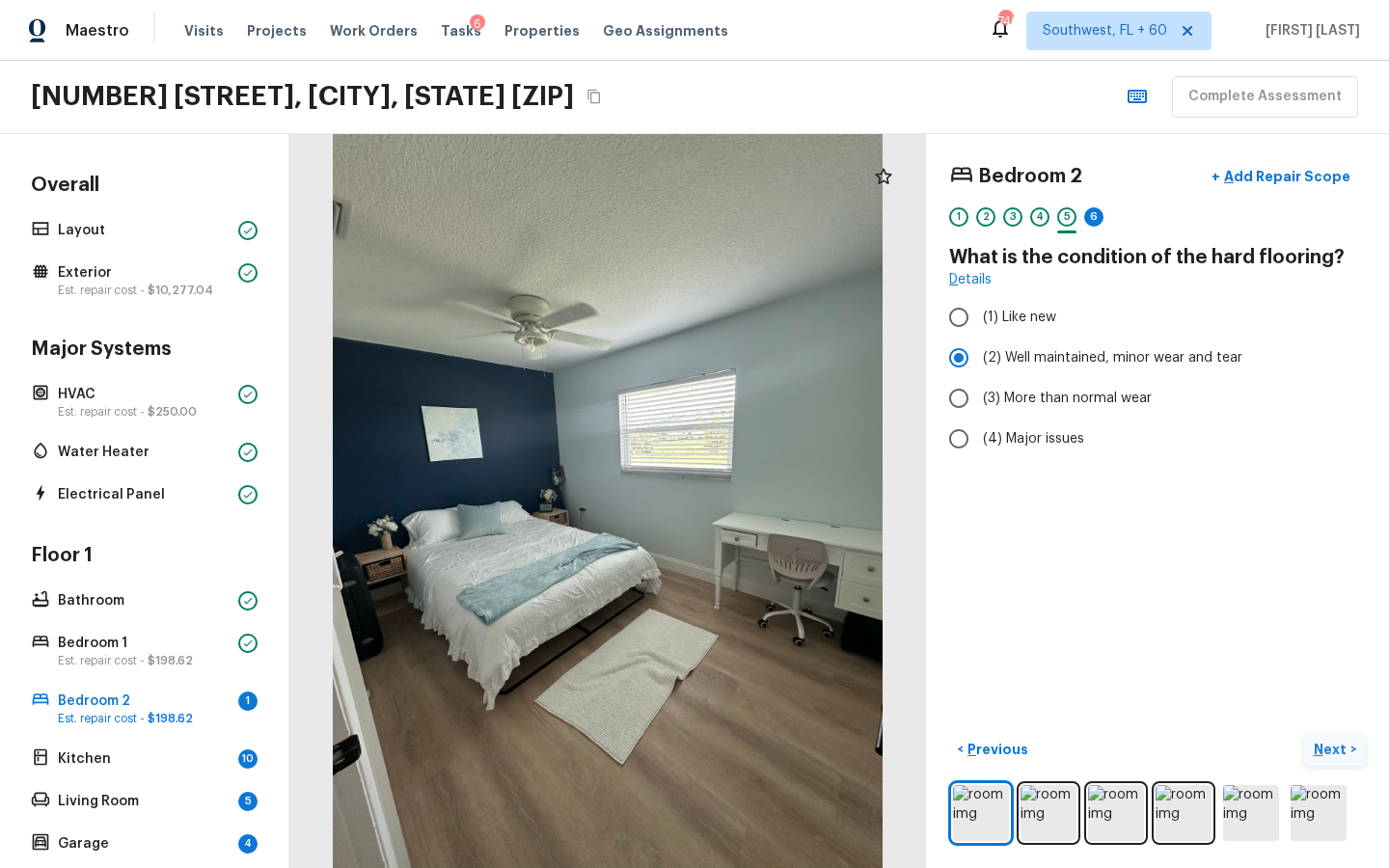 click on "Next" at bounding box center (1332, 749) 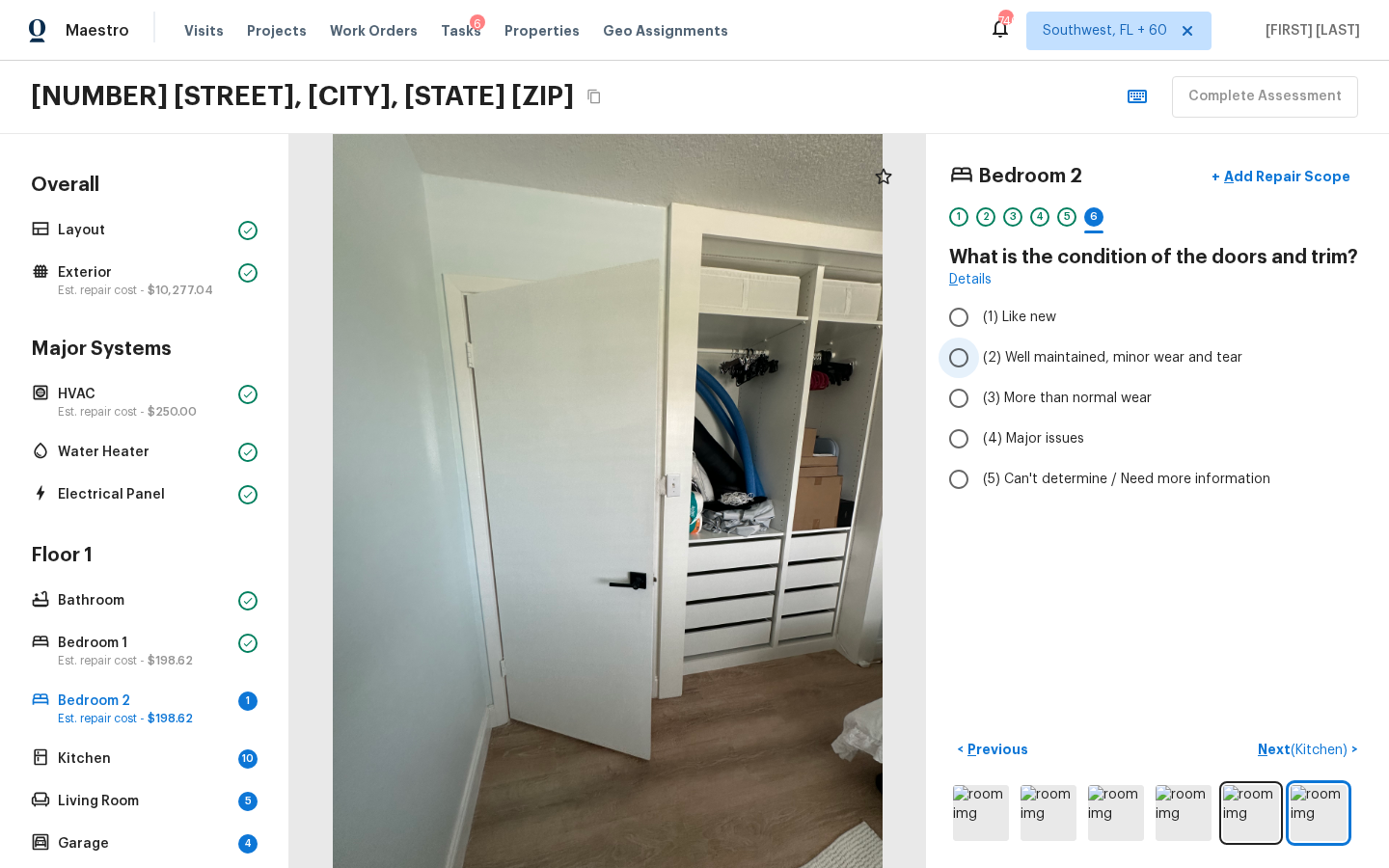 click on "(2) Well maintained, minor wear and tear" at bounding box center (1144, 358) 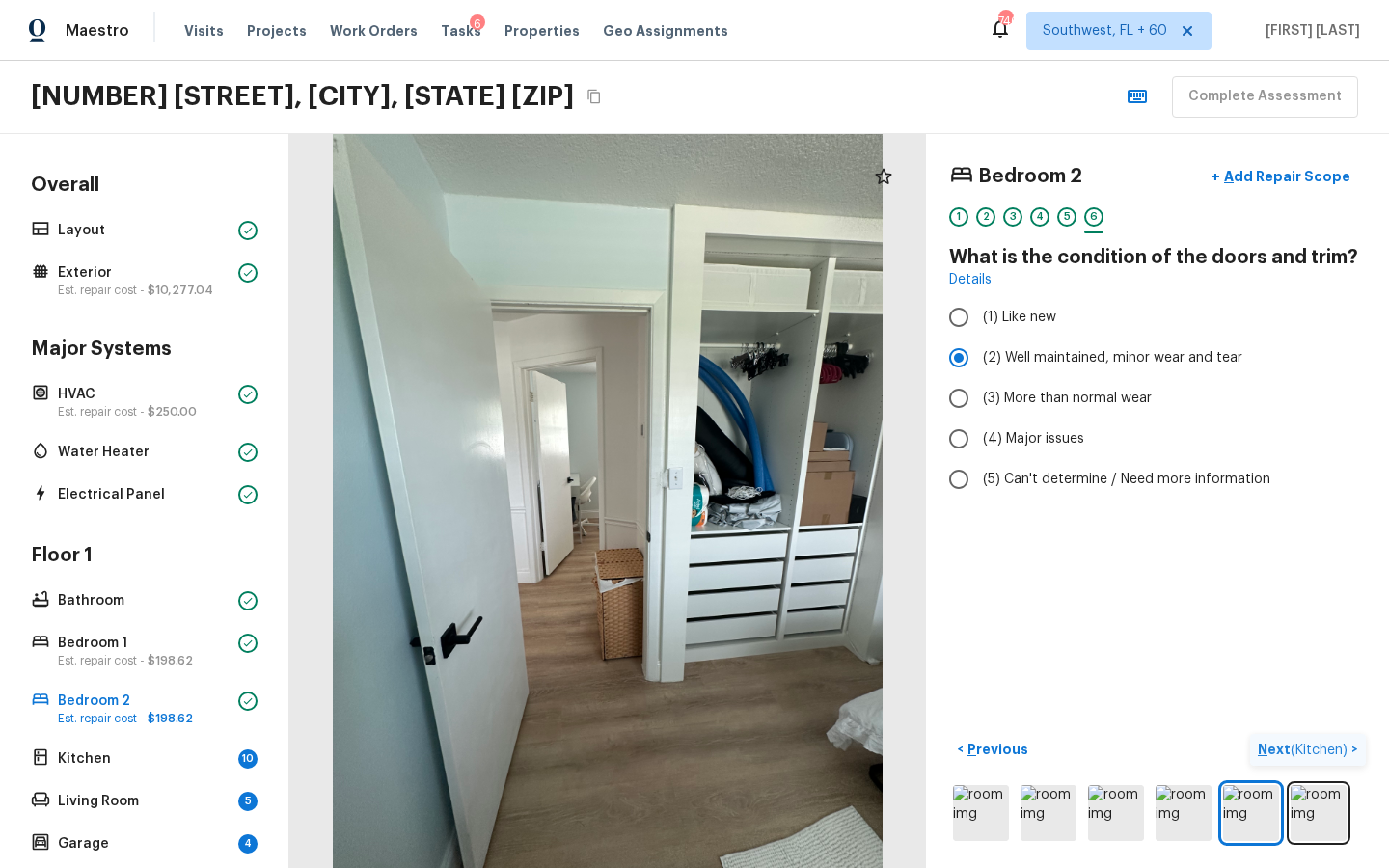 click on "( Kitchen )" at bounding box center [1319, 750] 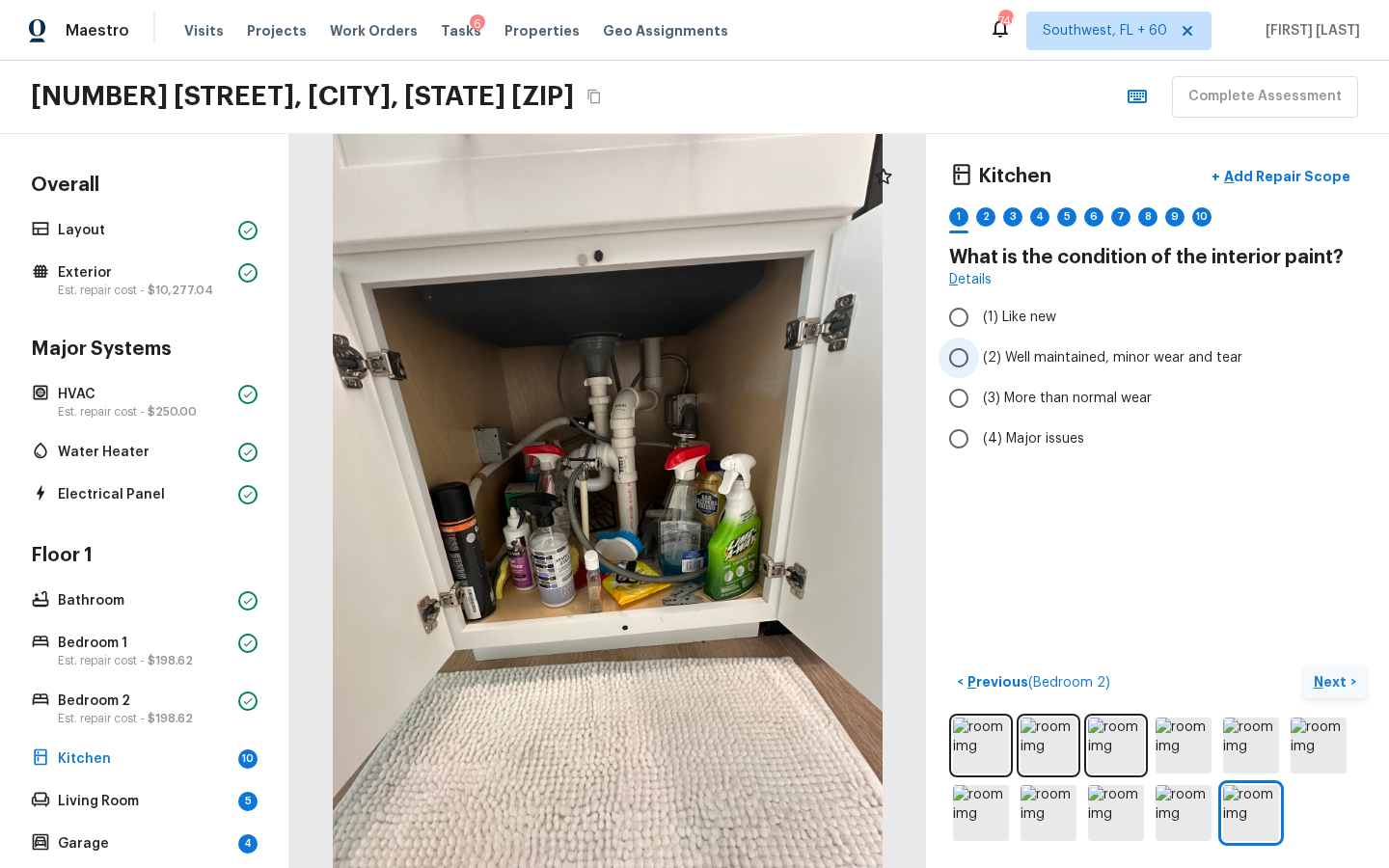 click on "(2) Well maintained, minor wear and tear" at bounding box center (959, 358) 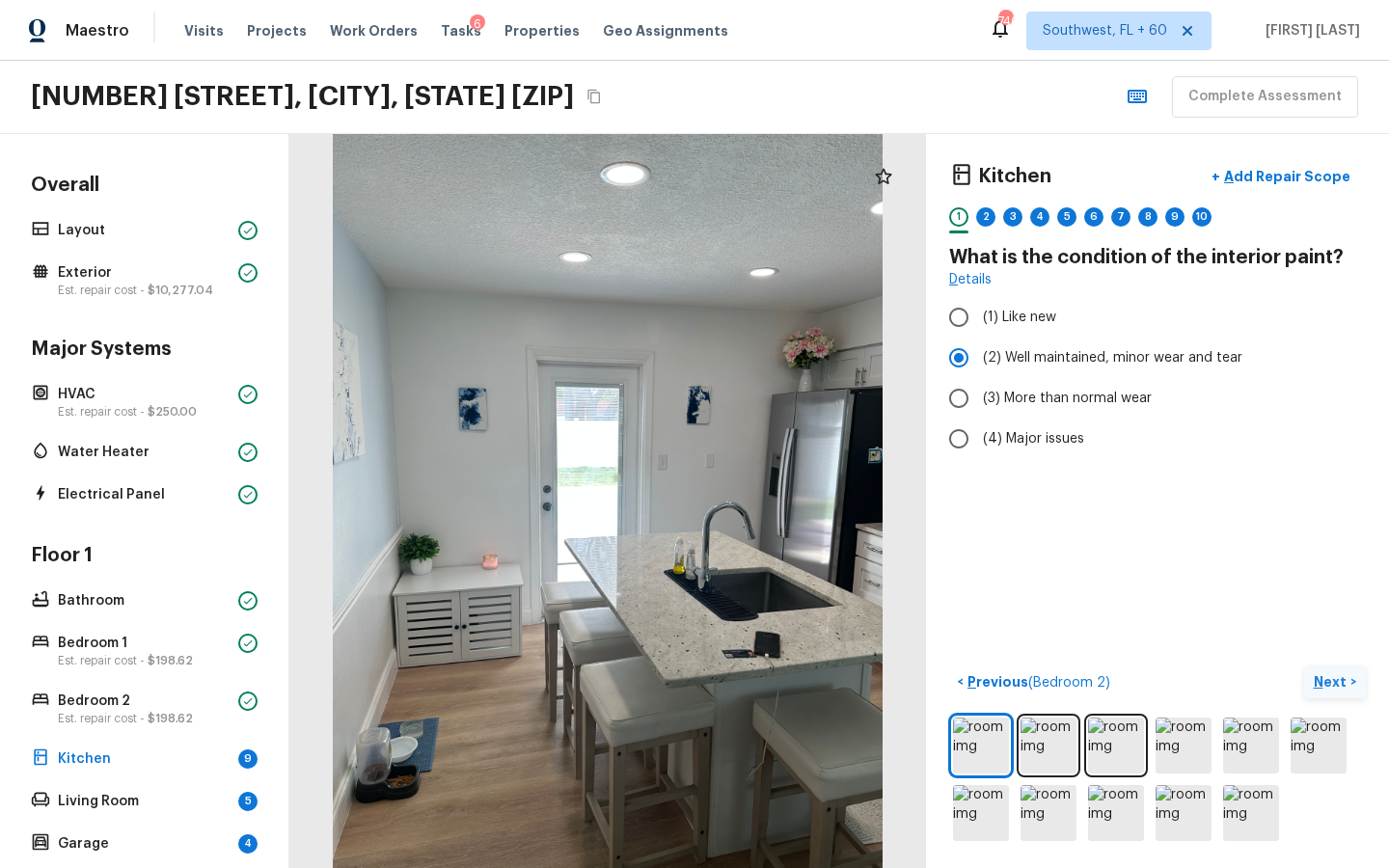 click on "Next" at bounding box center (1332, 682) 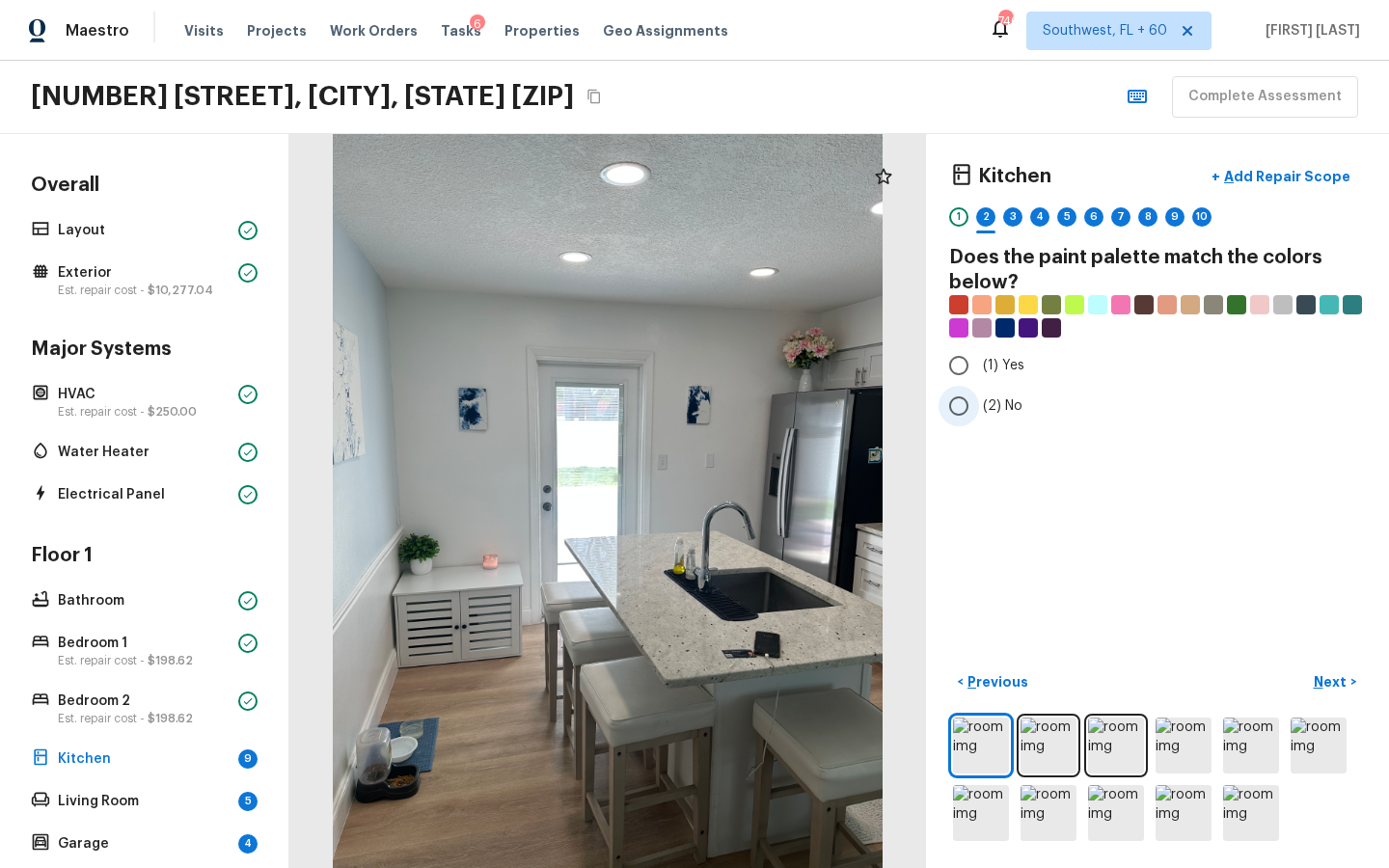 click on "(2) No" at bounding box center (959, 406) 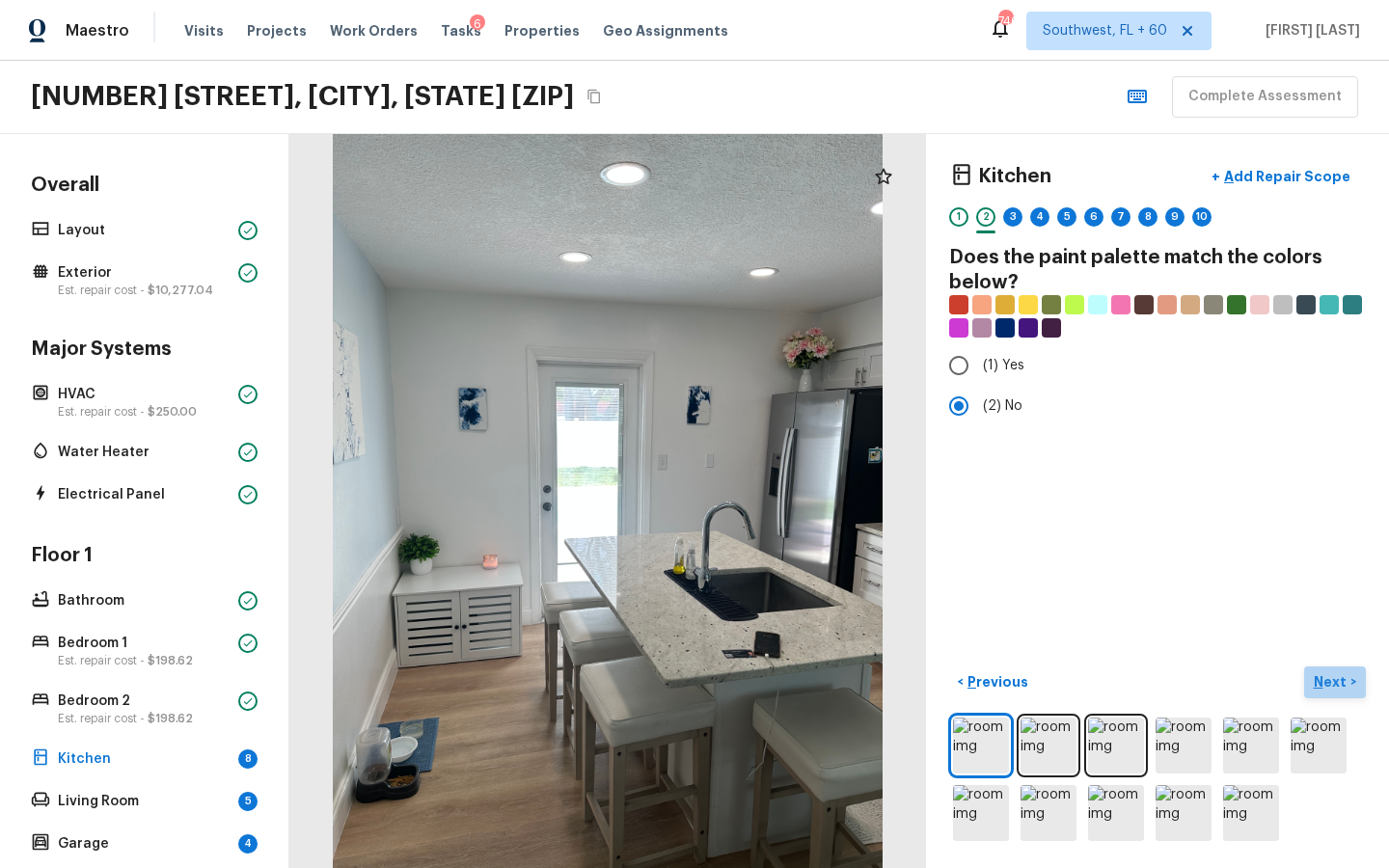 click on "Next" at bounding box center [1332, 682] 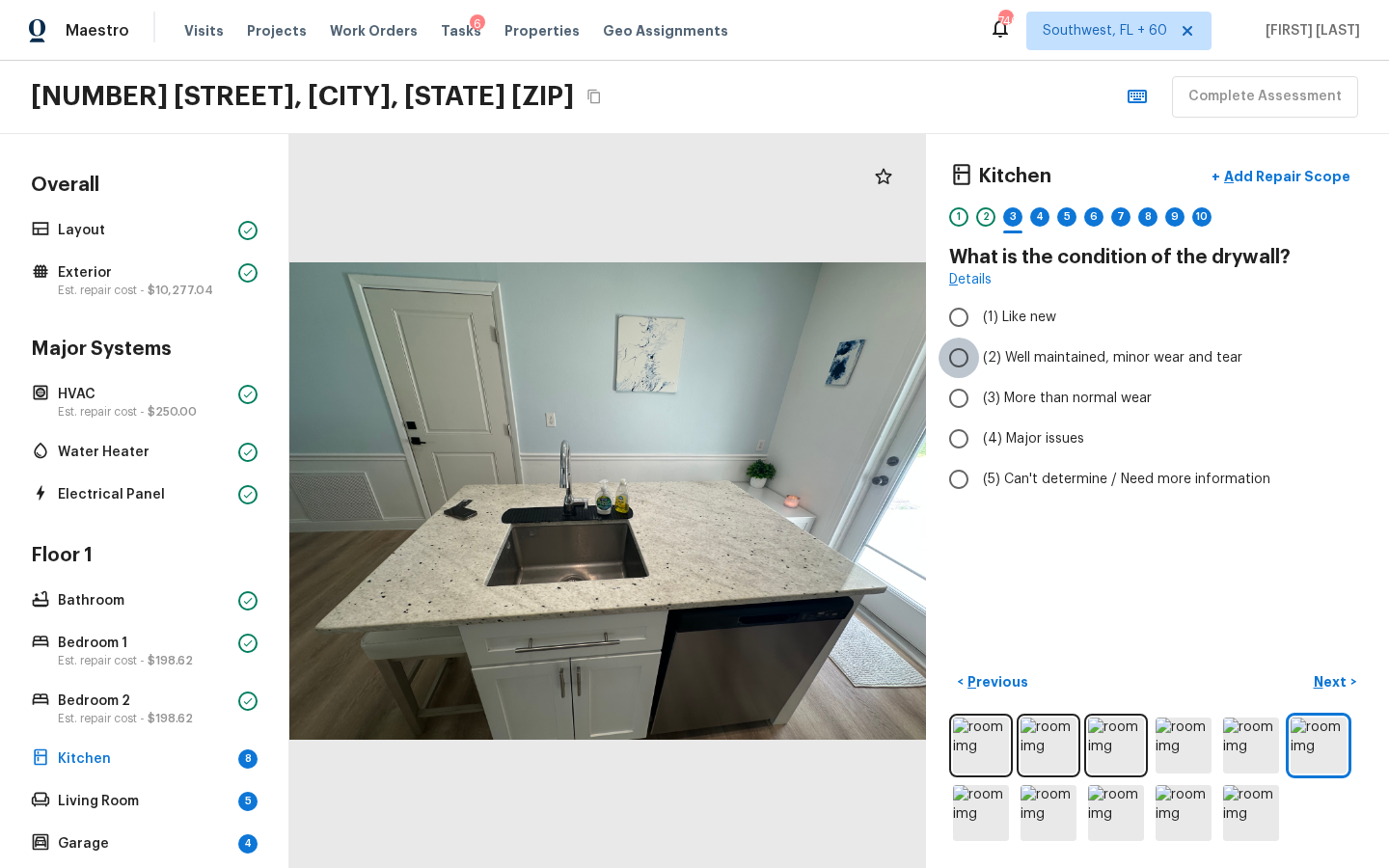 click on "(2) Well maintained, minor wear and tear" at bounding box center [959, 358] 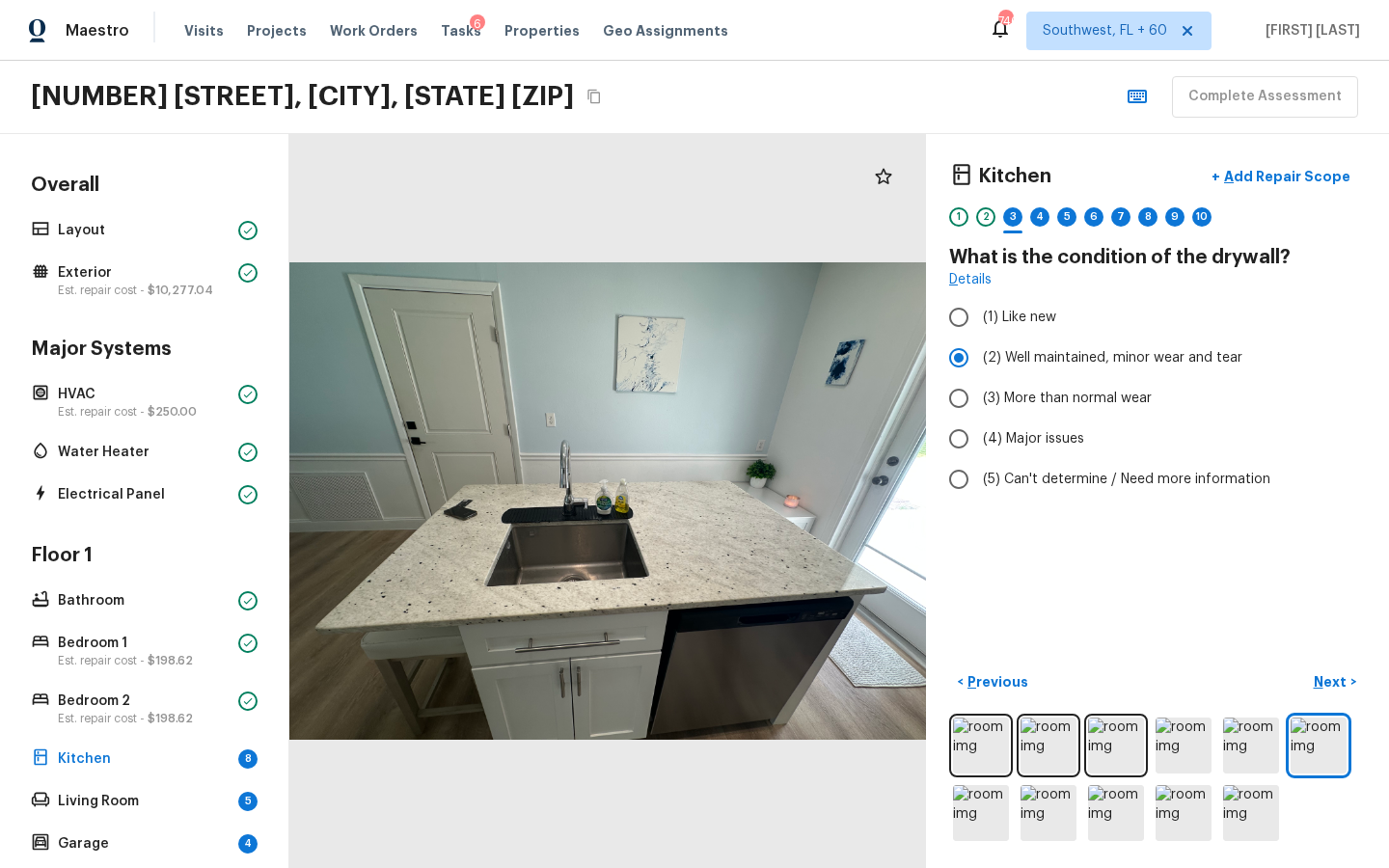click on "< Previous Next >" at bounding box center (1158, 682) 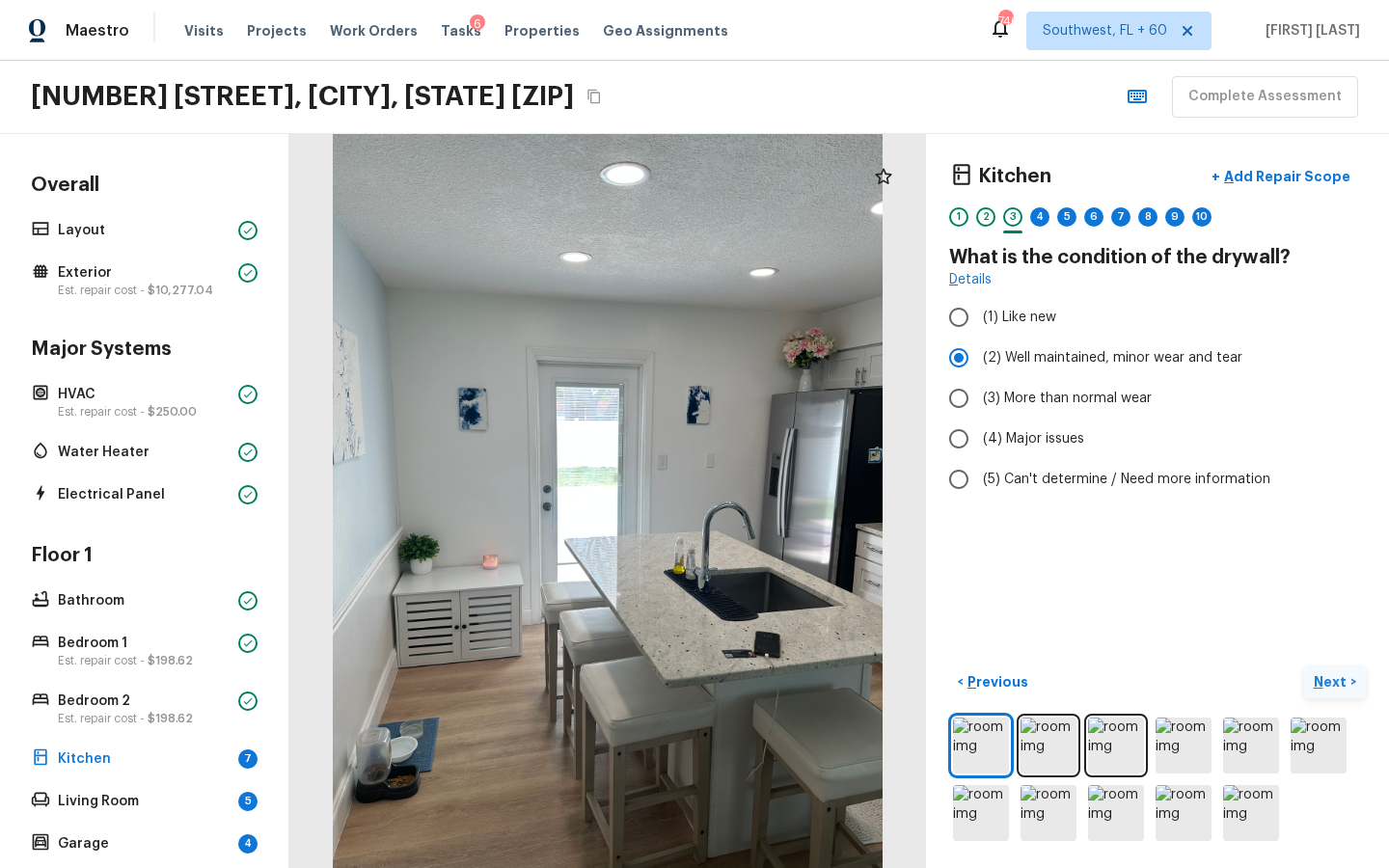 click on "Next" at bounding box center (1332, 682) 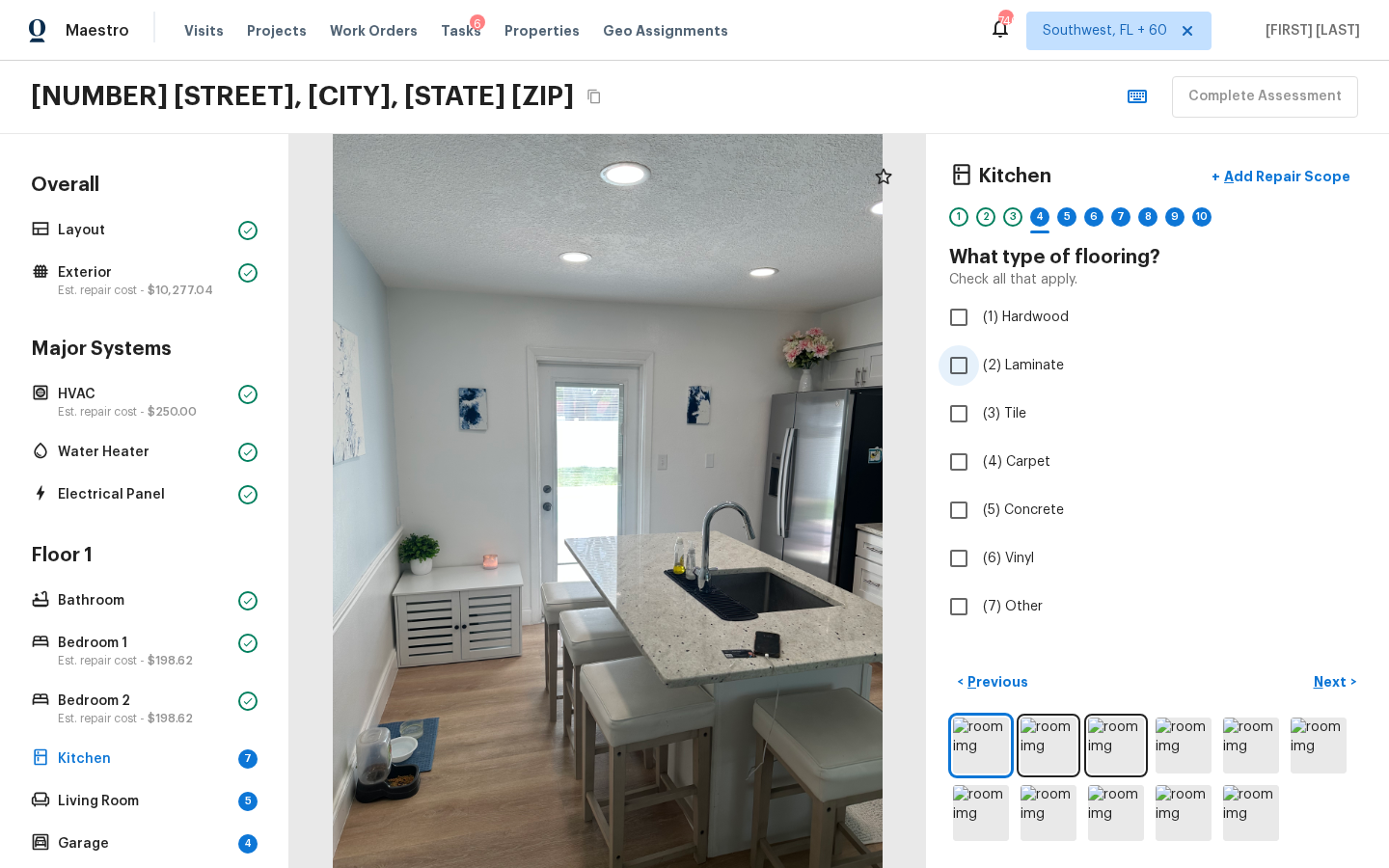 click on "(2) Laminate" at bounding box center [1023, 366] 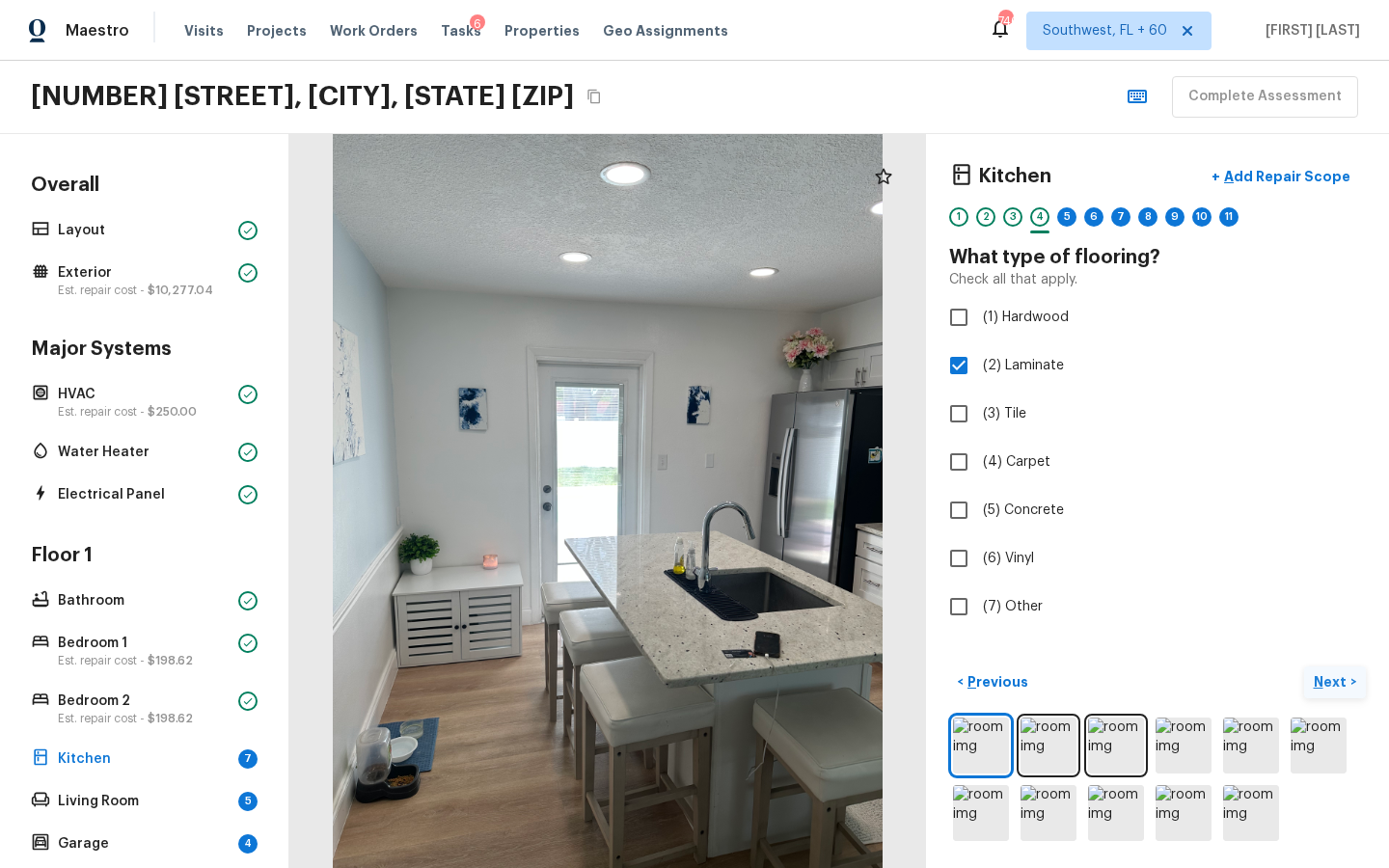 click on "Next >" at bounding box center (1335, 682) 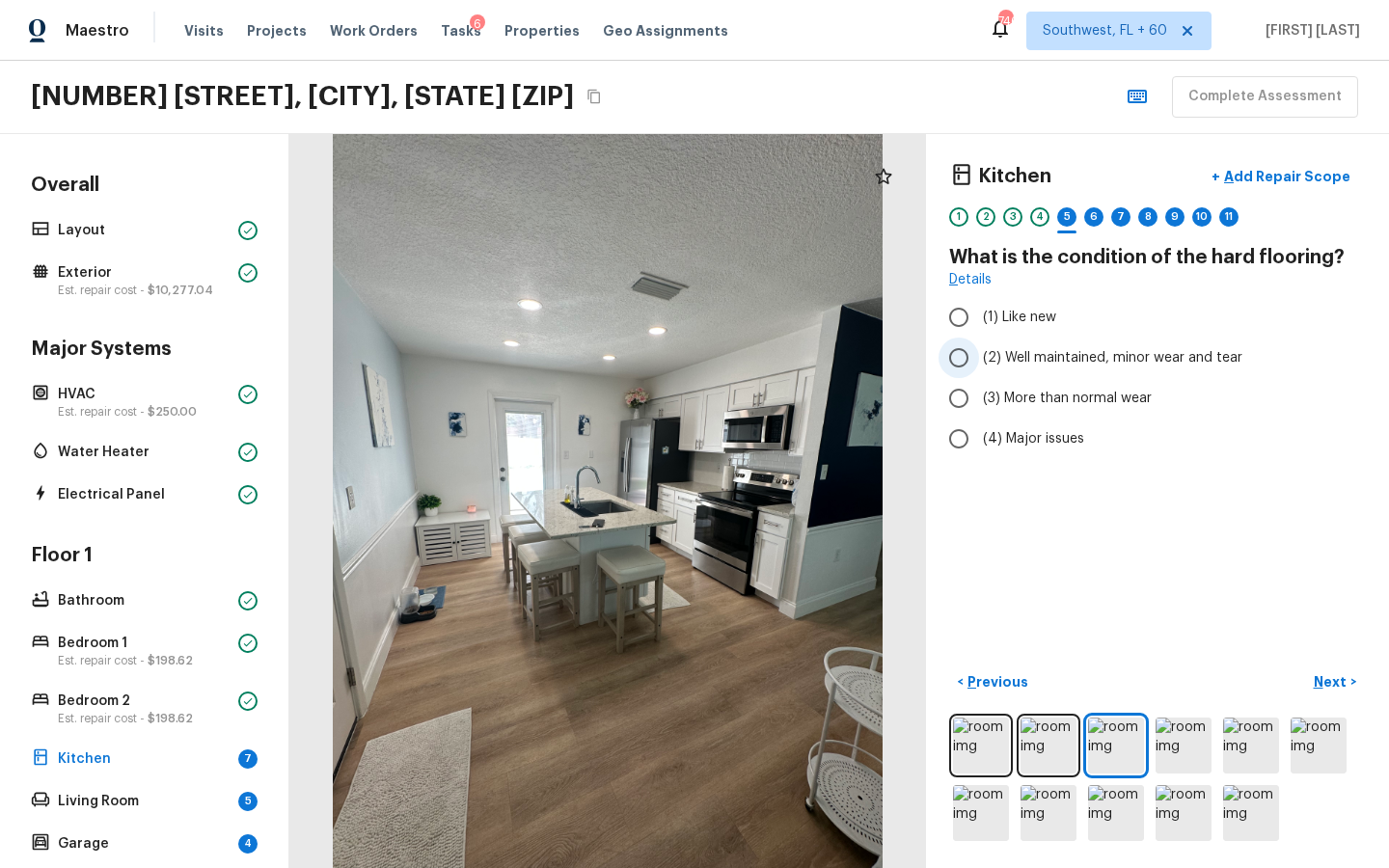 click on "(2) Well maintained, minor wear and tear" at bounding box center (1144, 358) 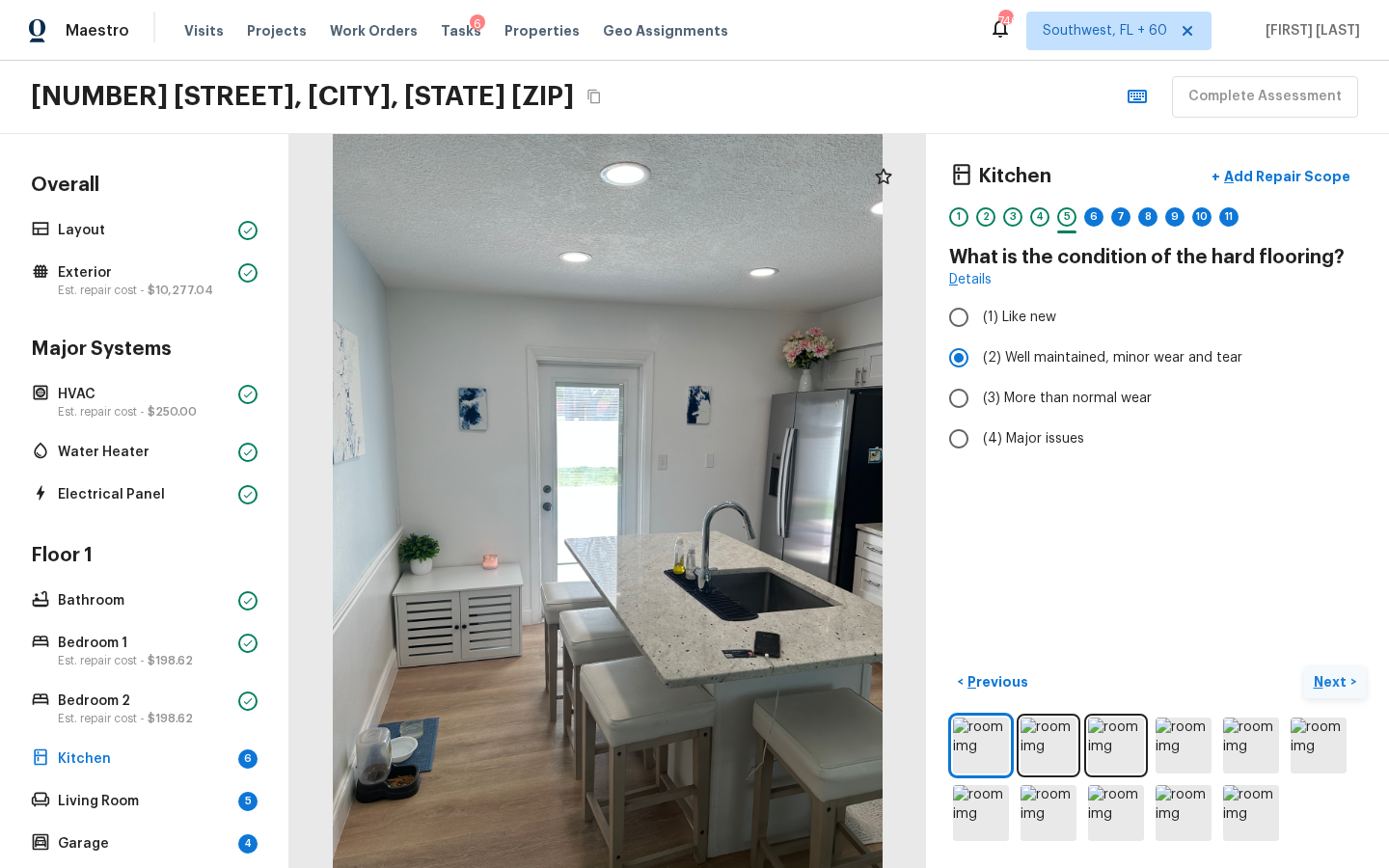 click on "Next >" at bounding box center (1335, 682) 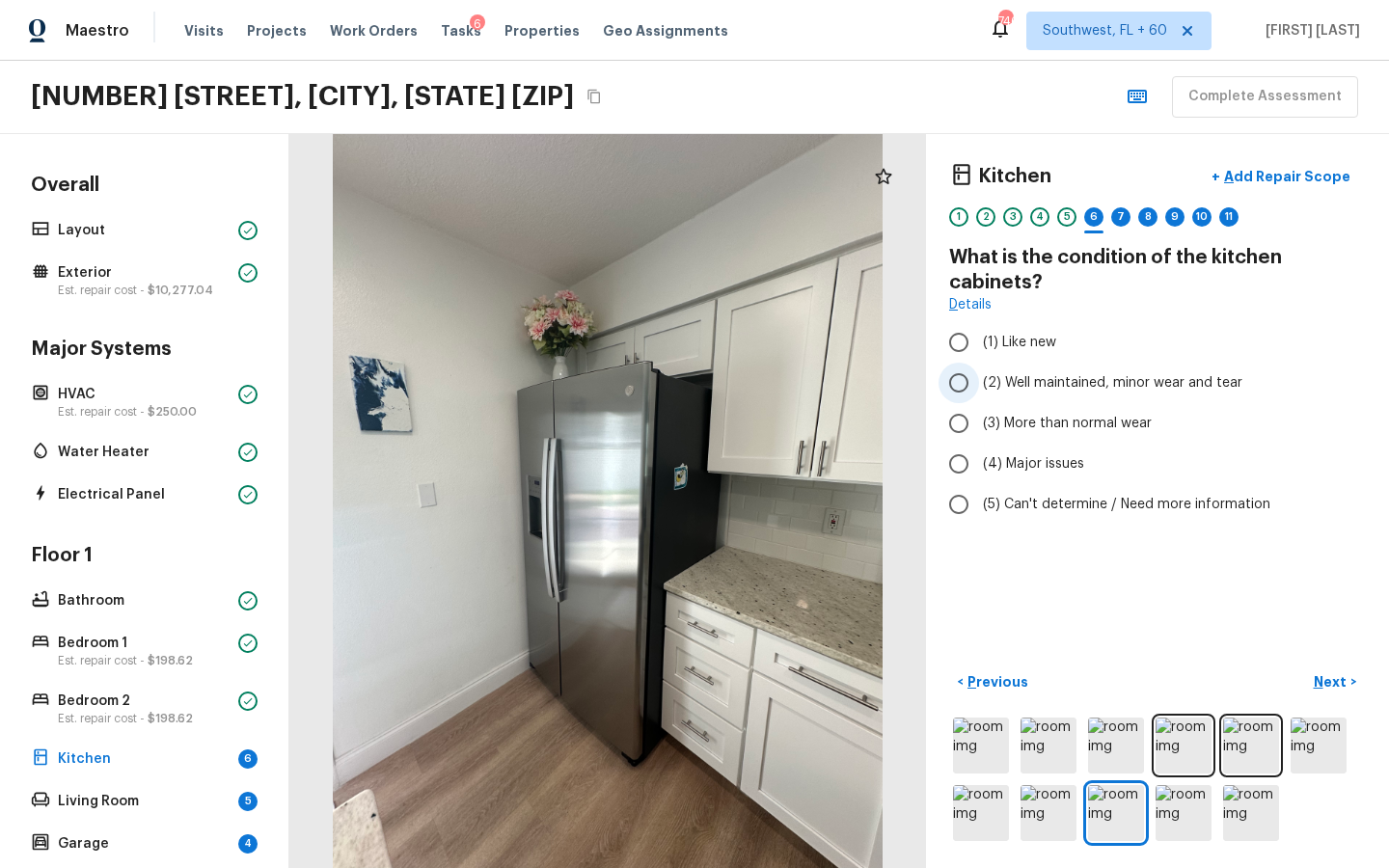 click on "(2) Well maintained, minor wear and tear" at bounding box center [1144, 383] 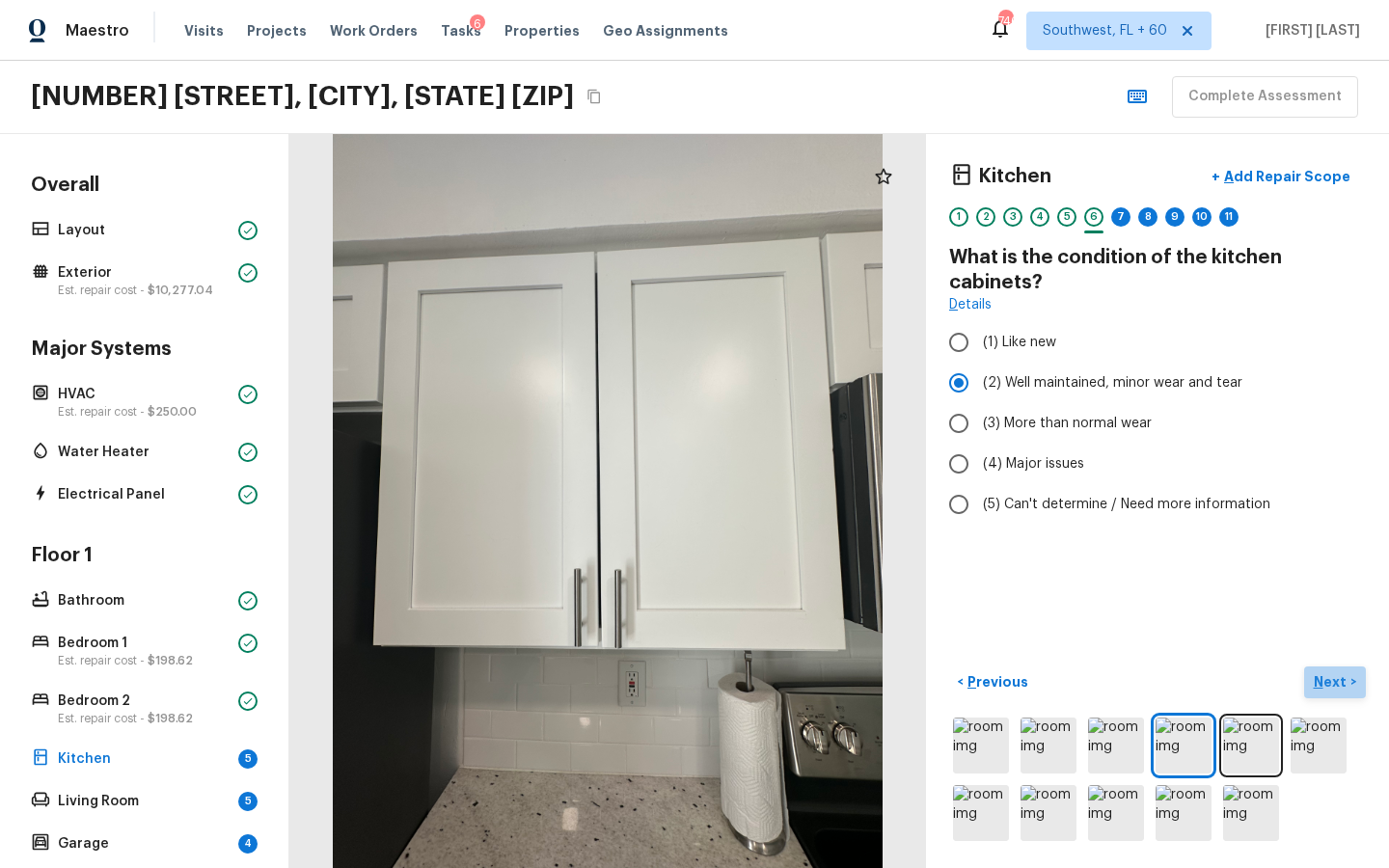 click on "Next" at bounding box center [1332, 682] 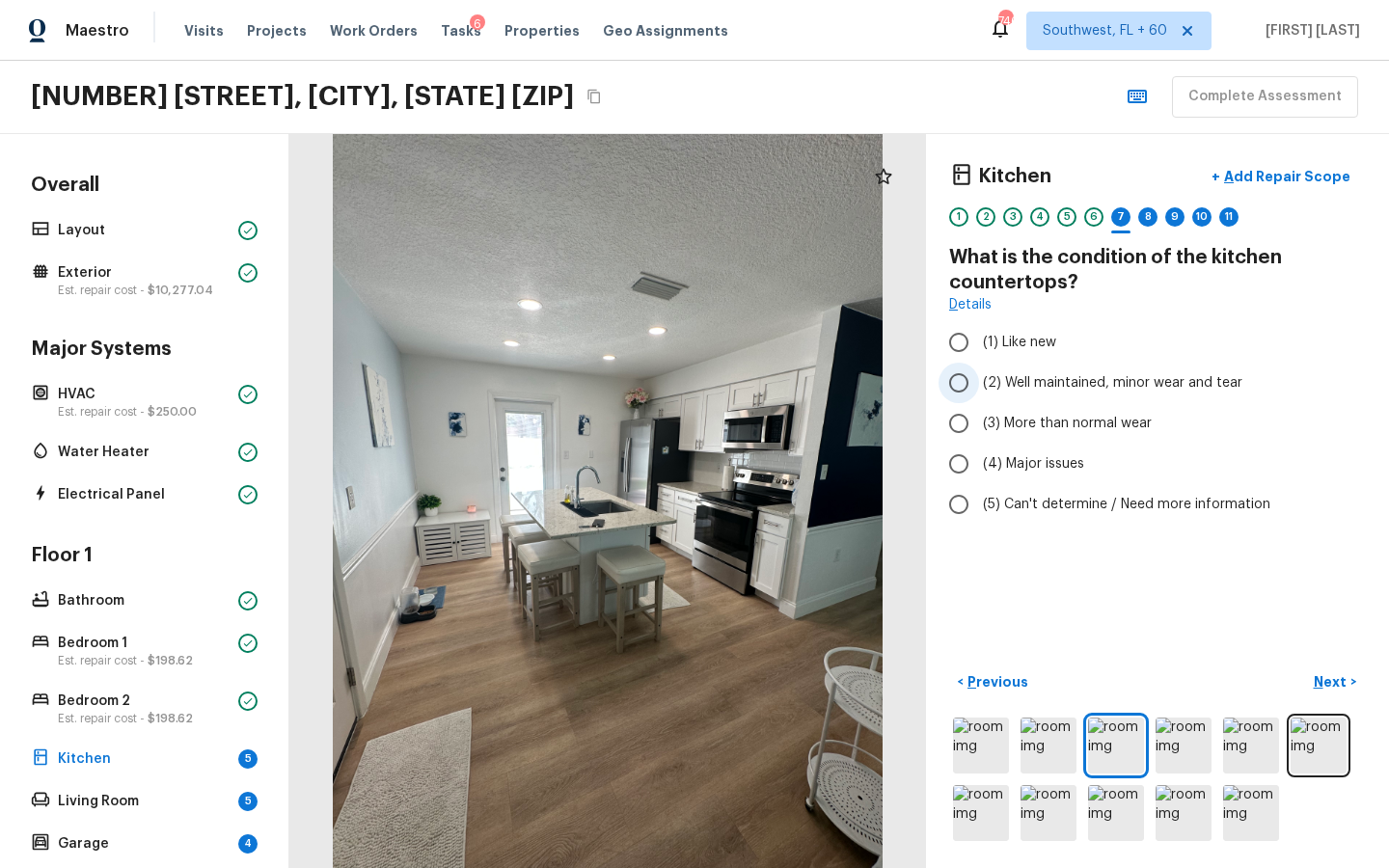 click on "(2) Well maintained, minor wear and tear" at bounding box center (1112, 383) 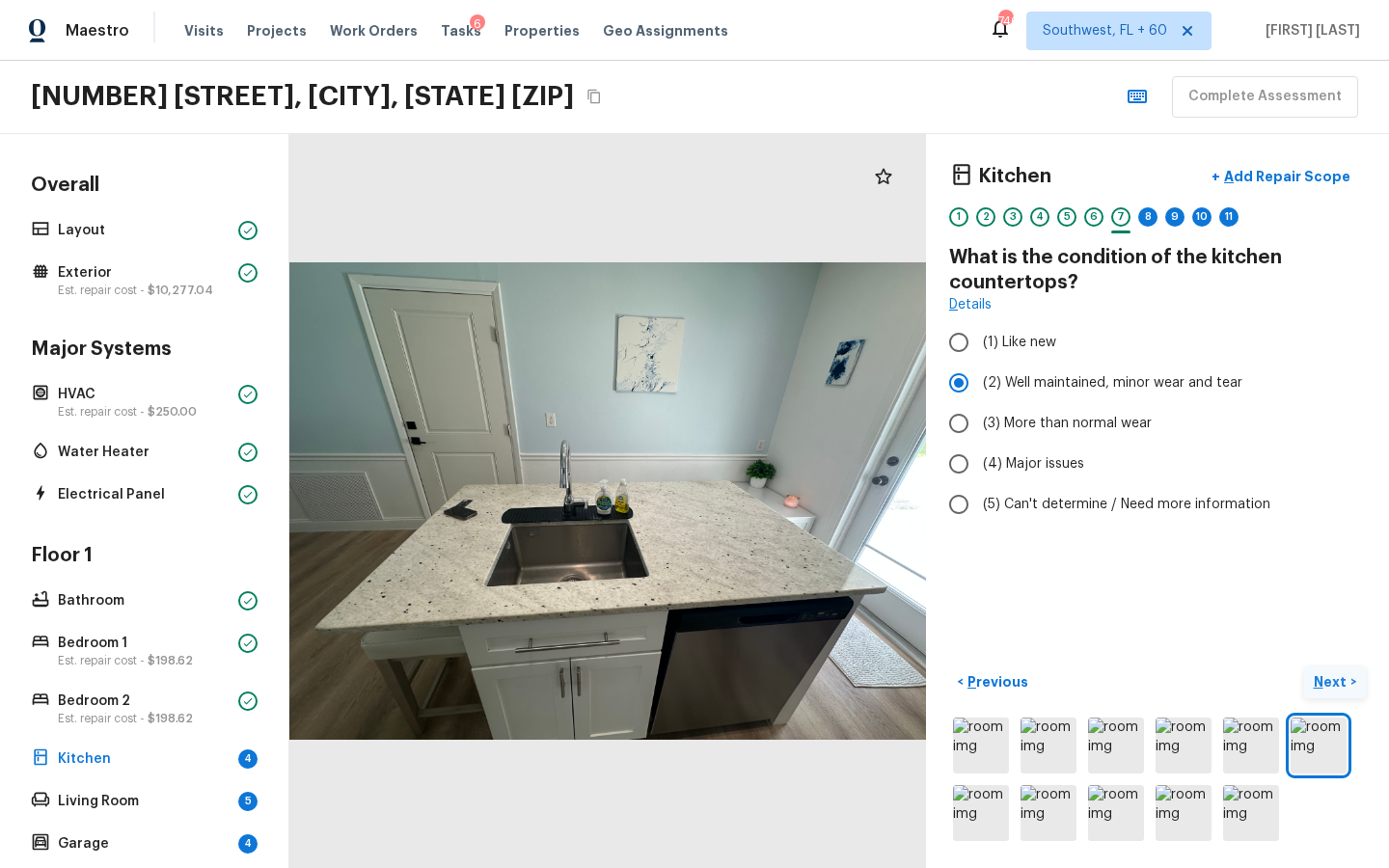 click on "Next" at bounding box center (1332, 682) 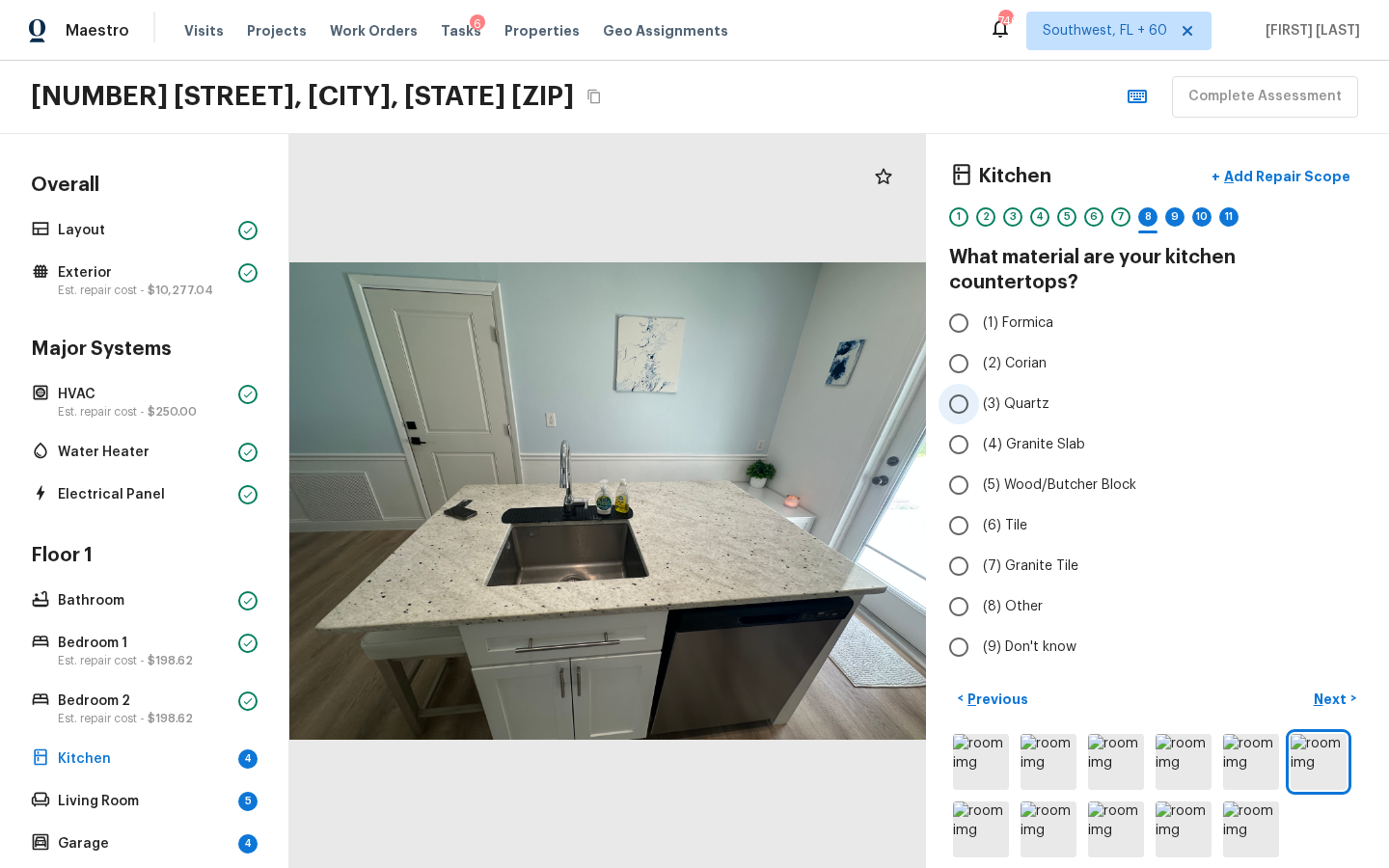 click on "(3) Quartz" at bounding box center [1144, 404] 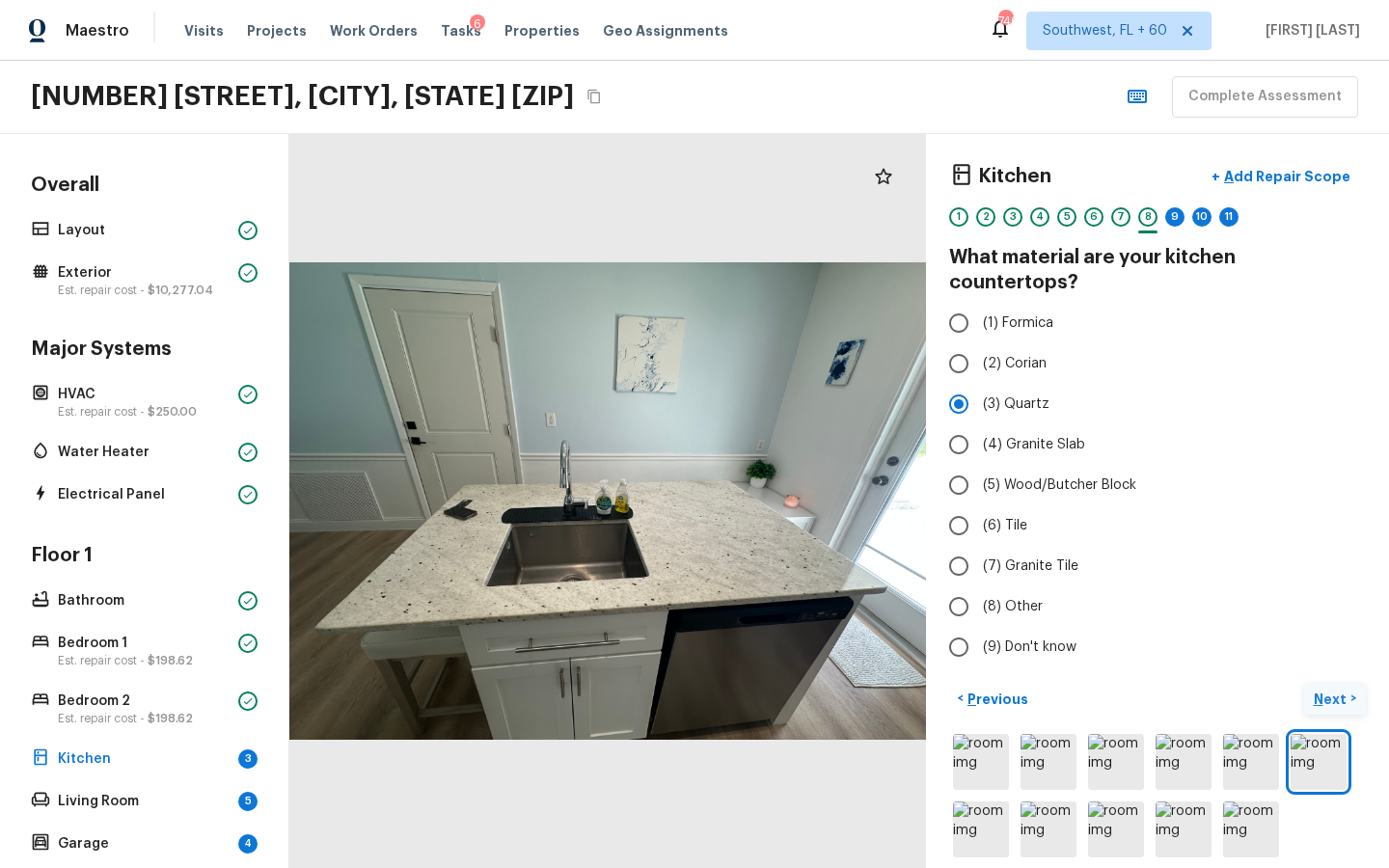 click on "Next" at bounding box center [1332, 699] 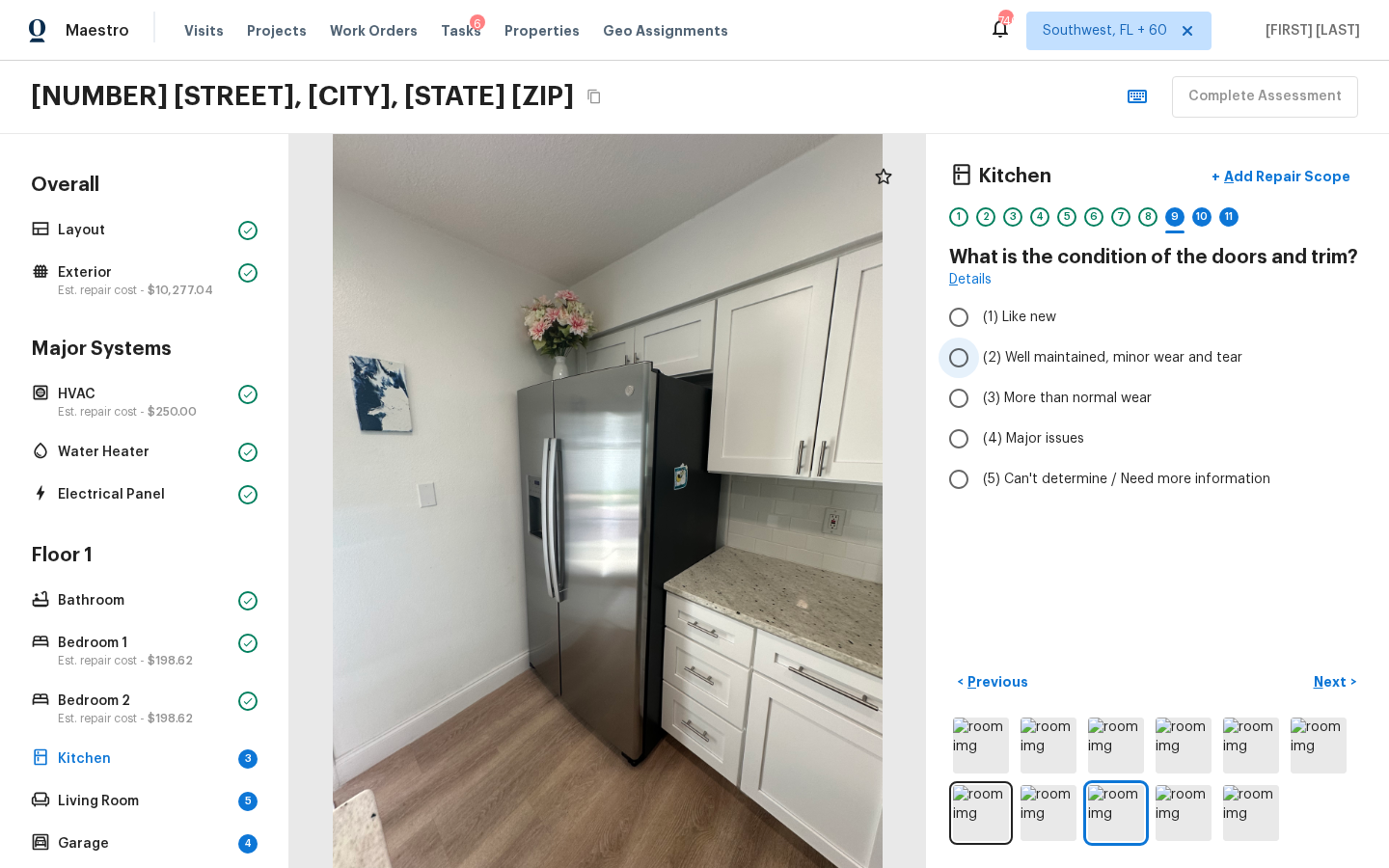 click on "(2) Well maintained, minor wear and tear" at bounding box center (1112, 358) 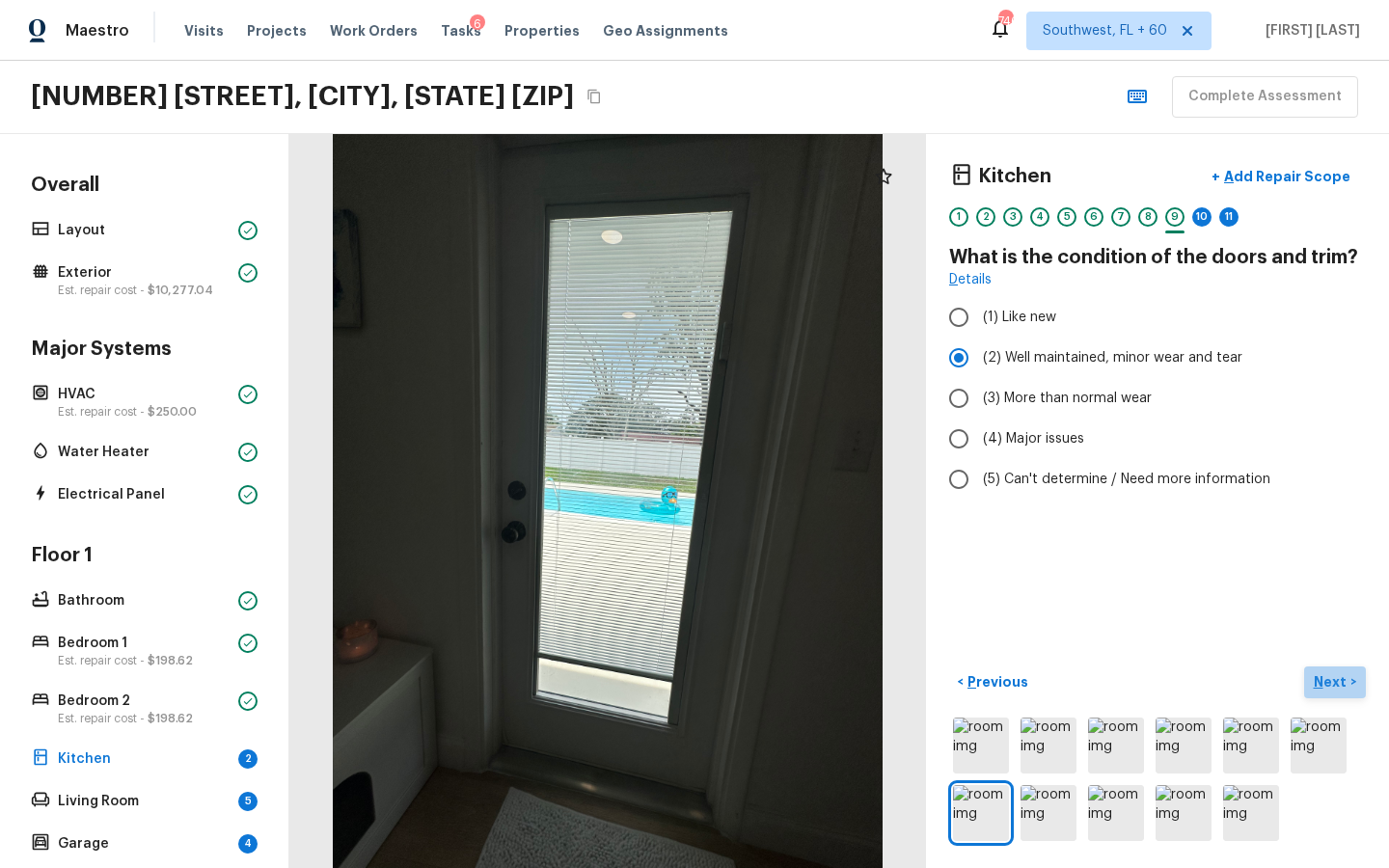 click on "Next" at bounding box center (1332, 682) 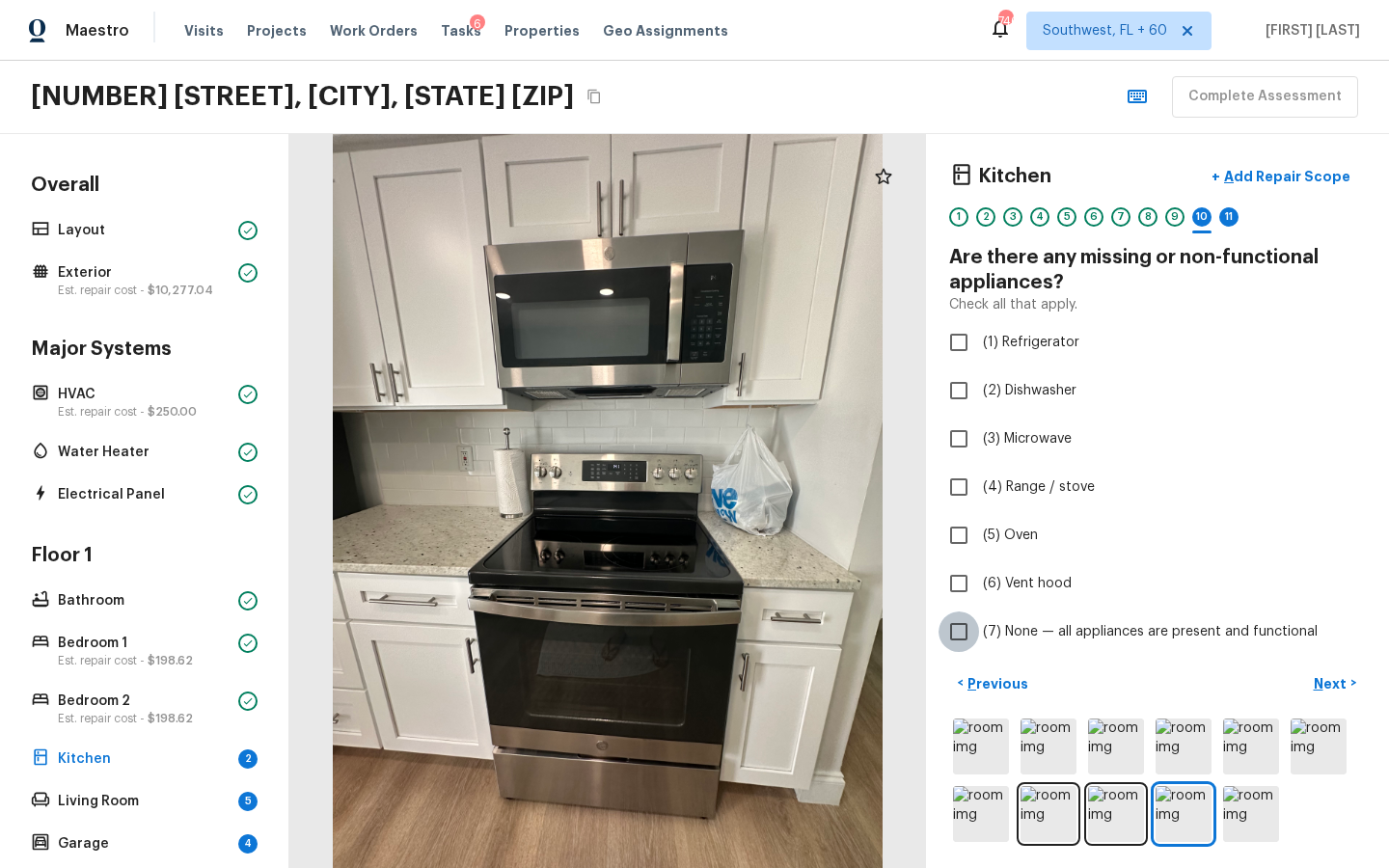 click on "(7) None — all appliances are present and functional" at bounding box center (959, 632) 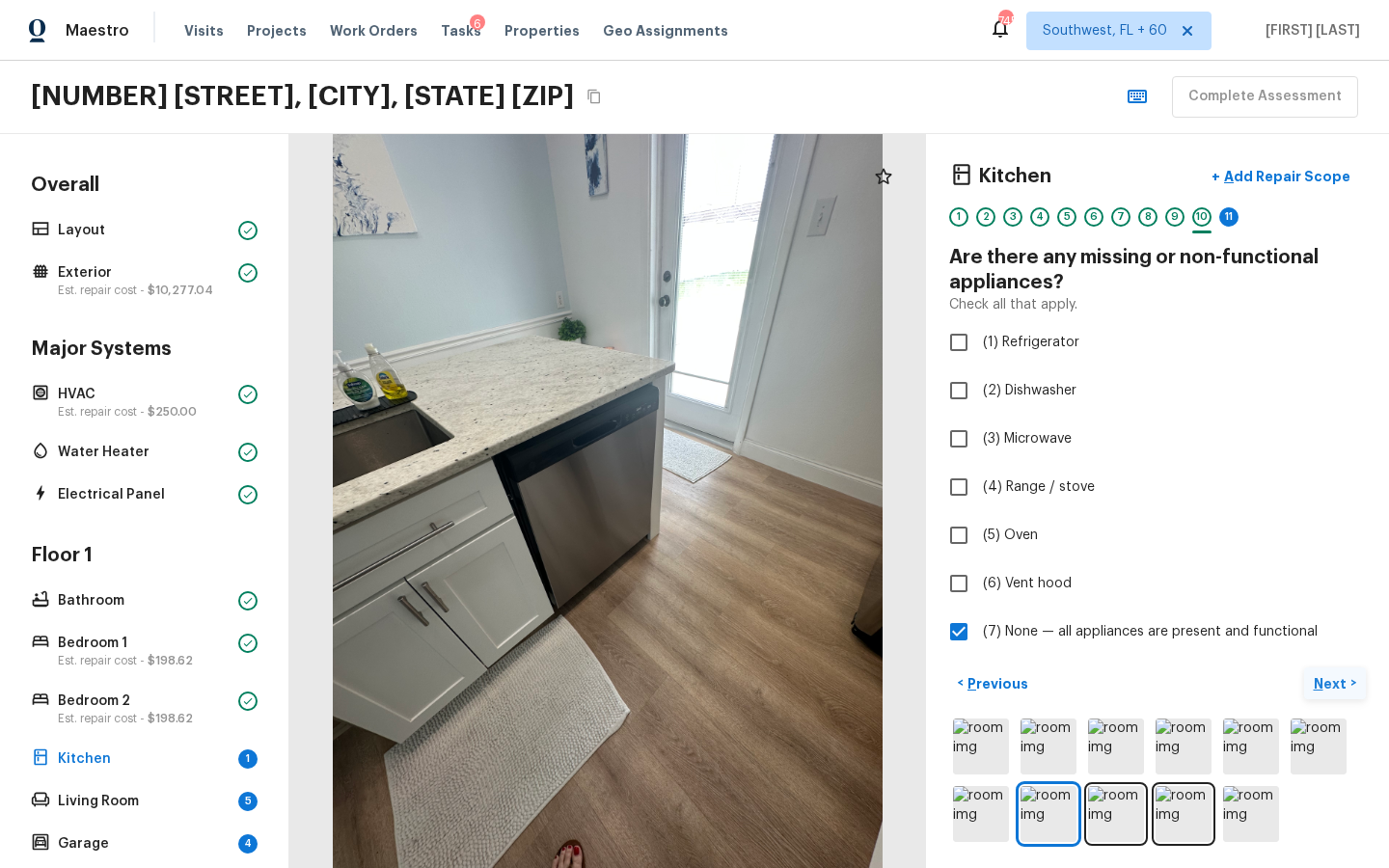 click on "Next >" at bounding box center [1335, 683] 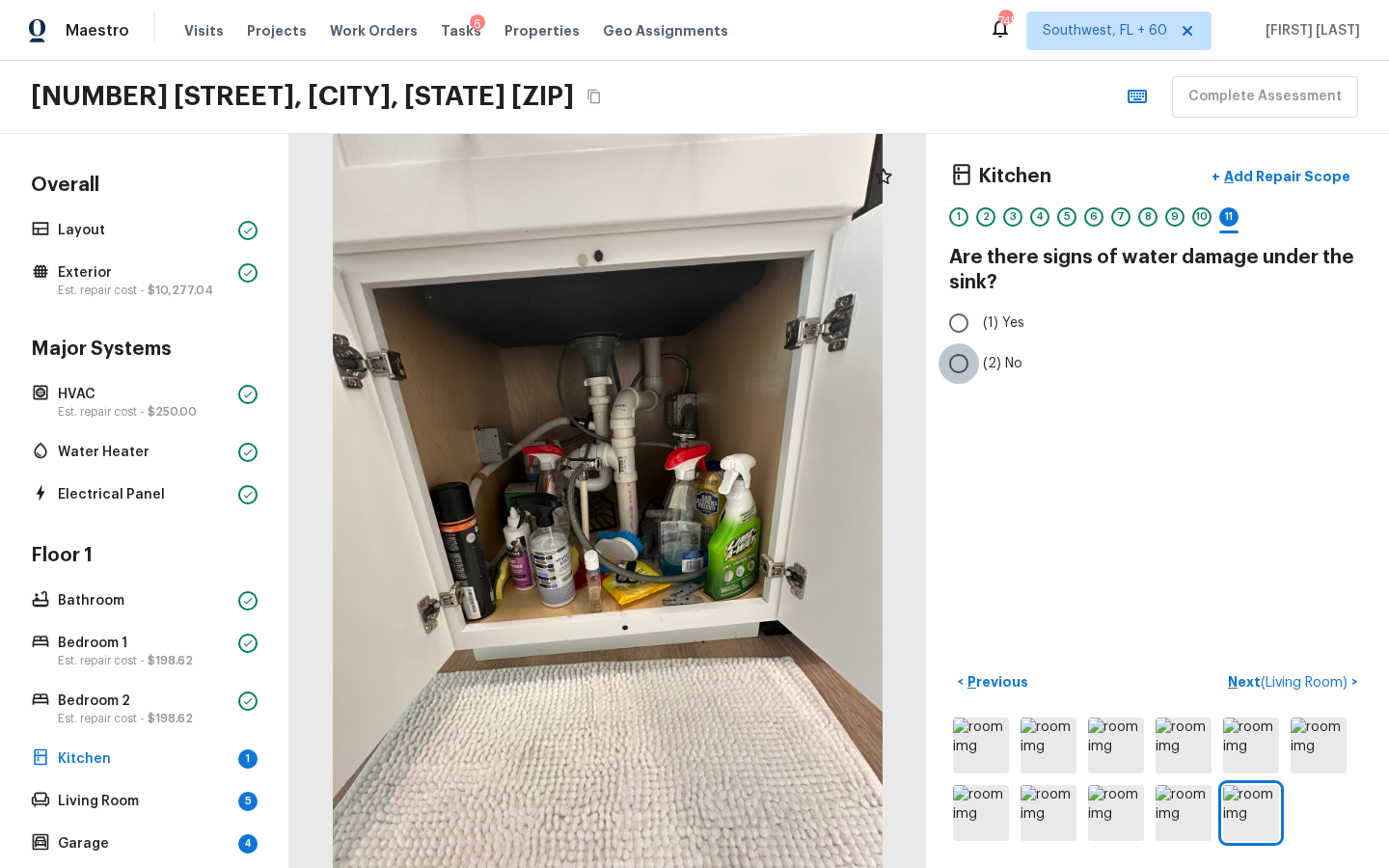 click on "(2) No" at bounding box center [959, 364] 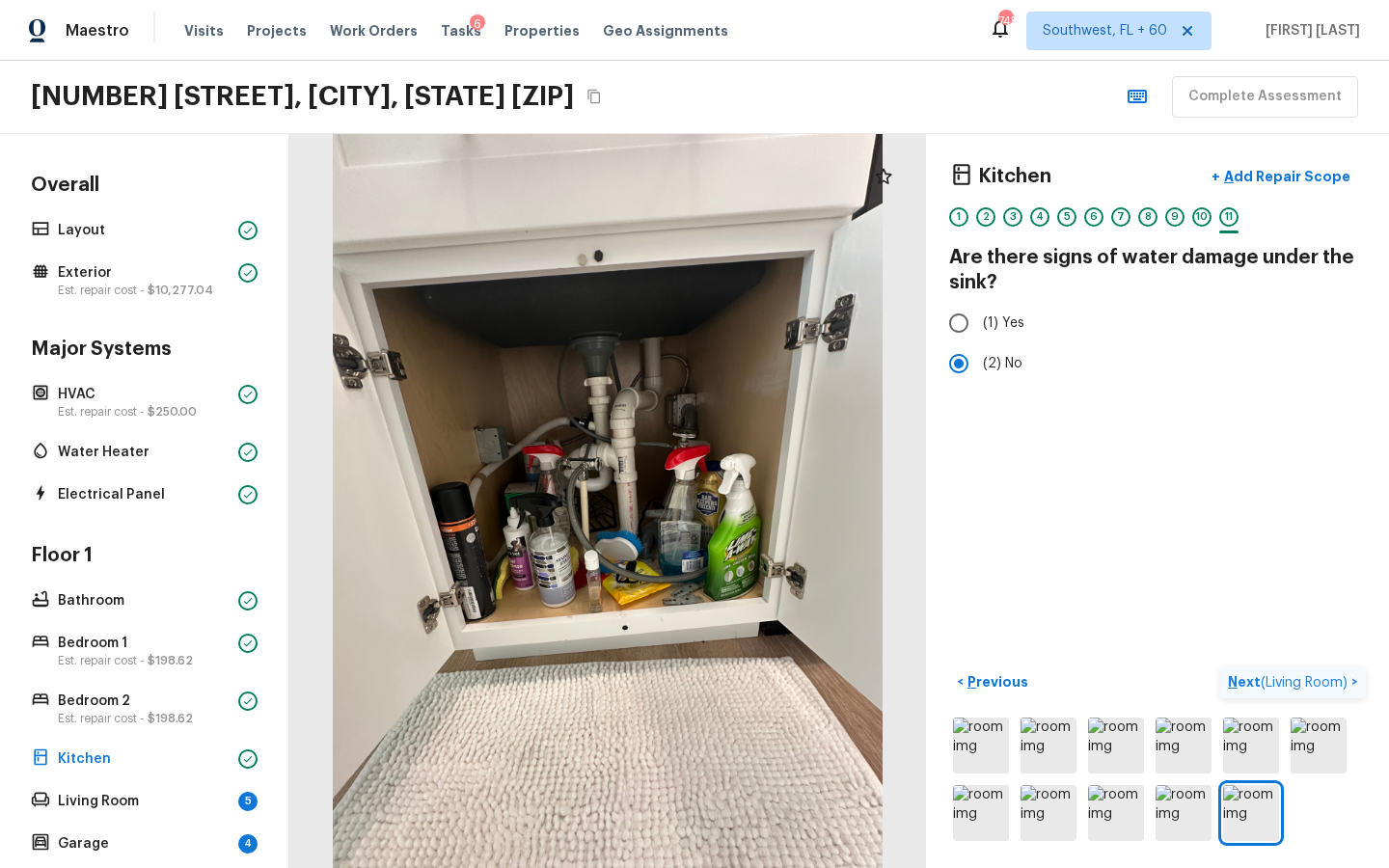 click on "( Living Room )" at bounding box center (1304, 683) 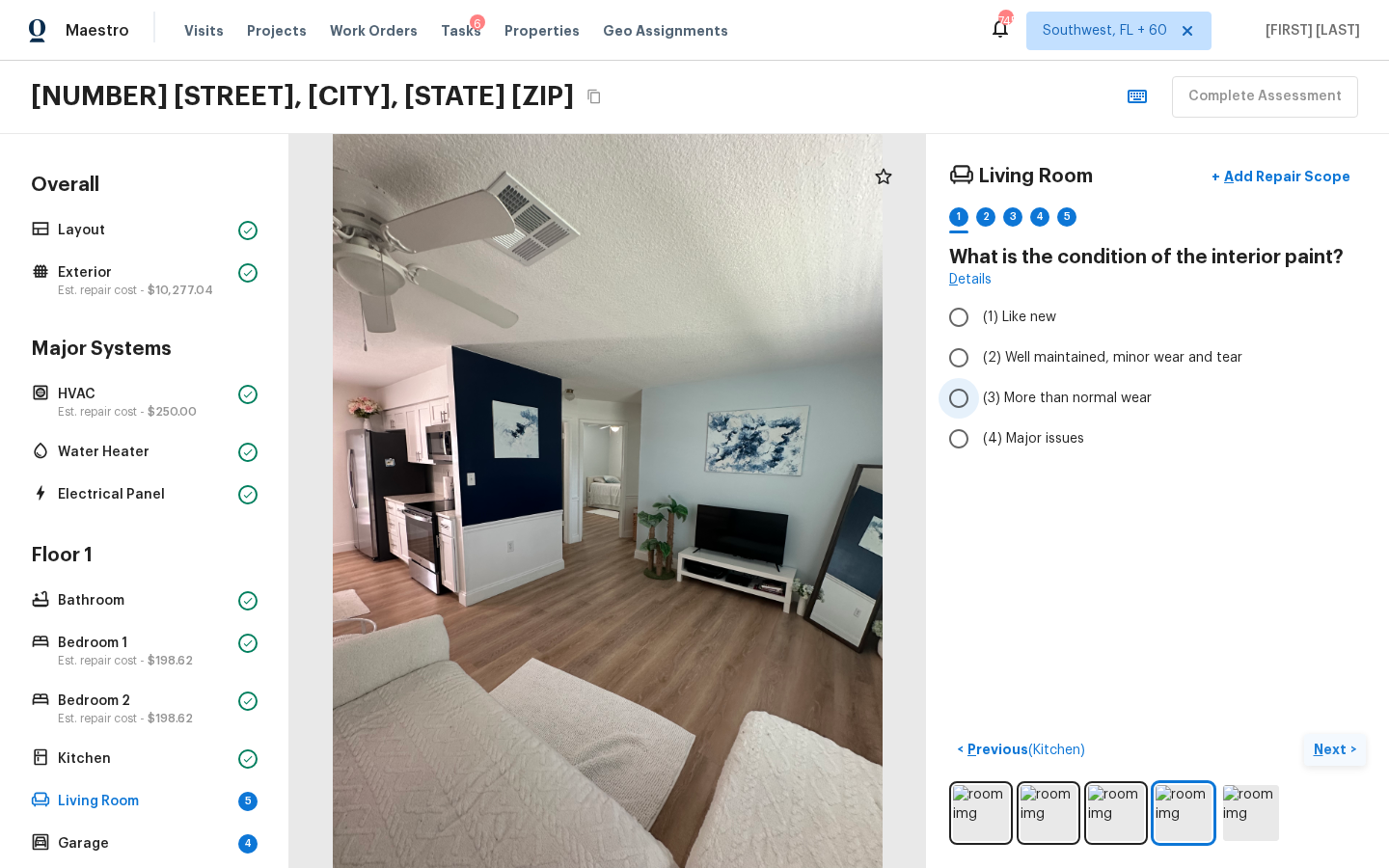 click on "(3) More than normal wear" at bounding box center (959, 398) 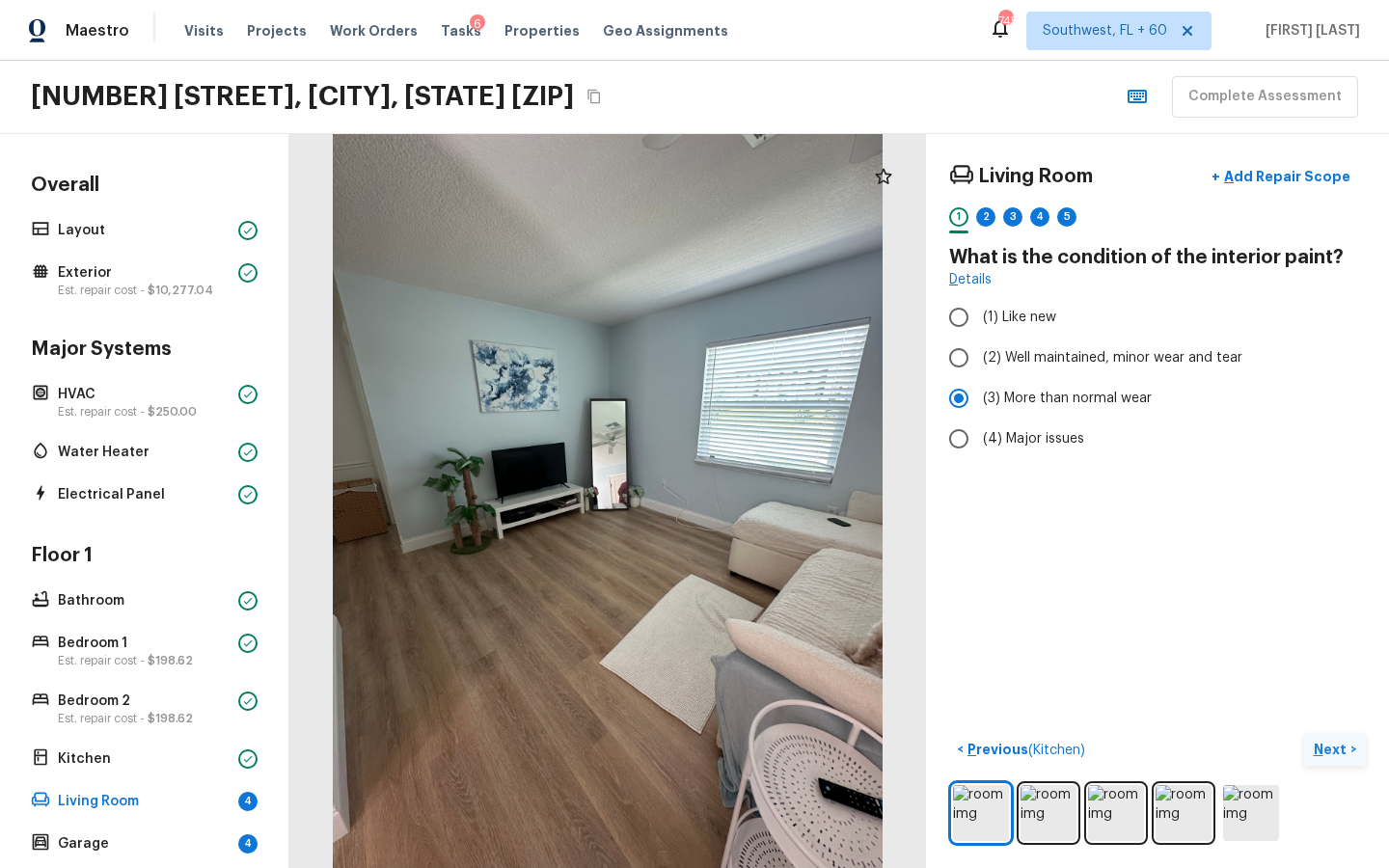 click on "Next >" at bounding box center (1335, 749) 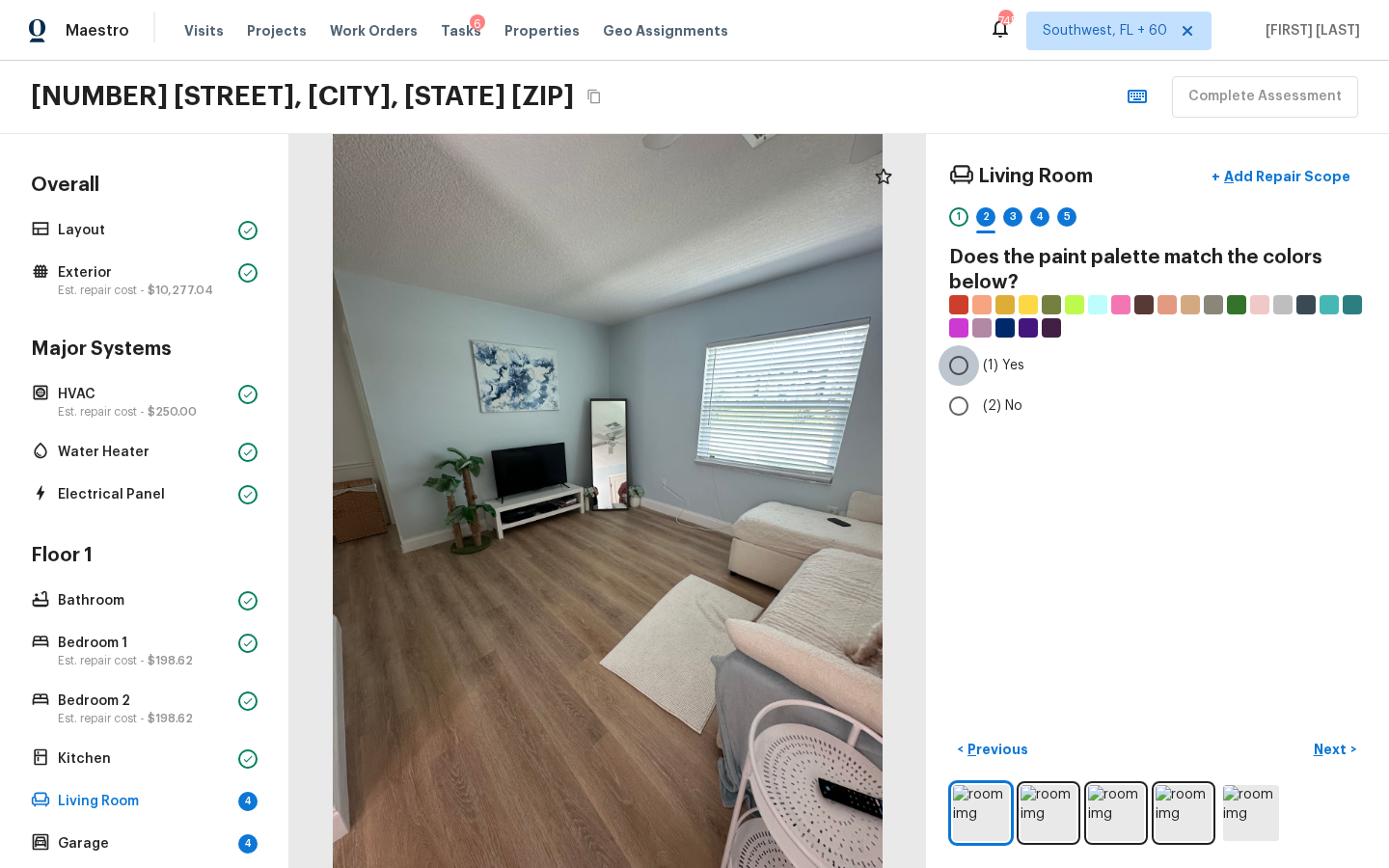 click on "(1) Yes" at bounding box center (959, 366) 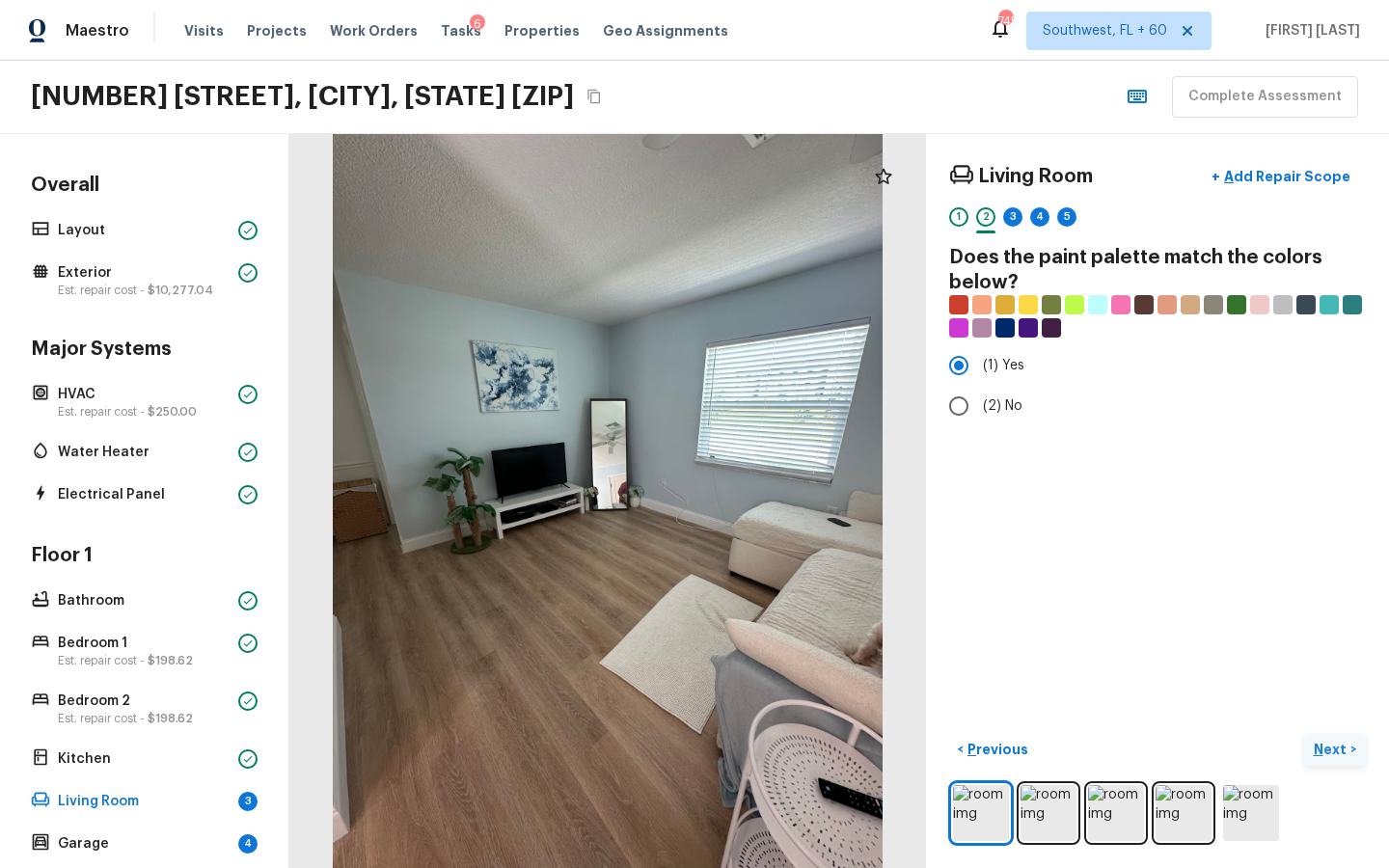 click on "Next >" at bounding box center [1335, 749] 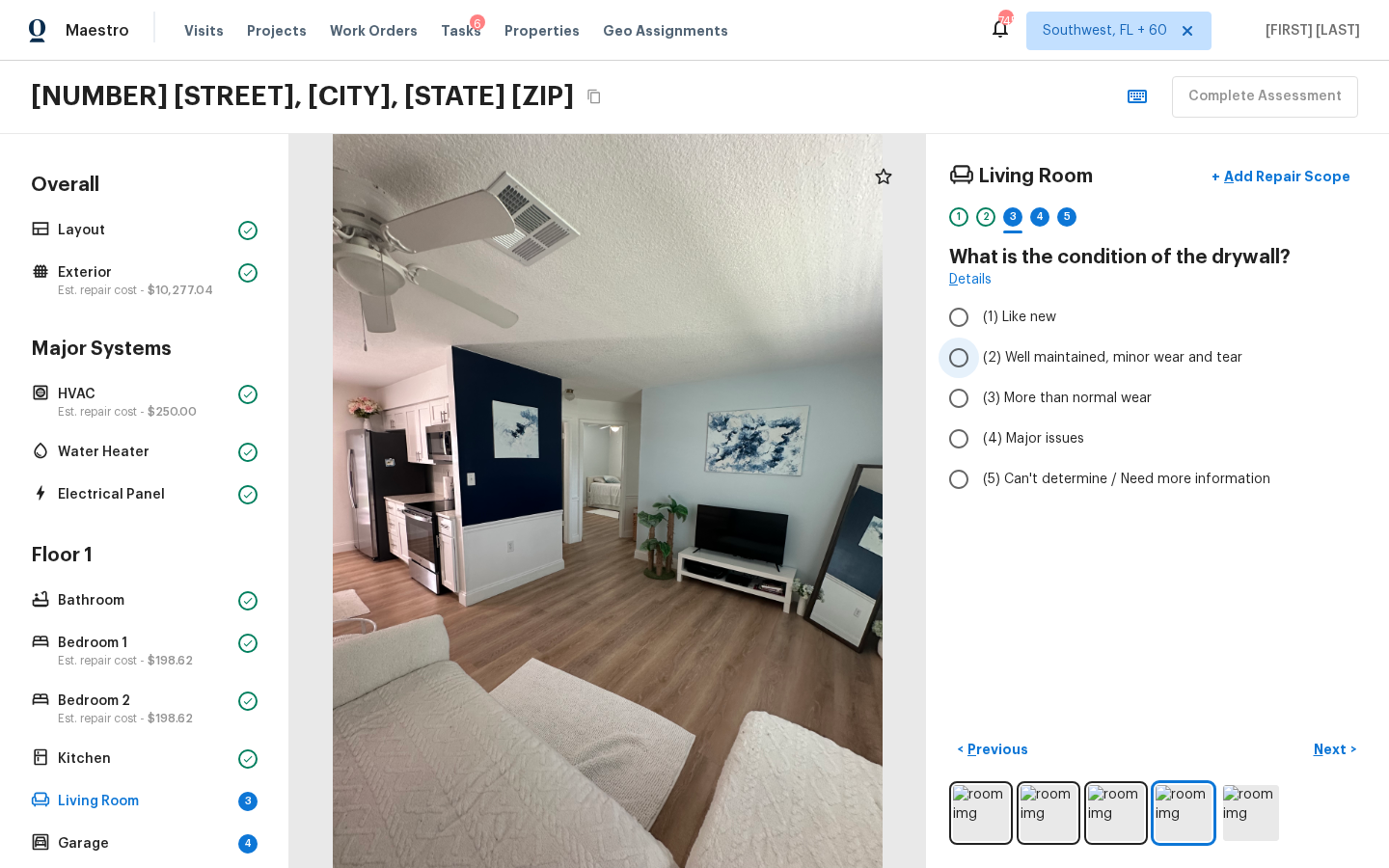 click on "(2) Well maintained, minor wear and tear" at bounding box center [959, 358] 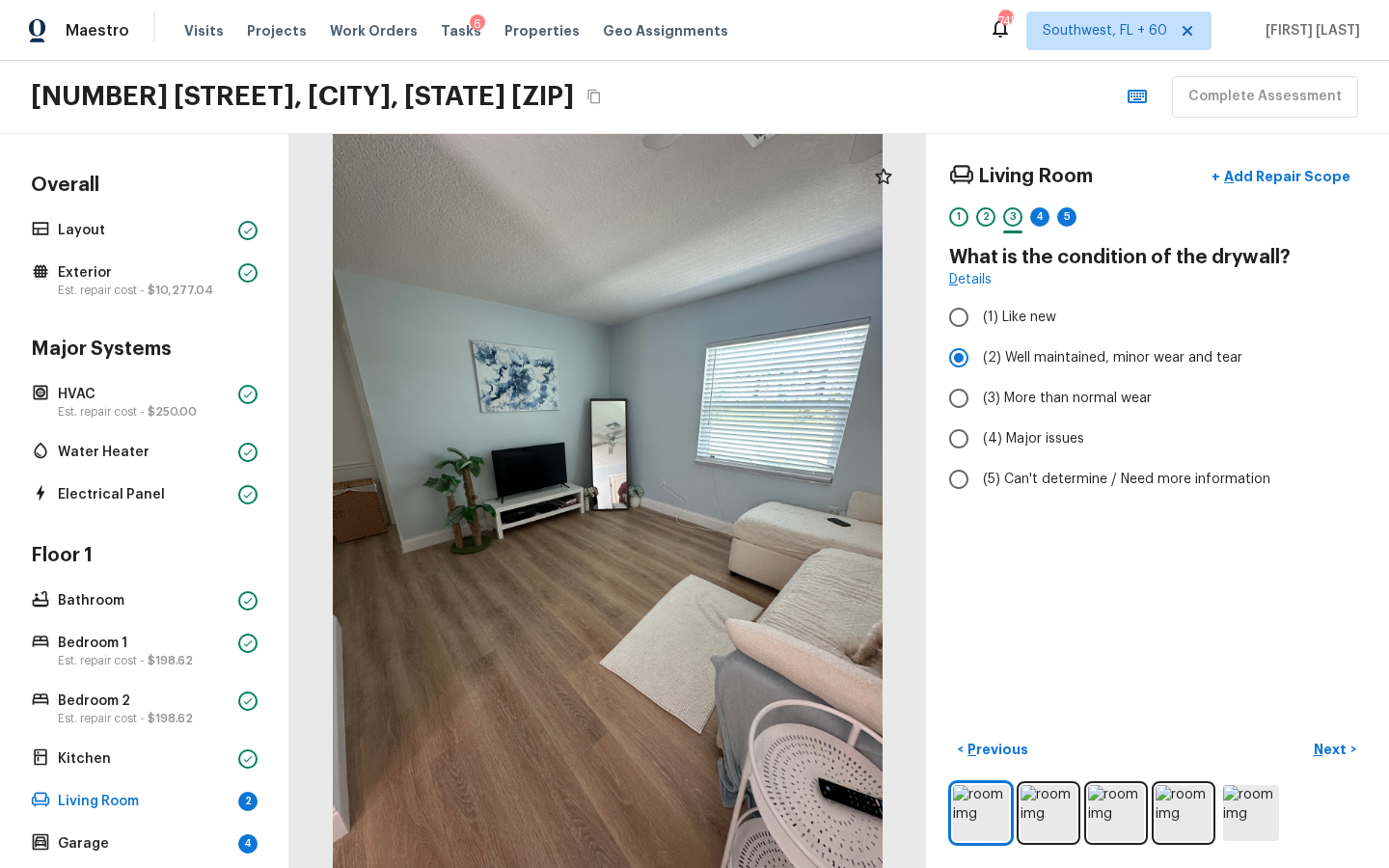 click on "Next" at bounding box center [1332, 749] 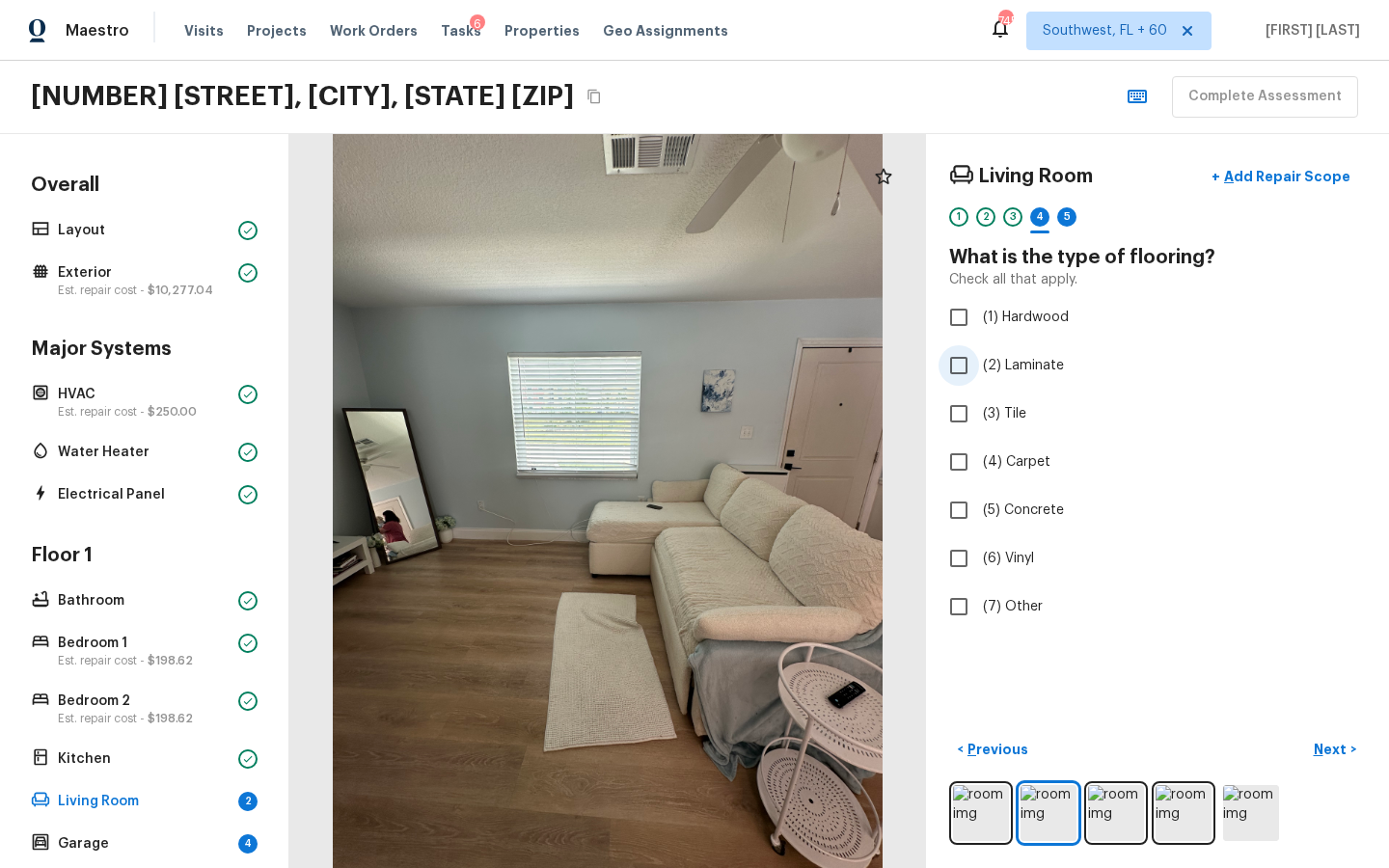 click on "(2) Laminate" at bounding box center [959, 366] 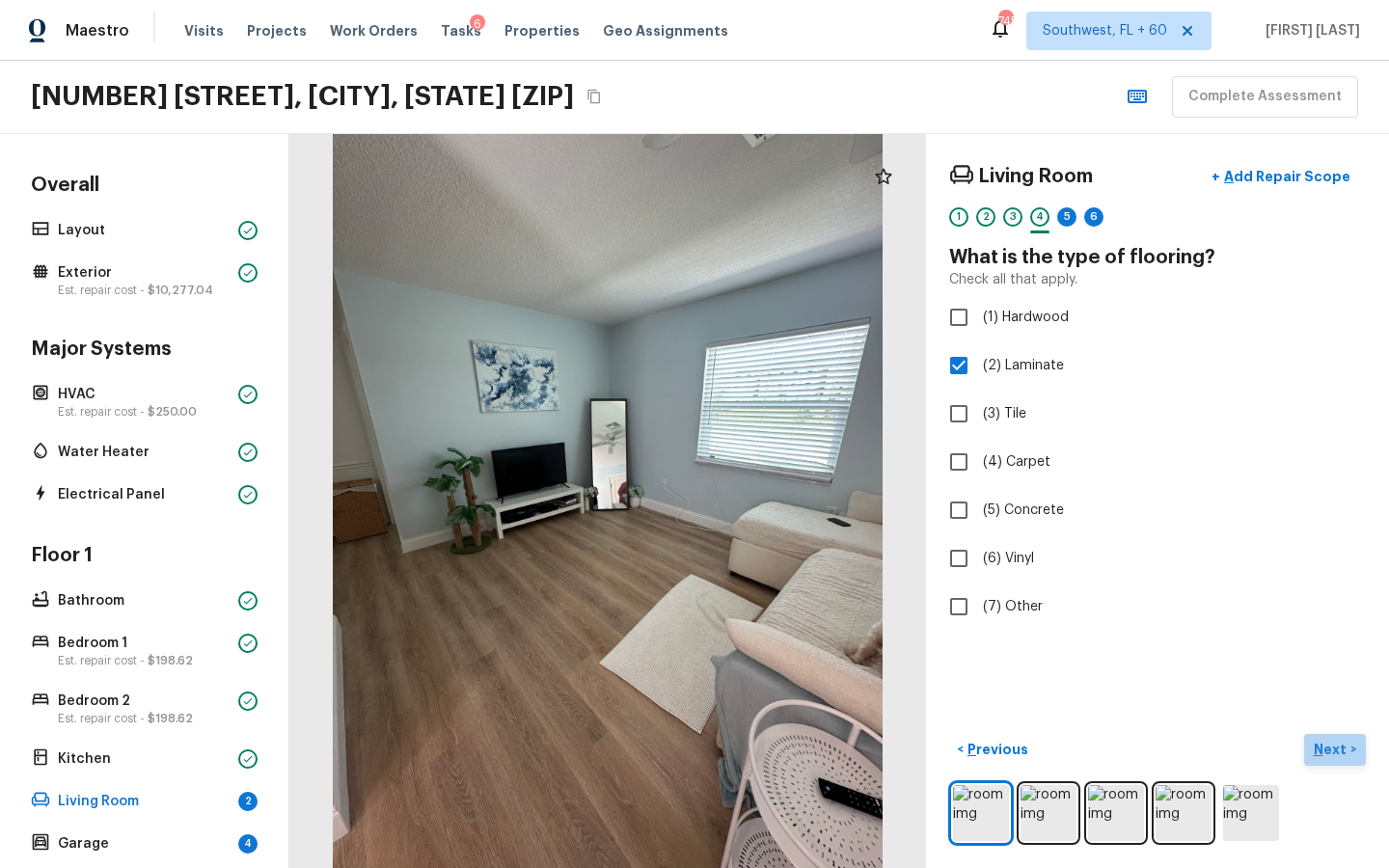 click on "Next >" at bounding box center [1335, 749] 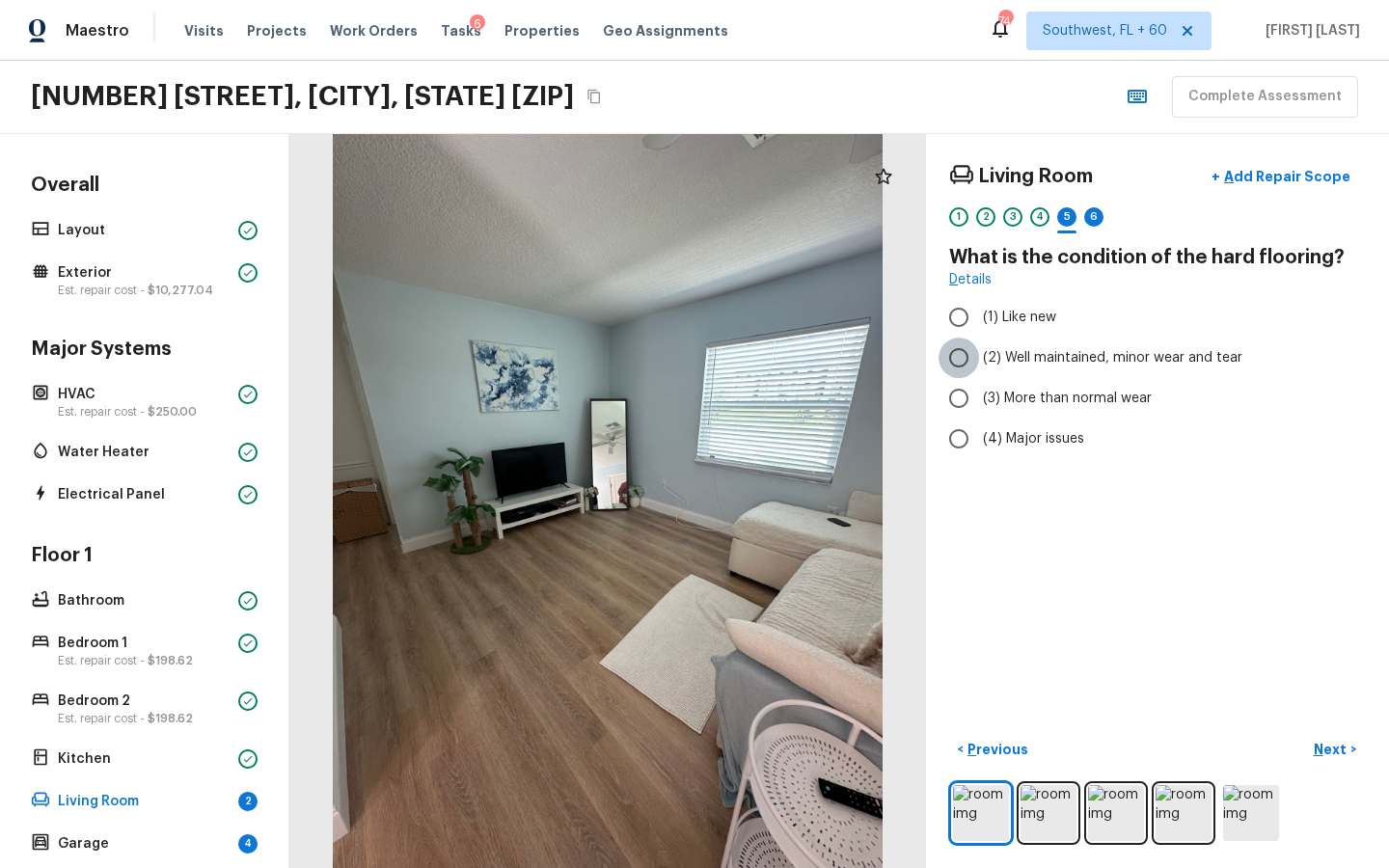 click on "(2) Well maintained, minor wear and tear" at bounding box center (959, 358) 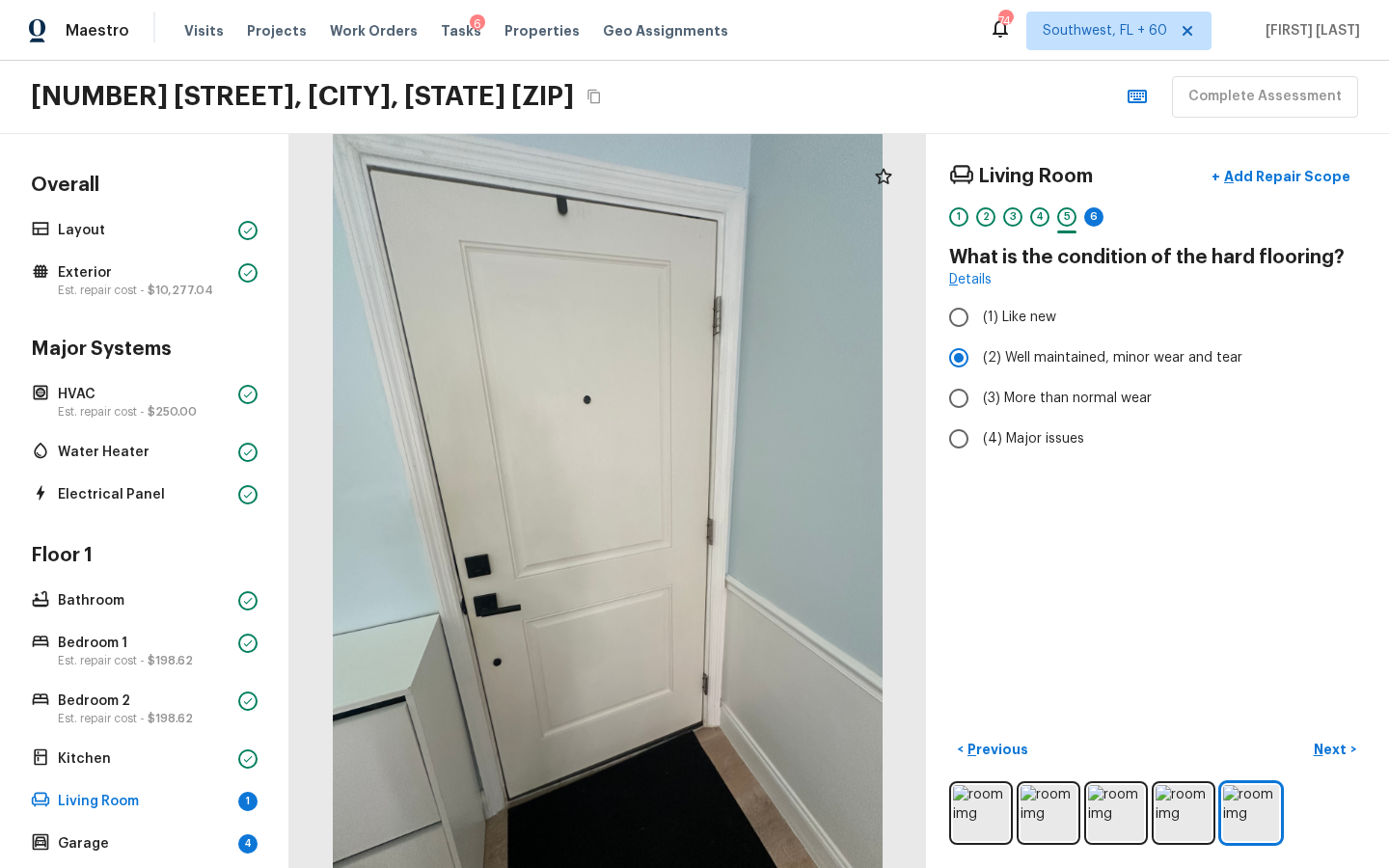 click on "Living Room + Add Repair Scope 1 2 3 4 5 6 What is the condition of the hard flooring? Details (1) Like new (2) Well maintained, minor wear and tear (3) More than normal wear (4) Major issues < Previous Next >" at bounding box center (1158, 501) 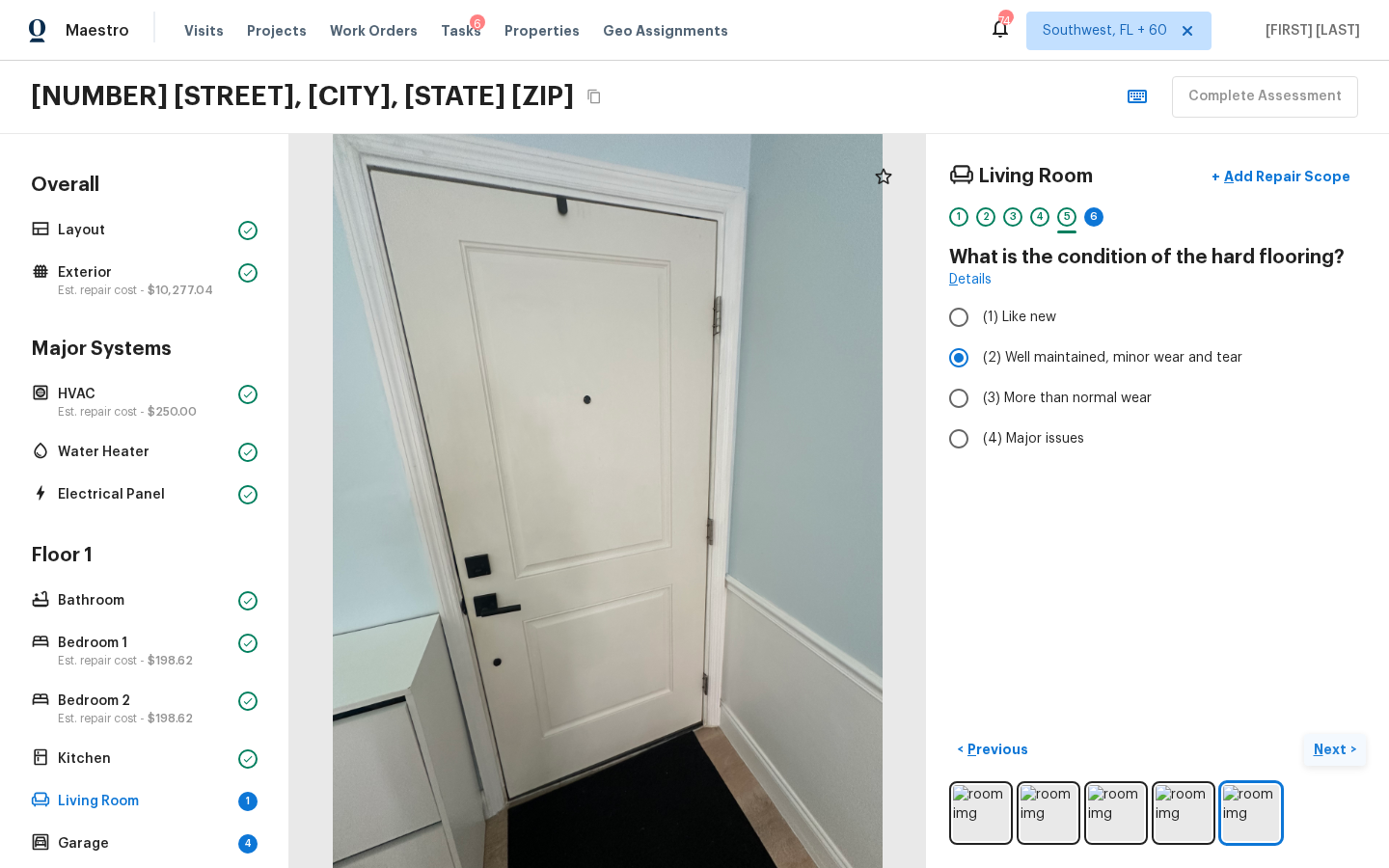click on "Next" at bounding box center (1332, 749) 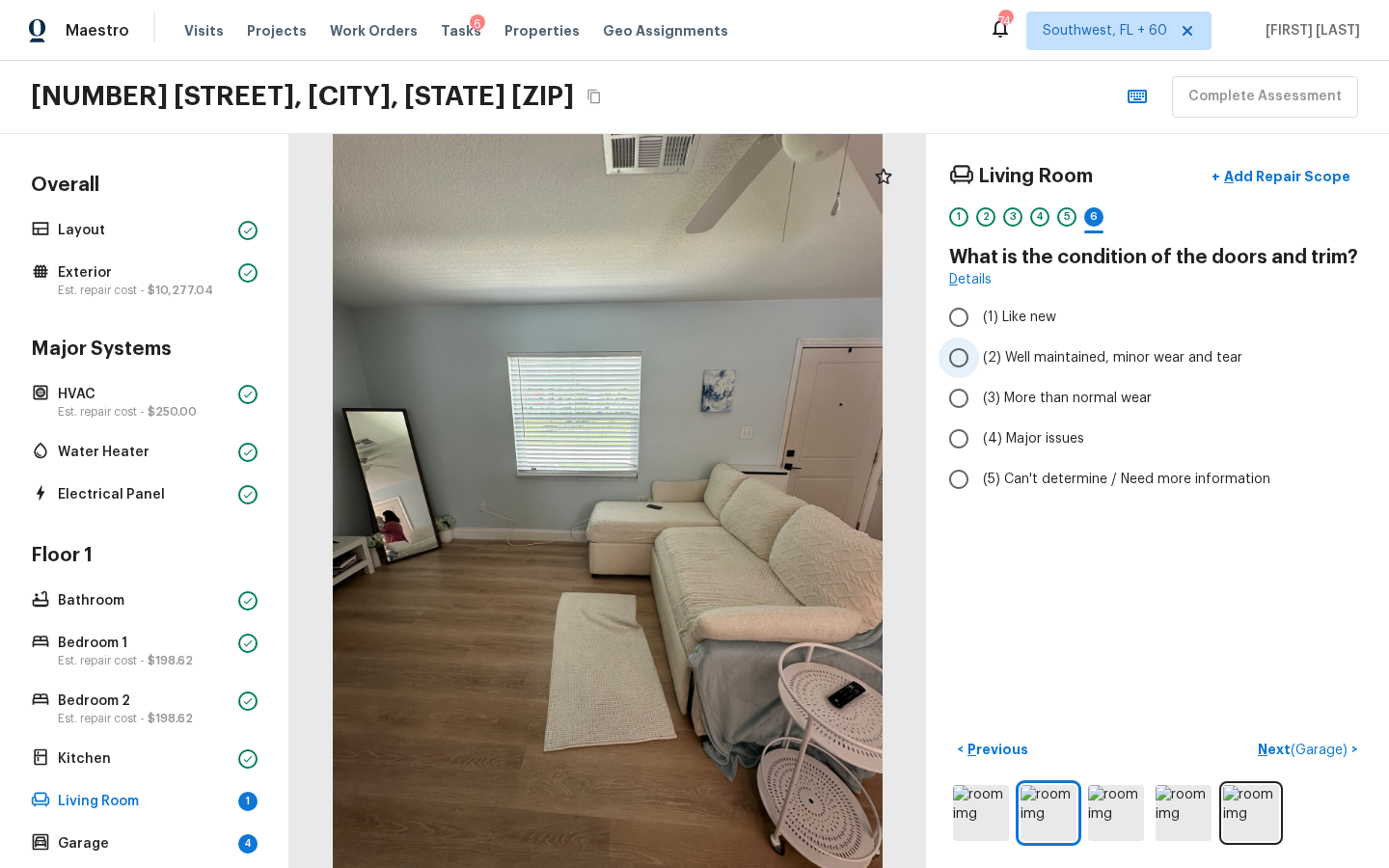 click on "(2) Well maintained, minor wear and tear" at bounding box center [959, 358] 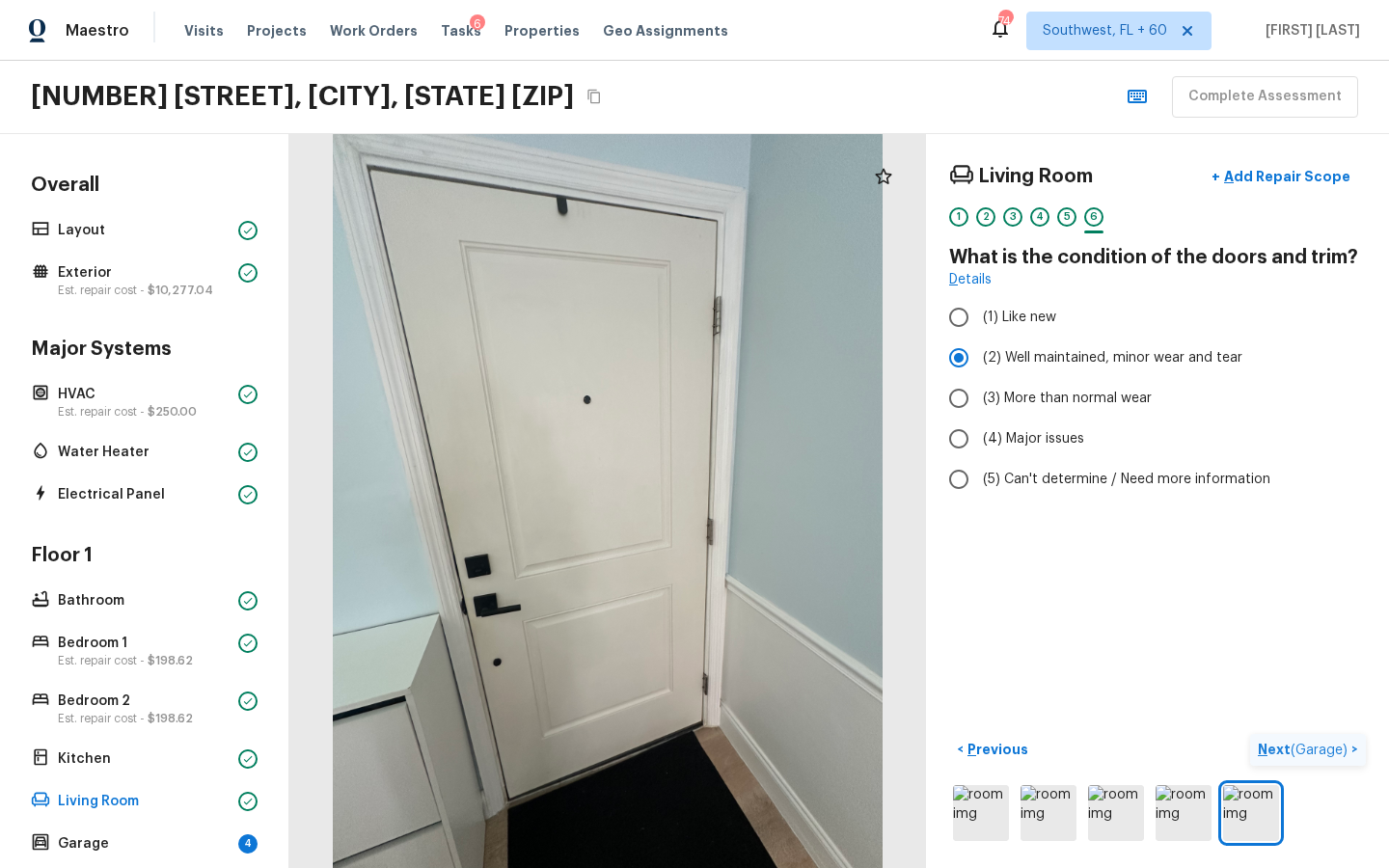 click on "Next  ( Garage ) >" at bounding box center [1308, 749] 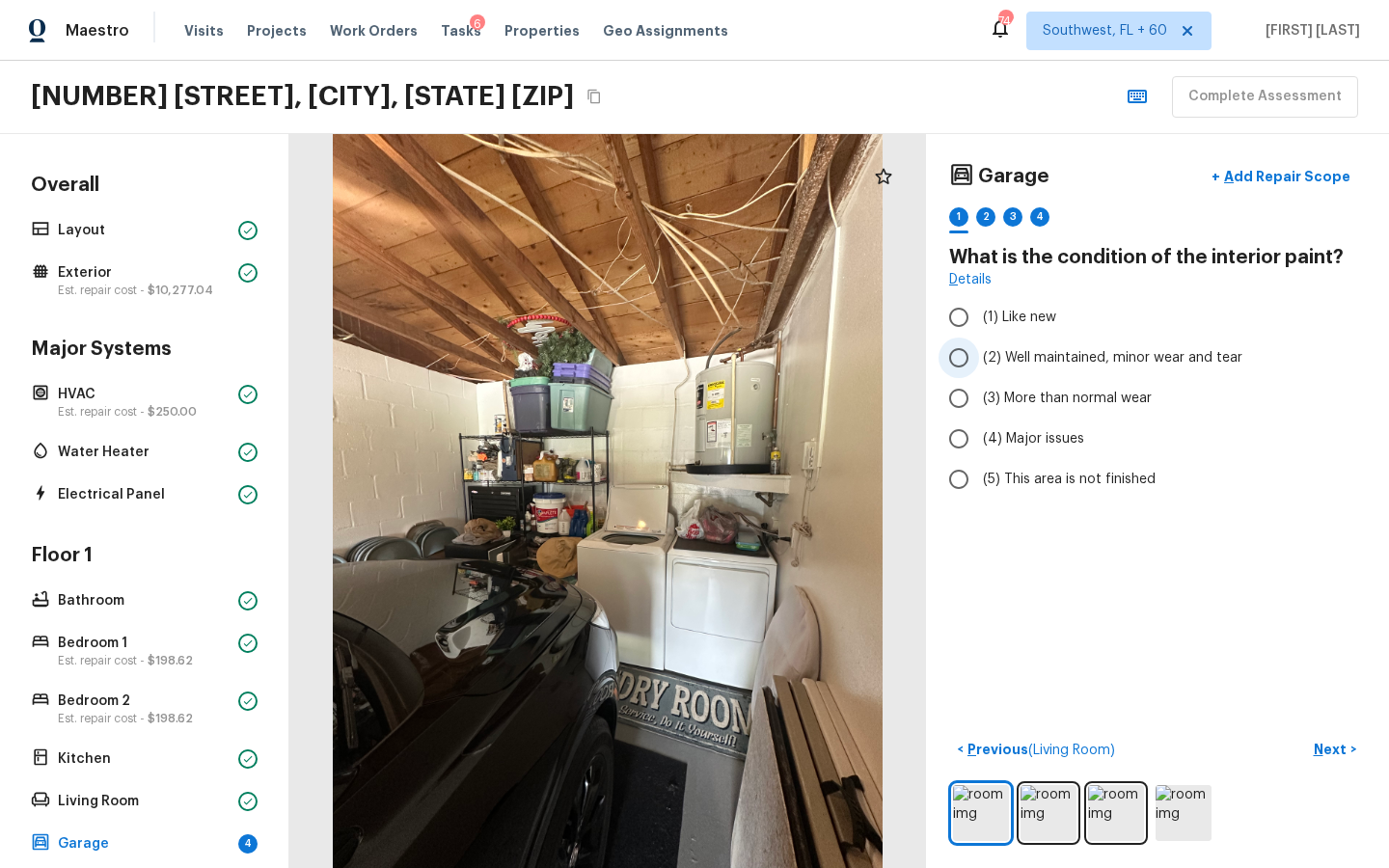 click on "(2) Well maintained, minor wear and tear" at bounding box center [959, 358] 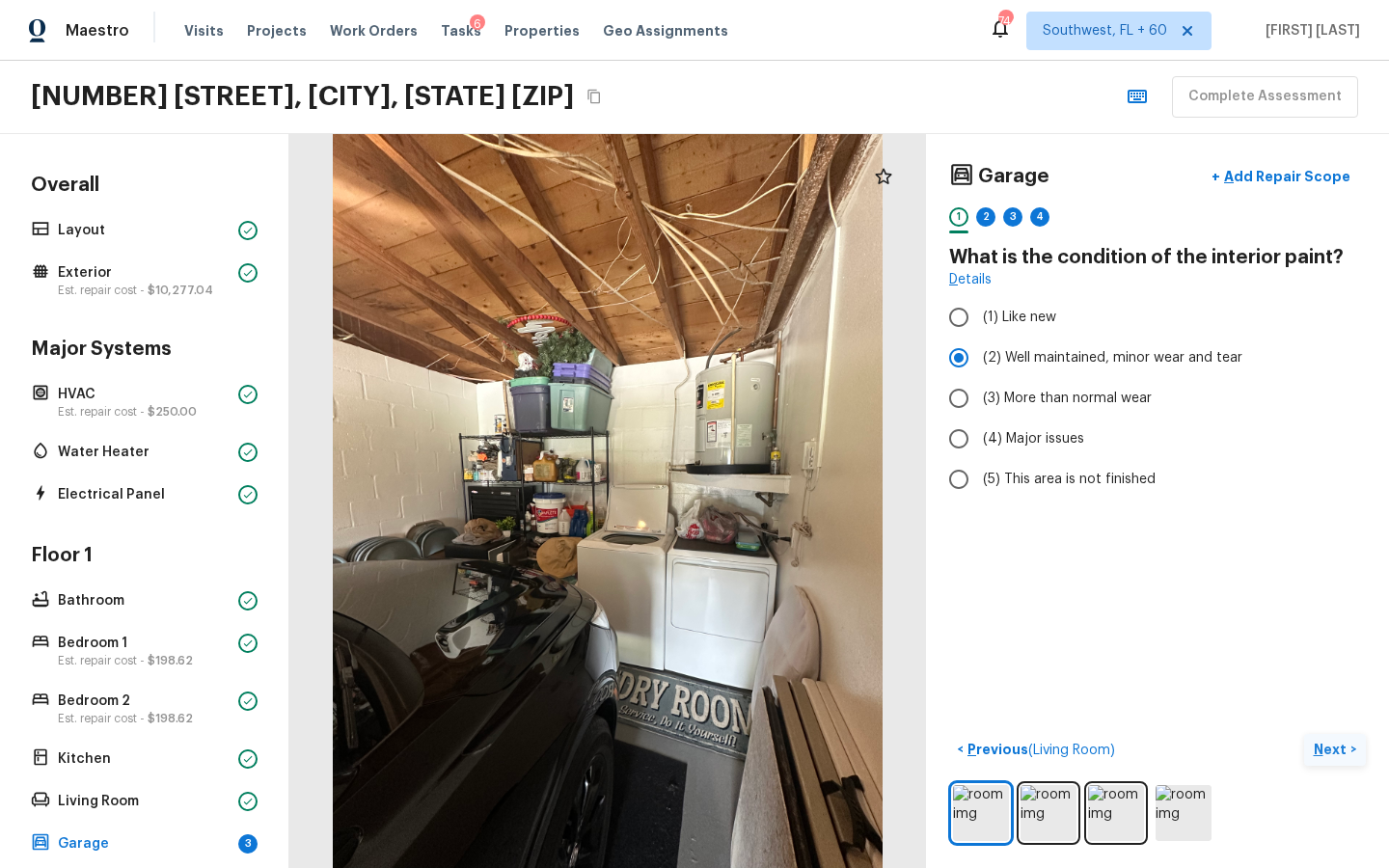 click on "Next" at bounding box center [1332, 749] 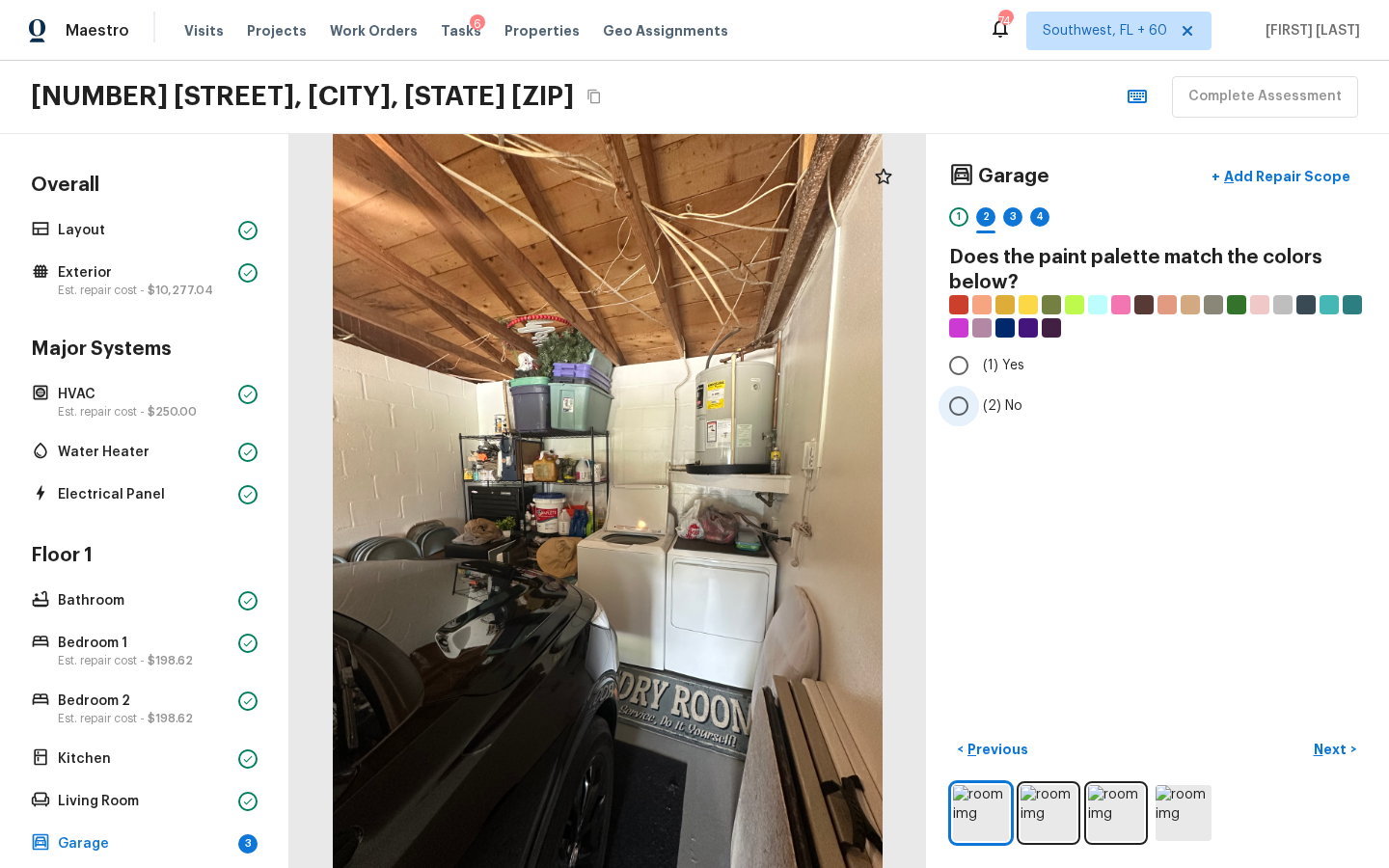 click on "(2) No" at bounding box center (959, 406) 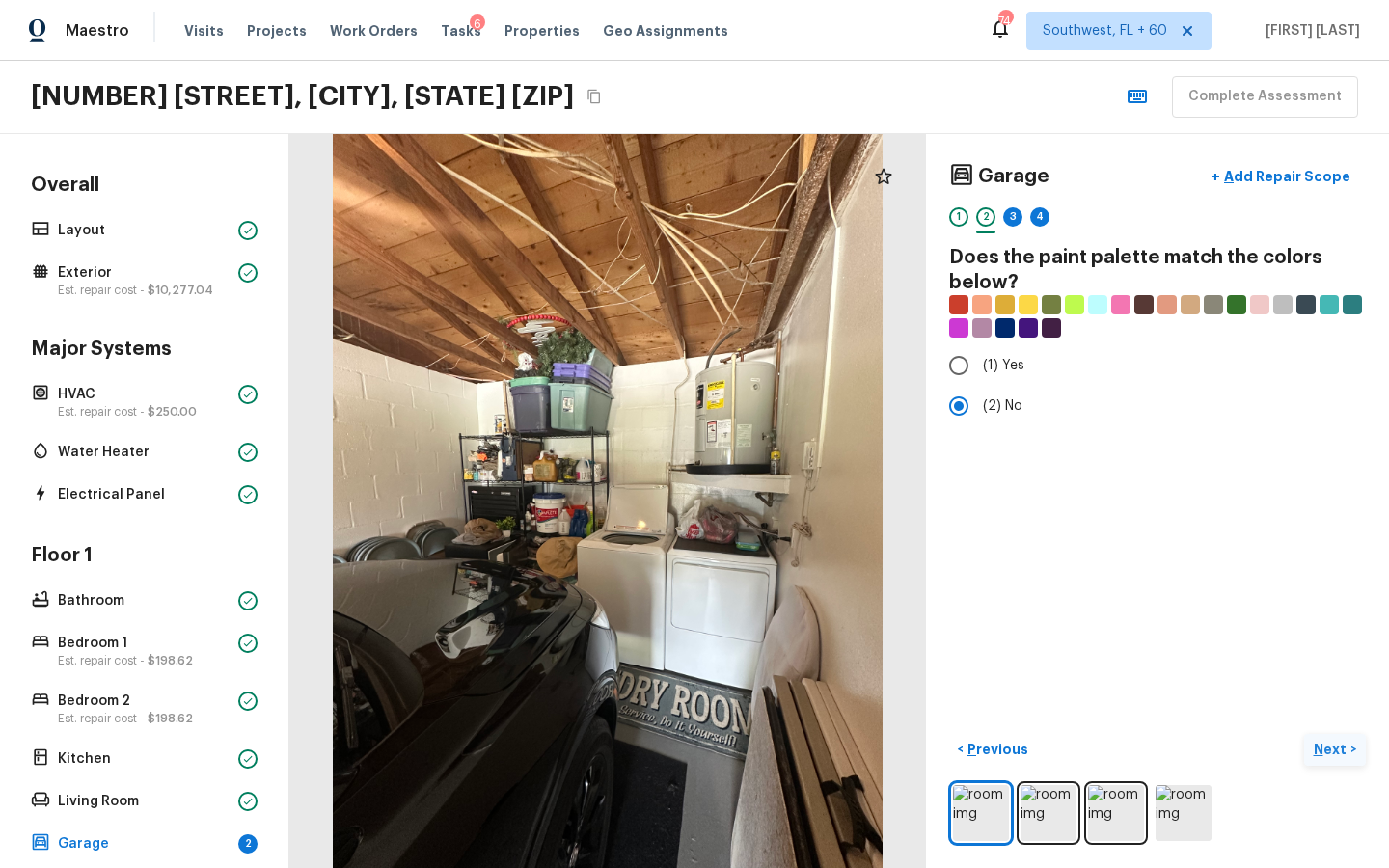 click on "Next" at bounding box center (1332, 749) 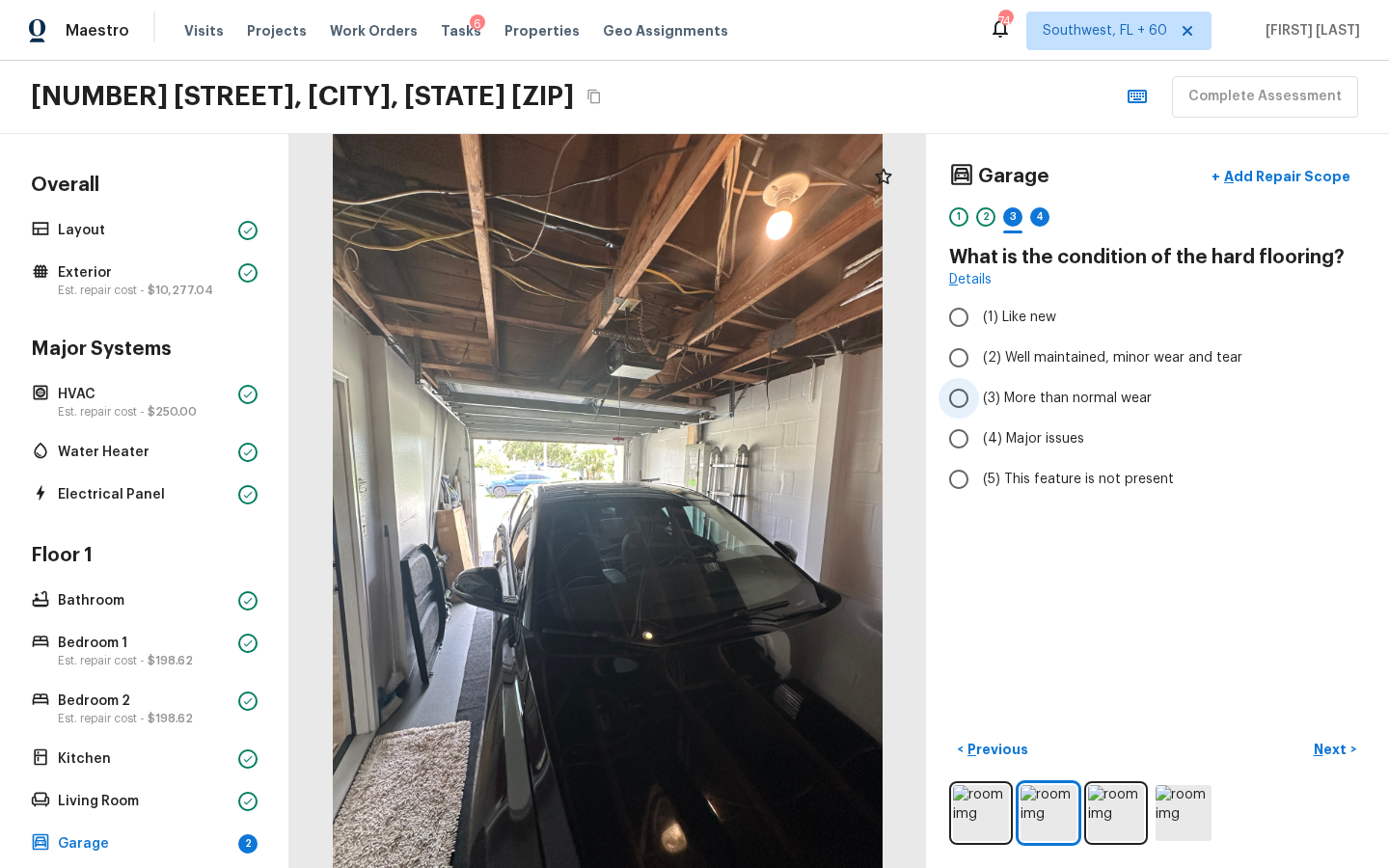 click on "(3) More than normal wear" at bounding box center [1067, 398] 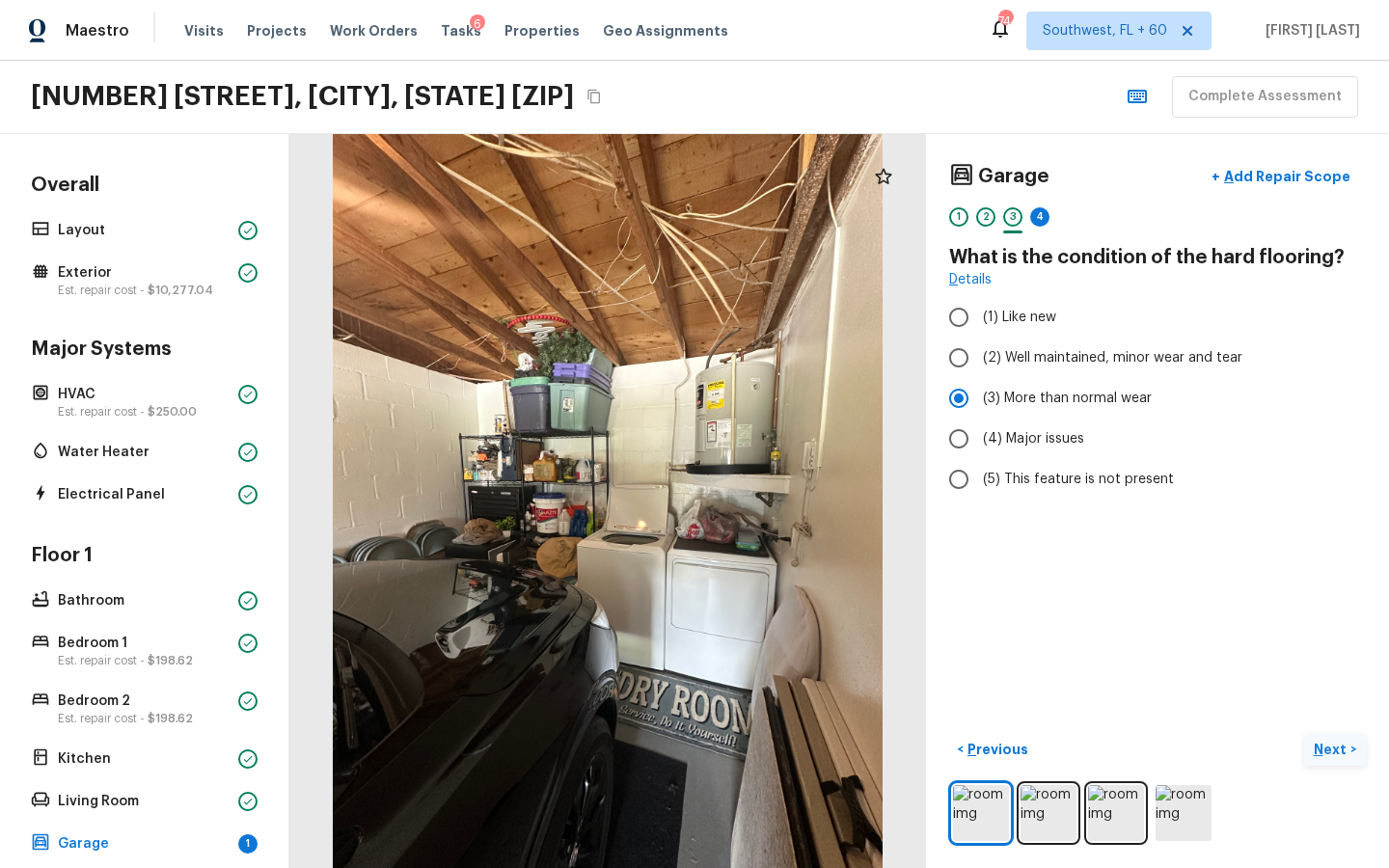 click on "Next" at bounding box center [1332, 749] 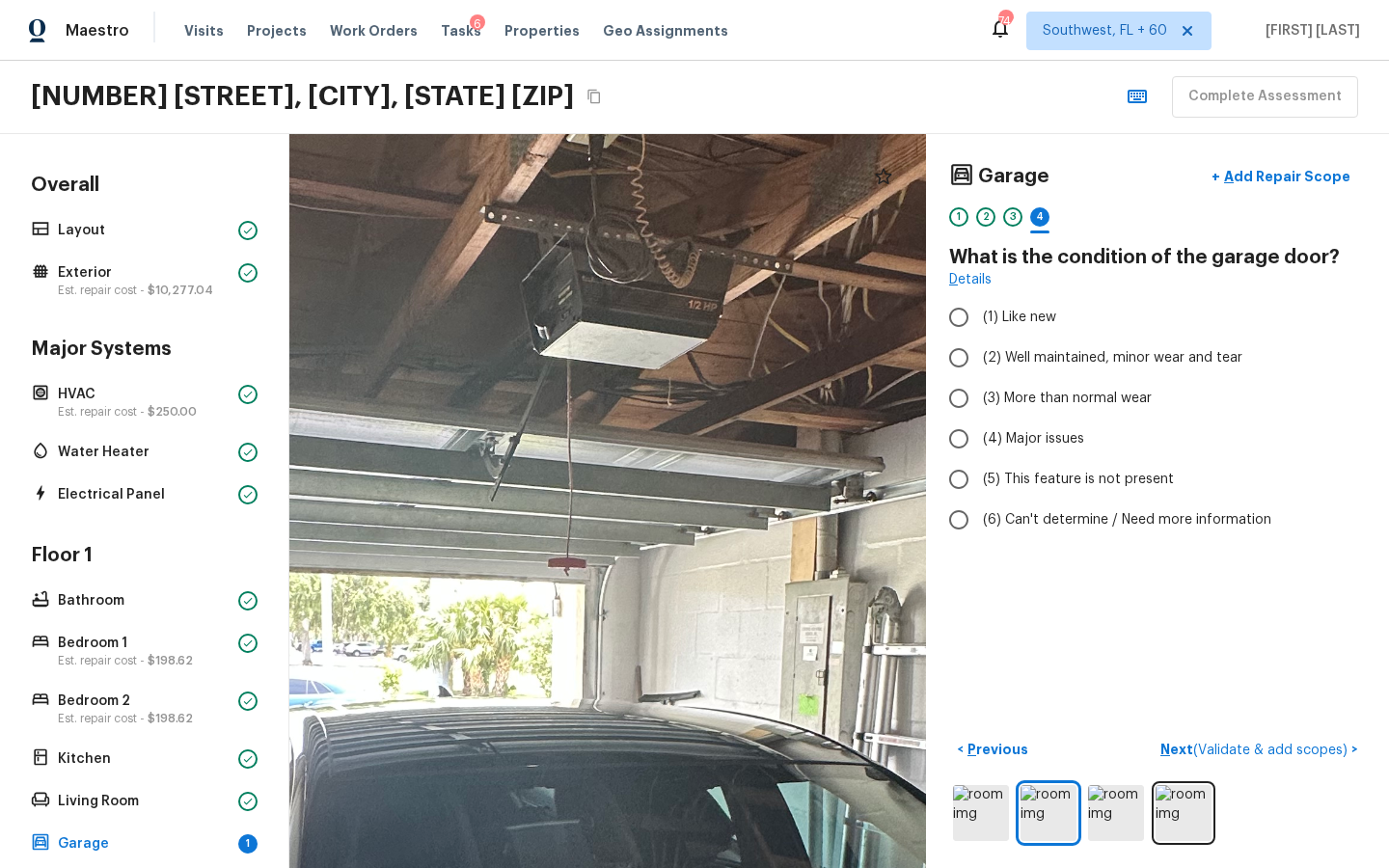 drag, startPoint x: 475, startPoint y: 460, endPoint x: 368, endPoint y: 470, distance: 107.46627 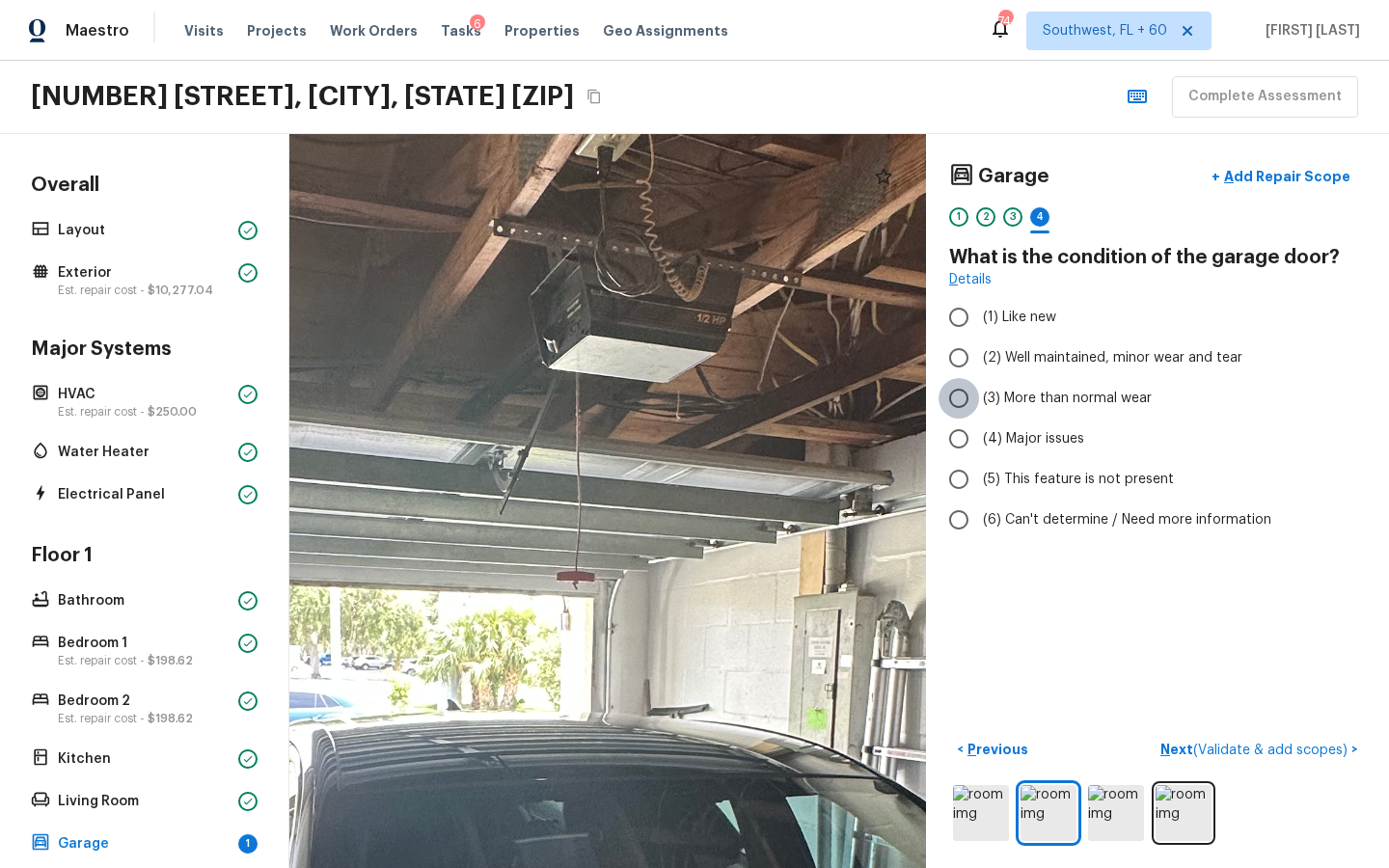 click on "(3) More than normal wear" at bounding box center (959, 398) 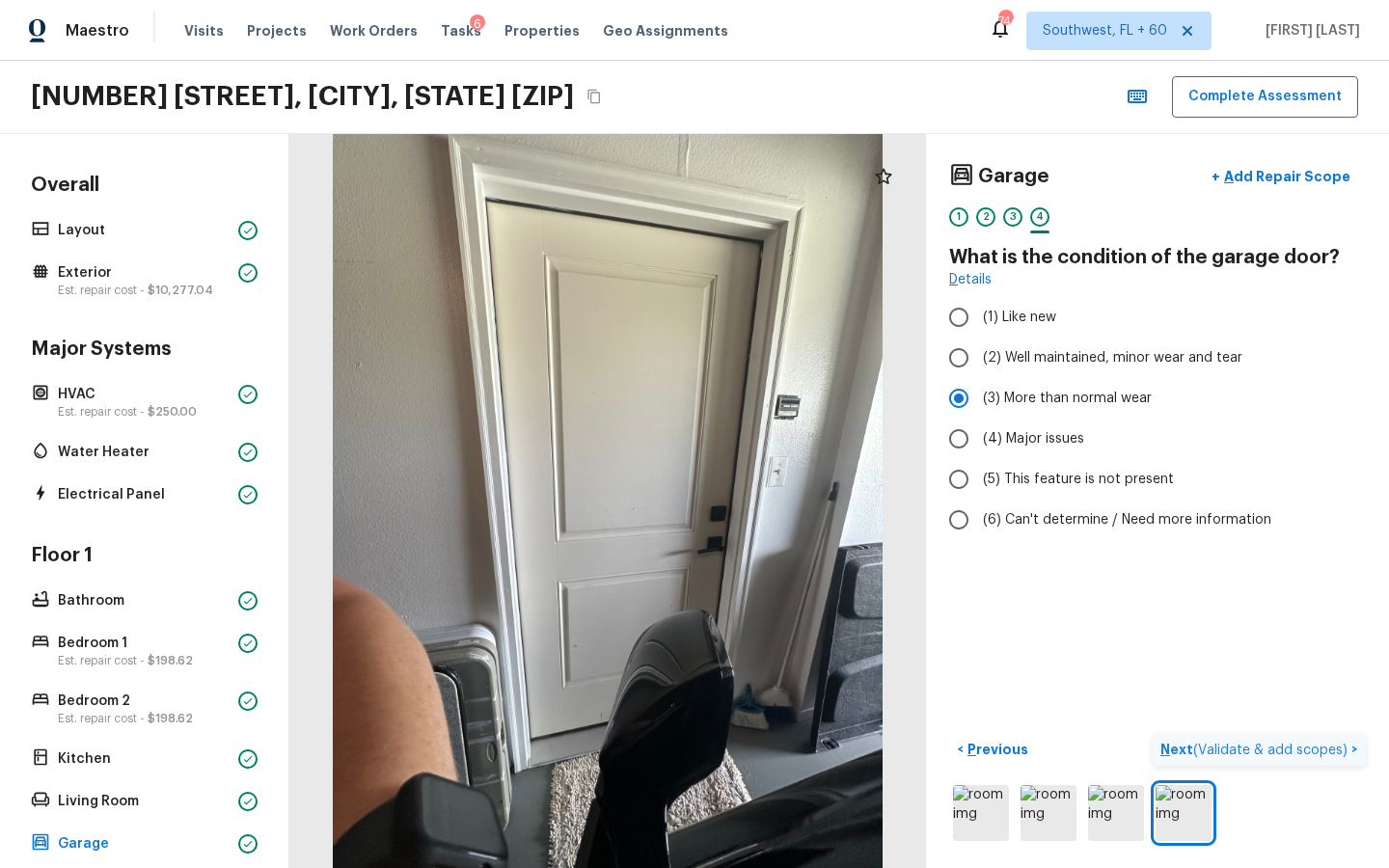 click on "( Validate & add scopes )" at bounding box center (1270, 750) 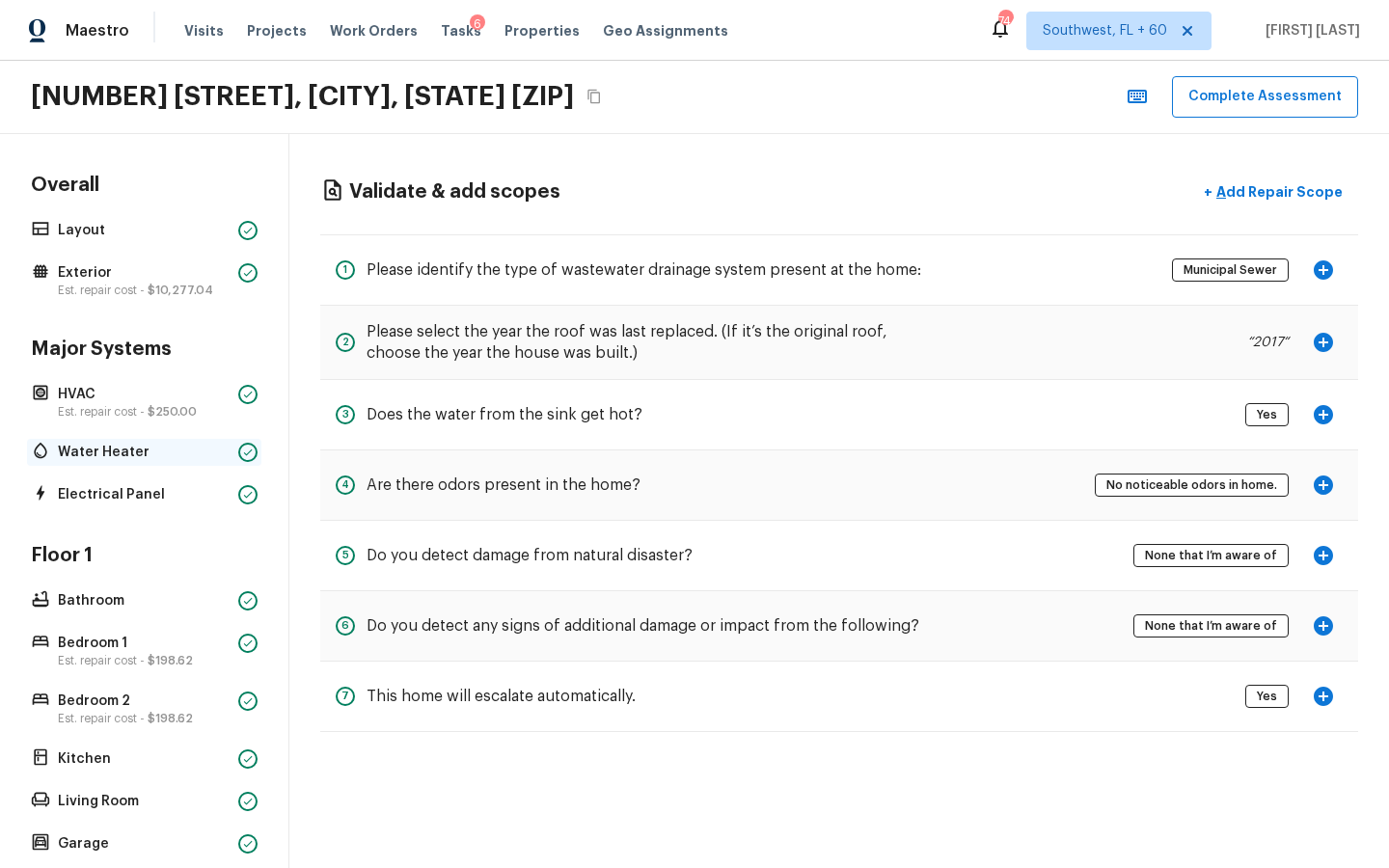 scroll, scrollTop: 202, scrollLeft: 0, axis: vertical 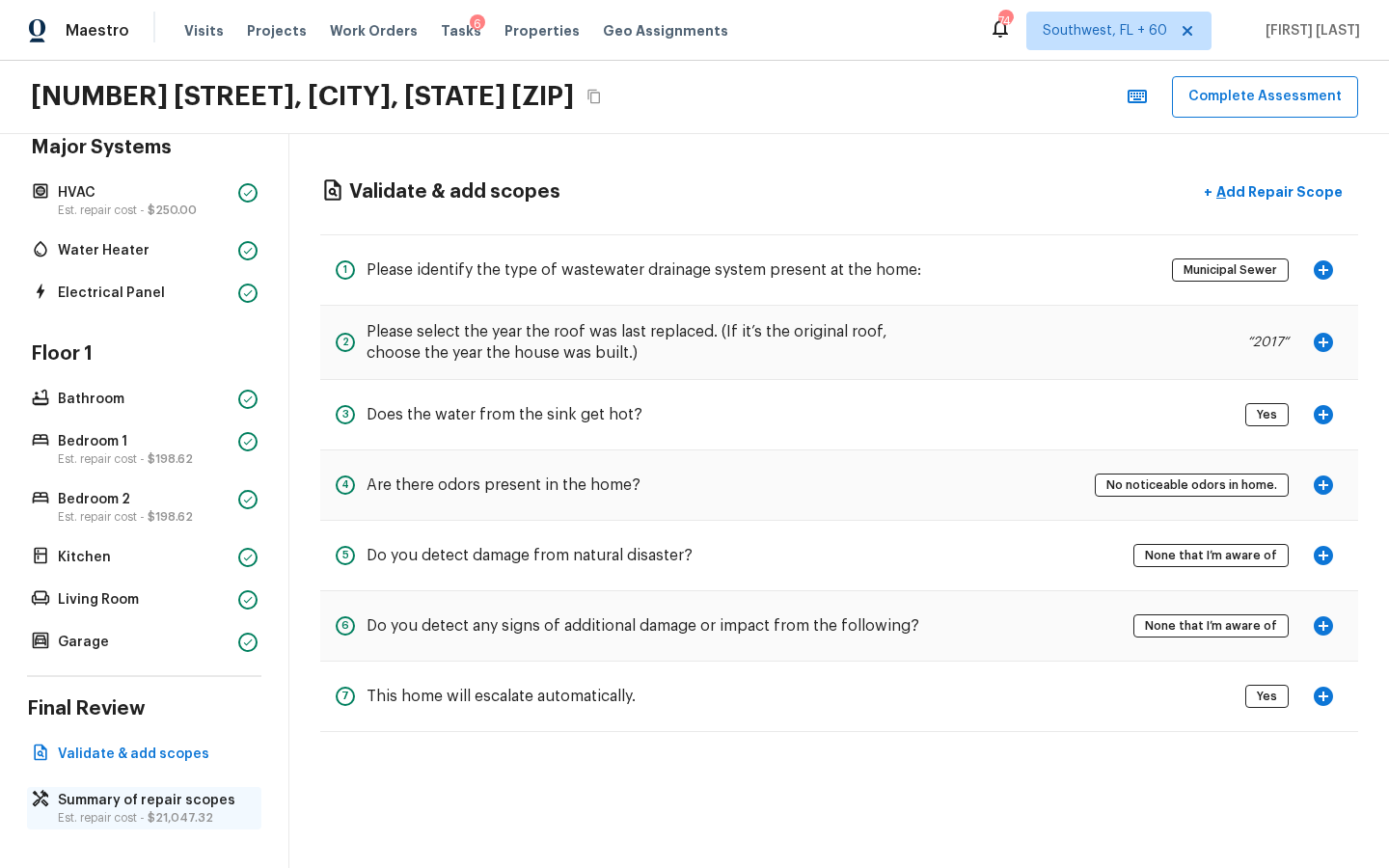 click on "Summary of repair scopes" at bounding box center (153, 800) 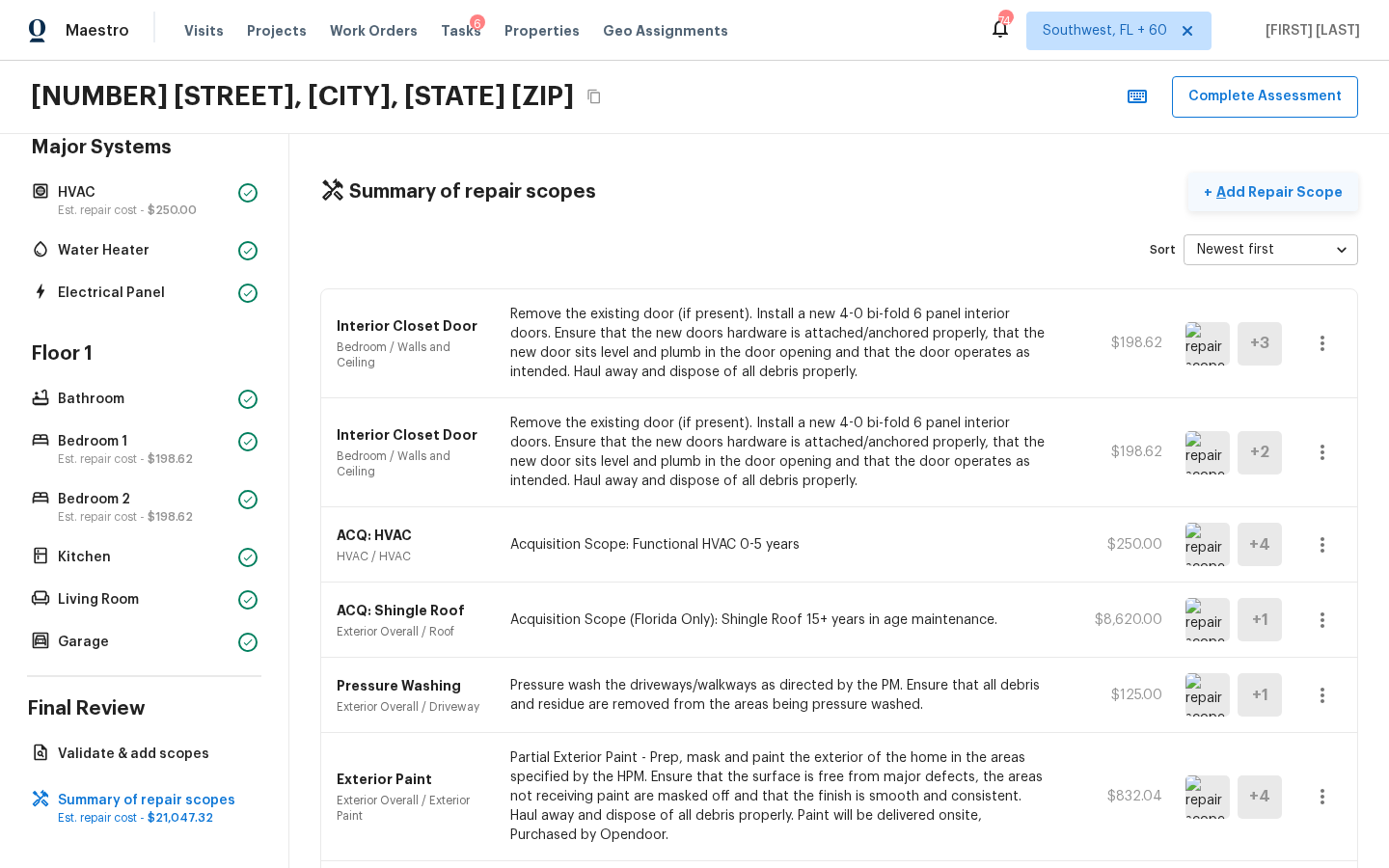 click on "Add Repair Scope" at bounding box center (1277, 192) 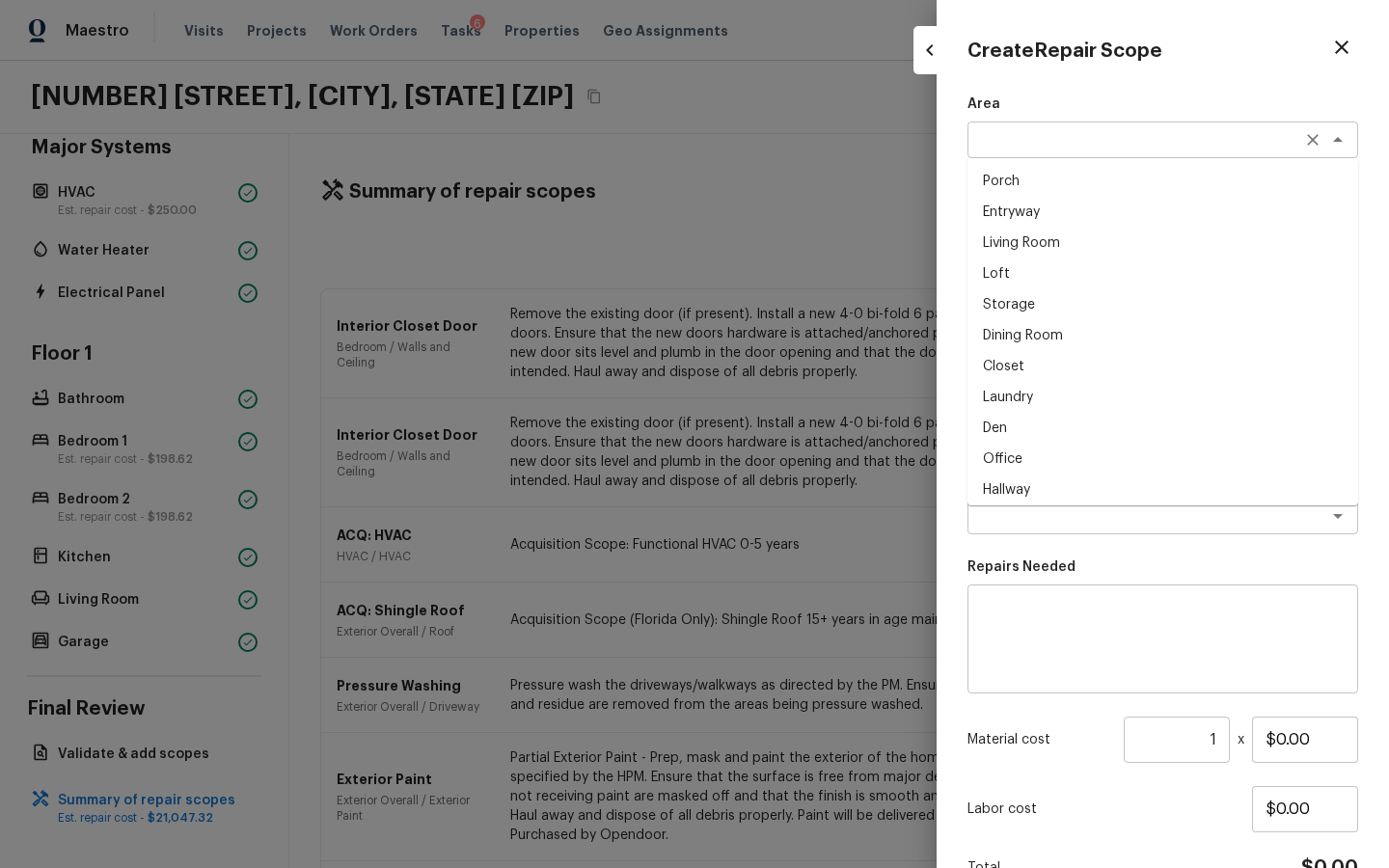 click on "x ​" at bounding box center [1162, 140] 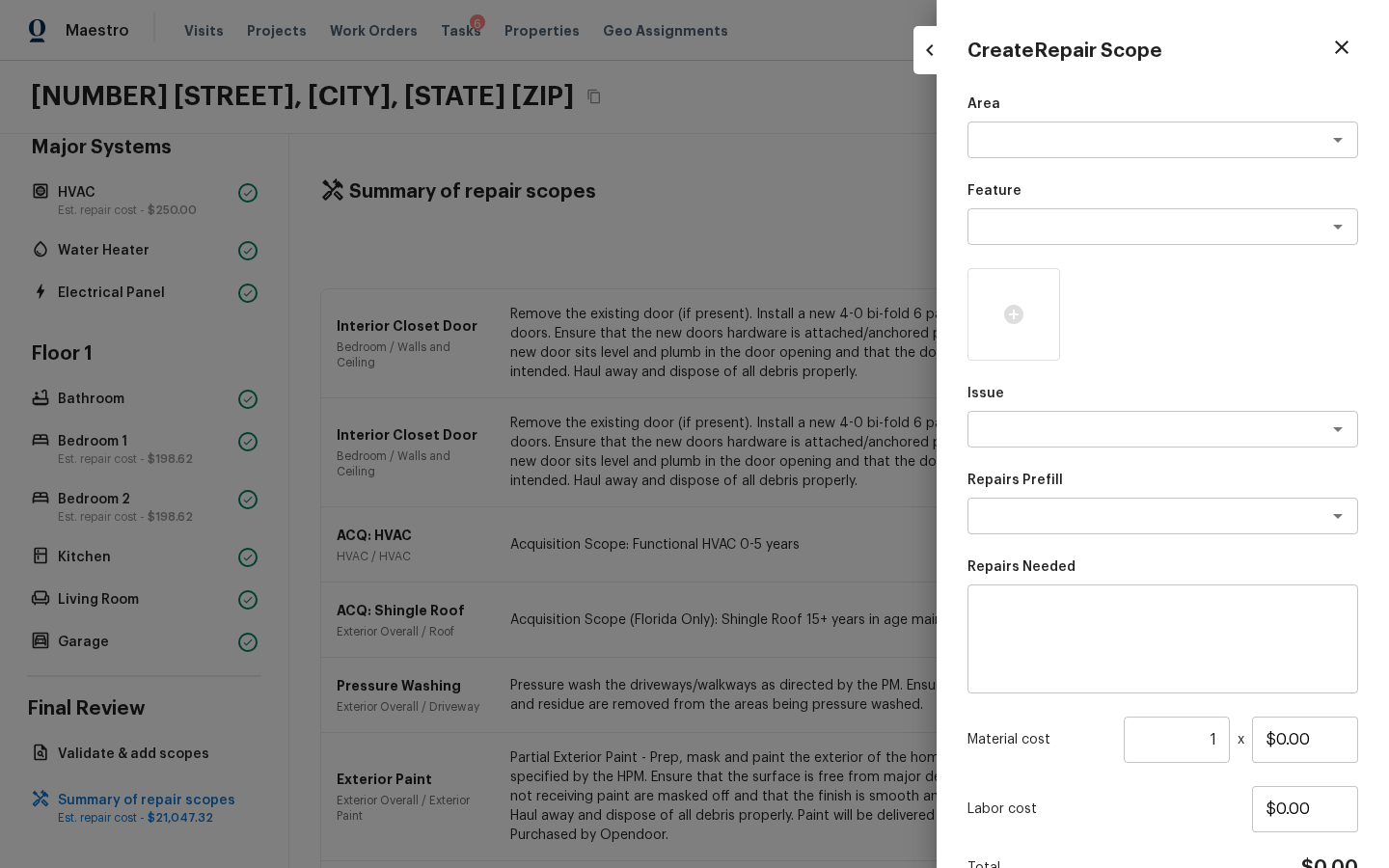 click on "Create  Repair Scope Area x ​ Feature x ​ Issue x ​ Repairs Prefill x ​ Repairs Needed x ​ Material cost 1 ​ x $0.00 Labor cost $0.00 Total $0.00 Cancel Create" at bounding box center (1162, 434) 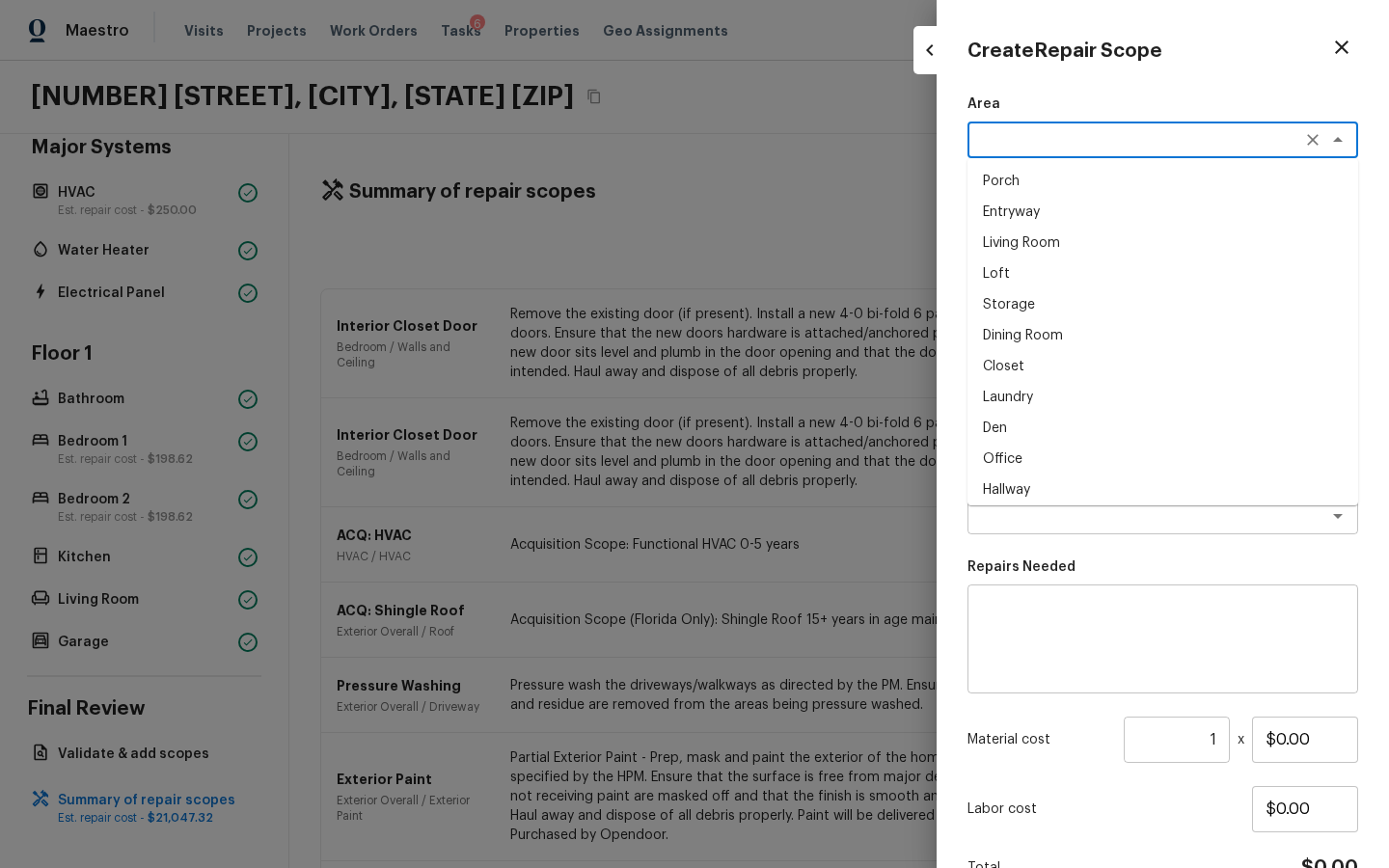 click at bounding box center [1135, 140] 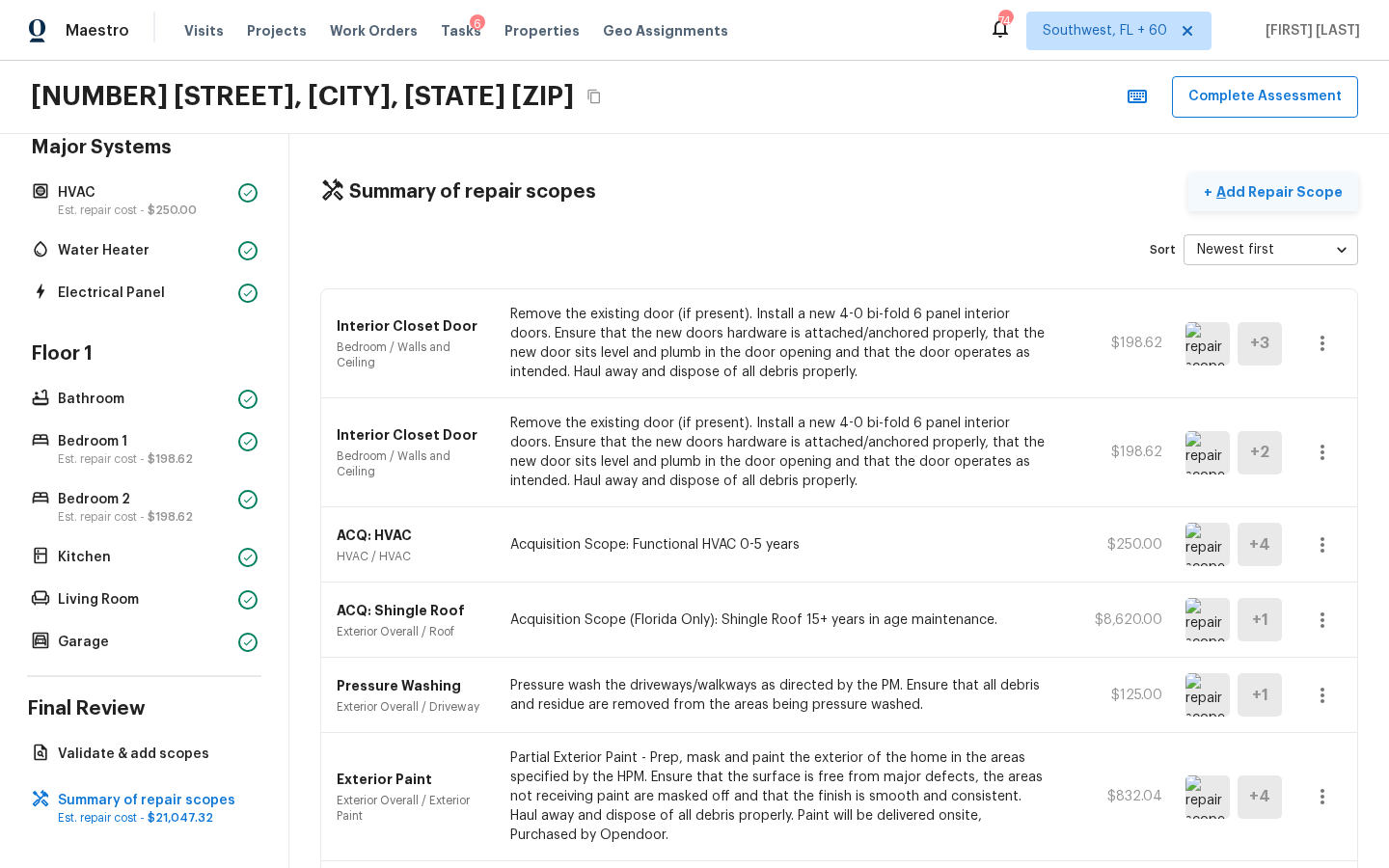 click on "Add Repair Scope" at bounding box center (1277, 192) 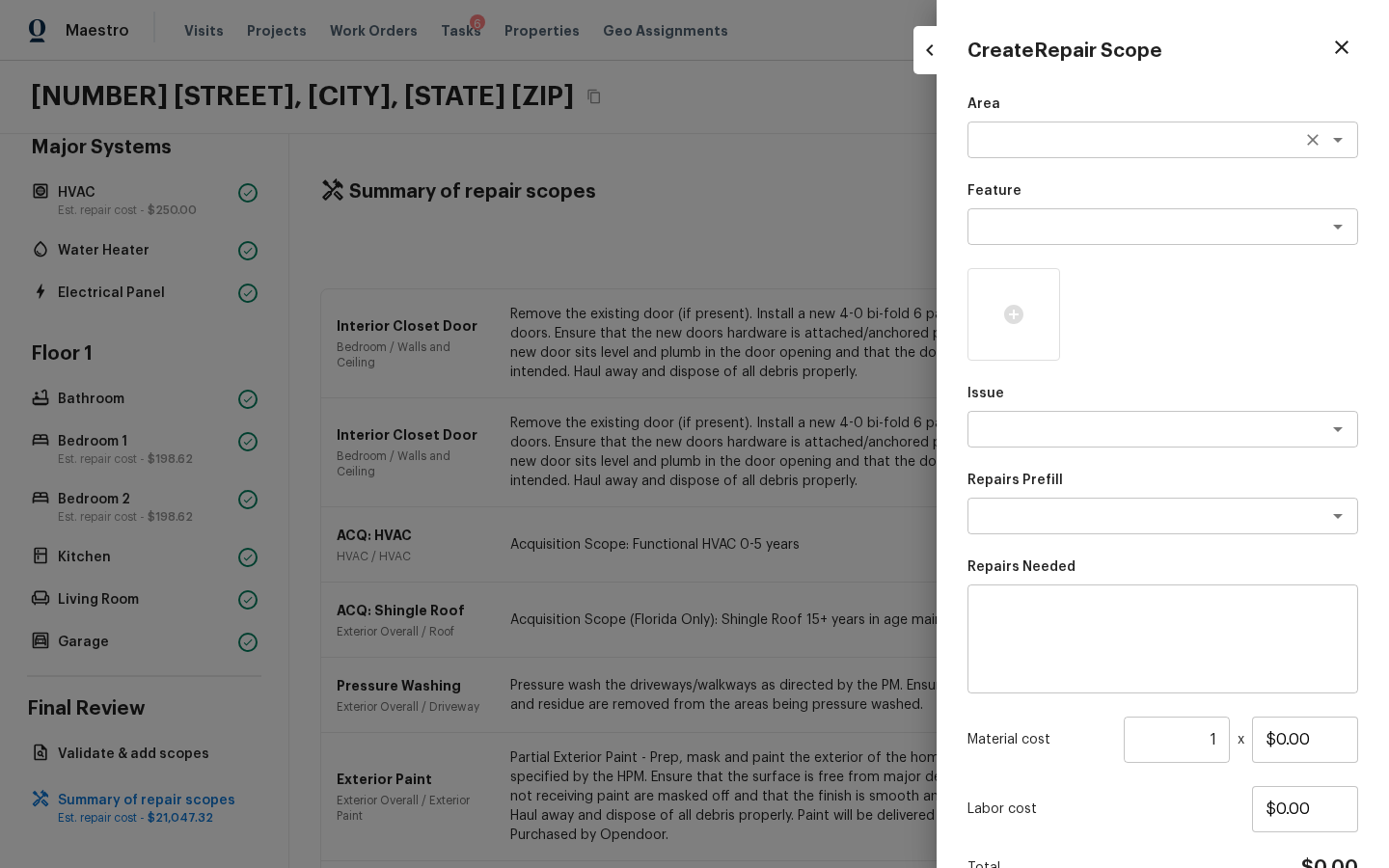click at bounding box center (1135, 140) 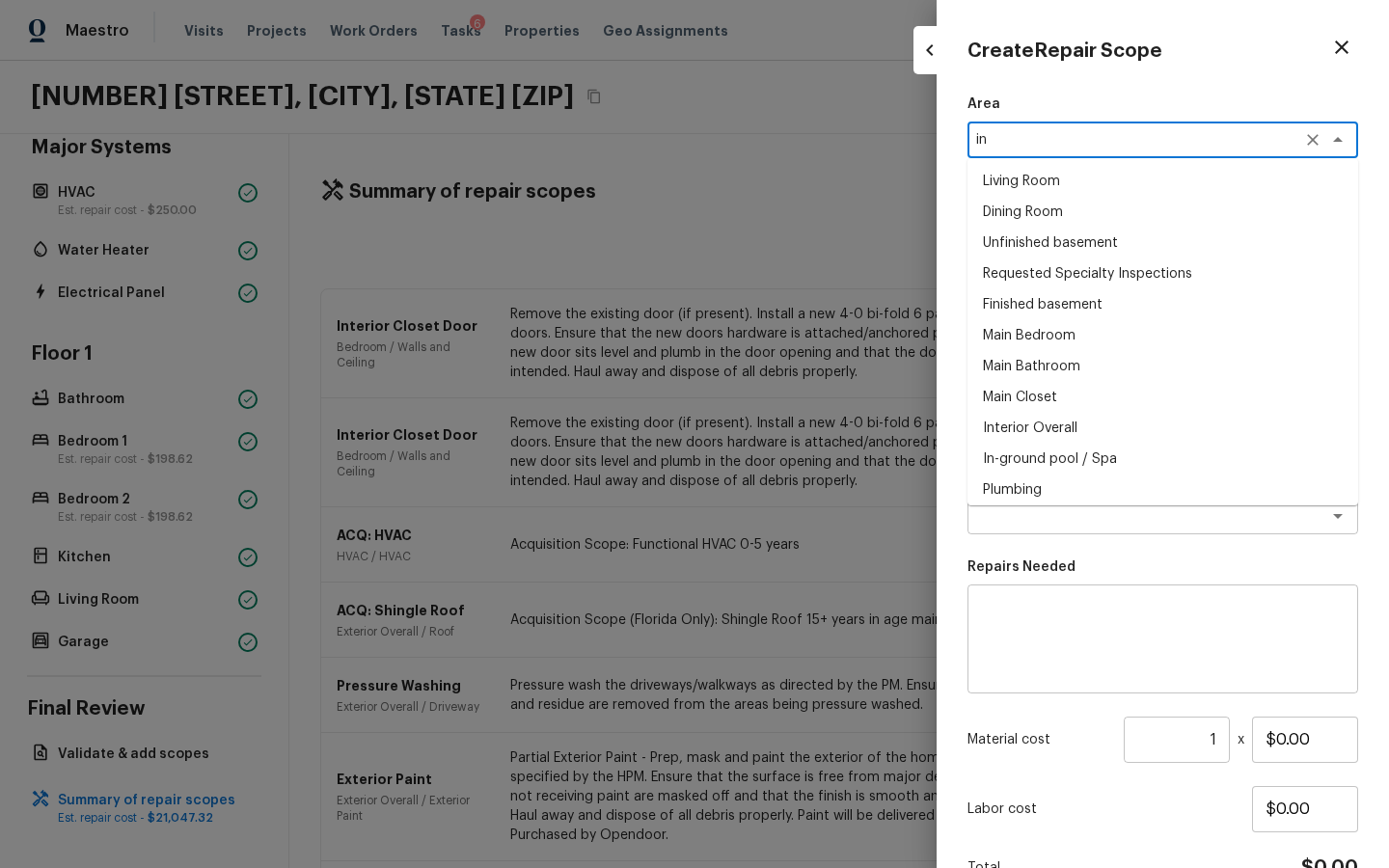 click on "Interior Overall" at bounding box center (1162, 428) 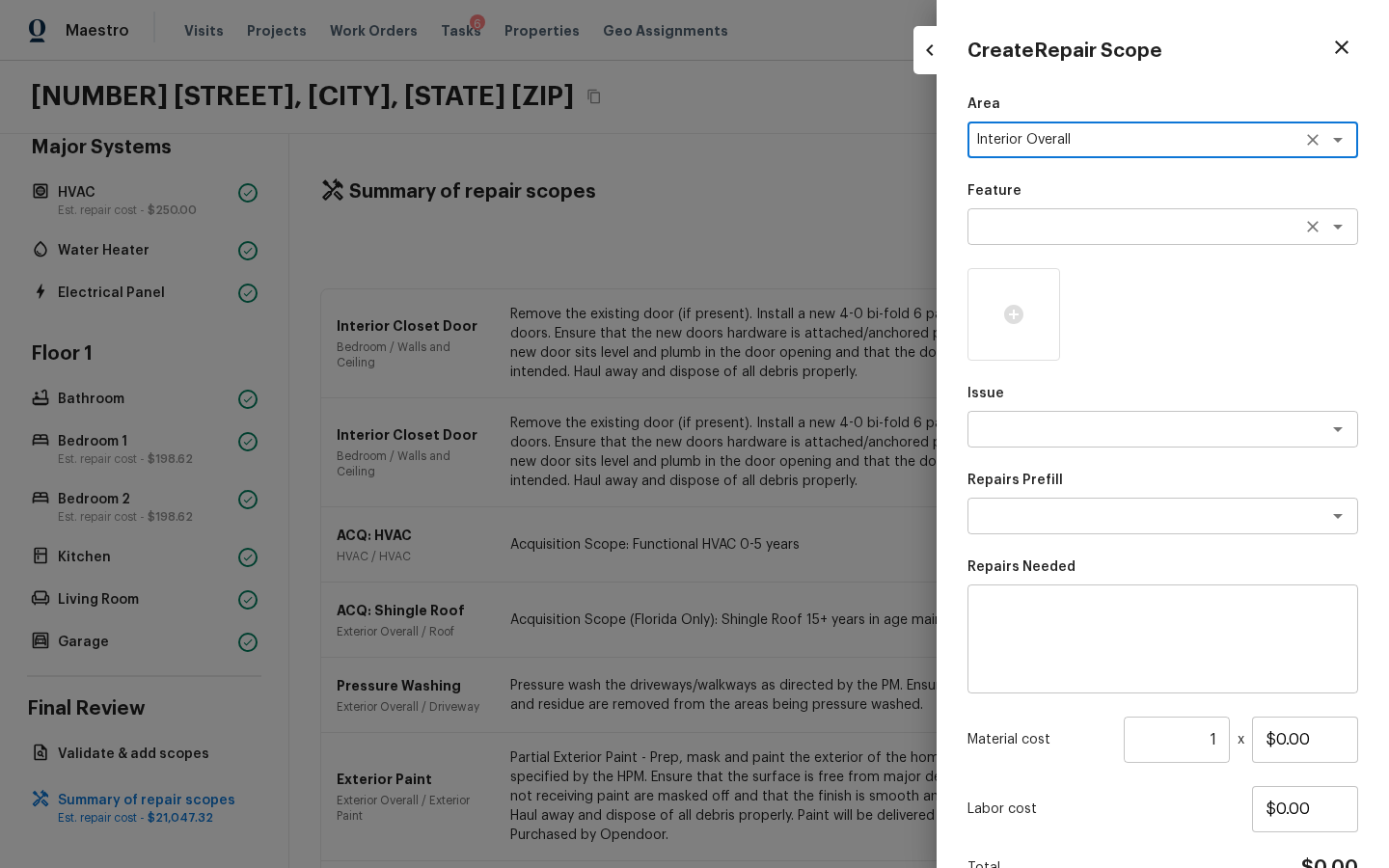 click at bounding box center (1135, 227) 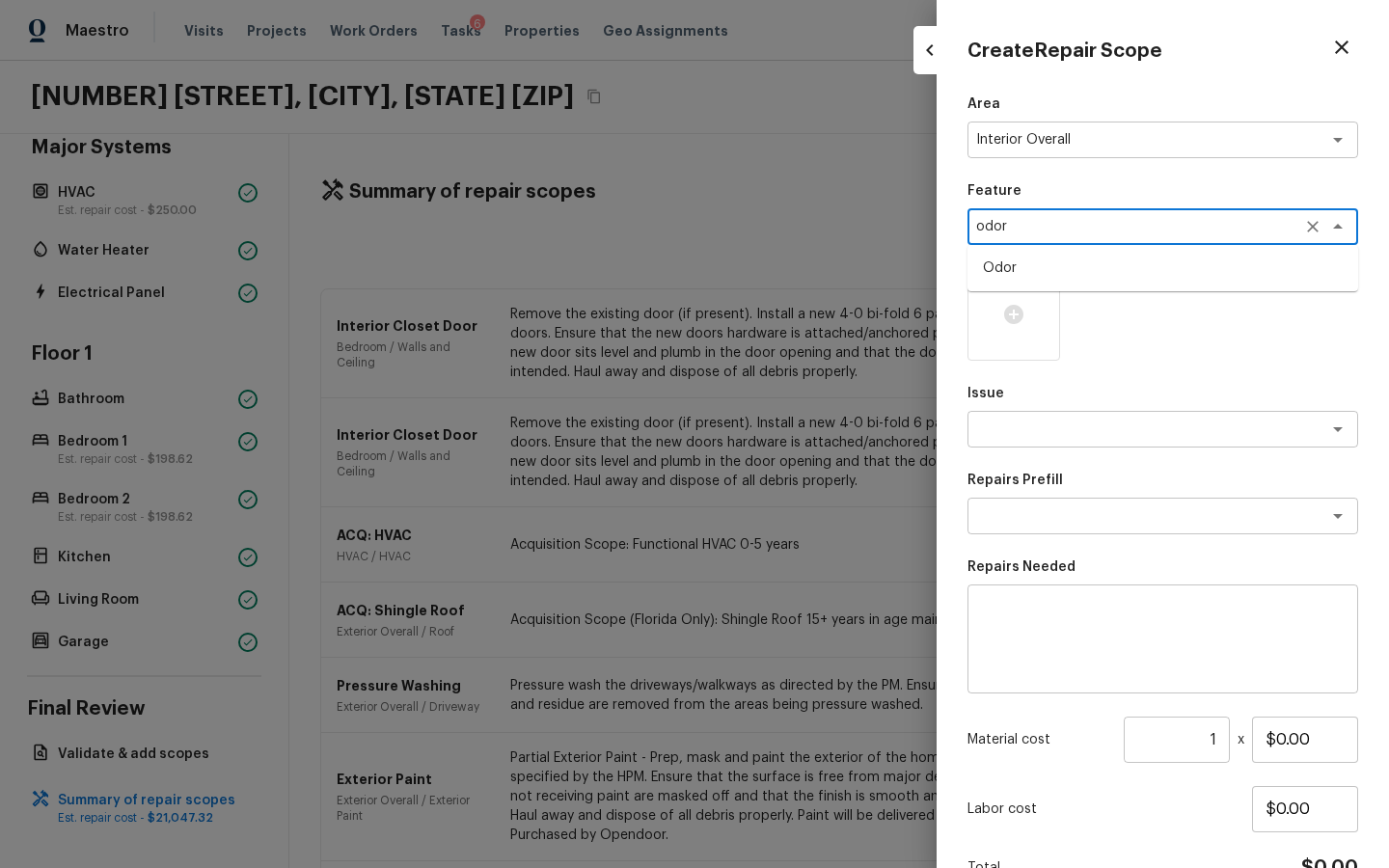 click on "Odor" at bounding box center (1162, 268) 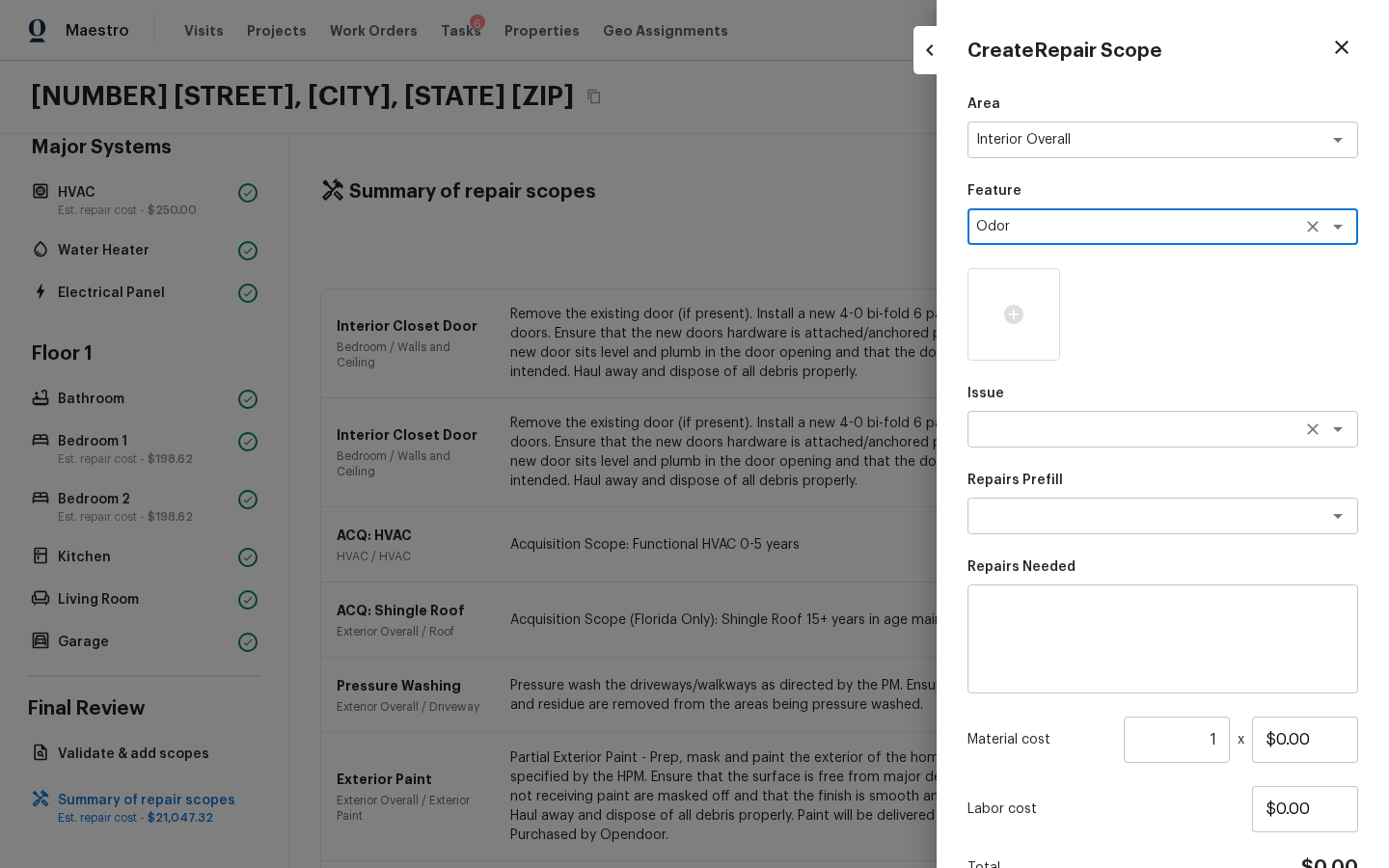 click at bounding box center [1135, 429] 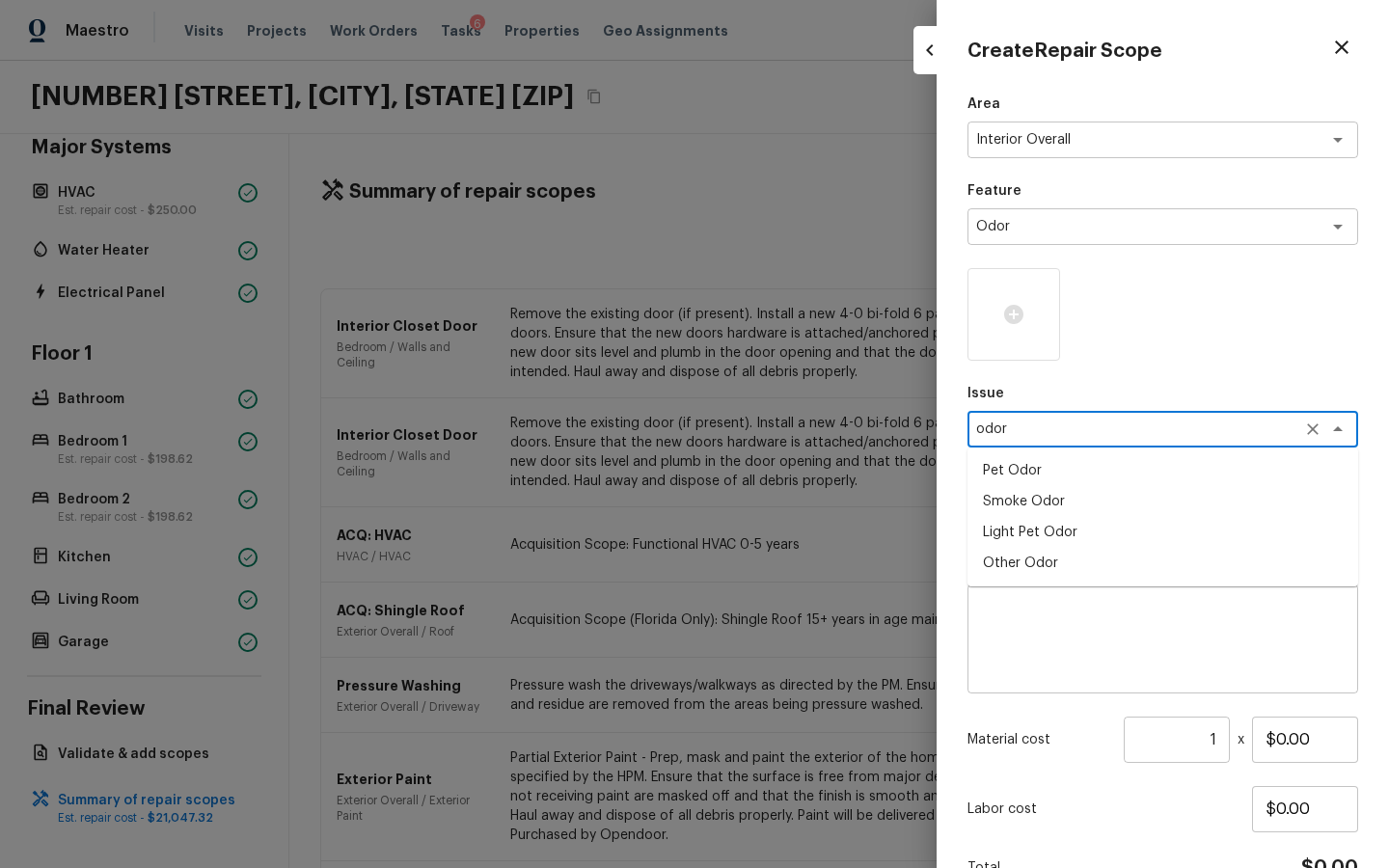 click on "Light Pet Odor" at bounding box center [1162, 532] 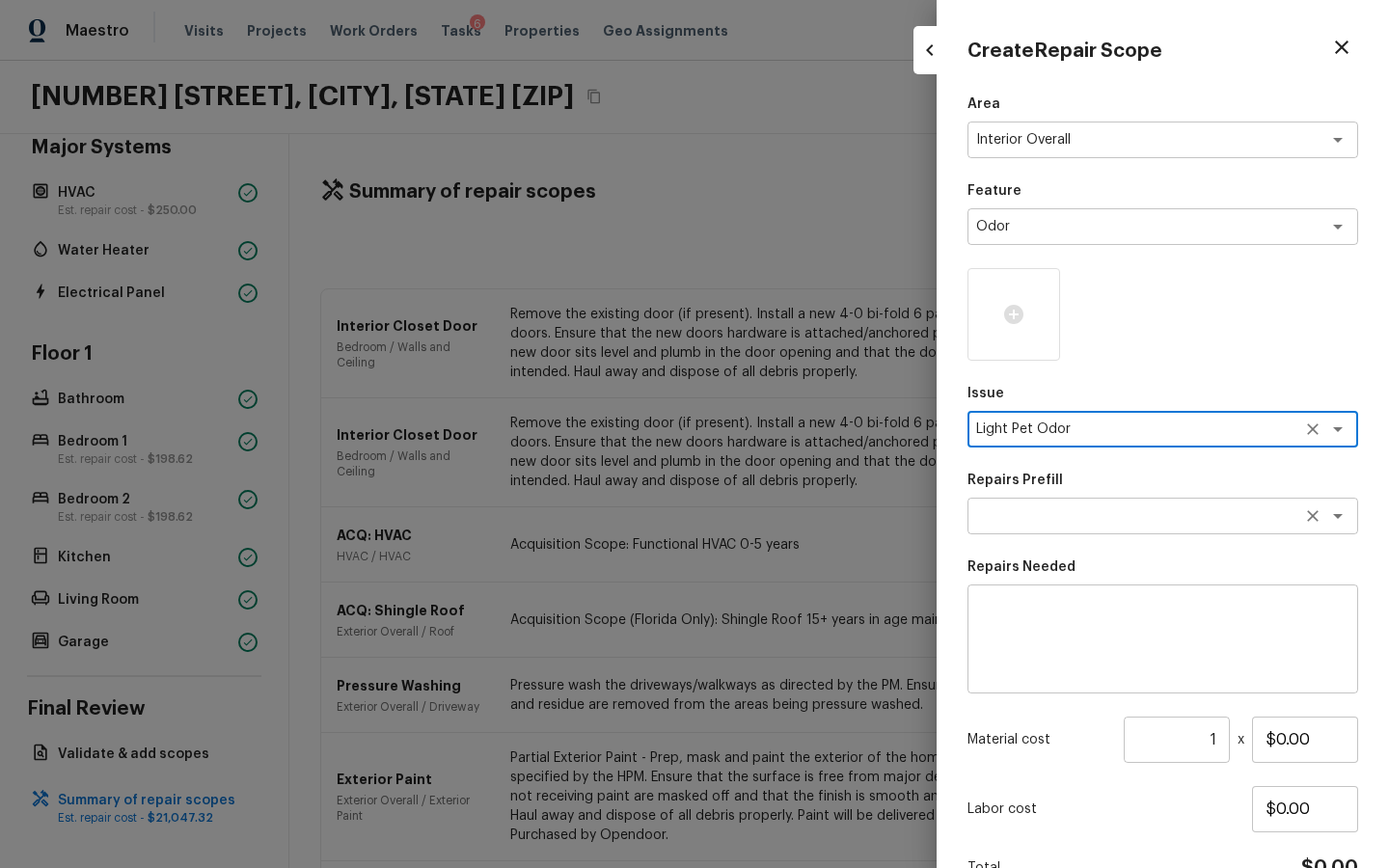 click at bounding box center [1135, 516] 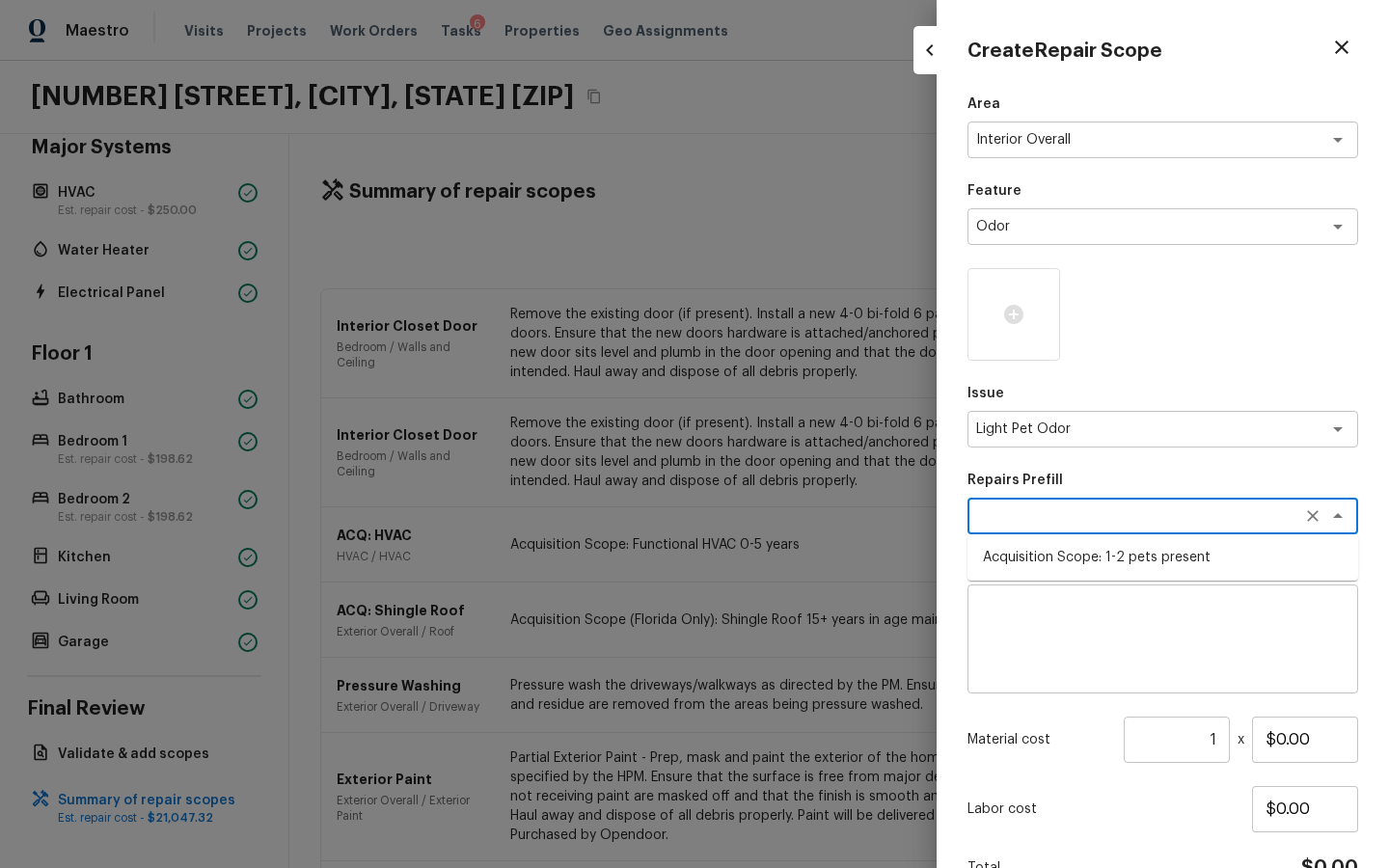 click on "Acquisition Scope: 1-2 pets present" at bounding box center (1162, 557) 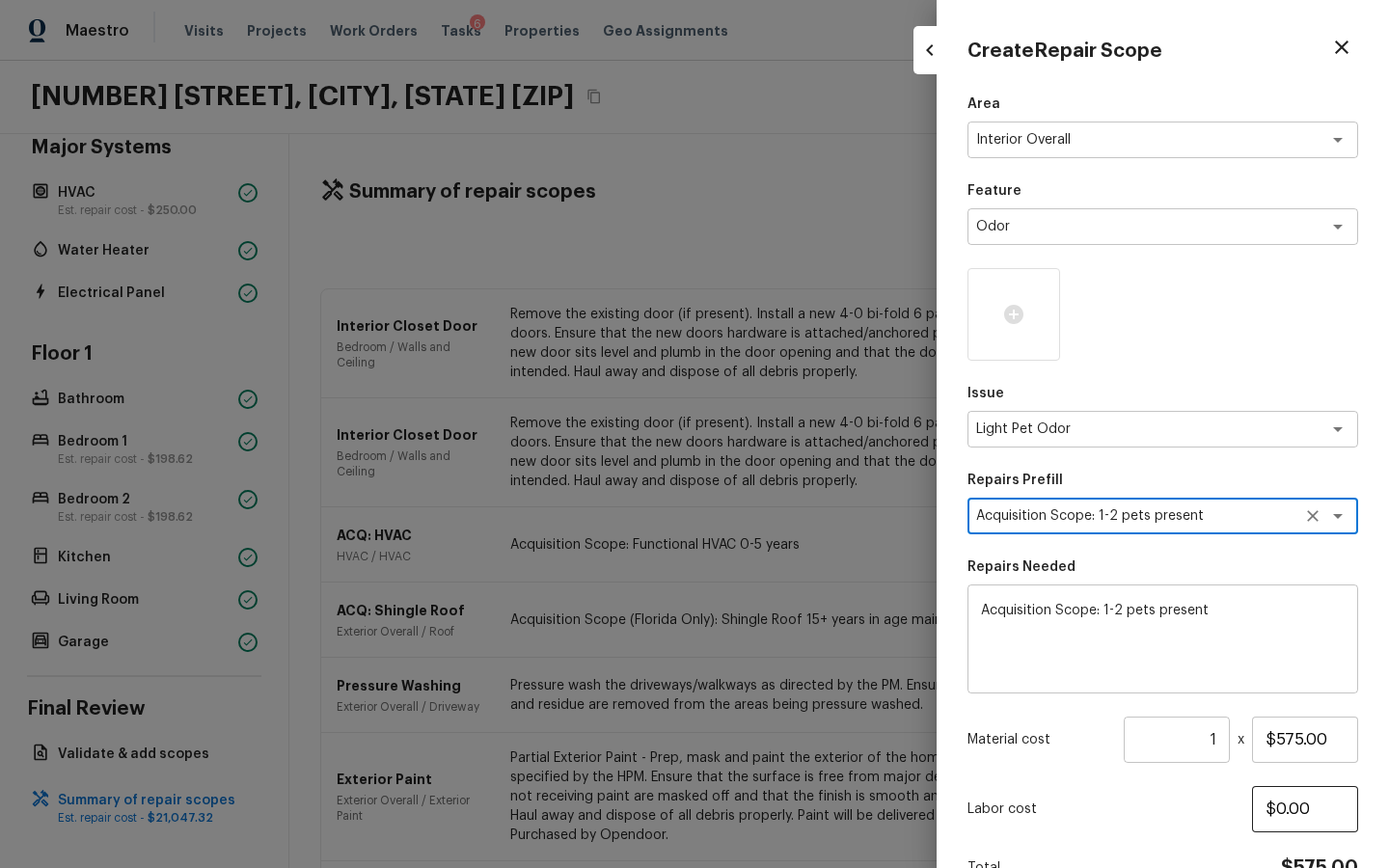 scroll, scrollTop: 105, scrollLeft: 0, axis: vertical 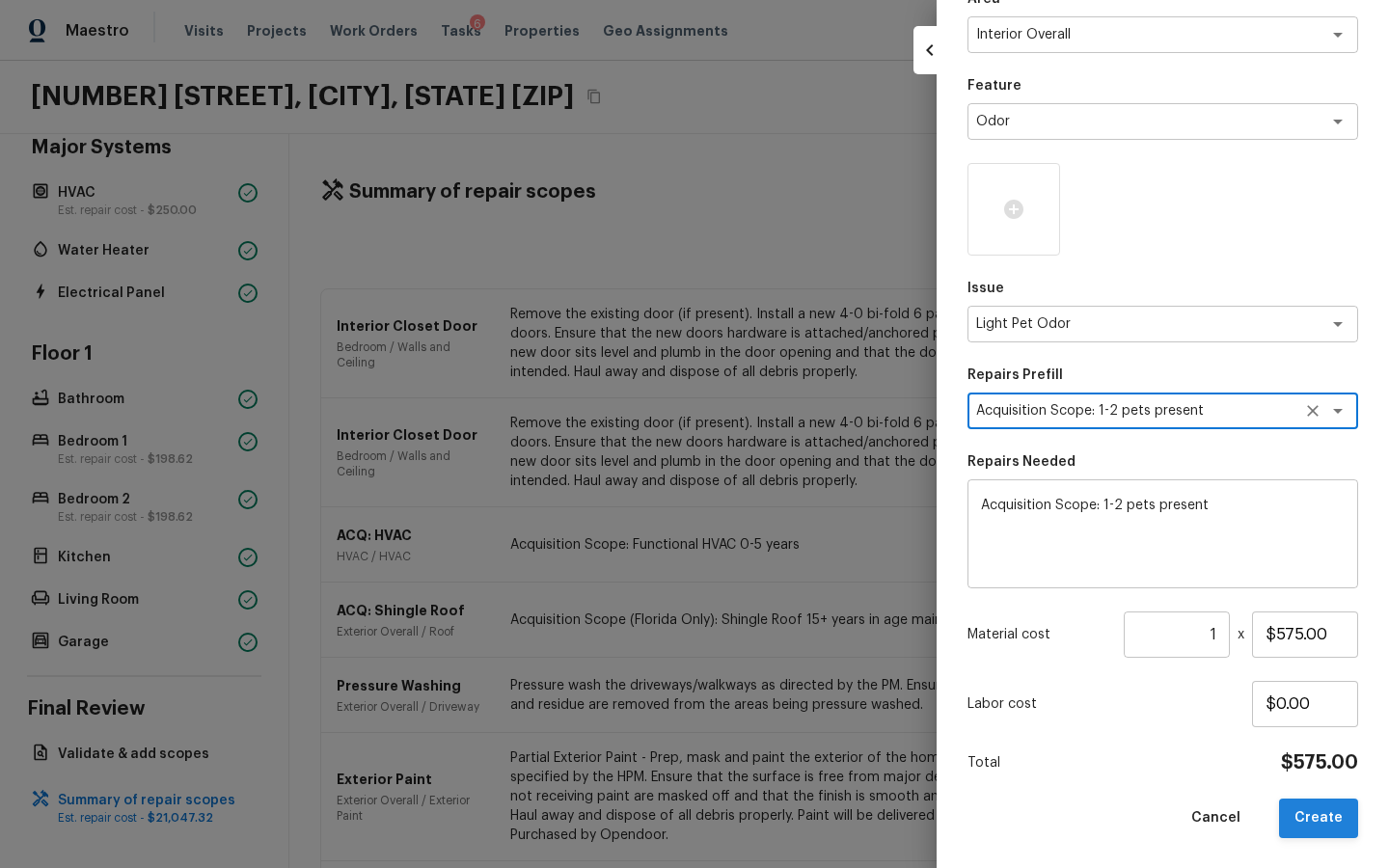 click on "Create" at bounding box center [1319, 818] 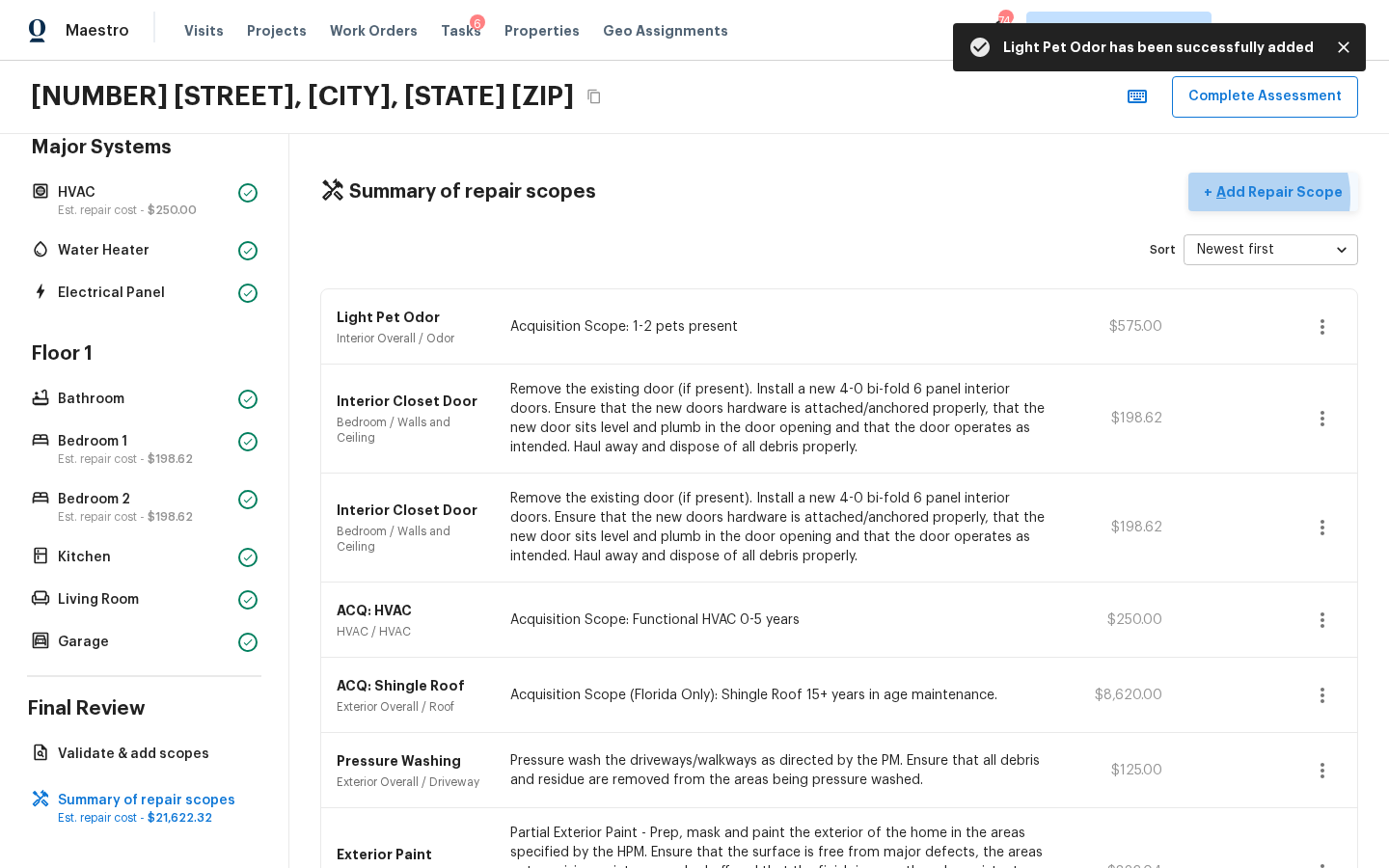 click on "Add Repair Scope" at bounding box center [1277, 192] 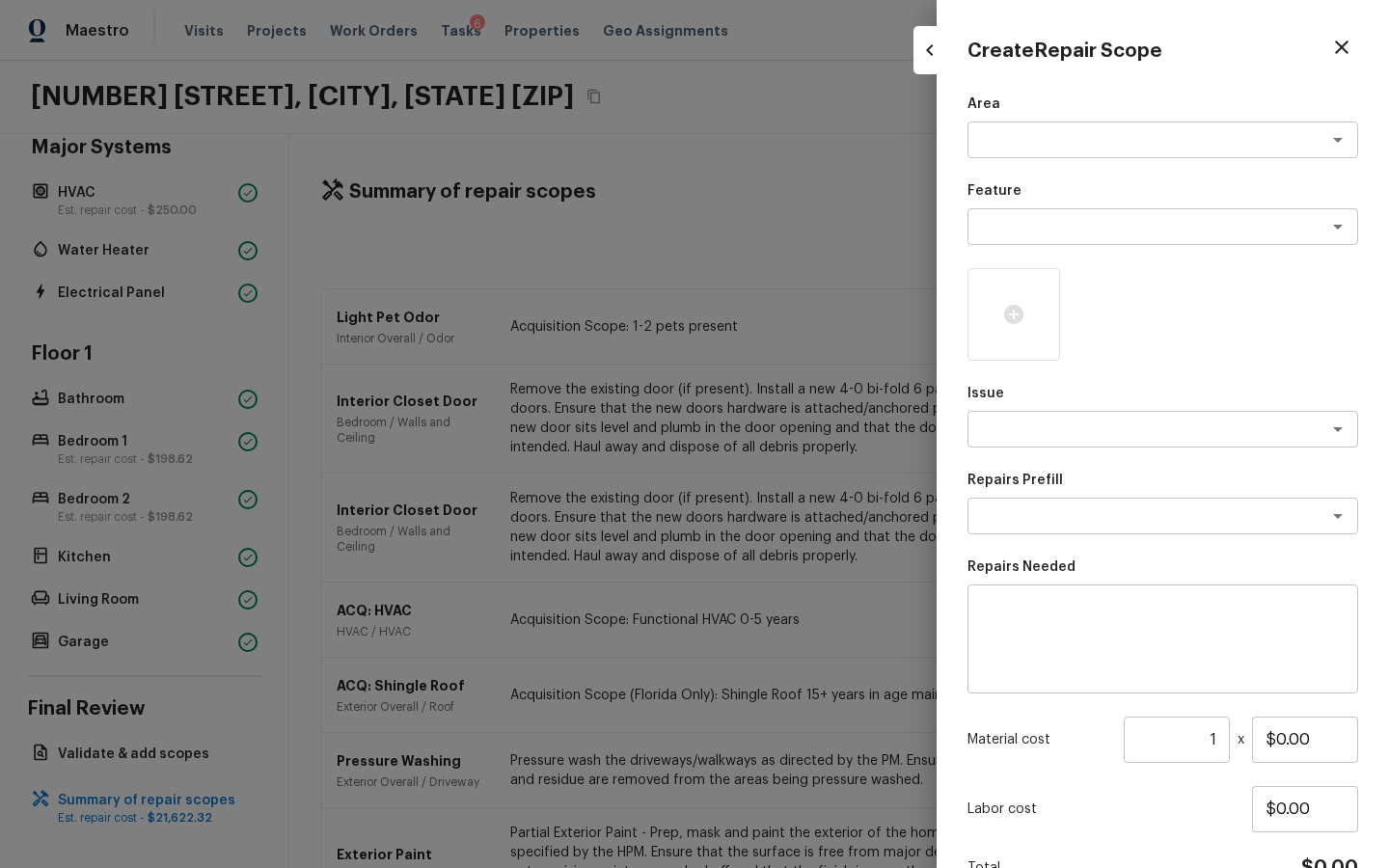 click on "Area x ​ Feature x ​ Issue x ​ Repairs Prefill x ​ Repairs Needed x ​ Material cost 1 ​ x $0.00 Labor cost $0.00 Total $0.00 Cancel Create" at bounding box center (1162, 519) 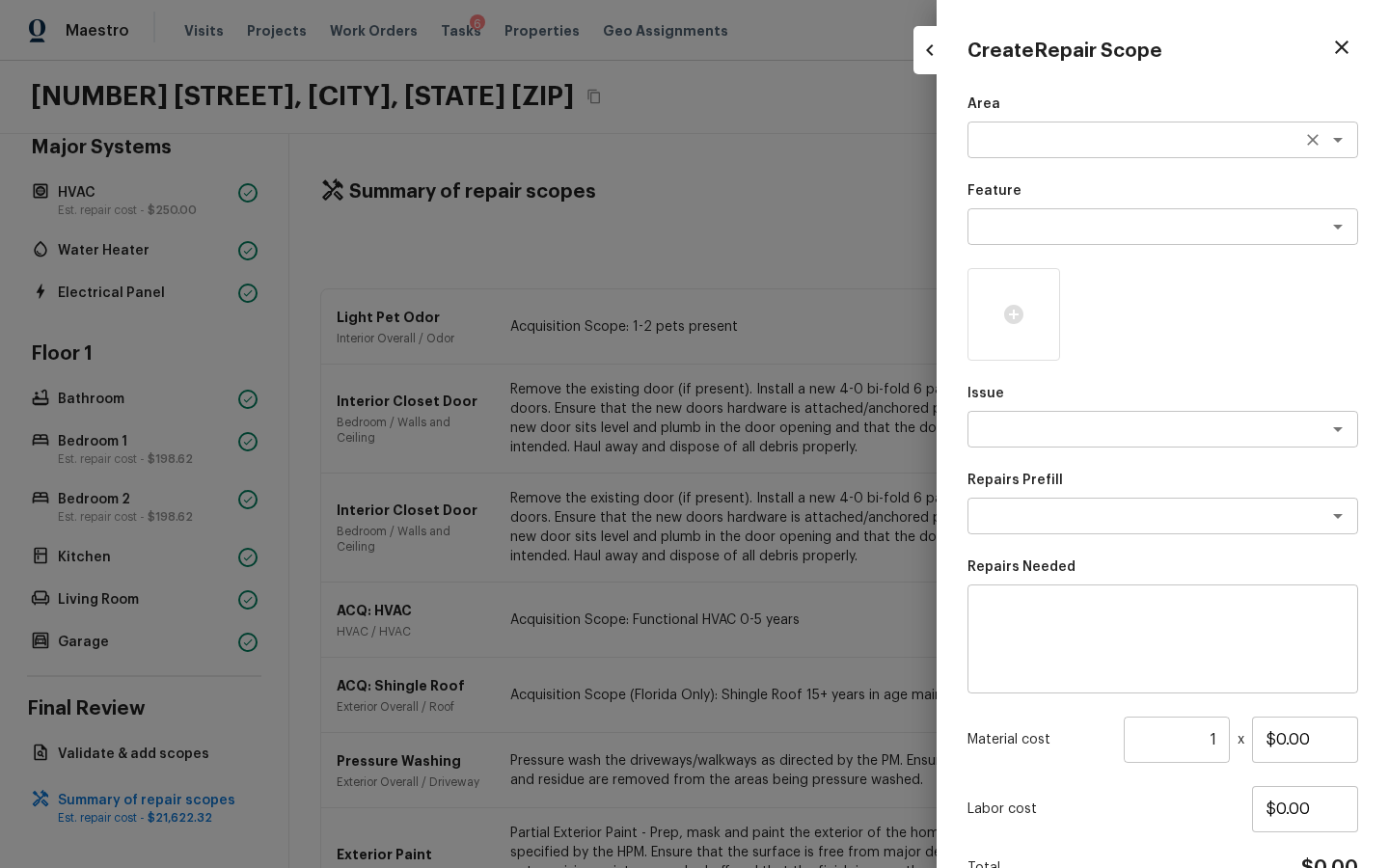 click at bounding box center [1135, 140] 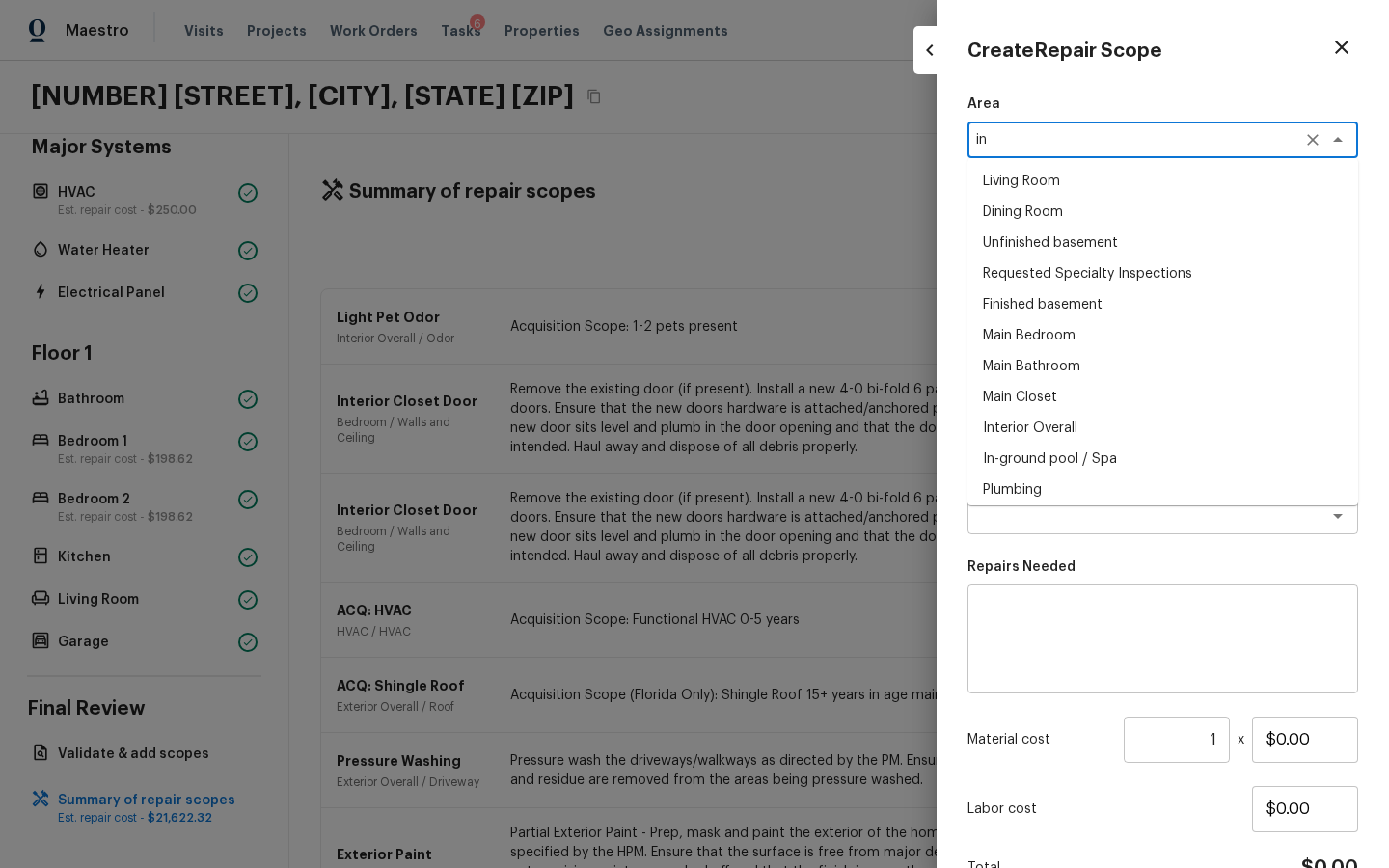click on "Interior Overall" at bounding box center [1162, 428] 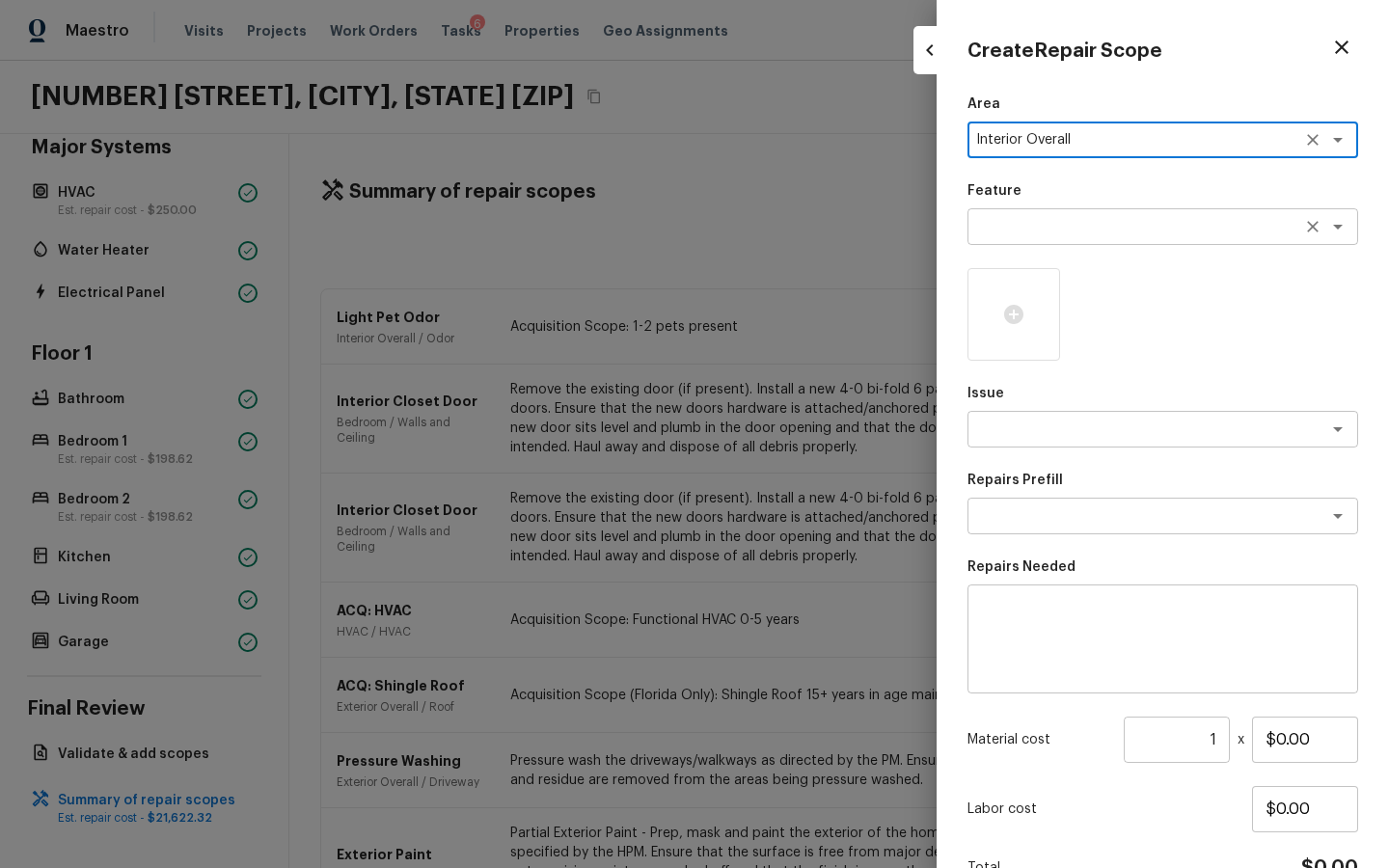 click at bounding box center [1135, 227] 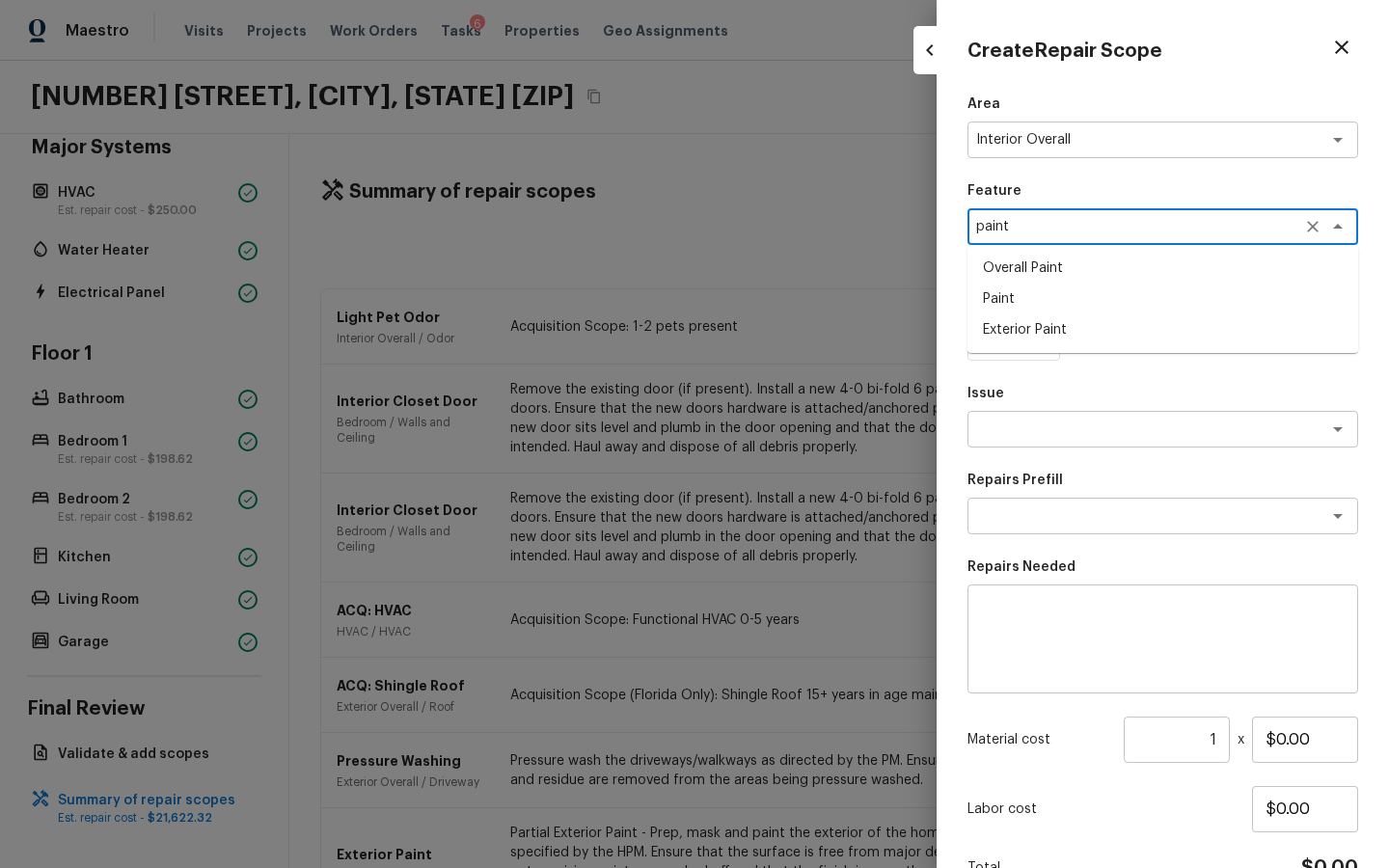 click on "Overall Paint" at bounding box center (1162, 268) 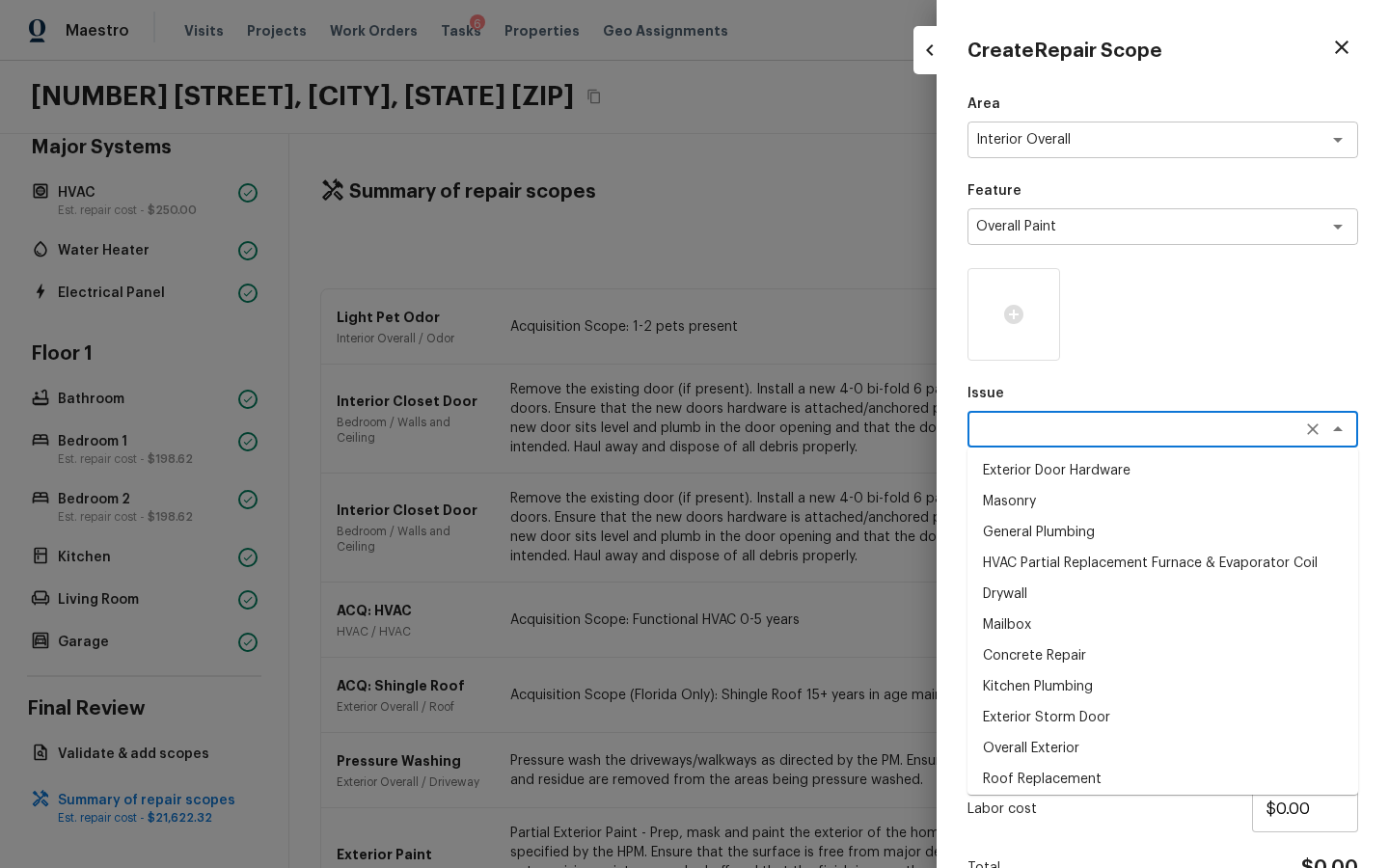 click at bounding box center [1135, 429] 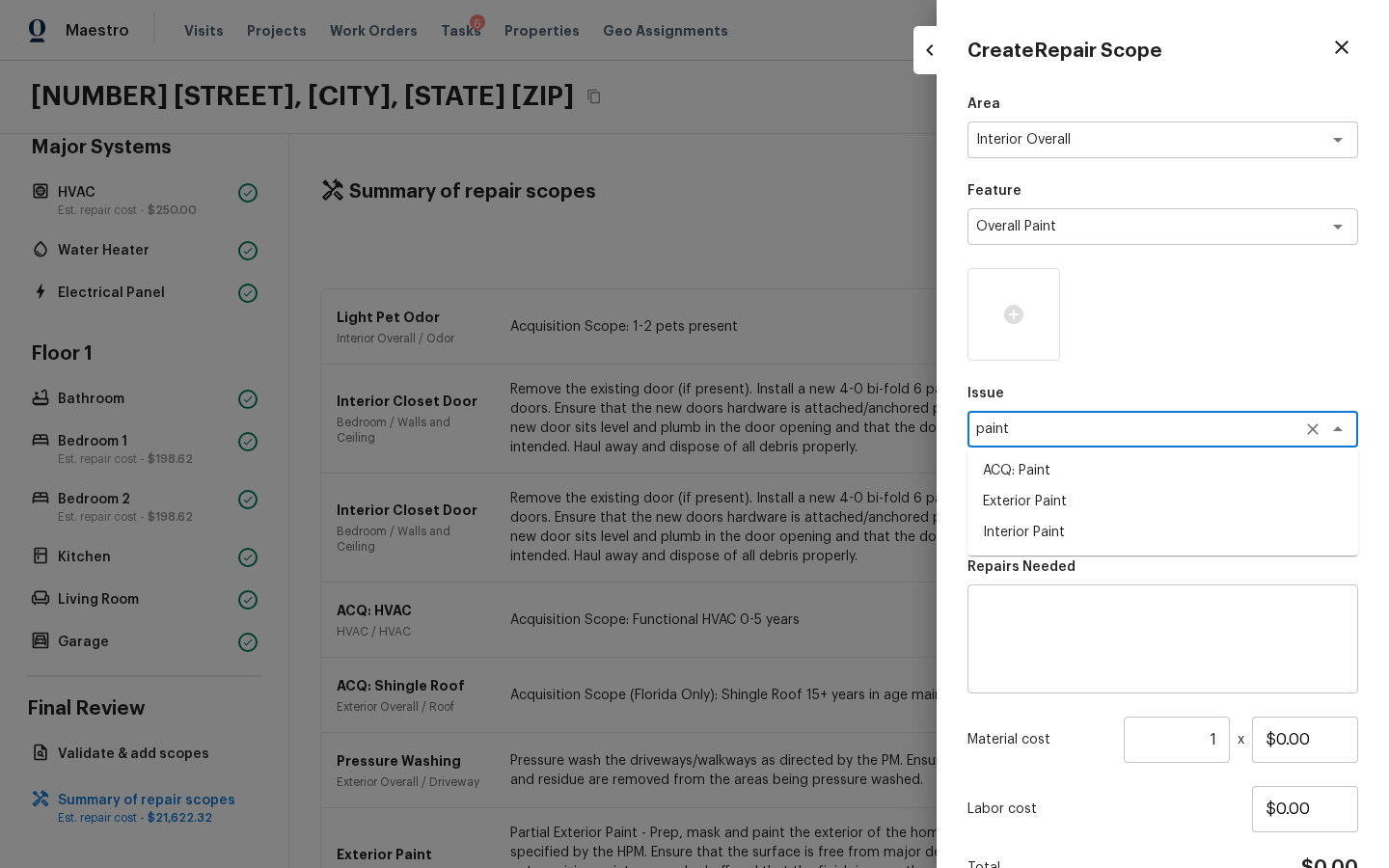 click on "Interior Paint" at bounding box center (1162, 532) 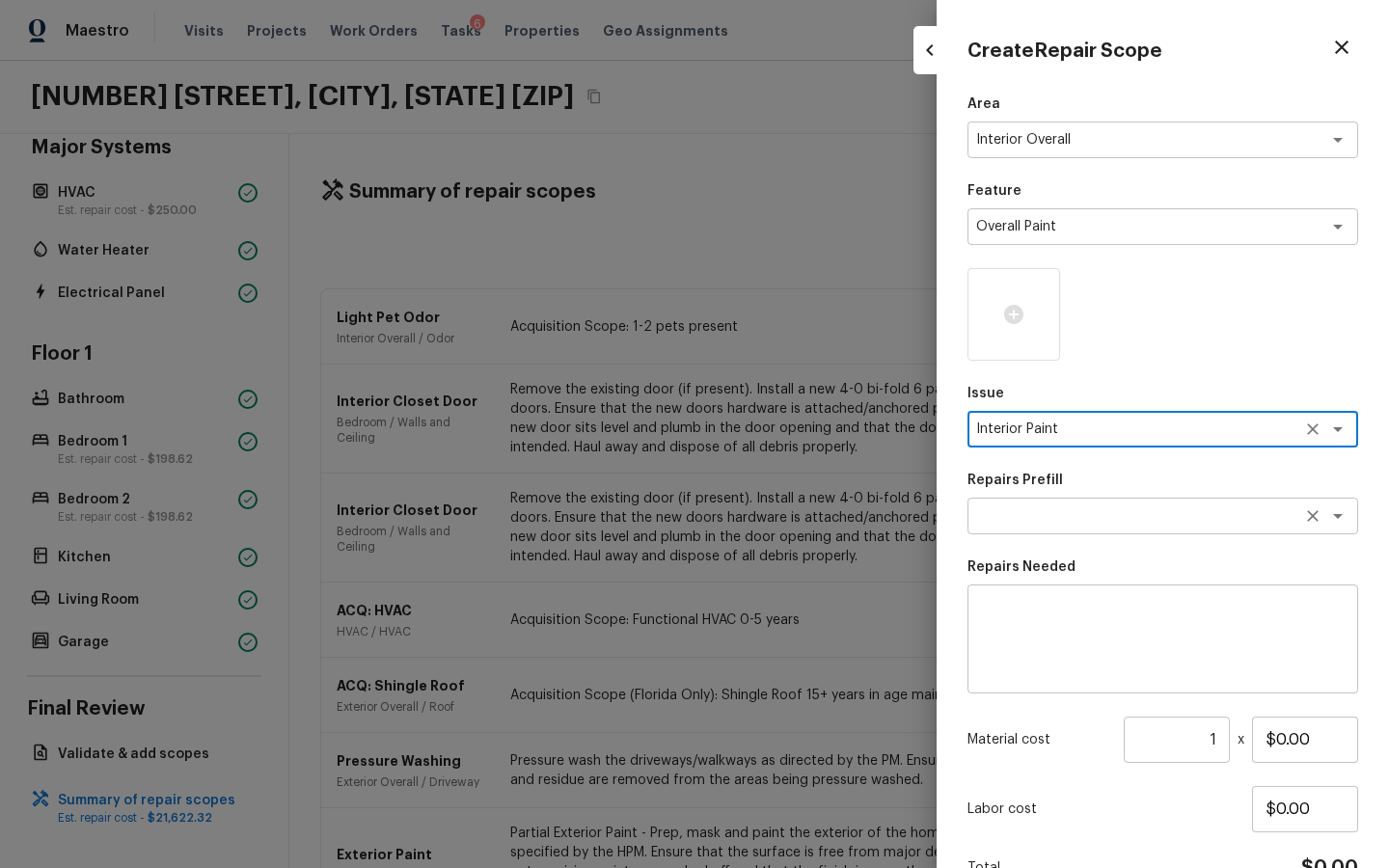click on "x ​" at bounding box center [1162, 516] 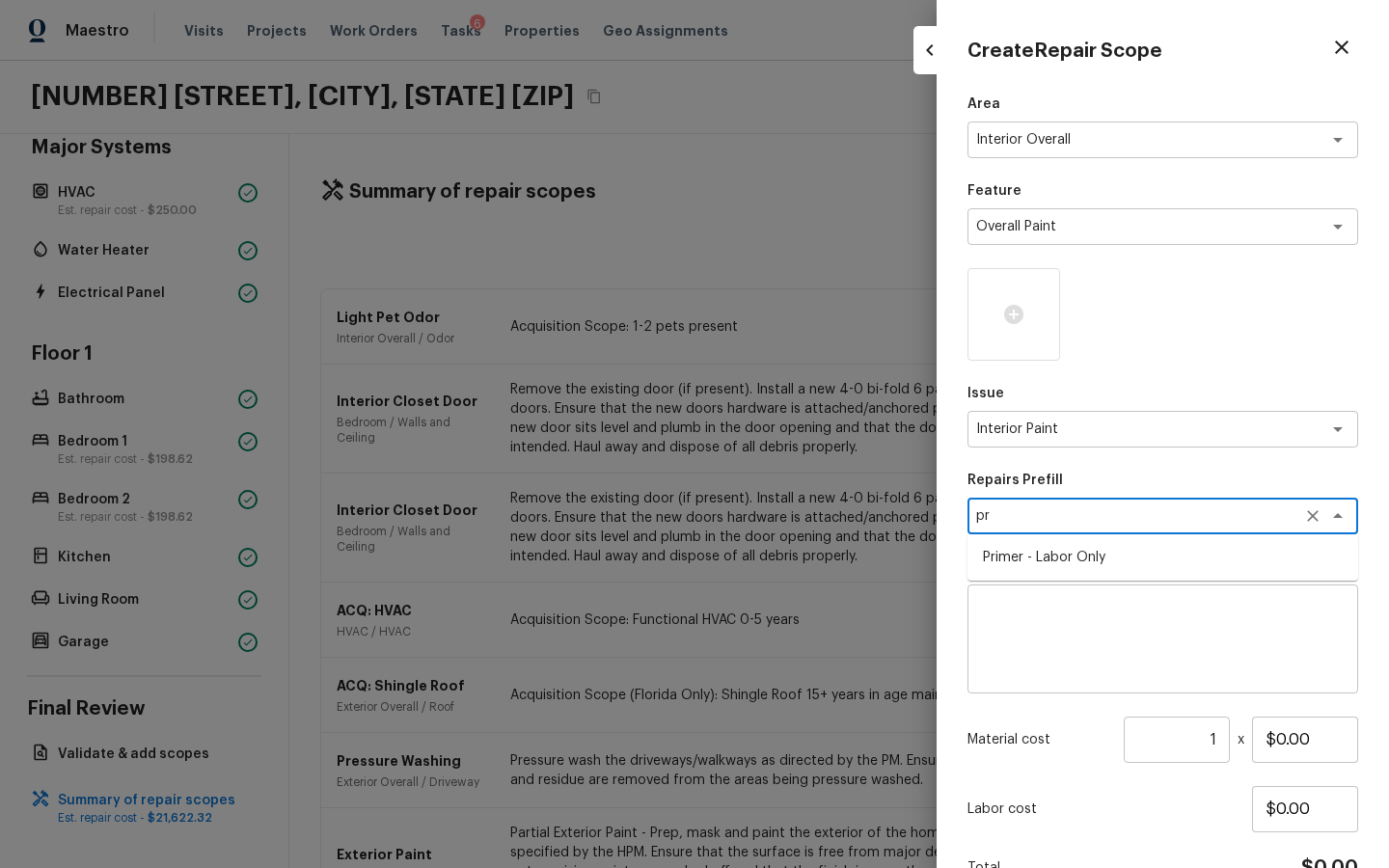 click on "Primer - Labor Only" at bounding box center [1162, 557] 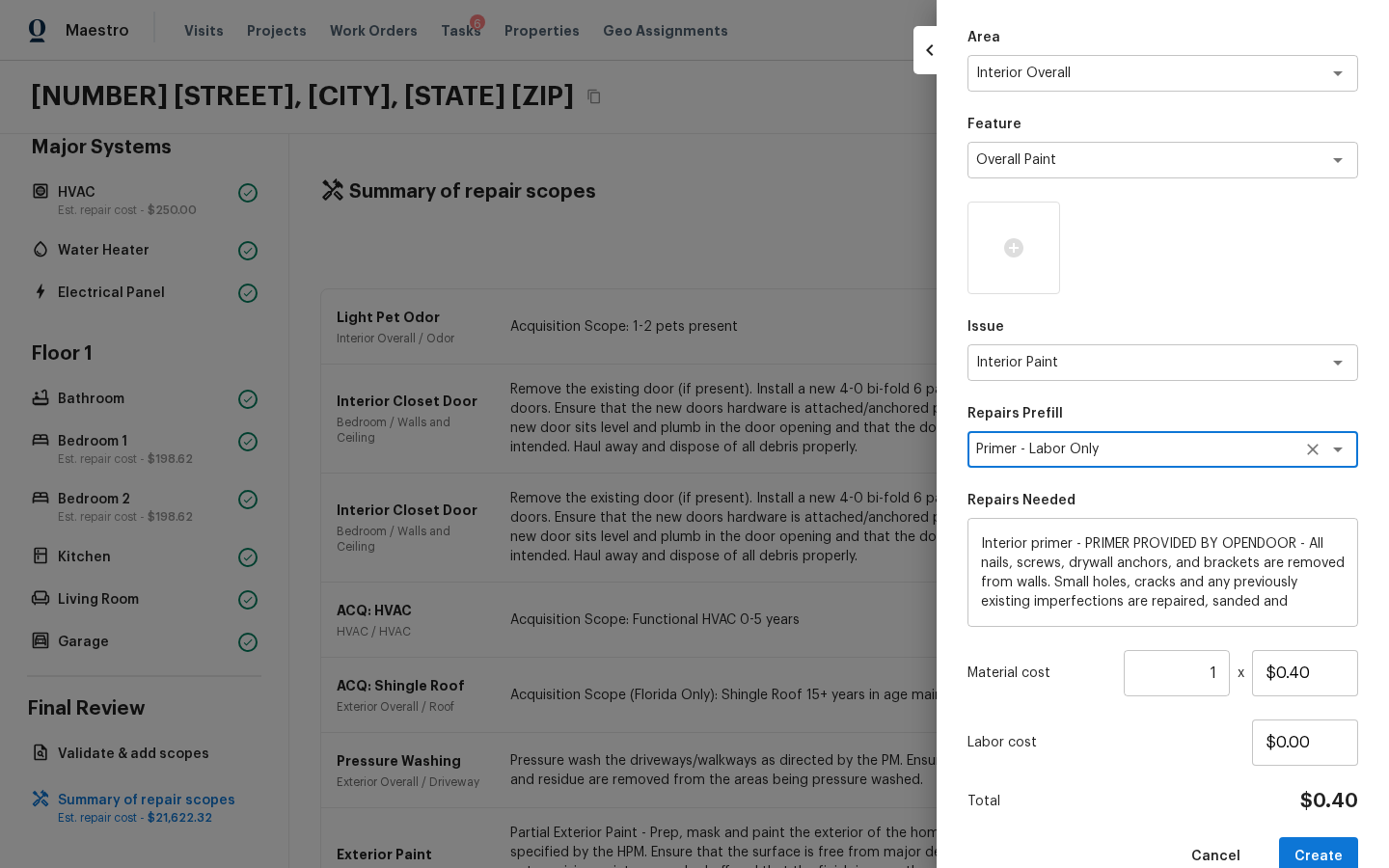 scroll, scrollTop: 105, scrollLeft: 0, axis: vertical 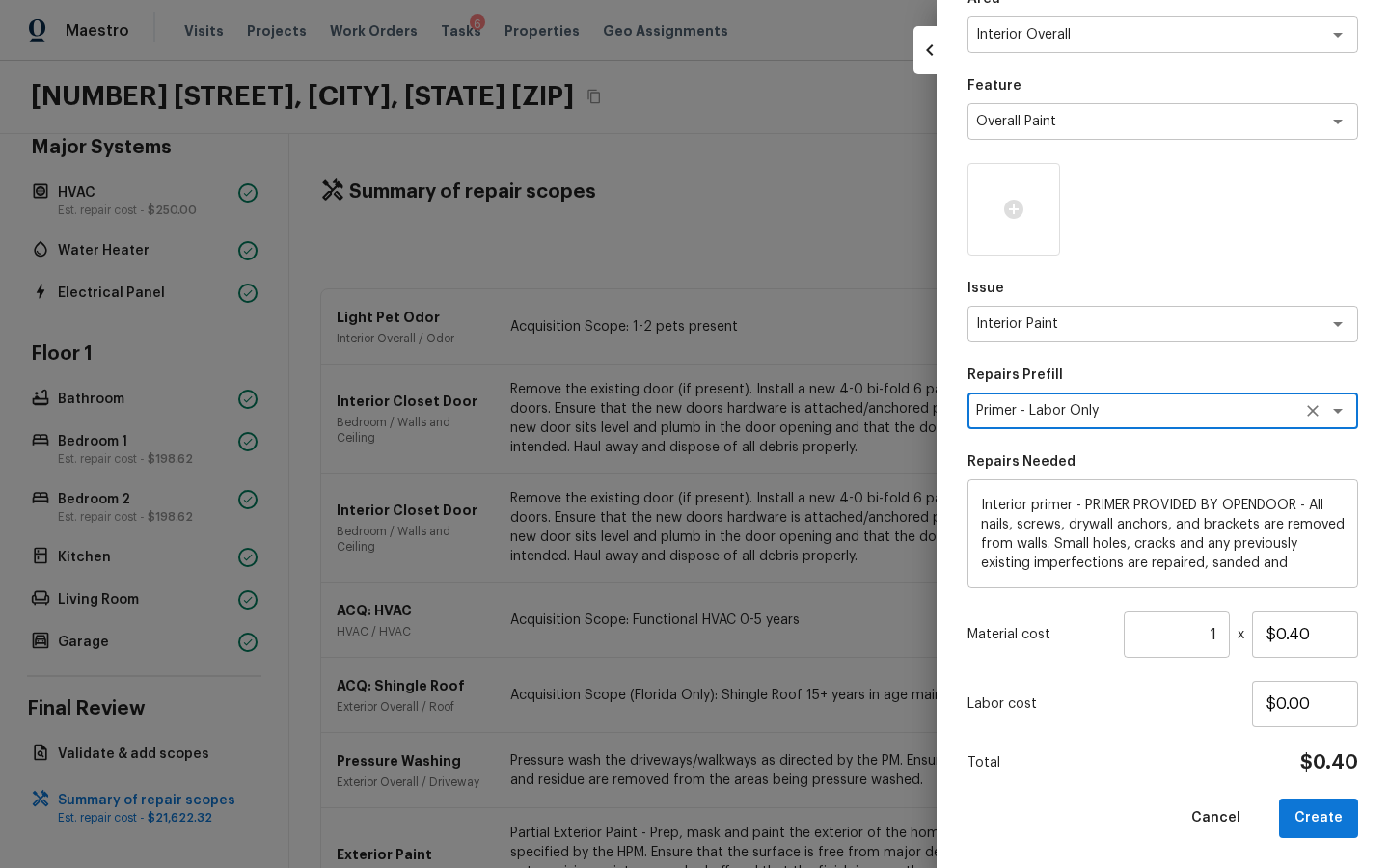 click on "1" at bounding box center (1177, 635) 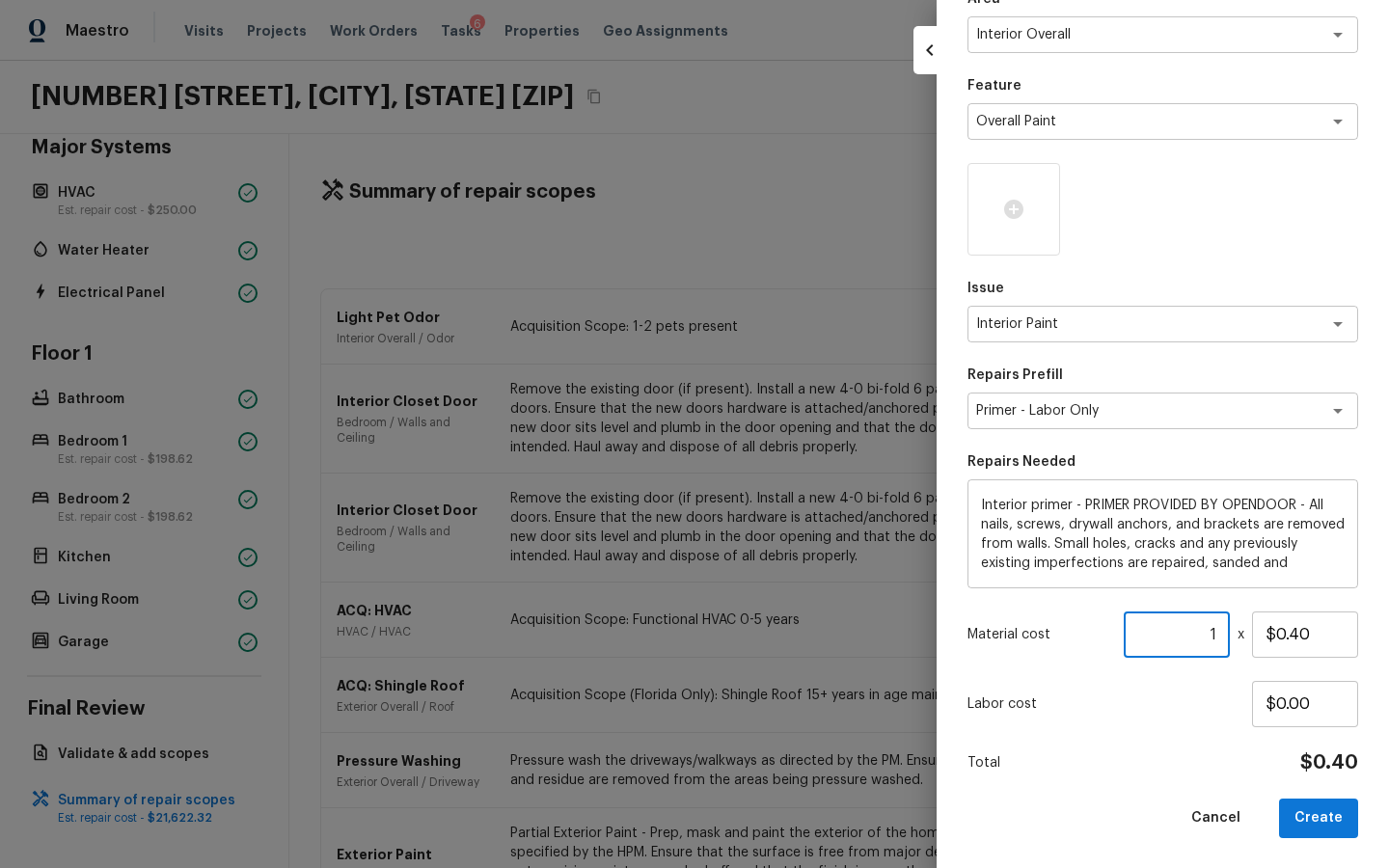 click on "1" at bounding box center [1177, 635] 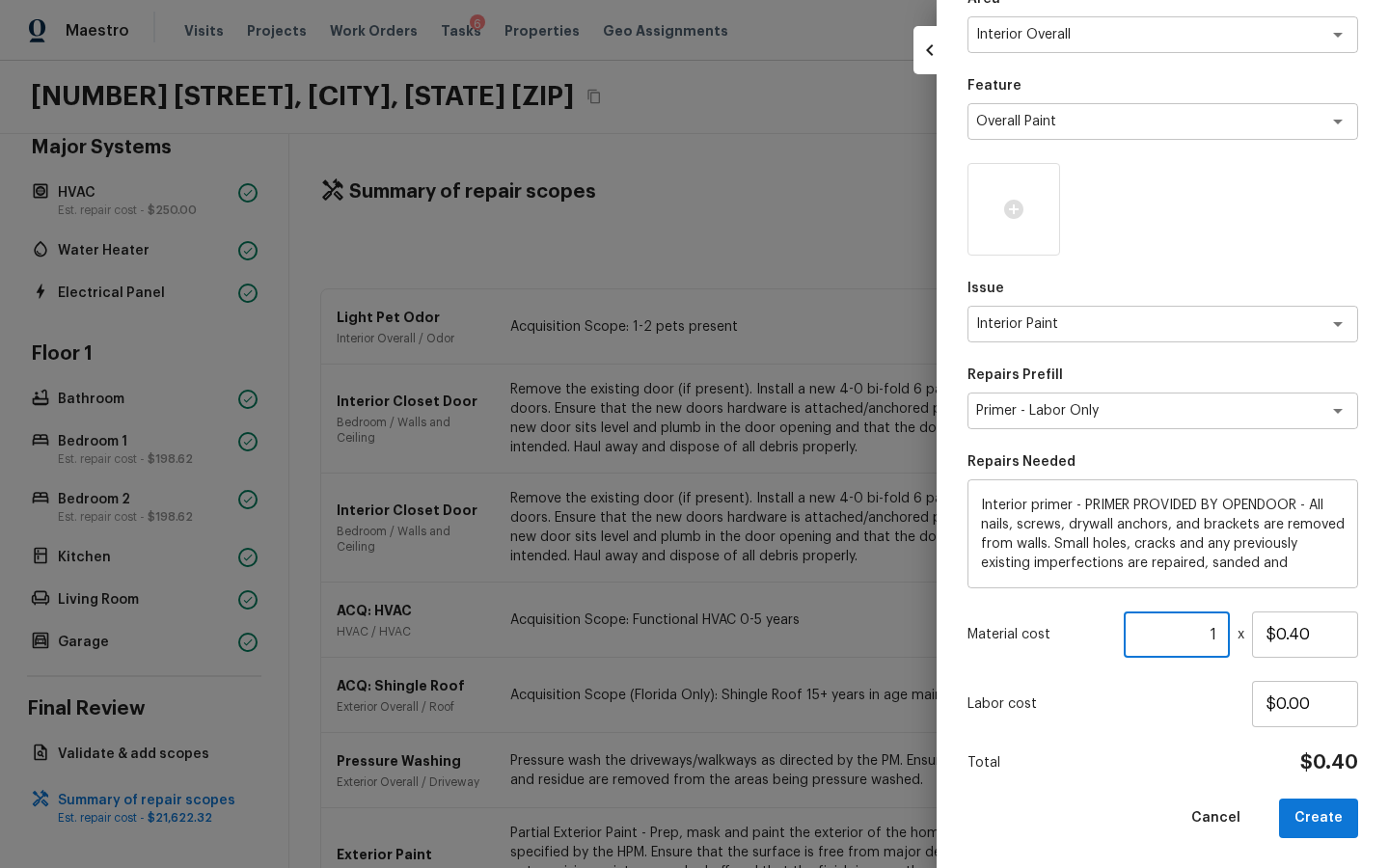 click on "1" at bounding box center [1177, 635] 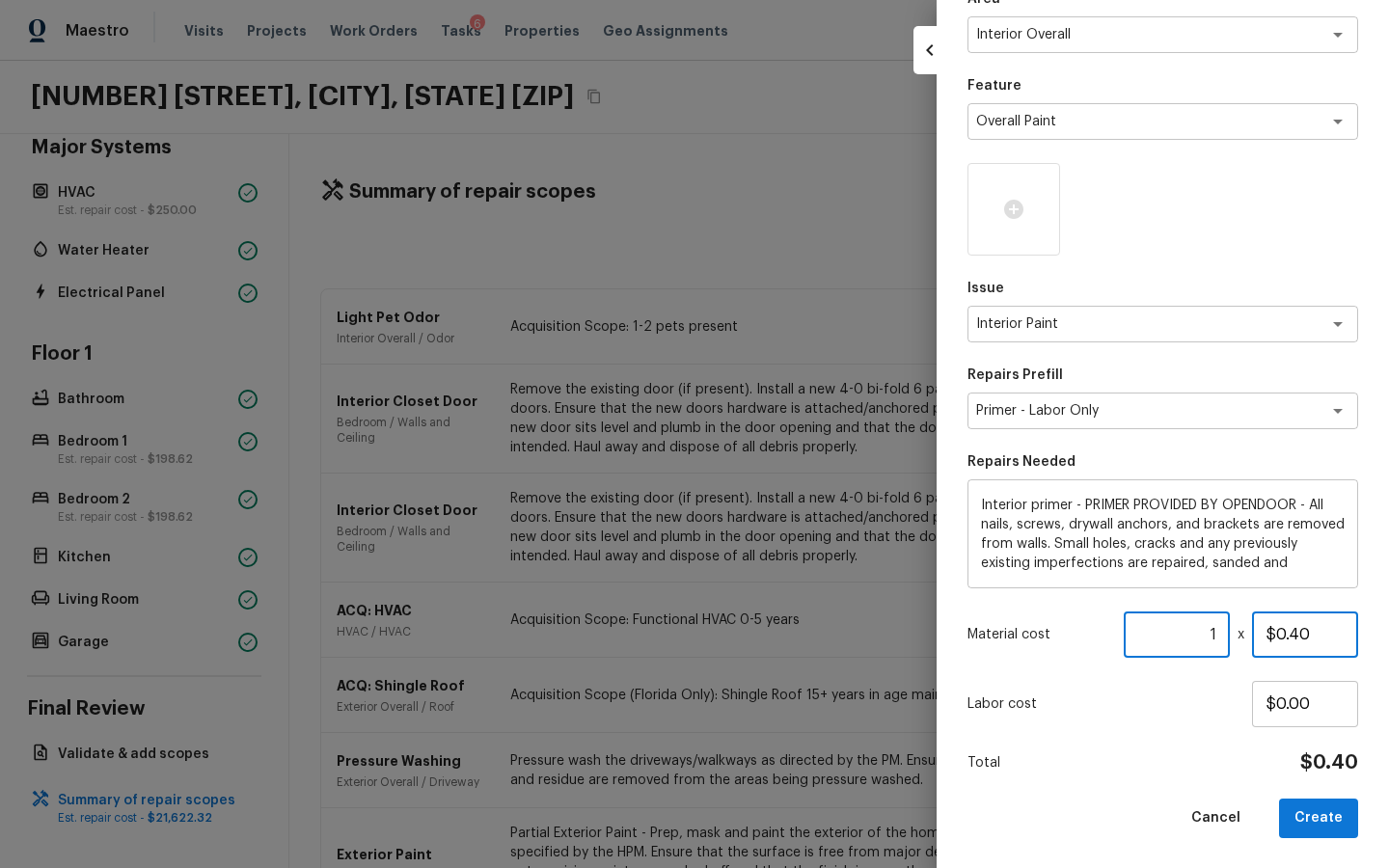 click on "$0.40" at bounding box center [1305, 635] 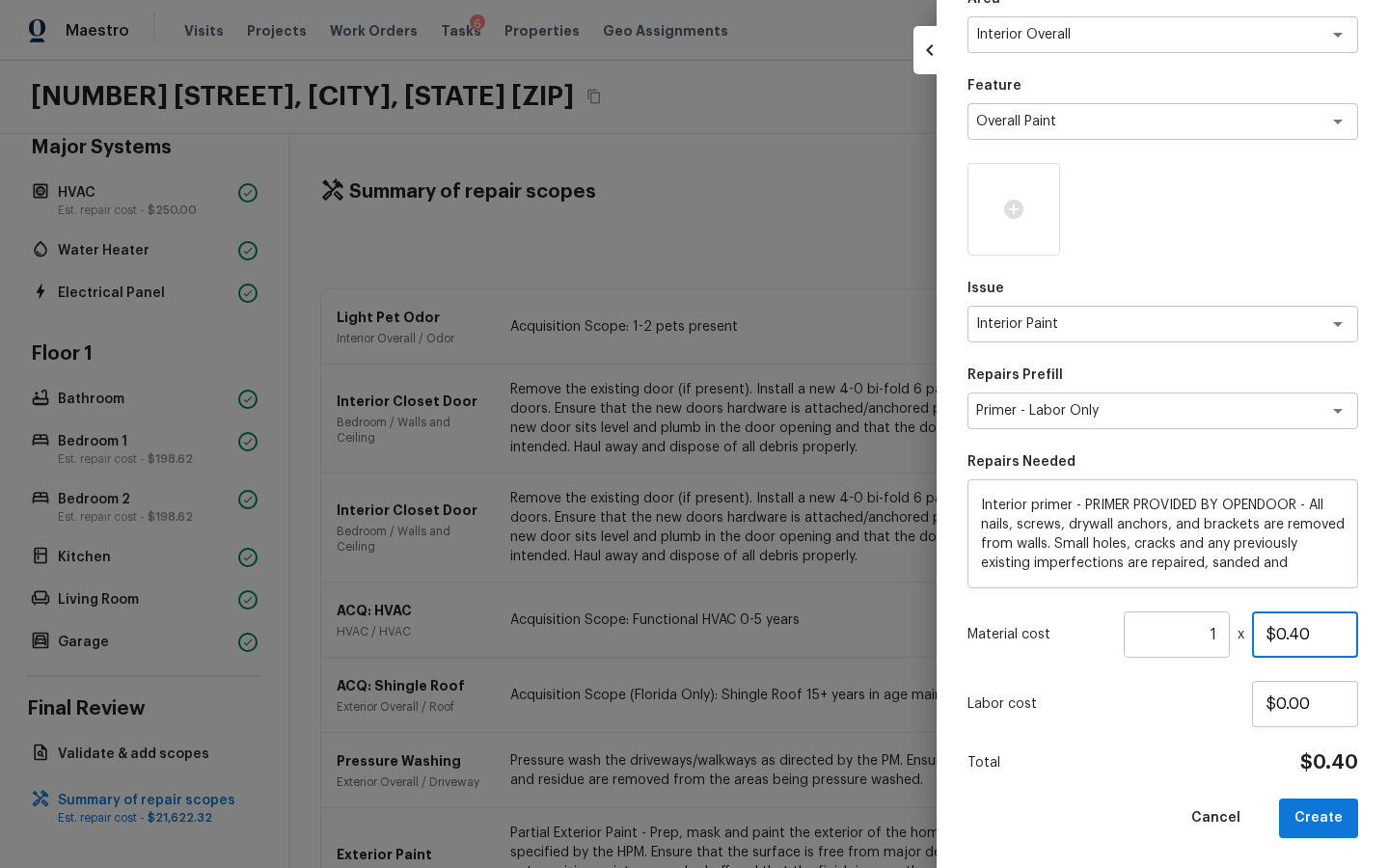 click on "$0.40" at bounding box center [1305, 635] 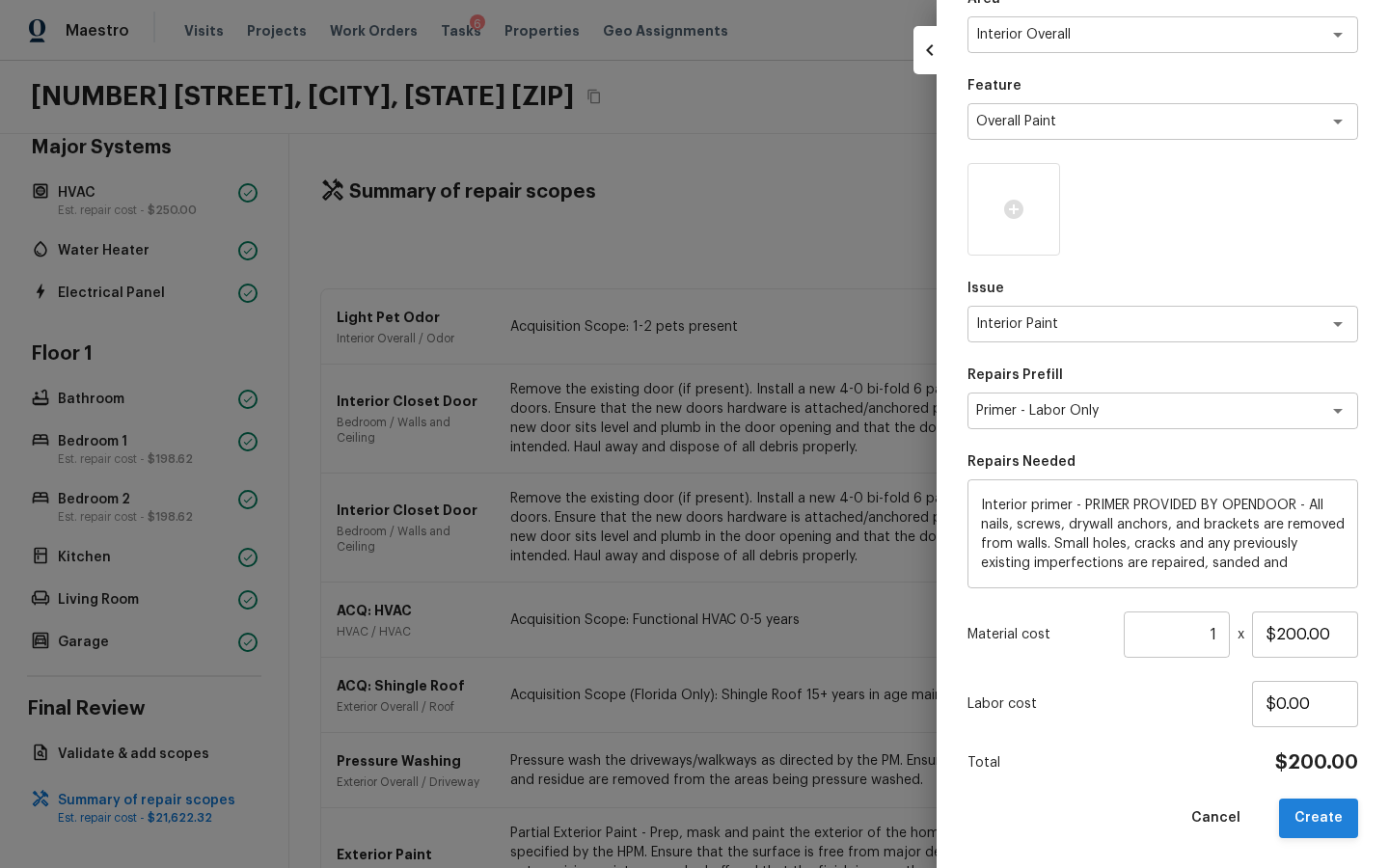 click on "Create" at bounding box center (1319, 818) 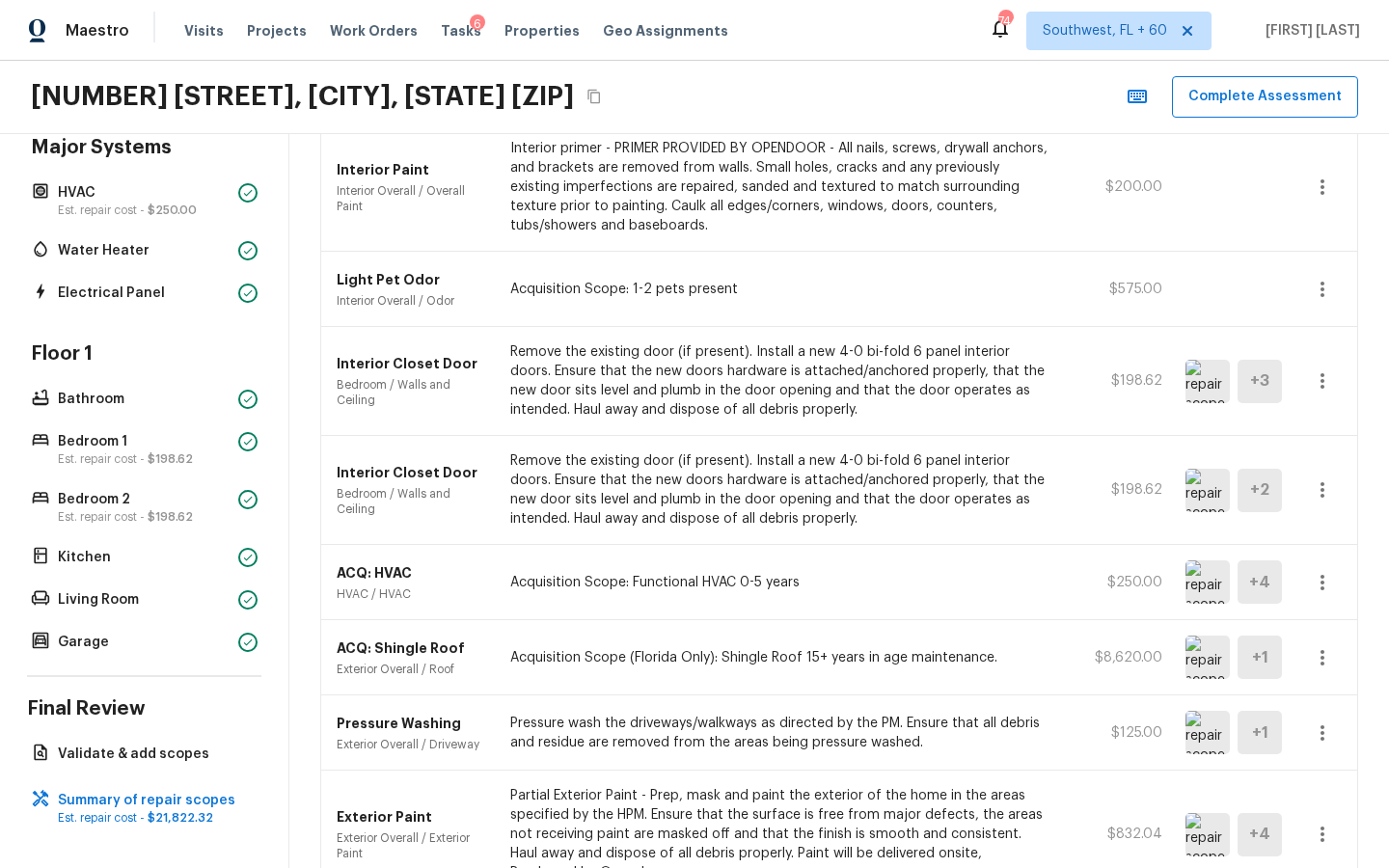 scroll, scrollTop: 0, scrollLeft: 0, axis: both 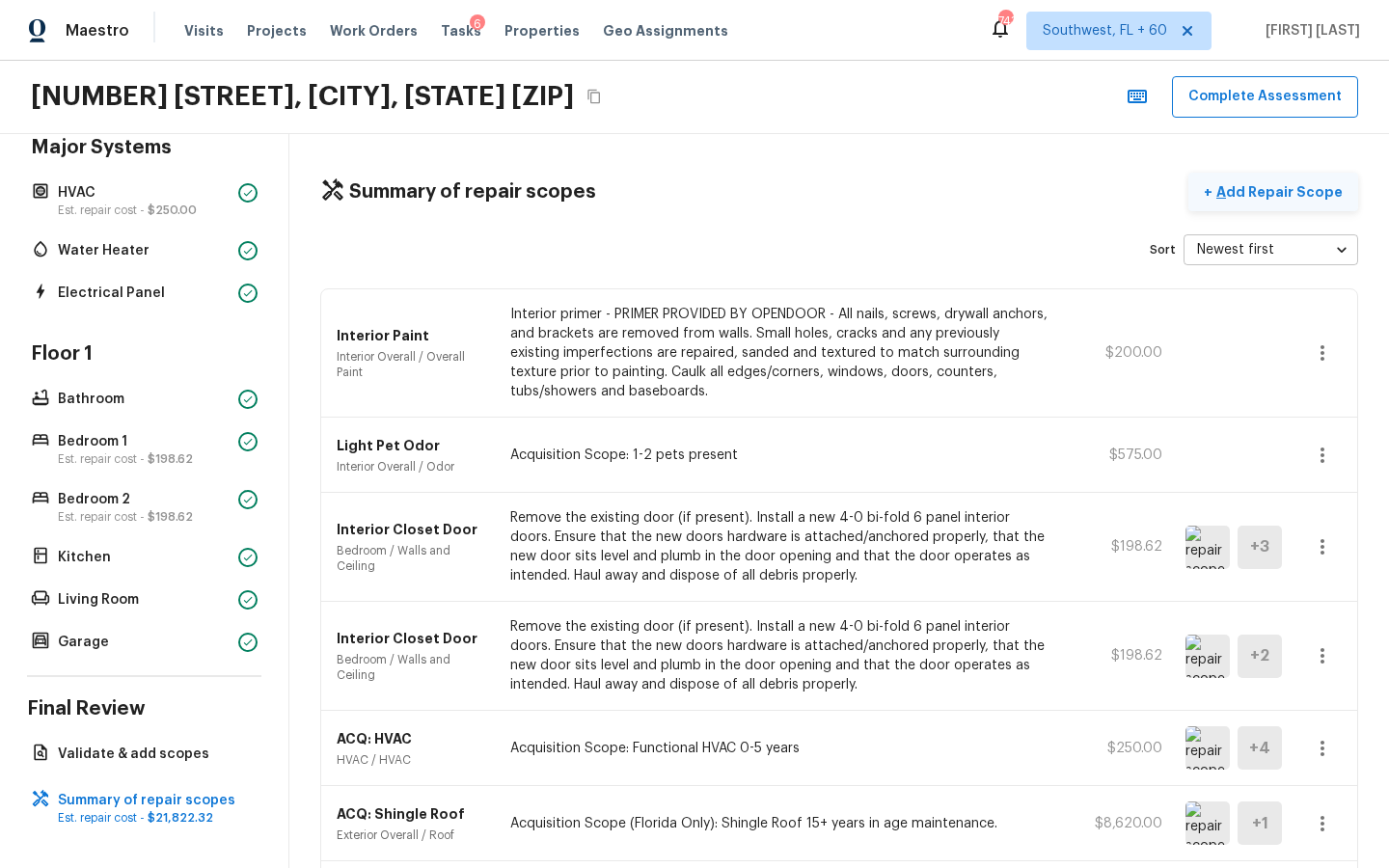 click on "+ Add Repair Scope" at bounding box center [1273, 192] 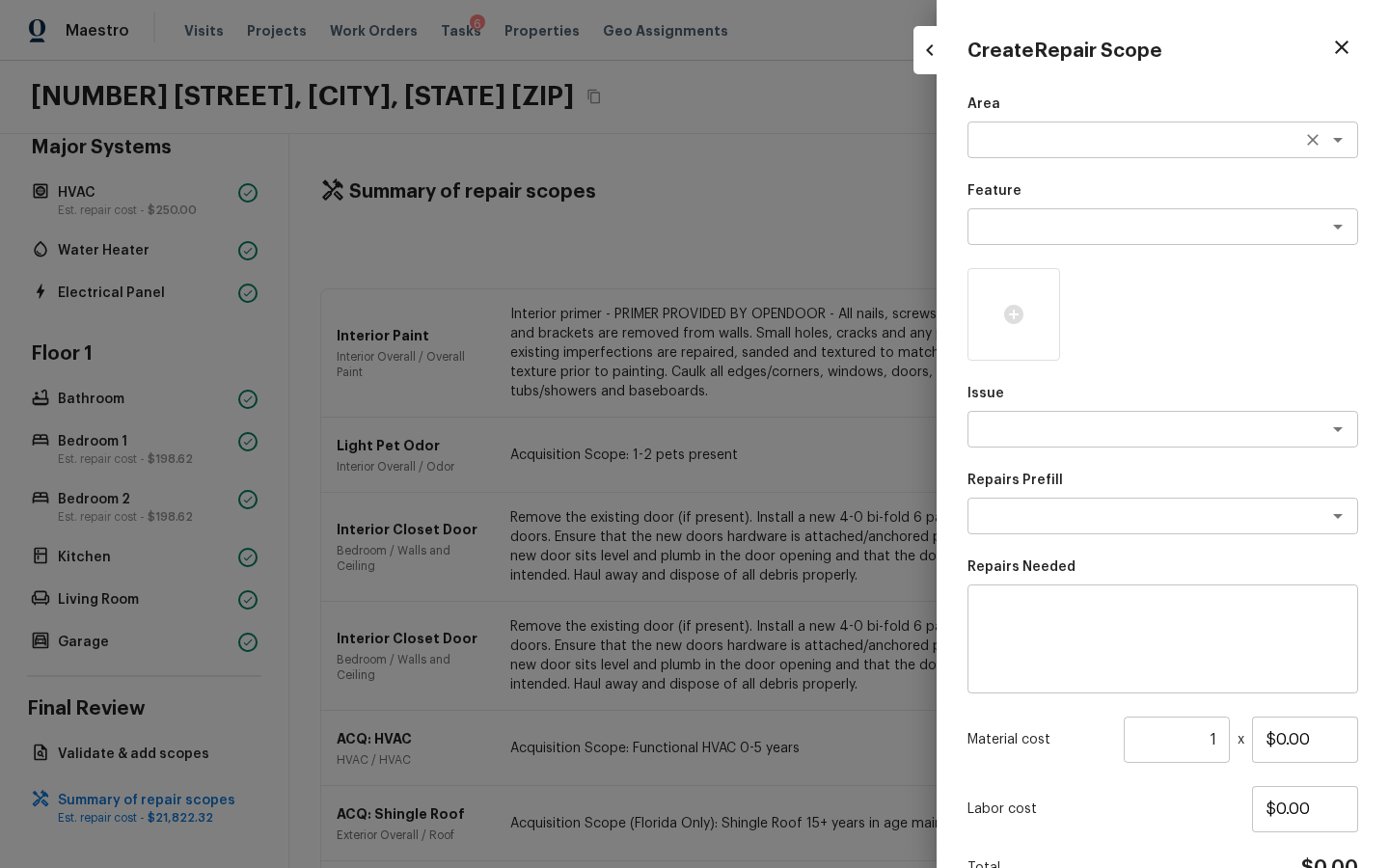 click at bounding box center (1135, 140) 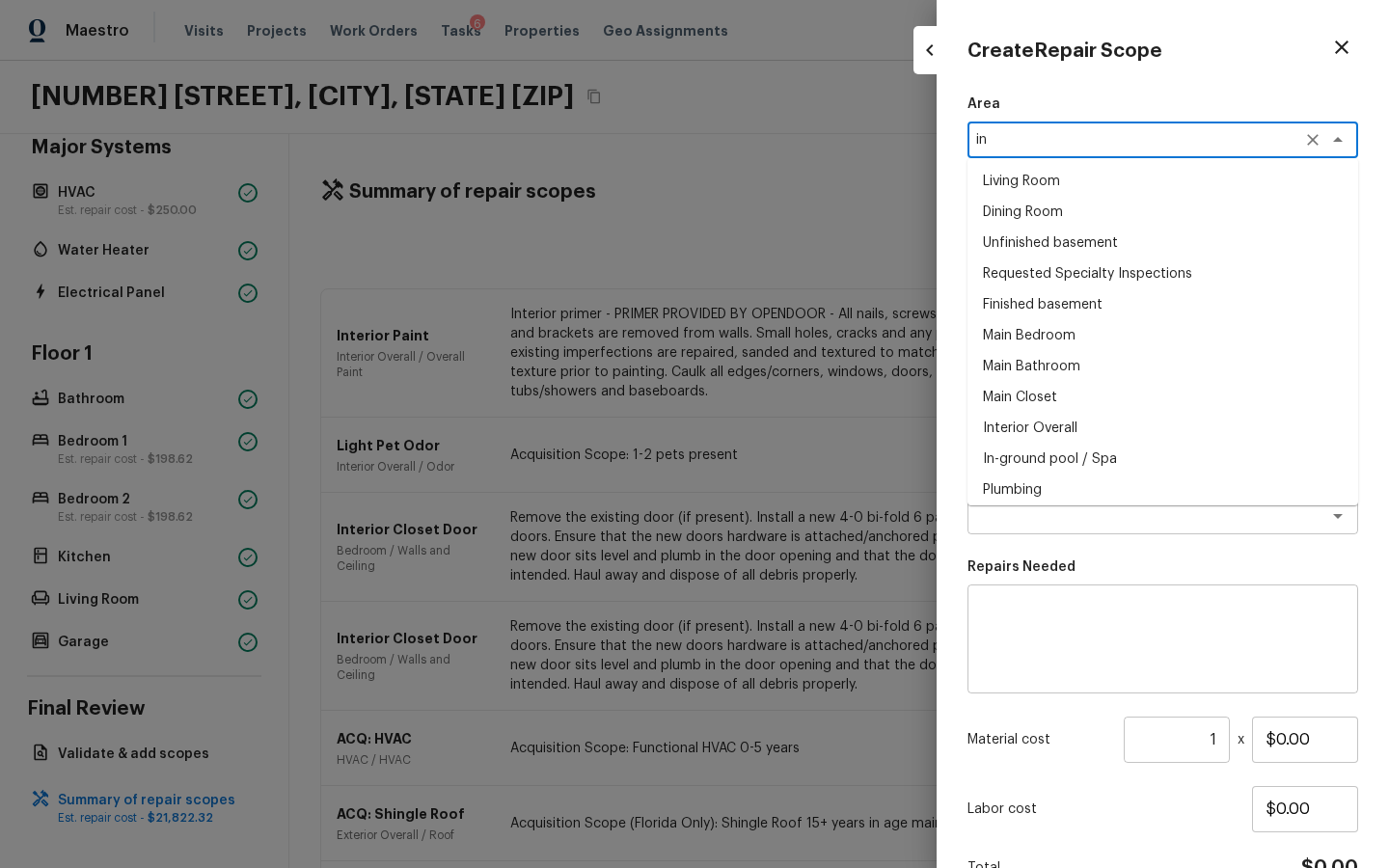 click on "Interior Overall" at bounding box center [1162, 428] 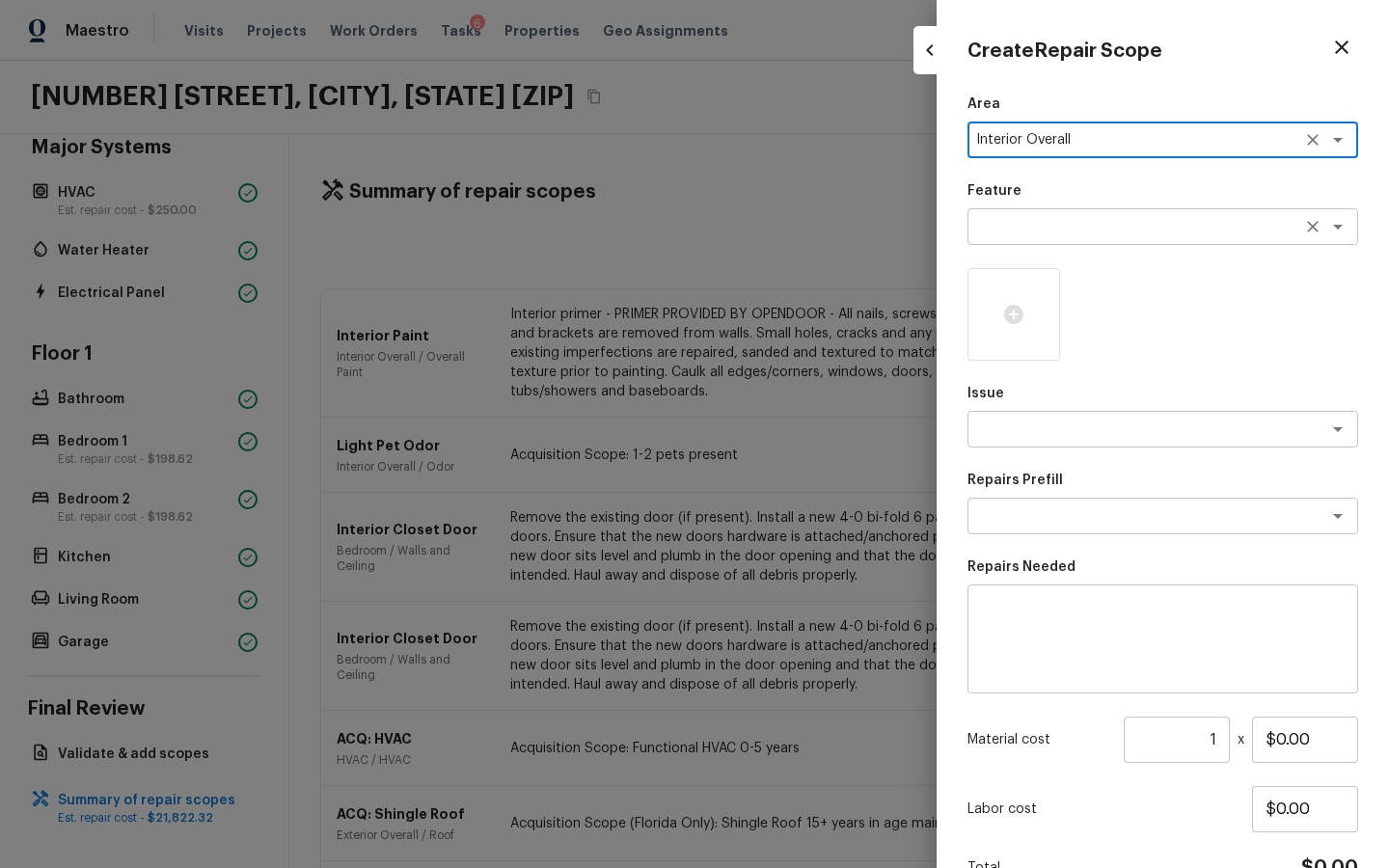 click at bounding box center (1135, 227) 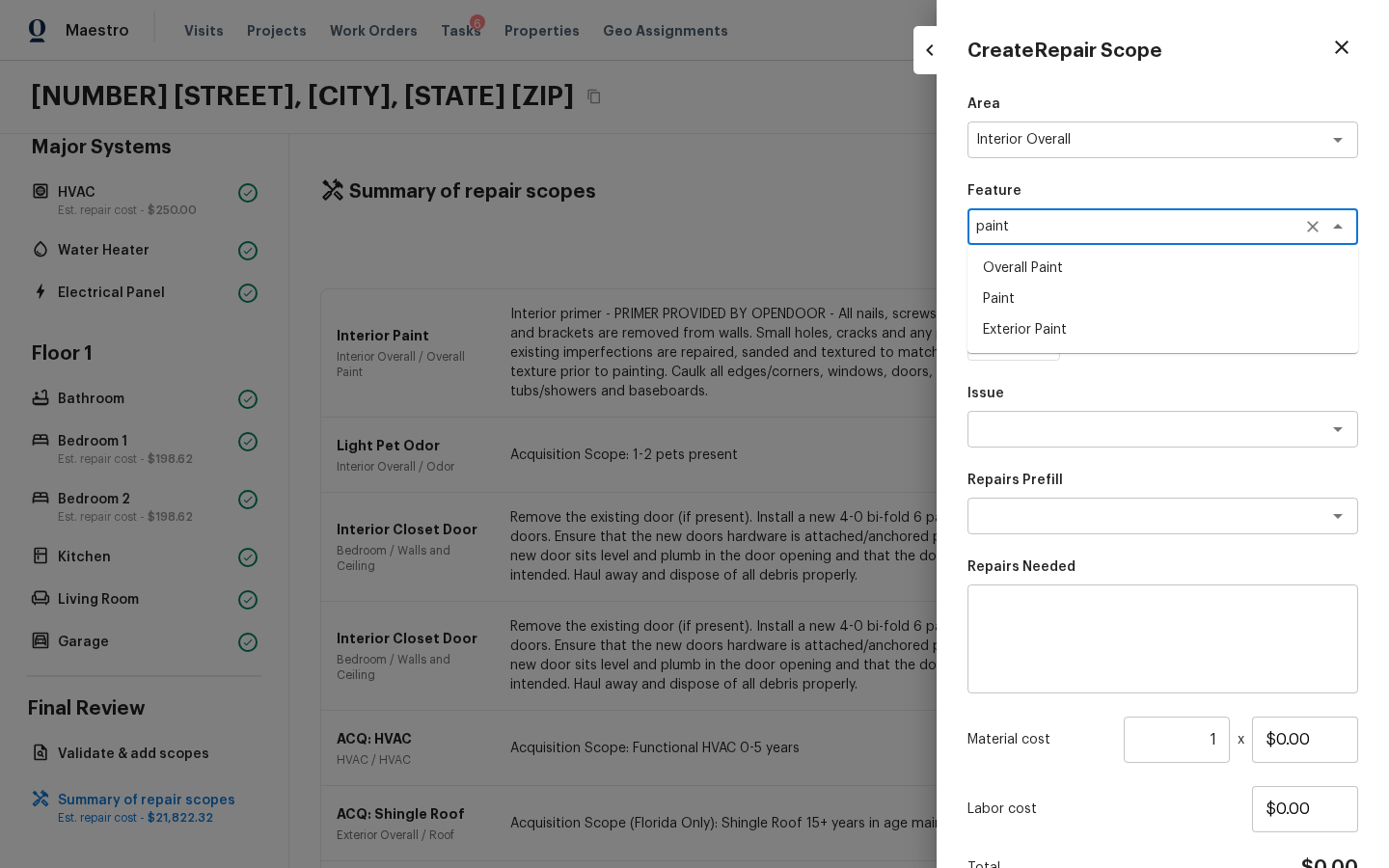 click on "Overall Paint" at bounding box center (1162, 268) 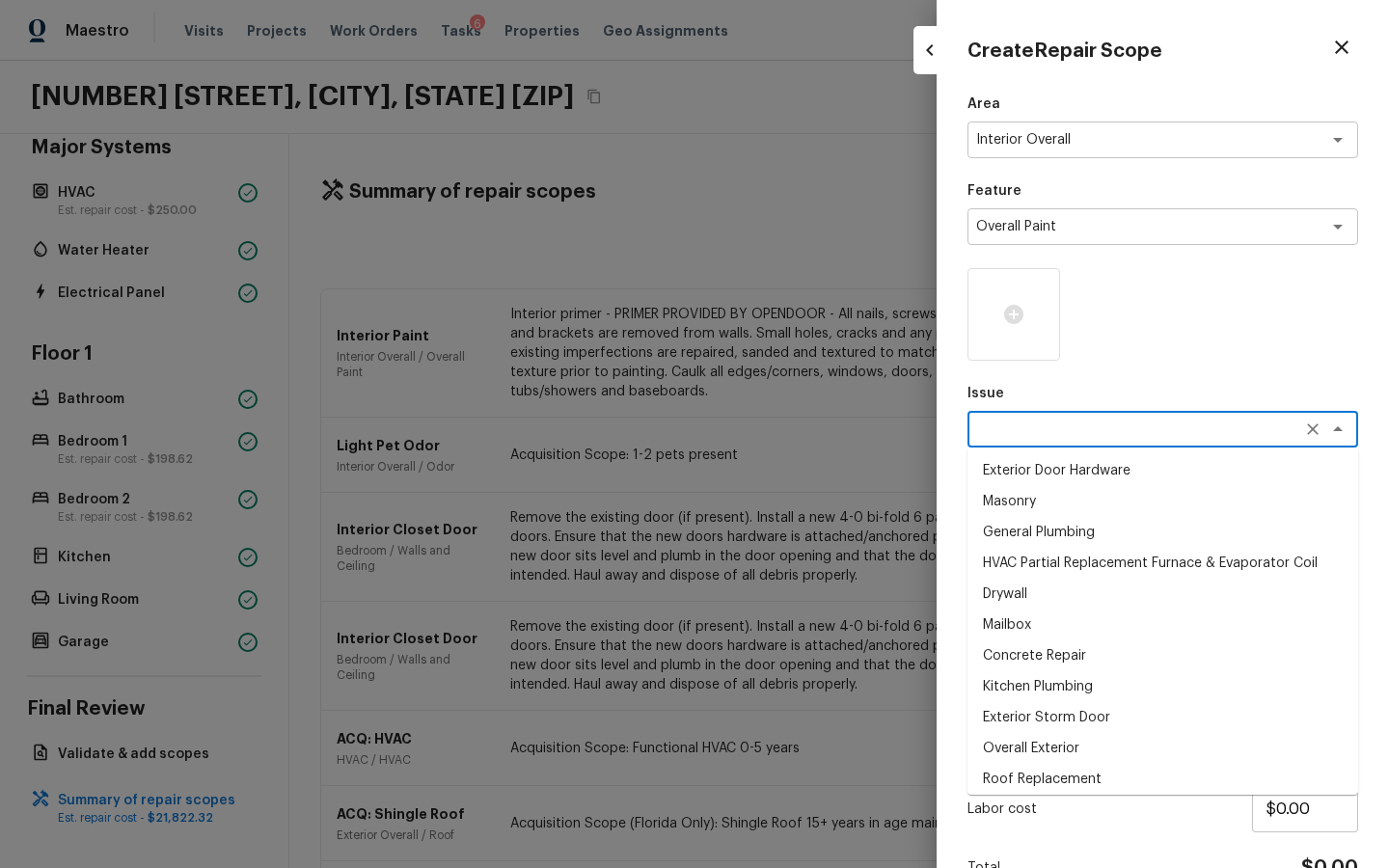 click at bounding box center [1135, 429] 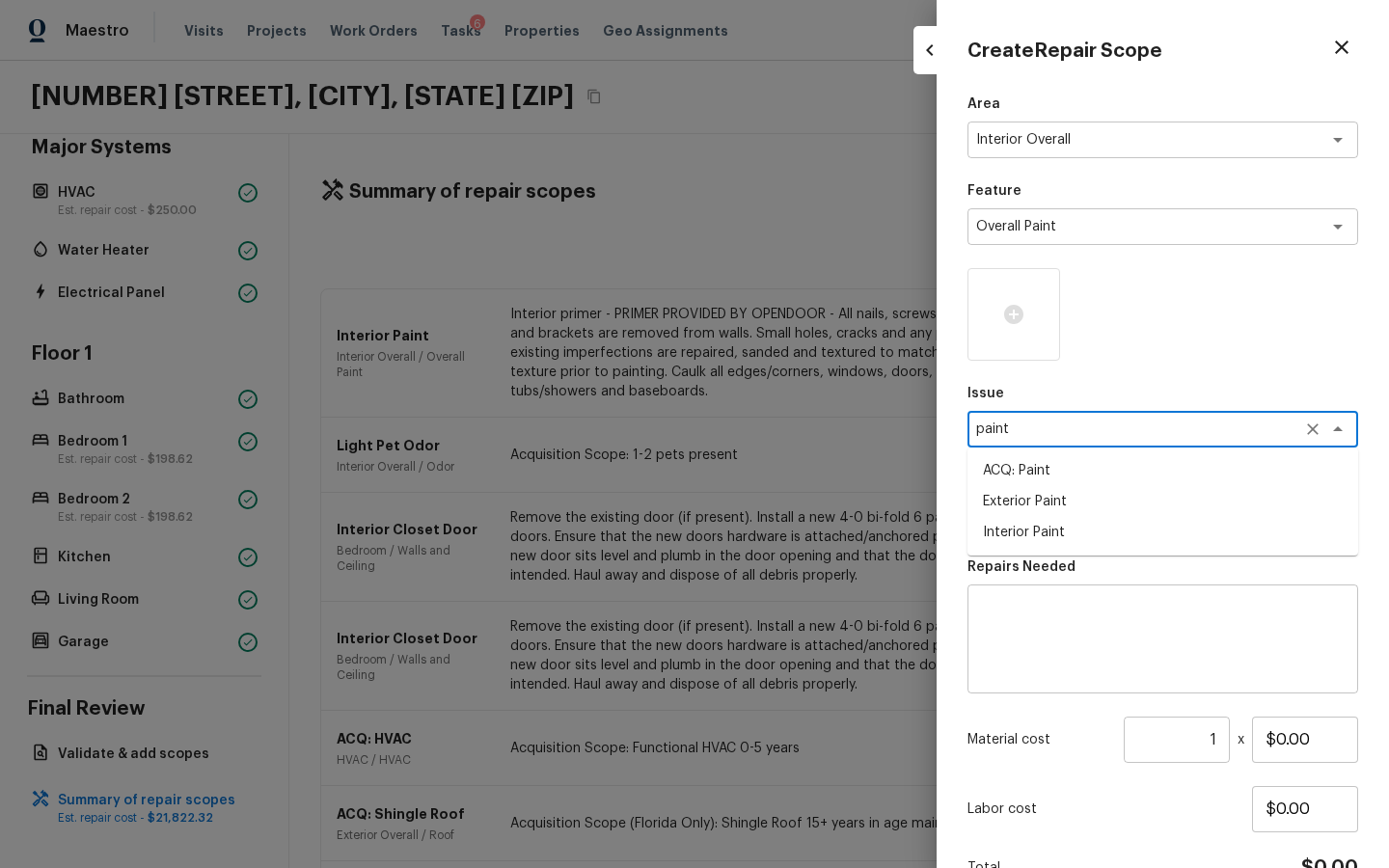 click on "ACQ: Paint" at bounding box center [1162, 471] 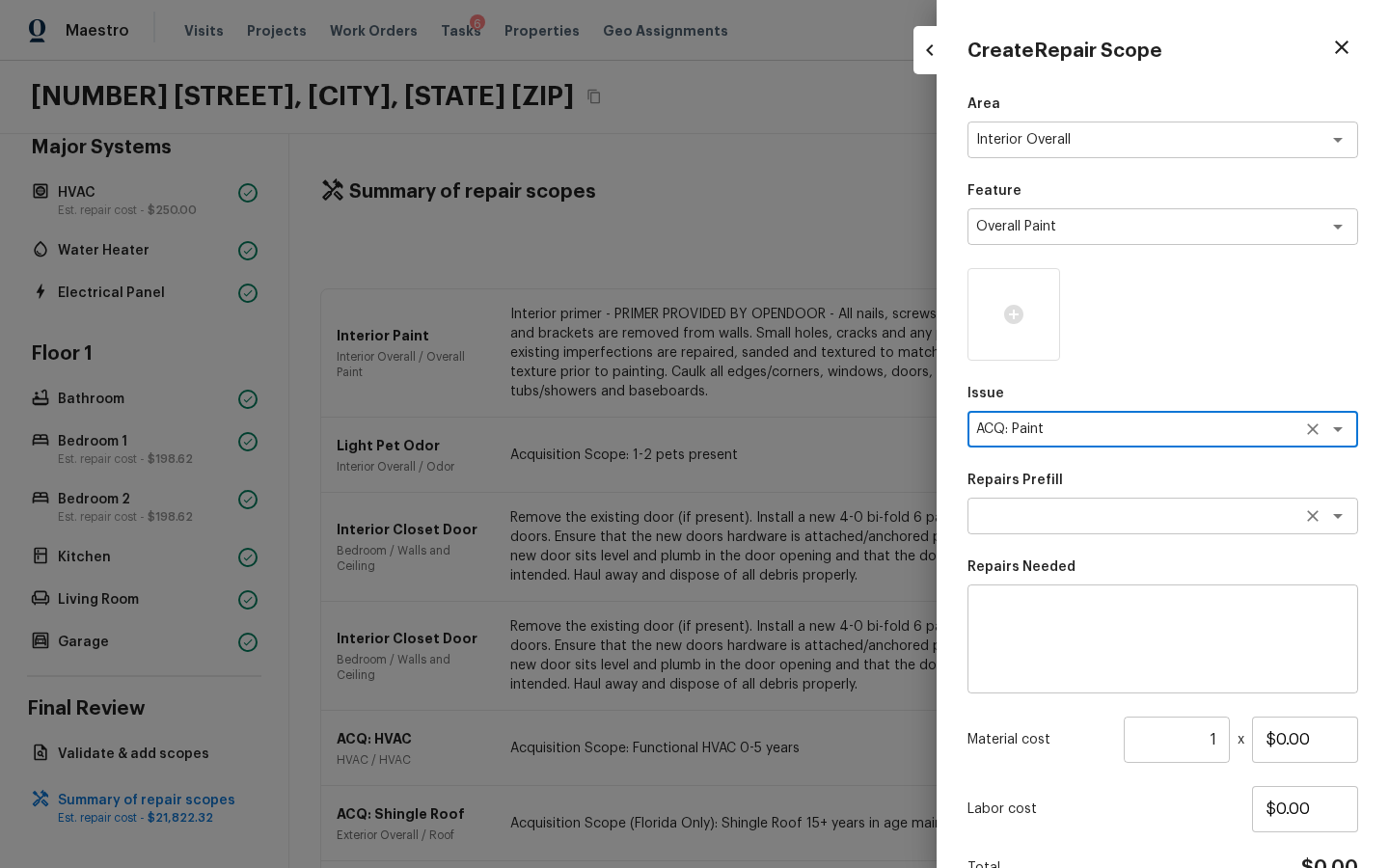 click on "x ​" at bounding box center [1162, 516] 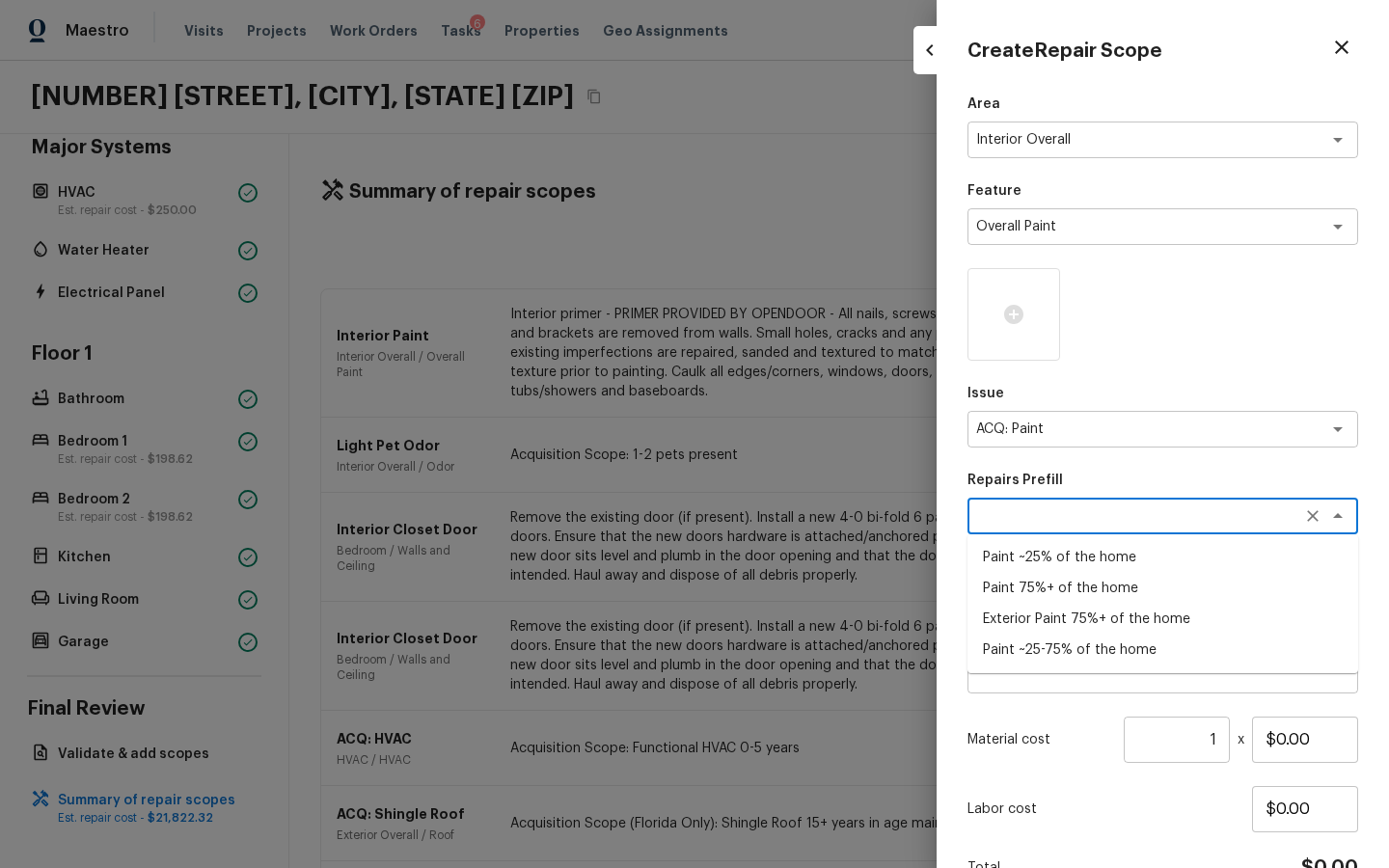 click on "Paint ~25% of the home" at bounding box center (1162, 557) 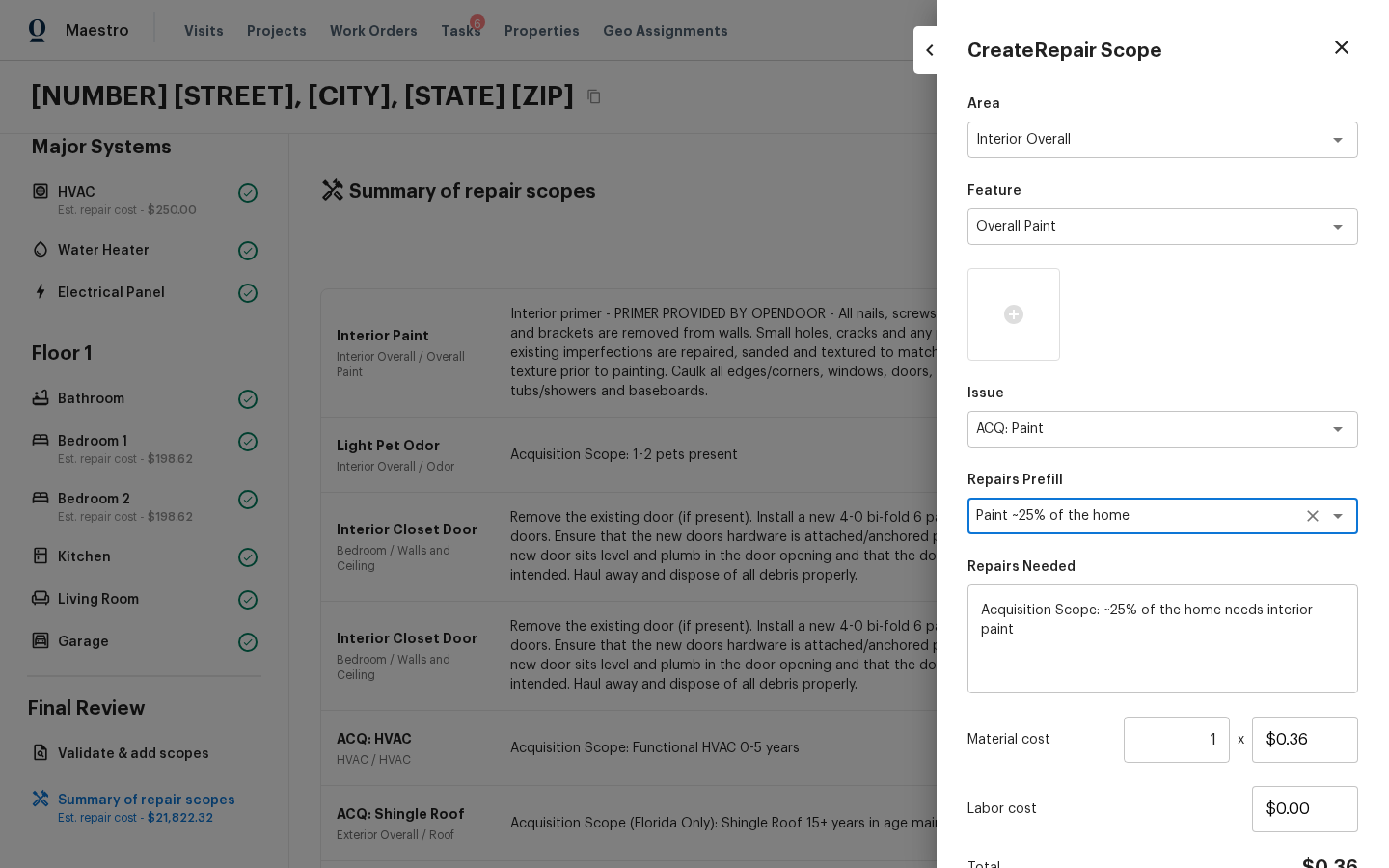 click on "Paint ~25% of the home" at bounding box center [1135, 516] 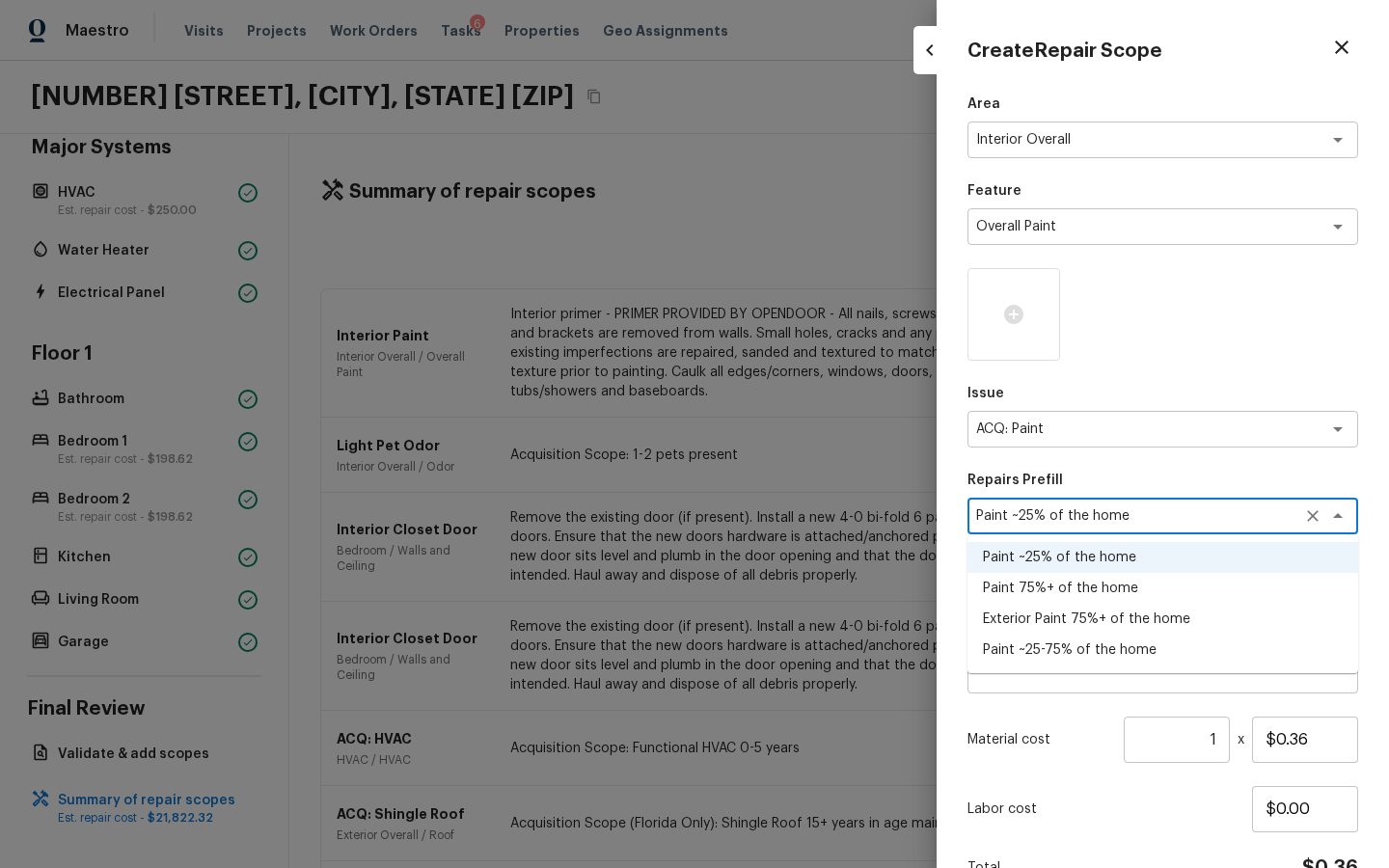 click on "Paint ~25-75% of the home" at bounding box center (1162, 650) 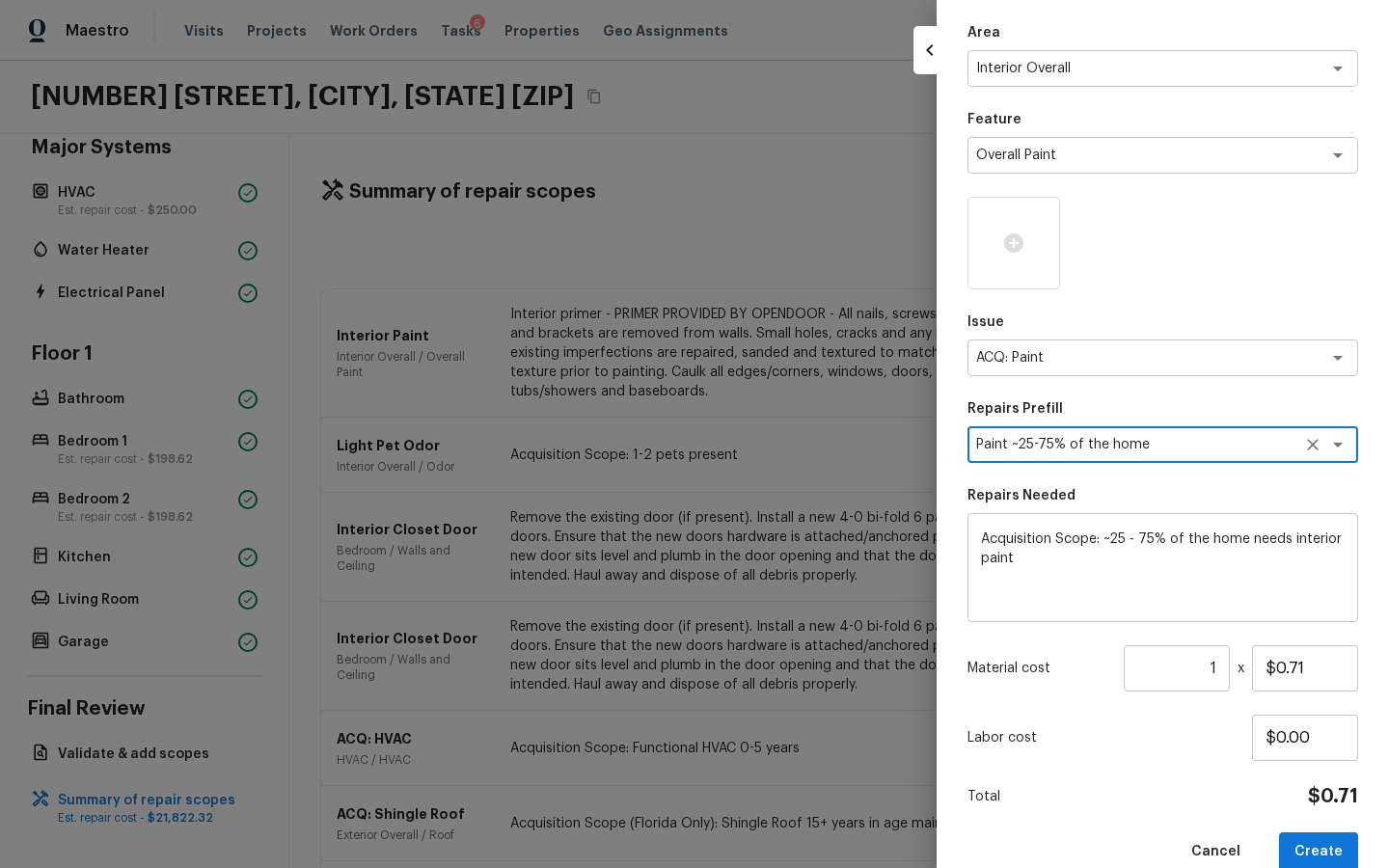 scroll, scrollTop: 105, scrollLeft: 0, axis: vertical 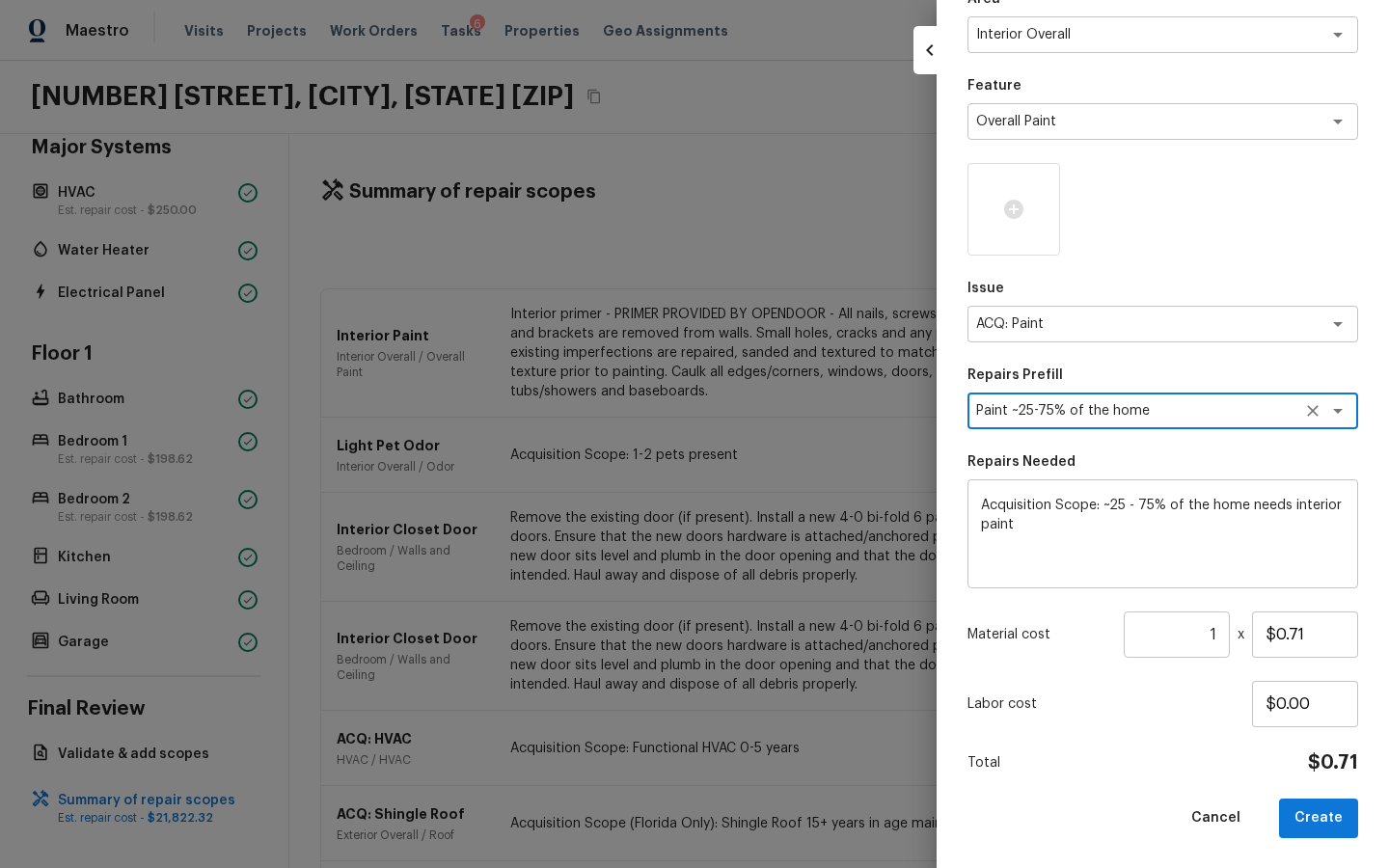 click on "1" at bounding box center [1177, 635] 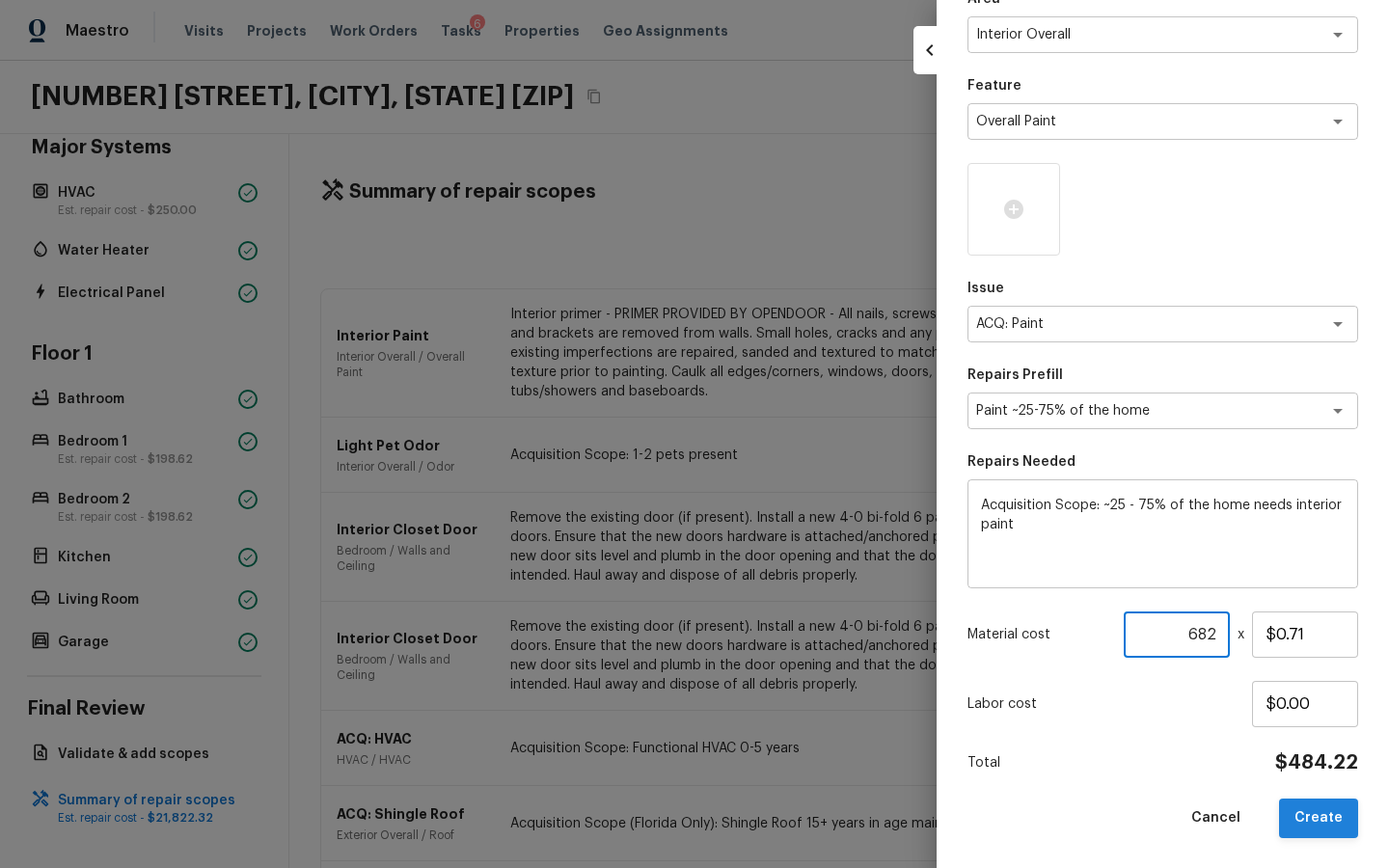 click on "Create" at bounding box center (1319, 818) 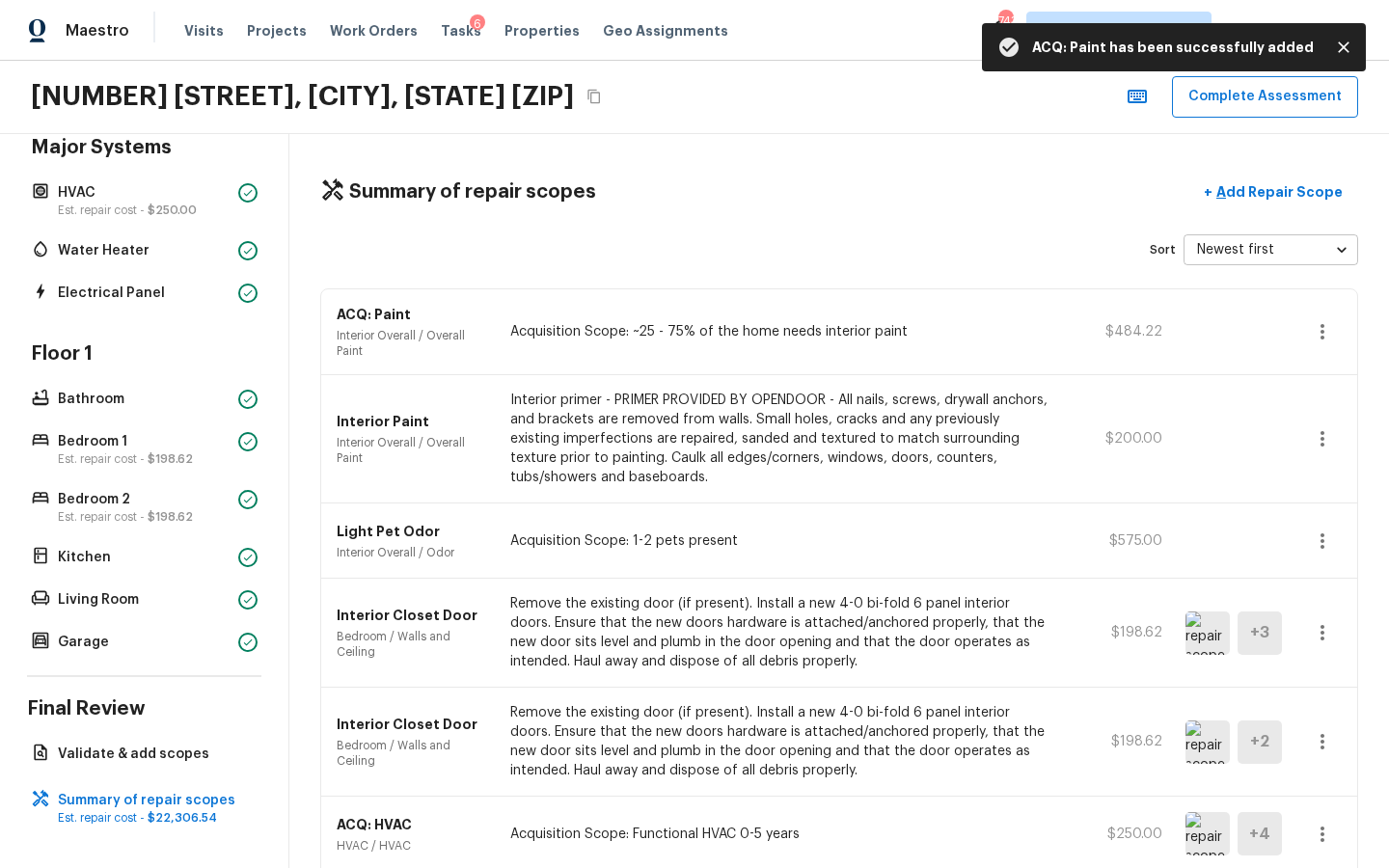 click 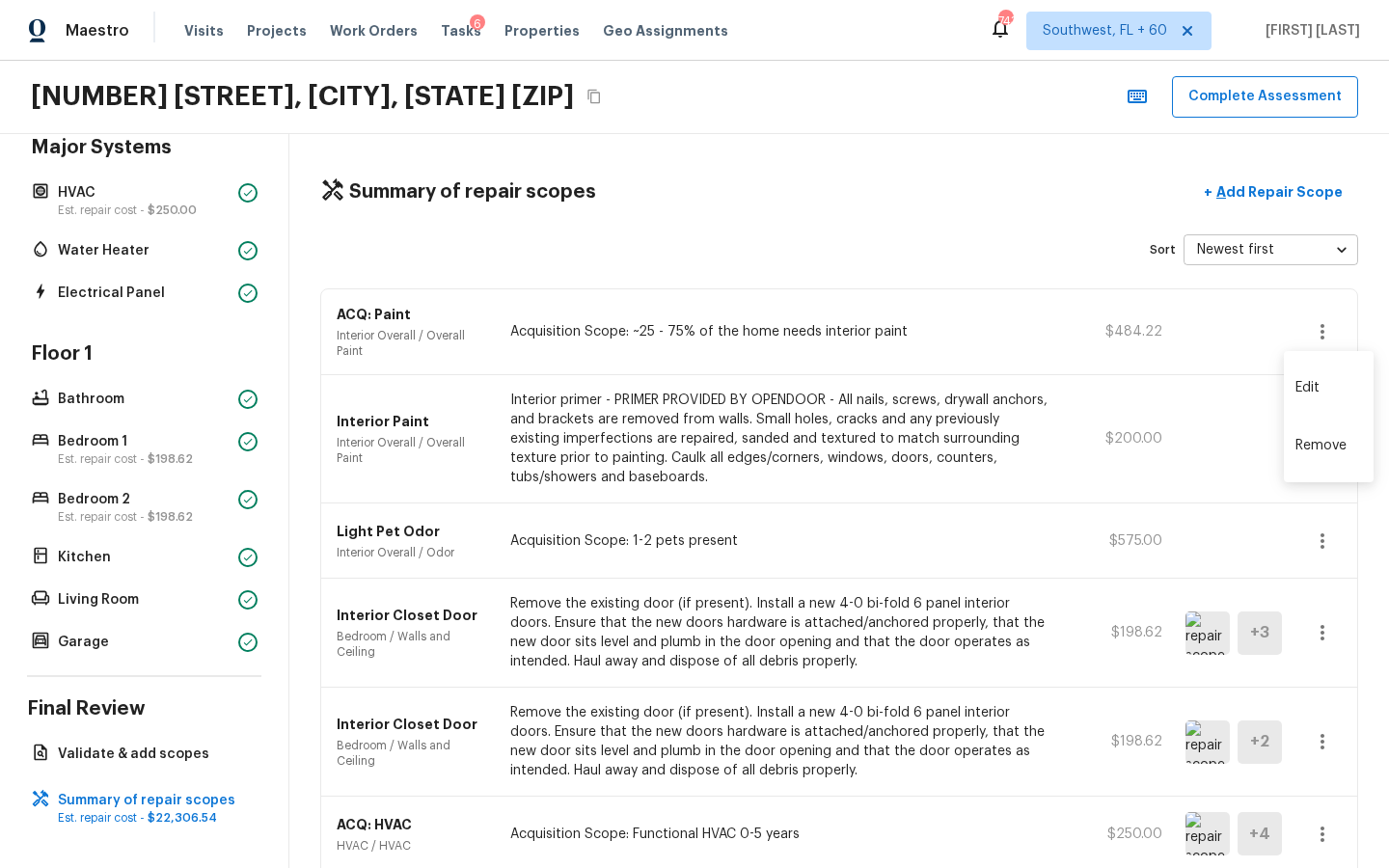 click at bounding box center (694, 434) 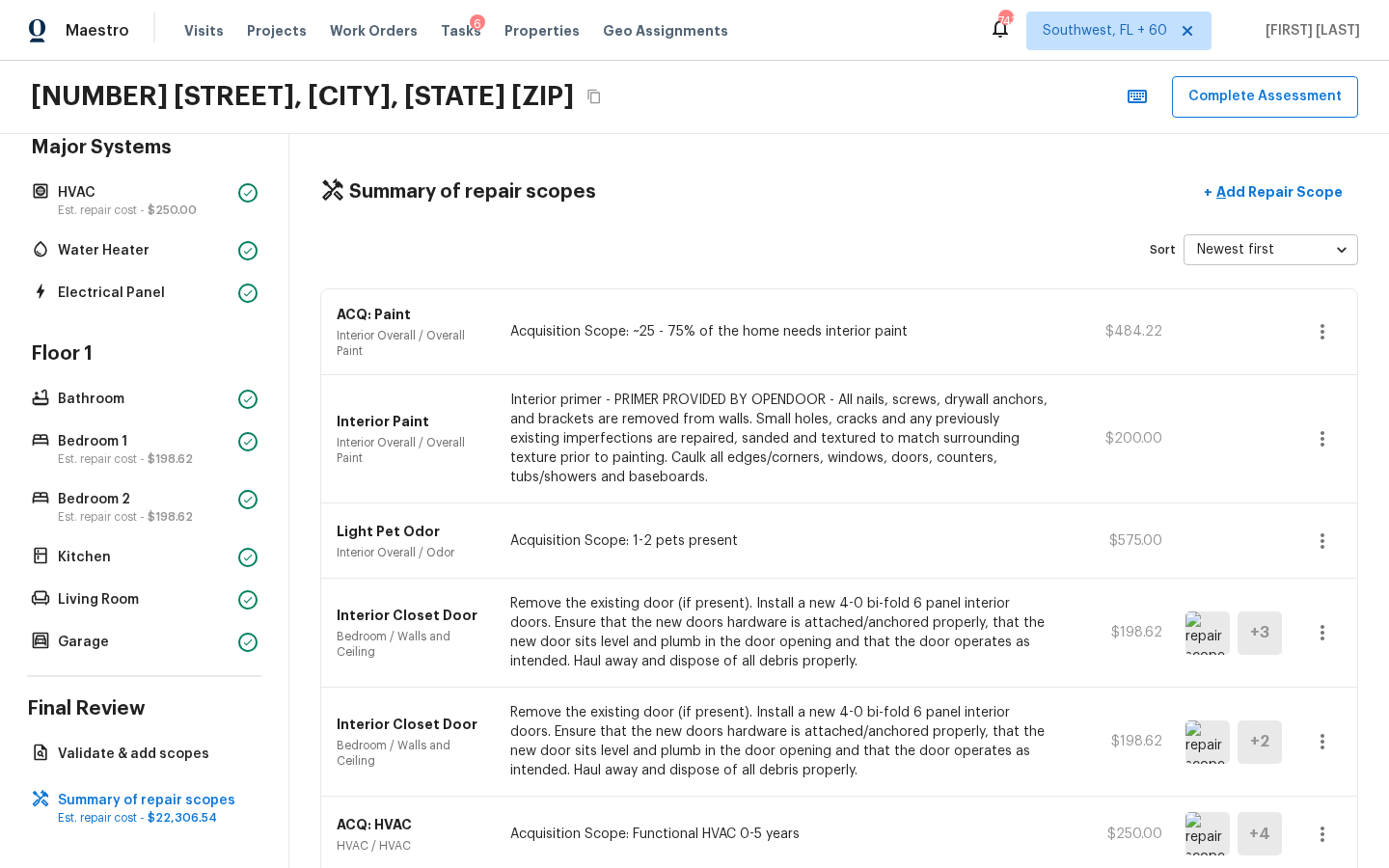 click 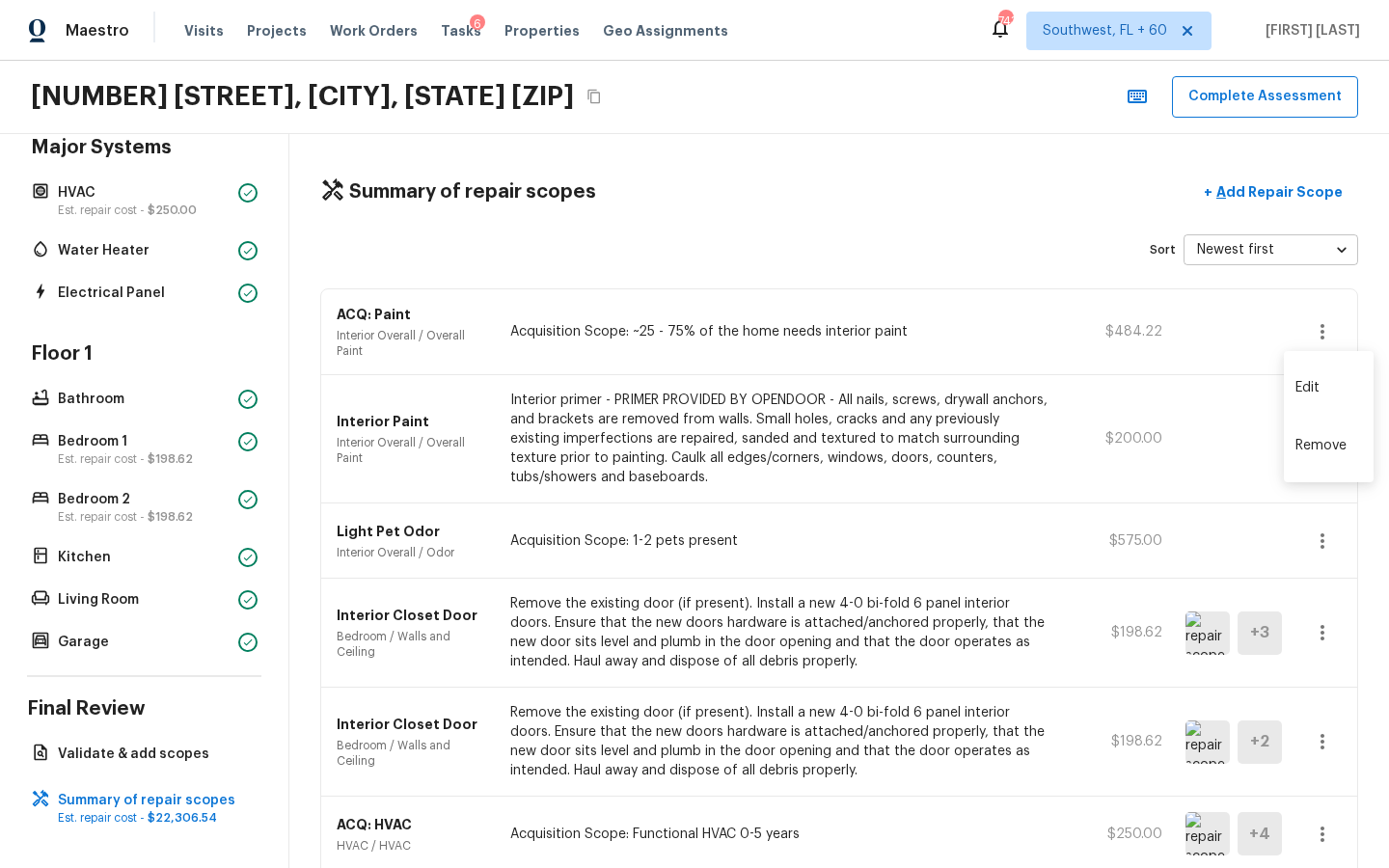click on "Edit" at bounding box center [1328, 388] 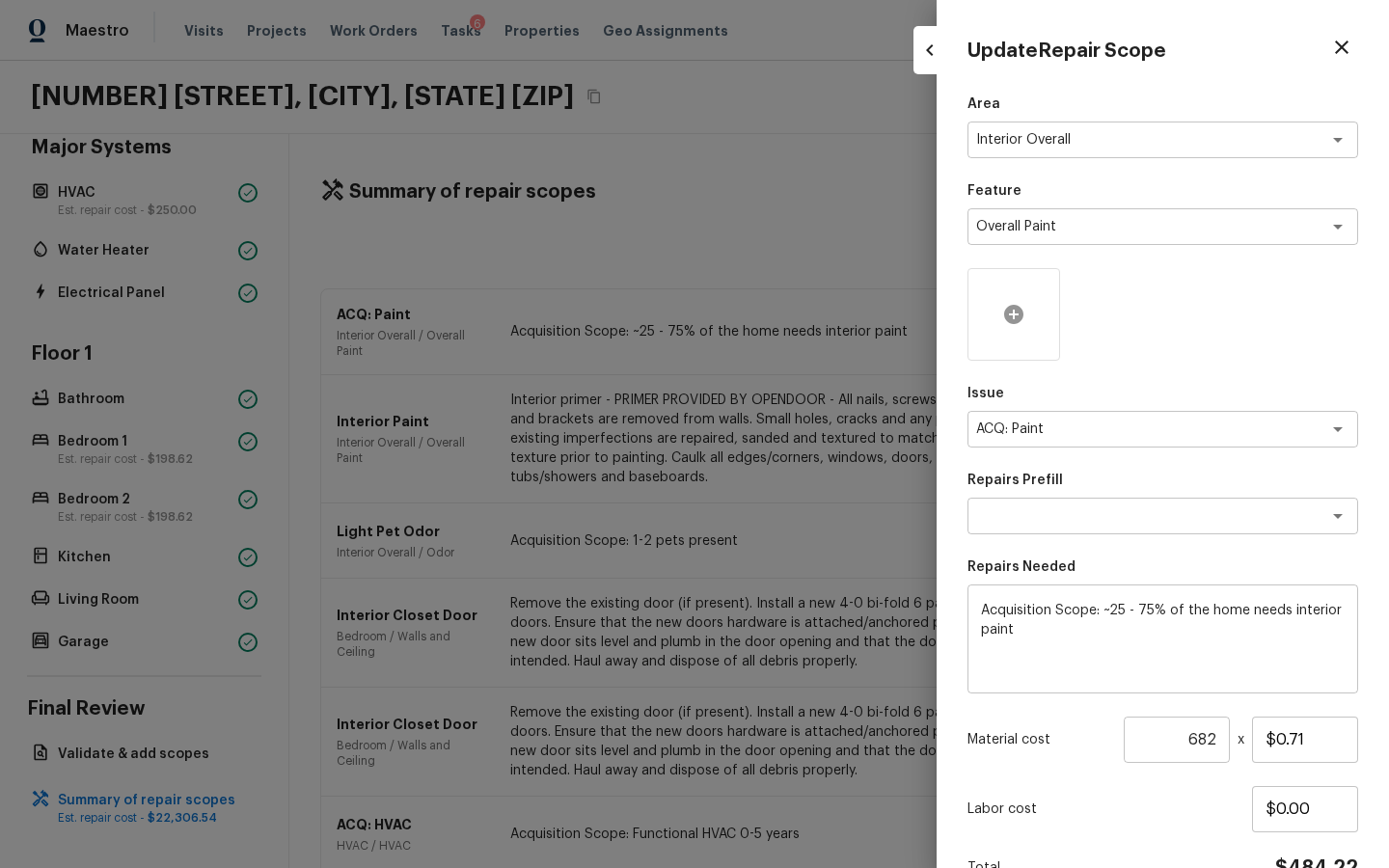 click 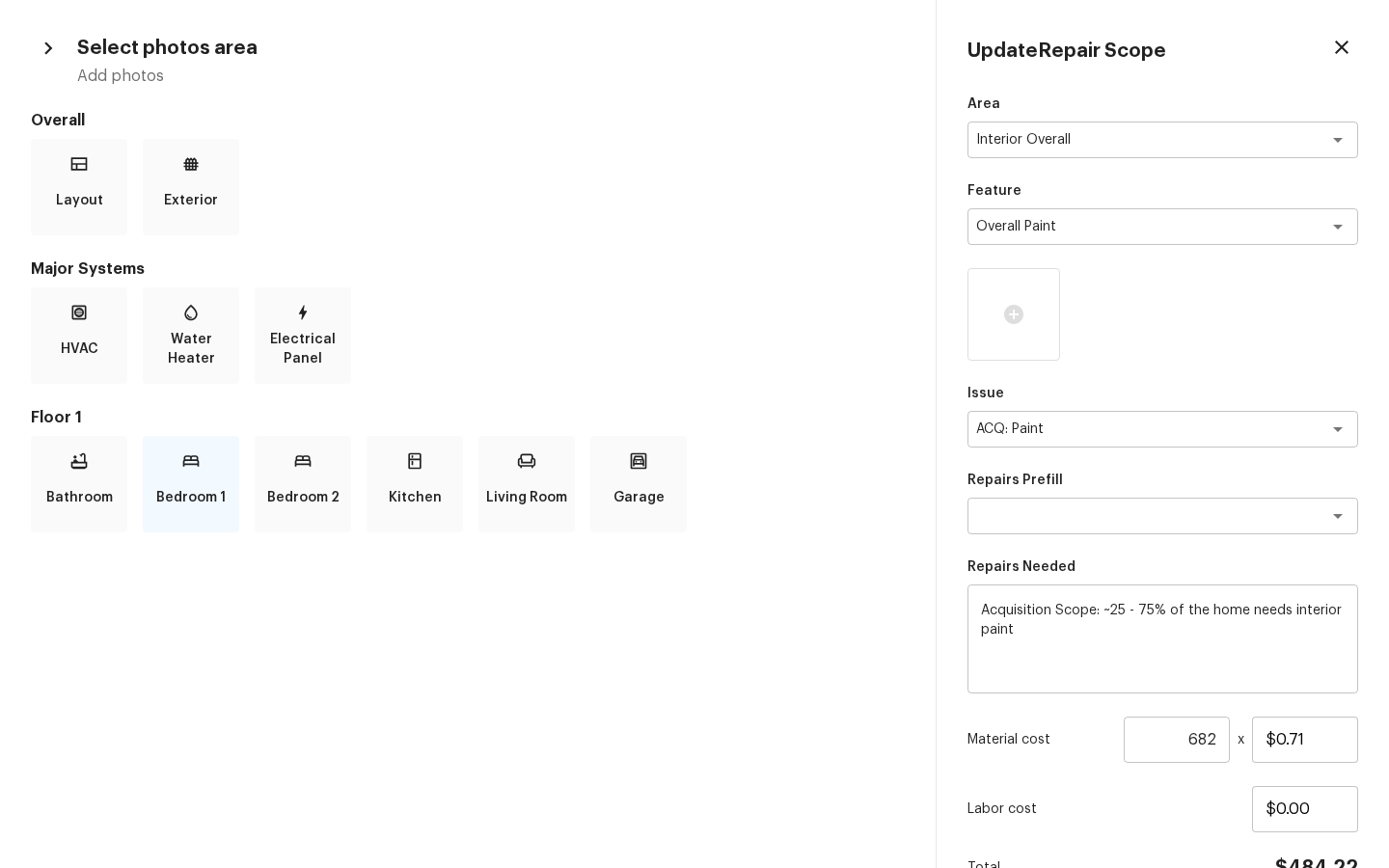 click on "Bedroom 1" at bounding box center (191, 484) 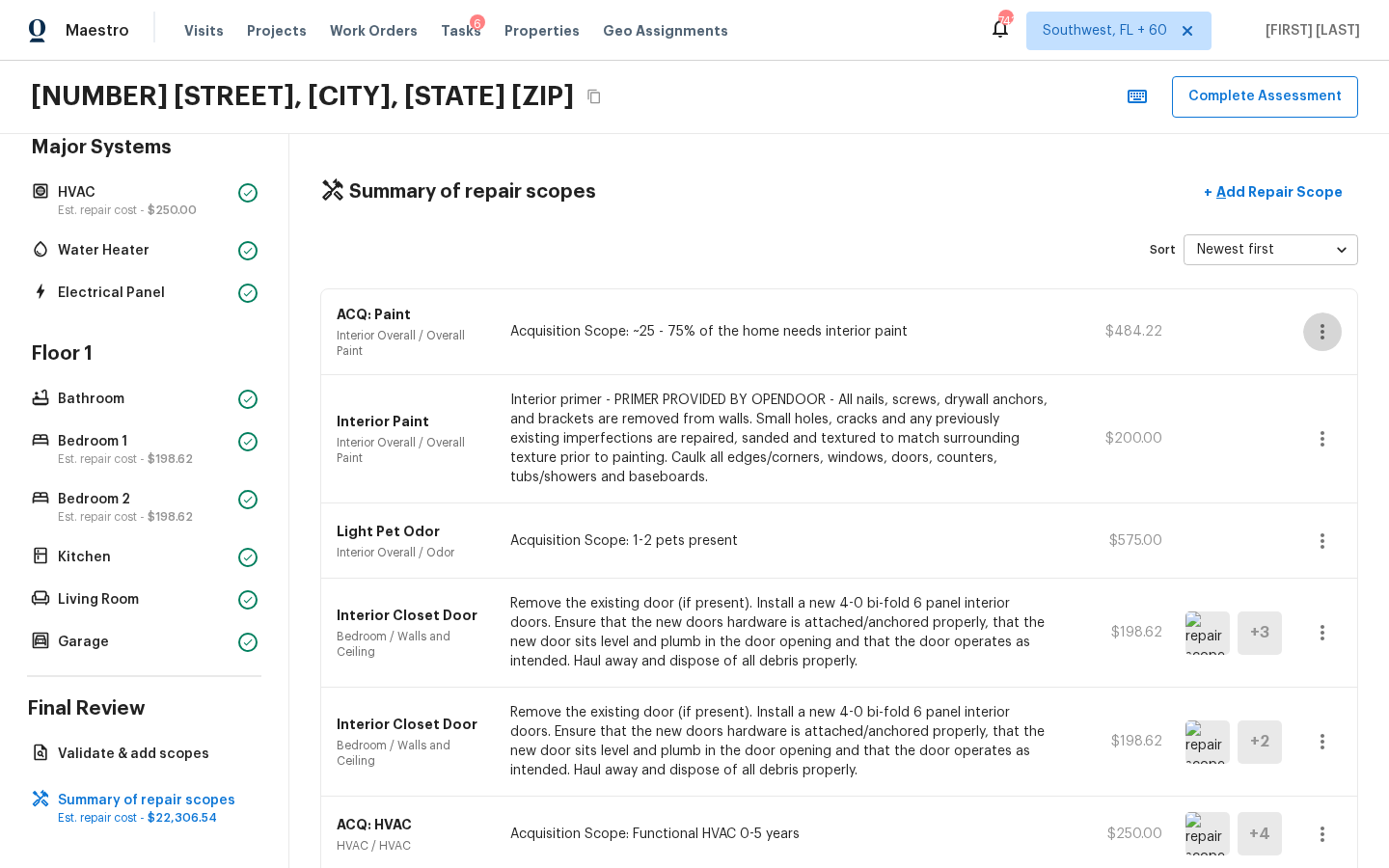 click at bounding box center [1322, 332] 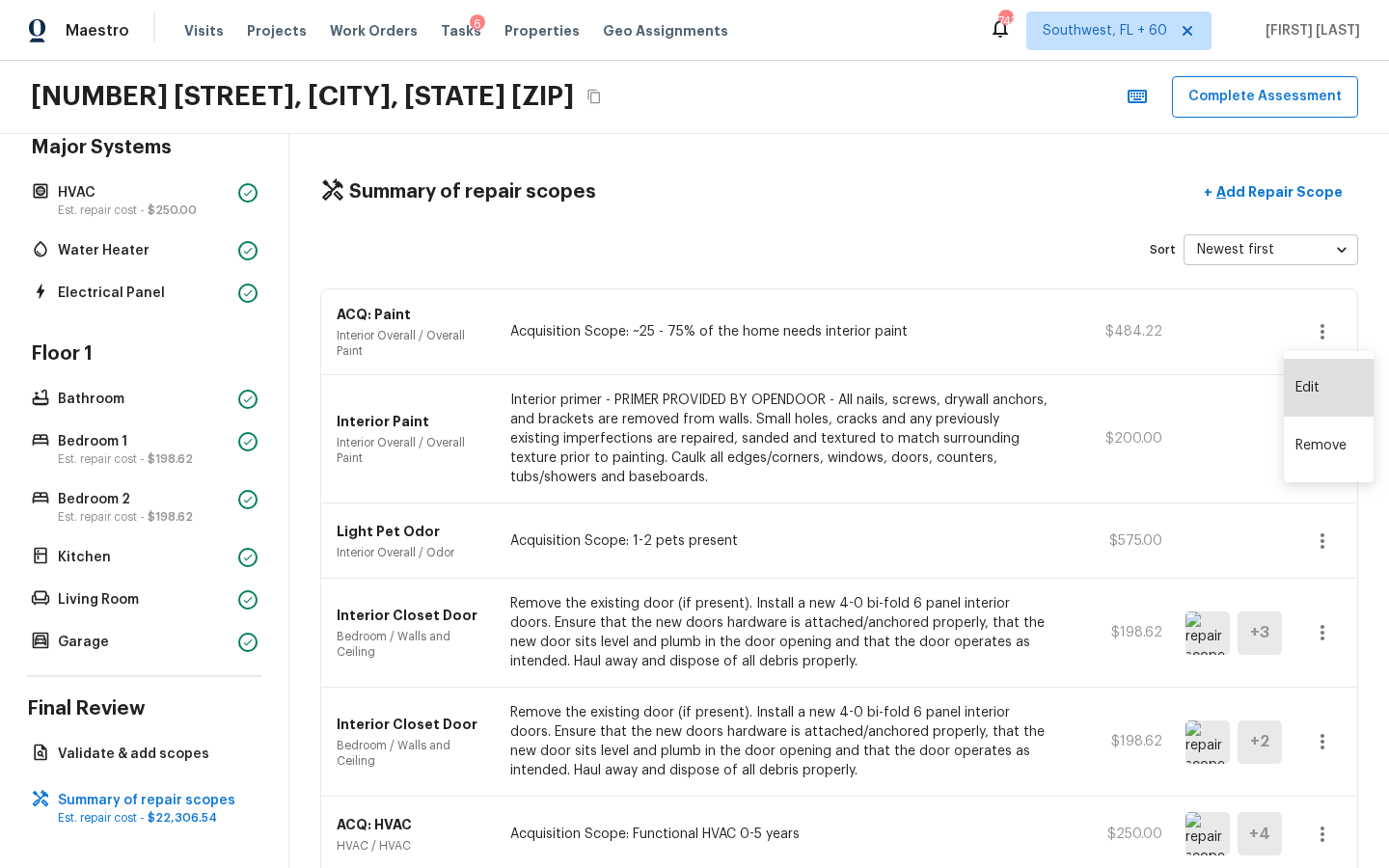 click on "Edit" at bounding box center [1328, 388] 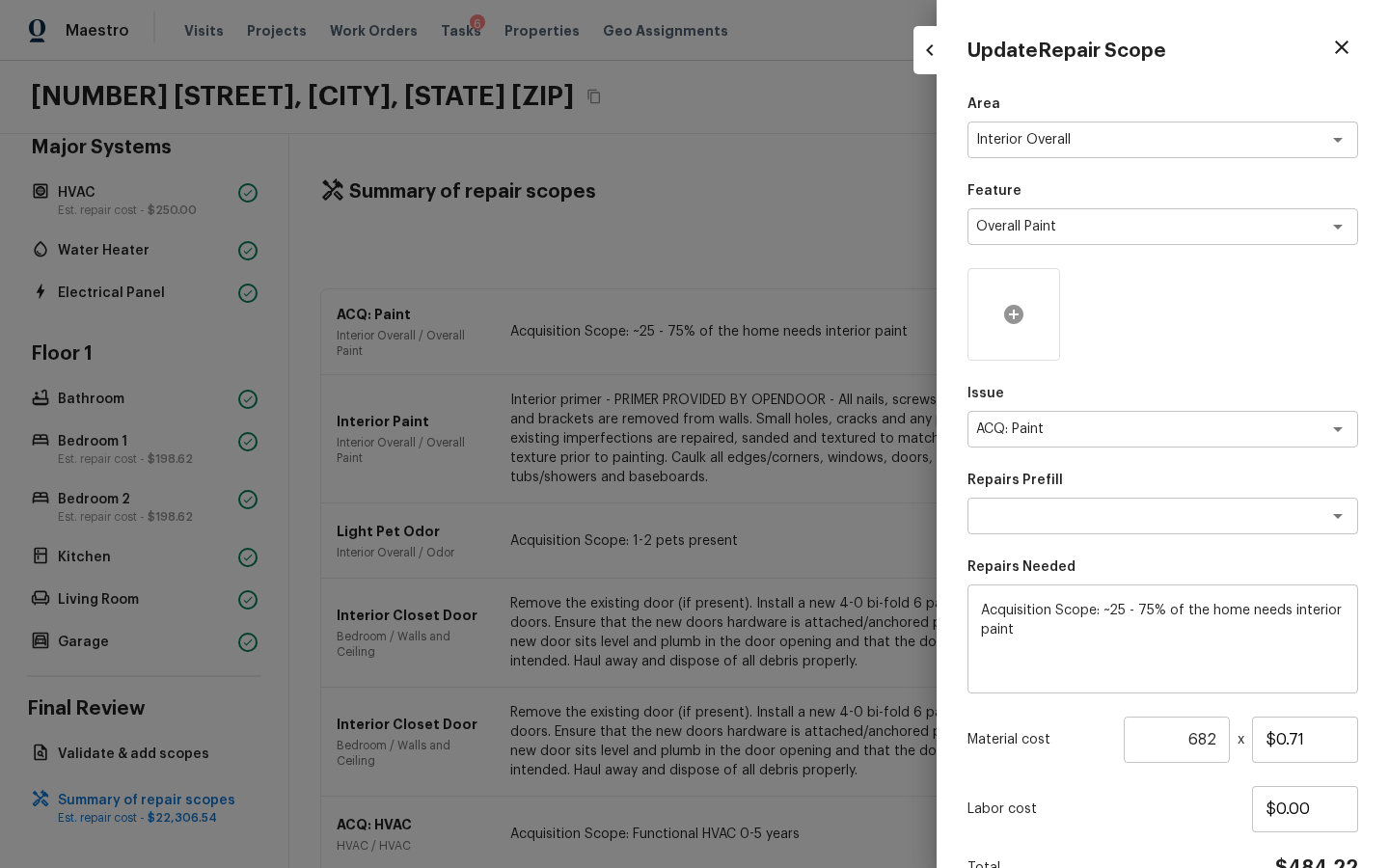 click 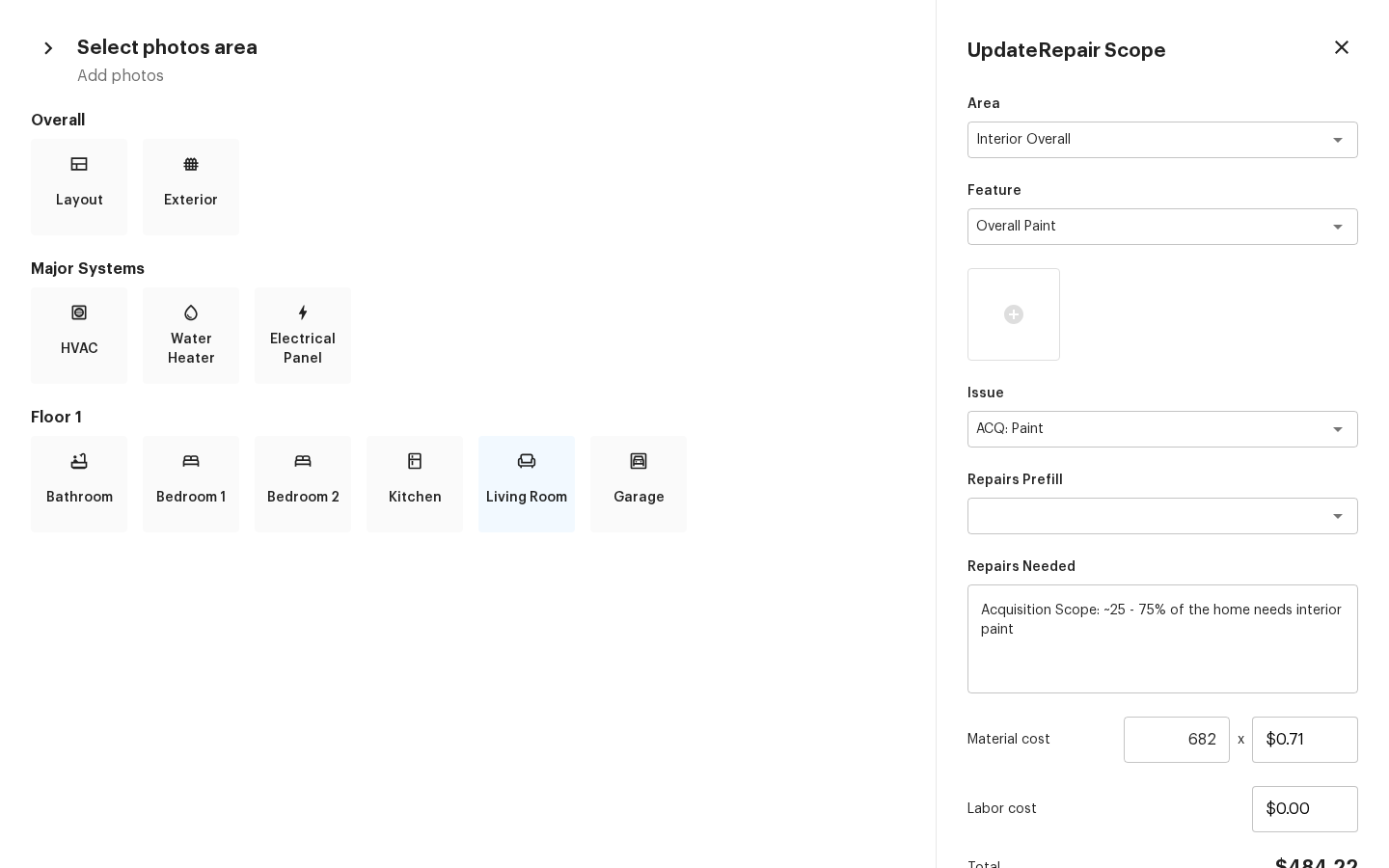 click on "Living Room" at bounding box center [527, 484] 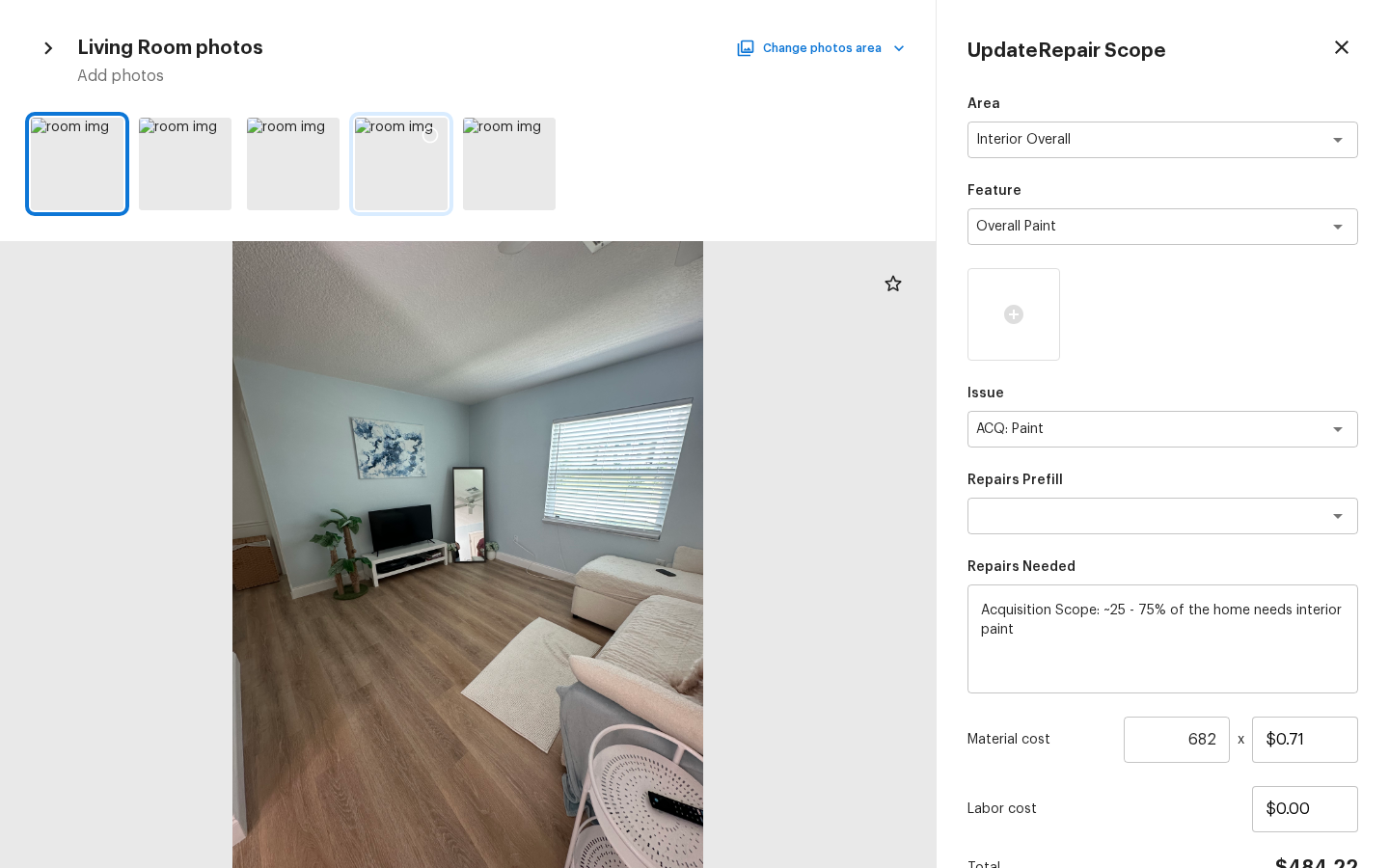 click at bounding box center [401, 164] 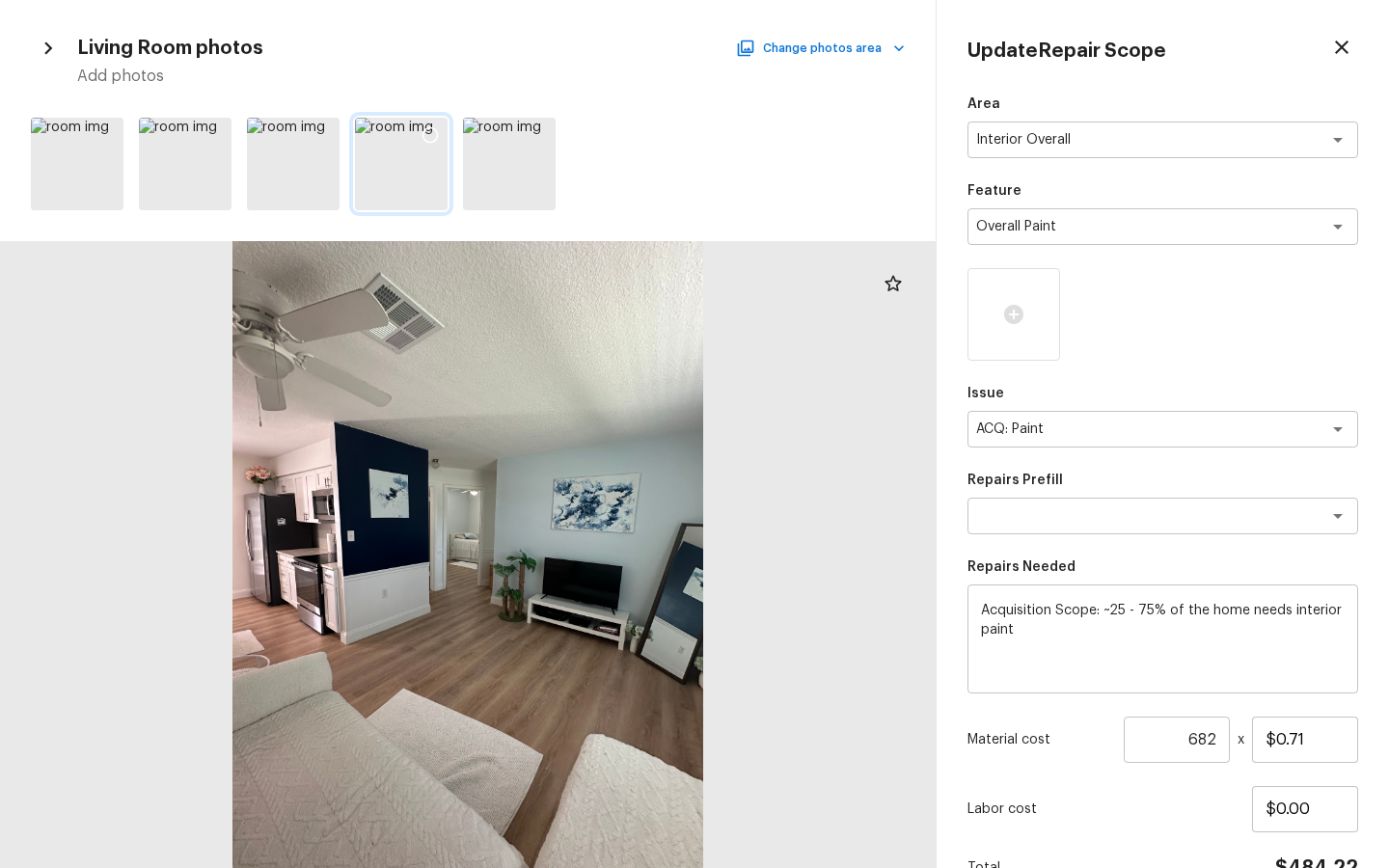 click 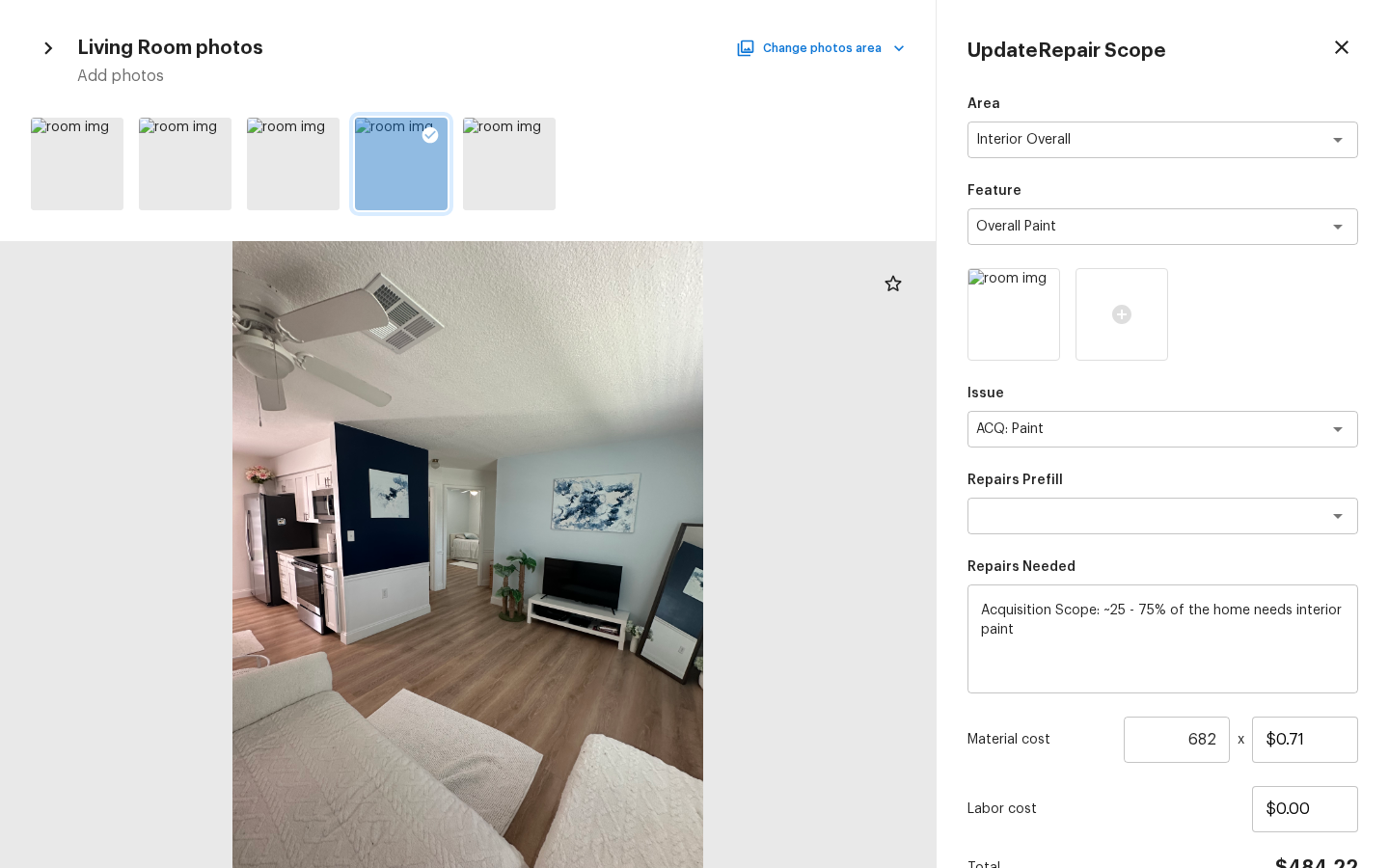 click 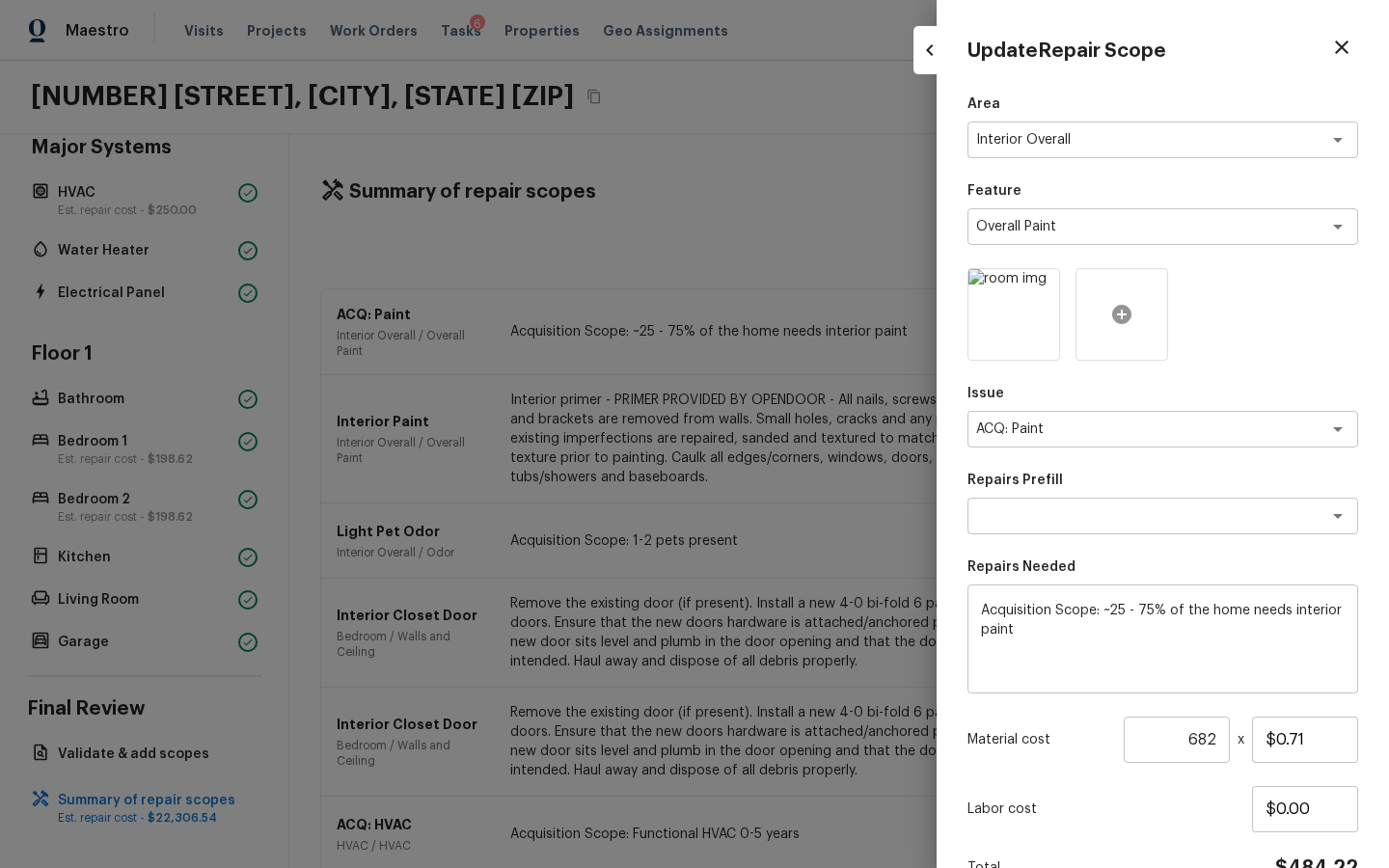 click 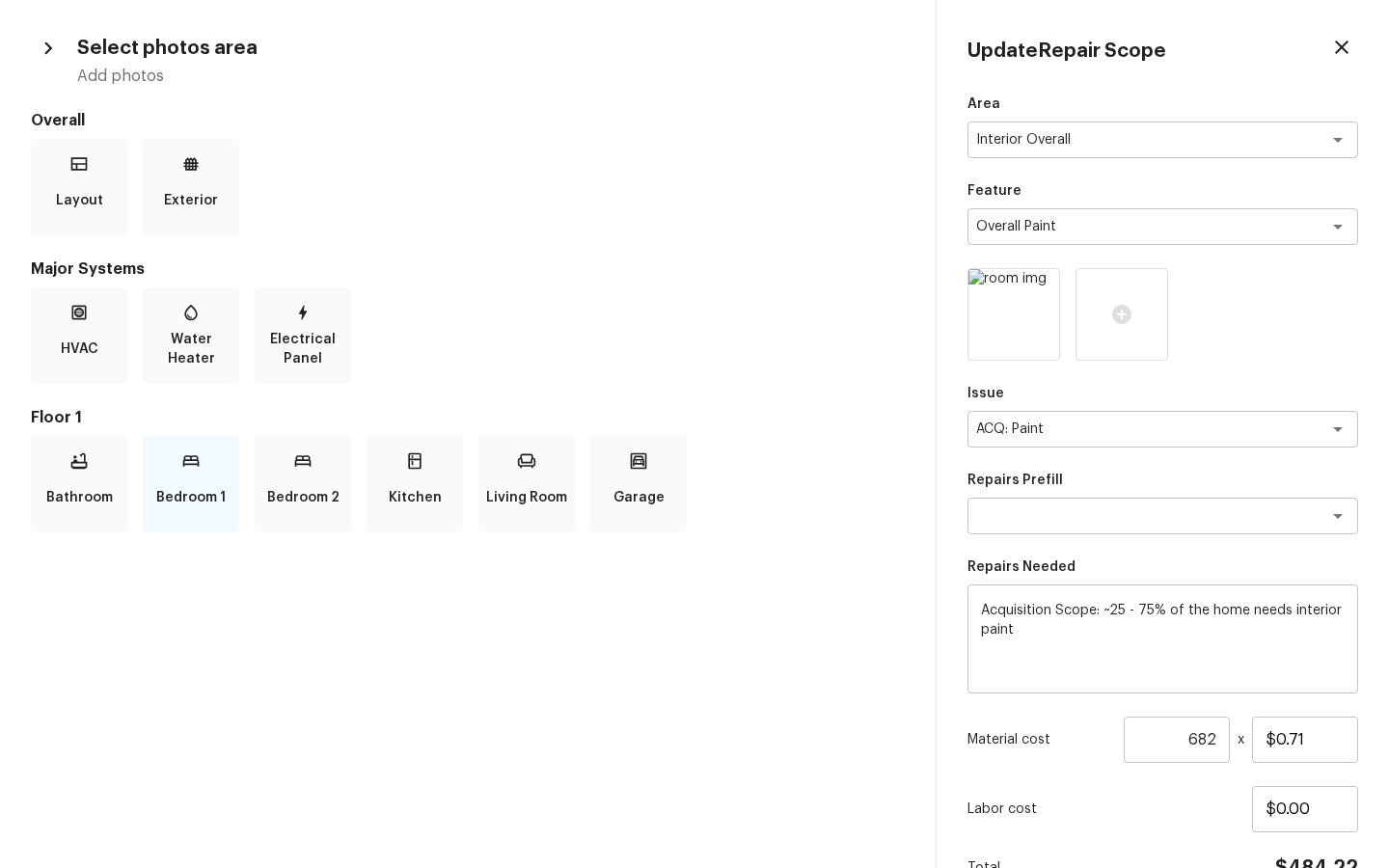click on "Bedroom 1" at bounding box center [191, 498] 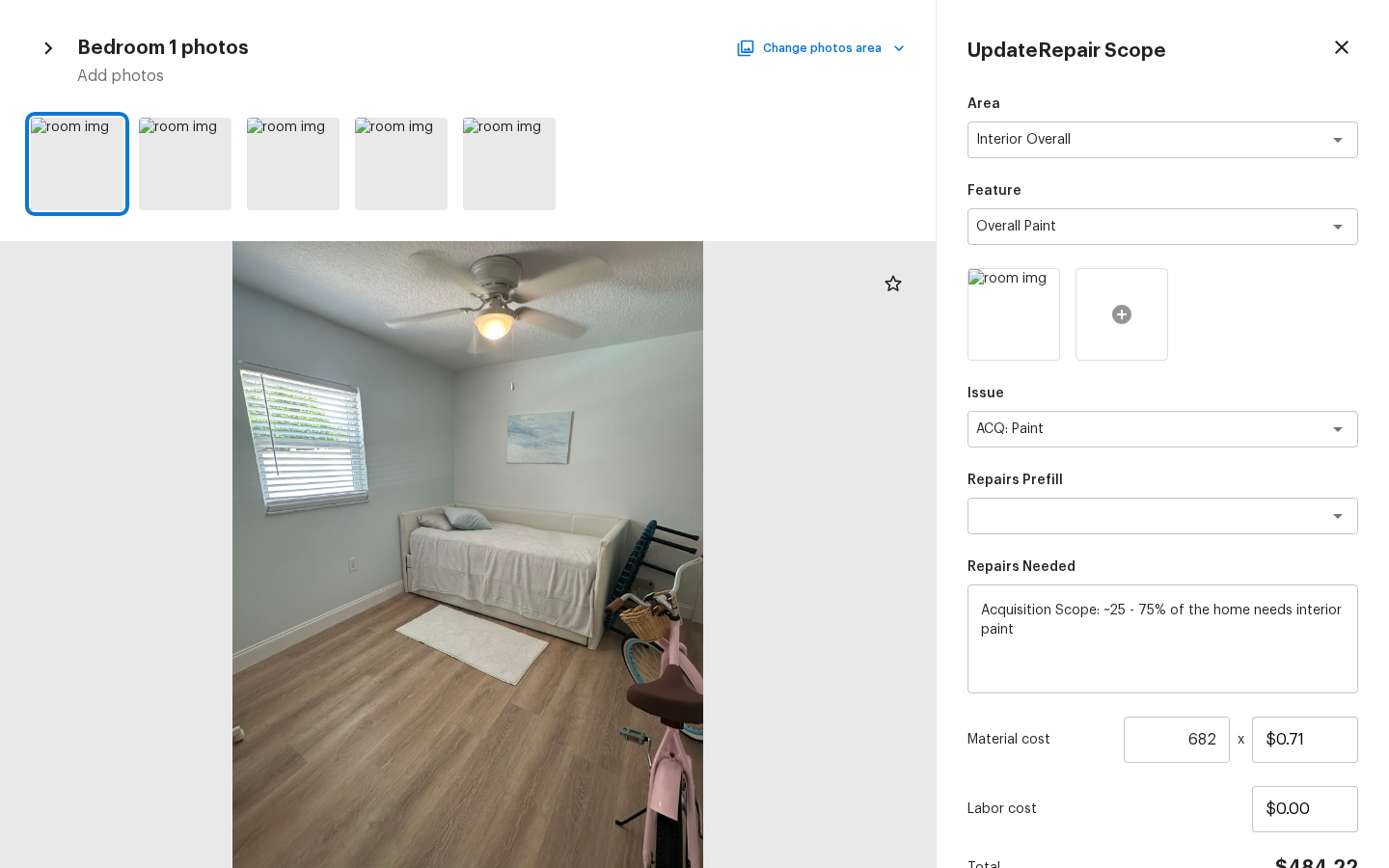 click at bounding box center [1122, 314] 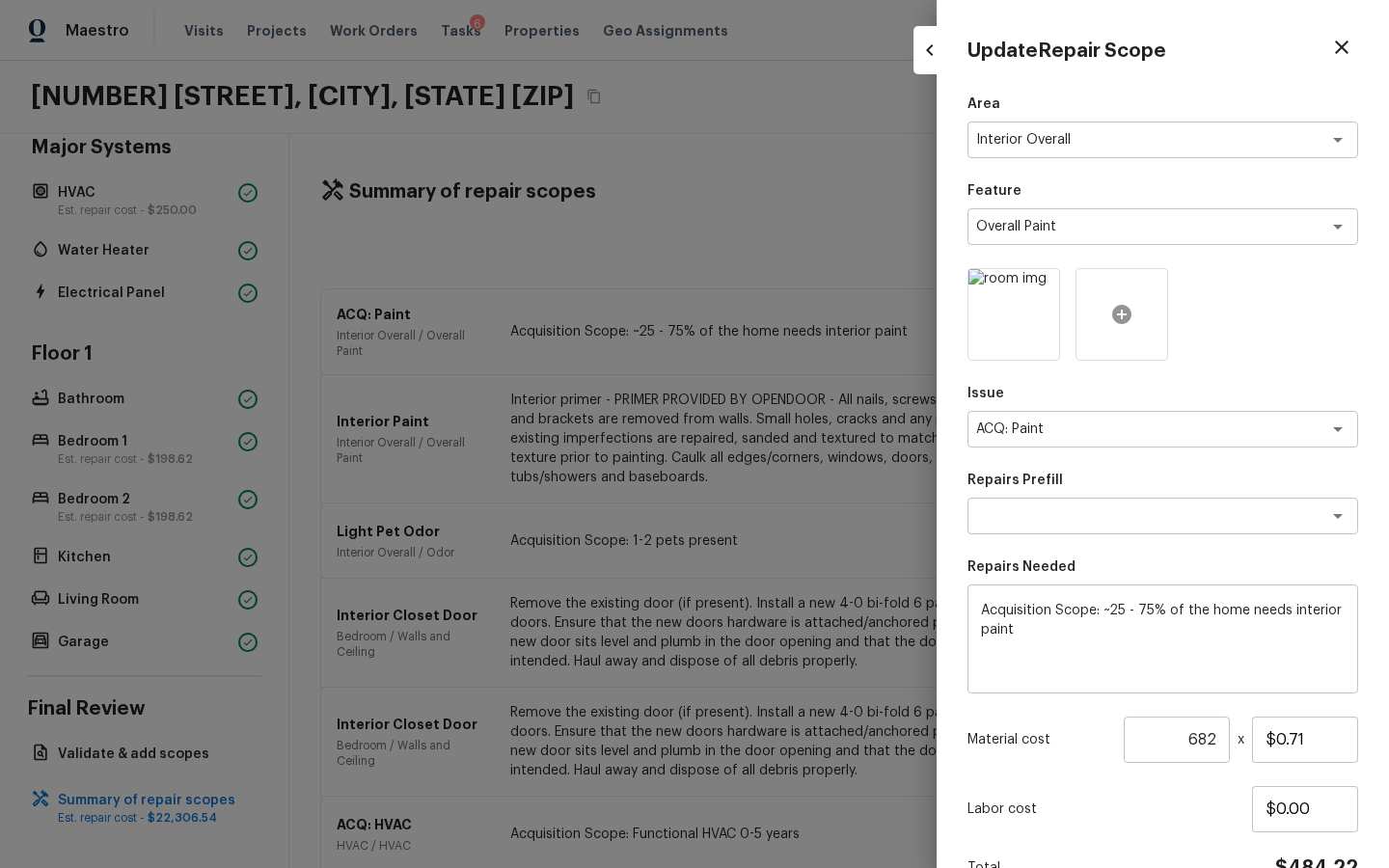 click 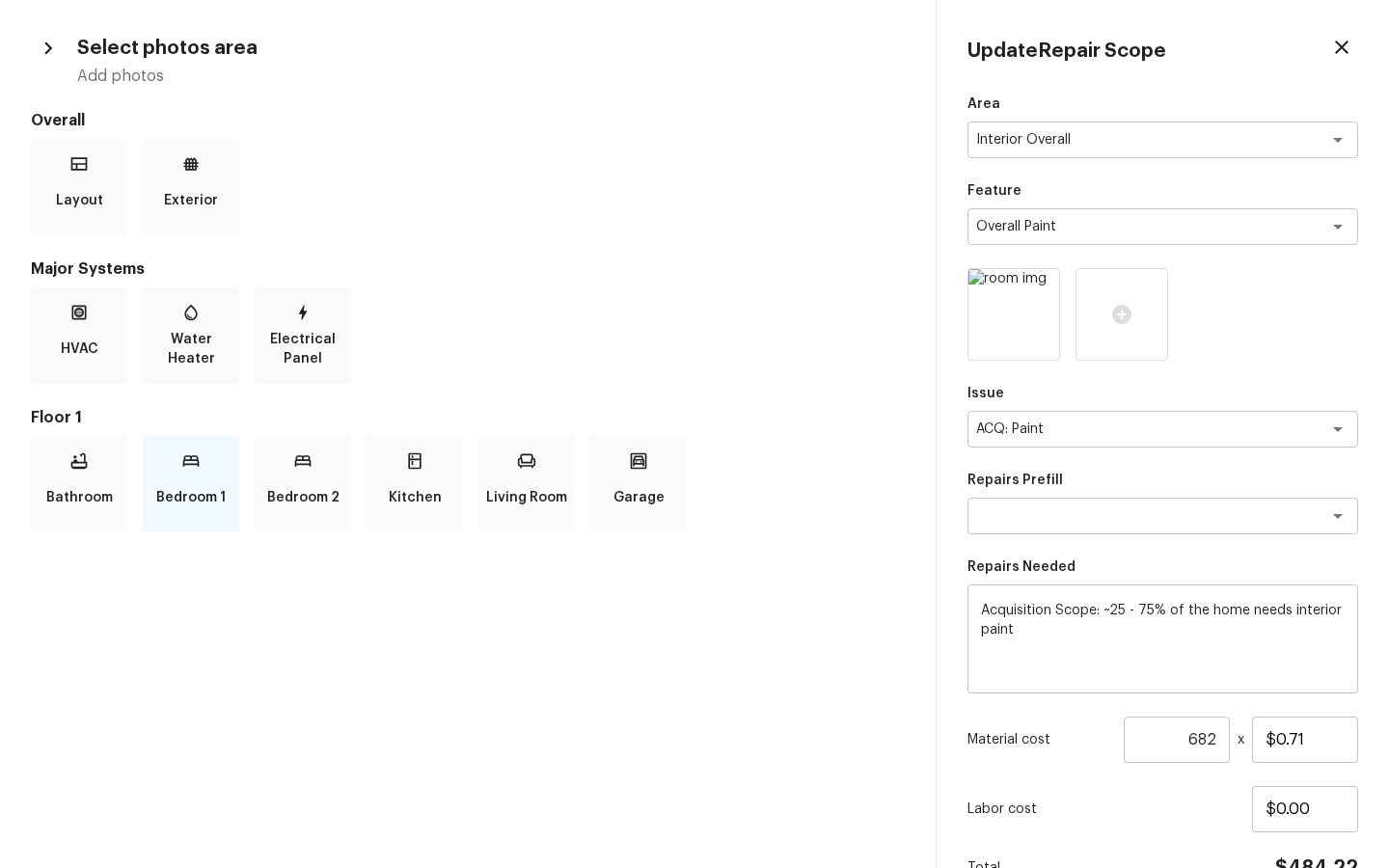 click on "Bedroom 1" at bounding box center (191, 498) 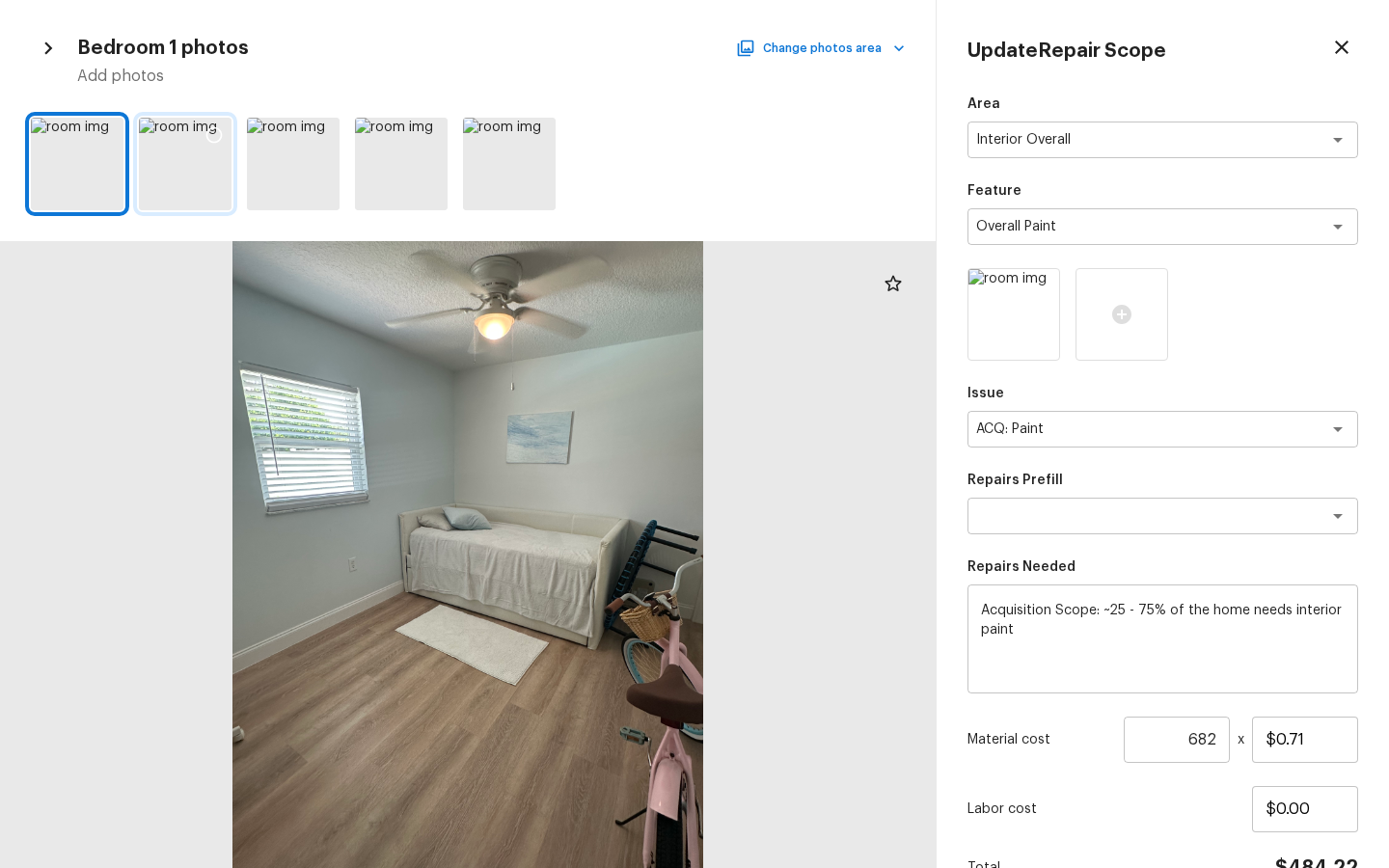 click at bounding box center [185, 164] 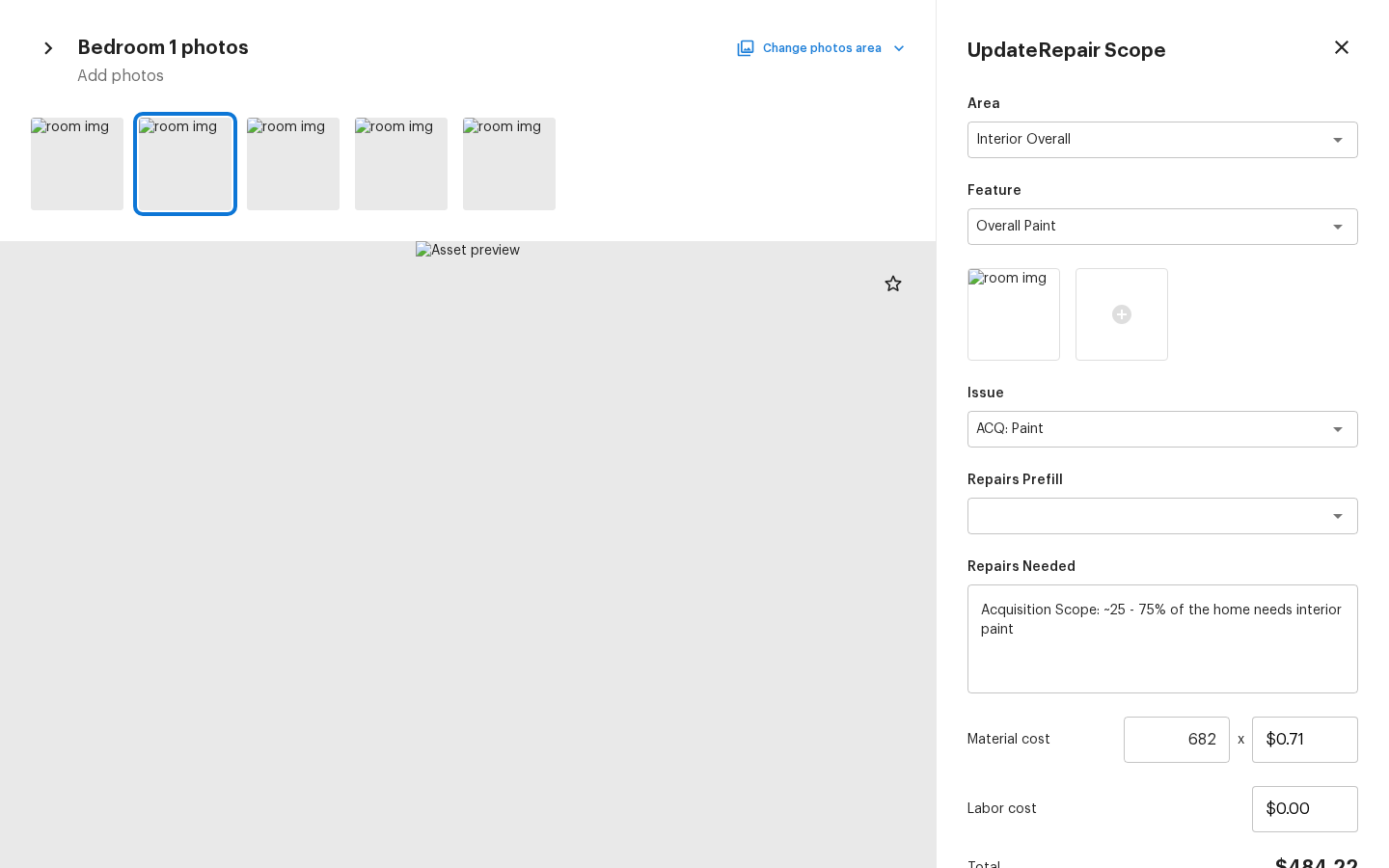 click on "Change photos area" at bounding box center (822, 48) 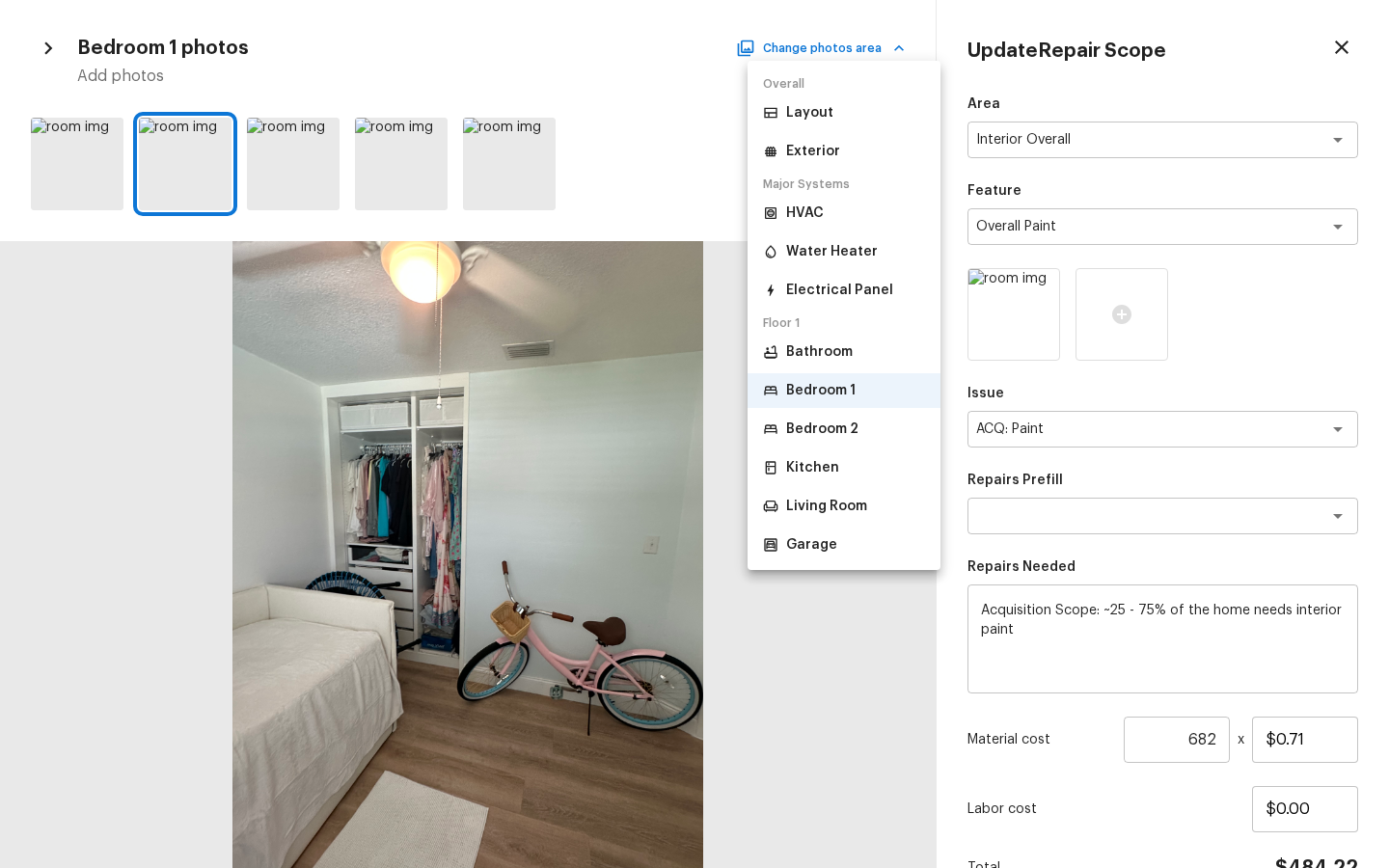 click on "Bedroom 2" at bounding box center [822, 429] 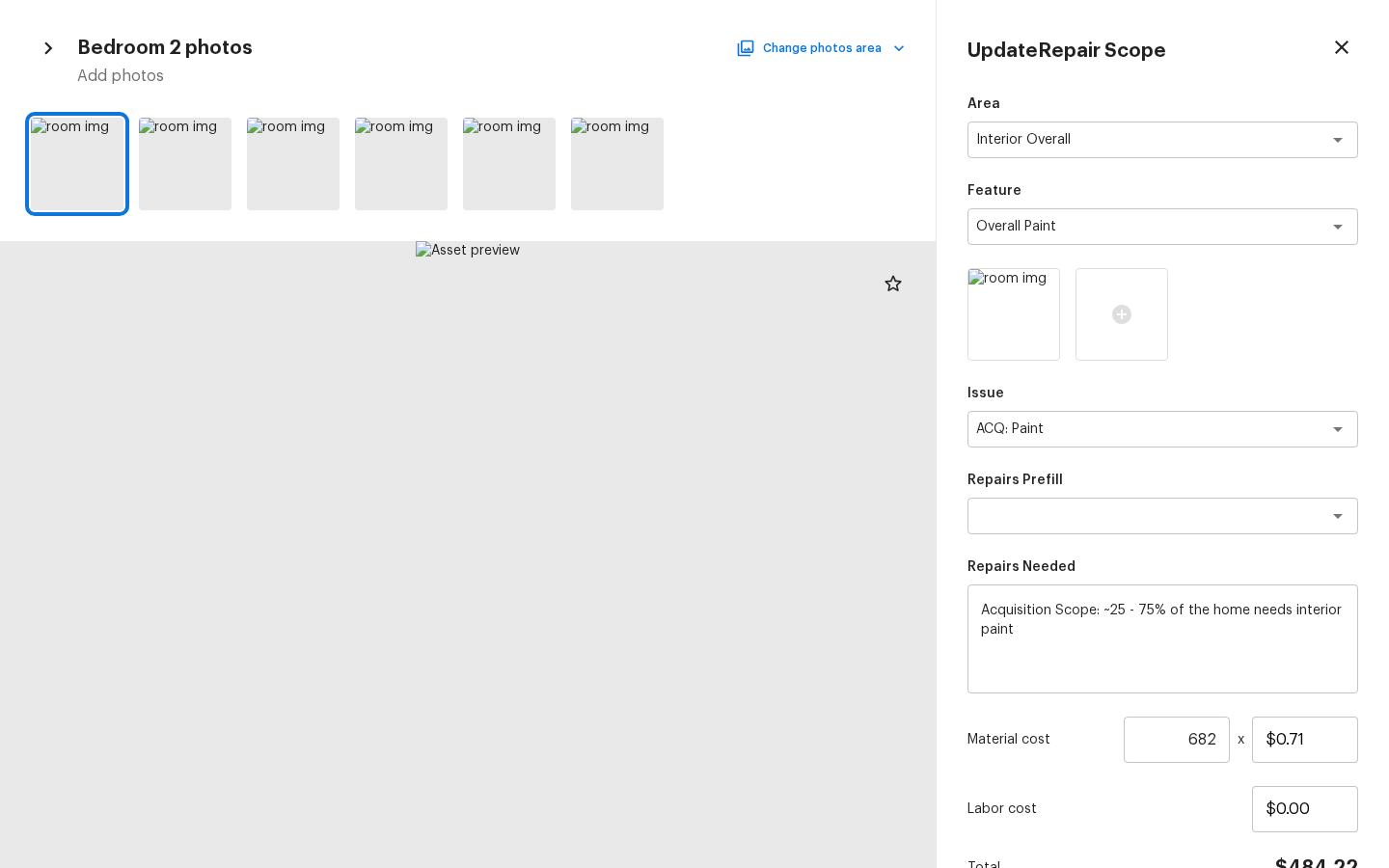 click at bounding box center (468, 555) 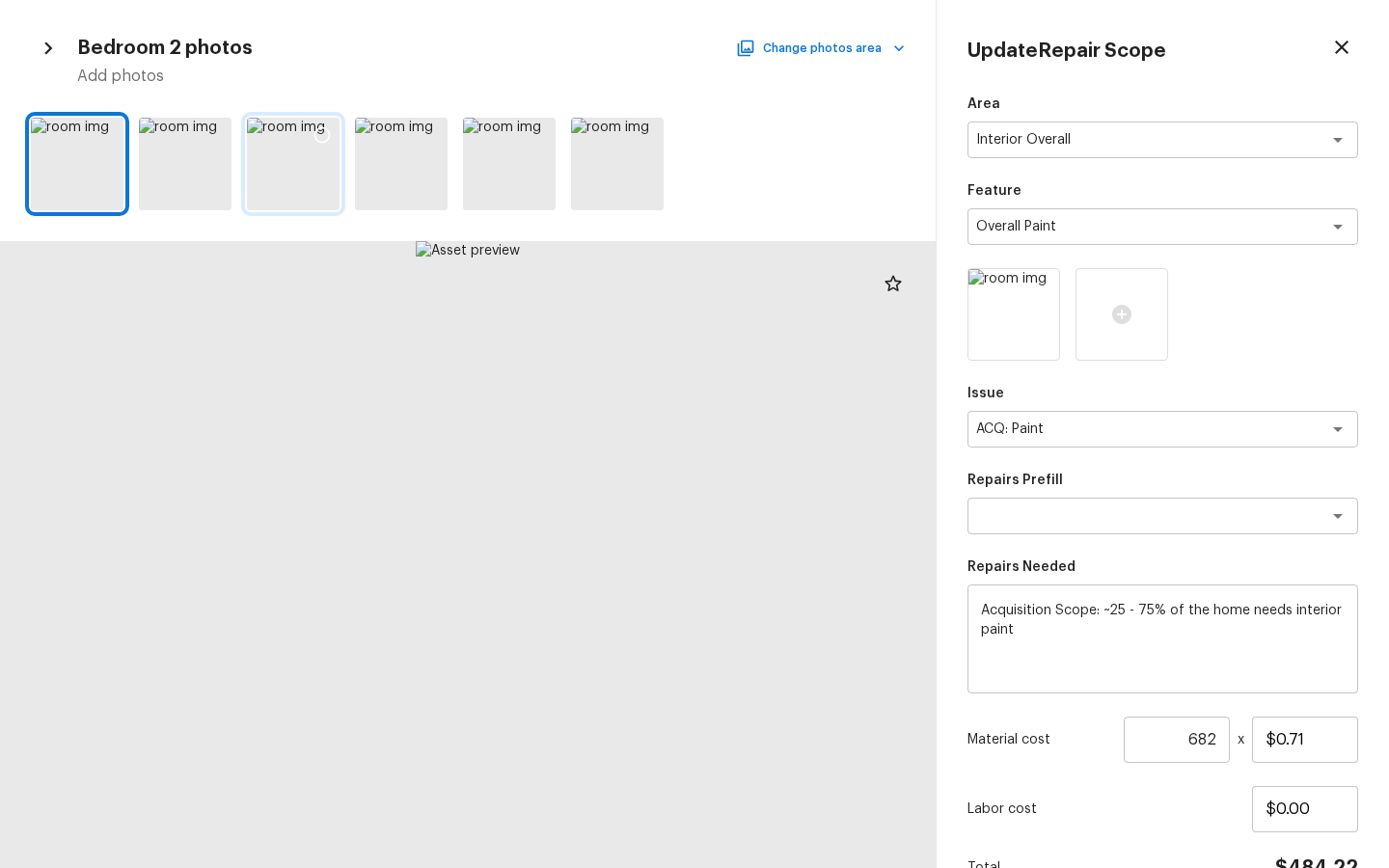 click 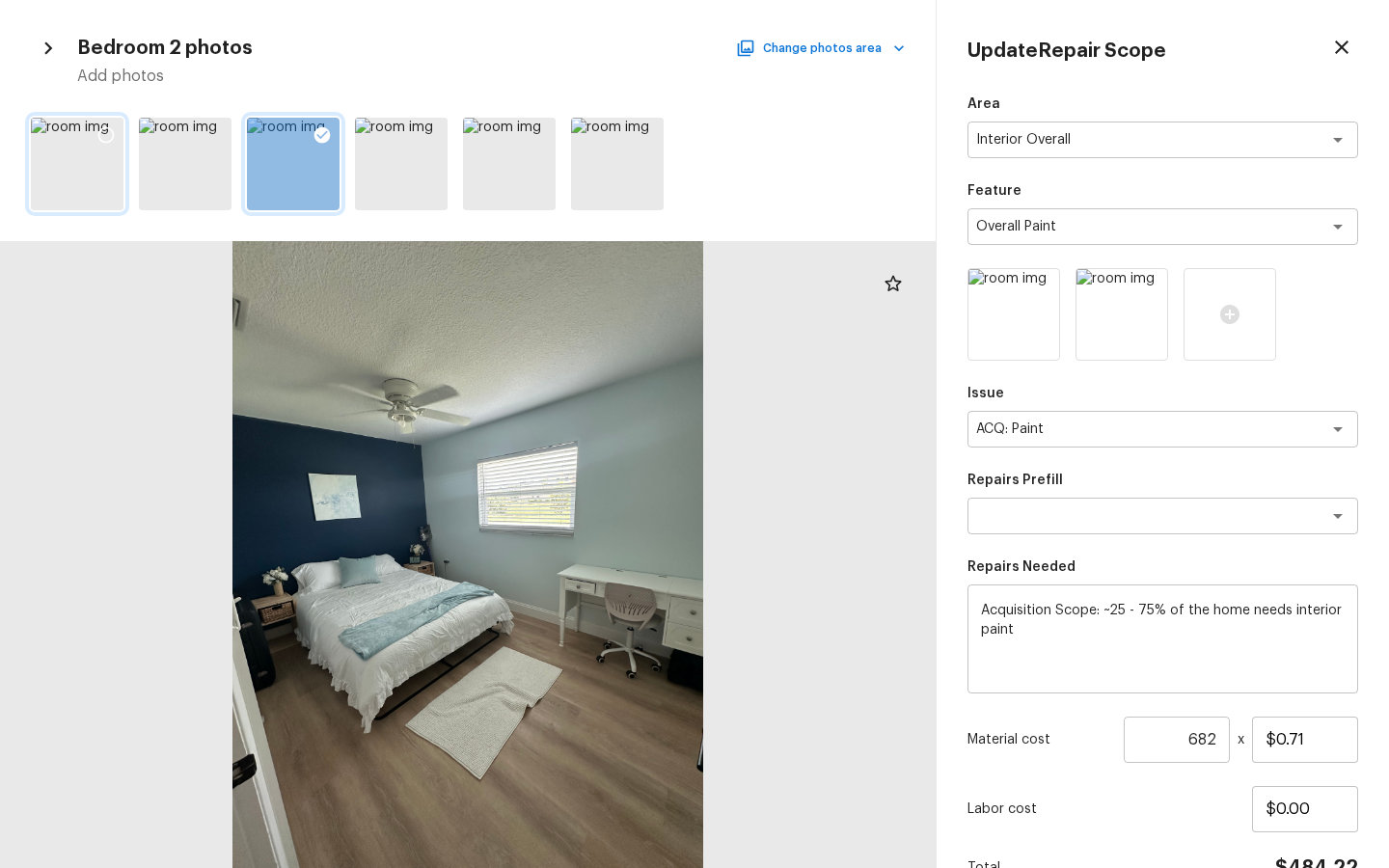 click 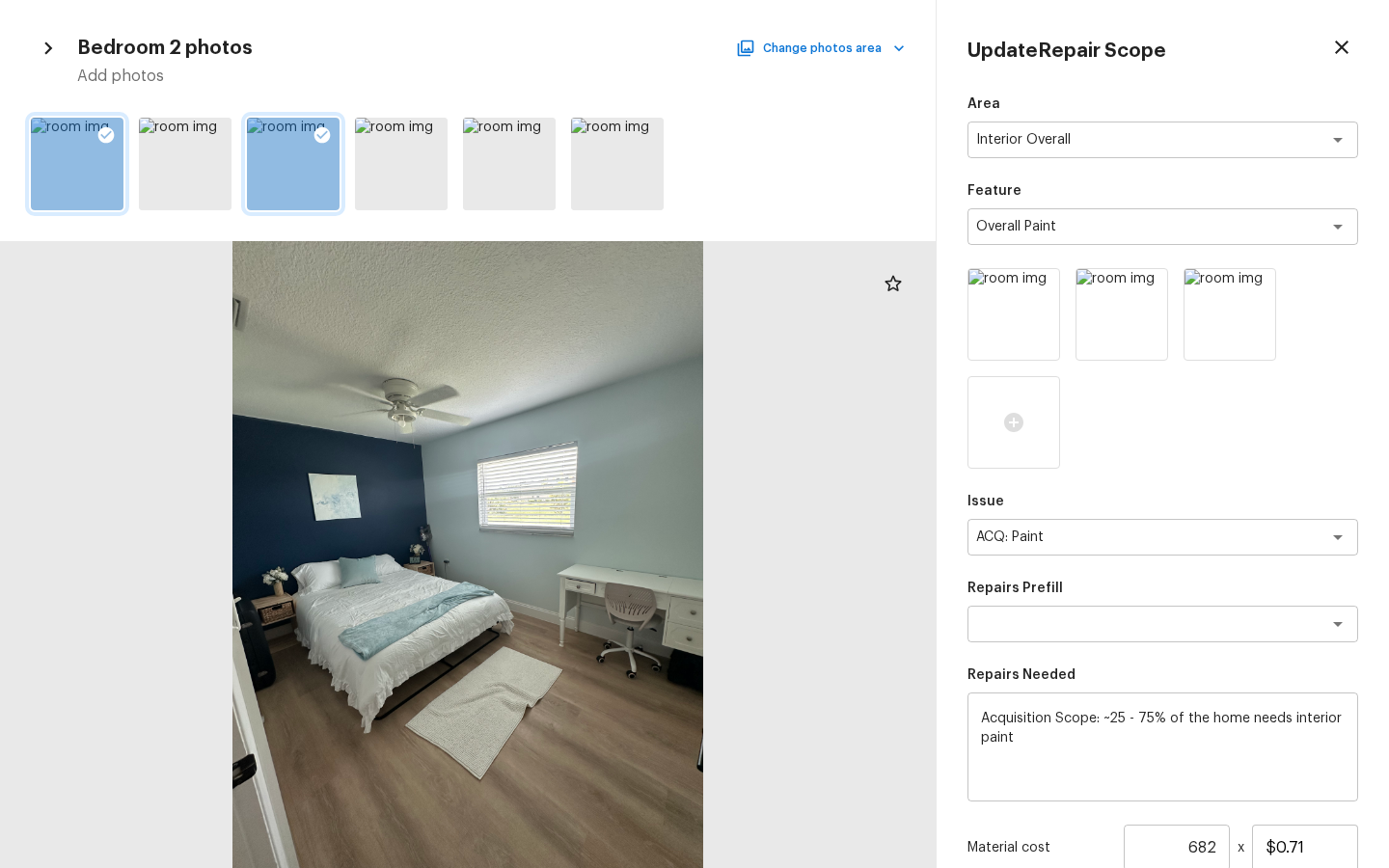 click at bounding box center [1162, 368] 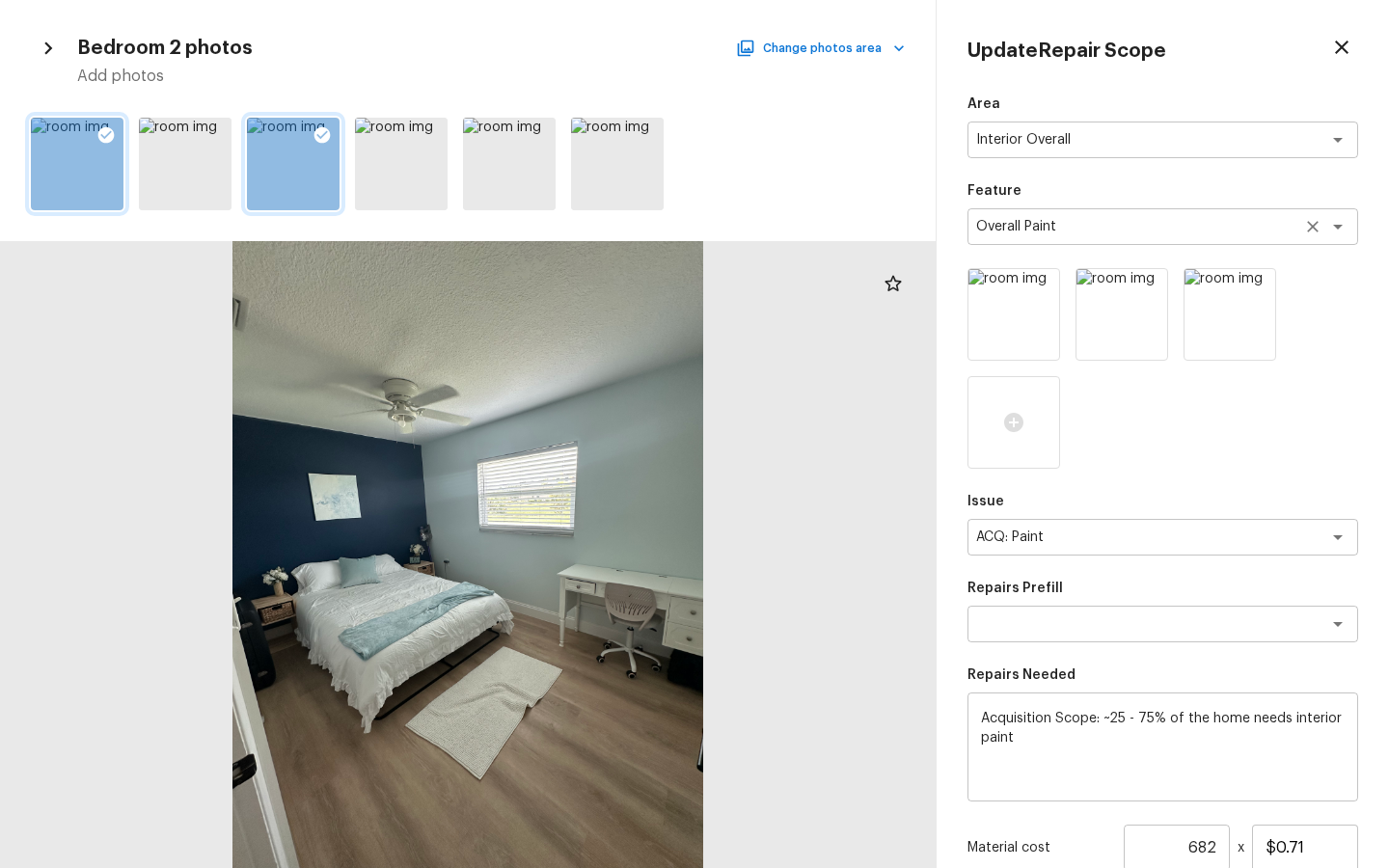 scroll, scrollTop: 213, scrollLeft: 0, axis: vertical 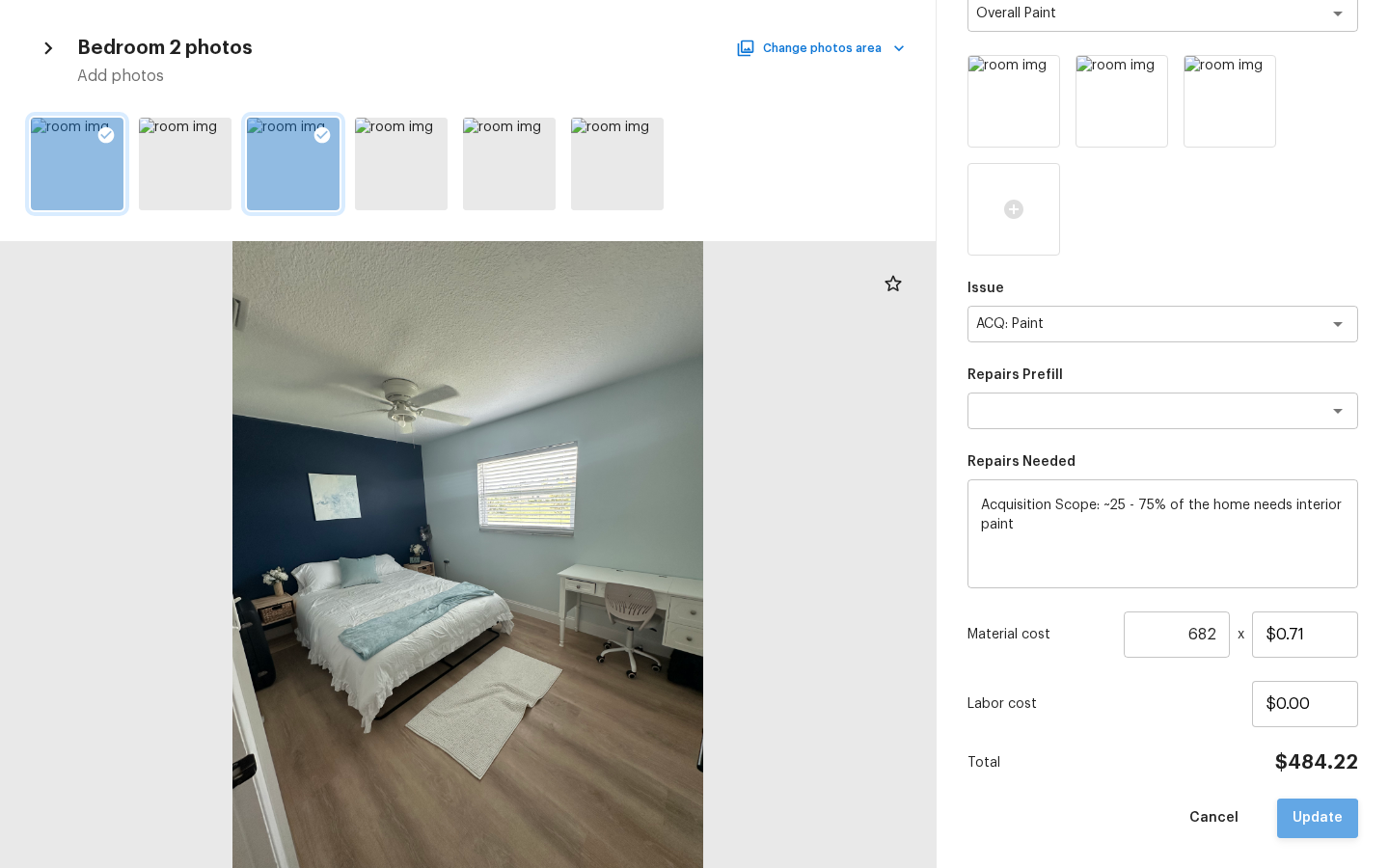 click on "Update" at bounding box center [1318, 818] 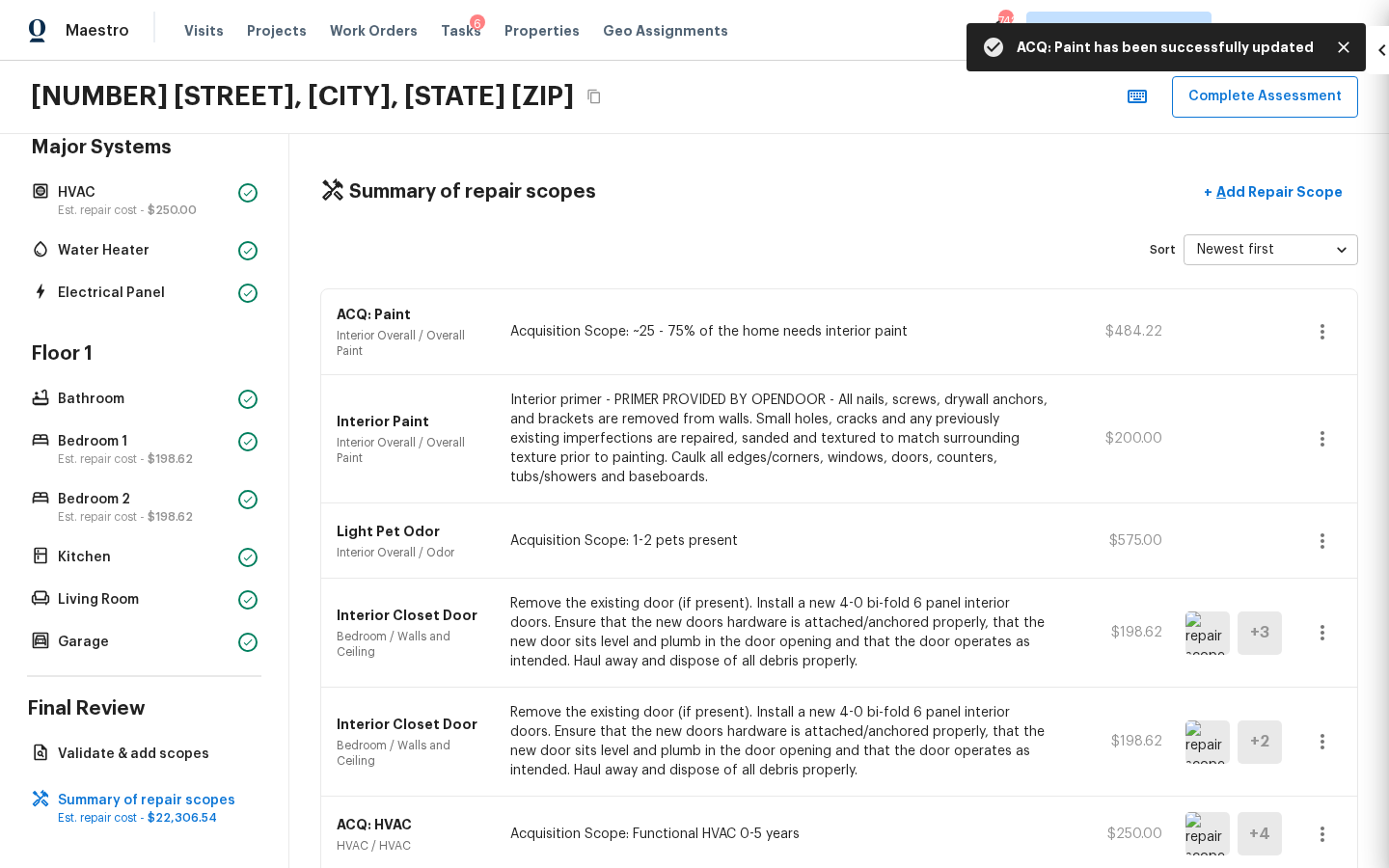 scroll, scrollTop: 105, scrollLeft: 0, axis: vertical 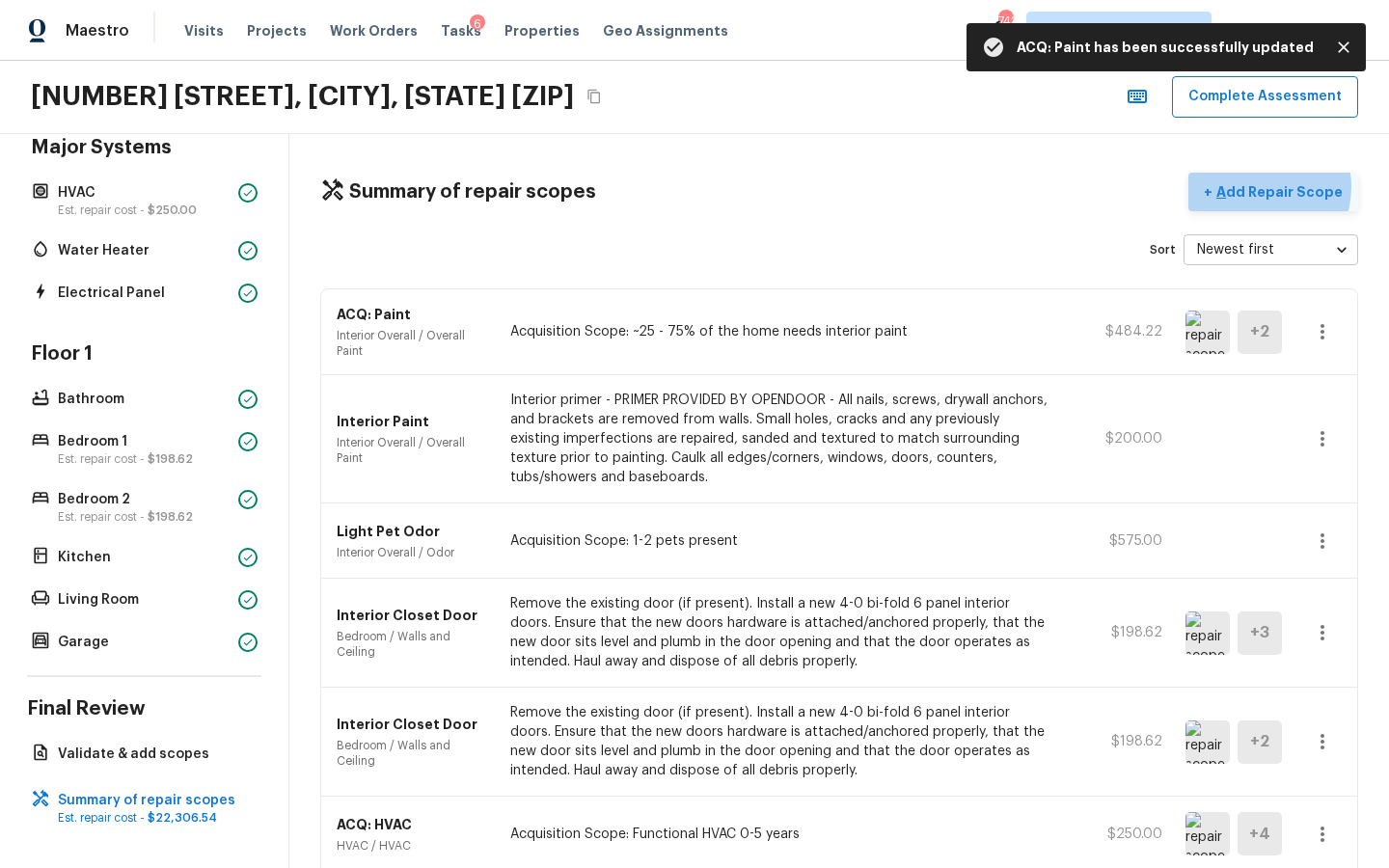 click on "Add Repair Scope" at bounding box center [1277, 192] 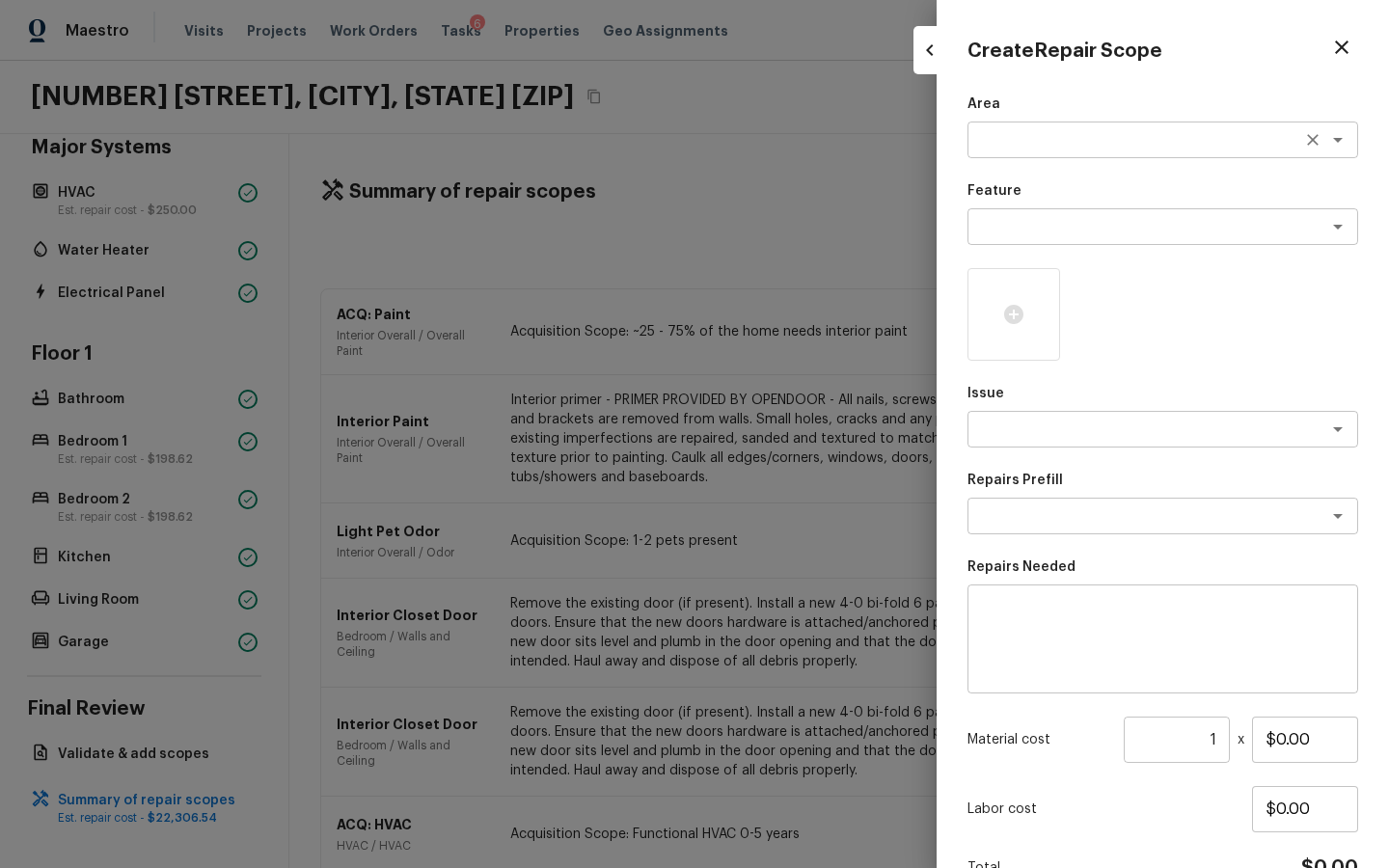 click at bounding box center (1135, 140) 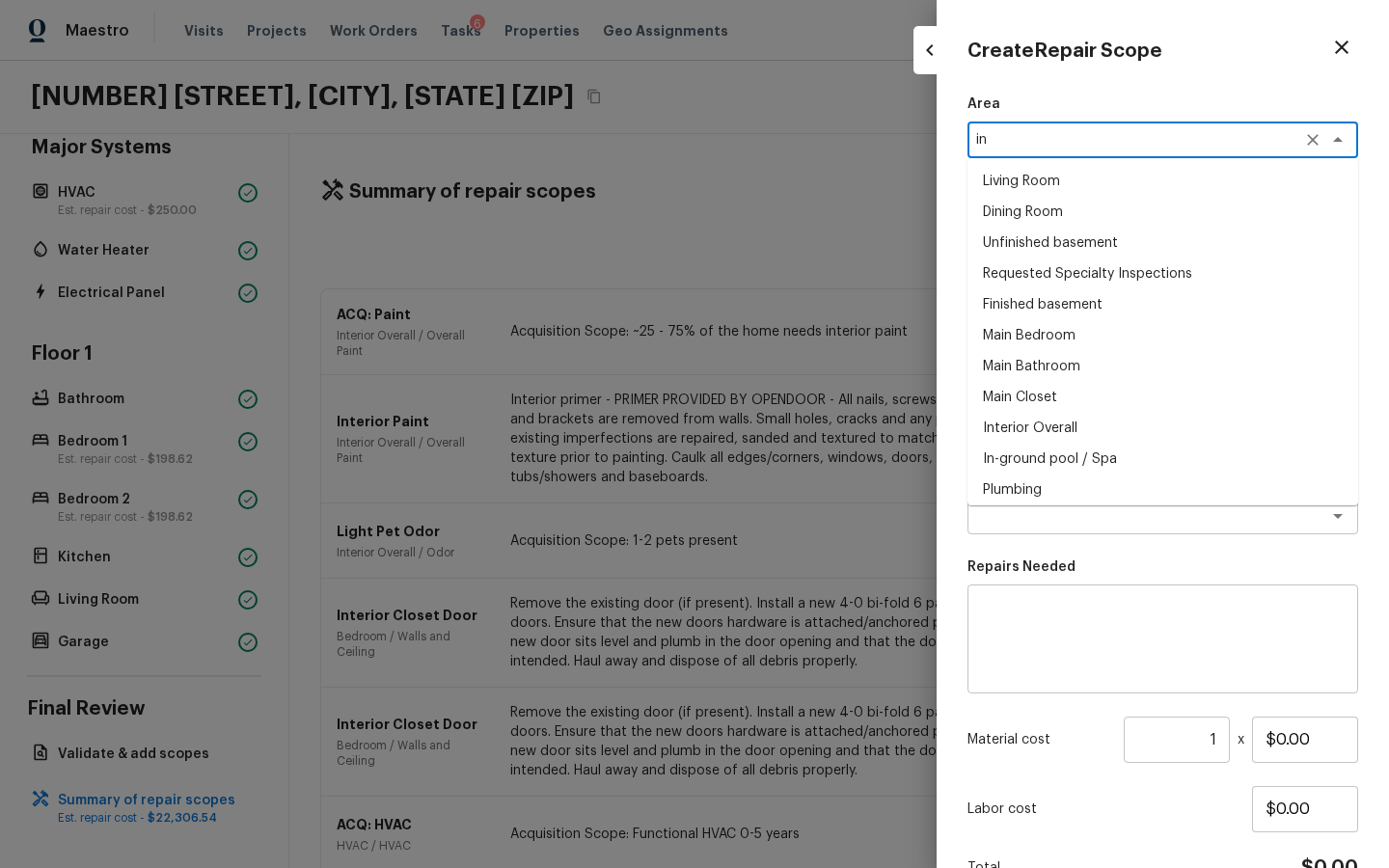 click on "Interior Overall" at bounding box center (1162, 428) 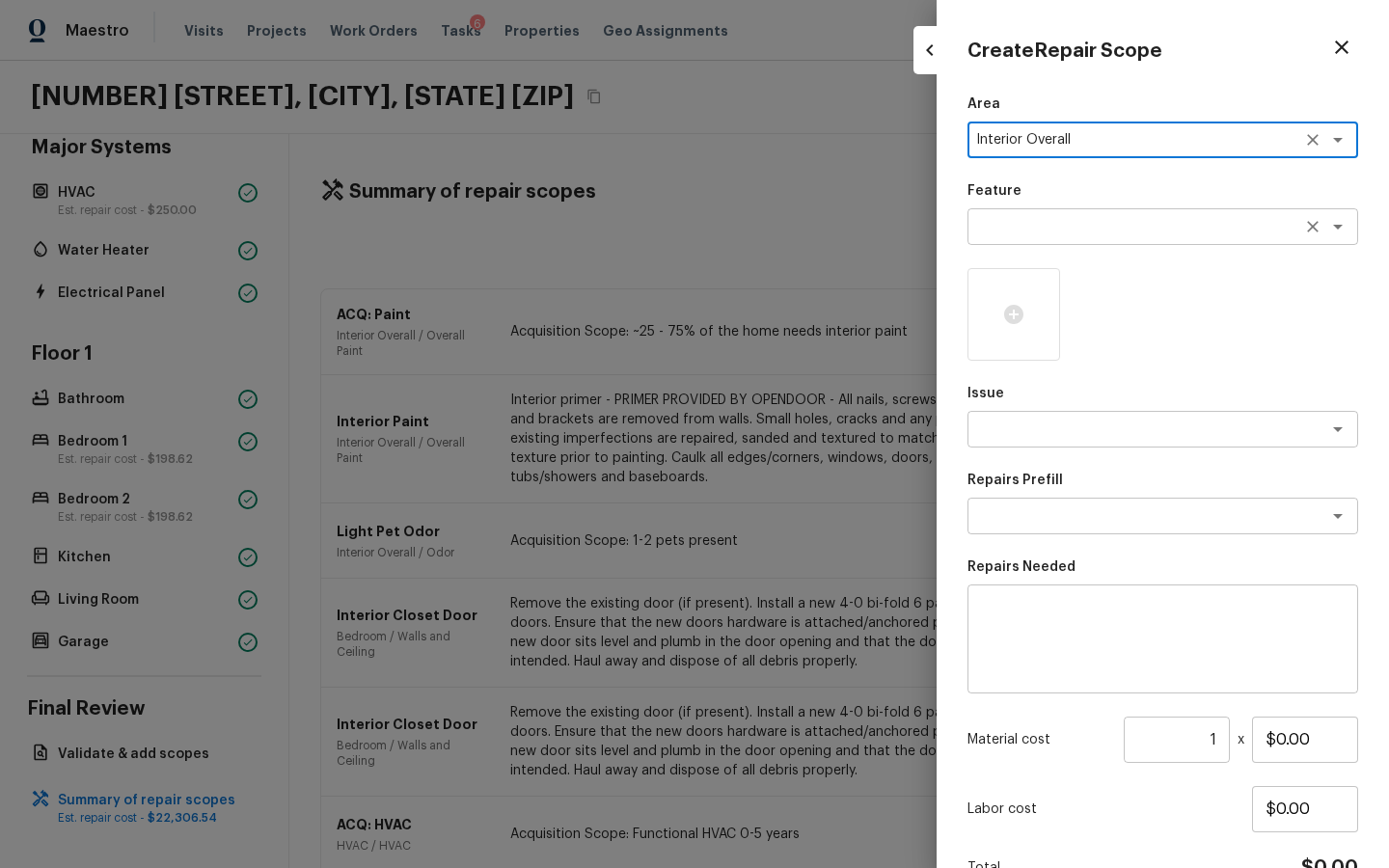 click at bounding box center (1135, 227) 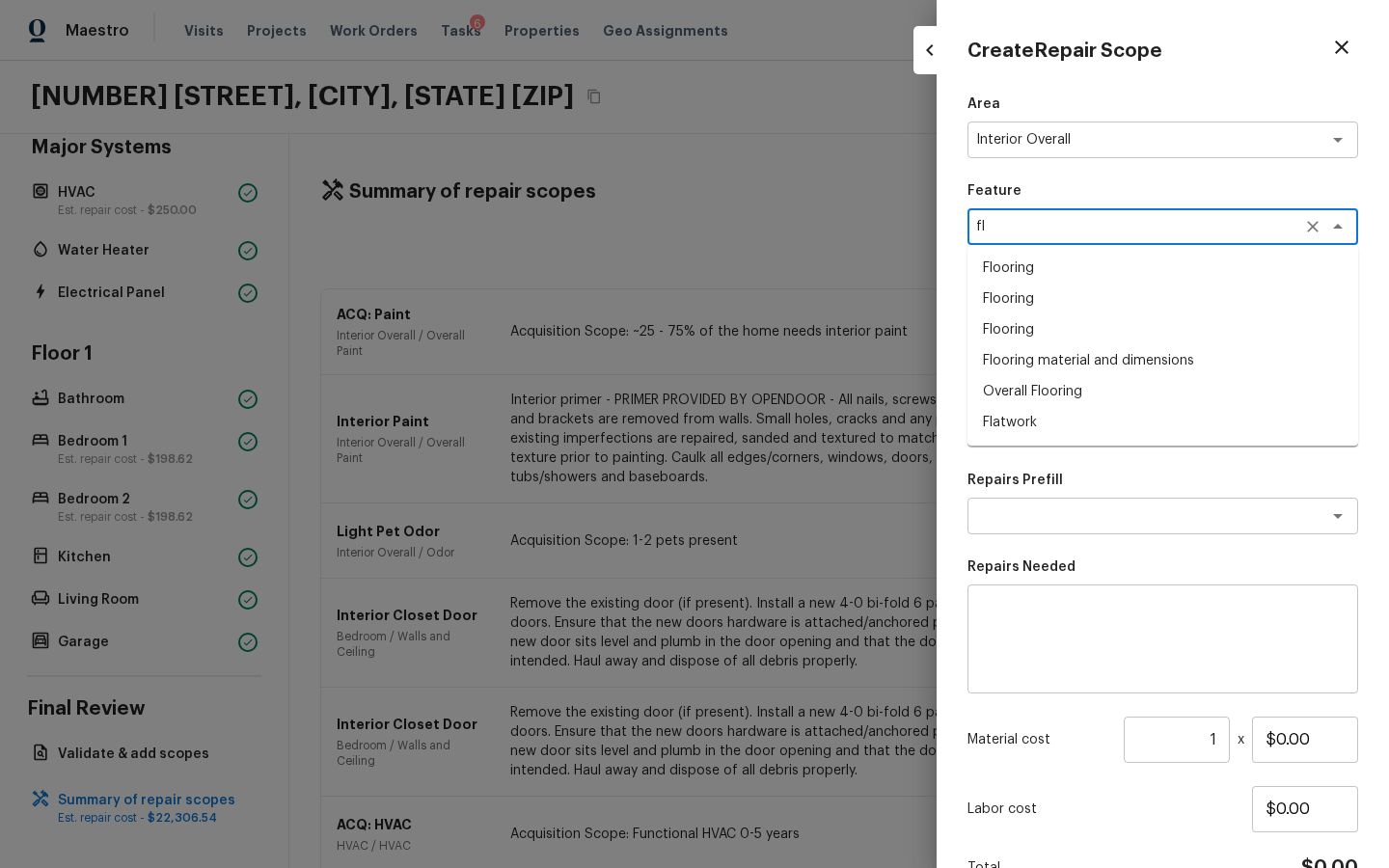 click on "Overall Flooring" at bounding box center (1162, 392) 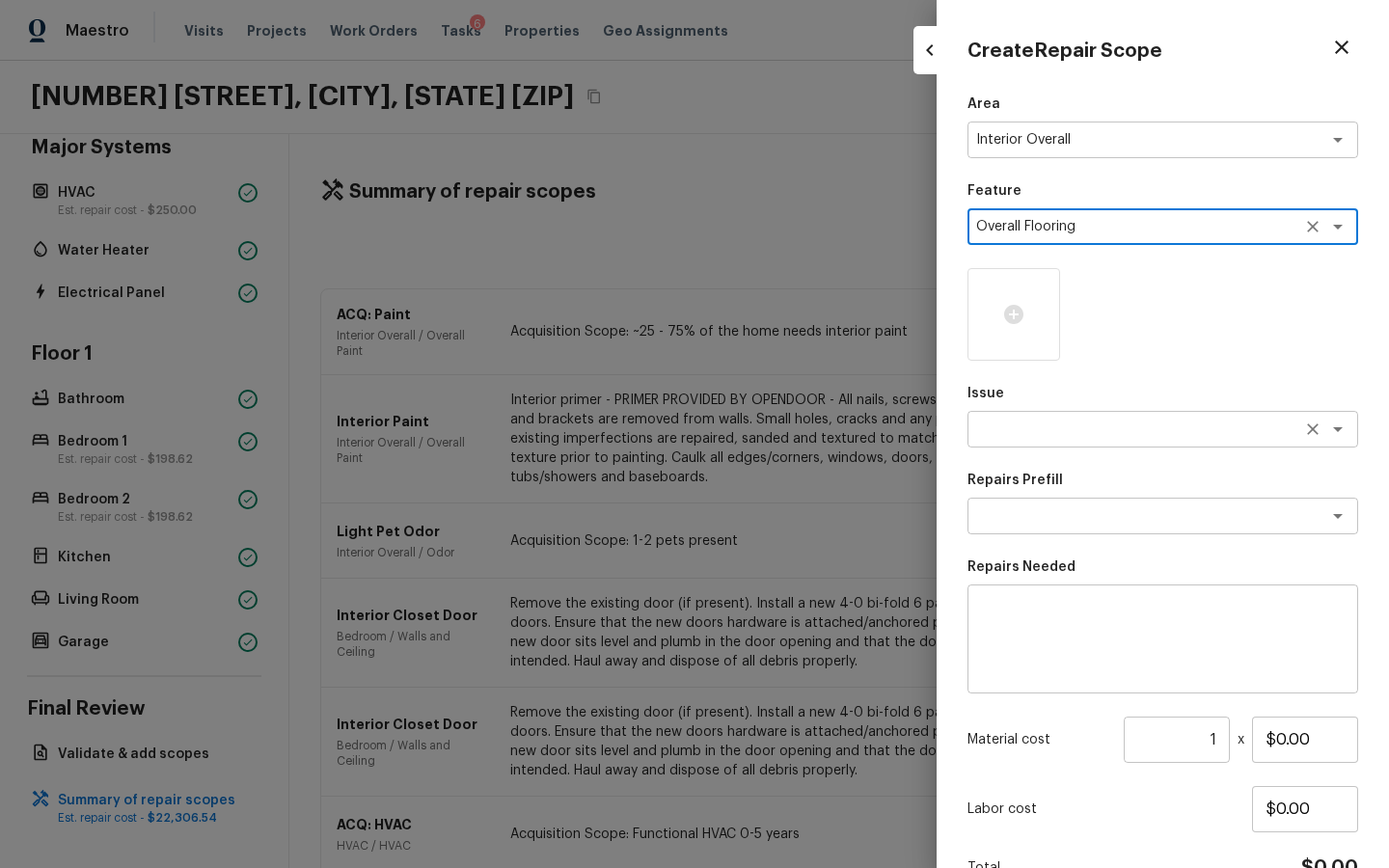 click at bounding box center (1135, 429) 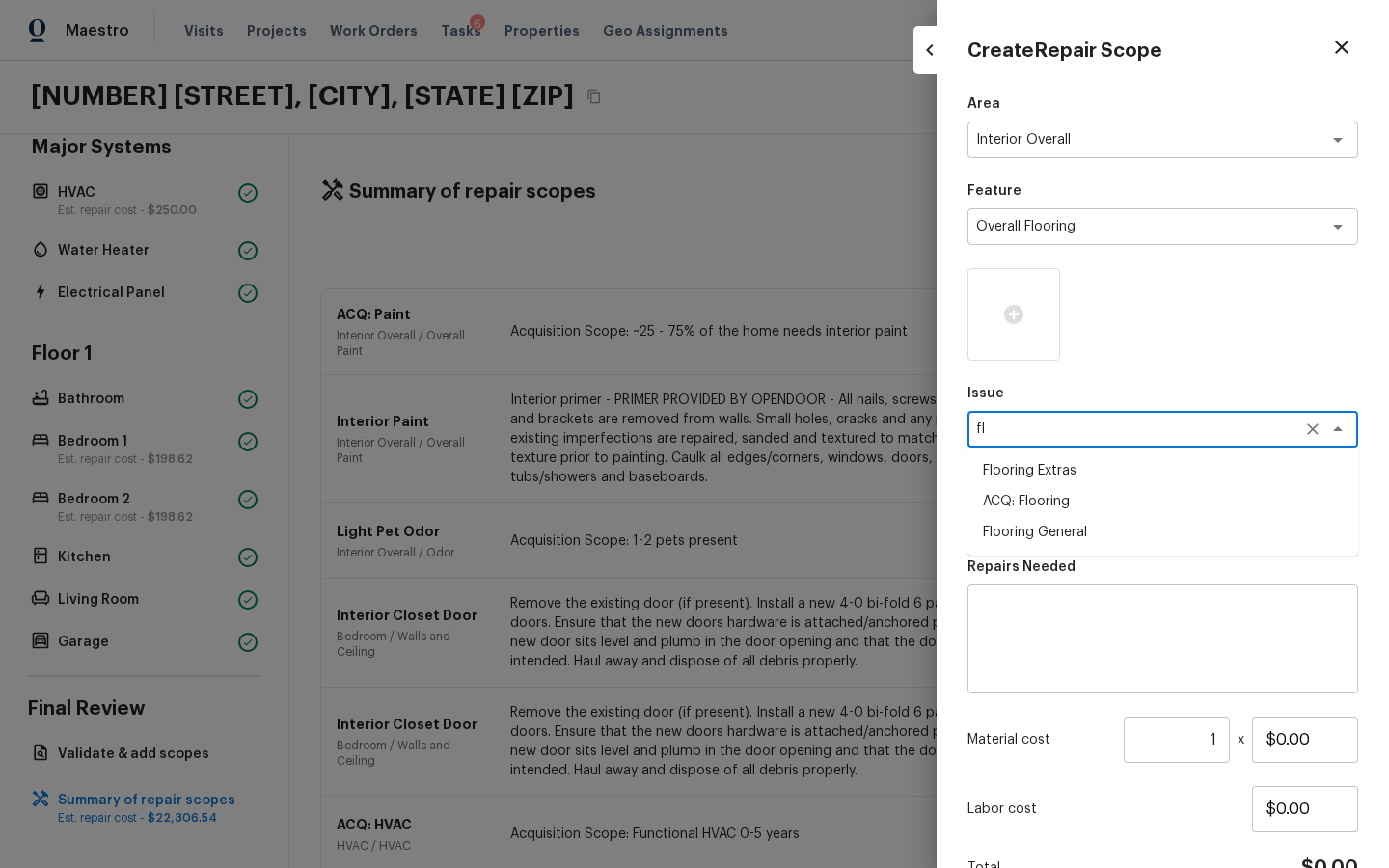 click on "ACQ: Flooring" at bounding box center [1162, 502] 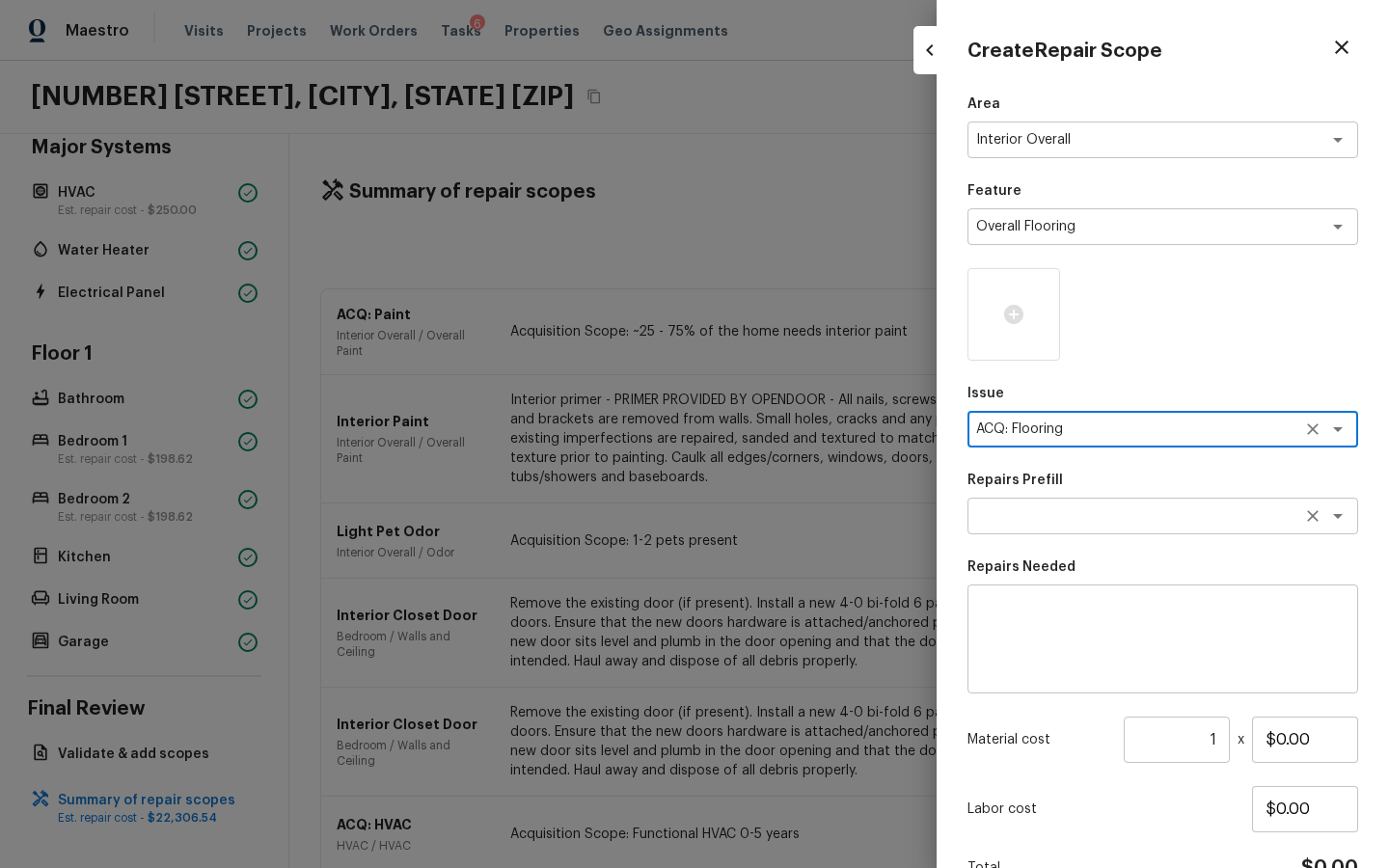 click on "x ​" at bounding box center [1162, 516] 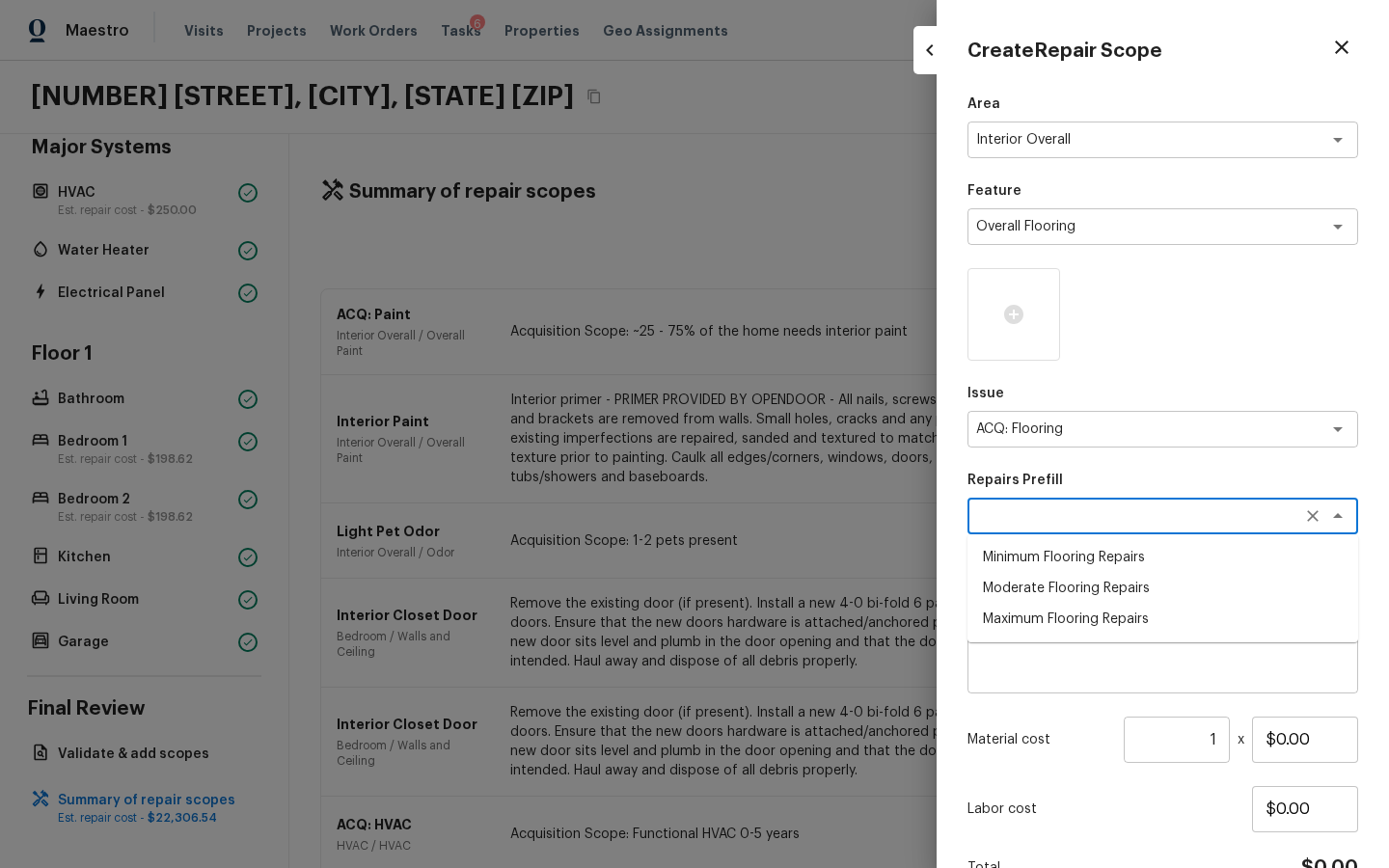 click on "Minimum Flooring Repairs" at bounding box center (1162, 557) 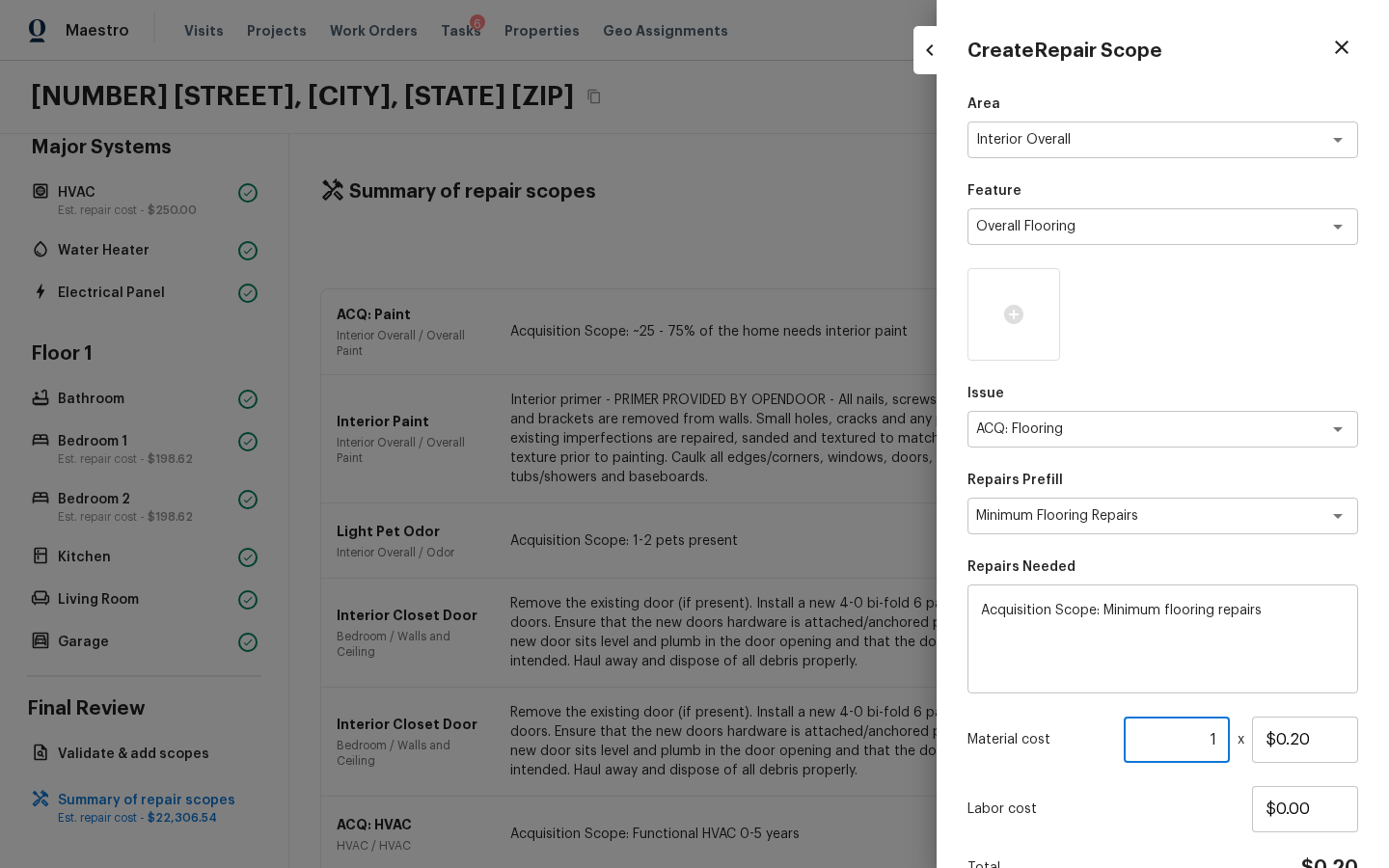click on "1" at bounding box center [1177, 740] 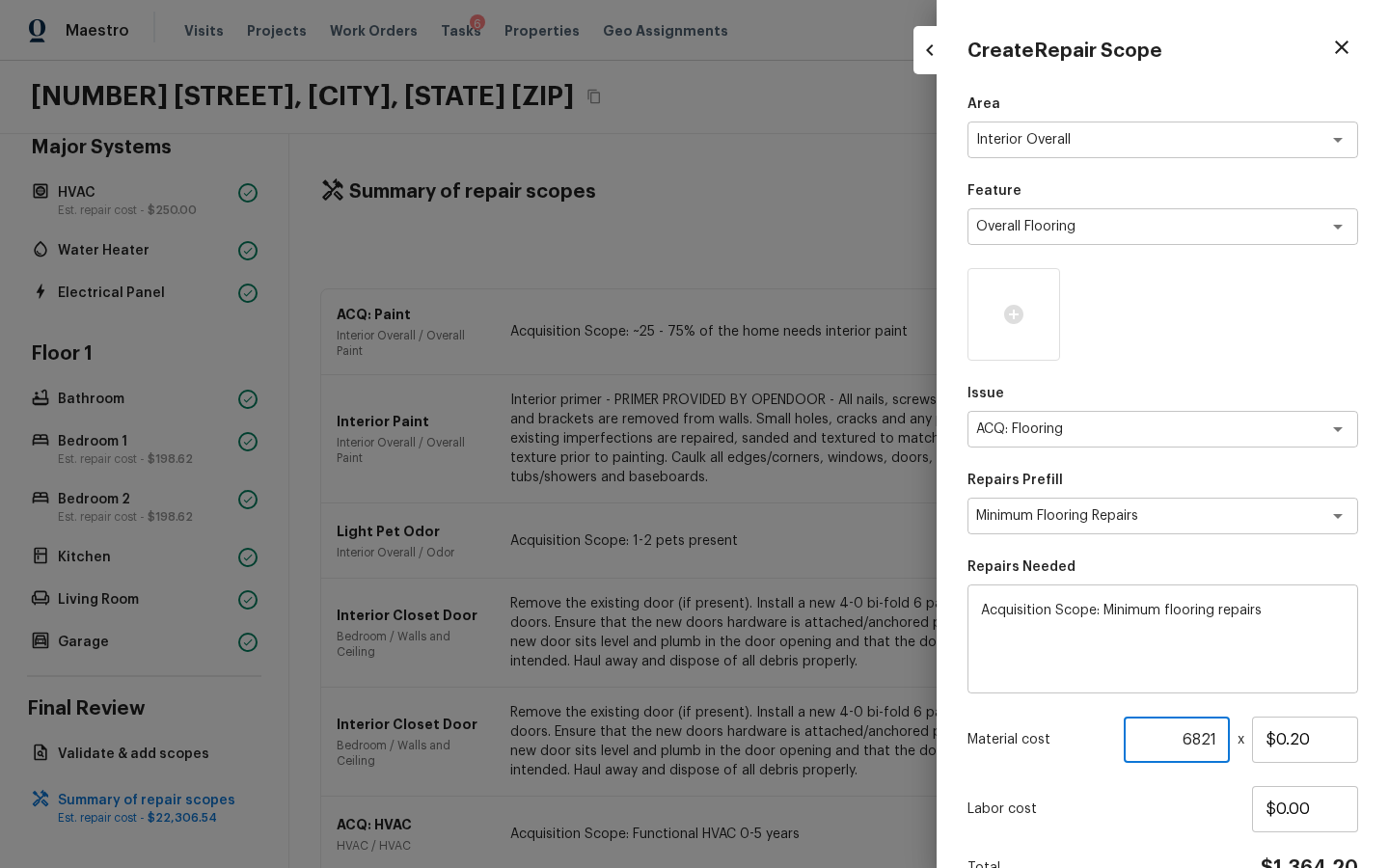 scroll, scrollTop: 105, scrollLeft: 0, axis: vertical 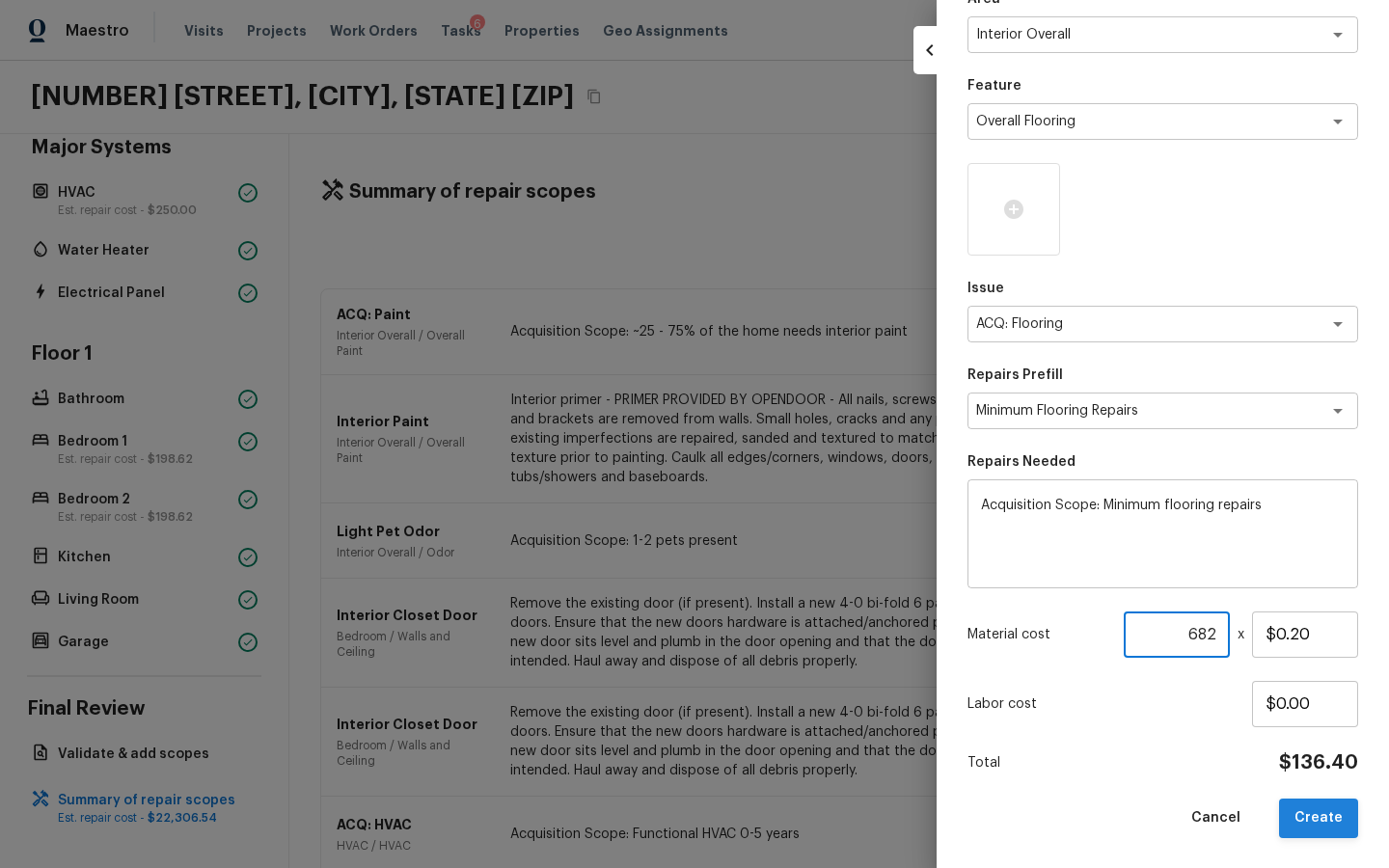 click on "Create" at bounding box center (1319, 818) 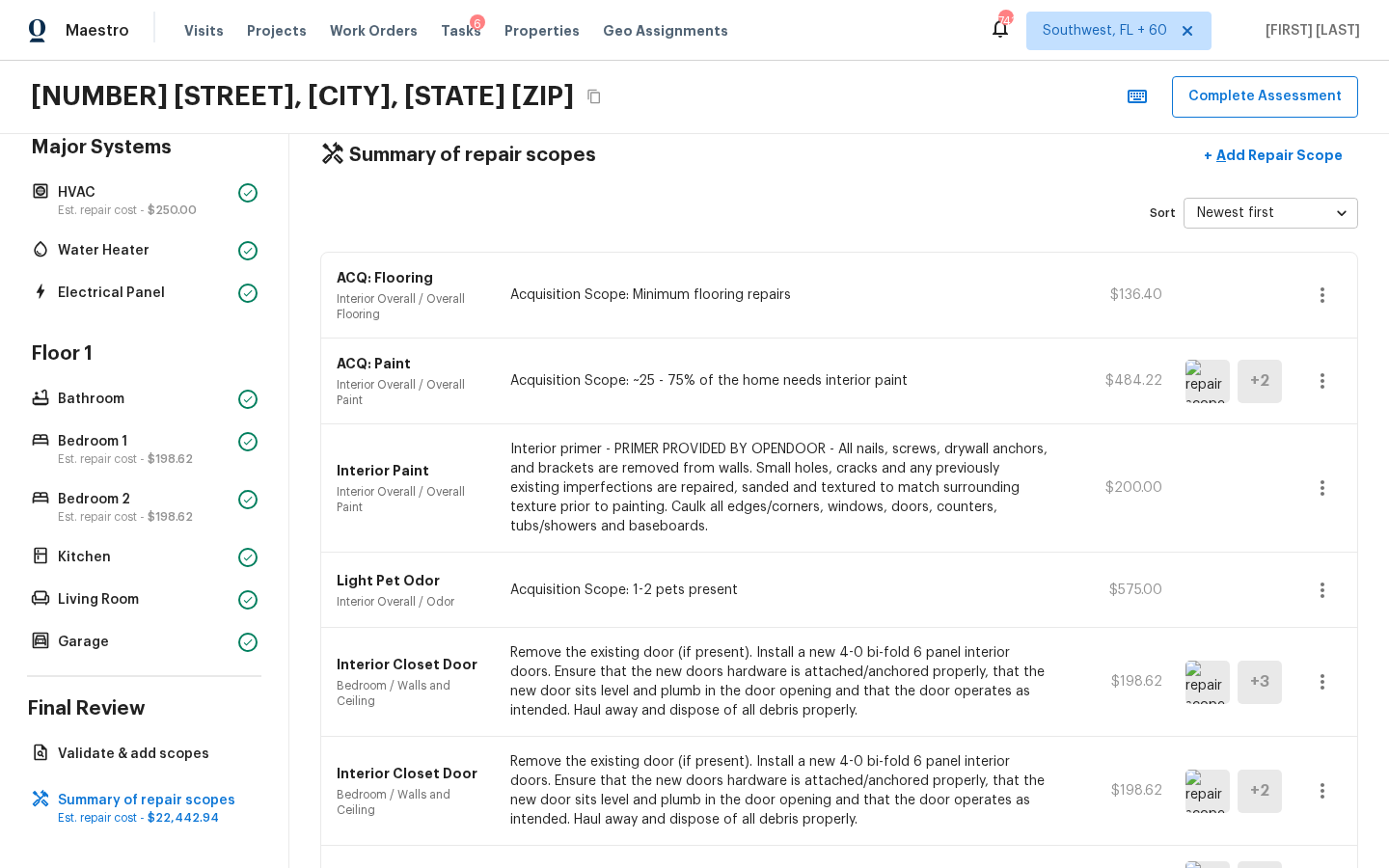 scroll, scrollTop: 0, scrollLeft: 0, axis: both 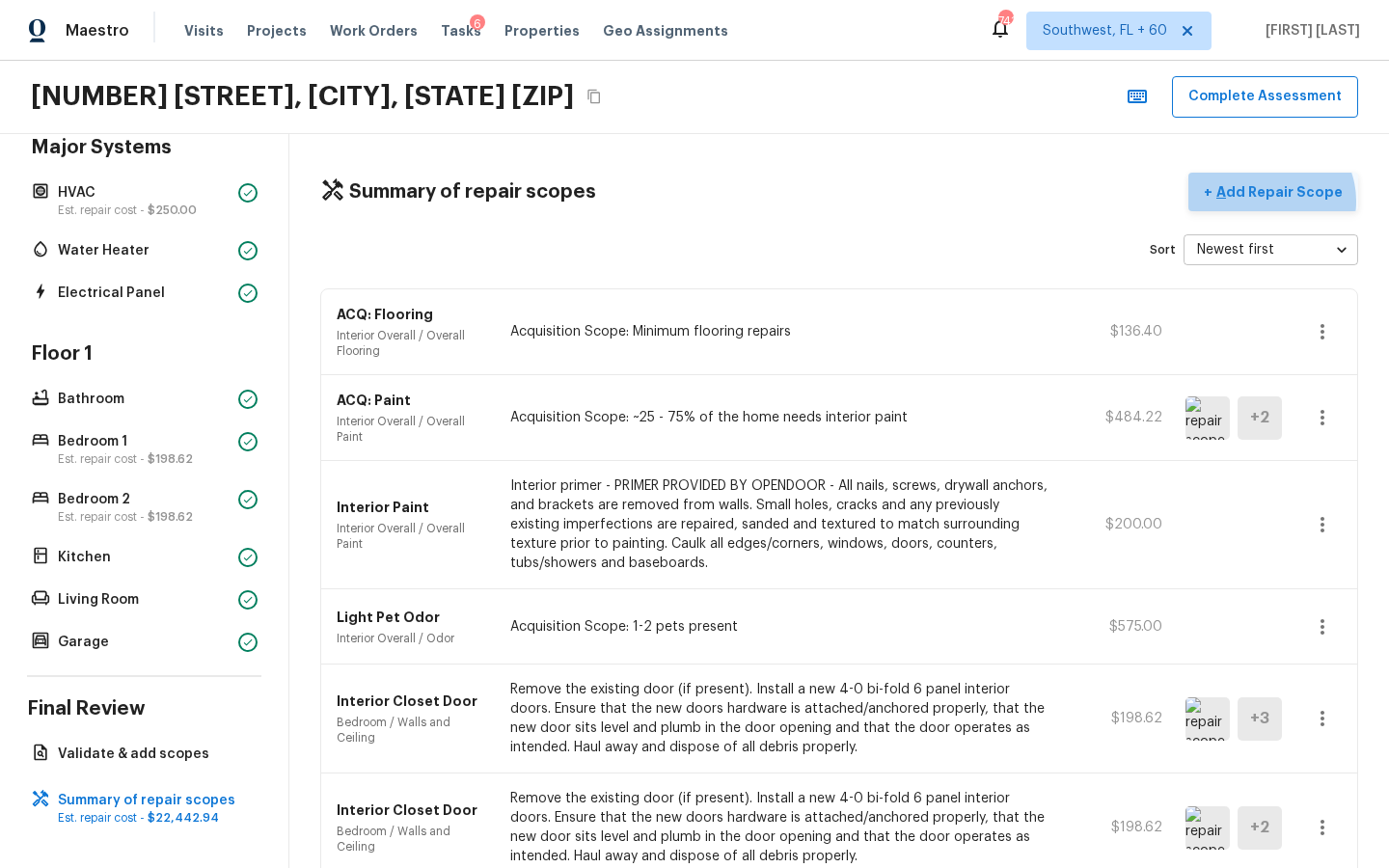 click on "Add Repair Scope" at bounding box center (1277, 192) 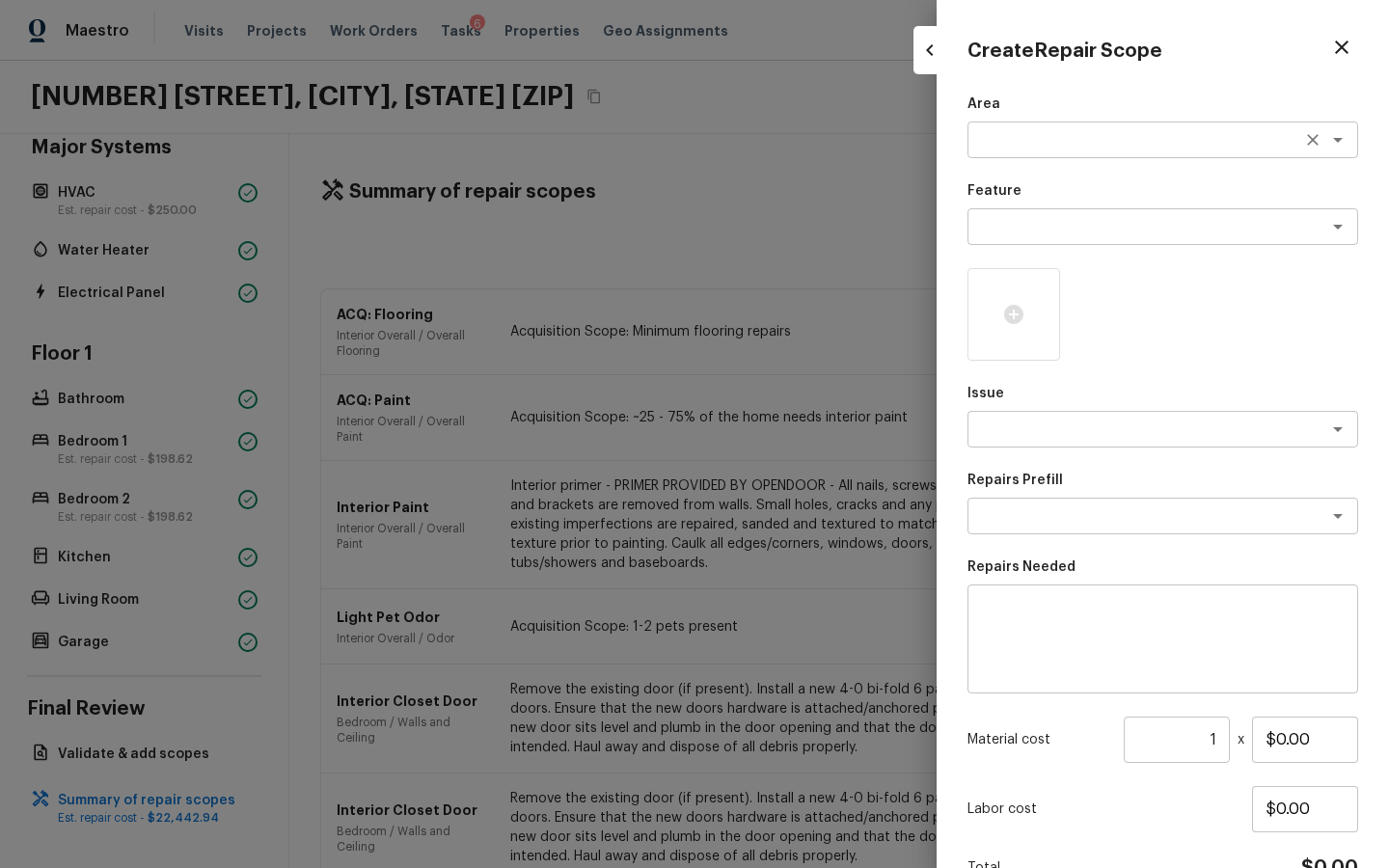 click at bounding box center [1135, 140] 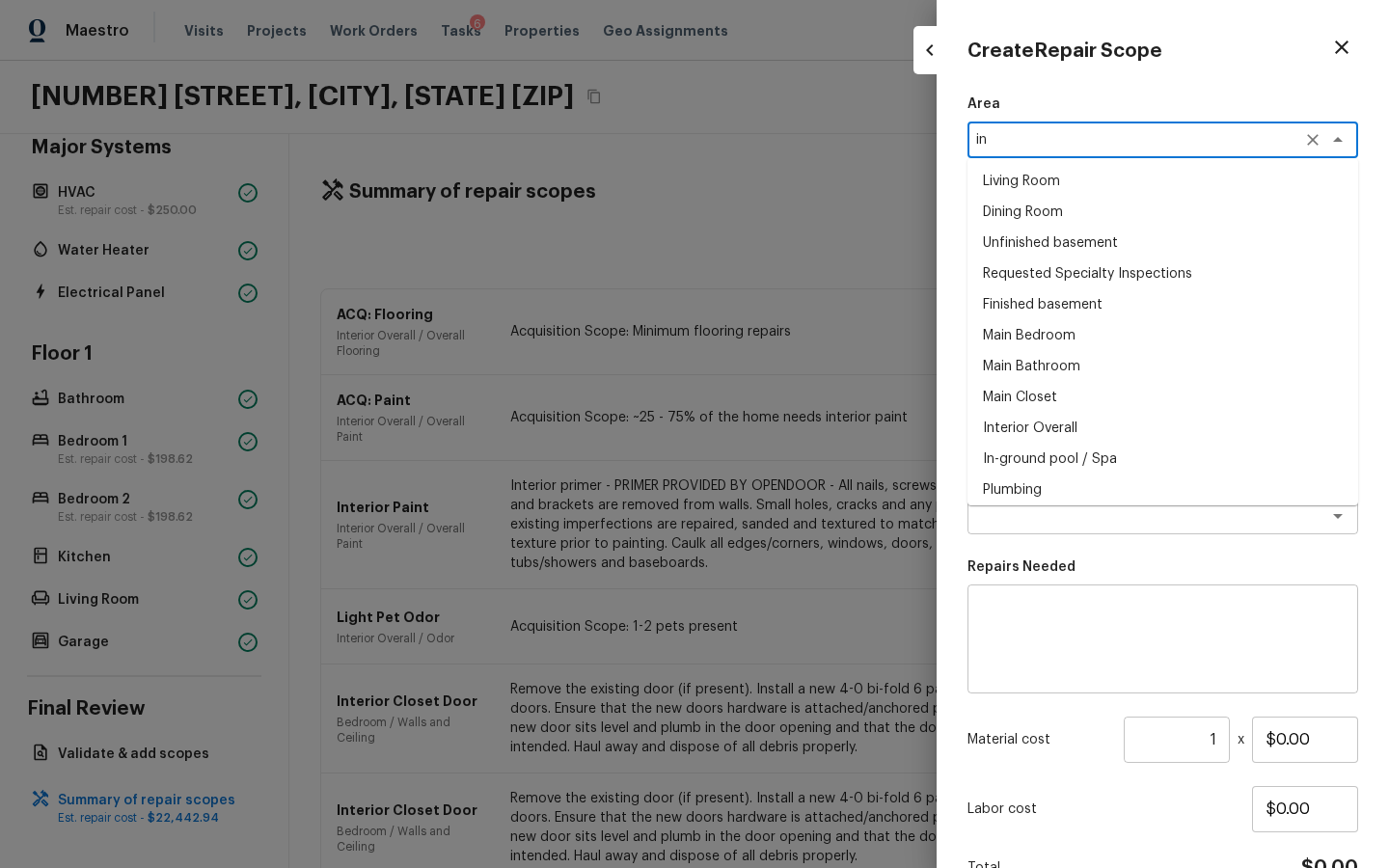 click on "Interior Overall" at bounding box center (1162, 428) 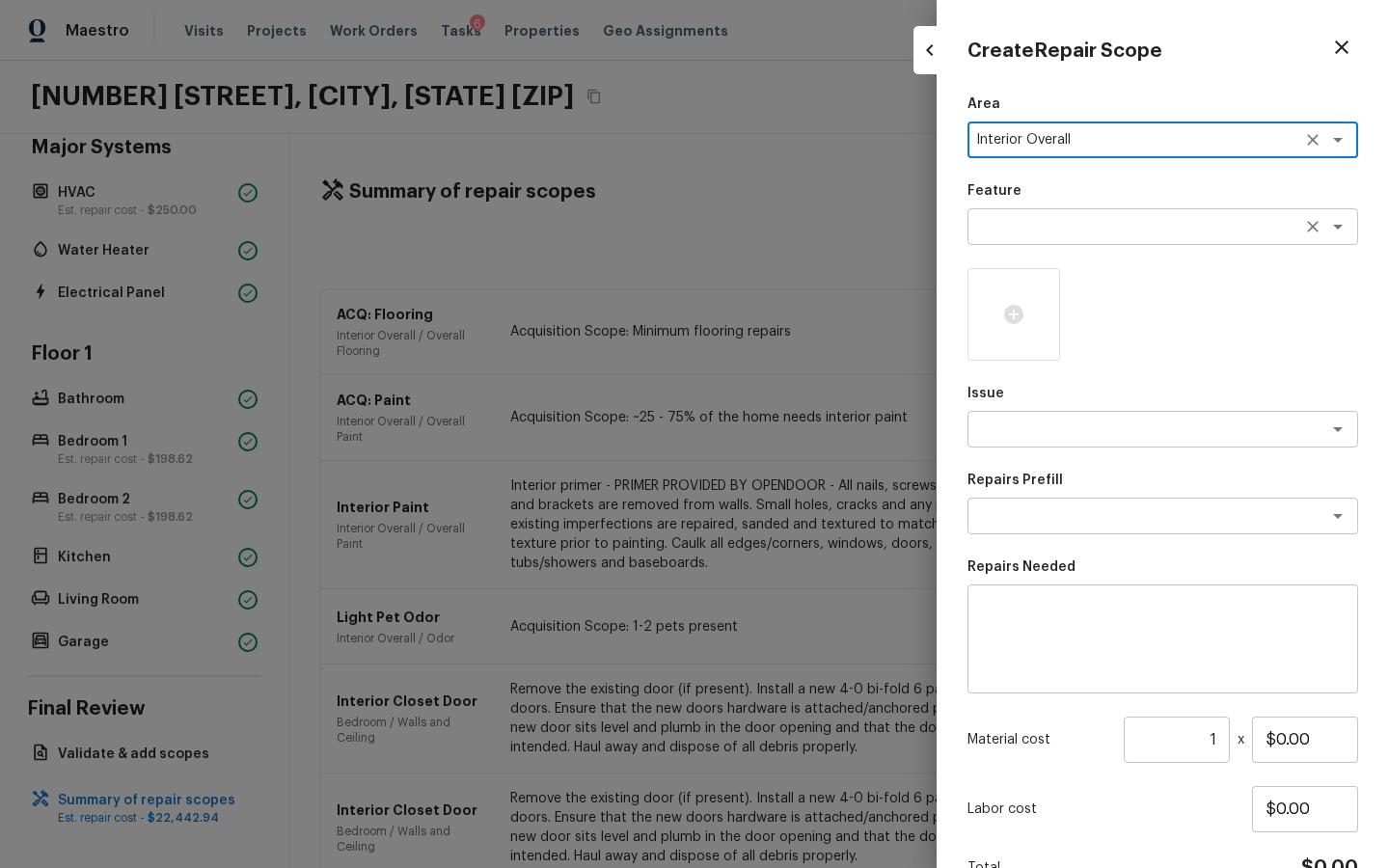click at bounding box center (1135, 227) 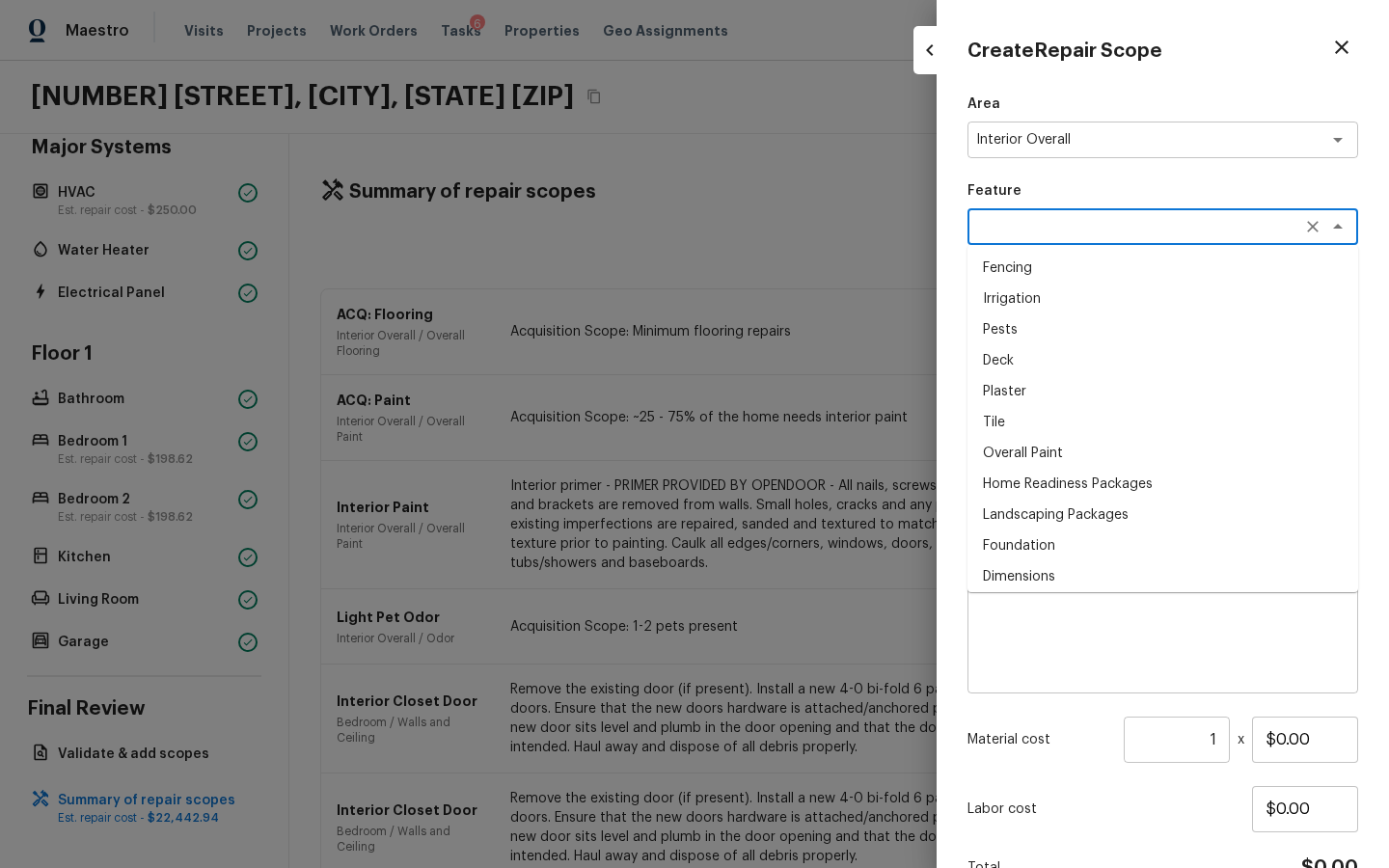 click on "Home Readiness Packages" at bounding box center [1162, 484] 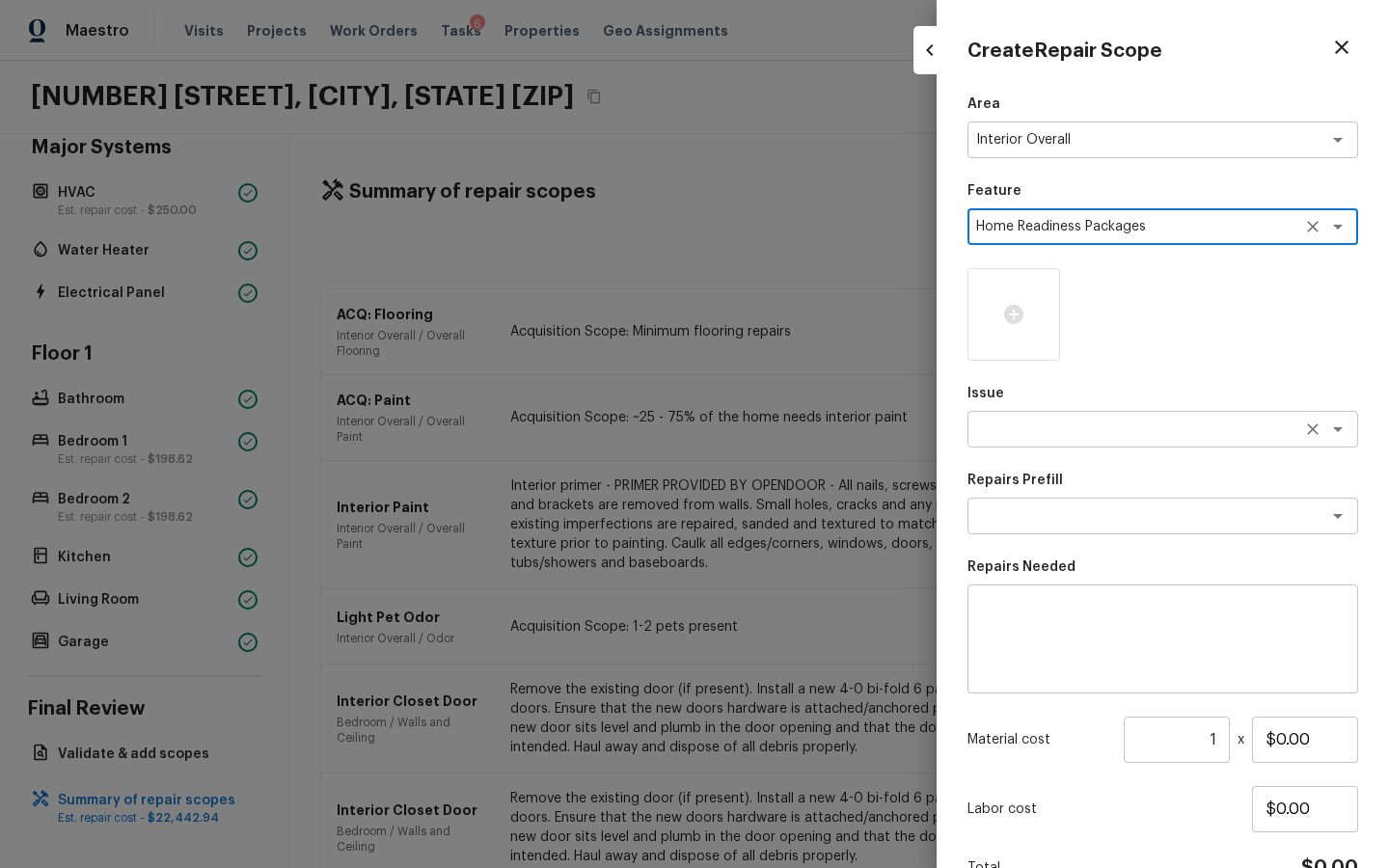 click on "x ​" at bounding box center [1162, 429] 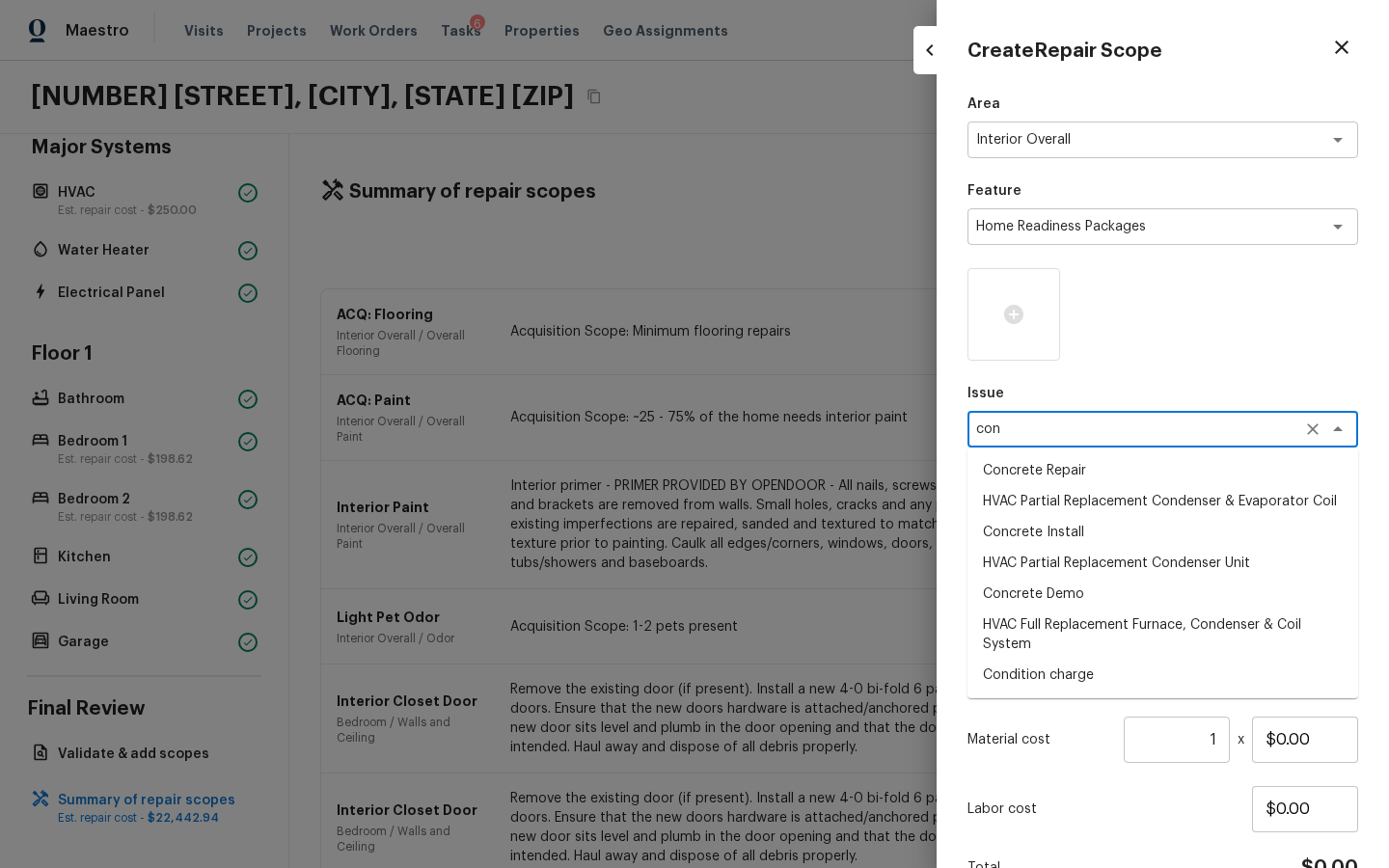 click on "Condition charge" at bounding box center (1162, 675) 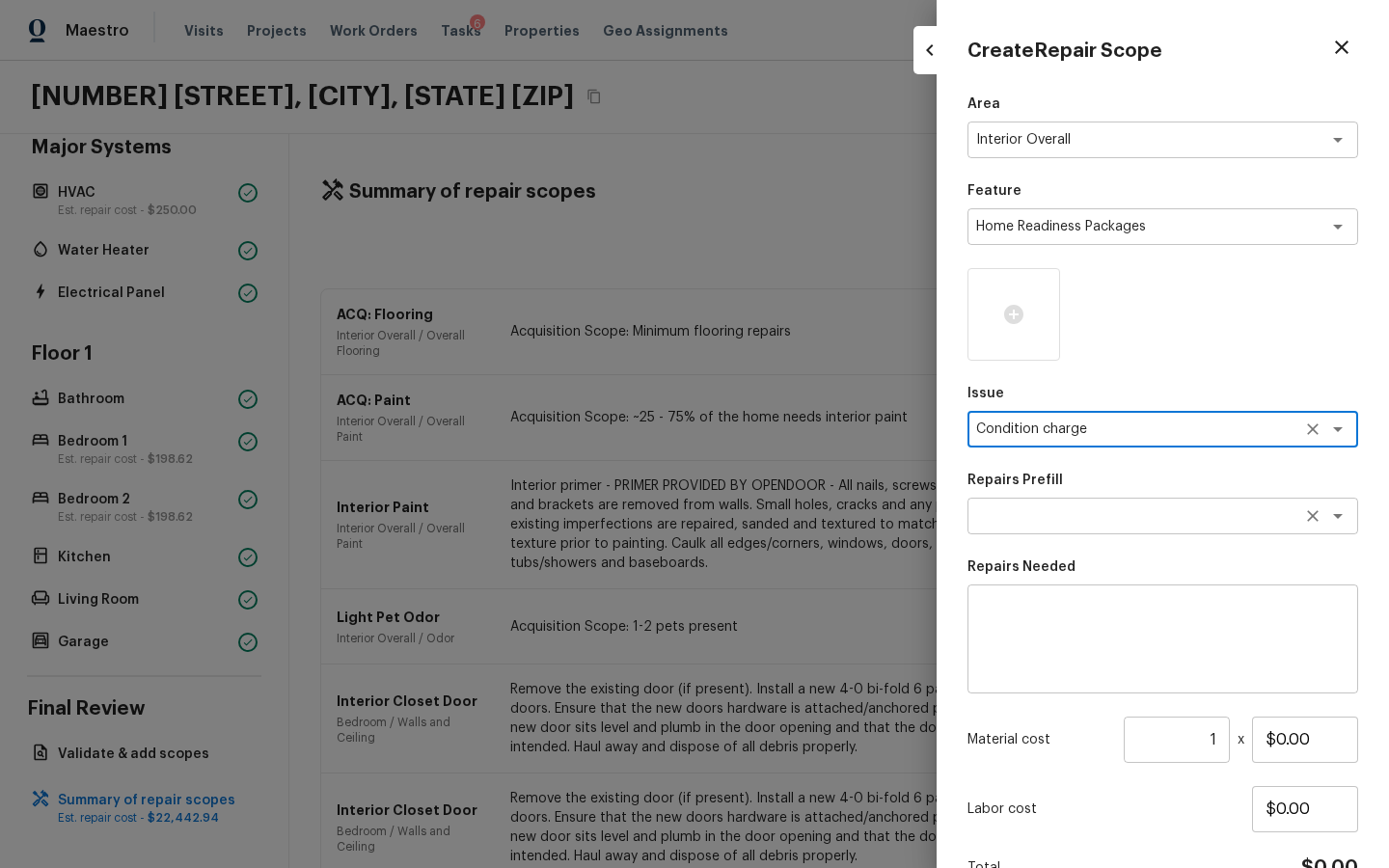 click at bounding box center [1135, 516] 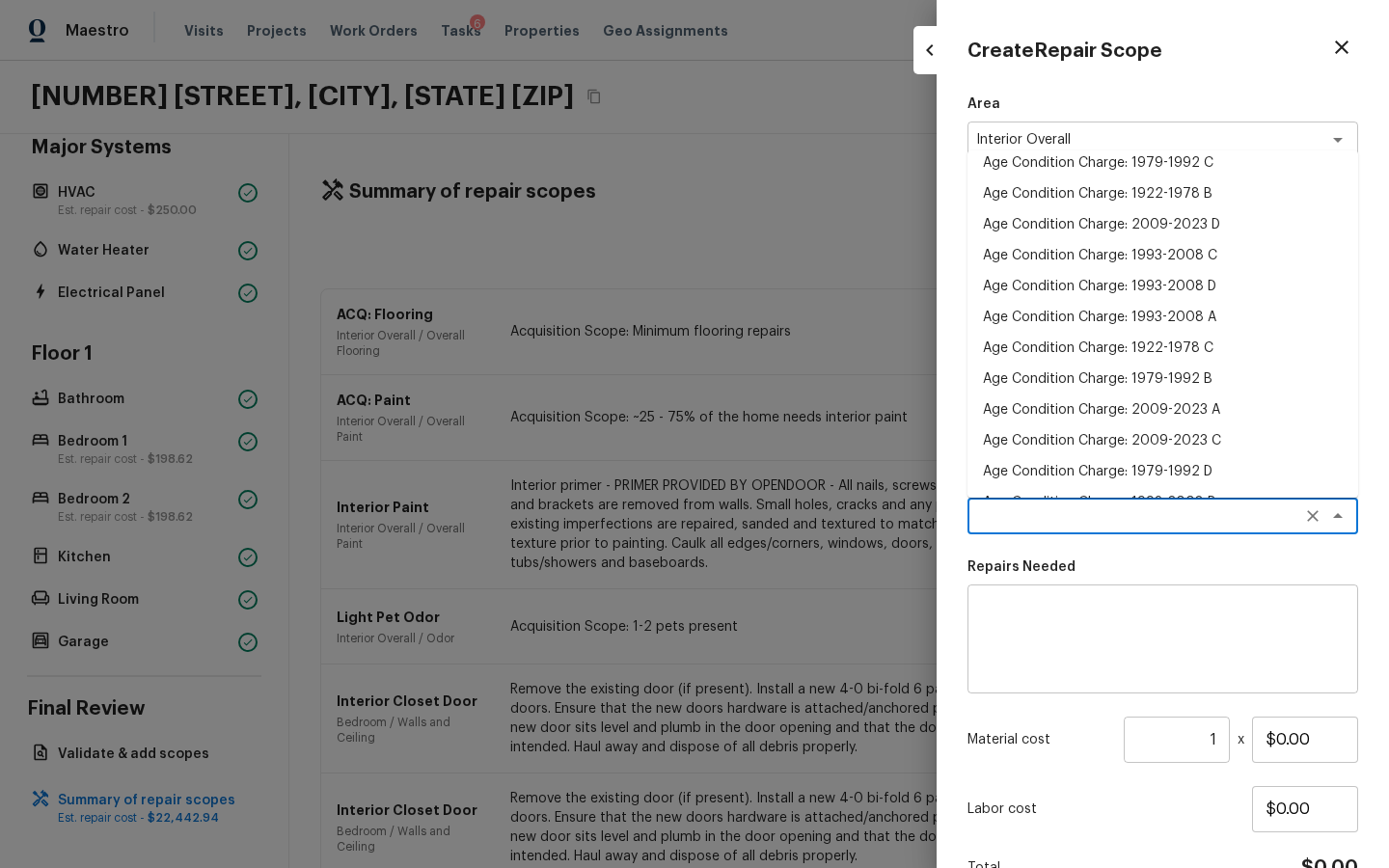 scroll, scrollTop: 197, scrollLeft: 0, axis: vertical 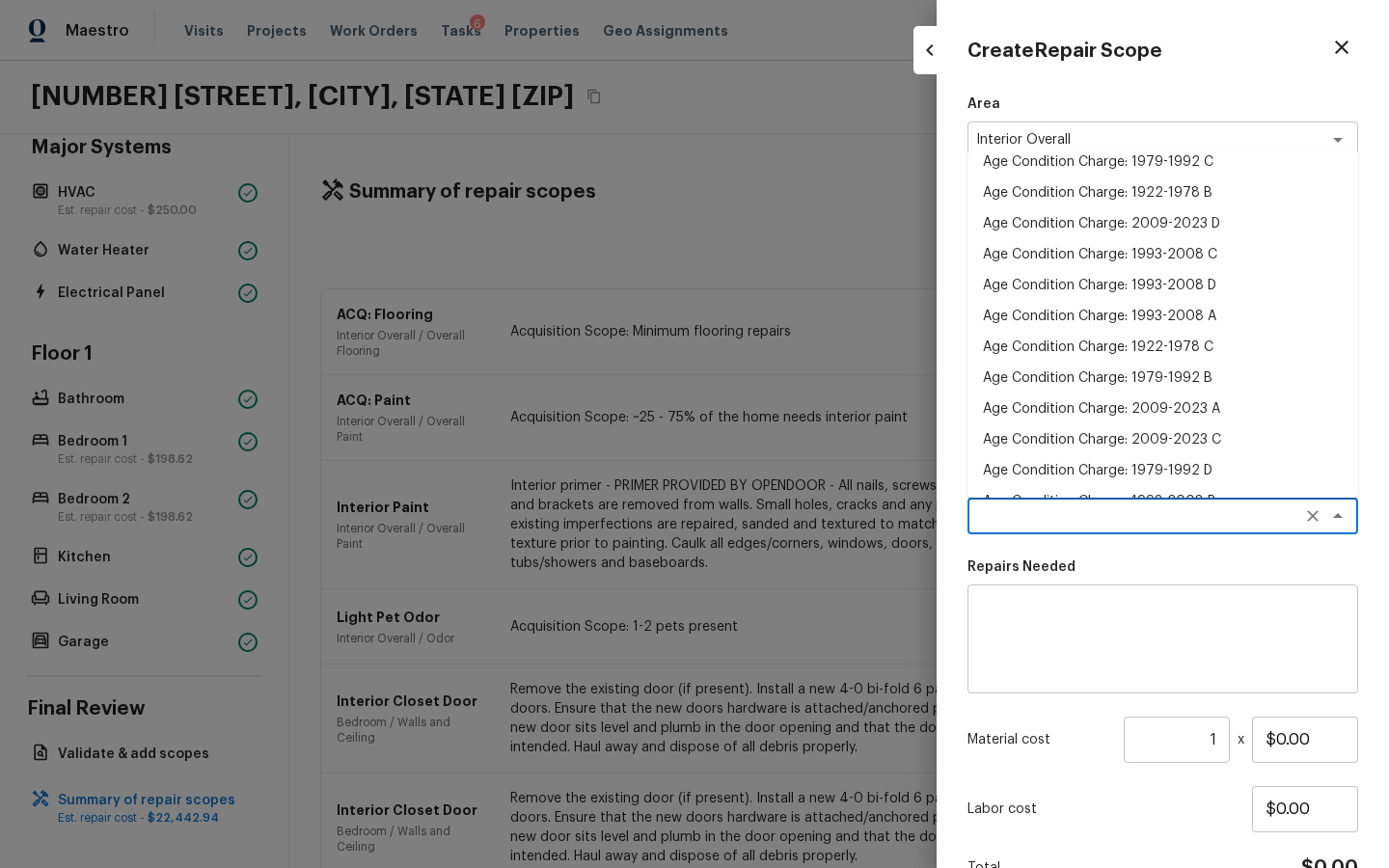 click on "Age Condition Charge: 1979-1992 B" at bounding box center (1162, 378) 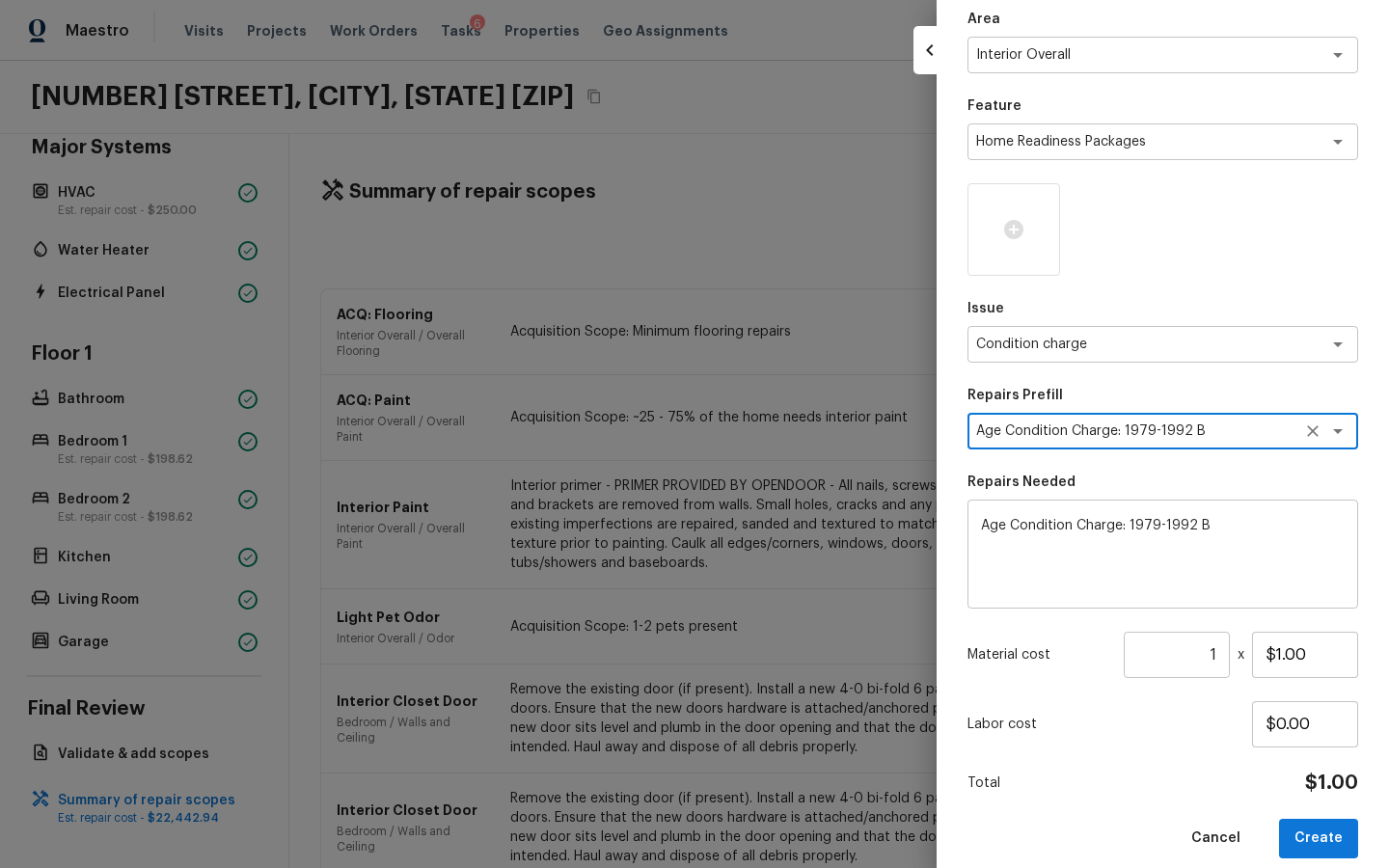 scroll, scrollTop: 105, scrollLeft: 0, axis: vertical 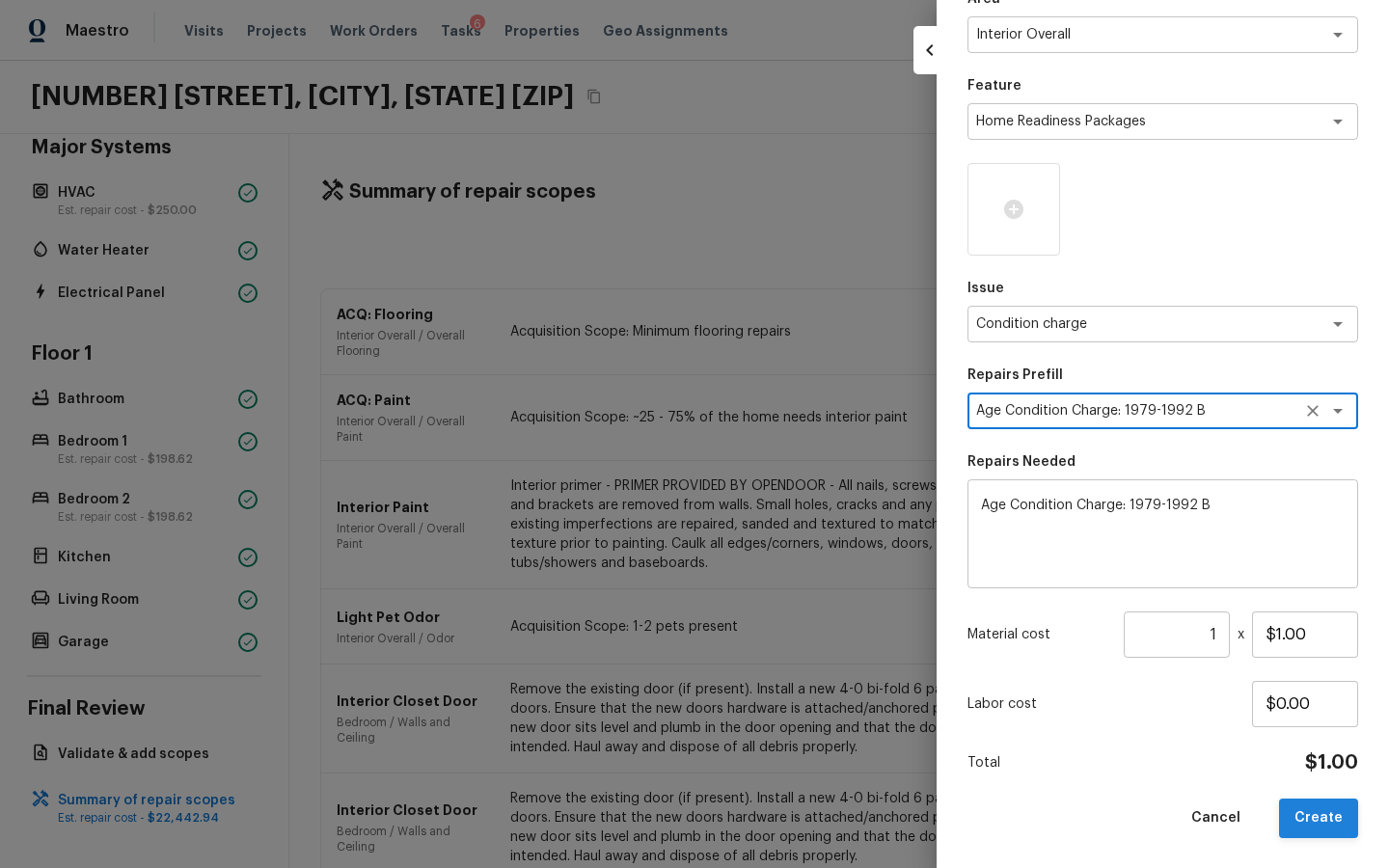 click on "Create" at bounding box center [1319, 818] 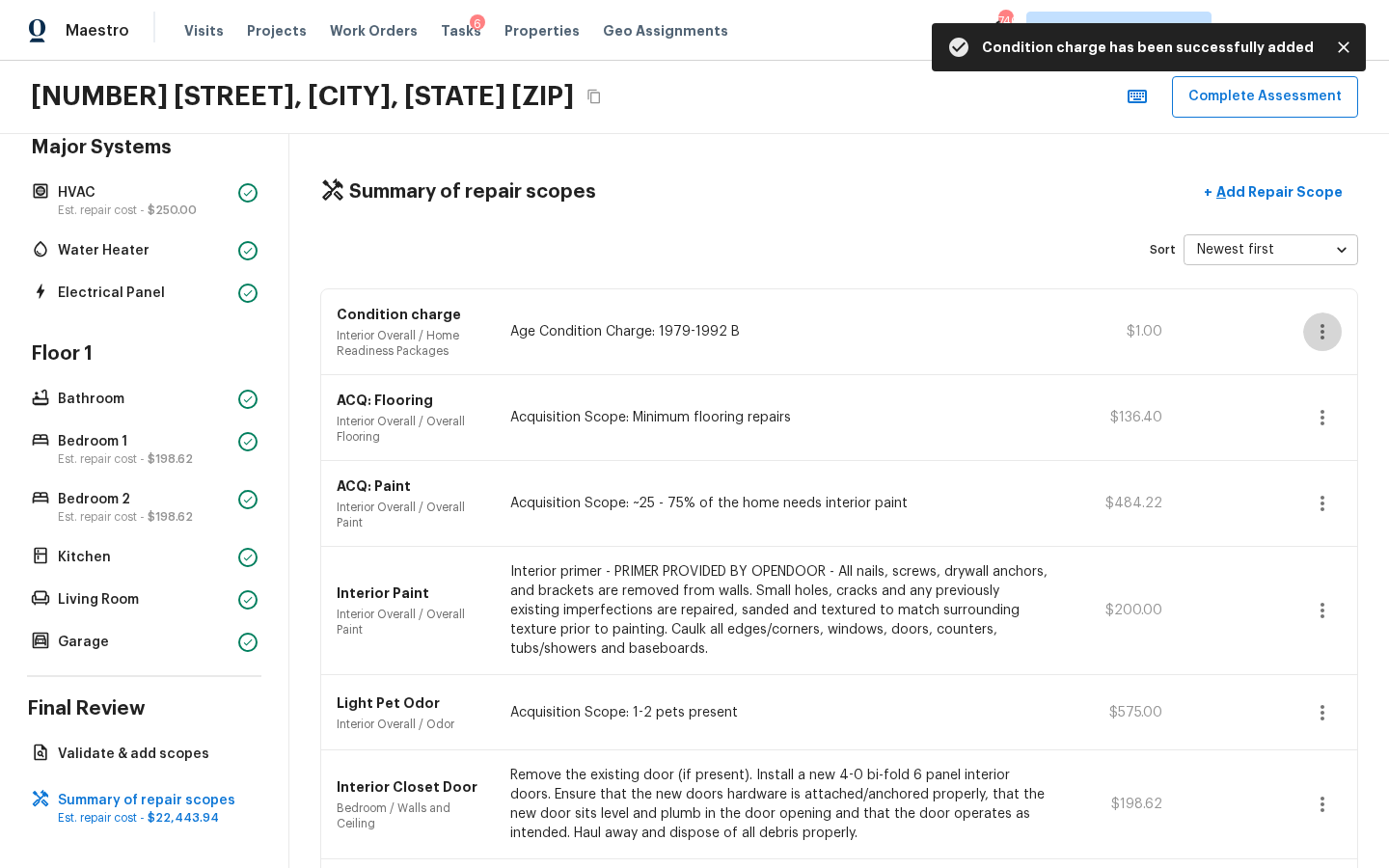 click 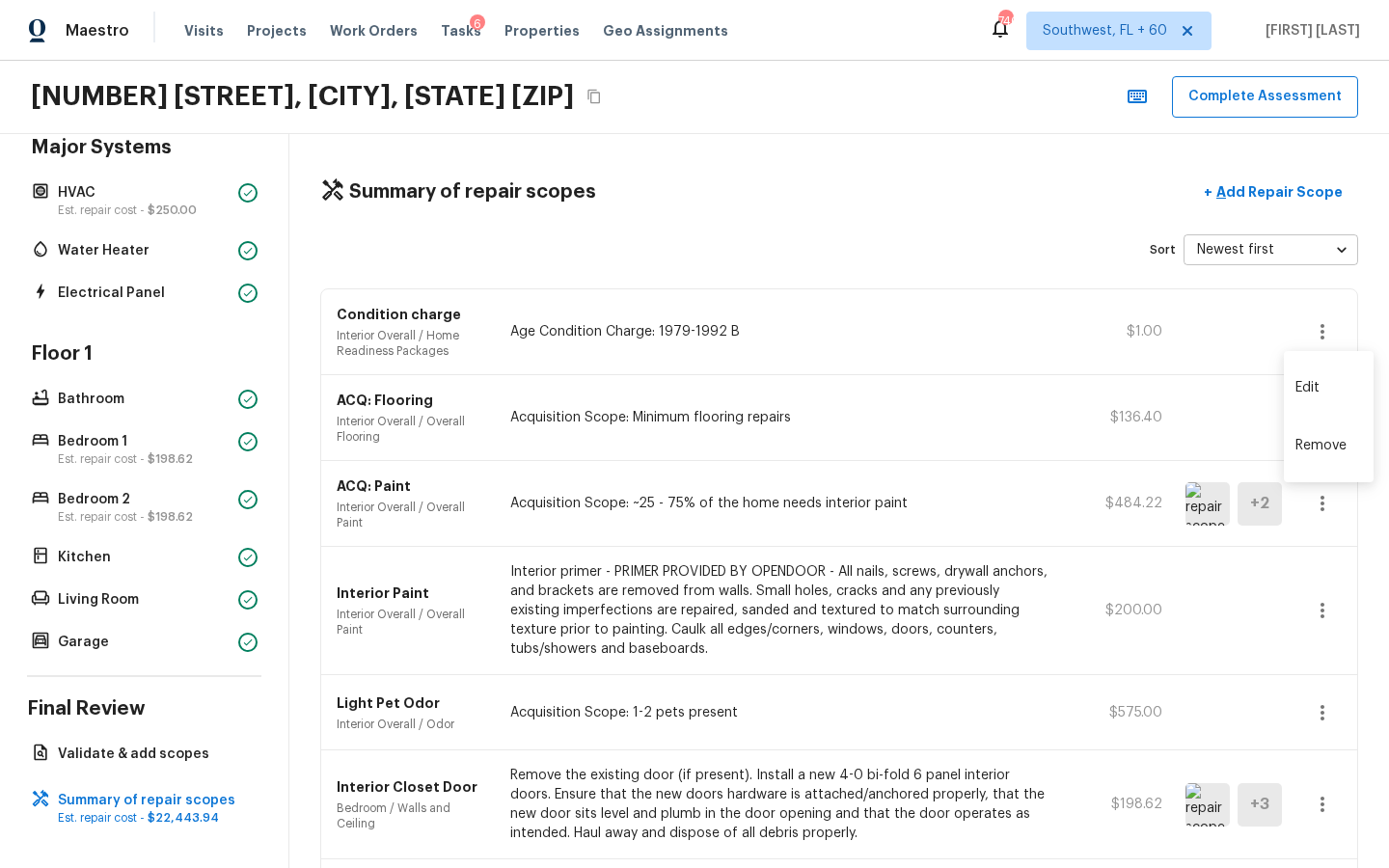 click on "Edit" at bounding box center (1328, 388) 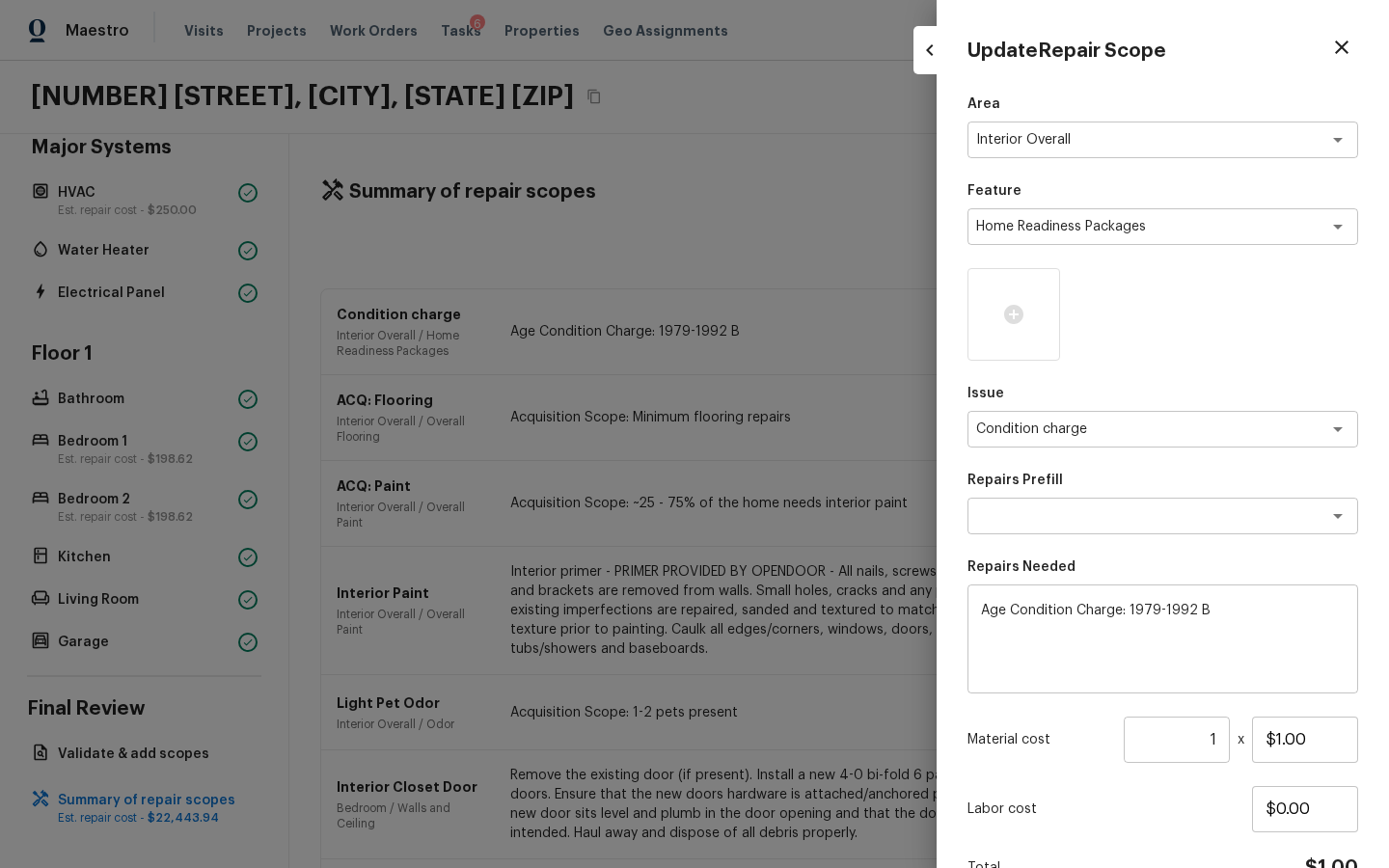 click on "1" at bounding box center [1177, 740] 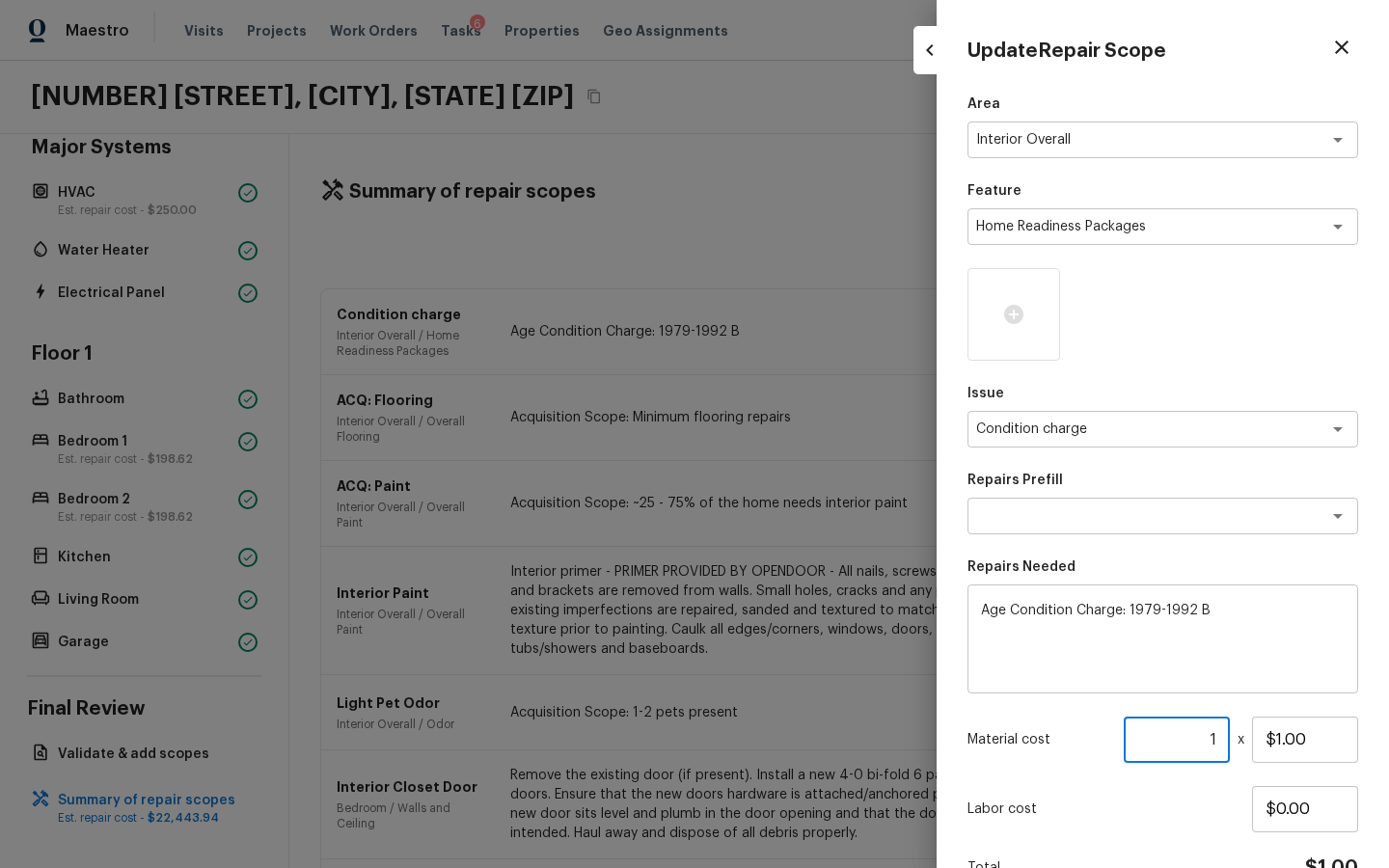 click on "1" at bounding box center (1177, 740) 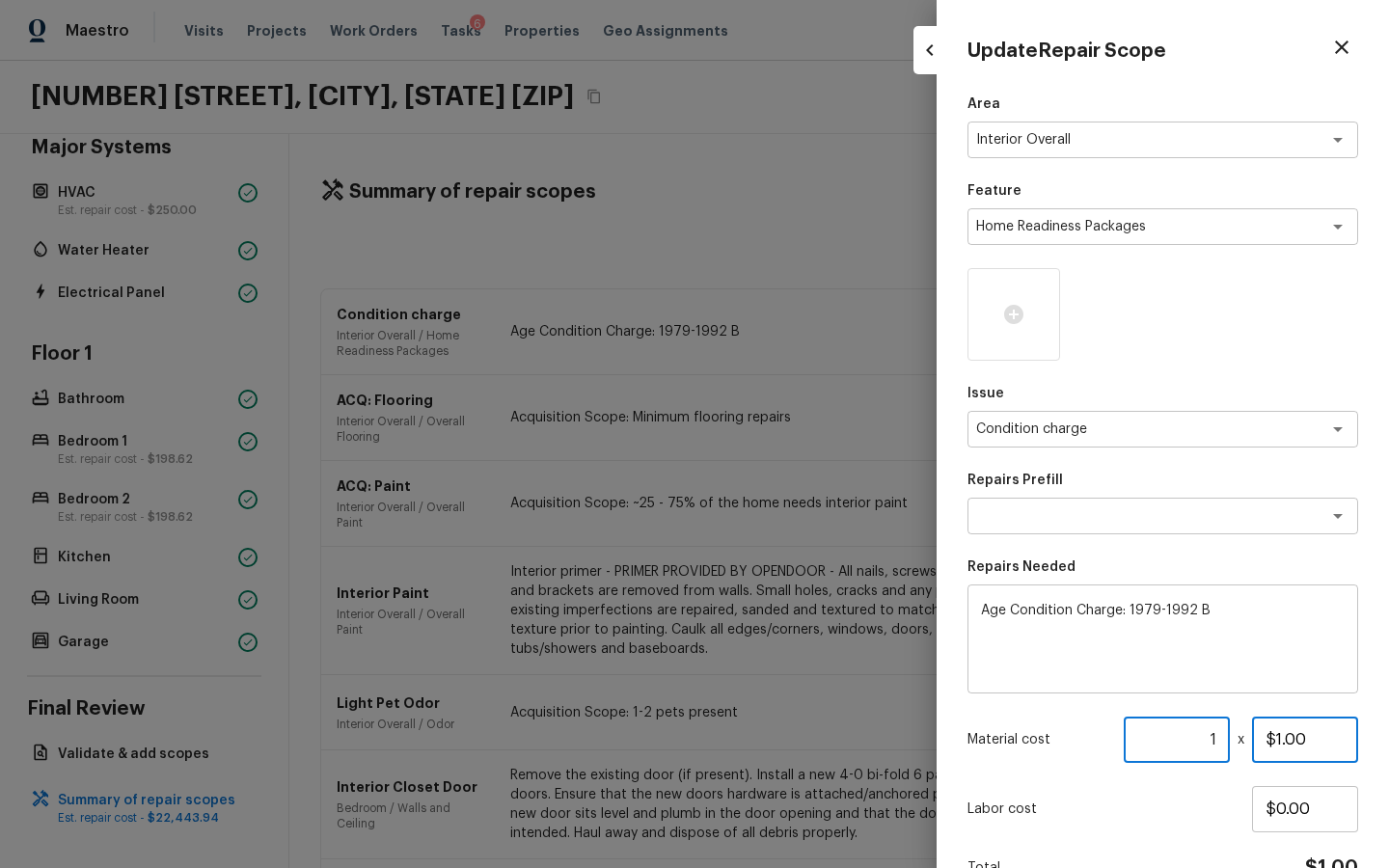 click on "$1.00" at bounding box center [1305, 740] 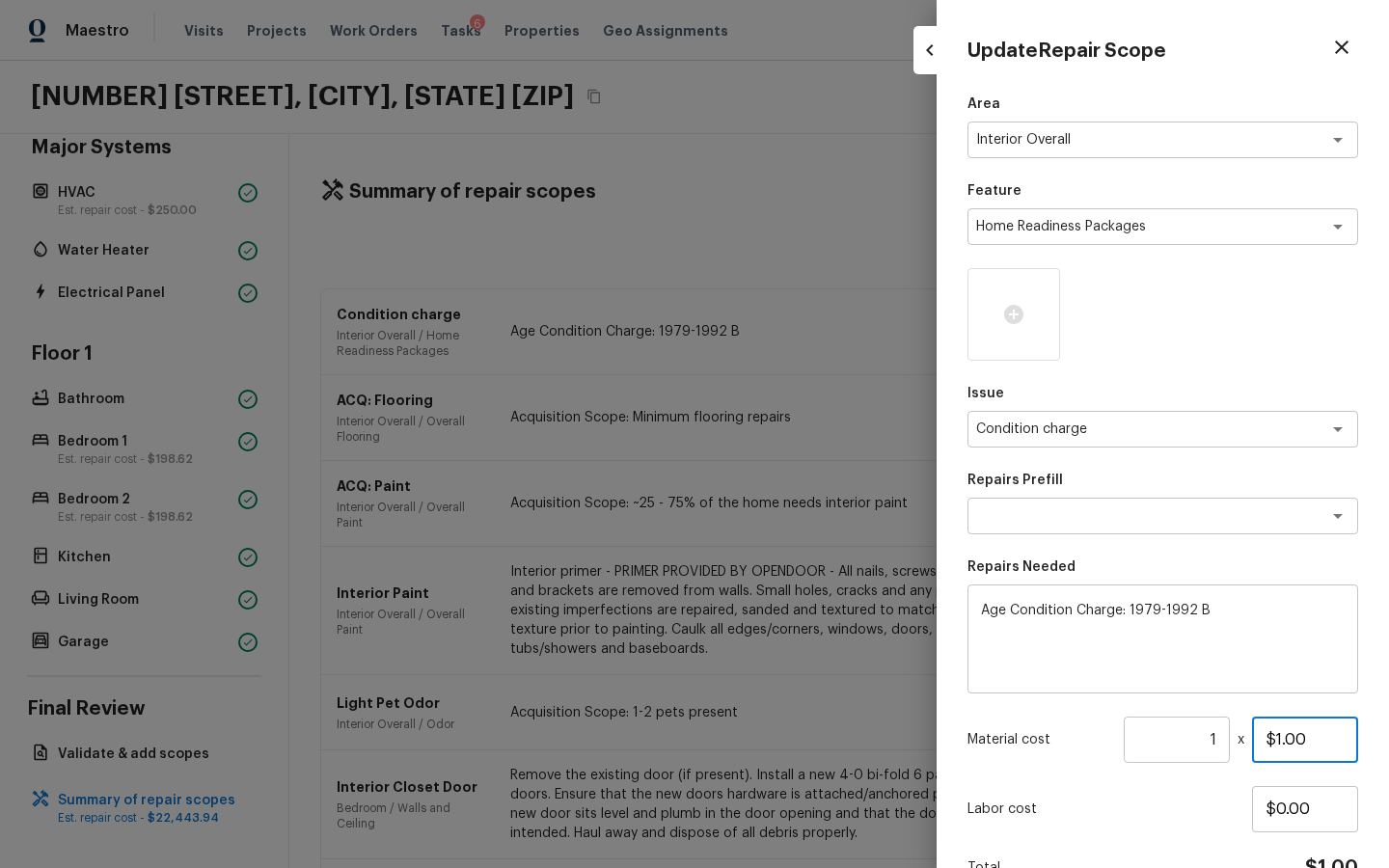 click on "$1.00" at bounding box center (1305, 740) 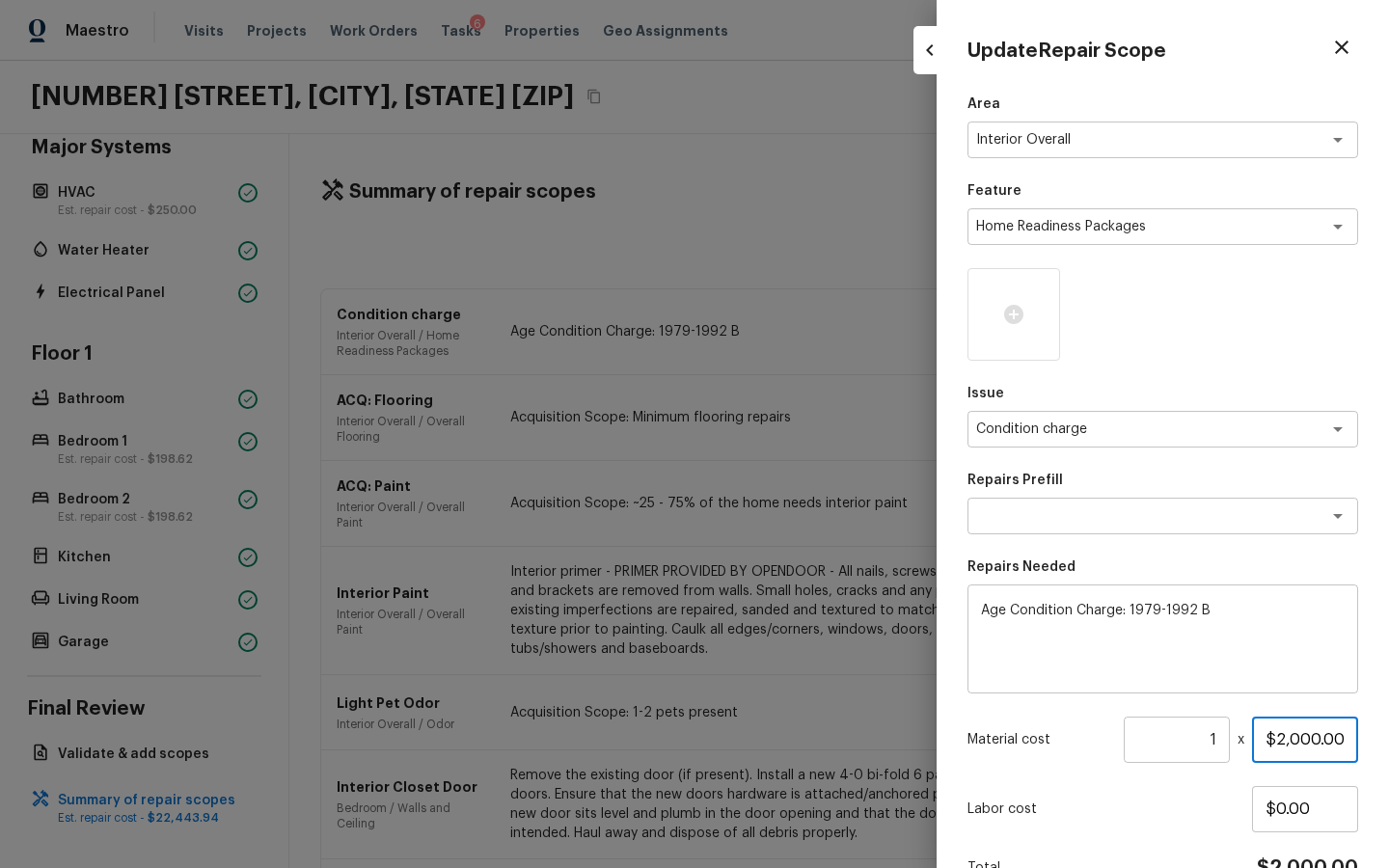click on "$2,000.00" at bounding box center (1305, 740) 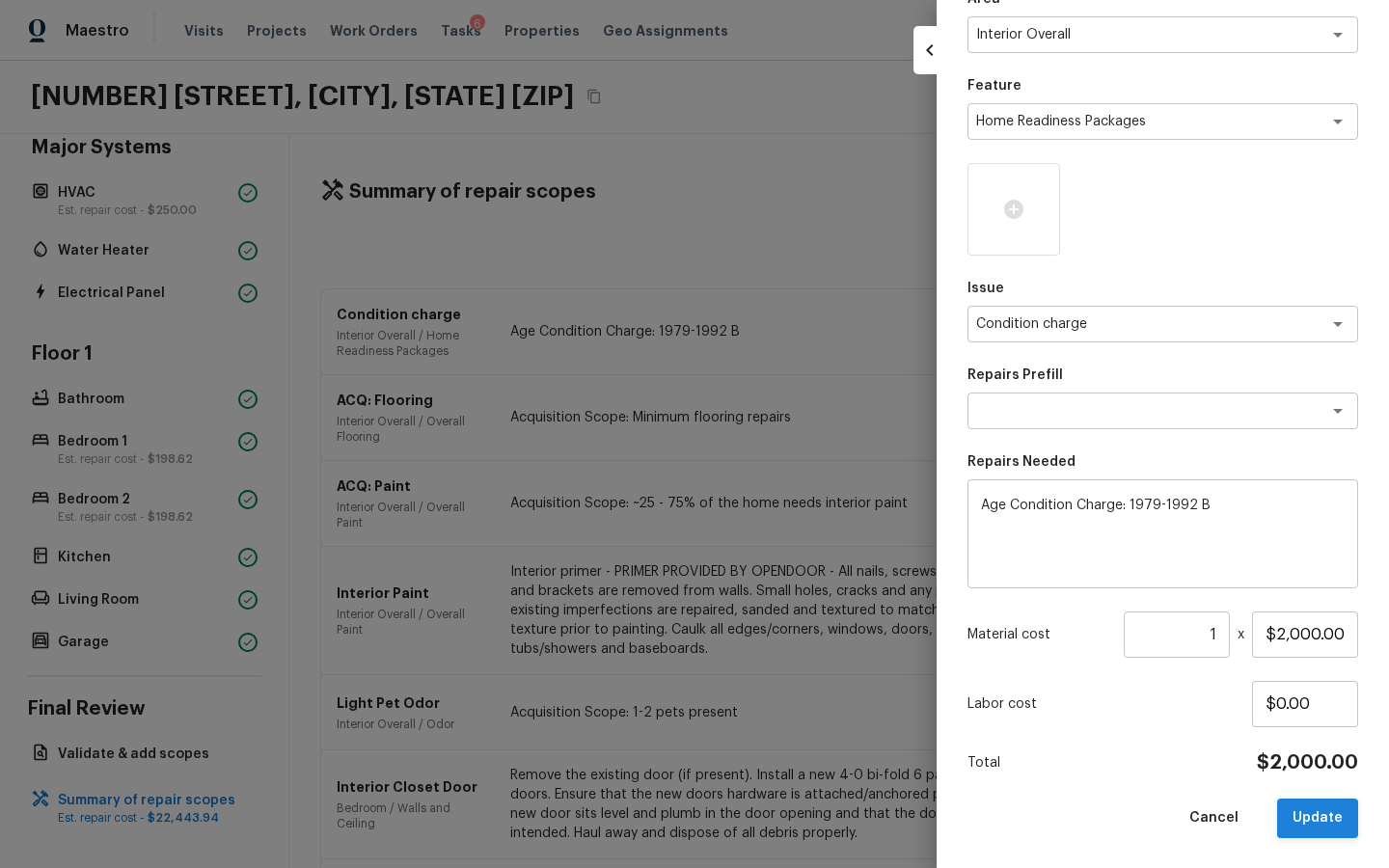 click on "Update" at bounding box center (1318, 818) 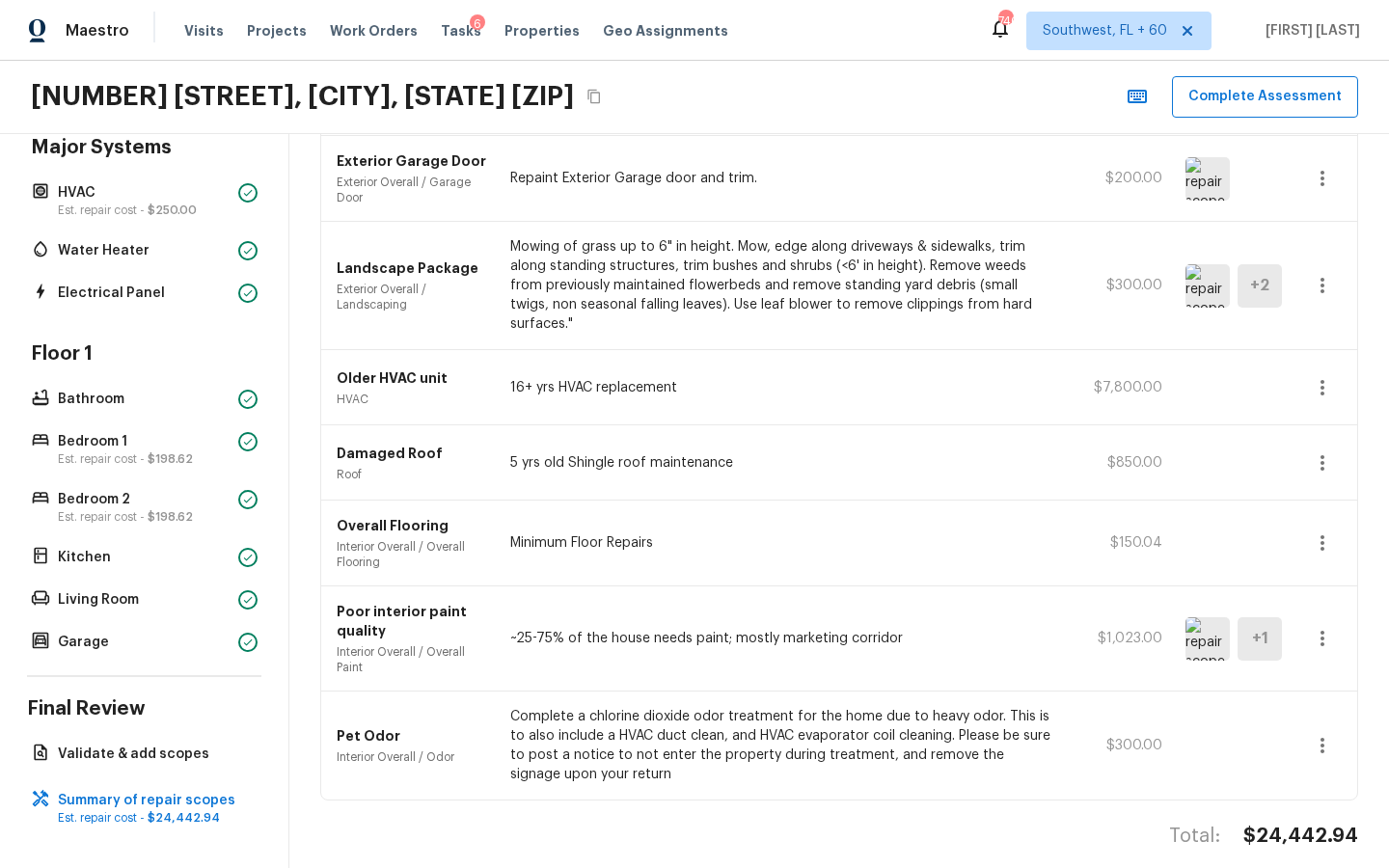 scroll, scrollTop: 1259, scrollLeft: 0, axis: vertical 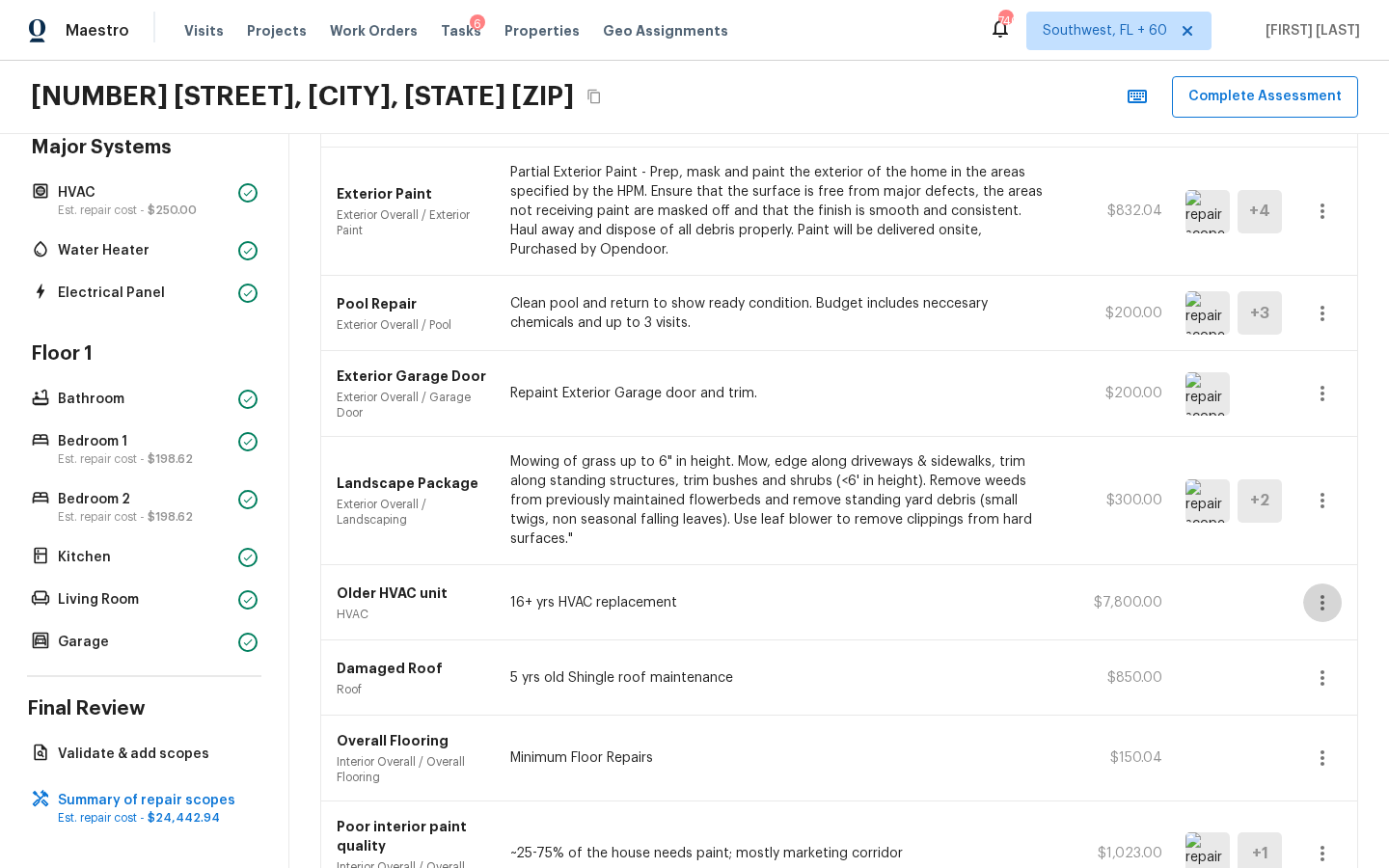 click 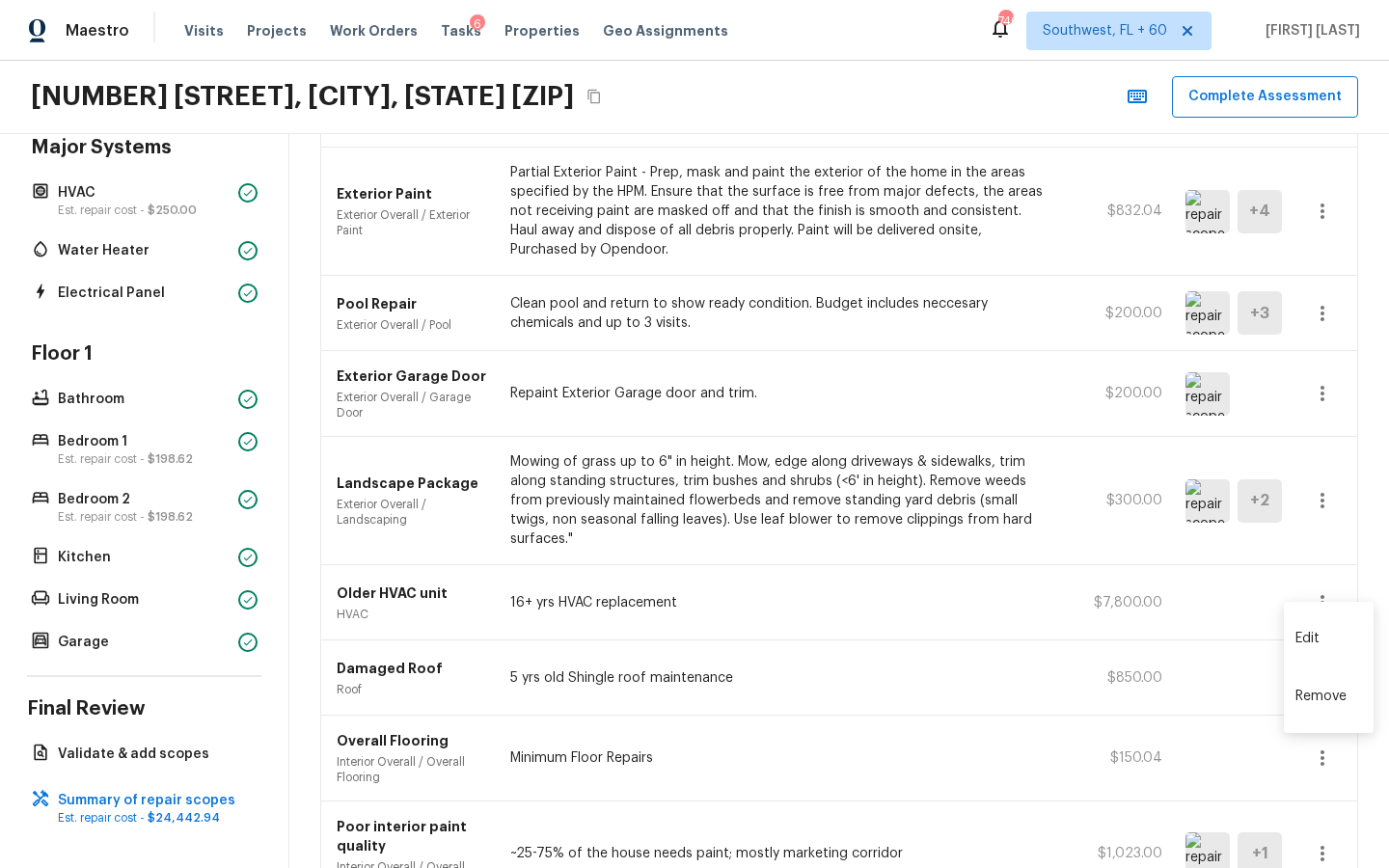 click on "Edit" at bounding box center (1328, 638) 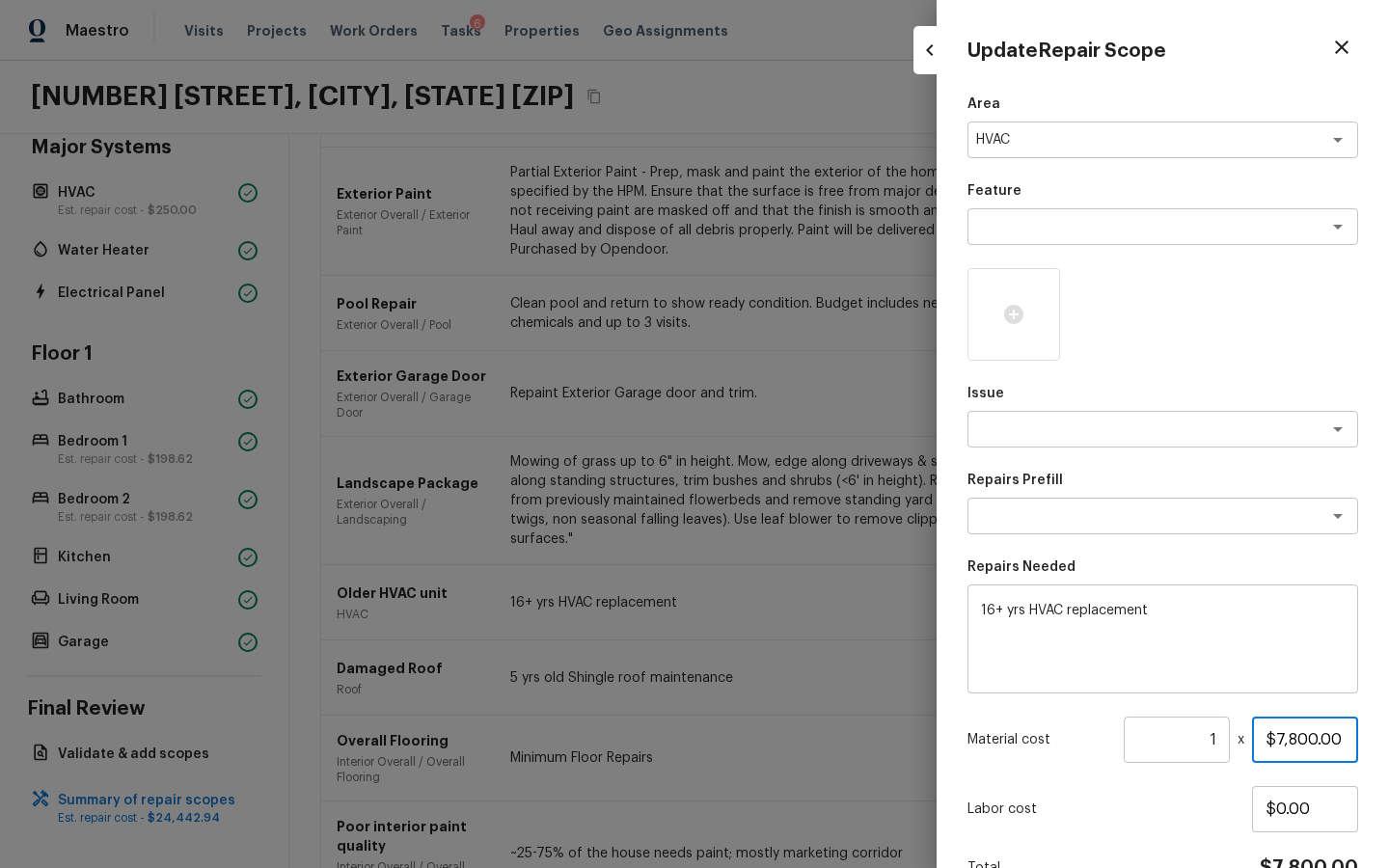 click on "$7,800.00" at bounding box center (1305, 740) 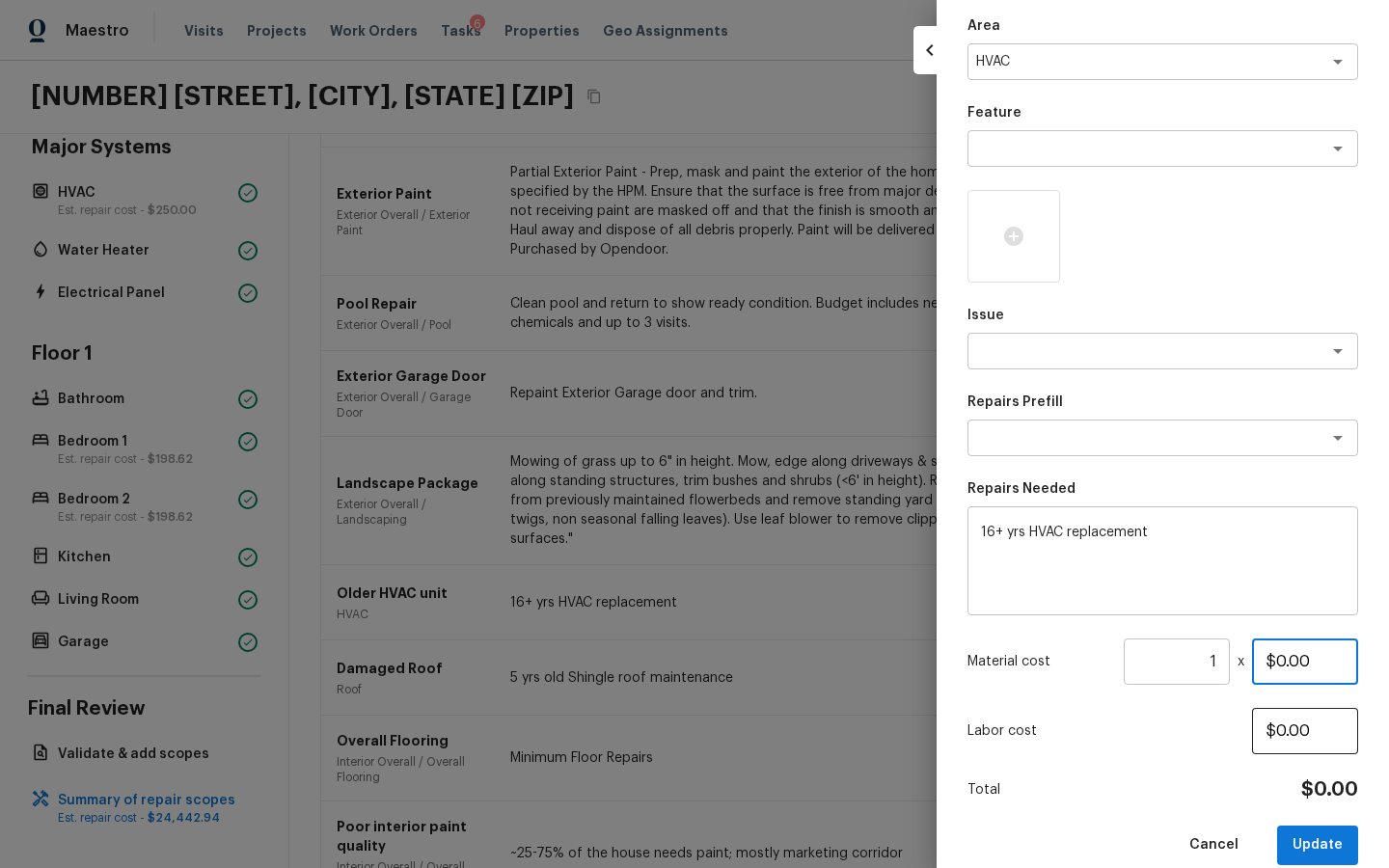 scroll, scrollTop: 104, scrollLeft: 0, axis: vertical 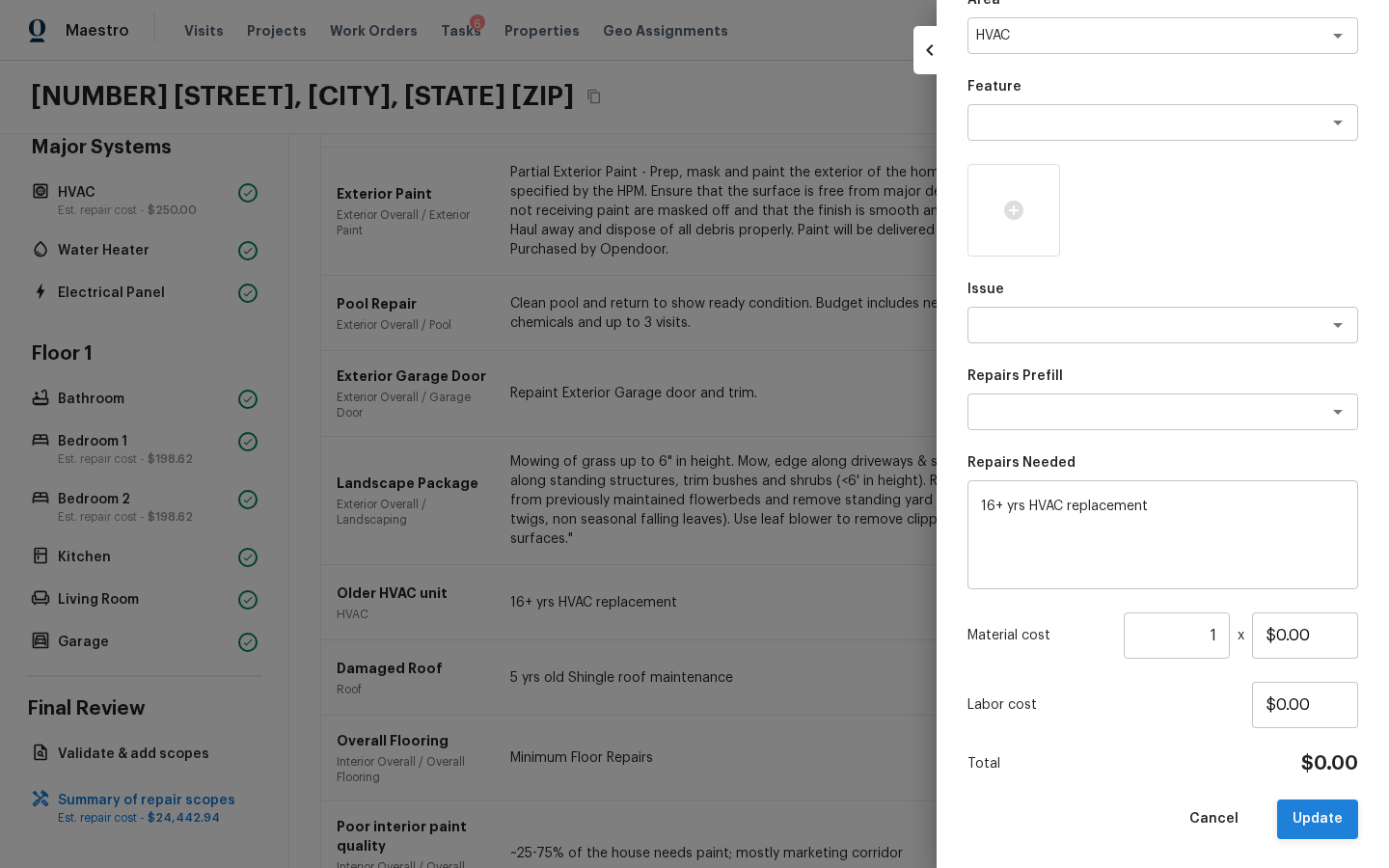 click on "Update" at bounding box center (1318, 819) 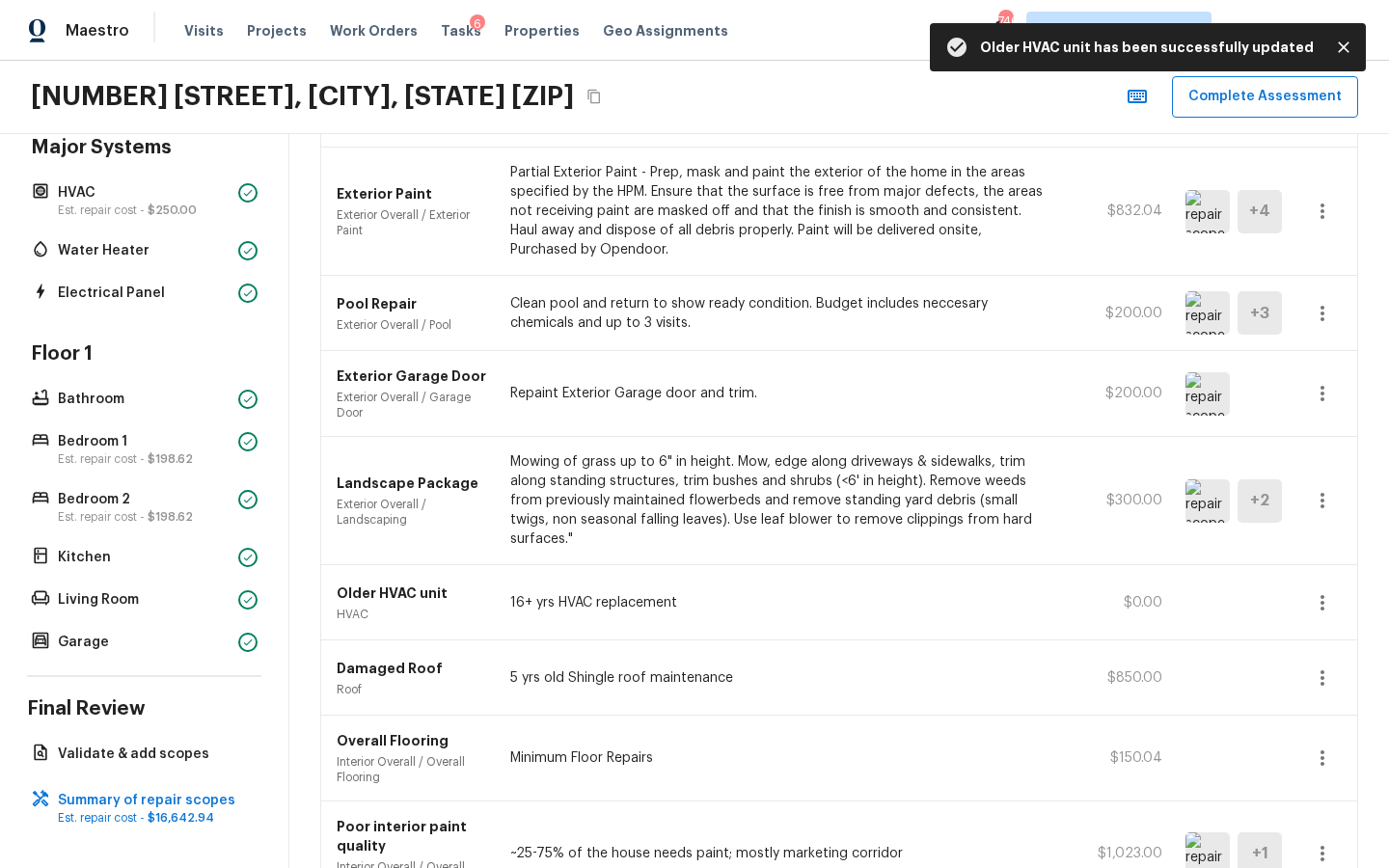 click 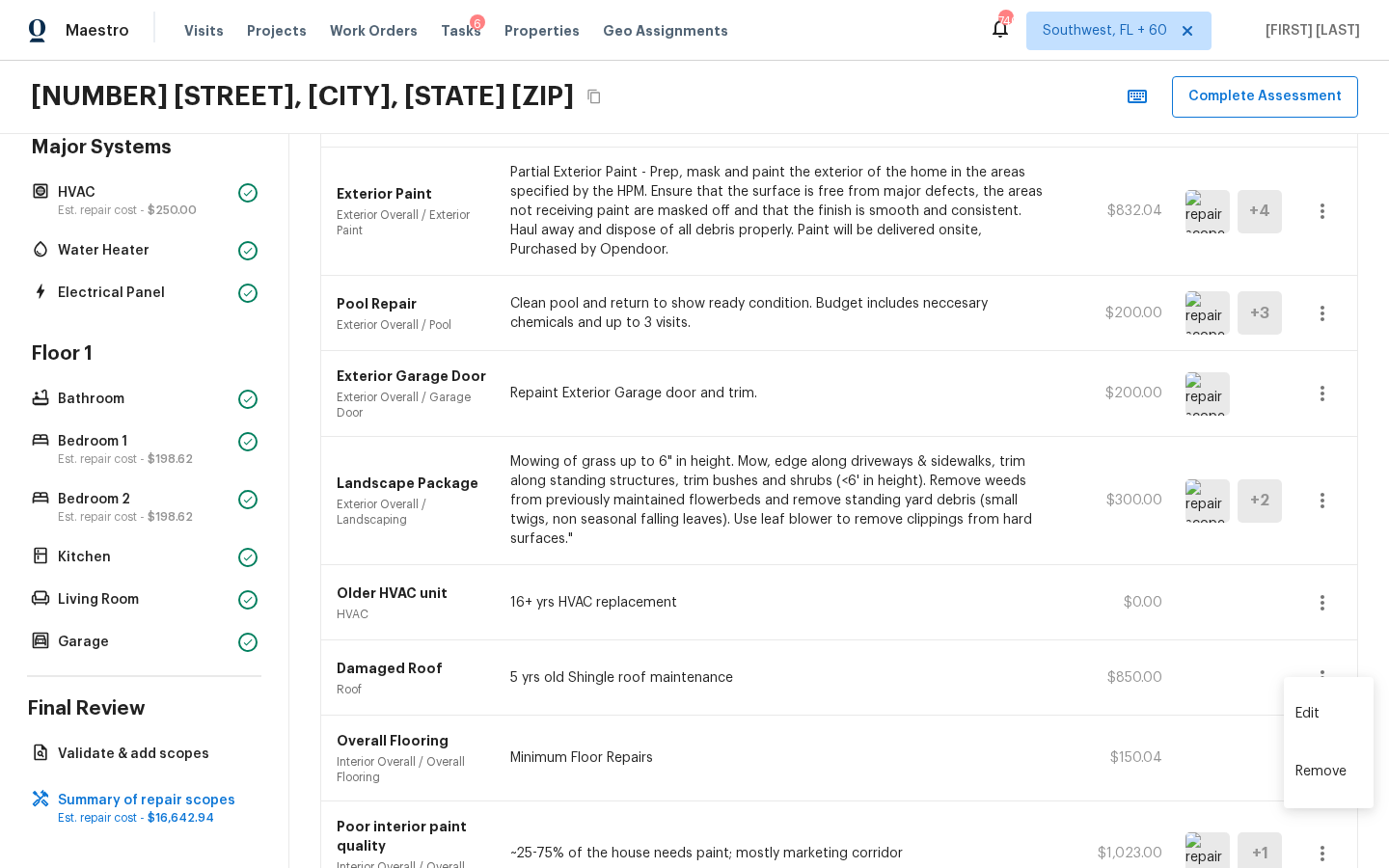 click on "Edit" at bounding box center [1328, 714] 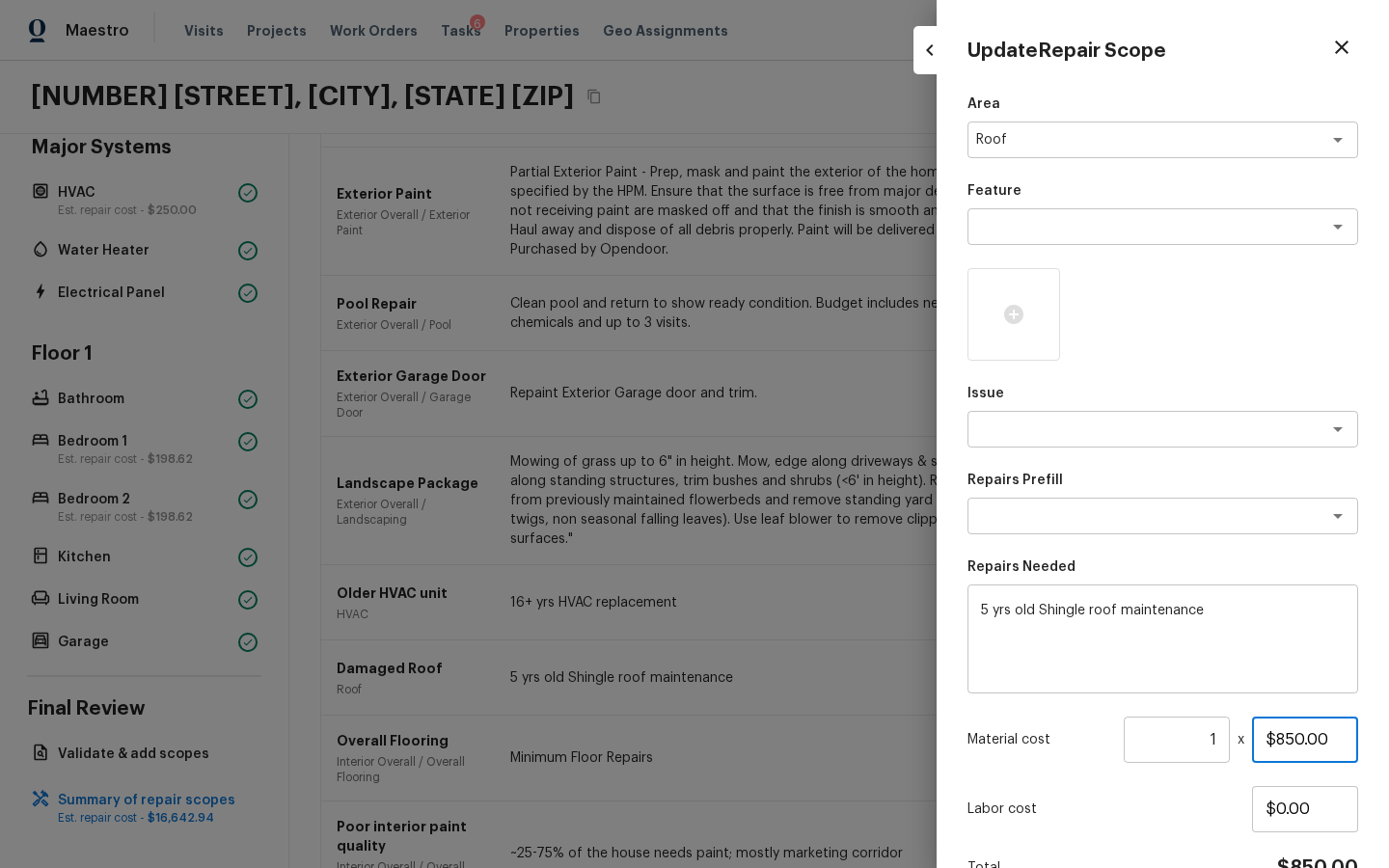 click on "$850.00" at bounding box center (1305, 740) 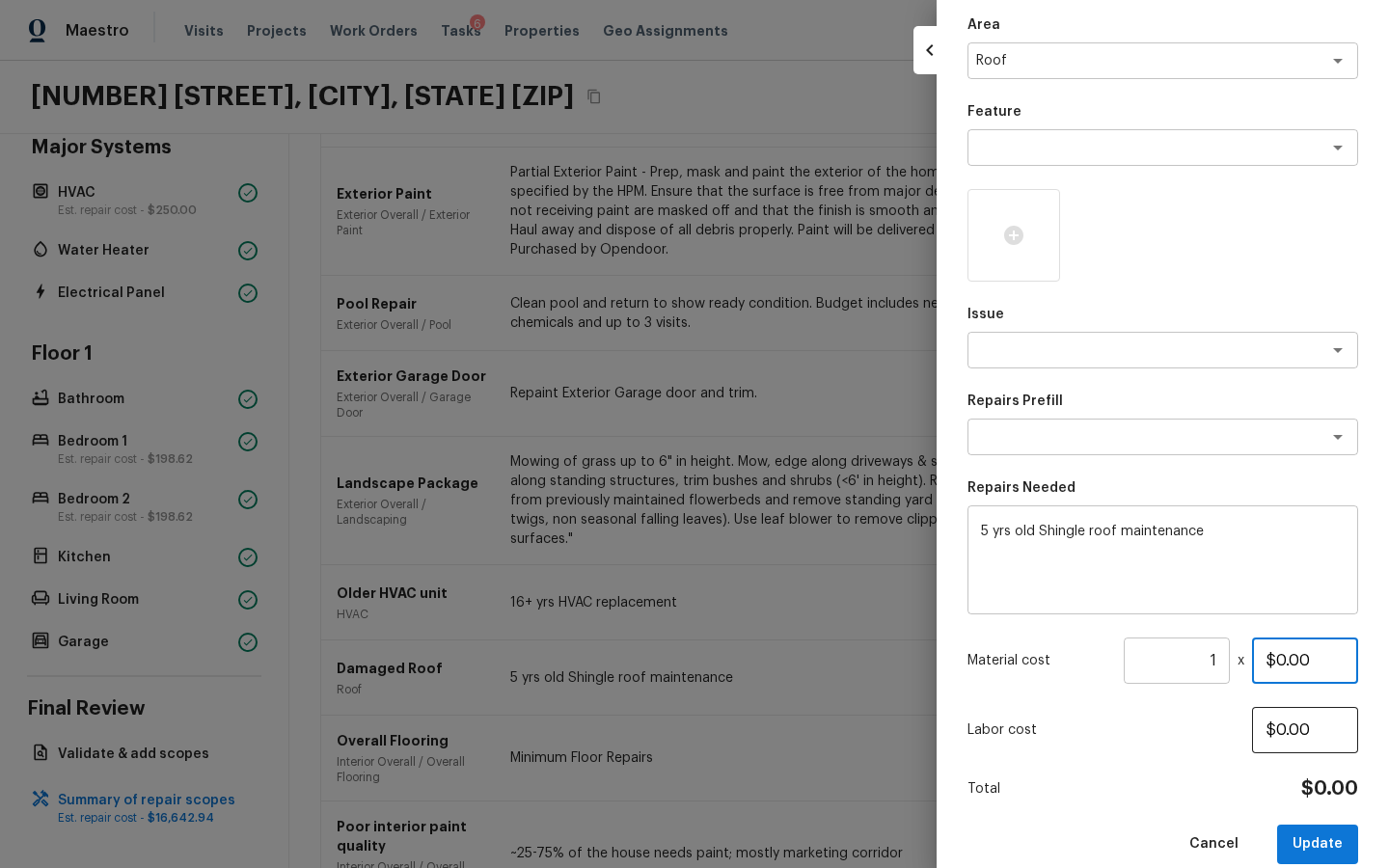 scroll, scrollTop: 105, scrollLeft: 0, axis: vertical 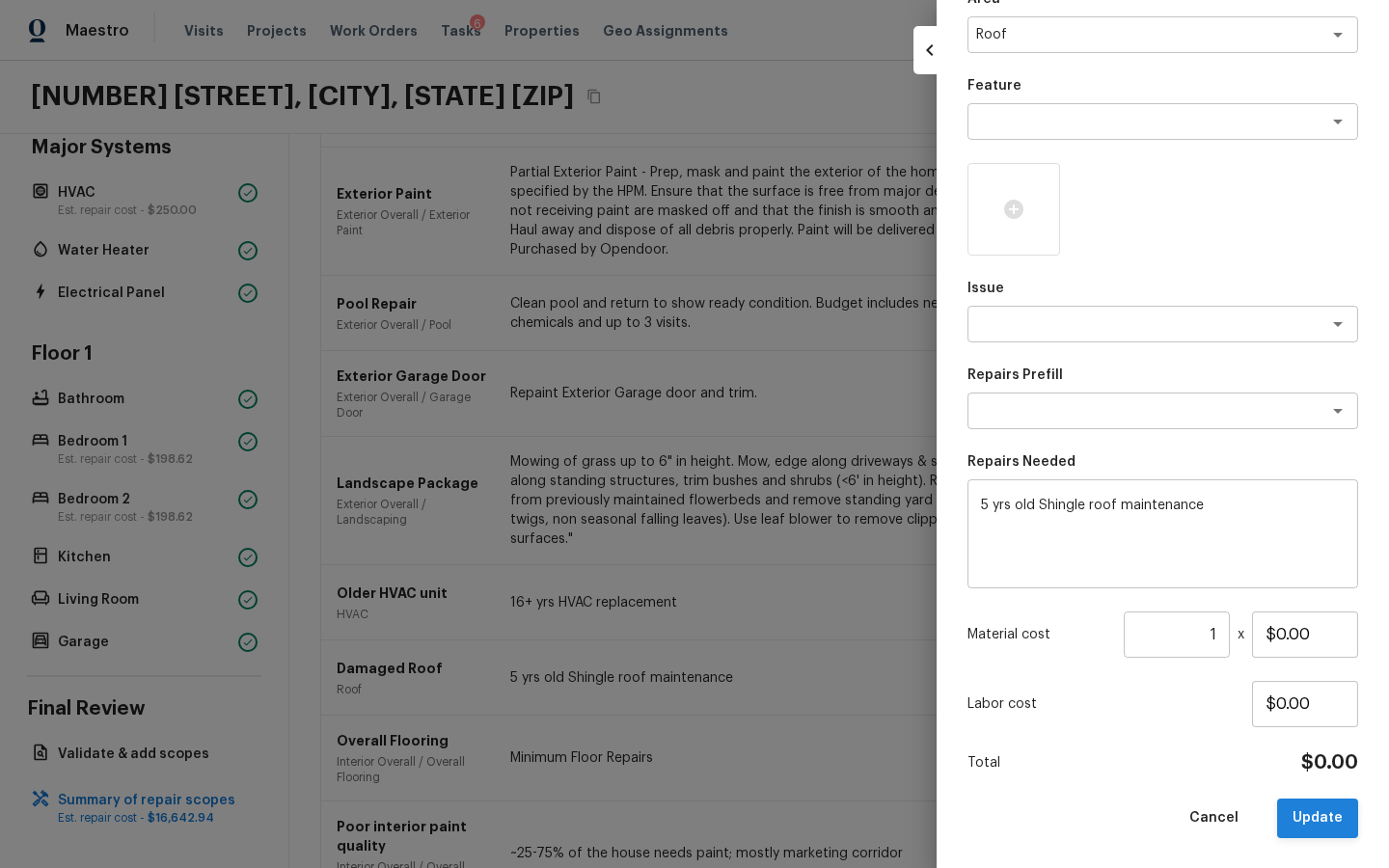 click on "Update" at bounding box center (1318, 818) 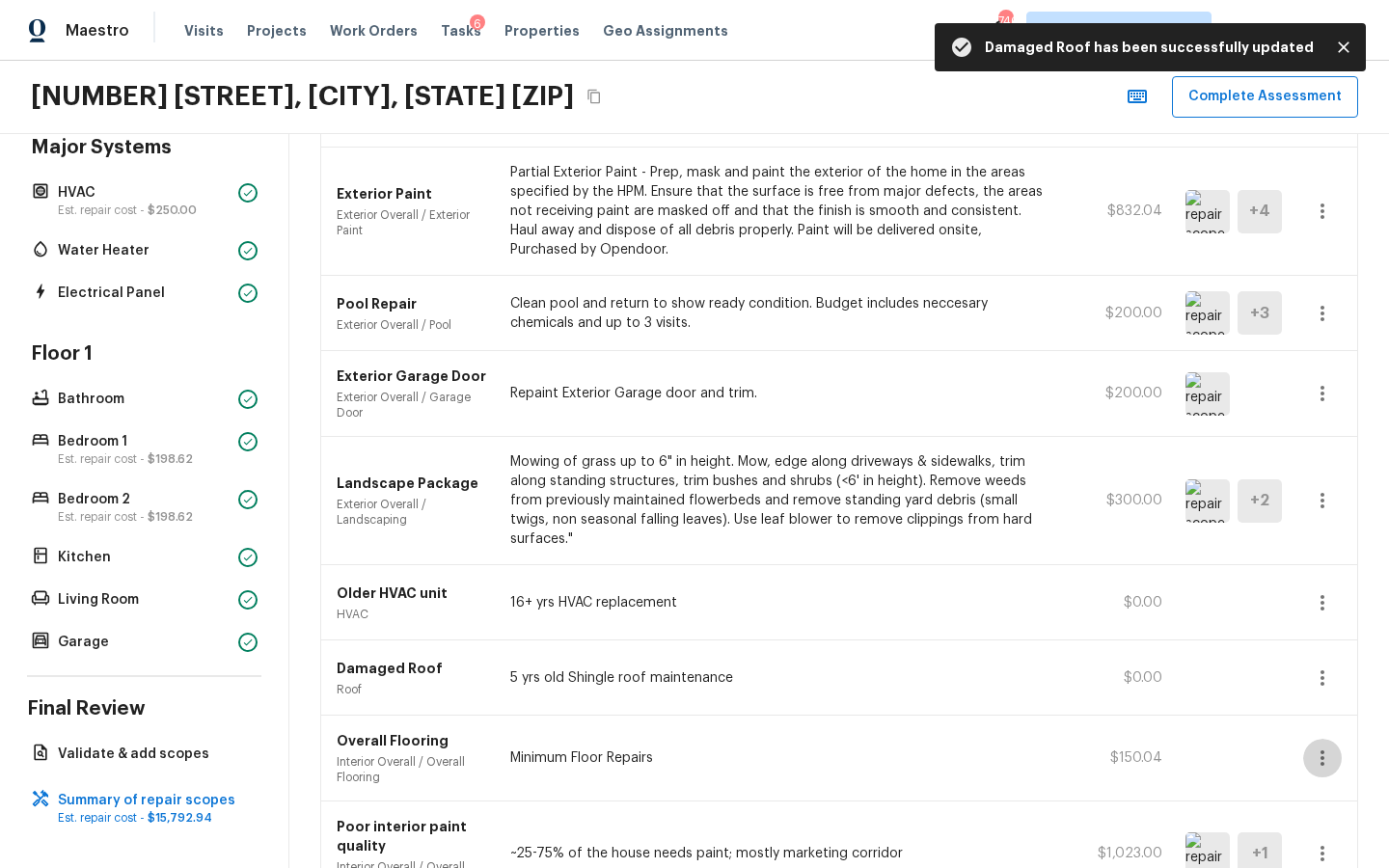 click 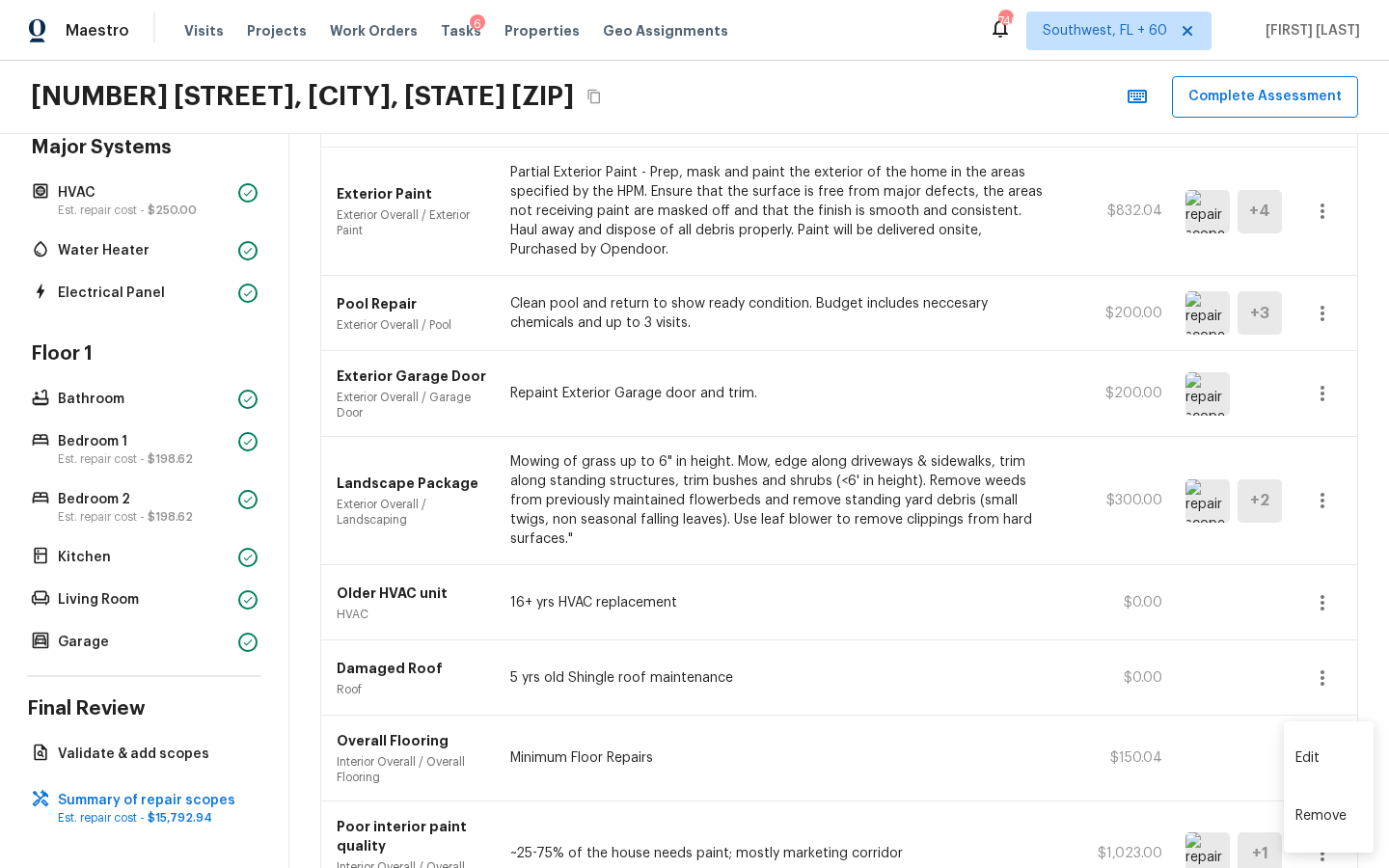 click on "Edit" at bounding box center (1328, 758) 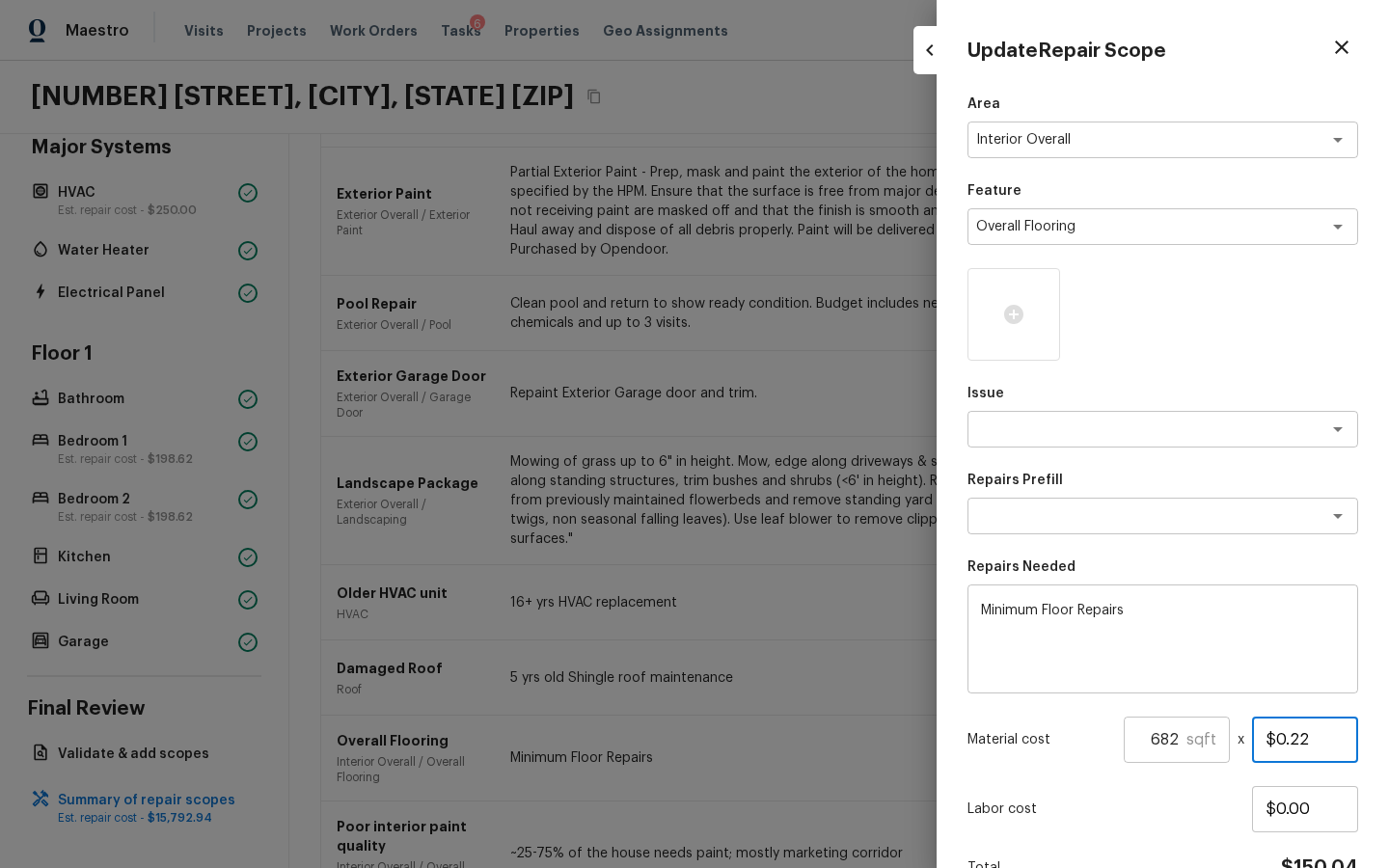 click on "$0.22" at bounding box center [1305, 740] 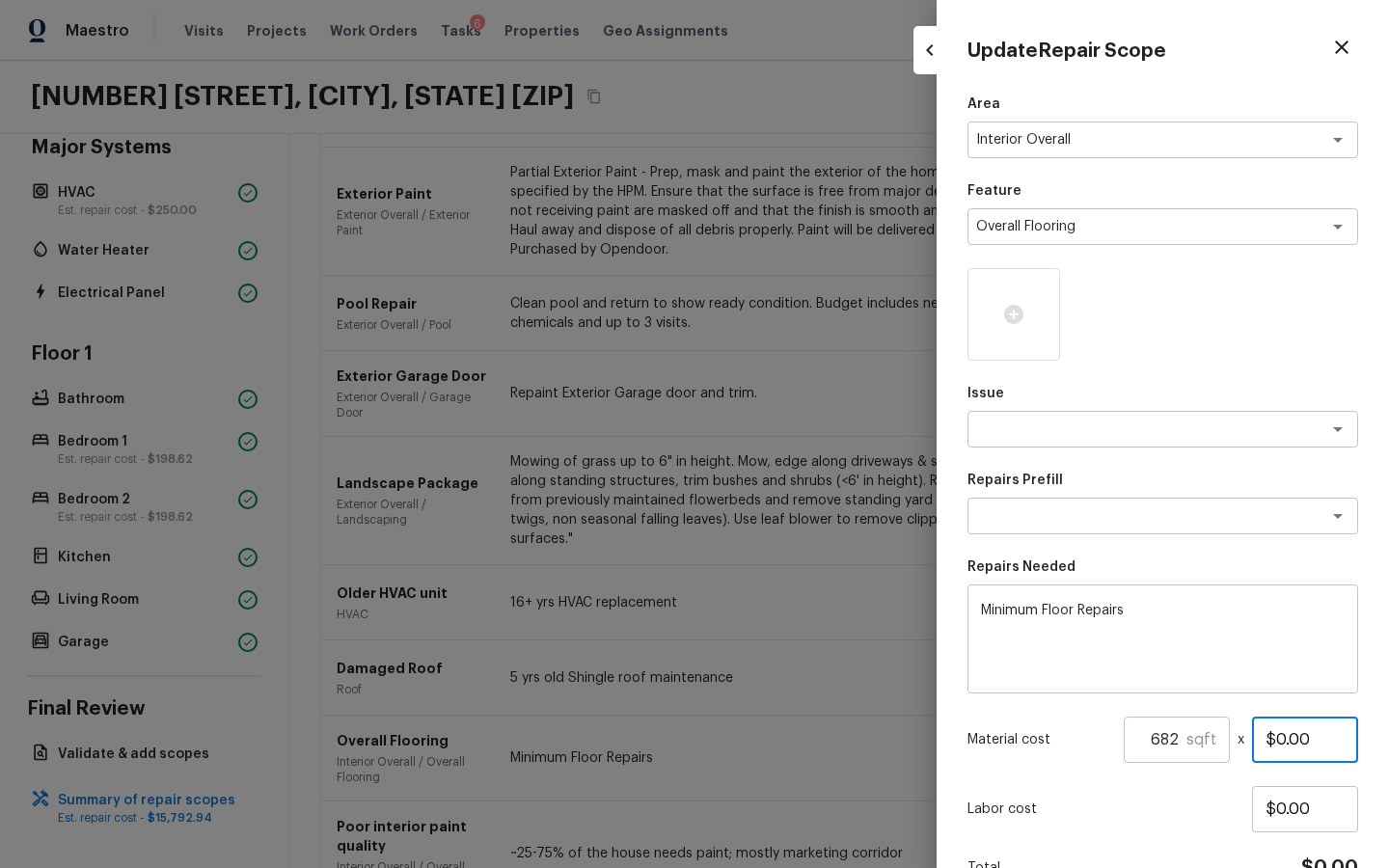 scroll, scrollTop: 105, scrollLeft: 0, axis: vertical 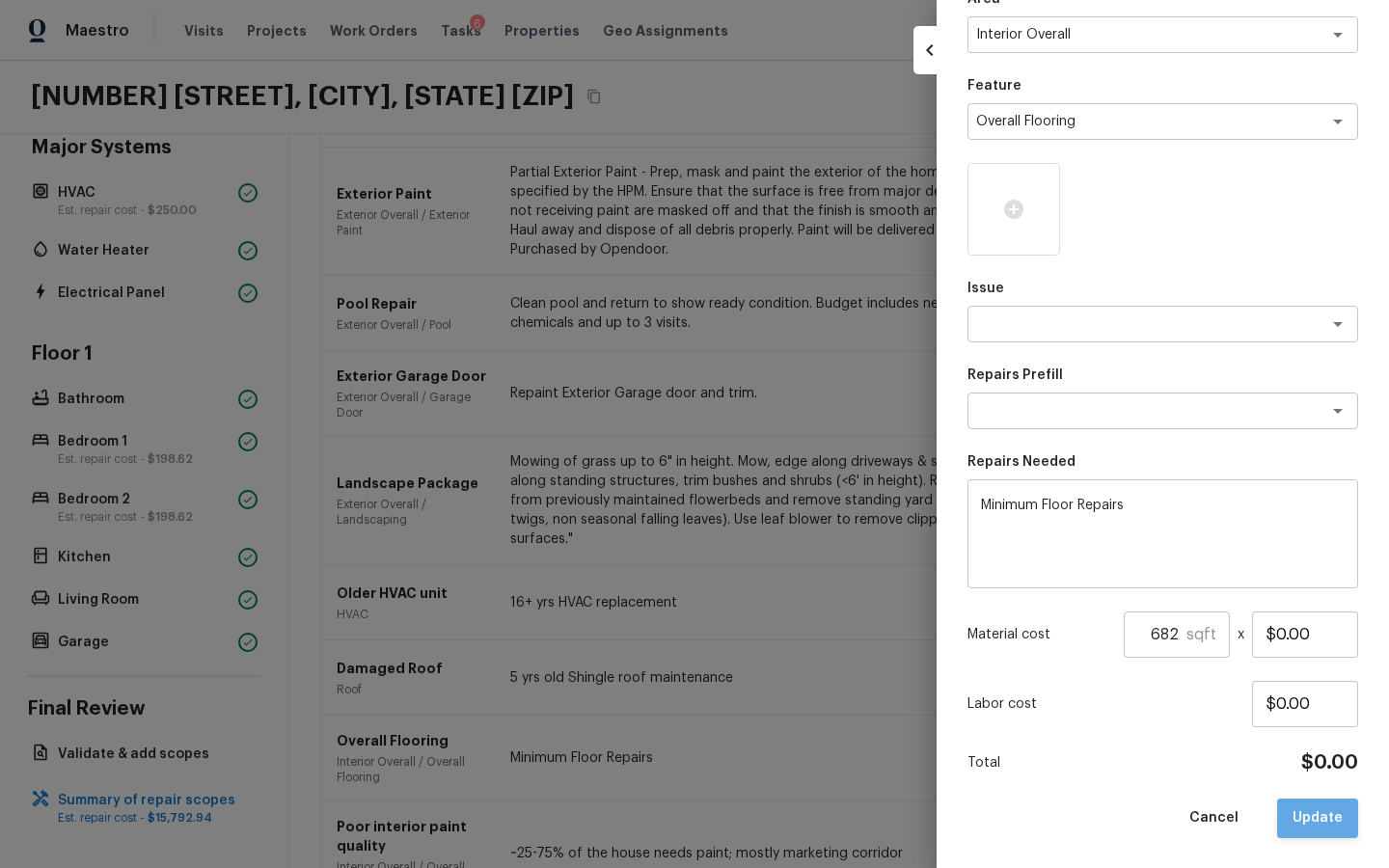 click on "Update" at bounding box center [1318, 818] 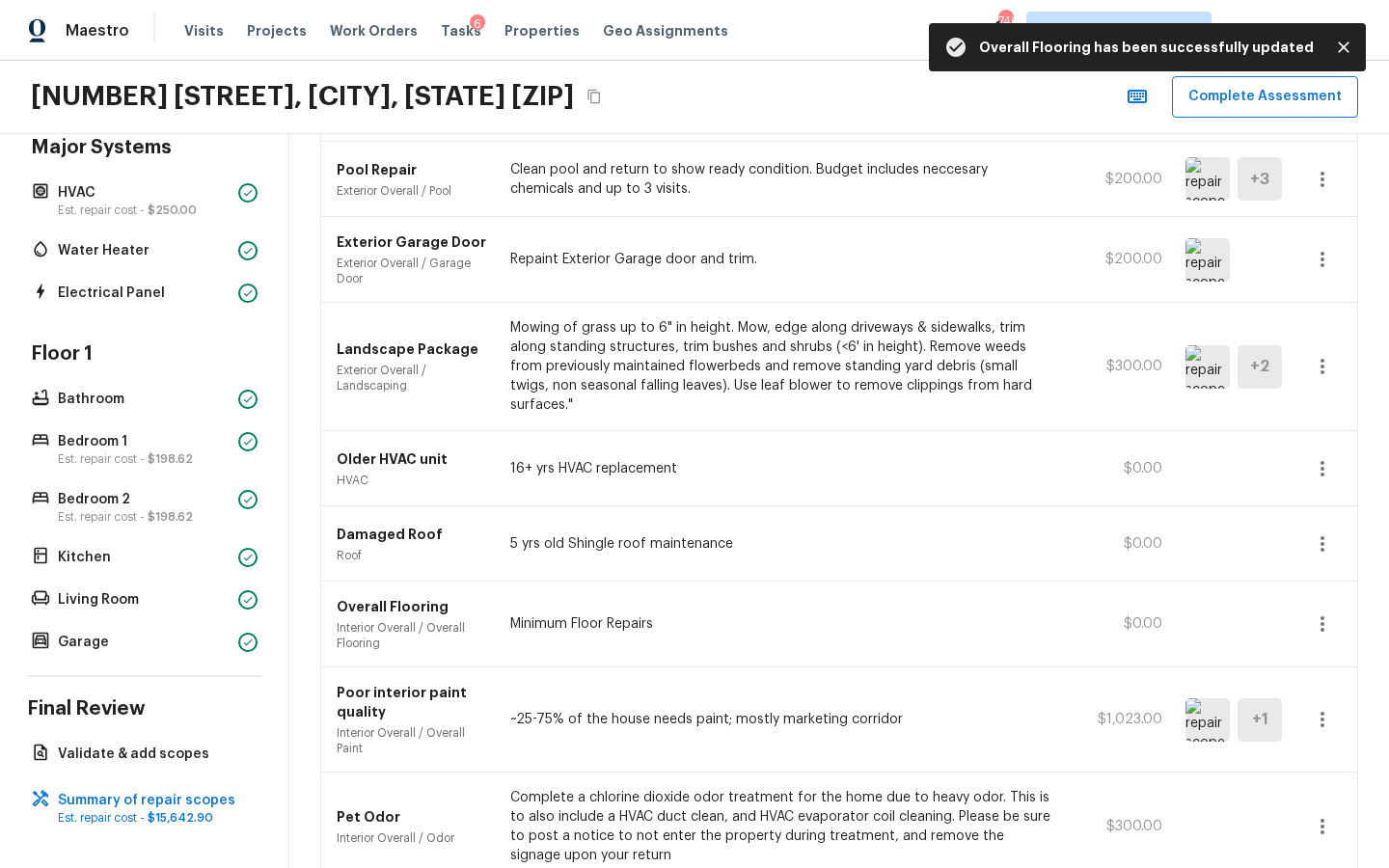 scroll, scrollTop: 1261, scrollLeft: 0, axis: vertical 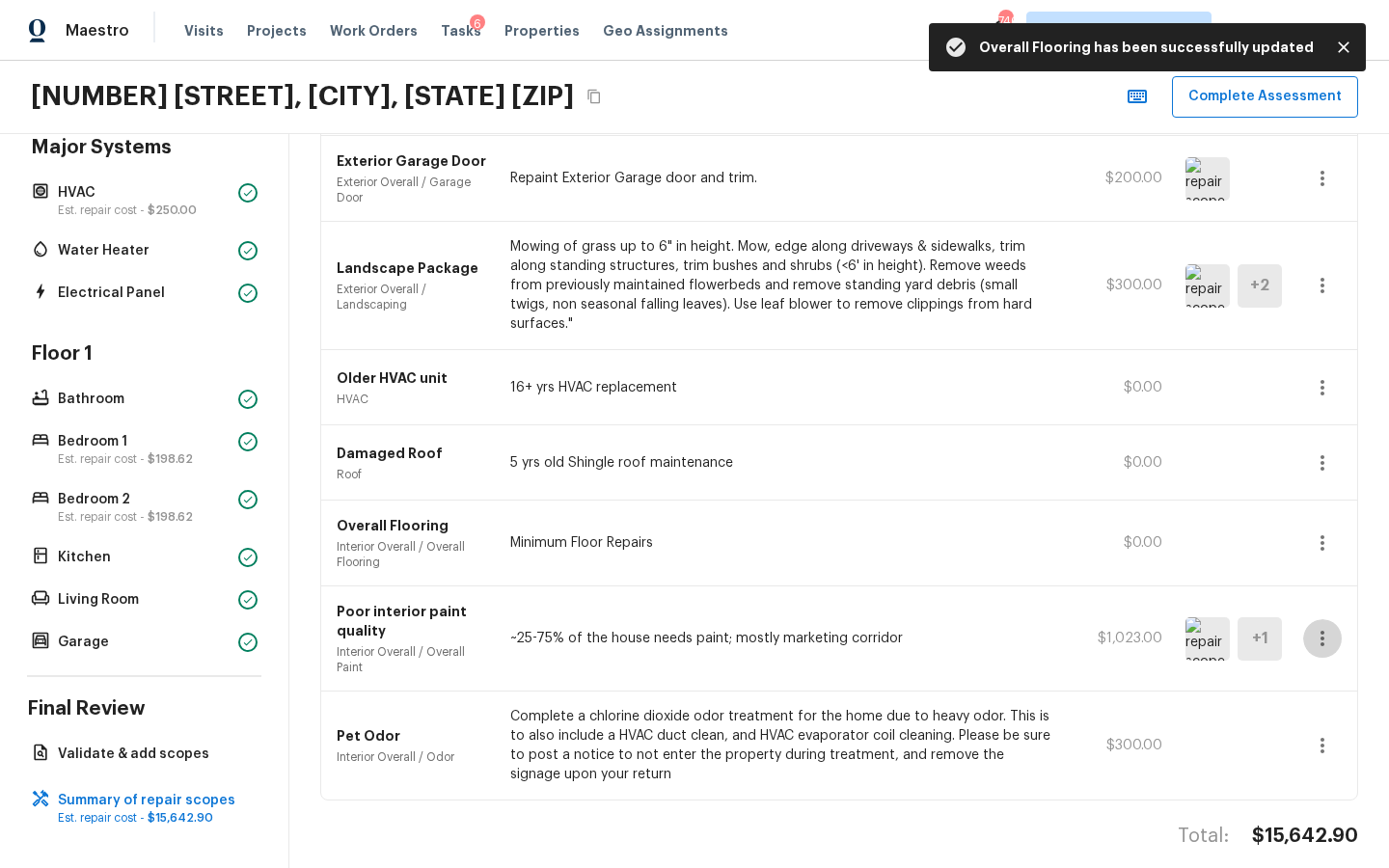 click 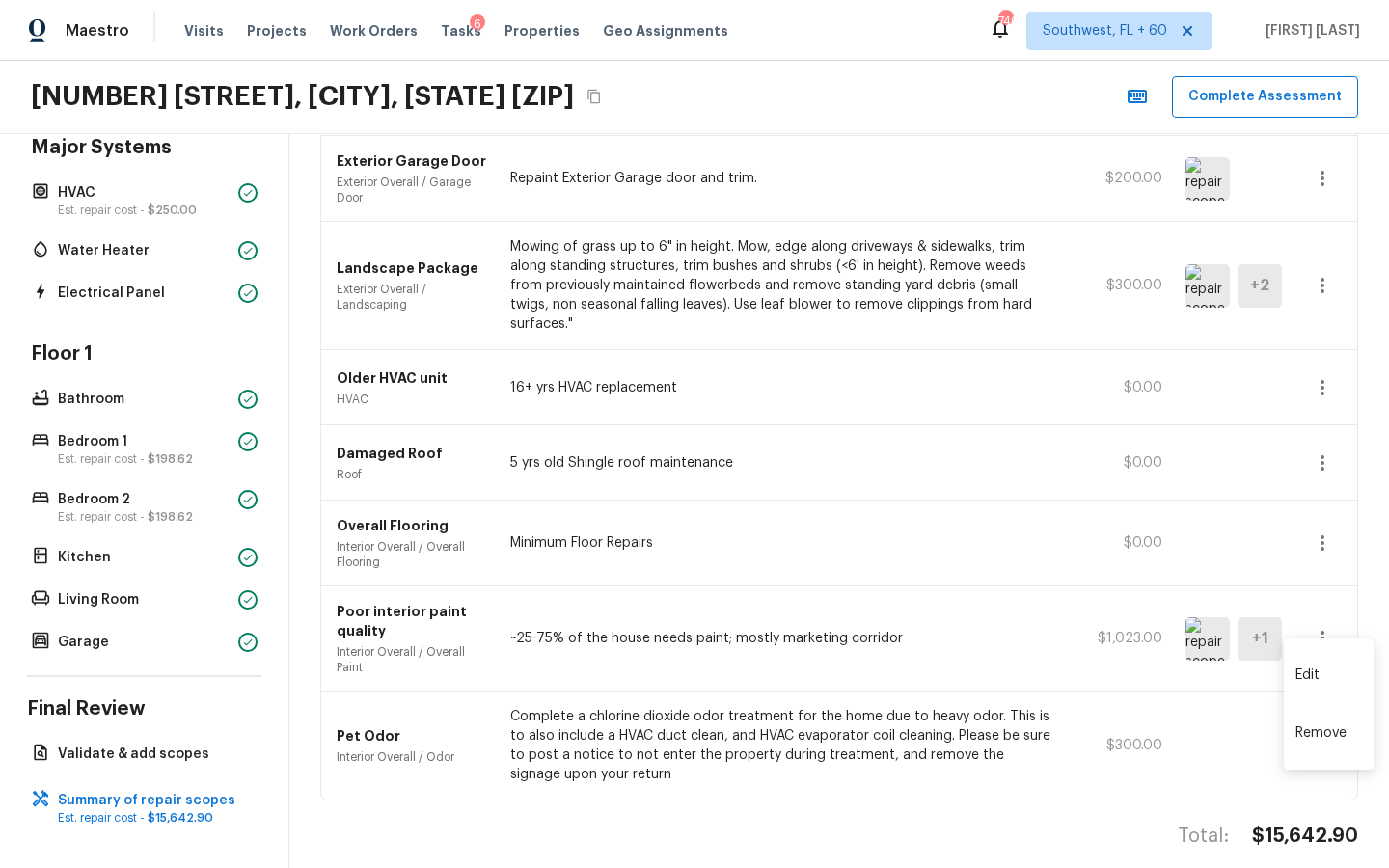 click at bounding box center [694, 434] 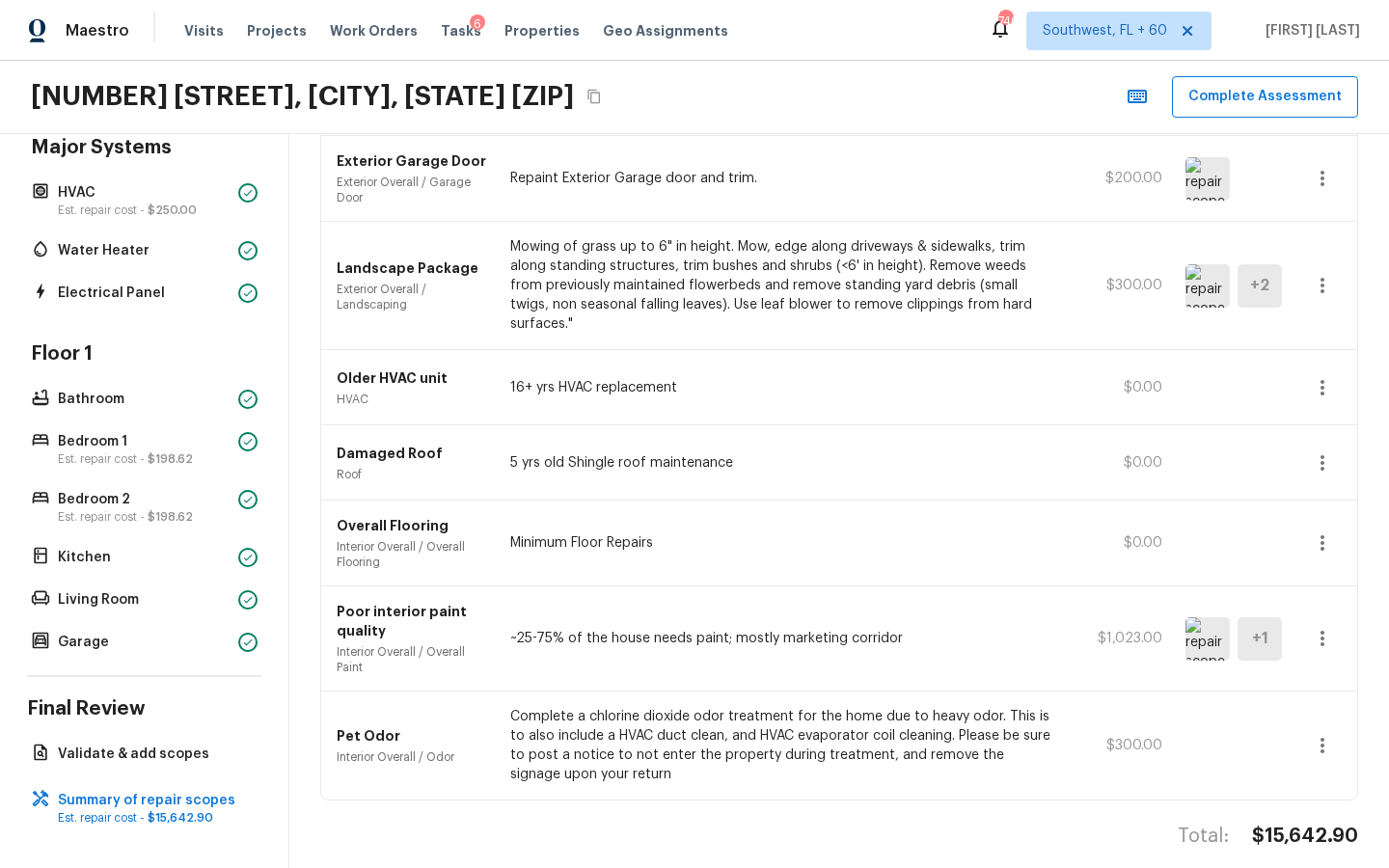 click on "Poor interior paint quality Interior Overall / Overall Paint ~25-75% of the house needs paint; mostly marketing corridor $1,023.00 + 1" at bounding box center (839, 638) 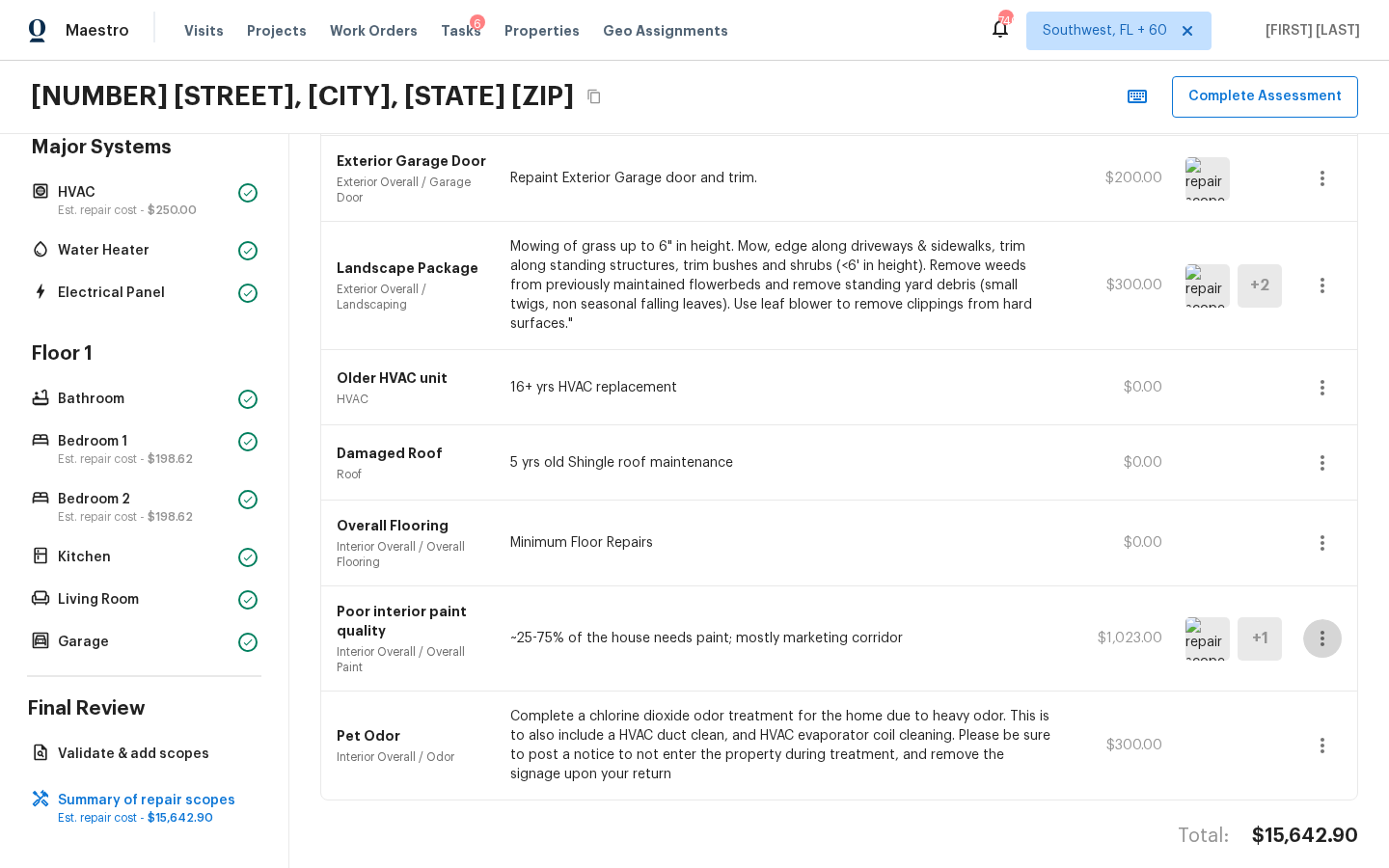 click 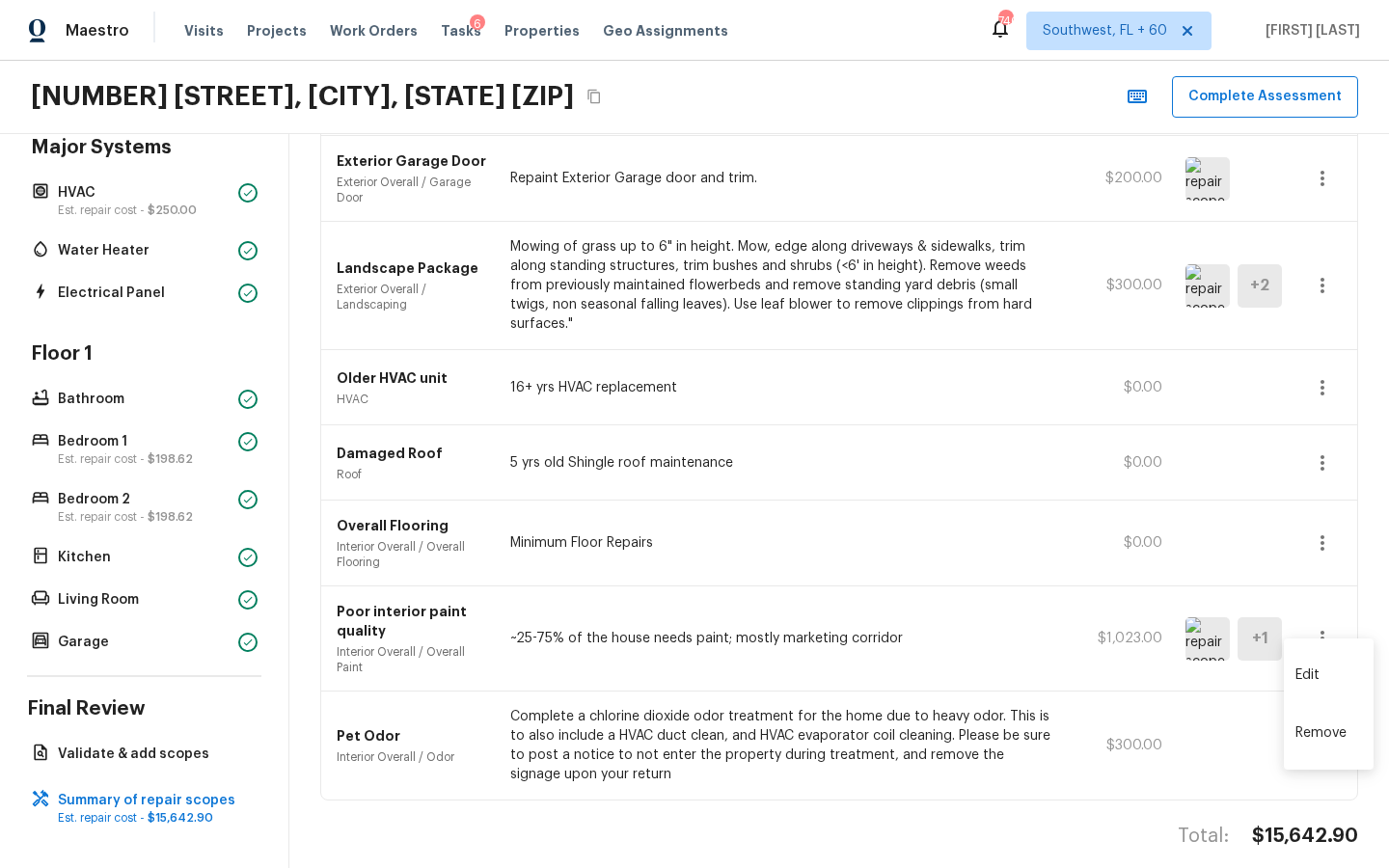 click on "Edit" at bounding box center [1328, 675] 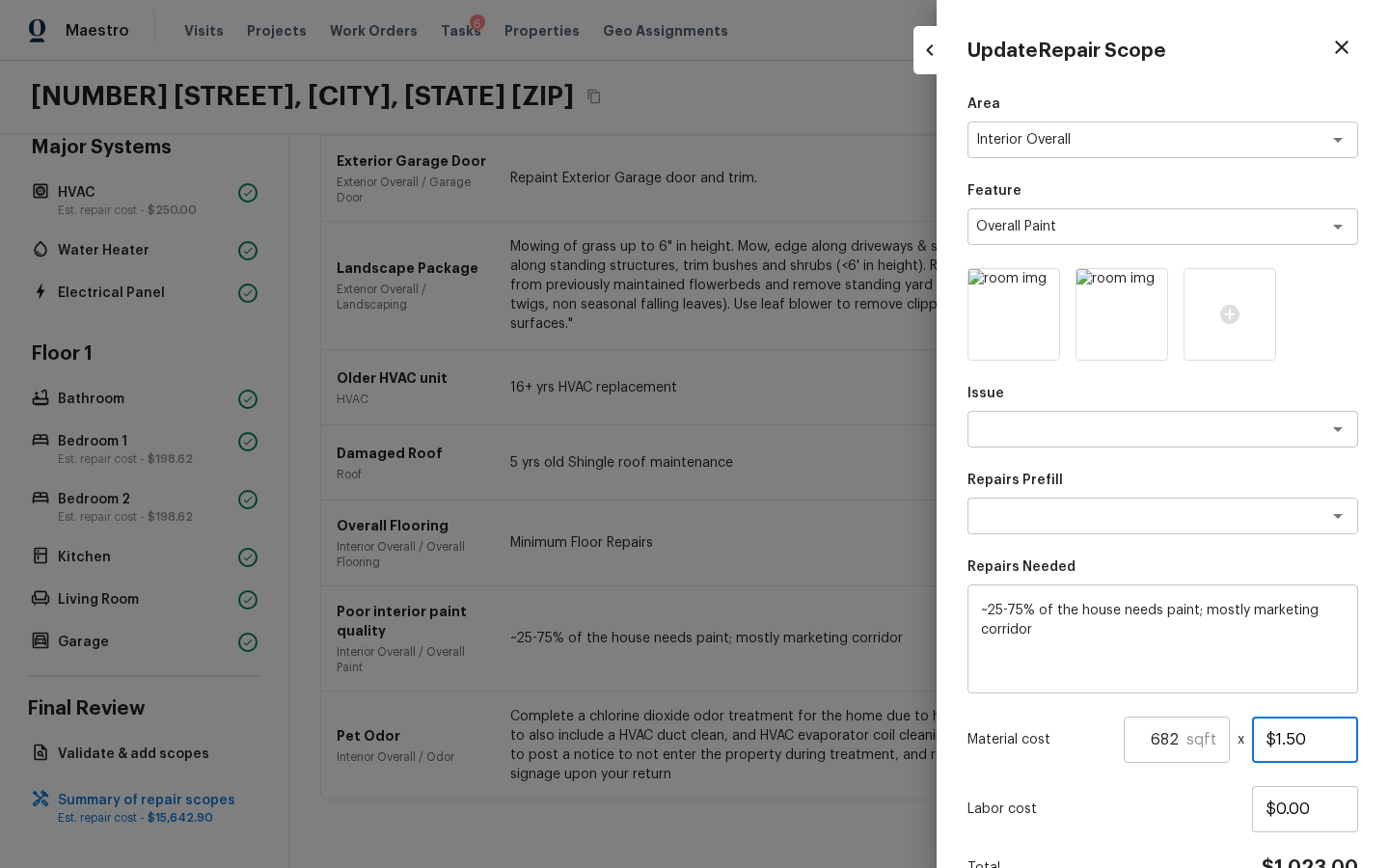 click on "$1.50" at bounding box center [1305, 740] 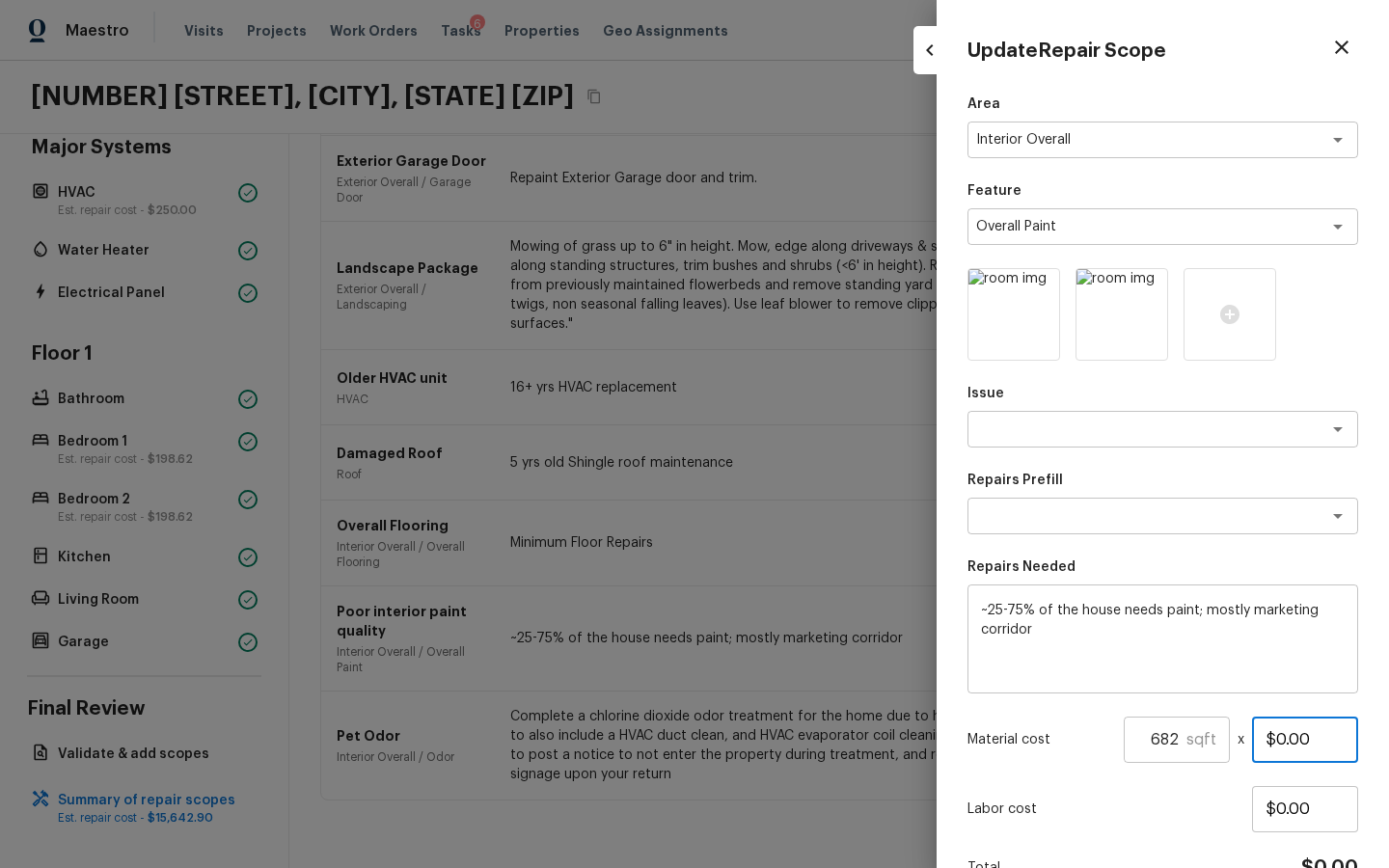 scroll, scrollTop: 105, scrollLeft: 0, axis: vertical 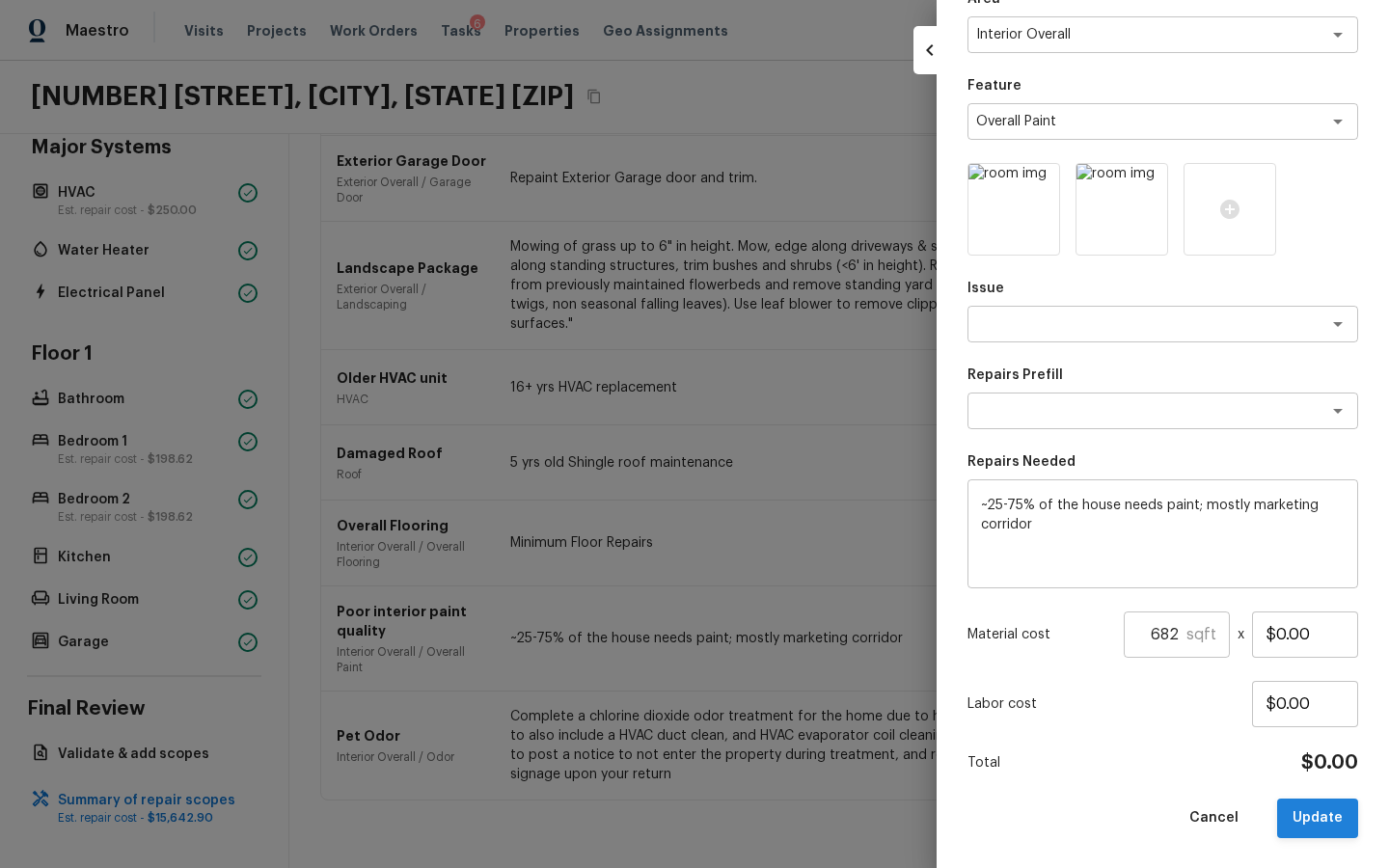 click on "Update" at bounding box center [1318, 818] 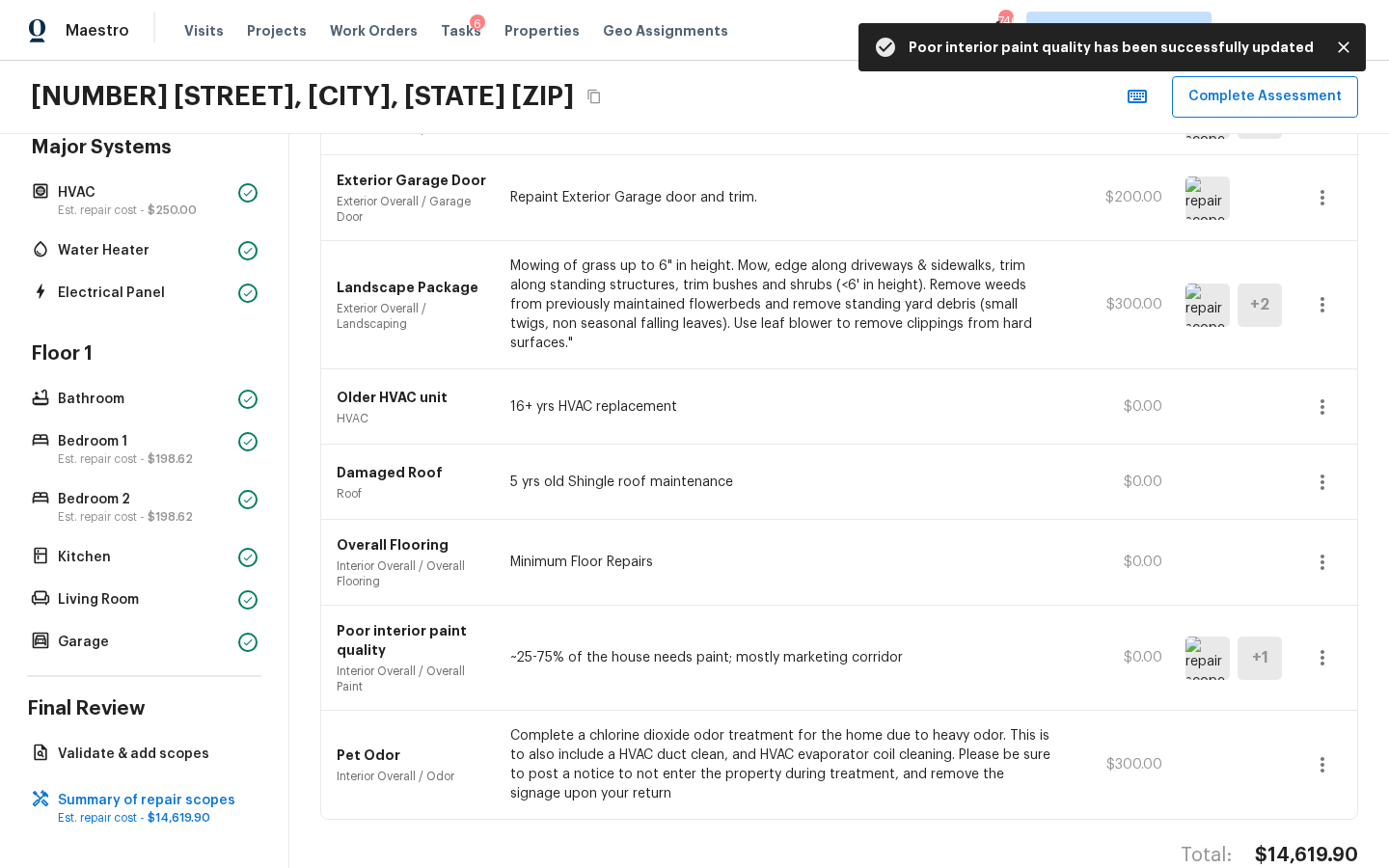 scroll, scrollTop: 1261, scrollLeft: 0, axis: vertical 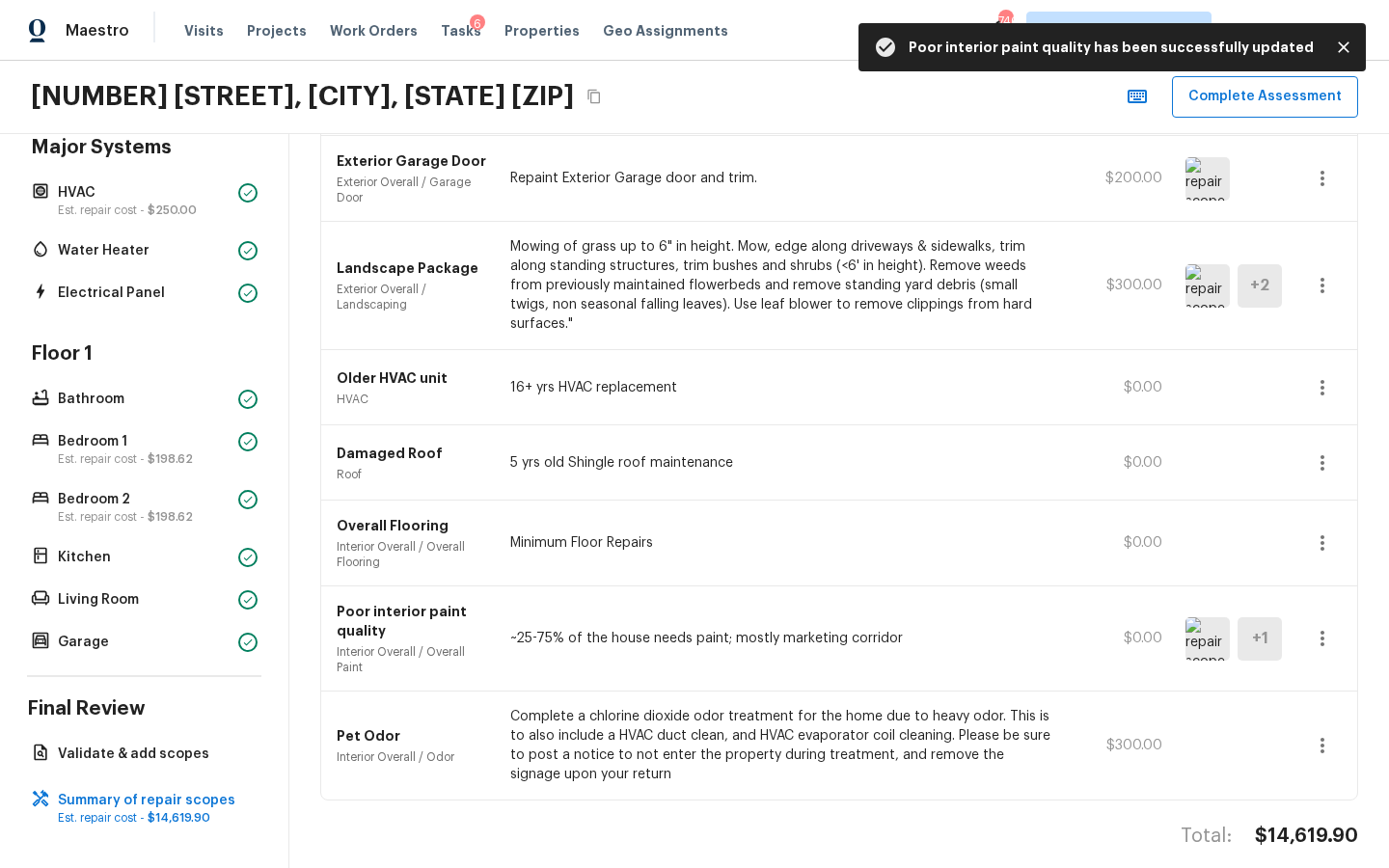 click at bounding box center [1322, 746] 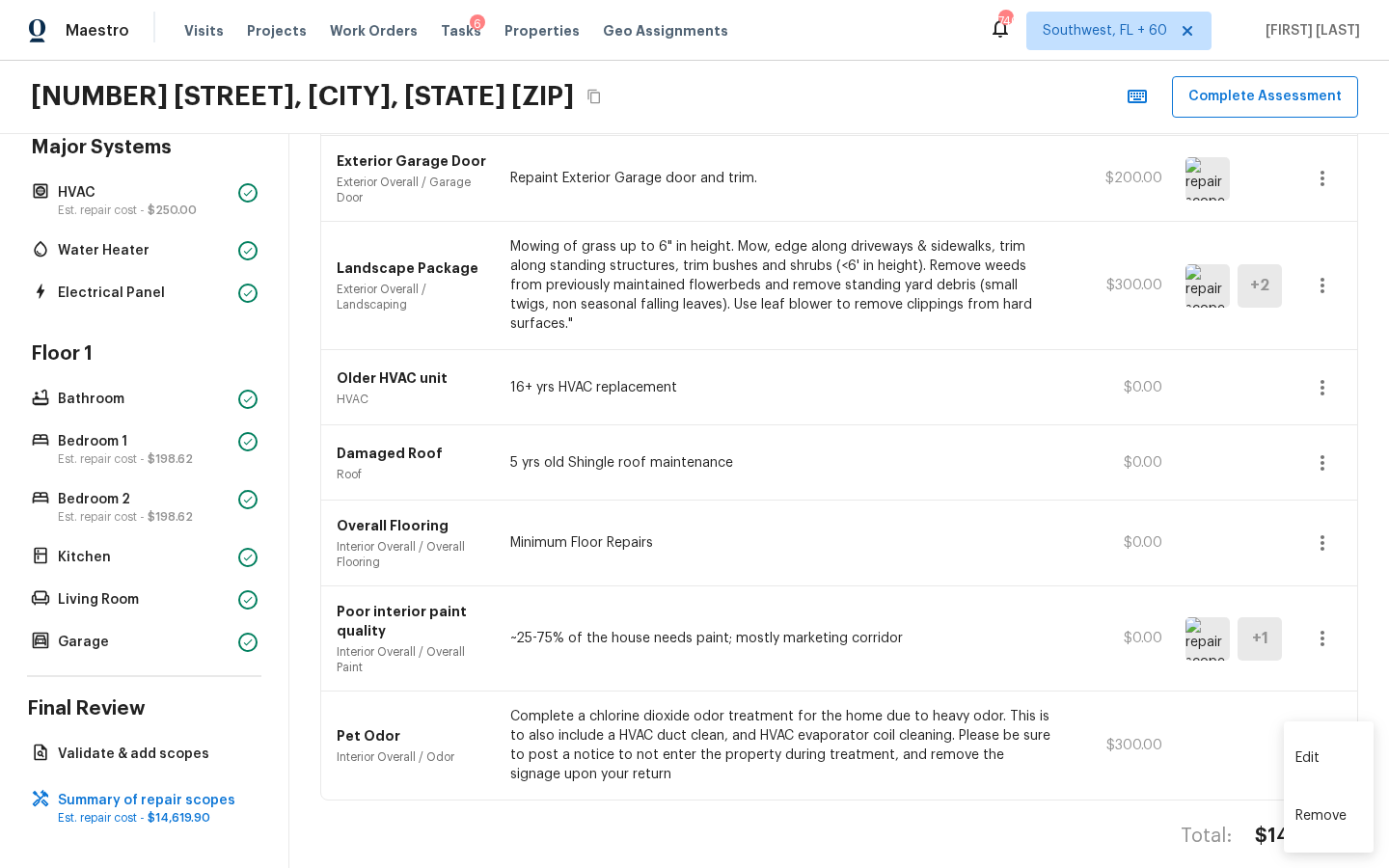 click on "Edit" at bounding box center (1328, 758) 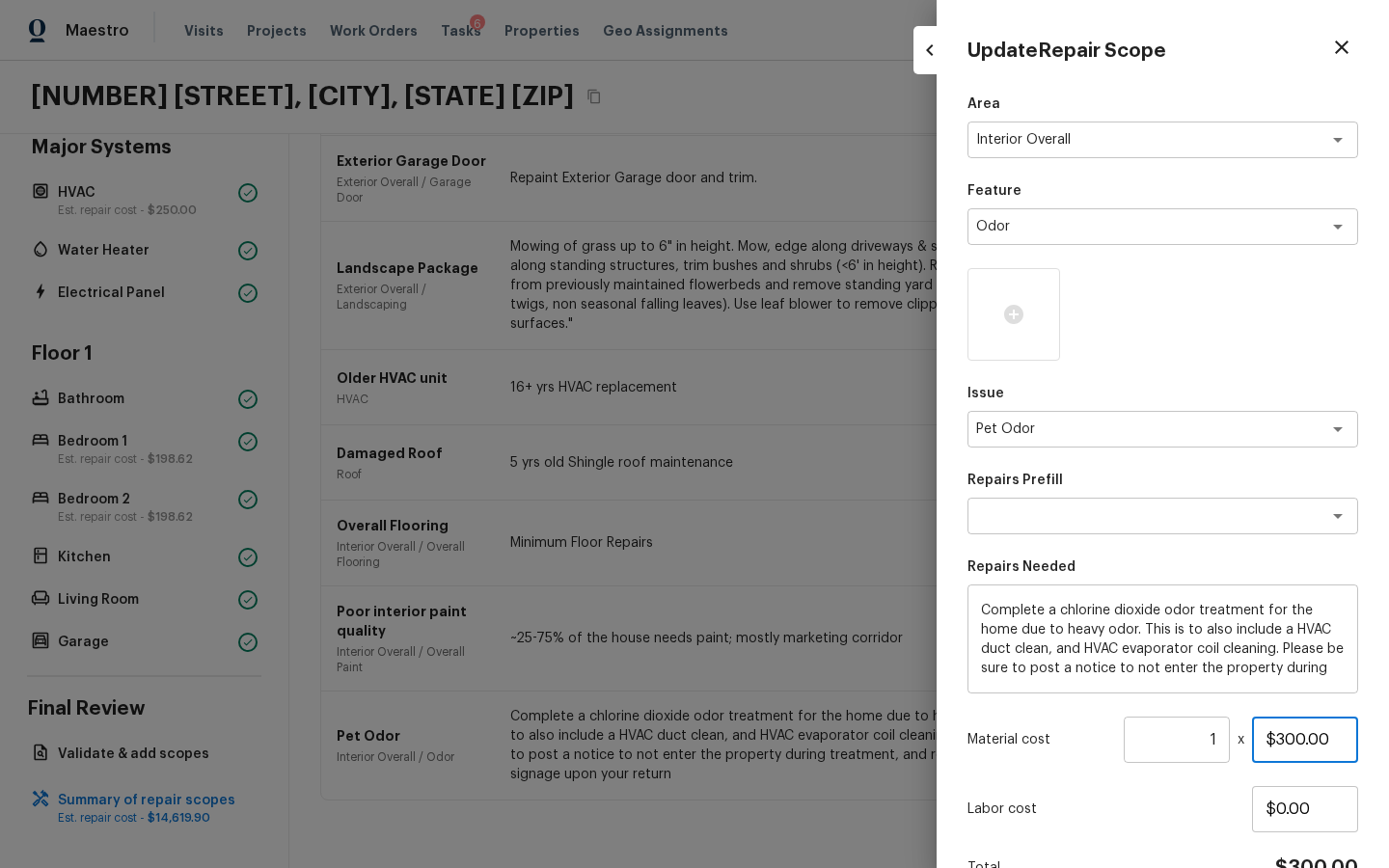 click on "$300.00" at bounding box center (1305, 740) 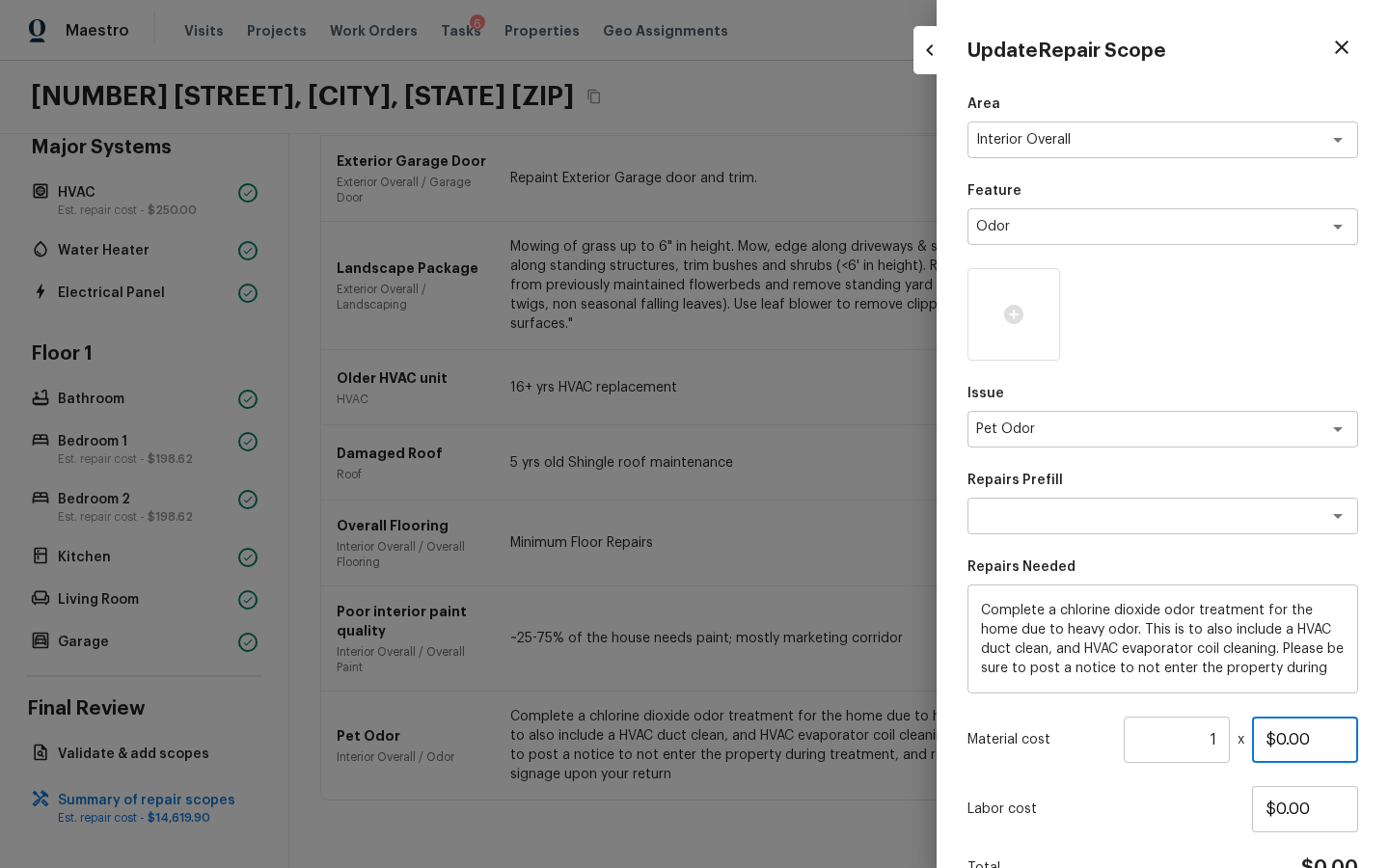 scroll, scrollTop: 105, scrollLeft: 0, axis: vertical 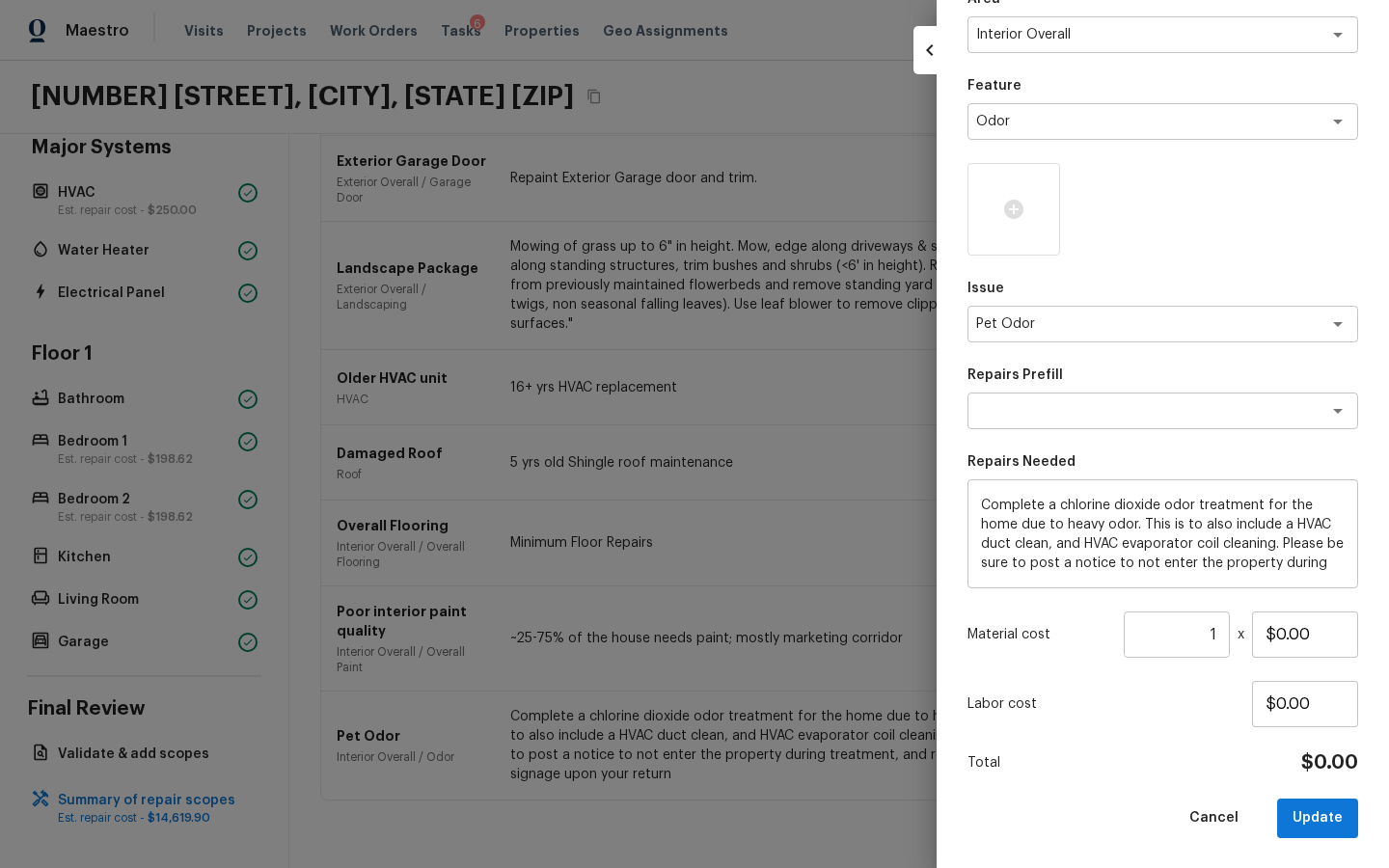 click on "Area Interior Overall x ​ Feature Odor x ​ Issue Pet Odor x ​ Repairs Prefill x ​ Repairs Needed Complete a chlorine dioxide odor treatment for the home due to heavy odor. This is to also include a HVAC duct clean, and HVAC evaporator coil cleaning. Please be sure to post a notice to not enter the property during treatment, and remove the signage upon your return x ​ Material cost 1 ​ x $0.00 Labor cost $0.00 Total $0.00 Cancel Update" at bounding box center [1162, 414] 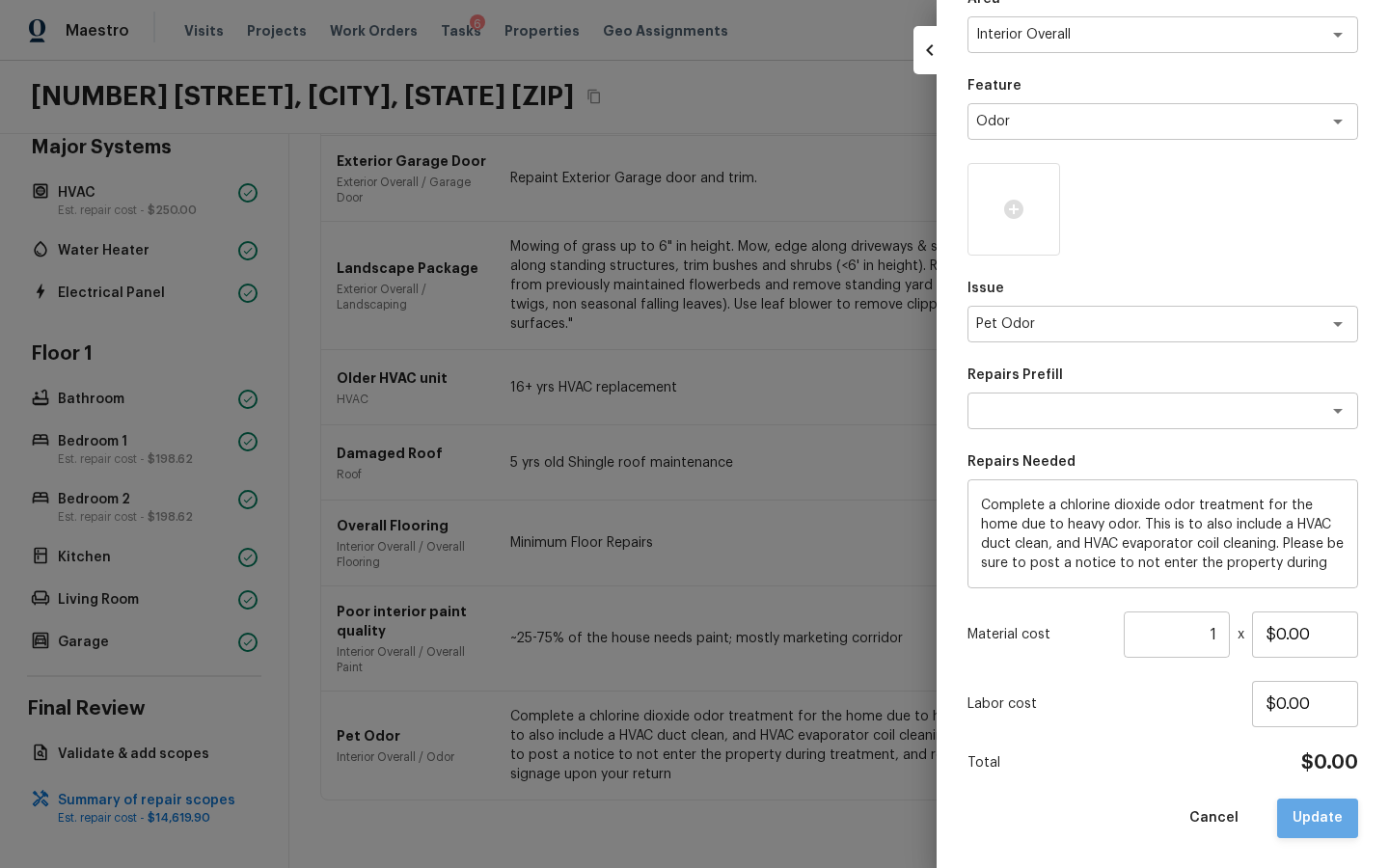 click on "Update" at bounding box center (1318, 818) 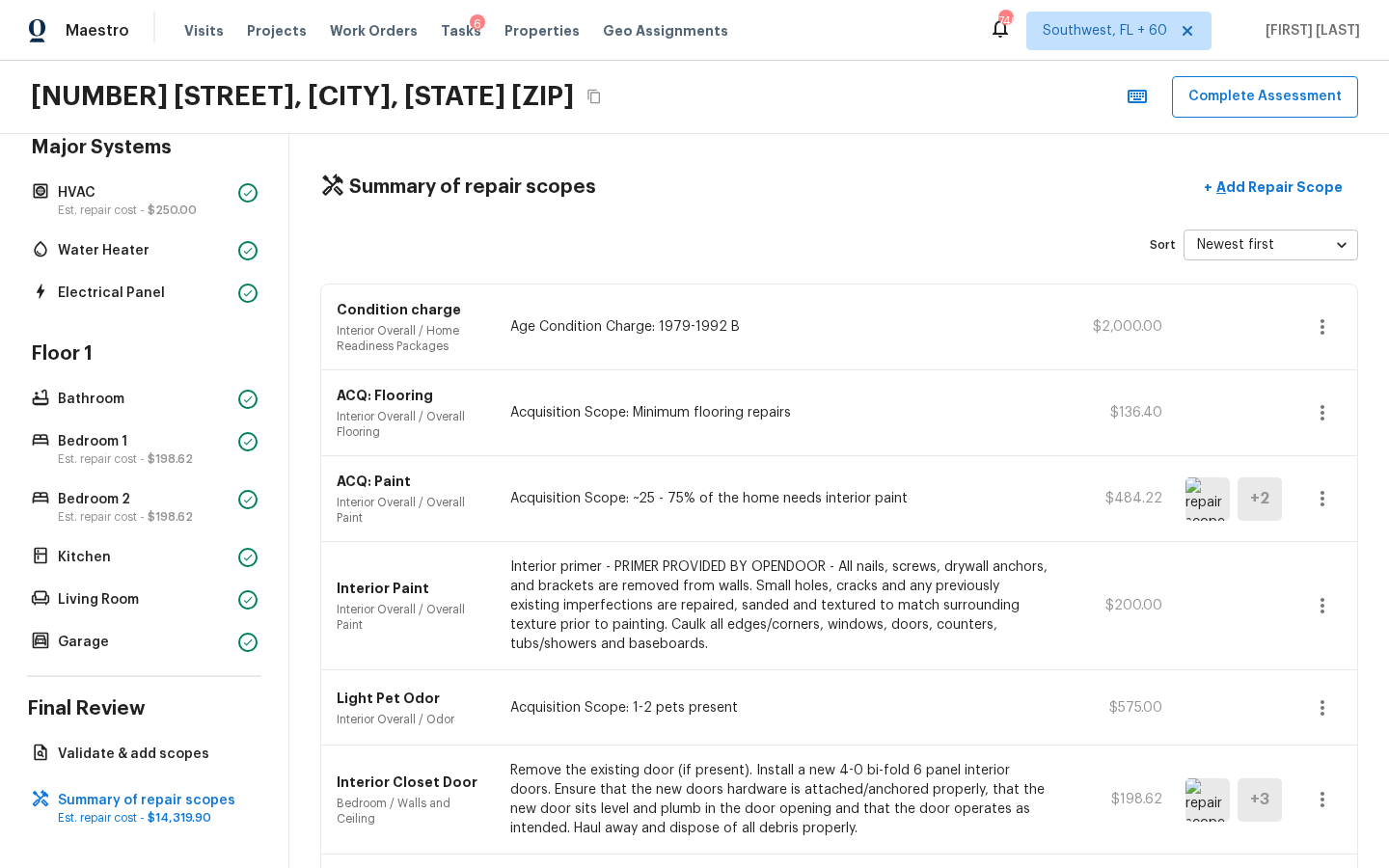 scroll, scrollTop: 0, scrollLeft: 0, axis: both 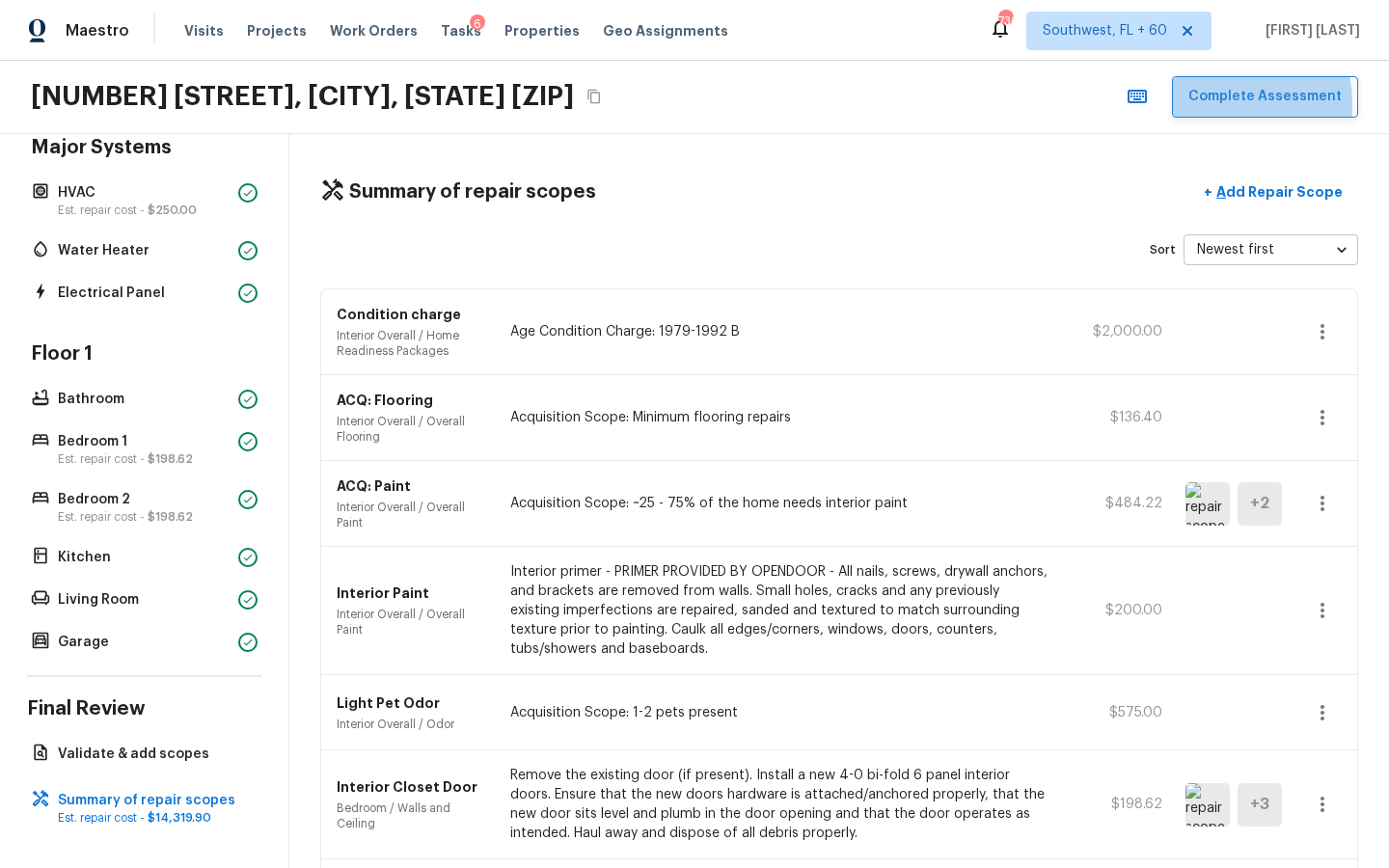click on "Complete Assessment" at bounding box center (1265, 96) 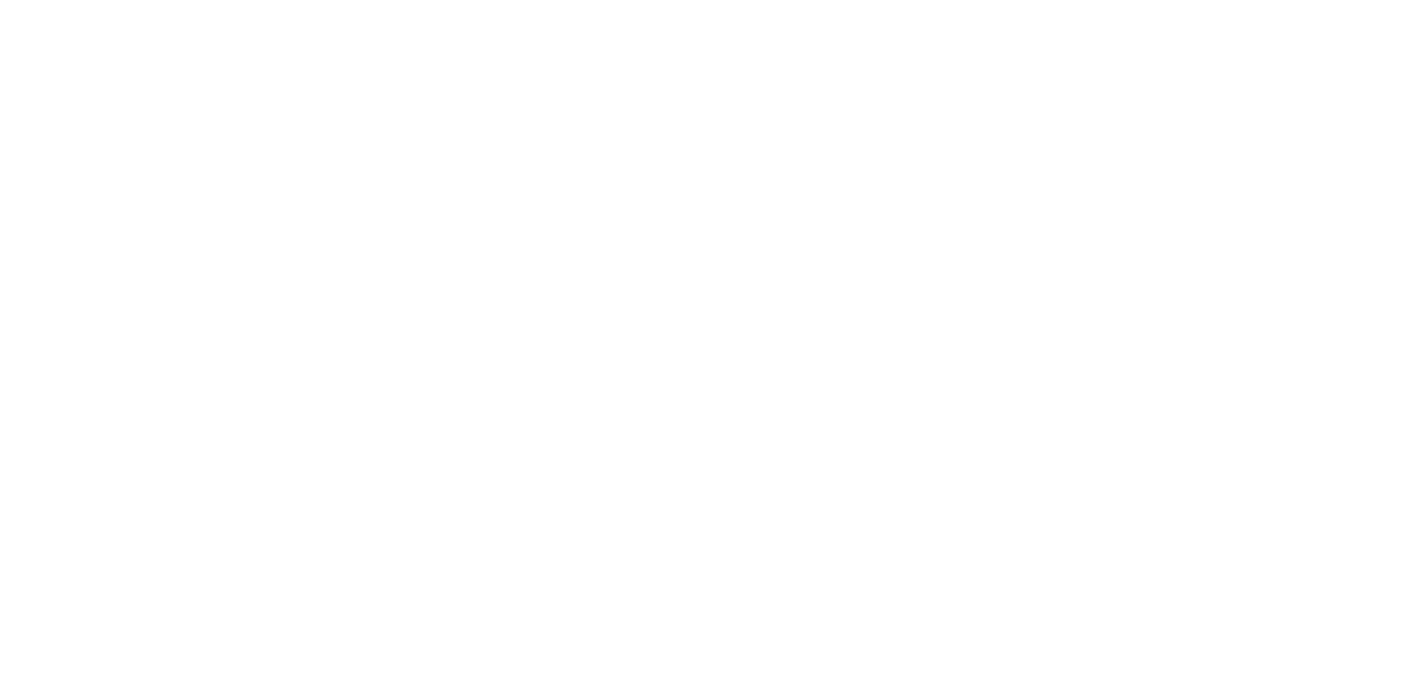 scroll, scrollTop: 0, scrollLeft: 0, axis: both 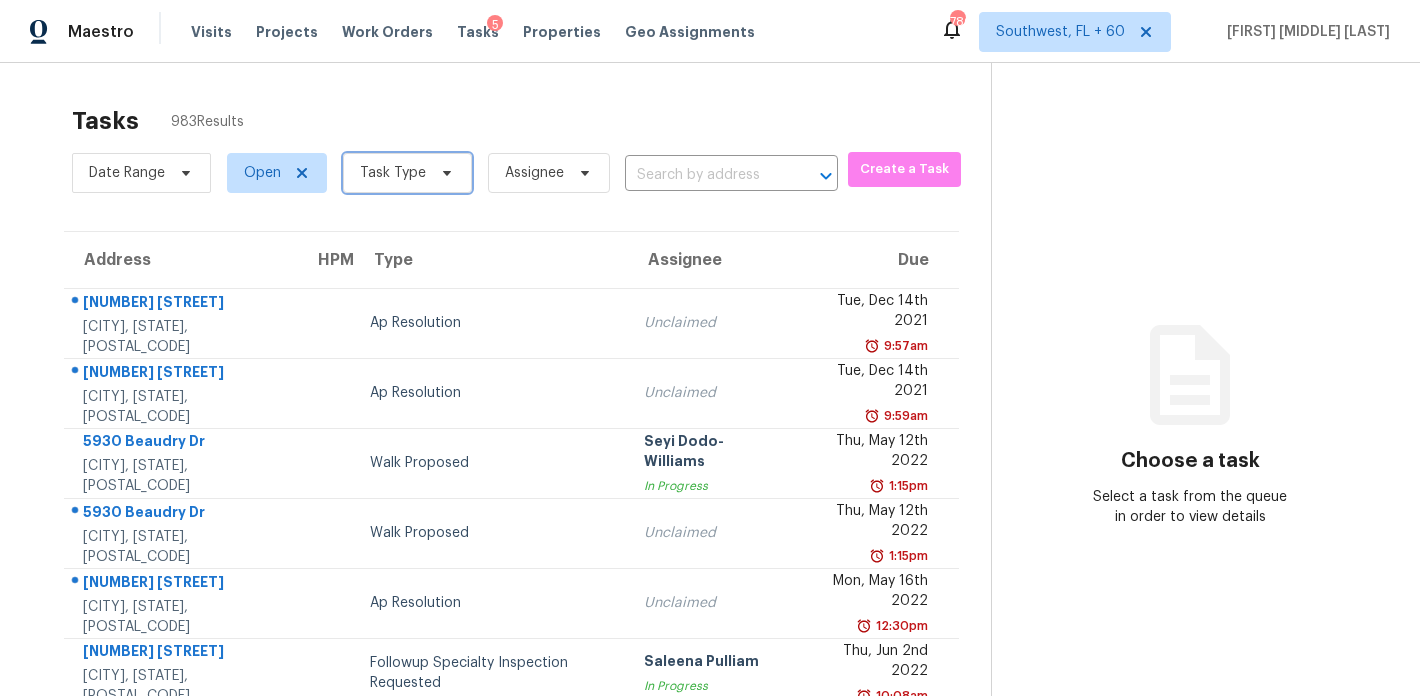click on "Task Type" at bounding box center (393, 173) 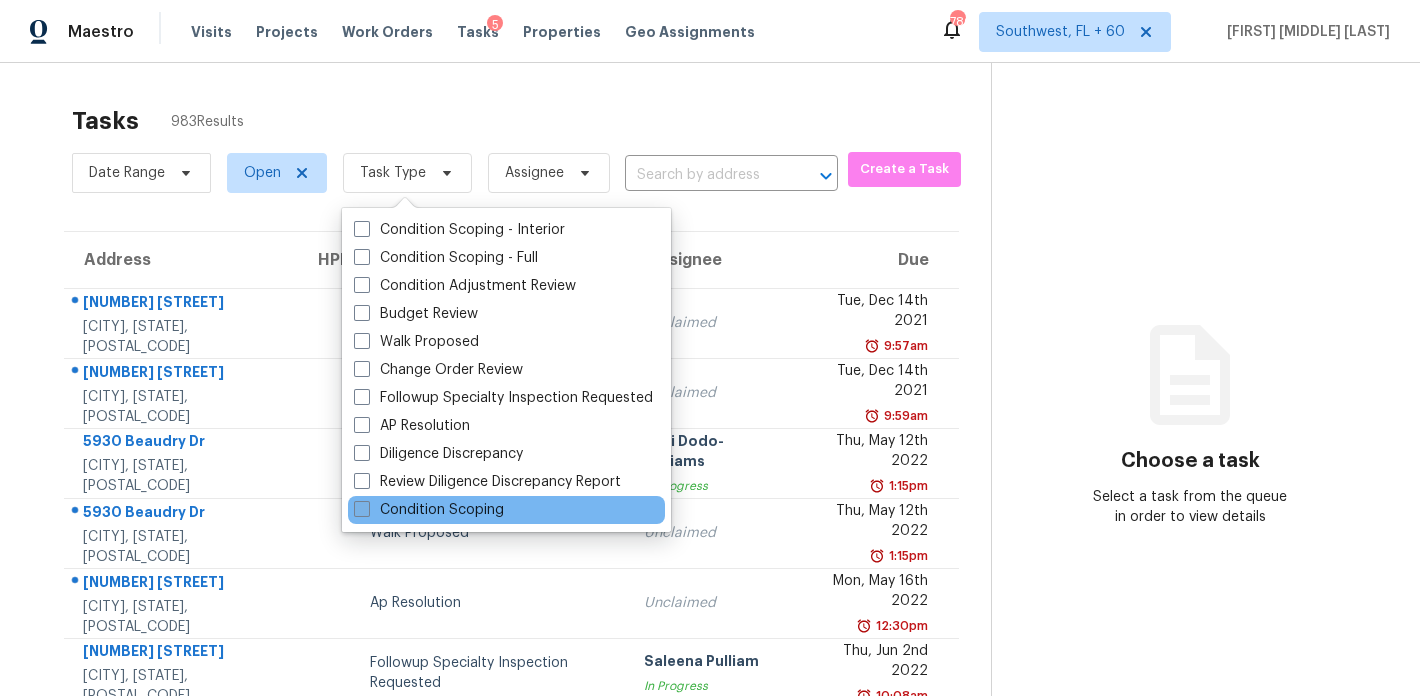 click on "Condition Scoping" at bounding box center [429, 510] 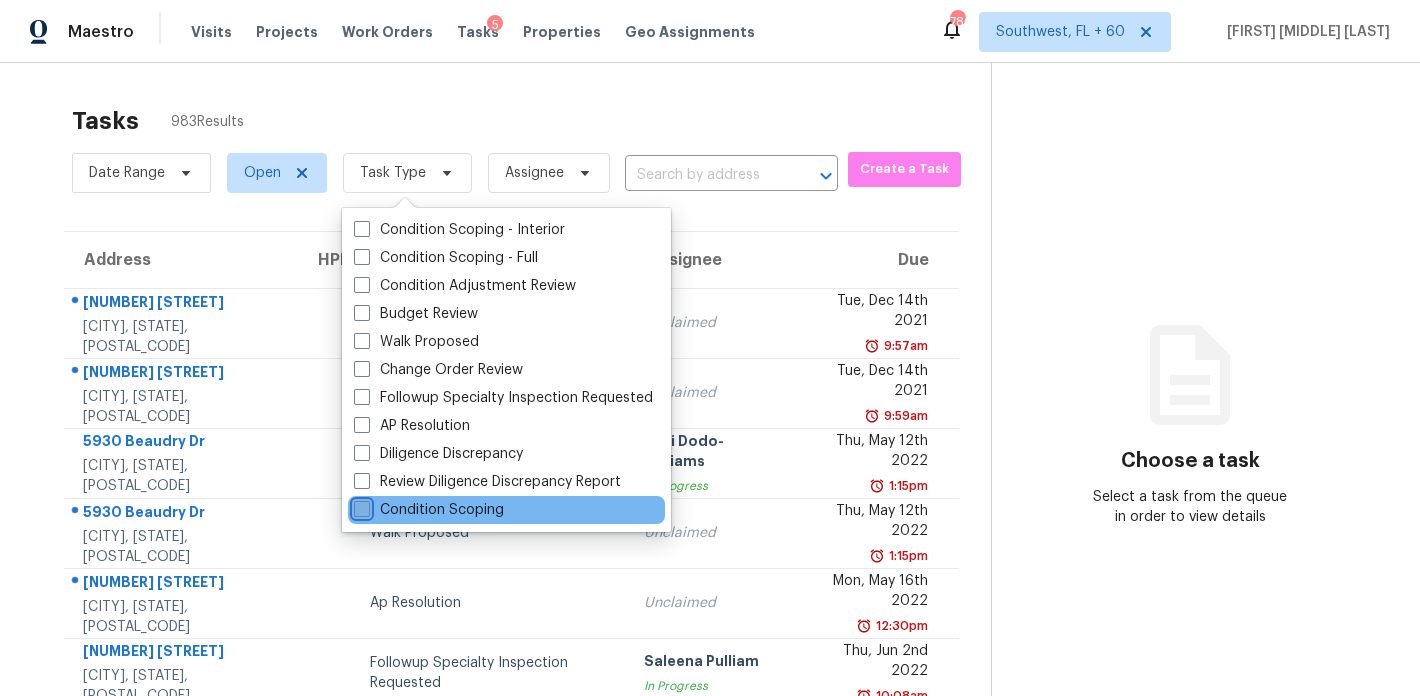 click on "Condition Scoping" at bounding box center [360, 506] 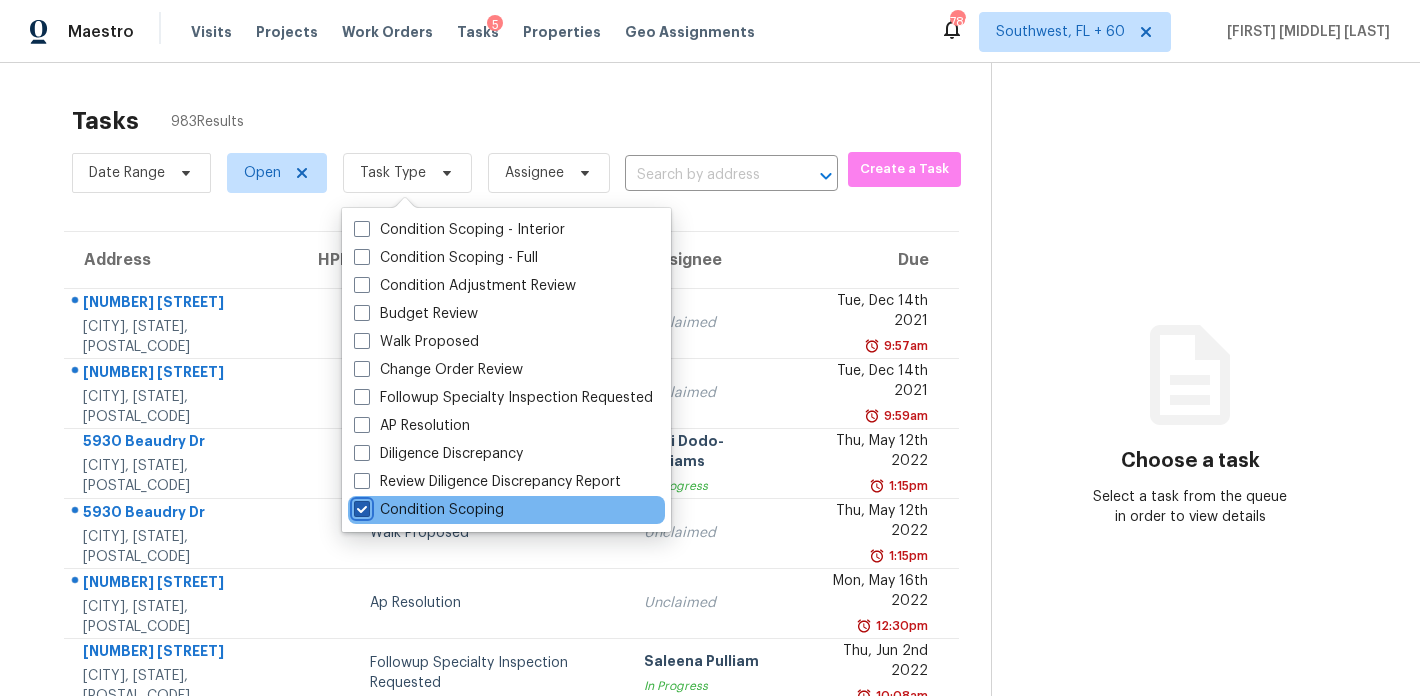 checkbox on "true" 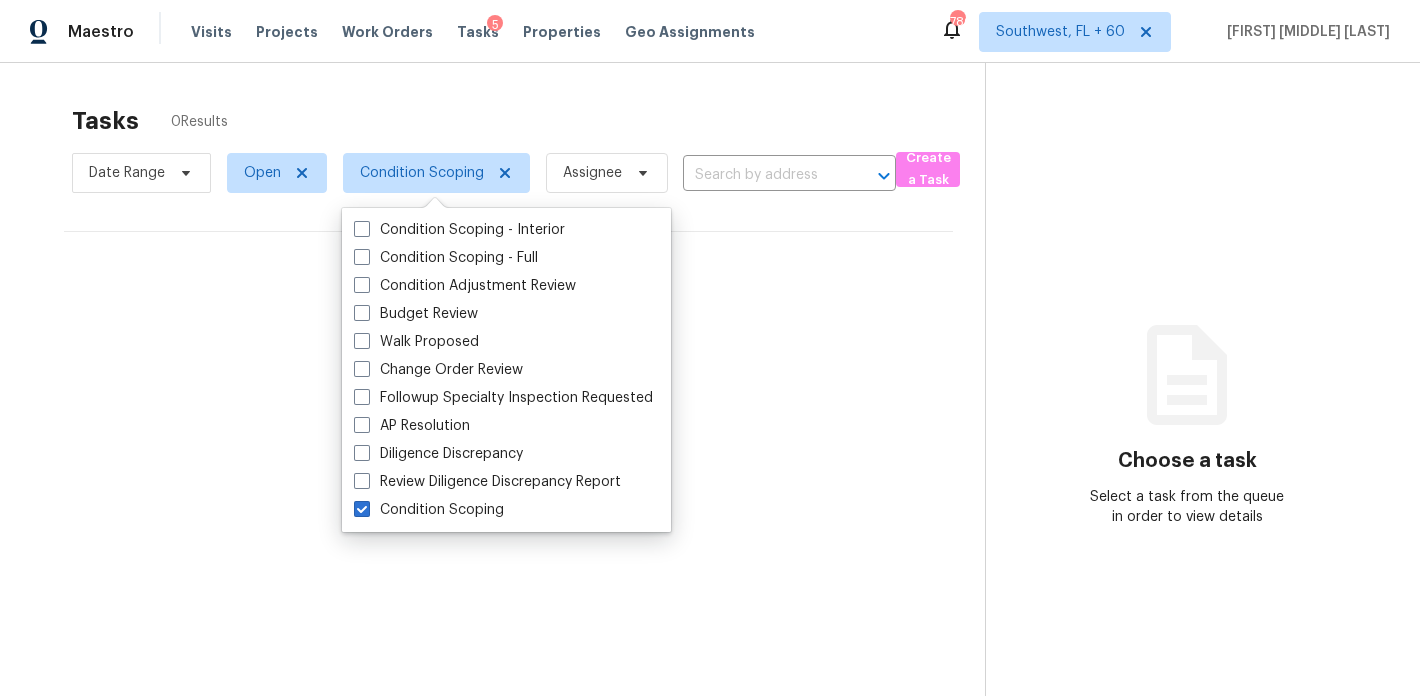 click on "Tasks 0  Results" at bounding box center (528, 121) 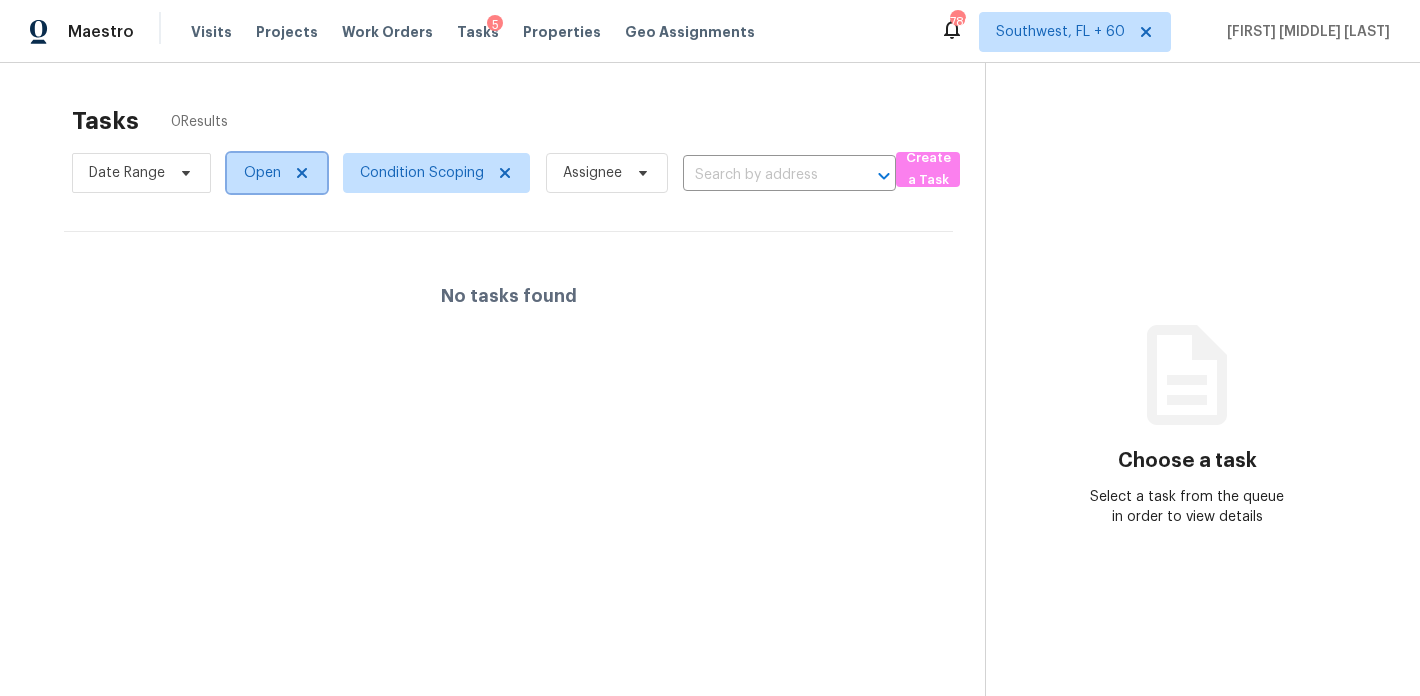 click on "Open" at bounding box center [262, 173] 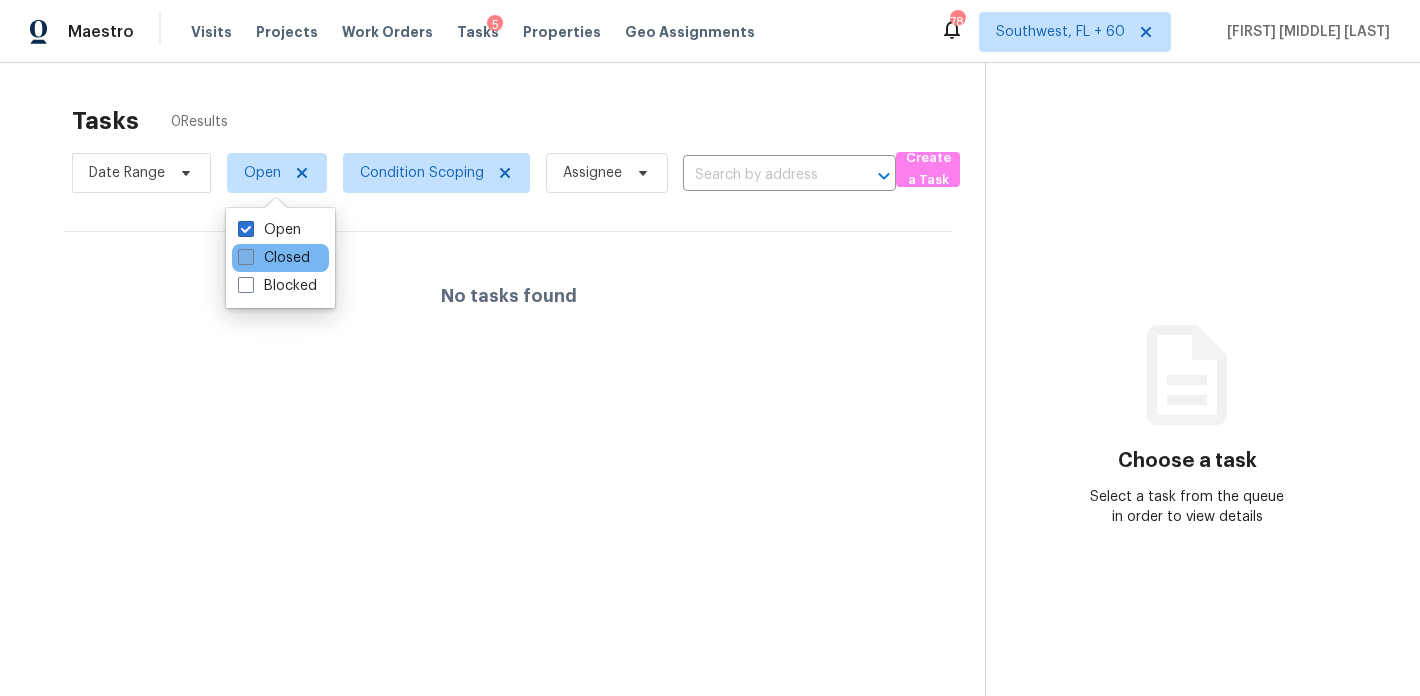 click on "Closed" at bounding box center (274, 258) 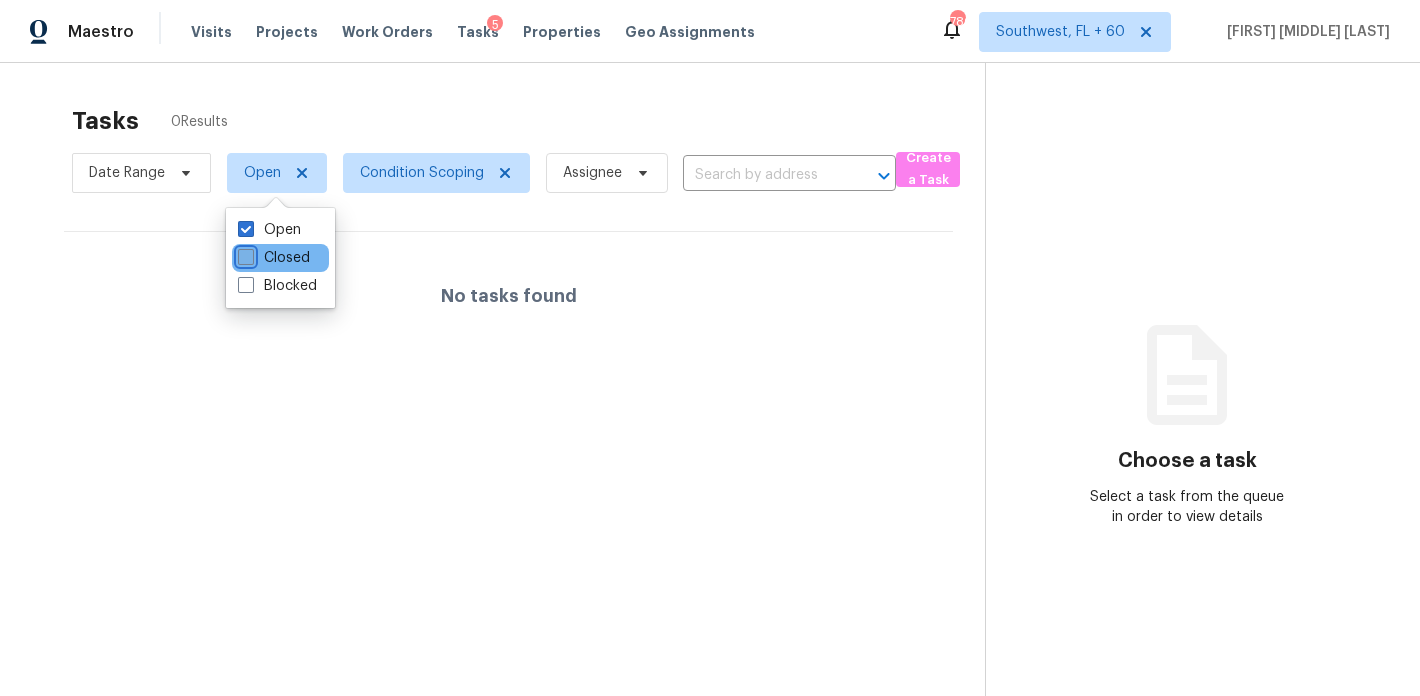 click on "Closed" at bounding box center (244, 254) 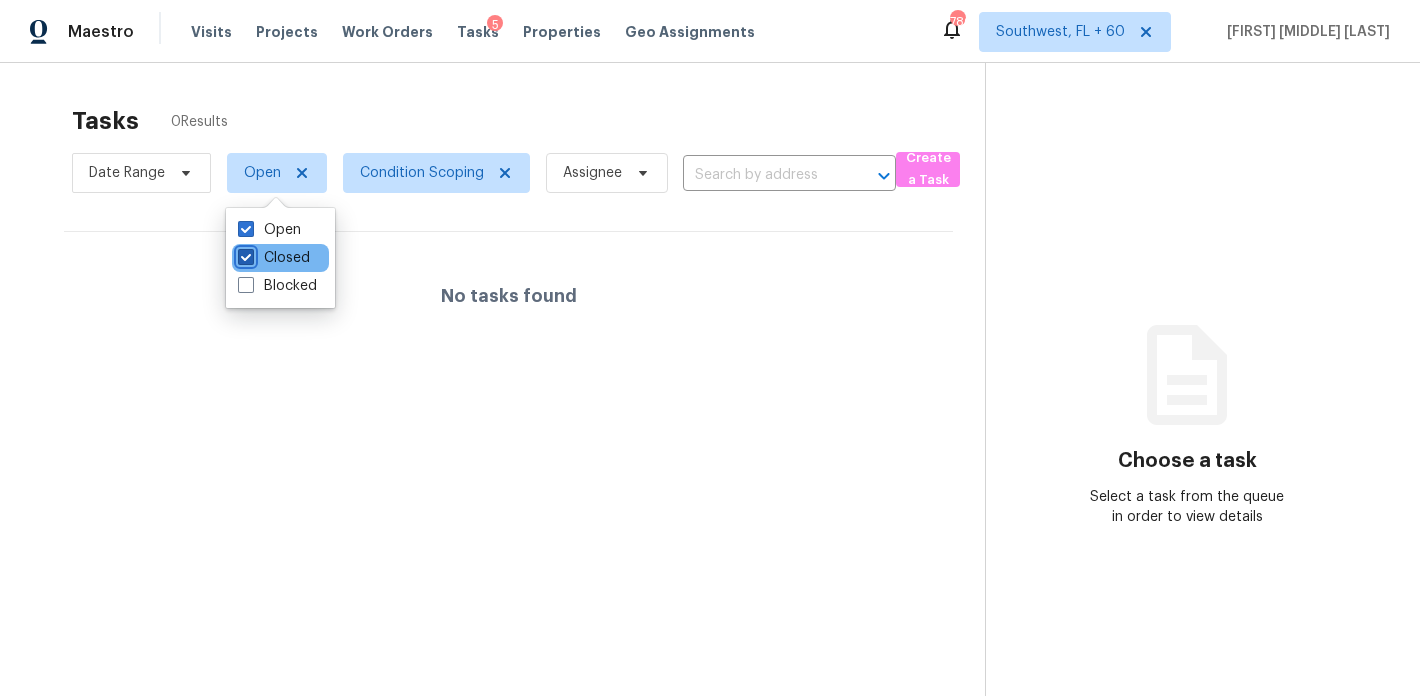 checkbox on "true" 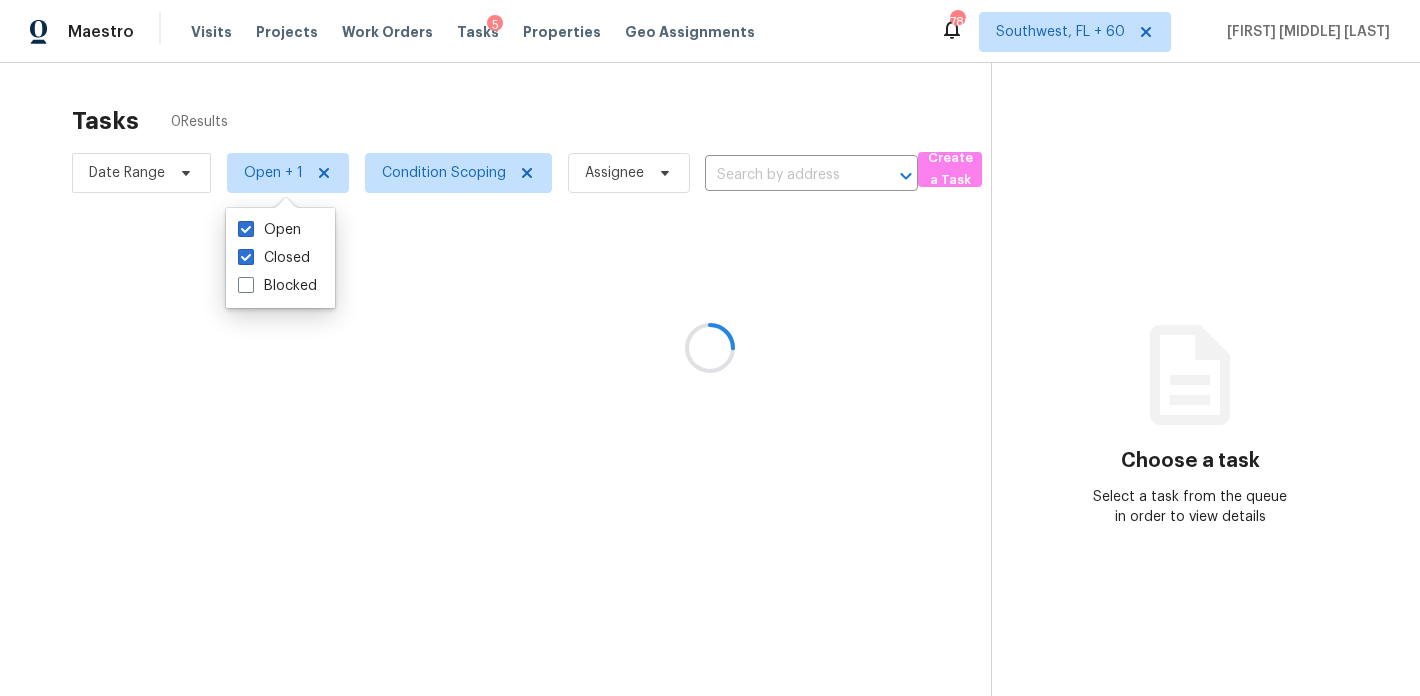 click at bounding box center (710, 348) 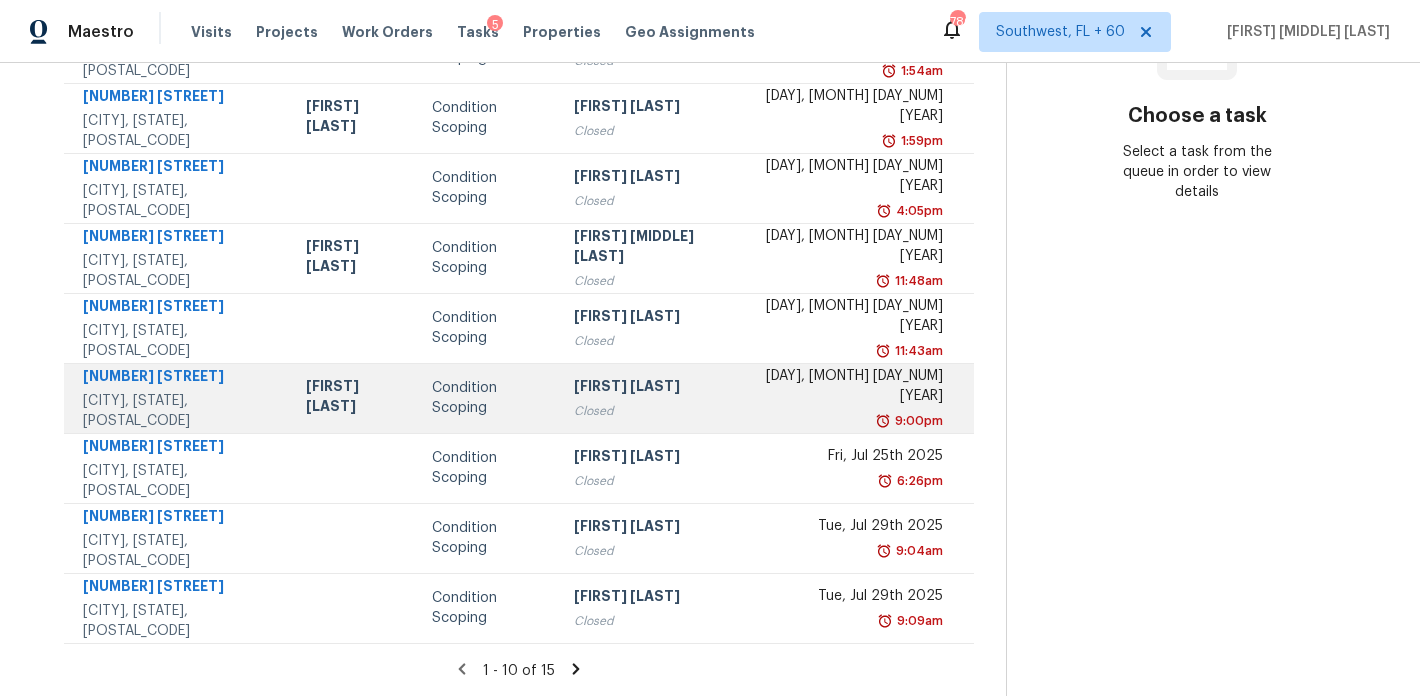scroll, scrollTop: 0, scrollLeft: 0, axis: both 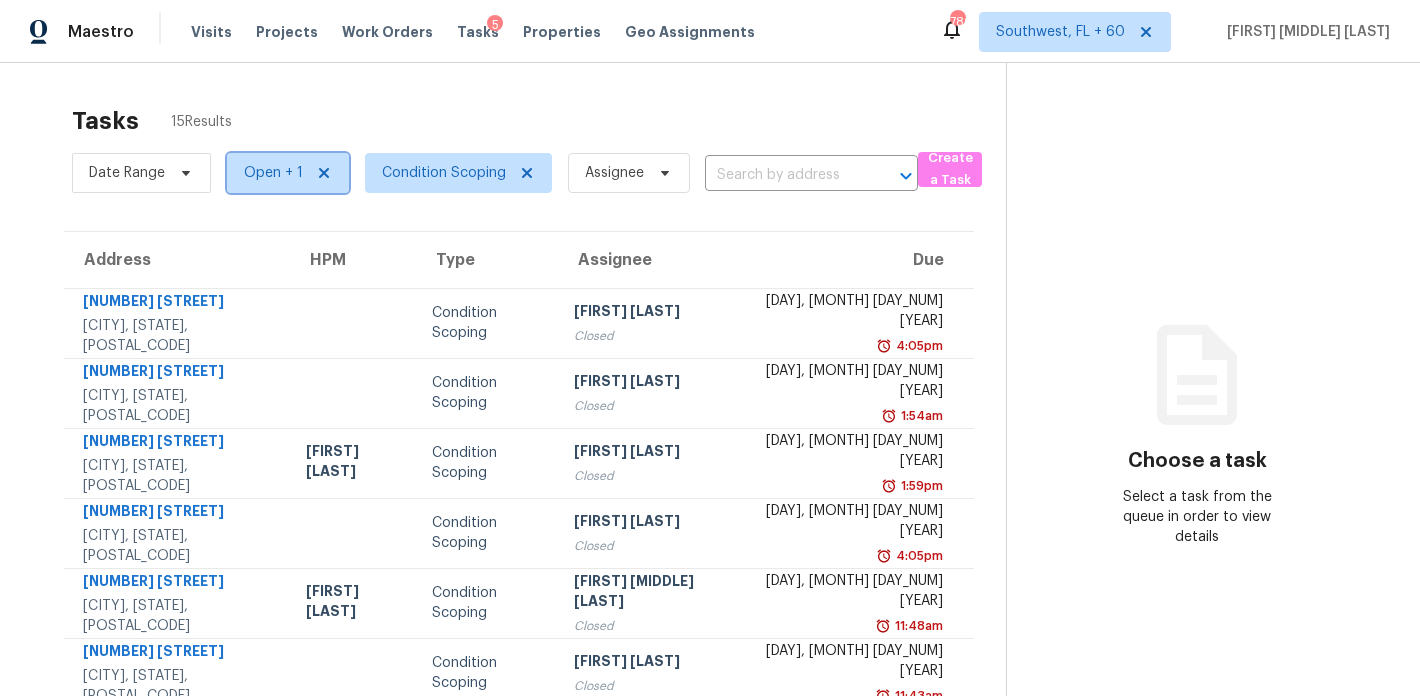 click on "Open + 1" at bounding box center (288, 173) 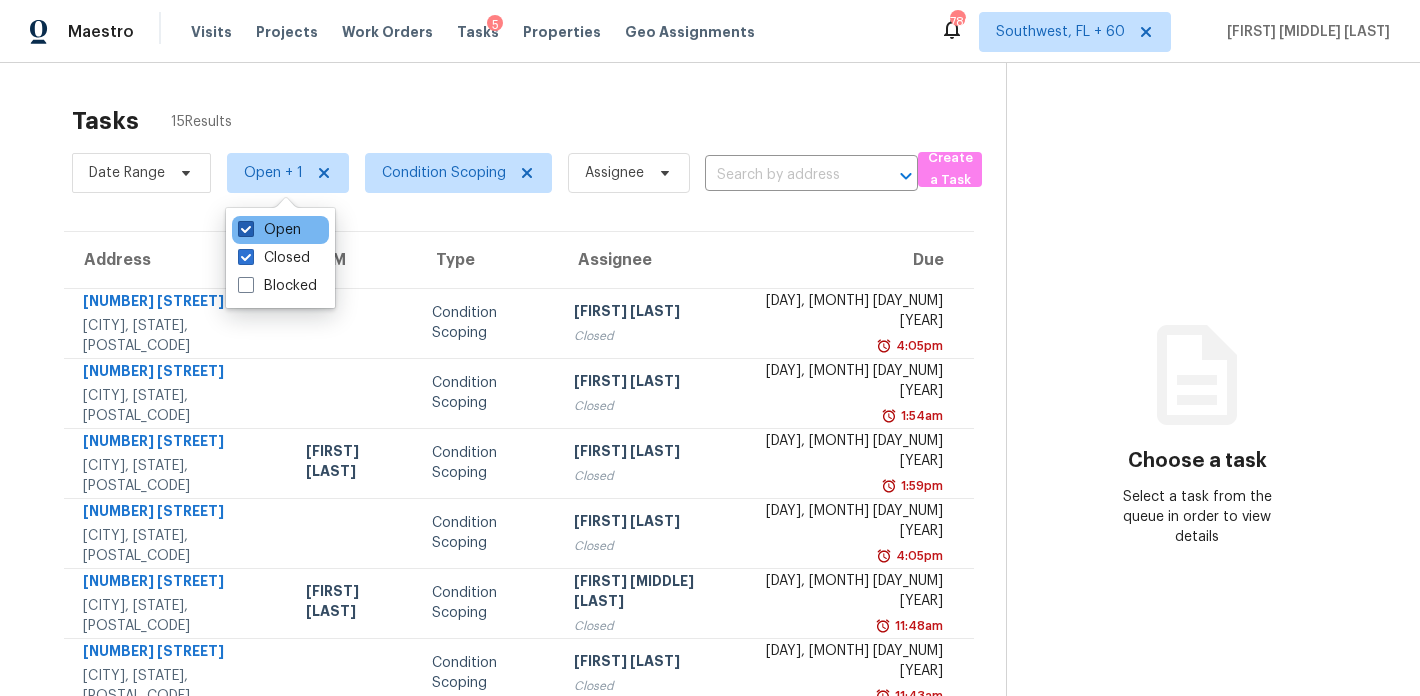 click on "Open" at bounding box center (269, 230) 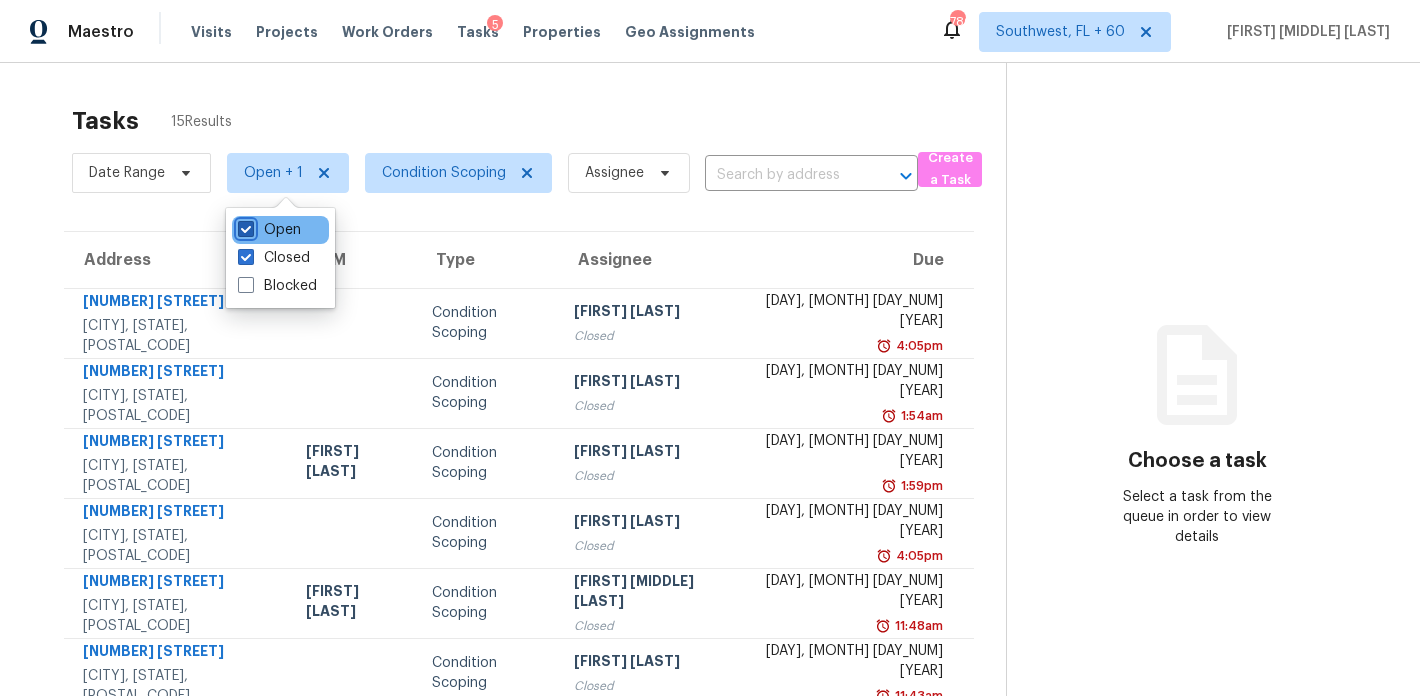 click on "Open" at bounding box center (244, 226) 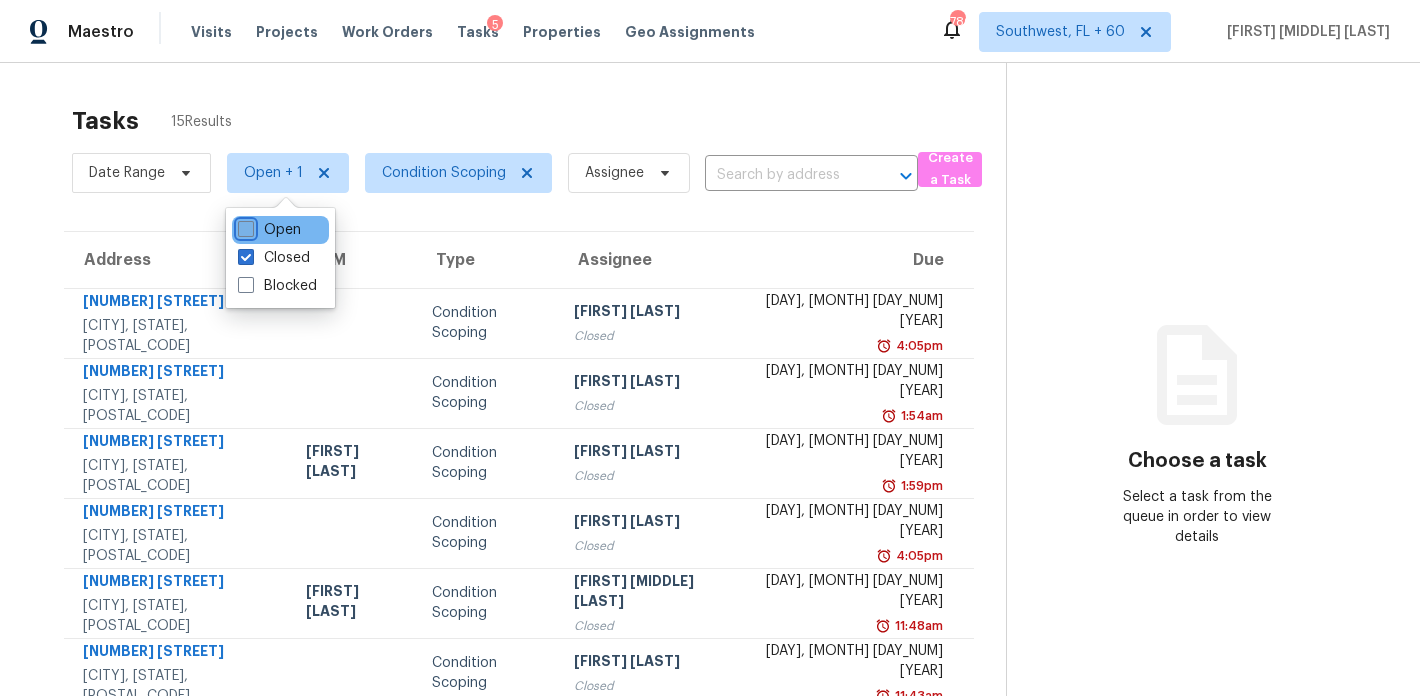 checkbox on "false" 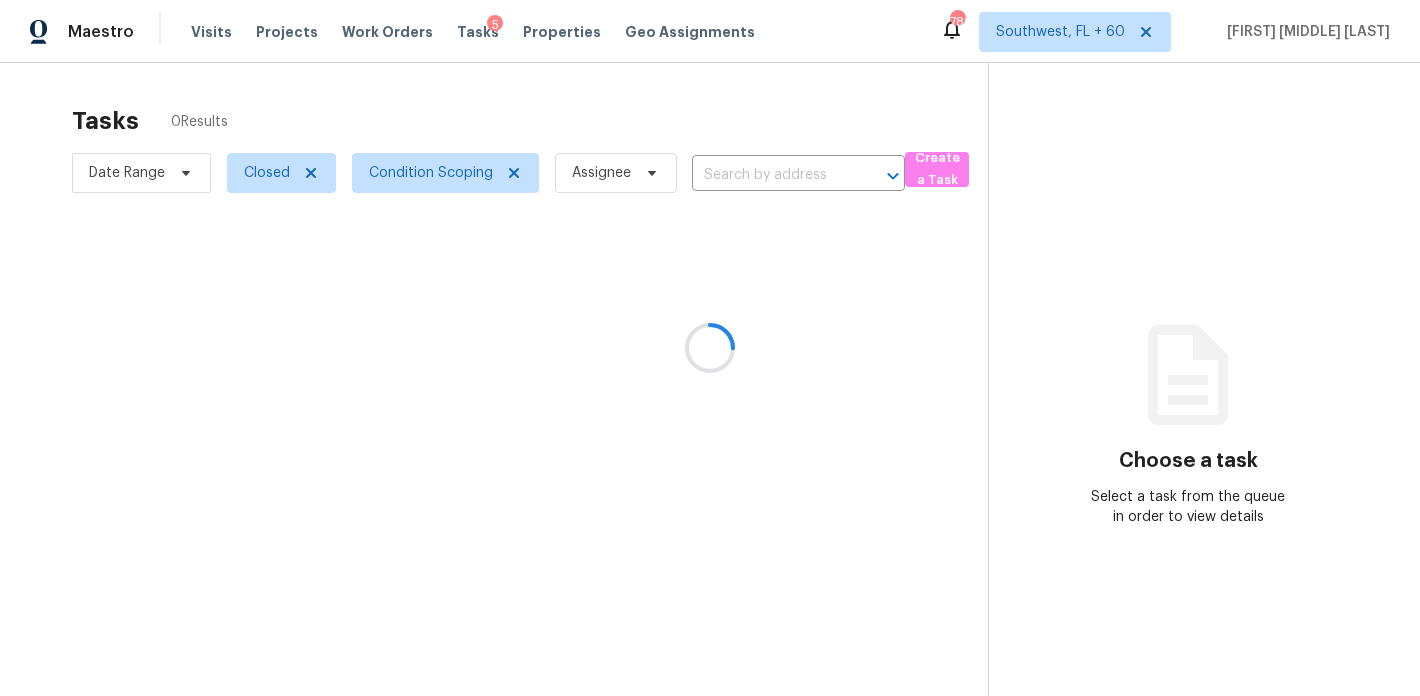 click at bounding box center [710, 348] 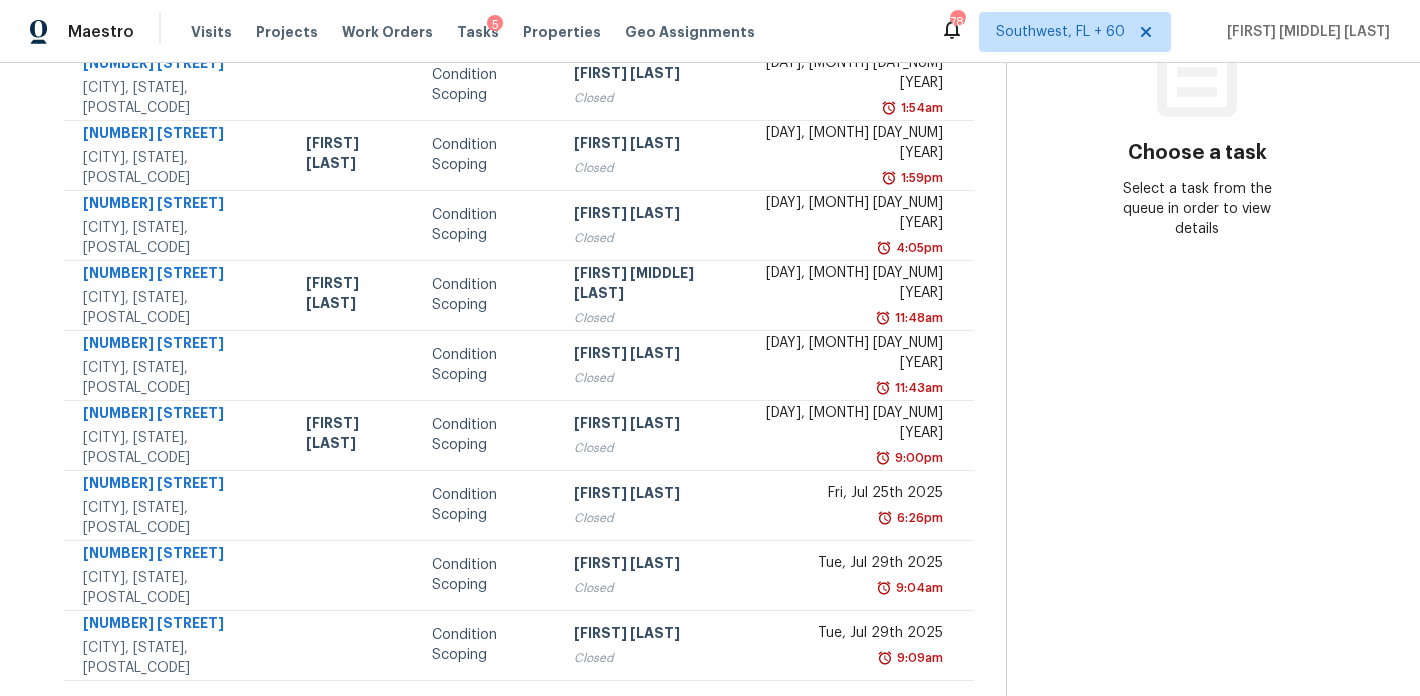 scroll, scrollTop: 345, scrollLeft: 0, axis: vertical 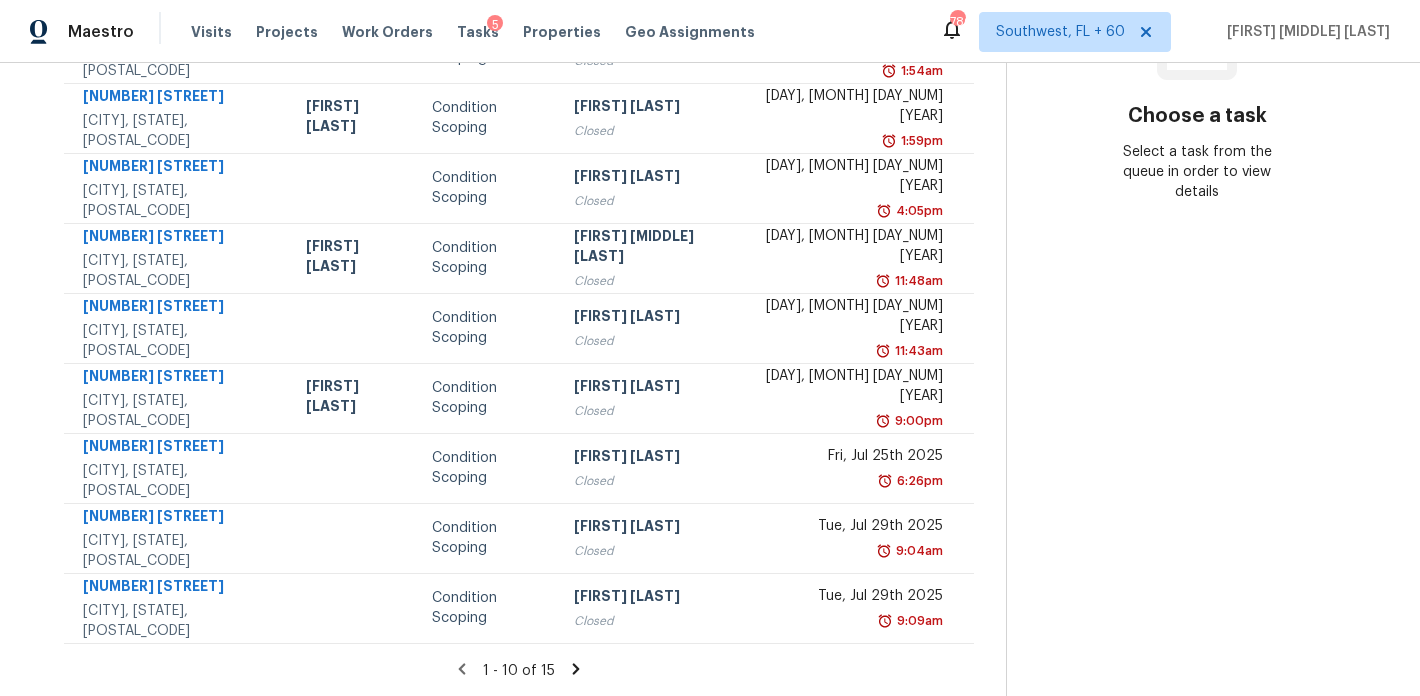 click 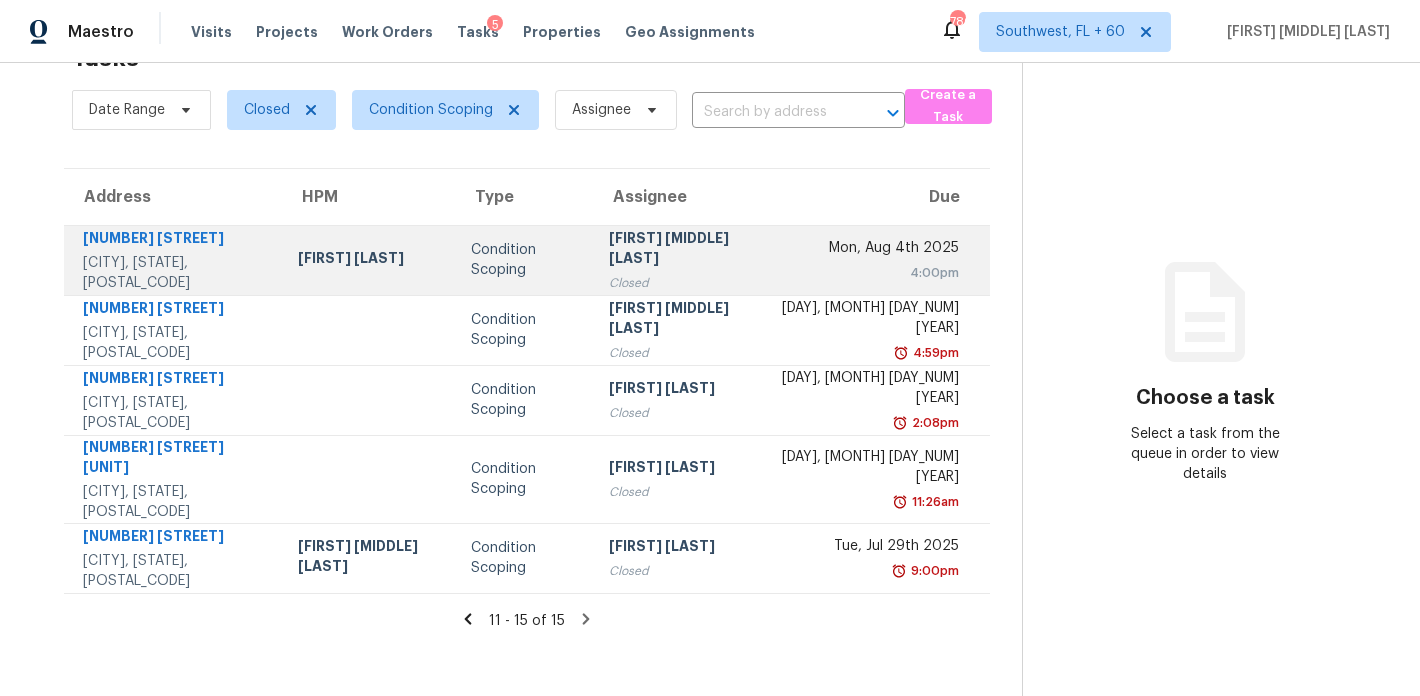 click on "Condition Scoping" at bounding box center (524, 260) 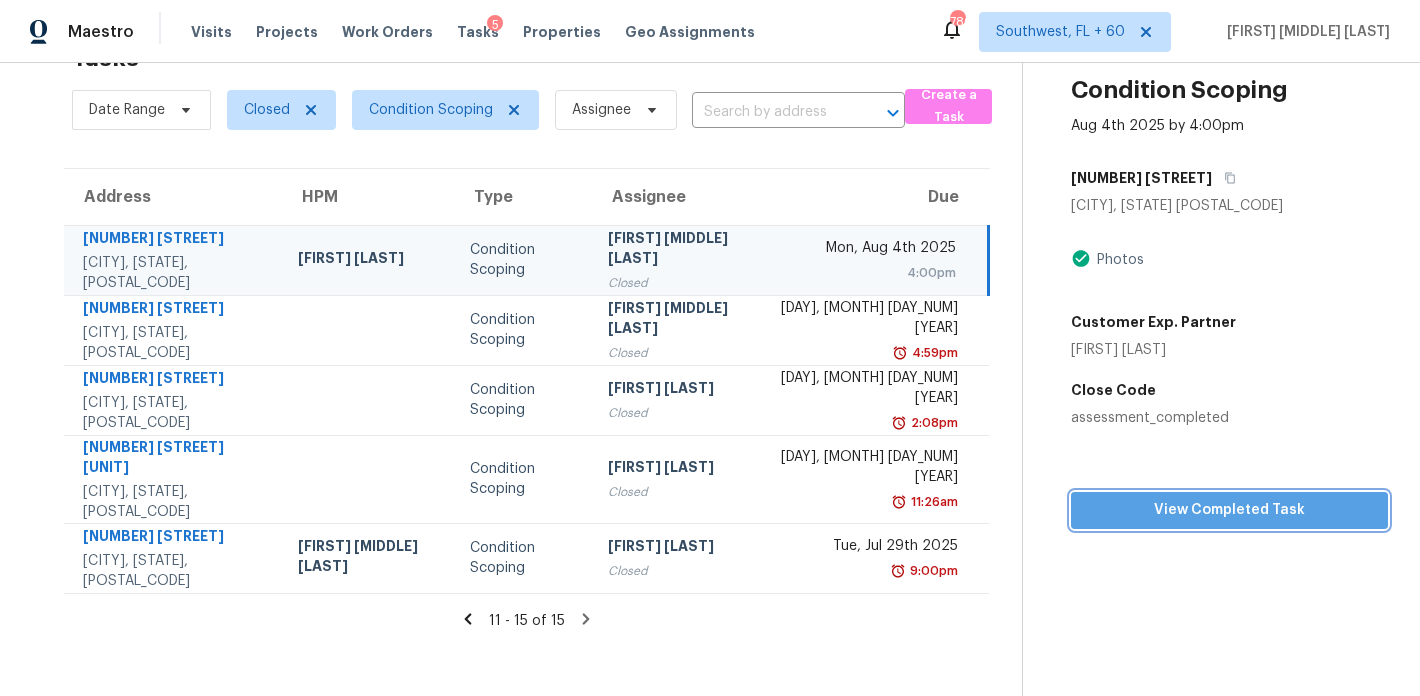 click on "View Completed Task" at bounding box center (1229, 510) 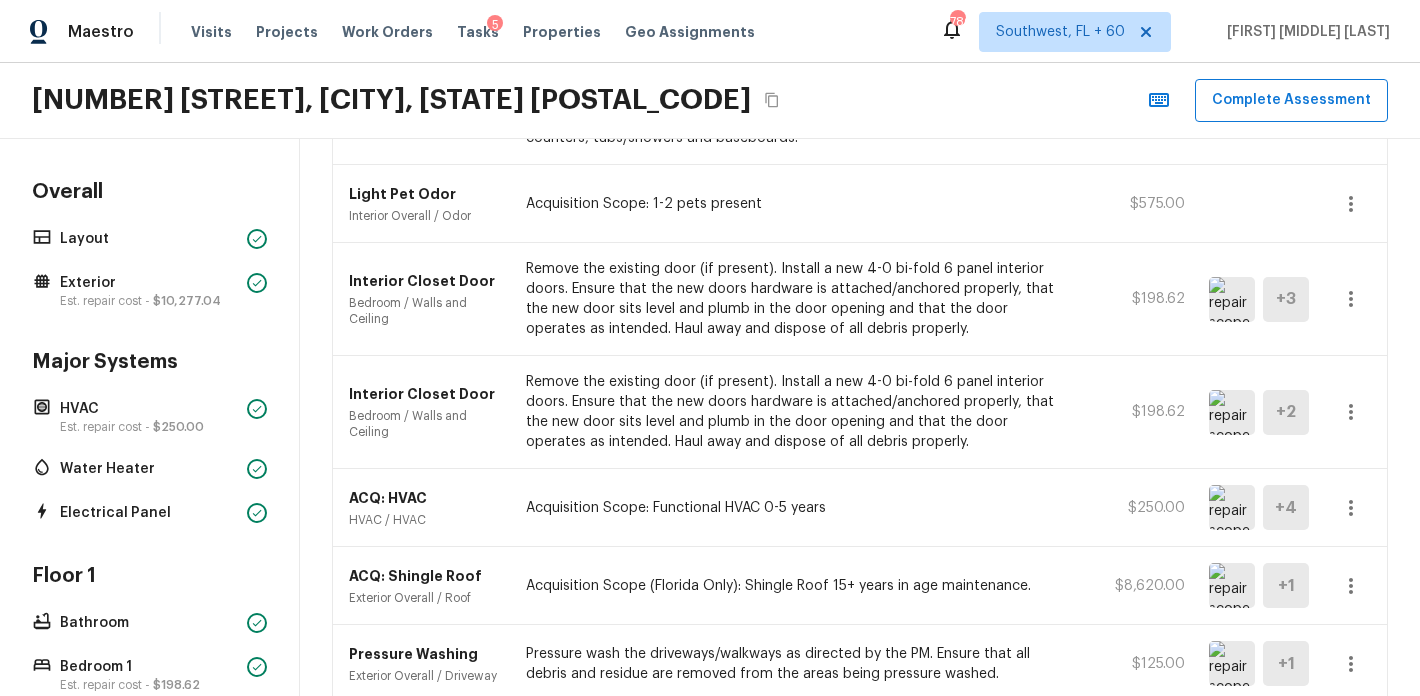 scroll, scrollTop: 283, scrollLeft: 0, axis: vertical 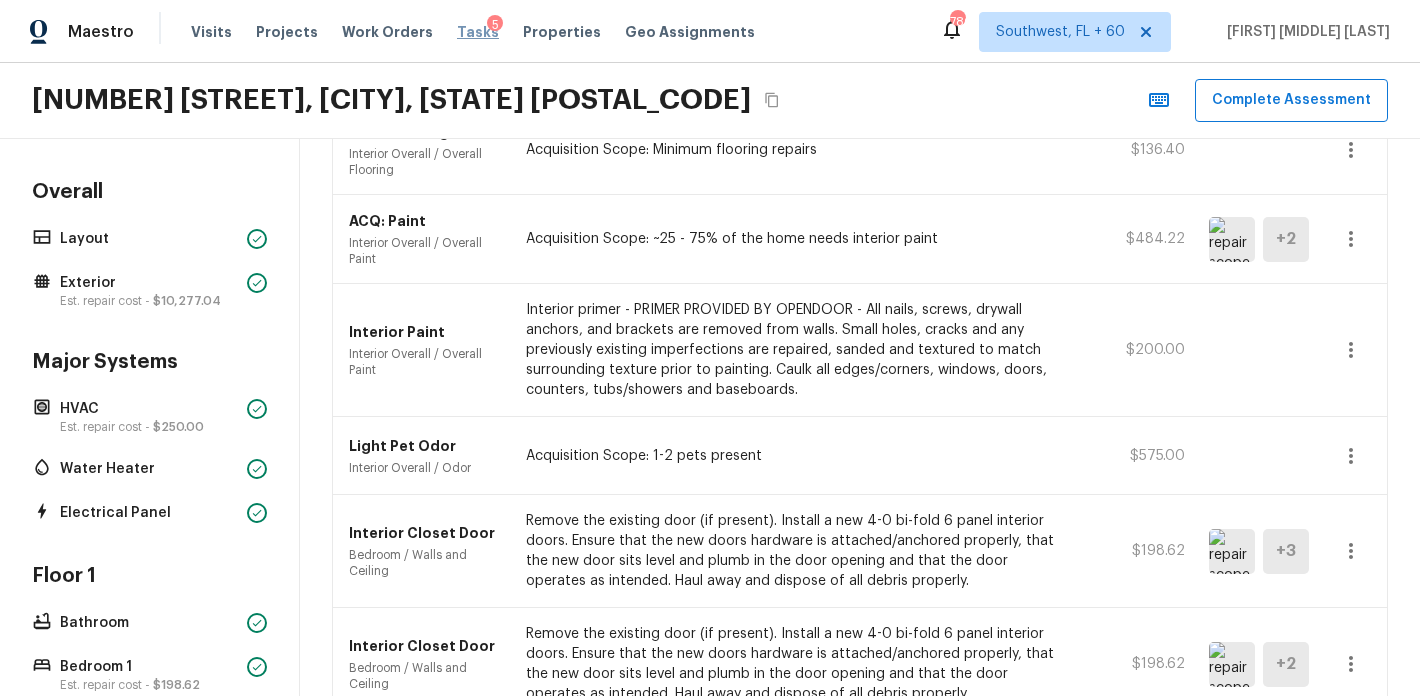 click on "Tasks" at bounding box center (478, 32) 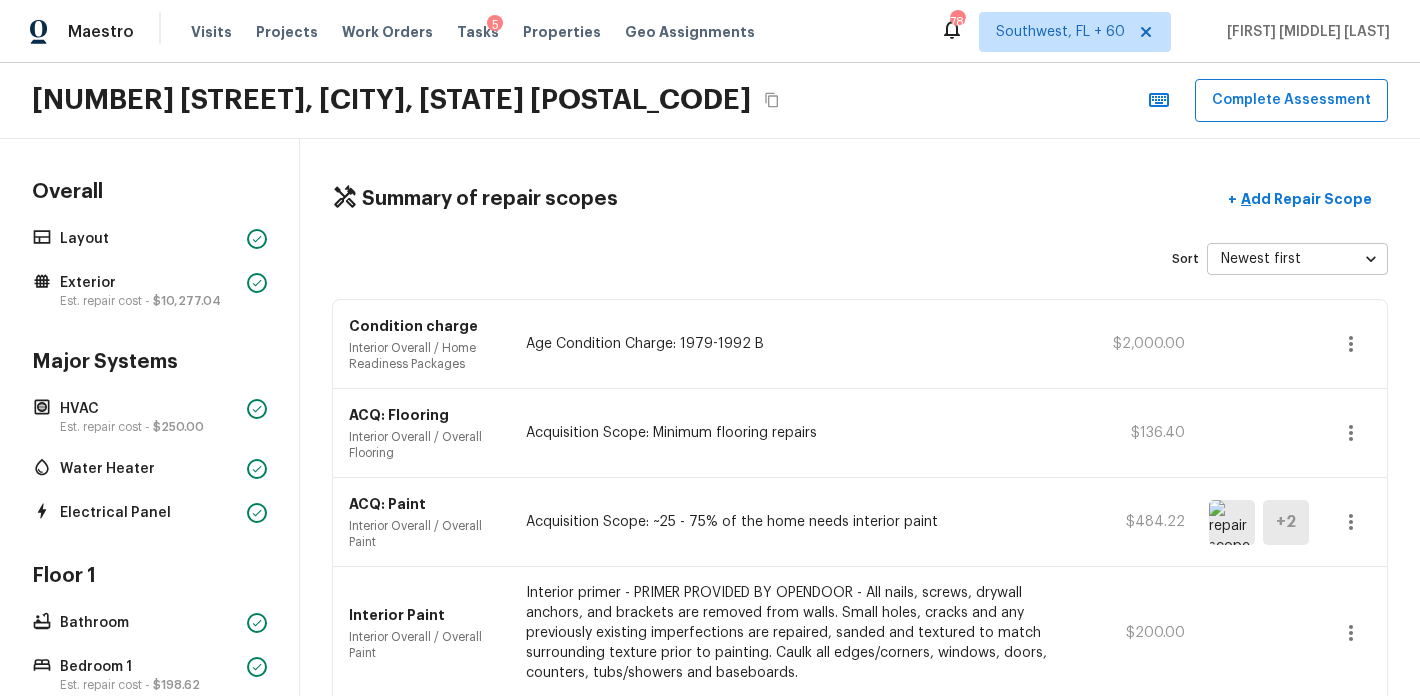 scroll, scrollTop: 1532, scrollLeft: 0, axis: vertical 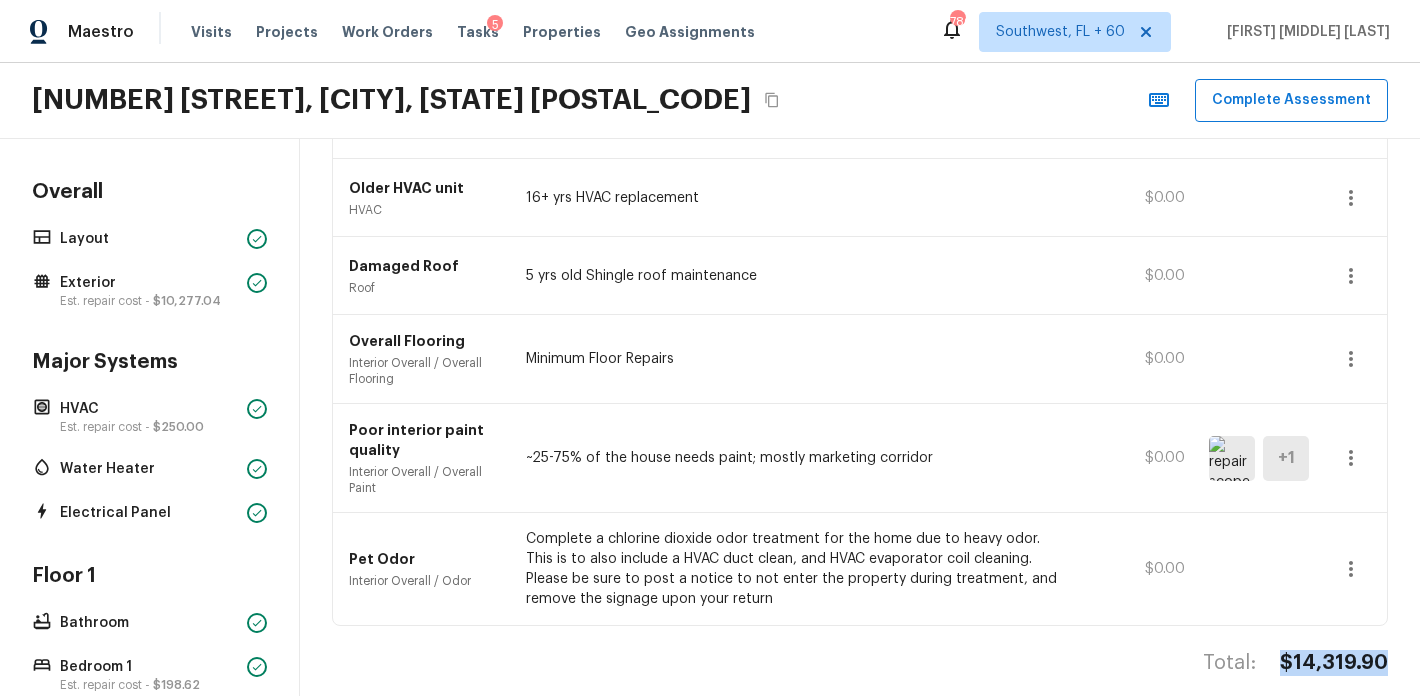 drag, startPoint x: 1276, startPoint y: 637, endPoint x: 1455, endPoint y: 637, distance: 179 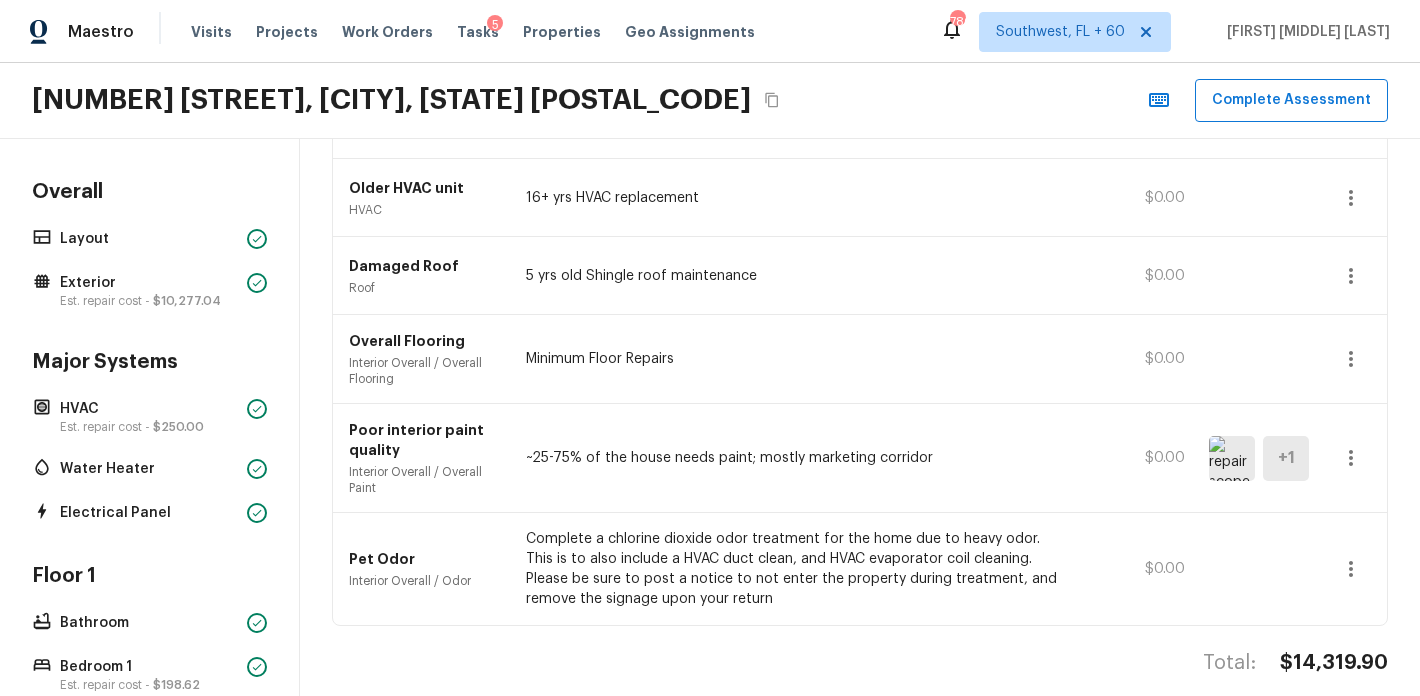 click on "Tasks 5" at bounding box center [478, 32] 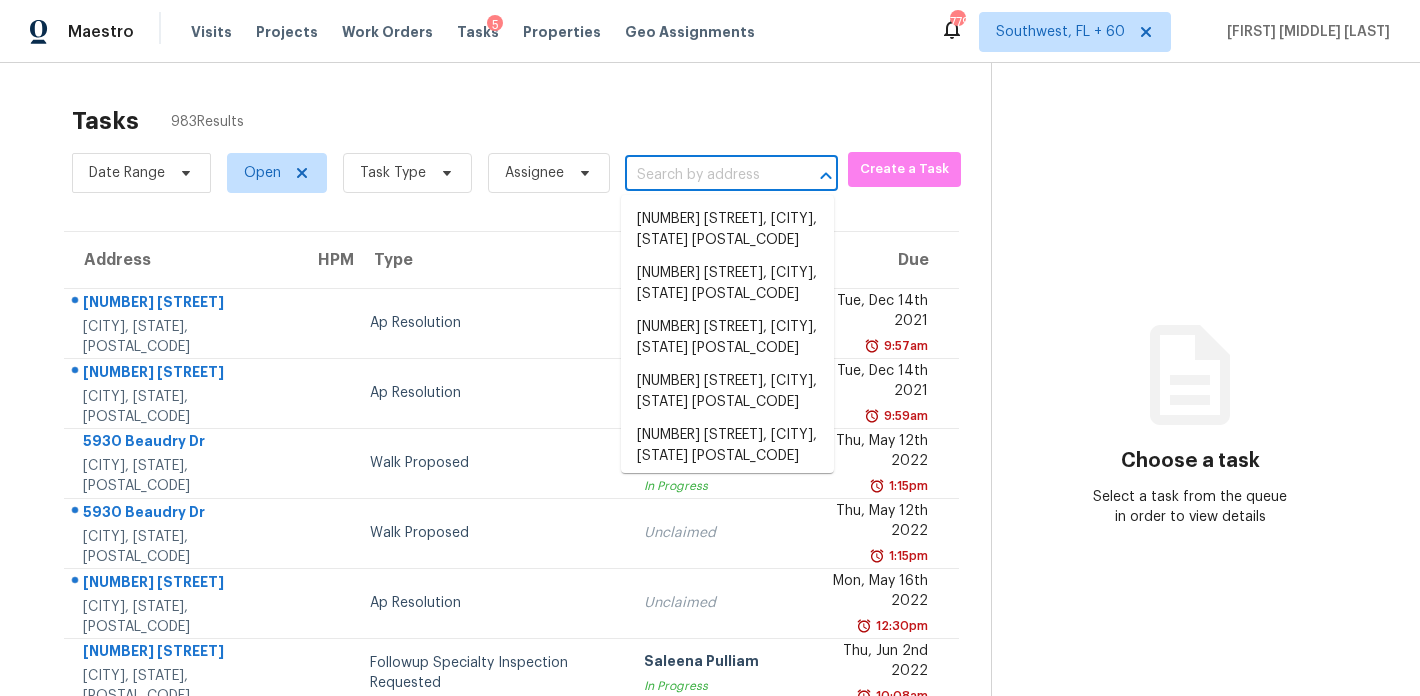 click at bounding box center [703, 175] 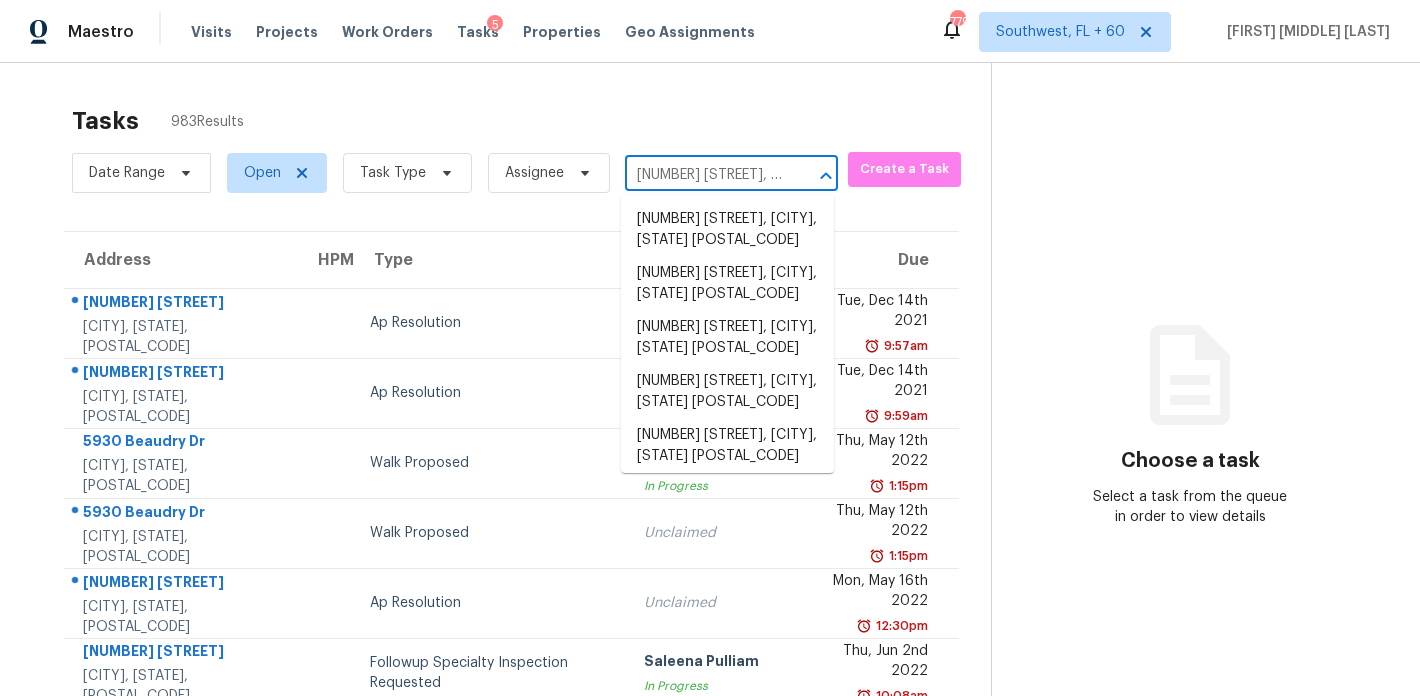 scroll, scrollTop: 0, scrollLeft: 118, axis: horizontal 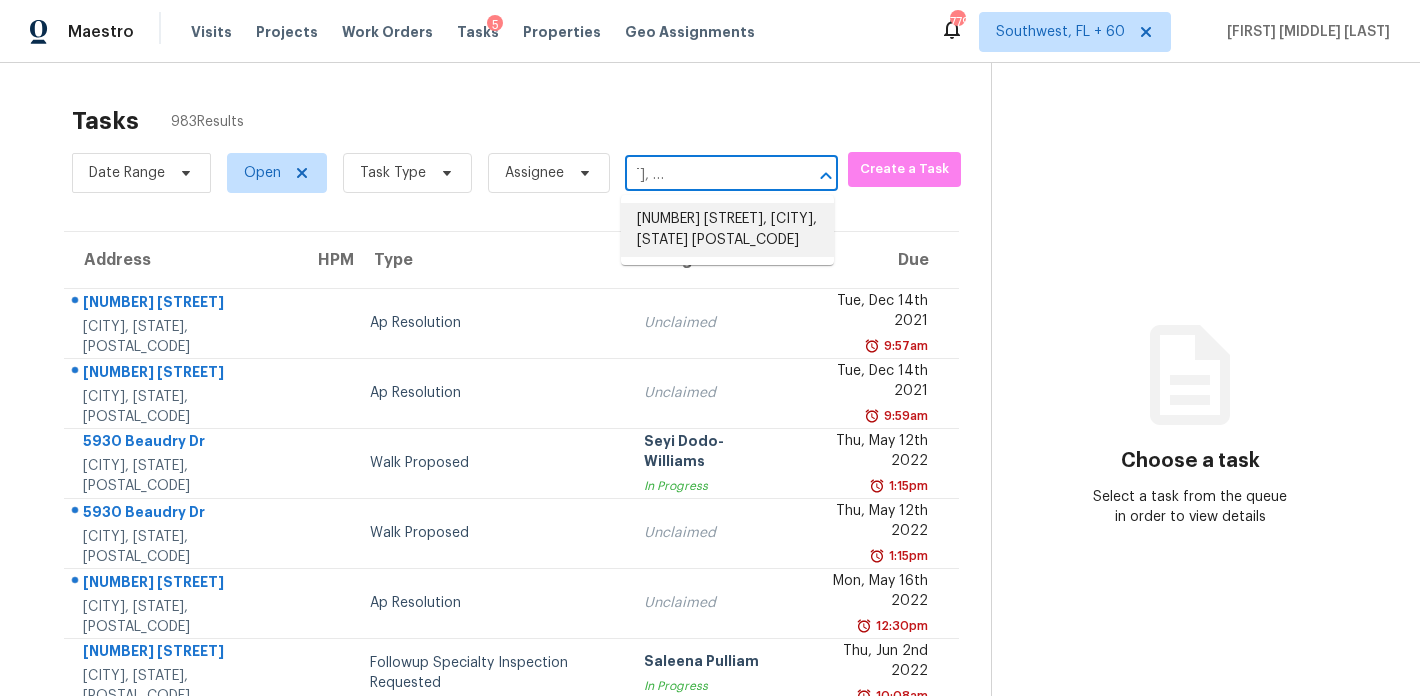 click on "1813 Abilene Ct, Grand Prairie, TX 75052" at bounding box center (727, 230) 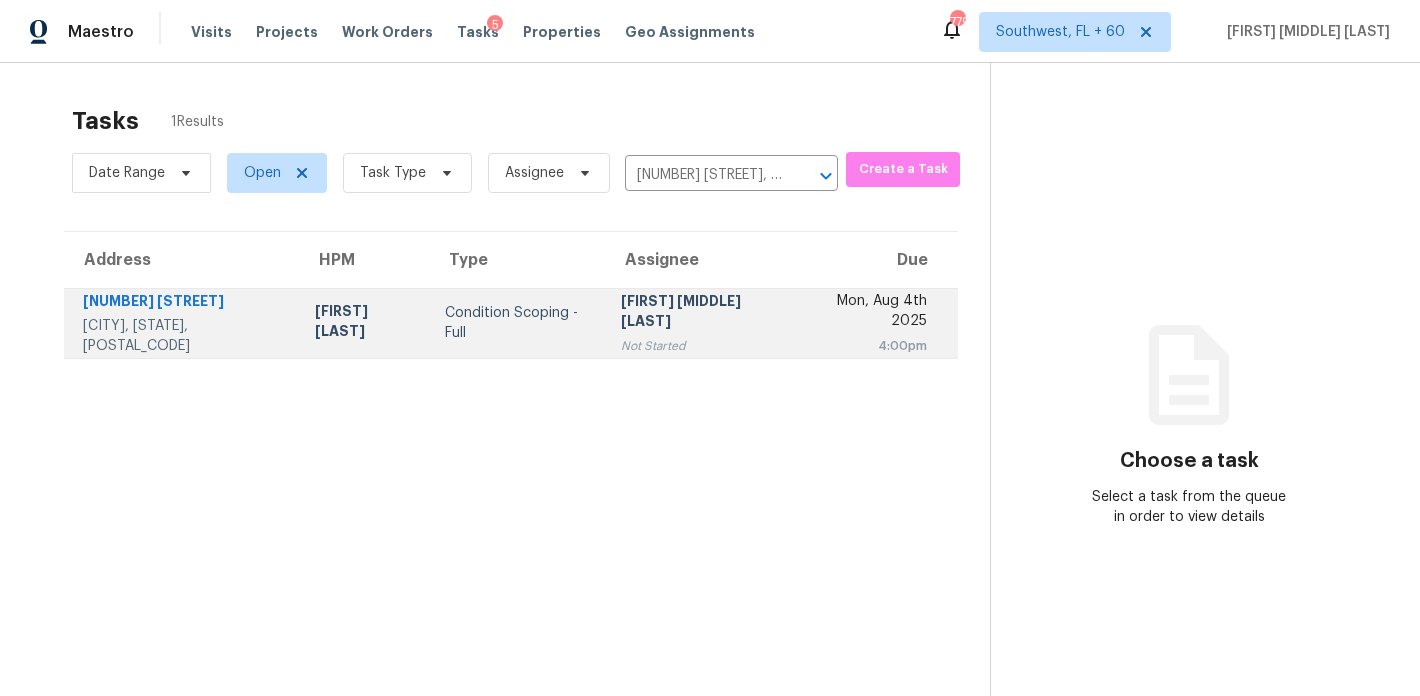 click on "Condition Scoping - Full" at bounding box center (517, 323) 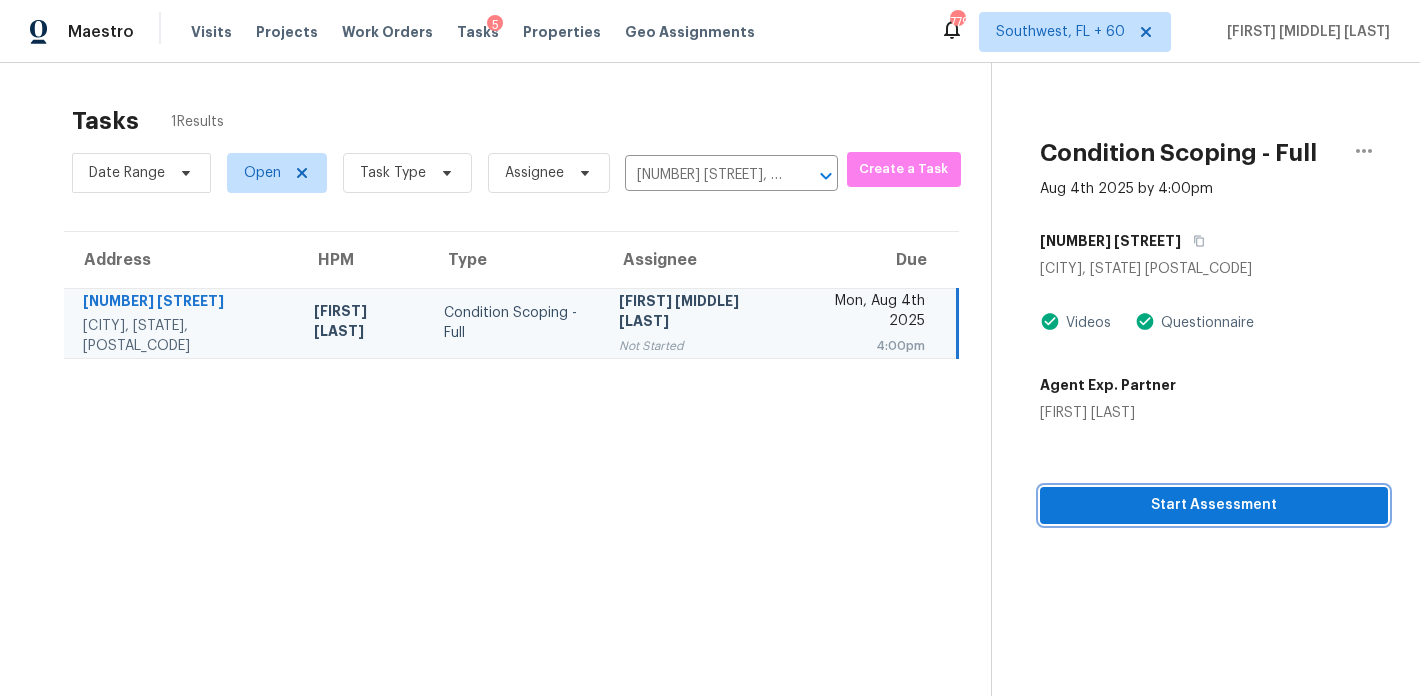 click on "Start Assessment" at bounding box center (1214, 505) 